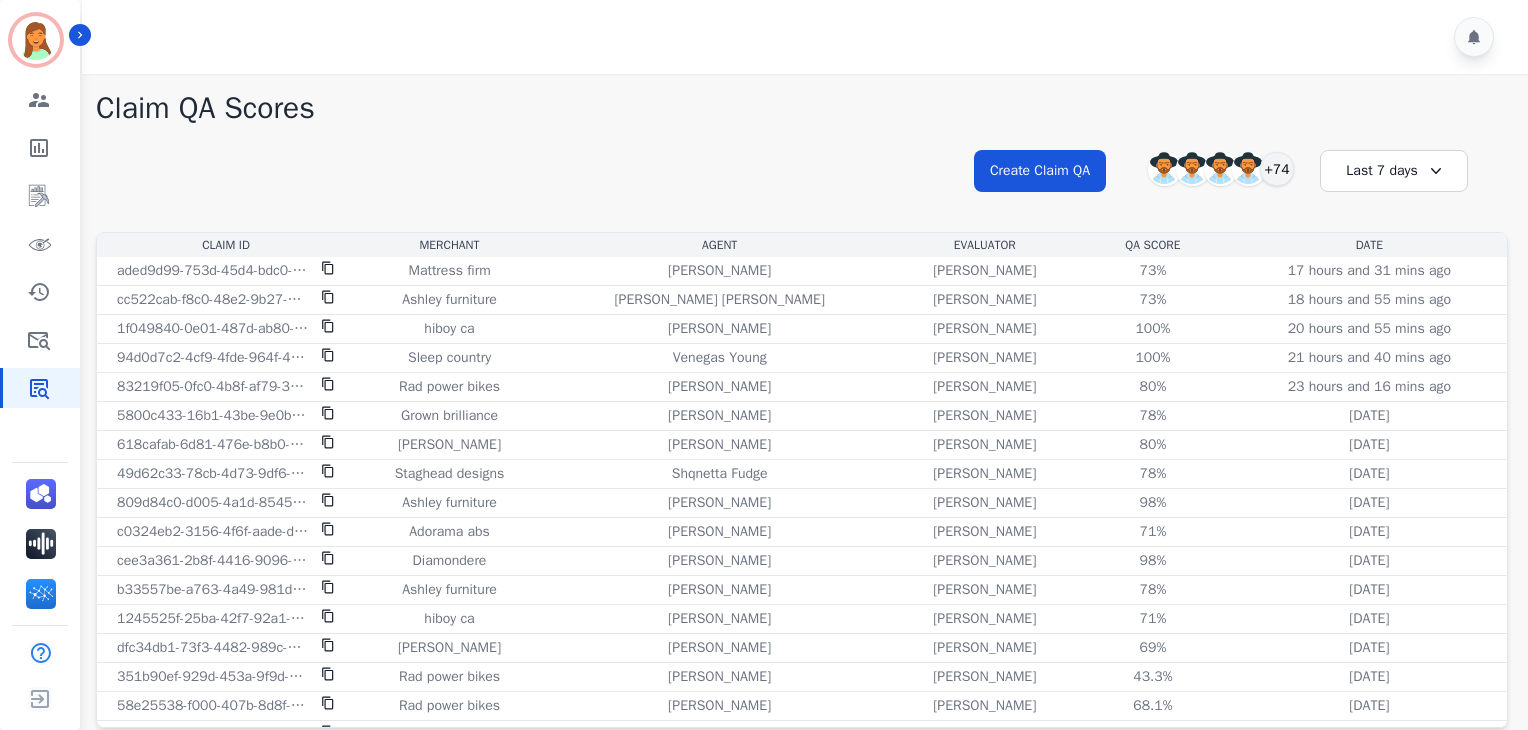 scroll, scrollTop: 0, scrollLeft: 0, axis: both 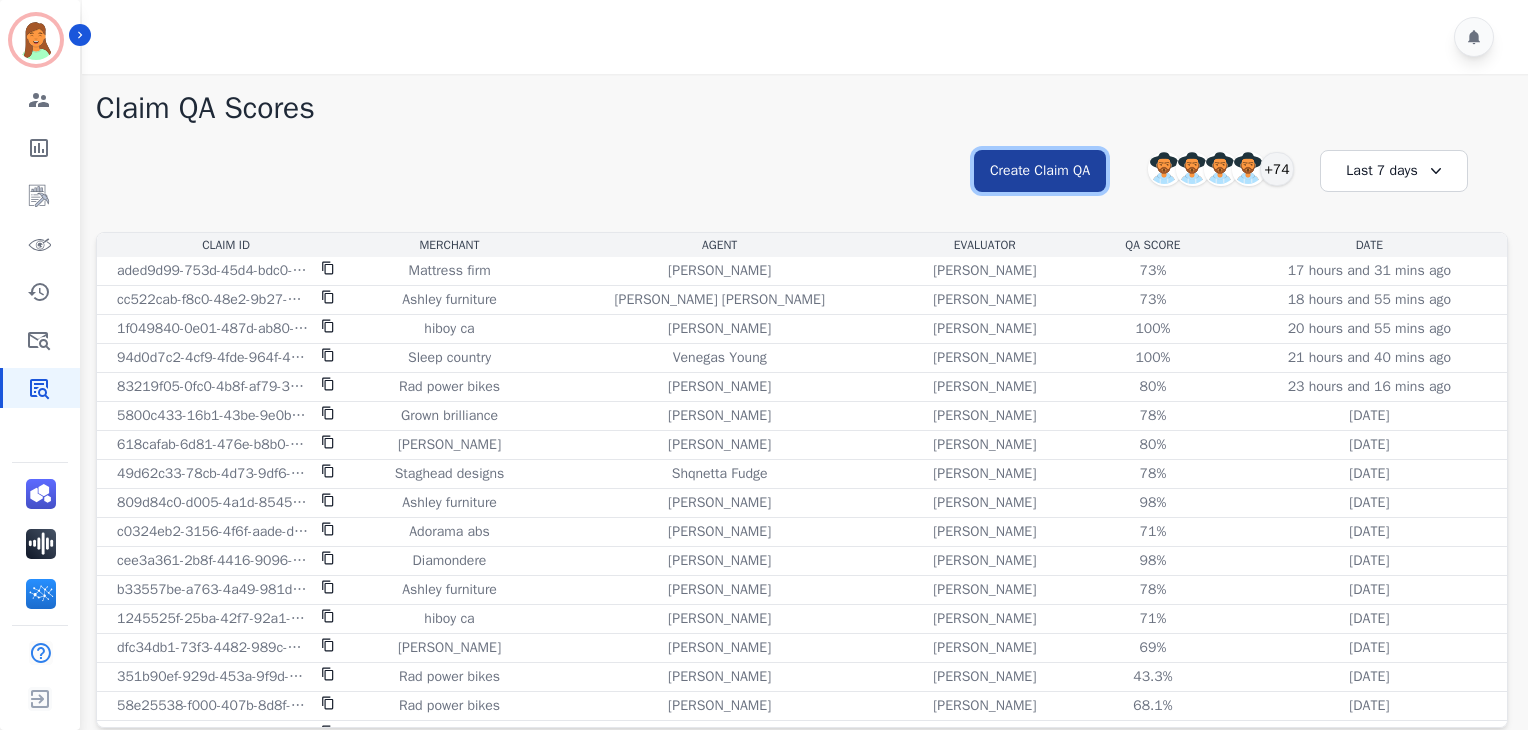 click on "Create Claim QA" at bounding box center [1040, 171] 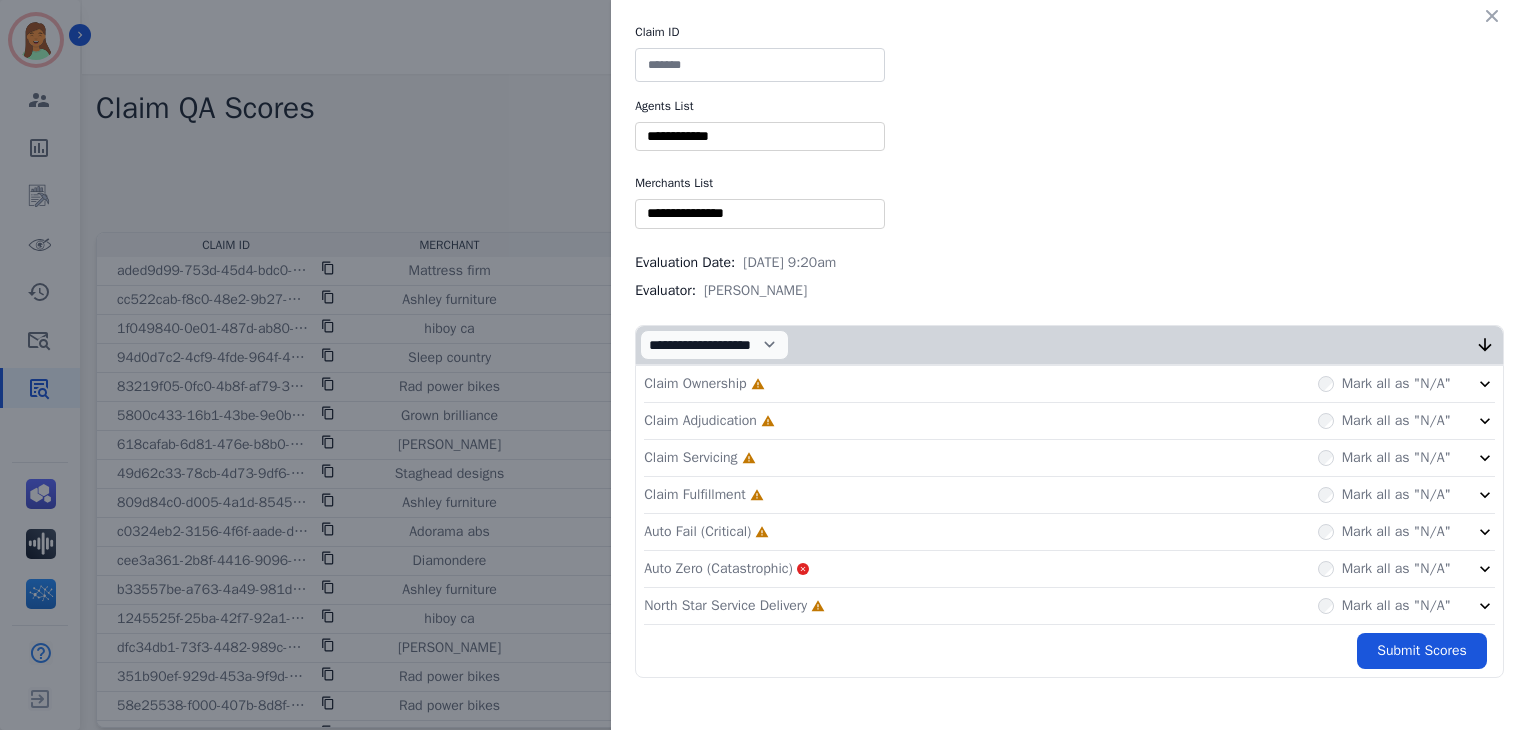 click at bounding box center (760, 65) 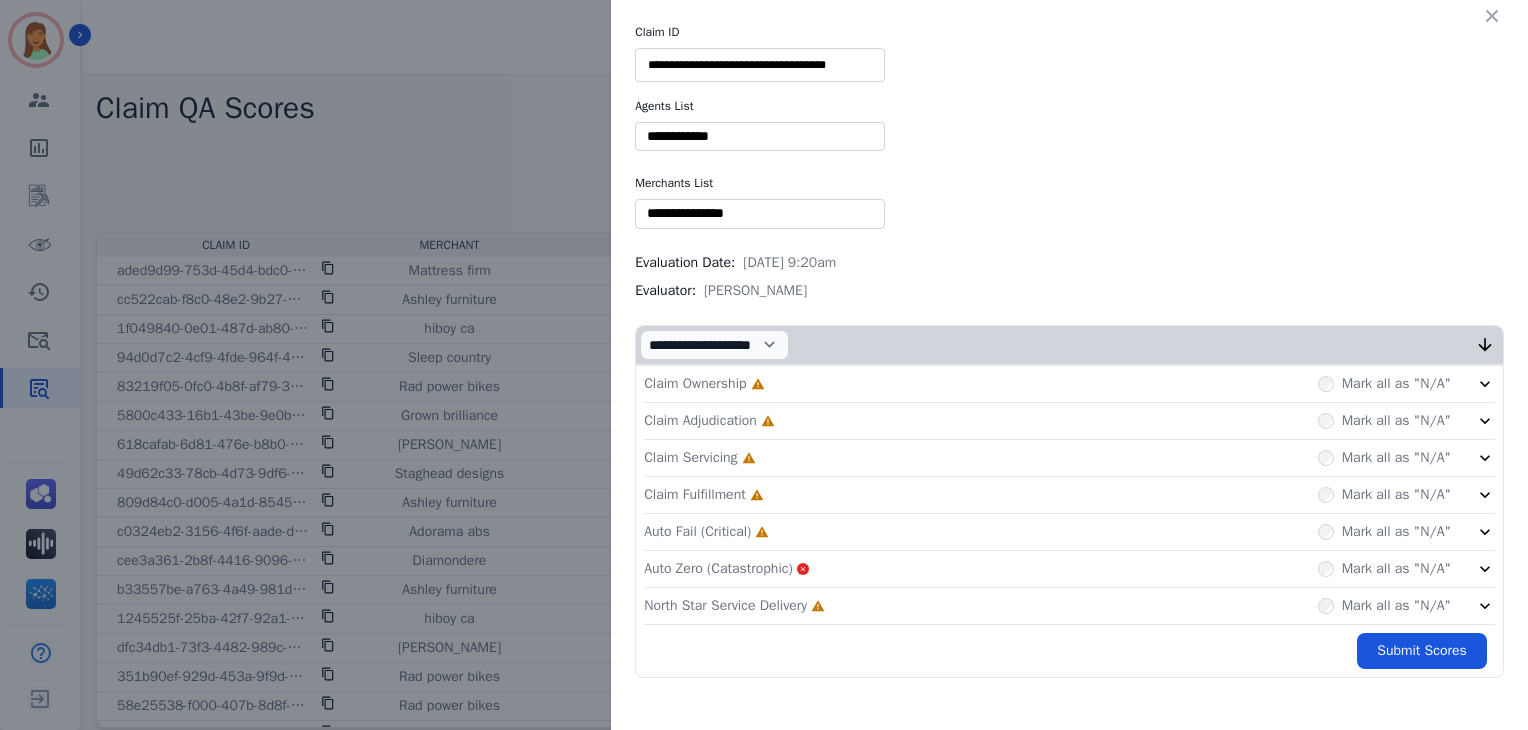 scroll, scrollTop: 0, scrollLeft: 1, axis: horizontal 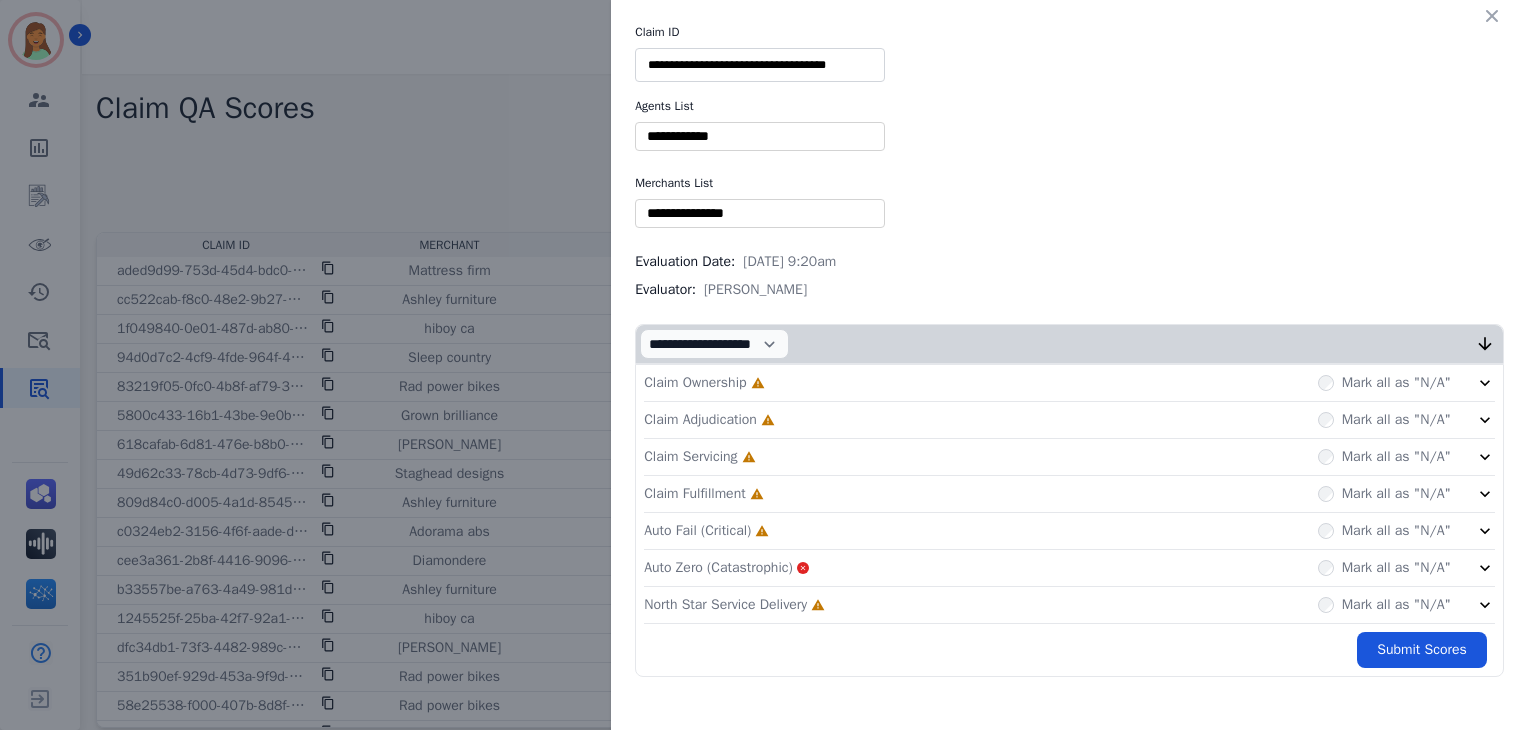 type on "**********" 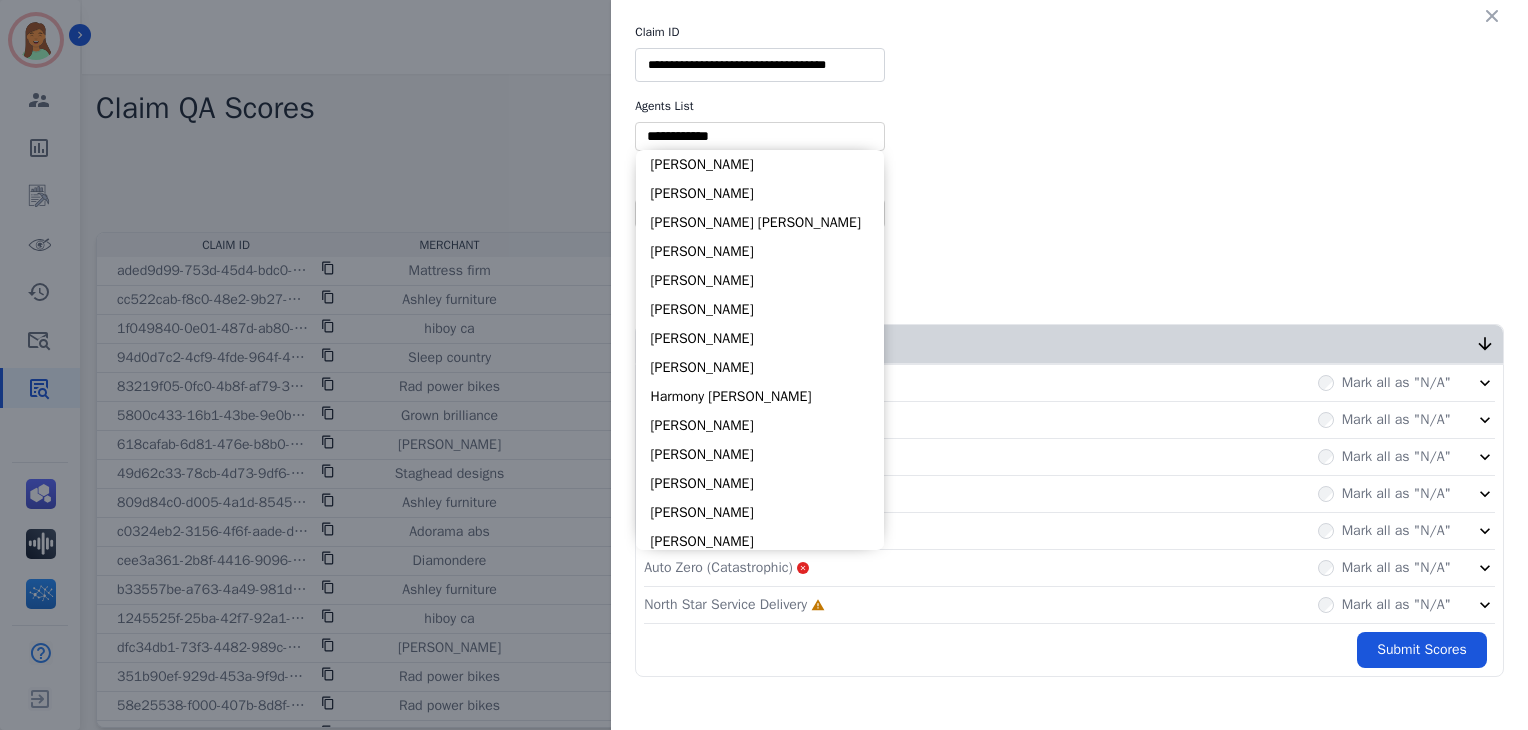 scroll, scrollTop: 0, scrollLeft: 0, axis: both 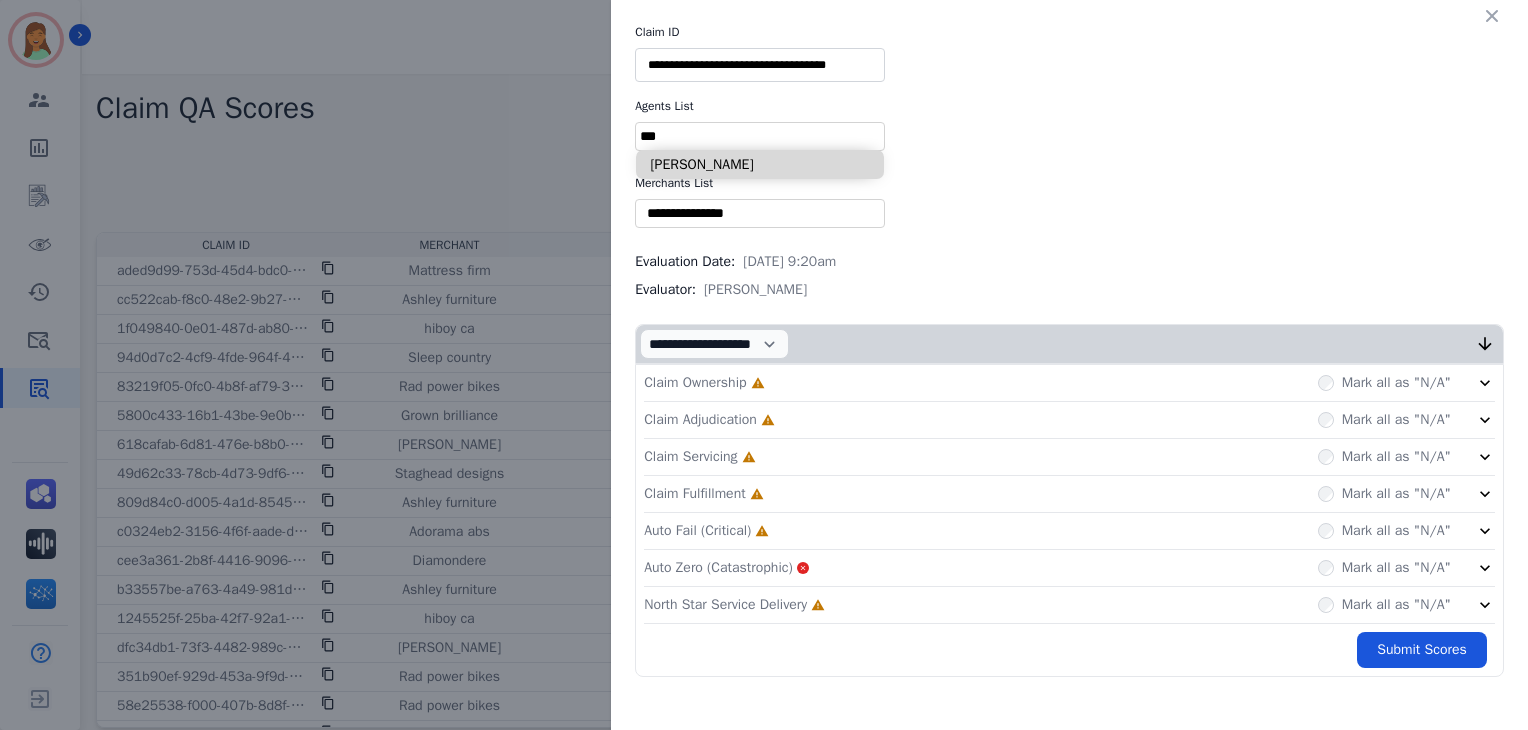 type on "***" 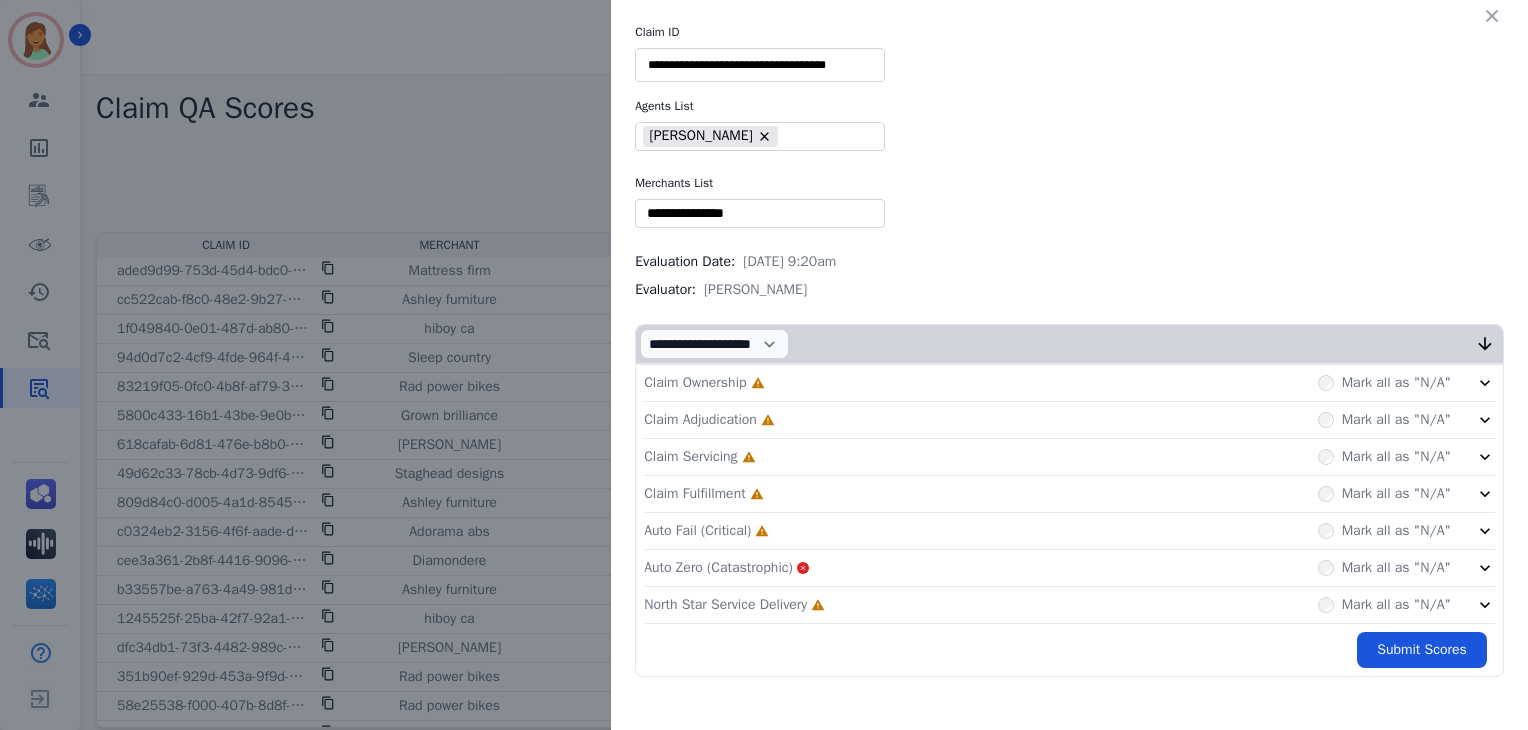 click at bounding box center [760, 213] 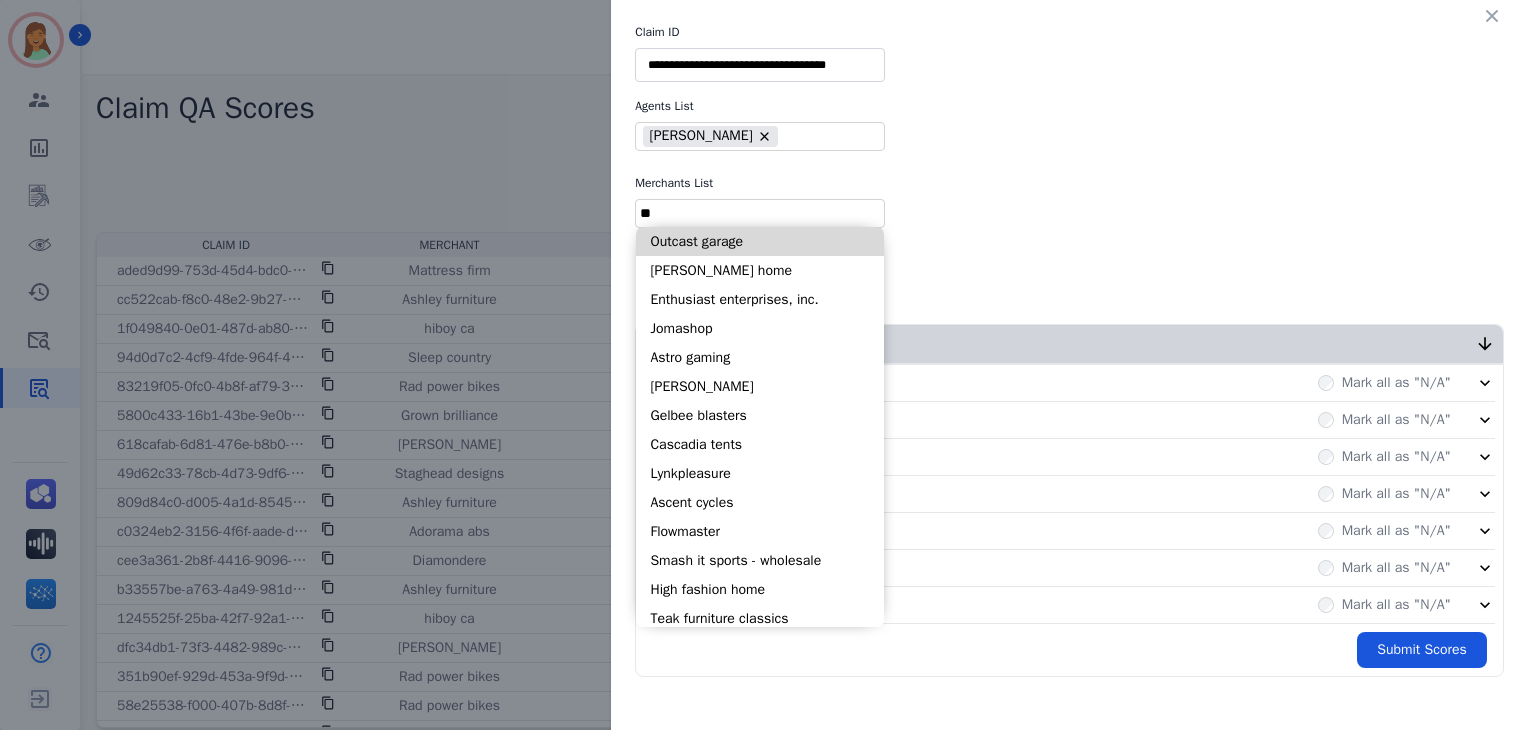 type on "*" 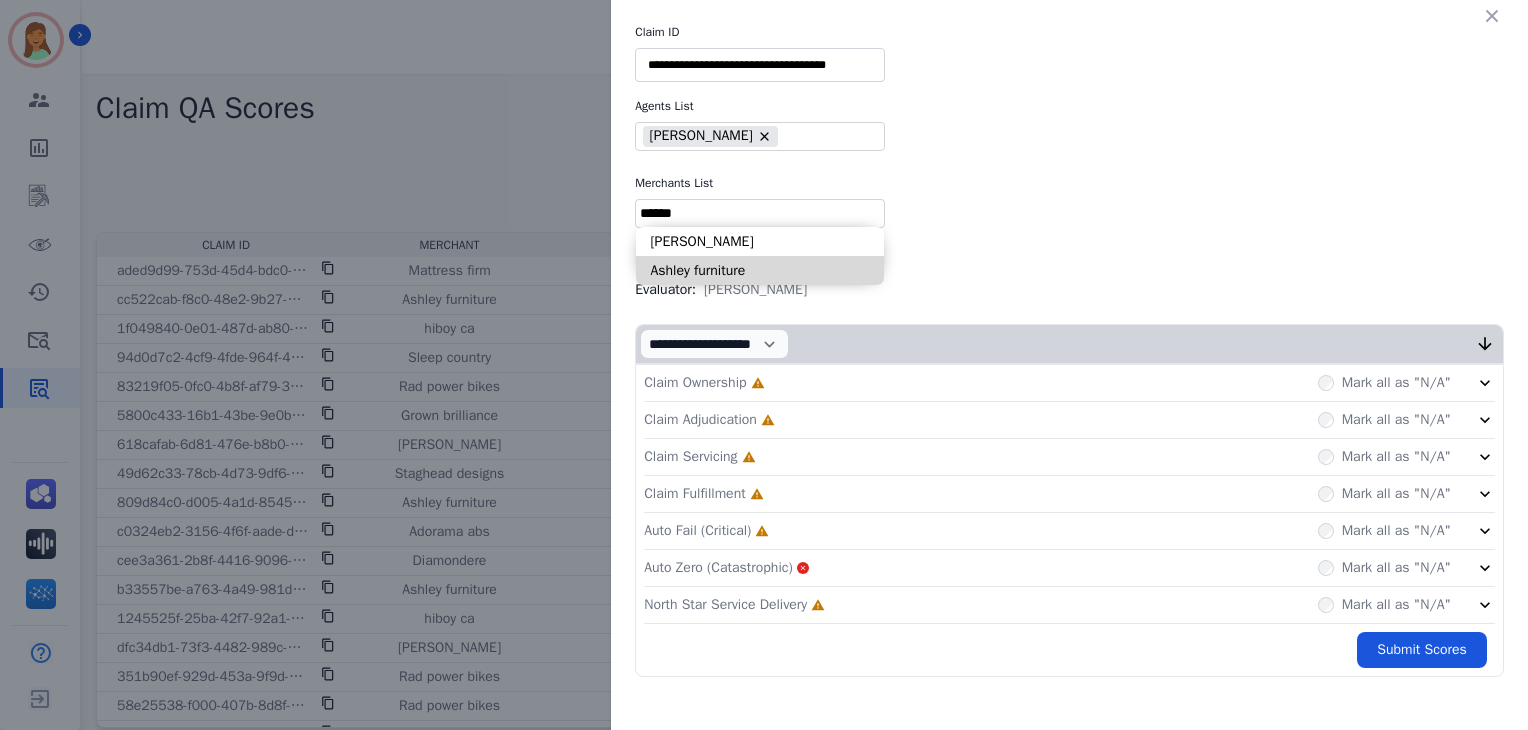 type on "******" 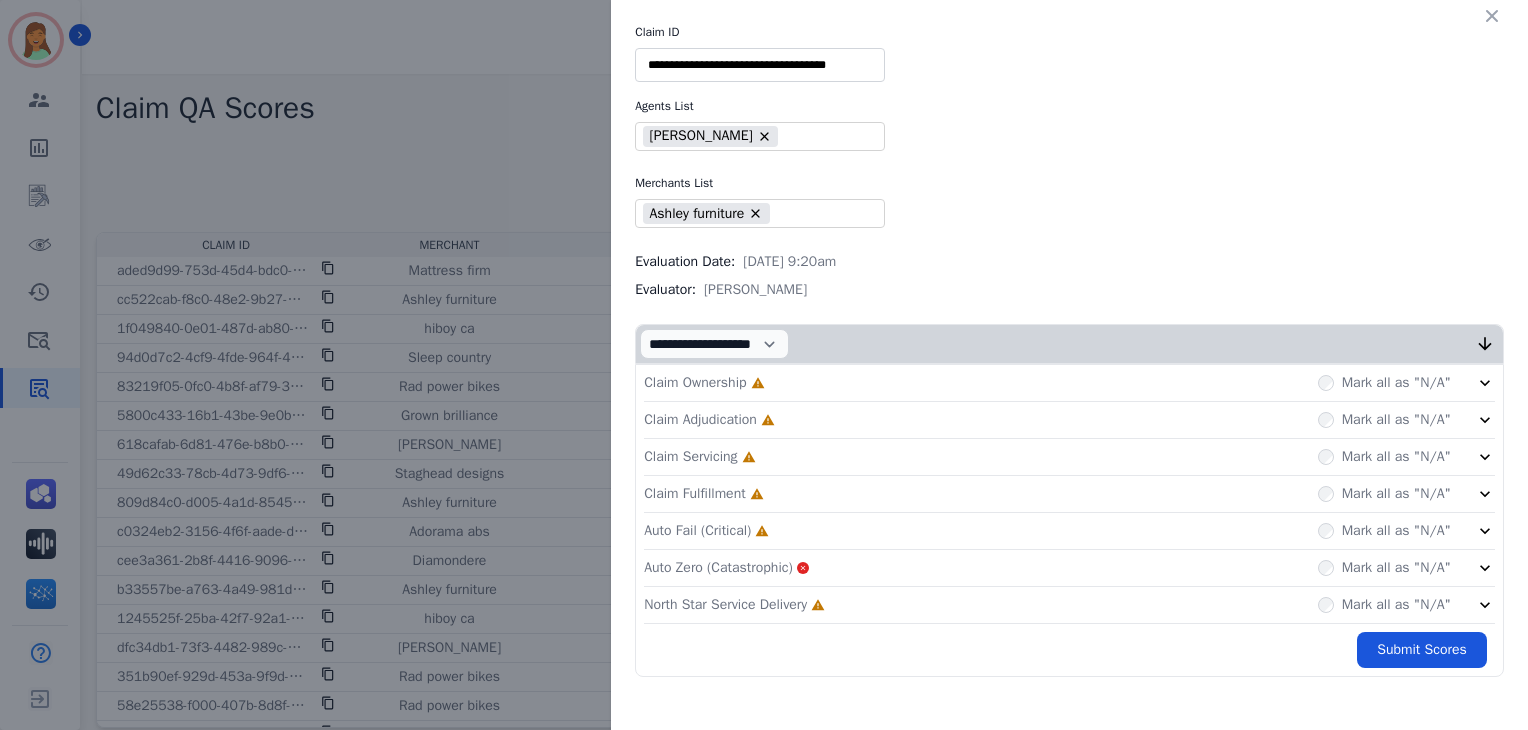 drag, startPoint x: 800, startPoint y: 603, endPoint x: 792, endPoint y: 549, distance: 54.589375 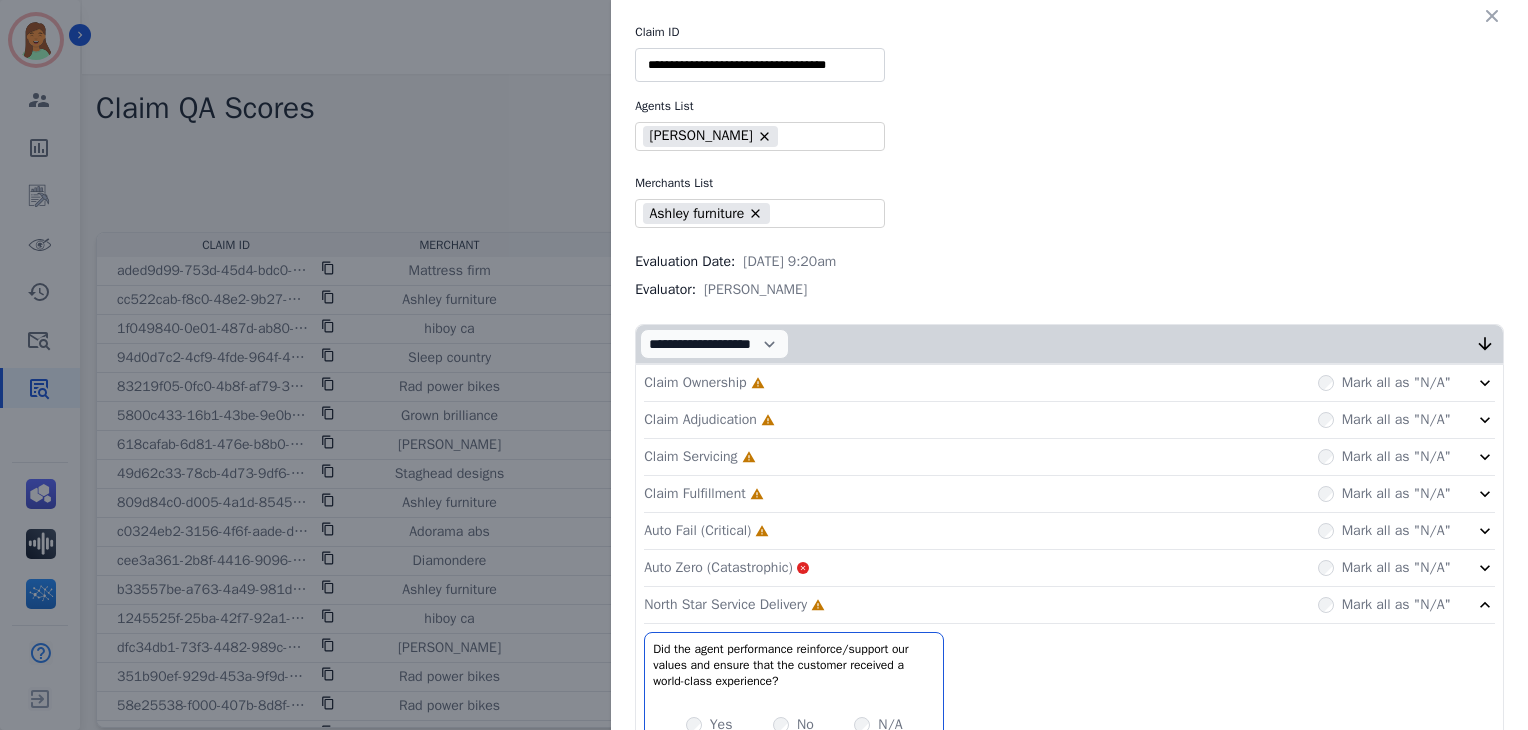 click on "Auto Fail (Critical)     Incomplete         Mark all as "N/A"" 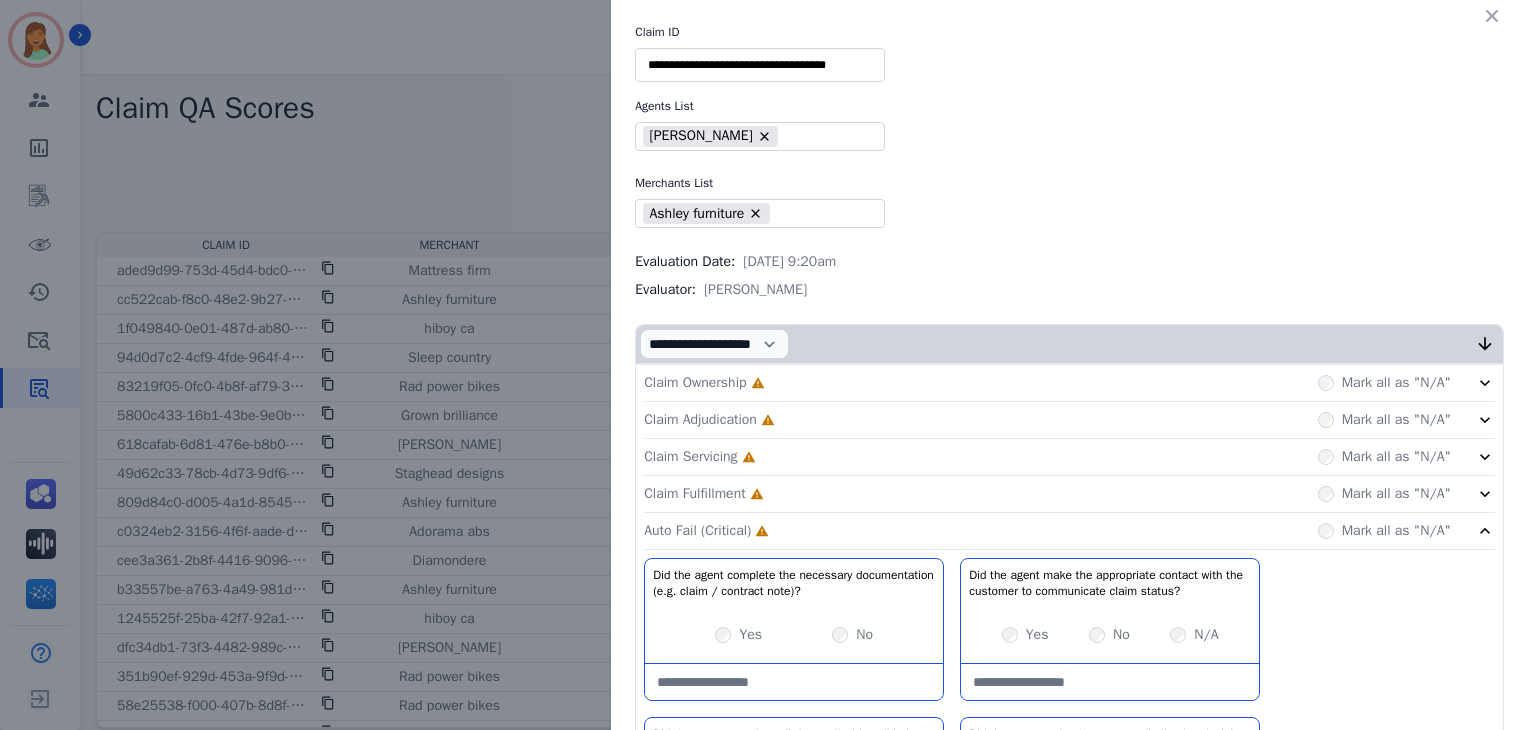 click on "Claim Fulfillment     Incomplete         Mark all as "N/A"" 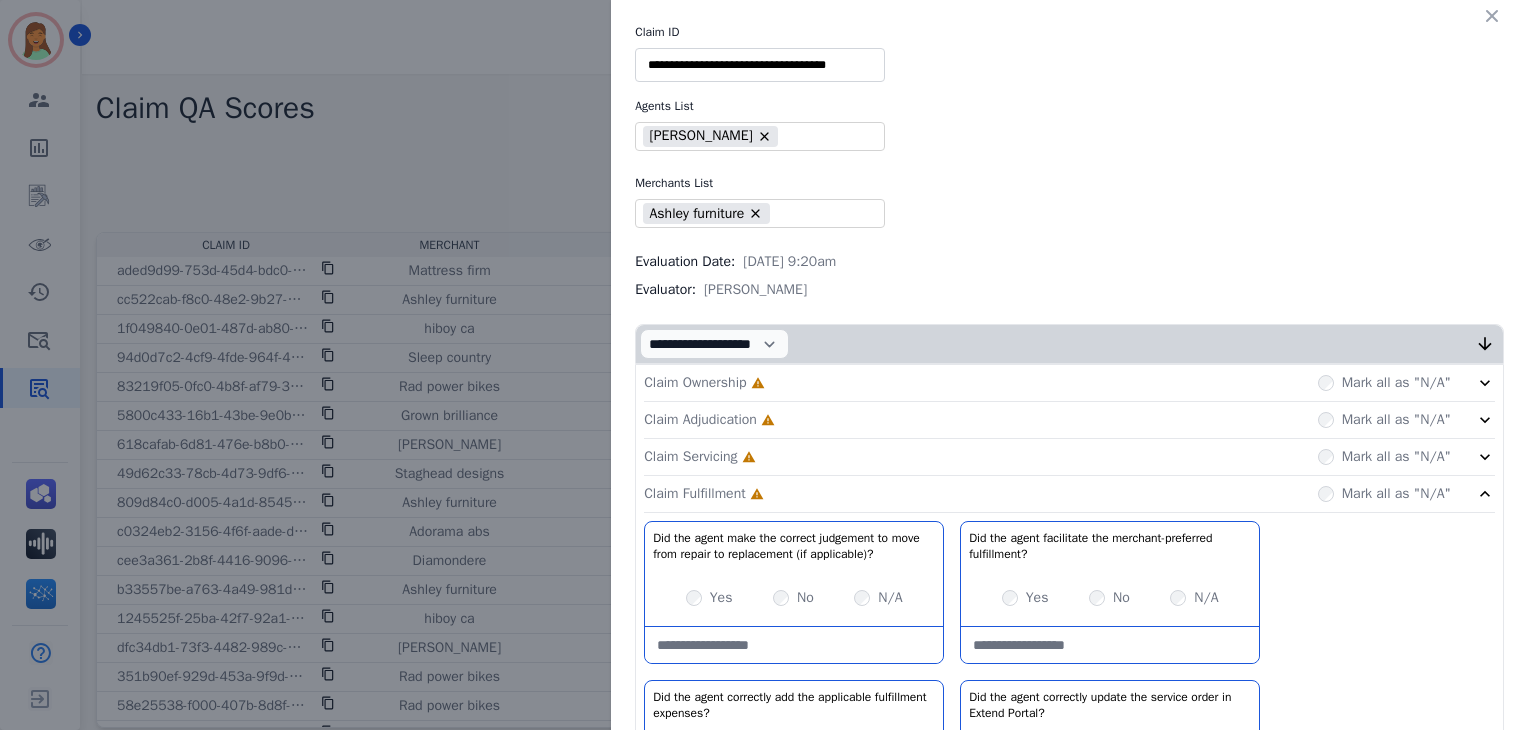 click on "Claim Servicing     Incomplete         Mark all as "N/A"" 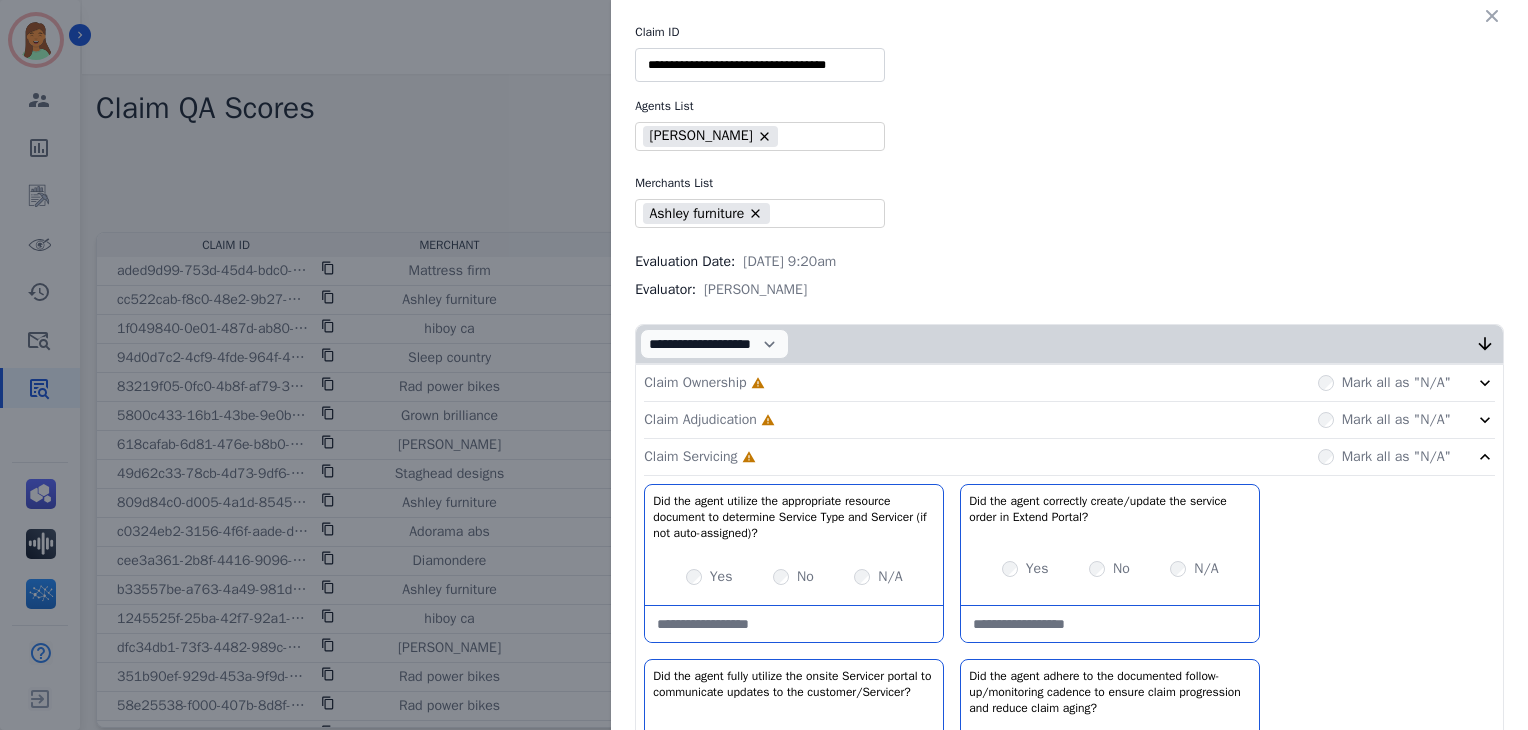 click on "Claim Adjudication     Incomplete         Mark all as "N/A"" 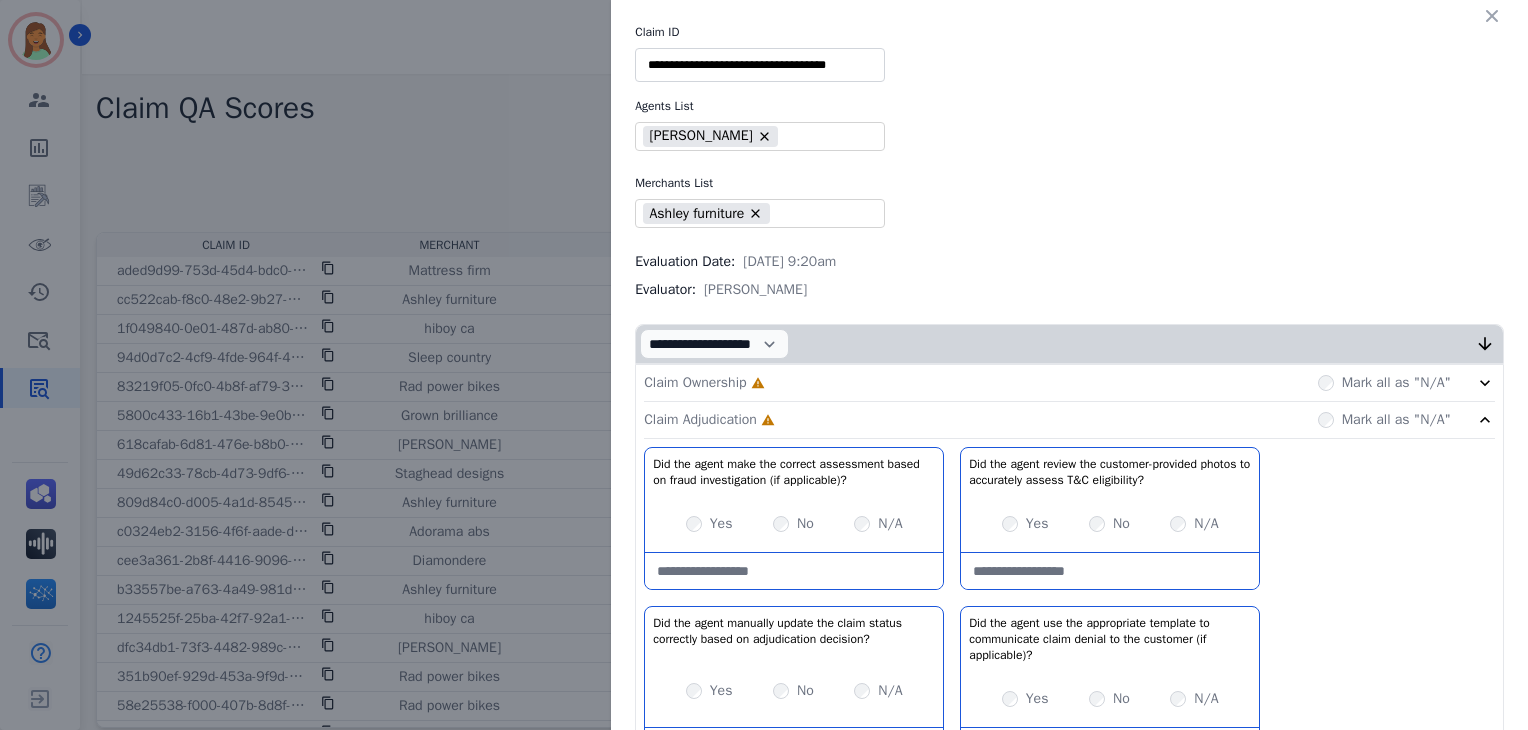 click 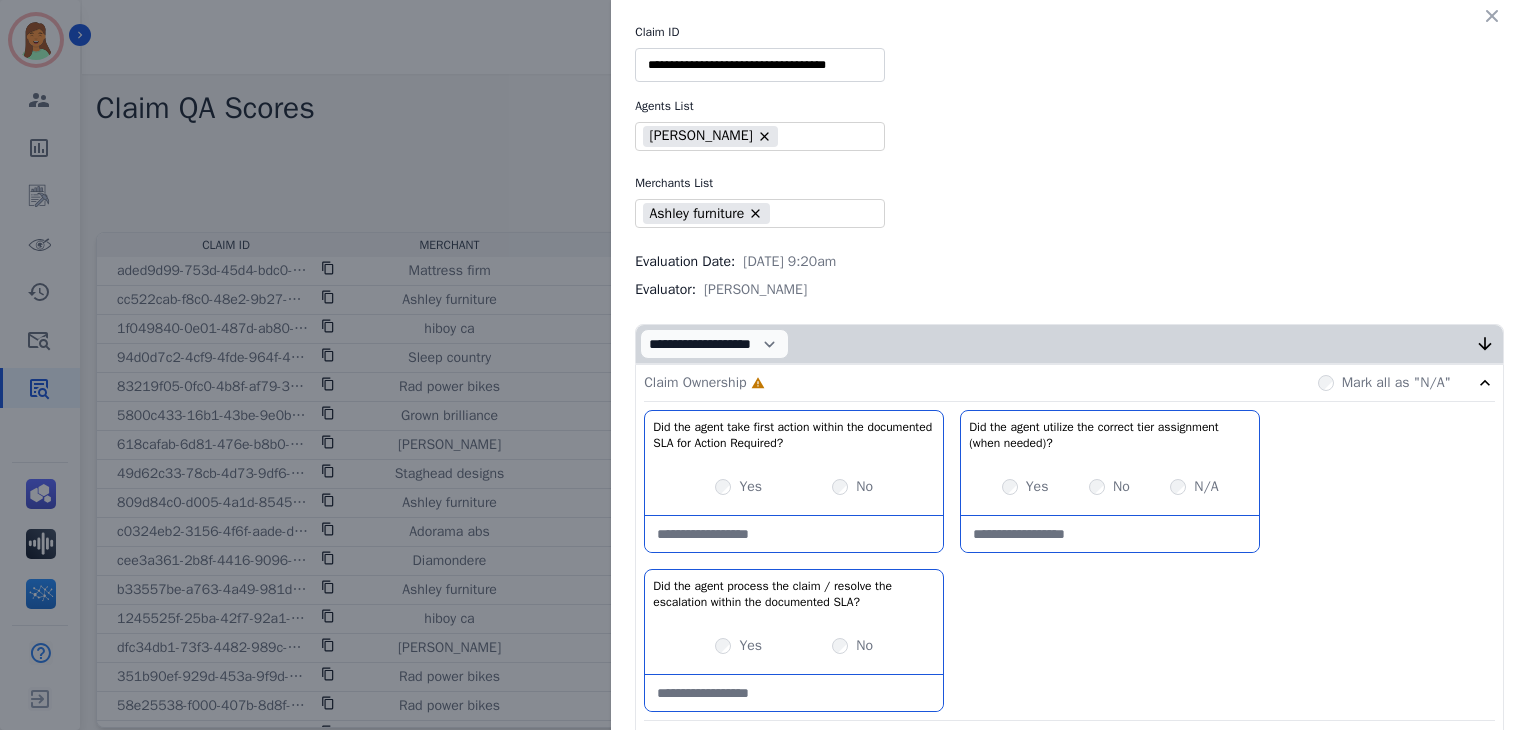 click on "Yes" at bounding box center [738, 646] 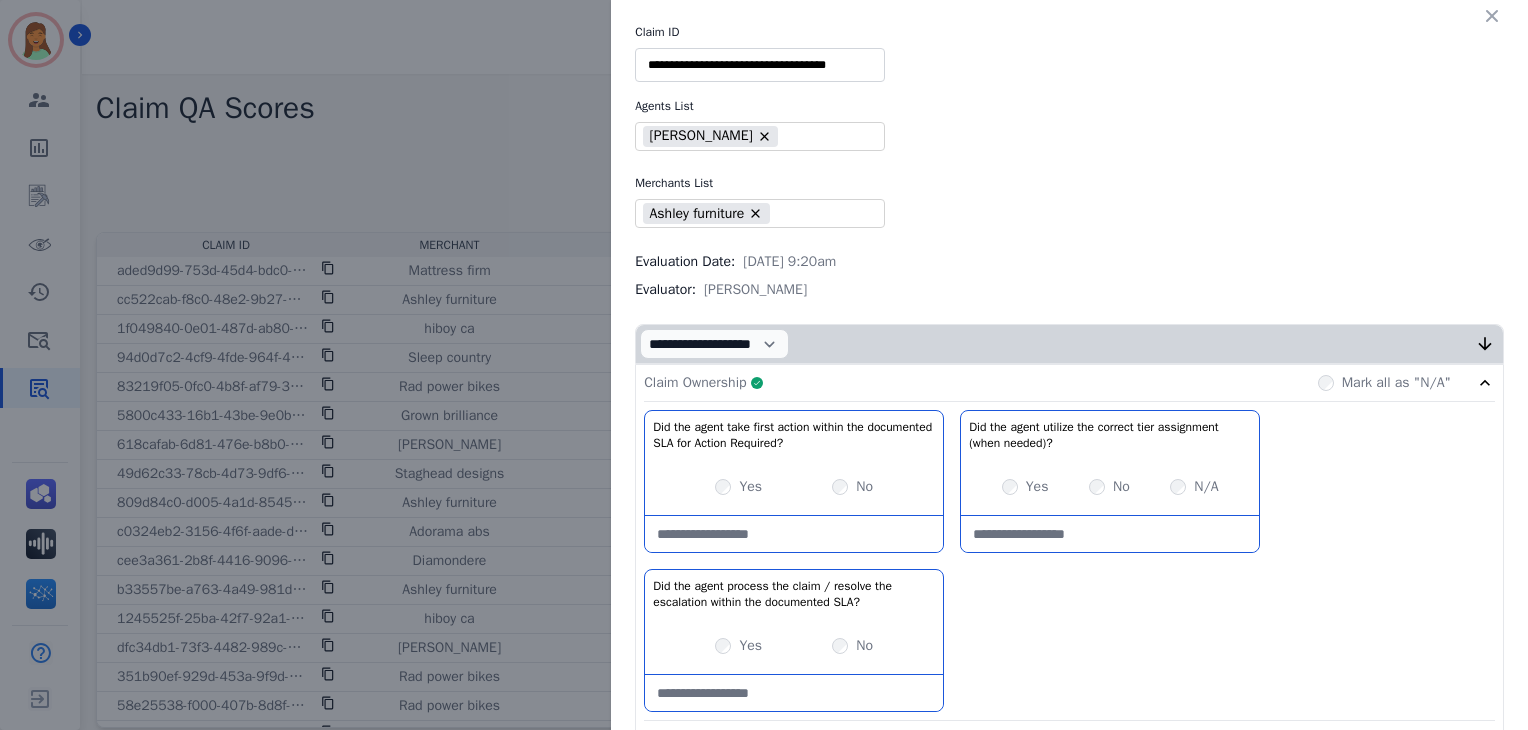 click on "Claim Ownership     Complete         Mark all as "N/A"" at bounding box center [1069, 383] 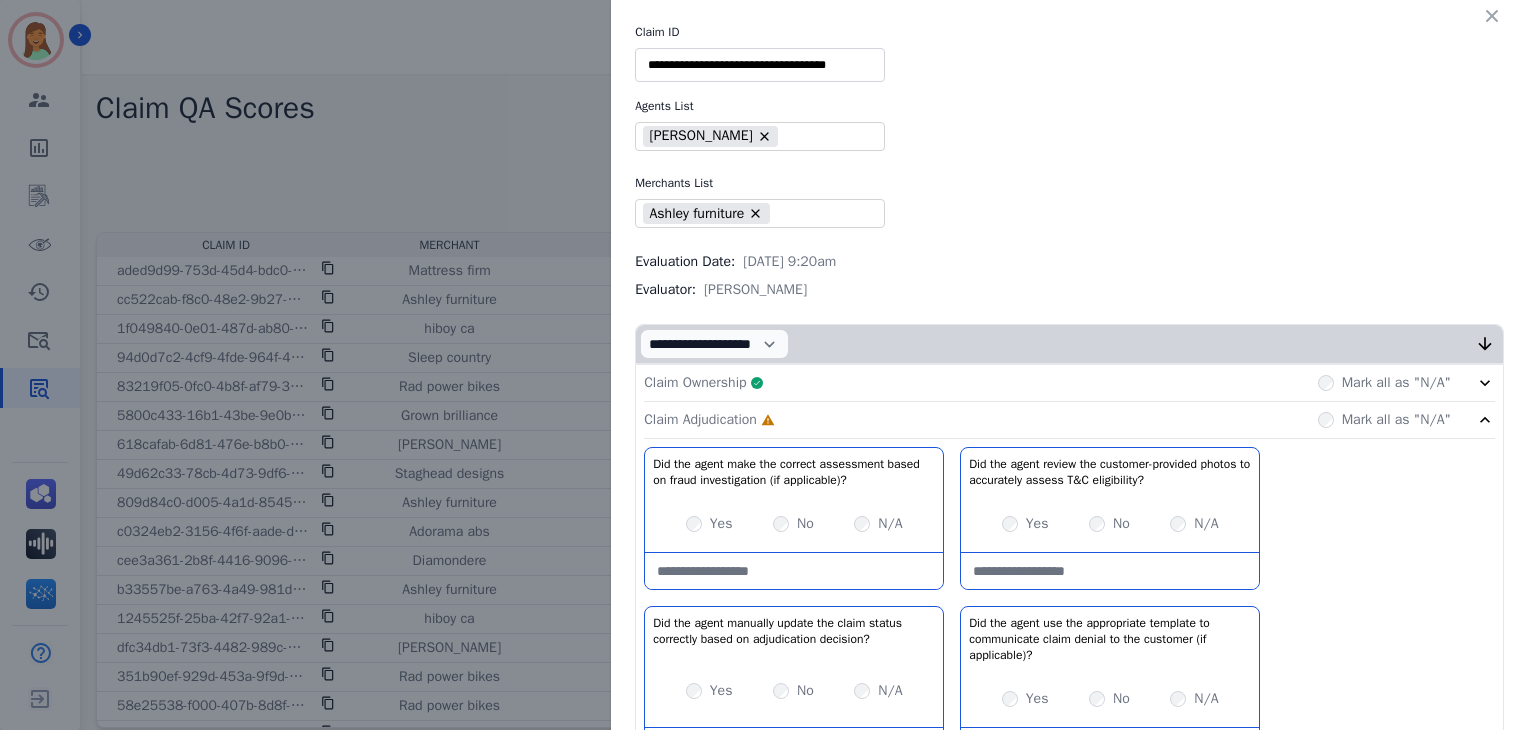 scroll, scrollTop: 266, scrollLeft: 0, axis: vertical 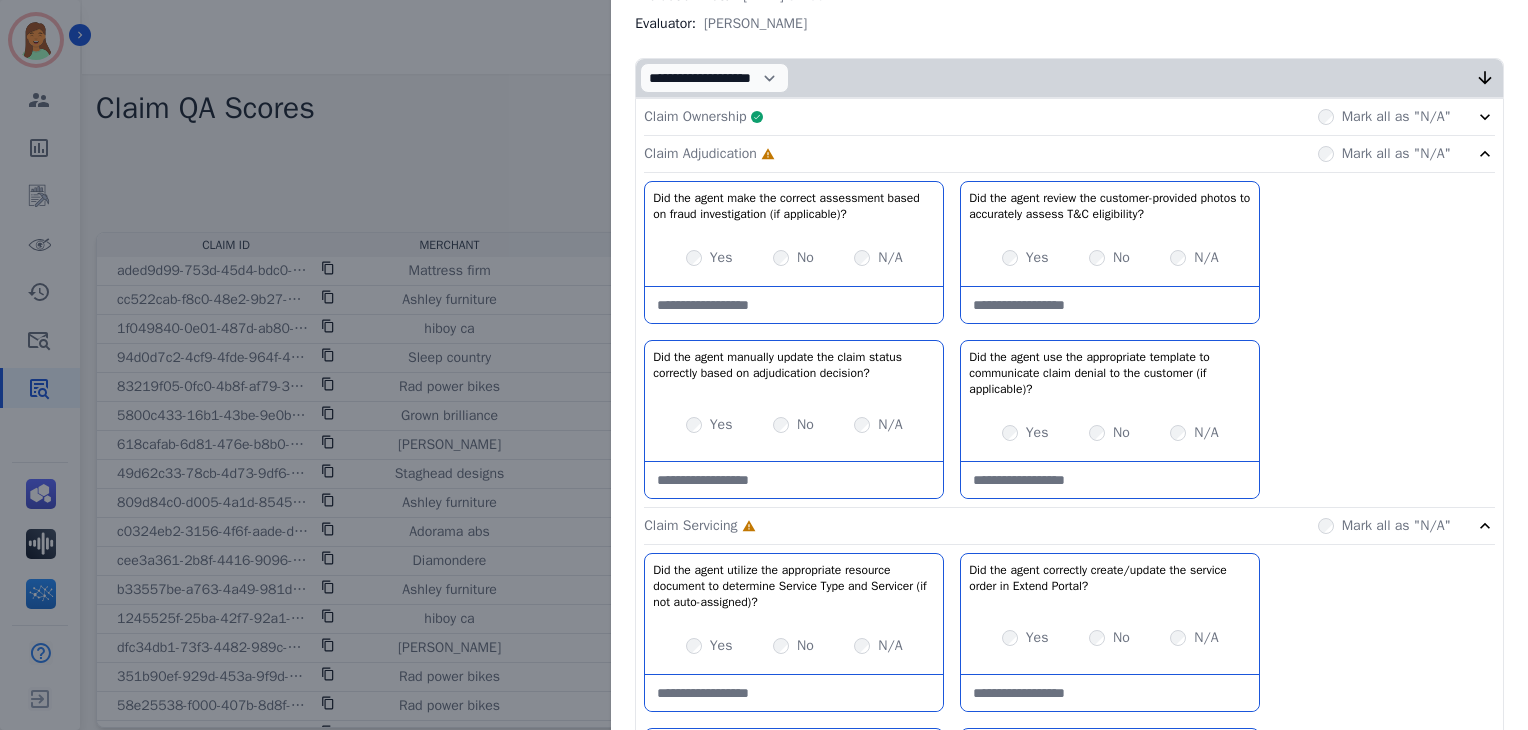 click on "Yes     No     N/A" at bounding box center (1110, 433) 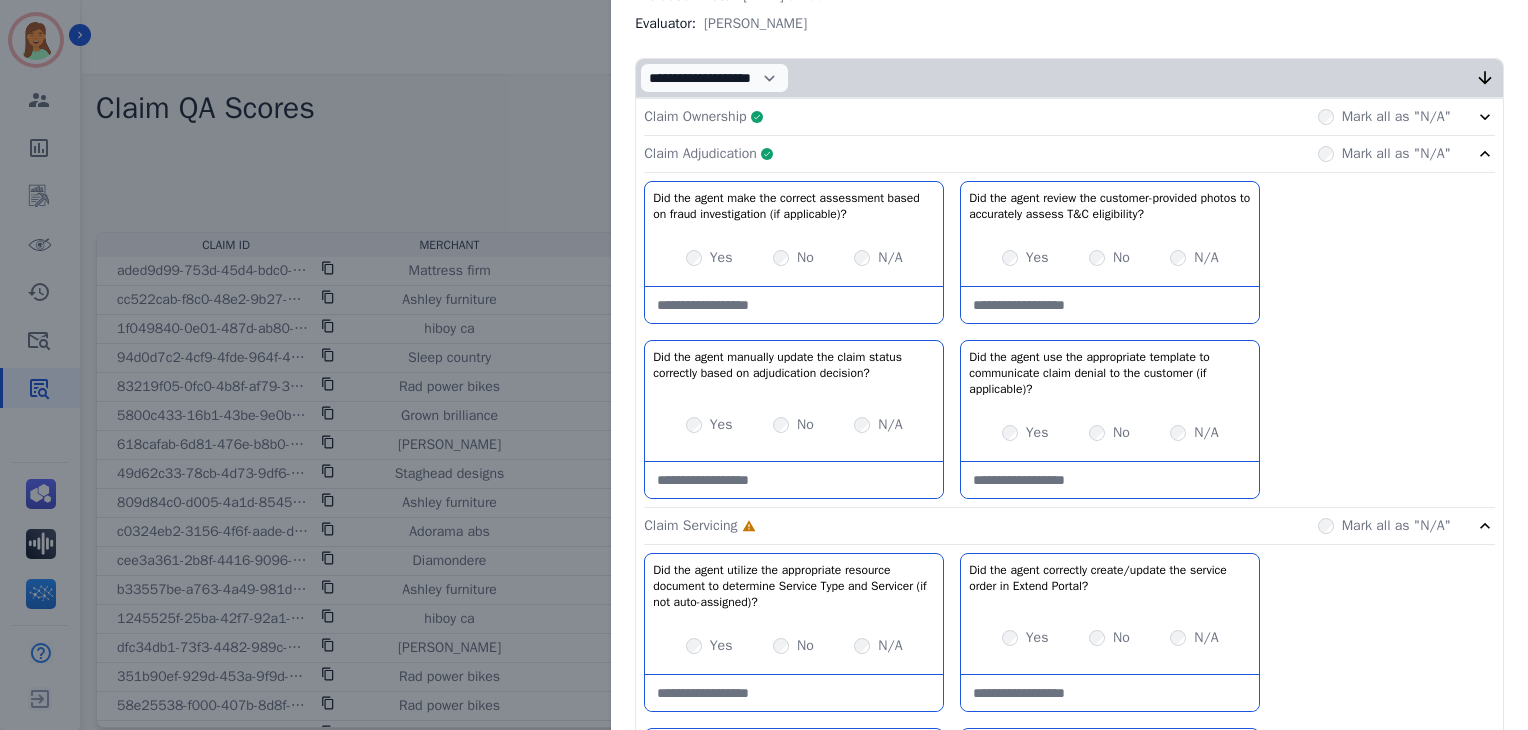 click on "Claim Ownership     Complete         Mark all as "N/A"     Claim Adjudication     Complete         Mark all as "N/A"     Did the agent make the correct assessment based on fraud investigation (if applicable)?   No description         Yes     No     N/A   Did the agent review the customer-provided photos to accurately assess T&C eligibility?   No description         Yes     No     N/A   Did the agent manually update the claim status correctly based on adjudication decision?   No description         Yes     No     N/A   Did the agent use the appropriate template to communicate claim denial to the customer (if applicable)?   No description         Yes     No     N/A   Claim Servicing     Incomplete         Mark all as "N/A"     Did the agent utilize the appropriate resource document to determine Service Type and Servicer (if not auto-assigned)?   No description         Yes     No     N/A   Did the agent correctly create/update the service order in Extend Portal?   No description         Yes     No" at bounding box center (1069, 1167) 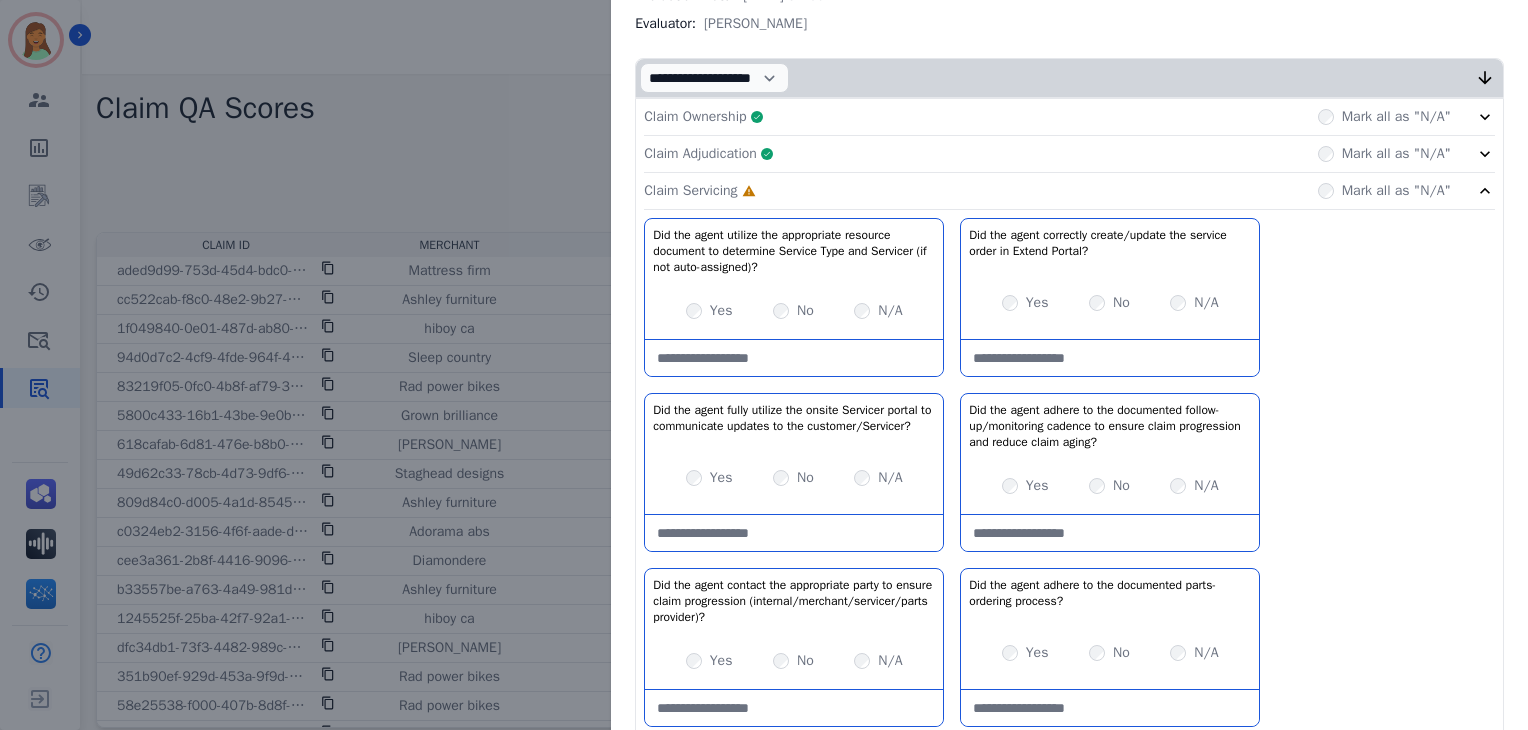 click on "Yes" at bounding box center [721, 478] 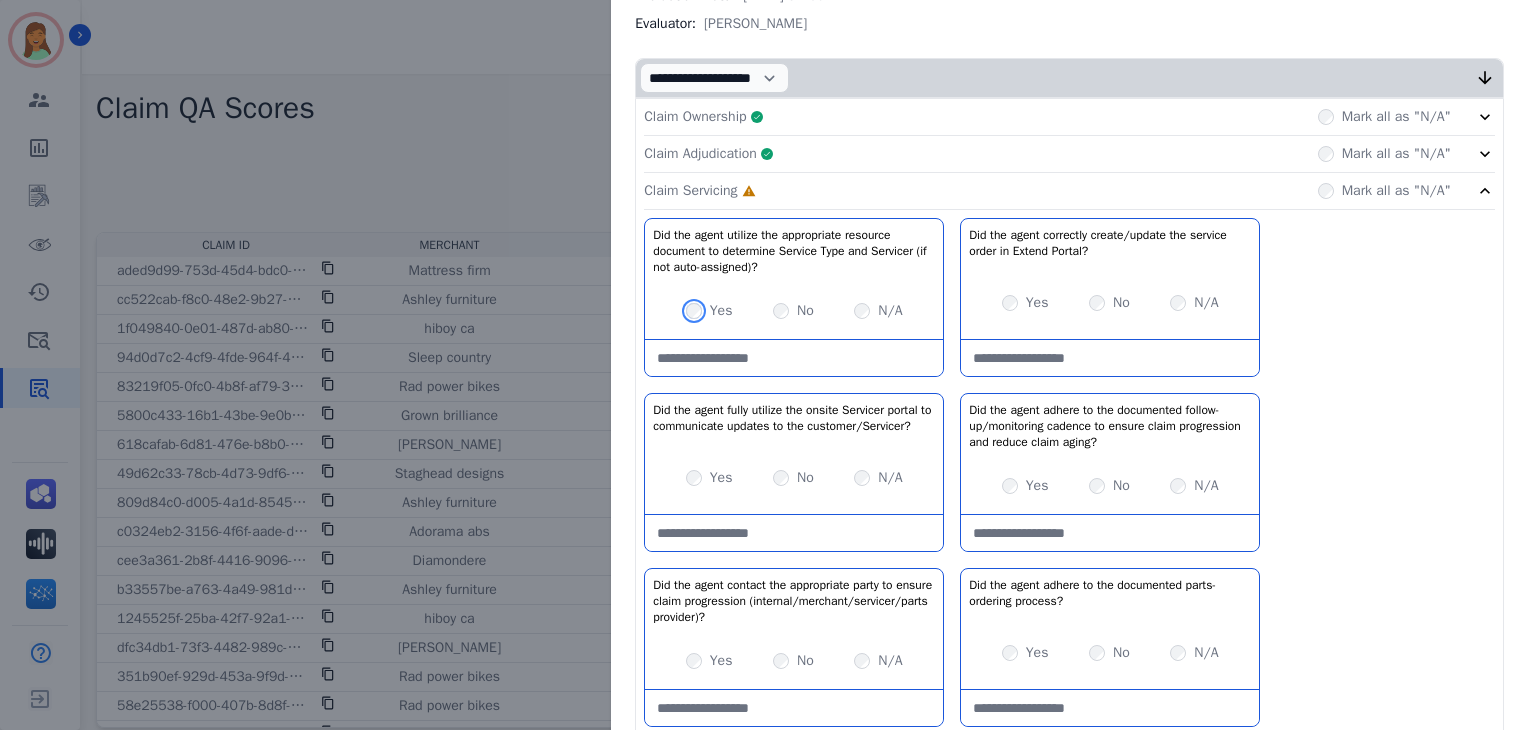 scroll, scrollTop: 10, scrollLeft: 0, axis: vertical 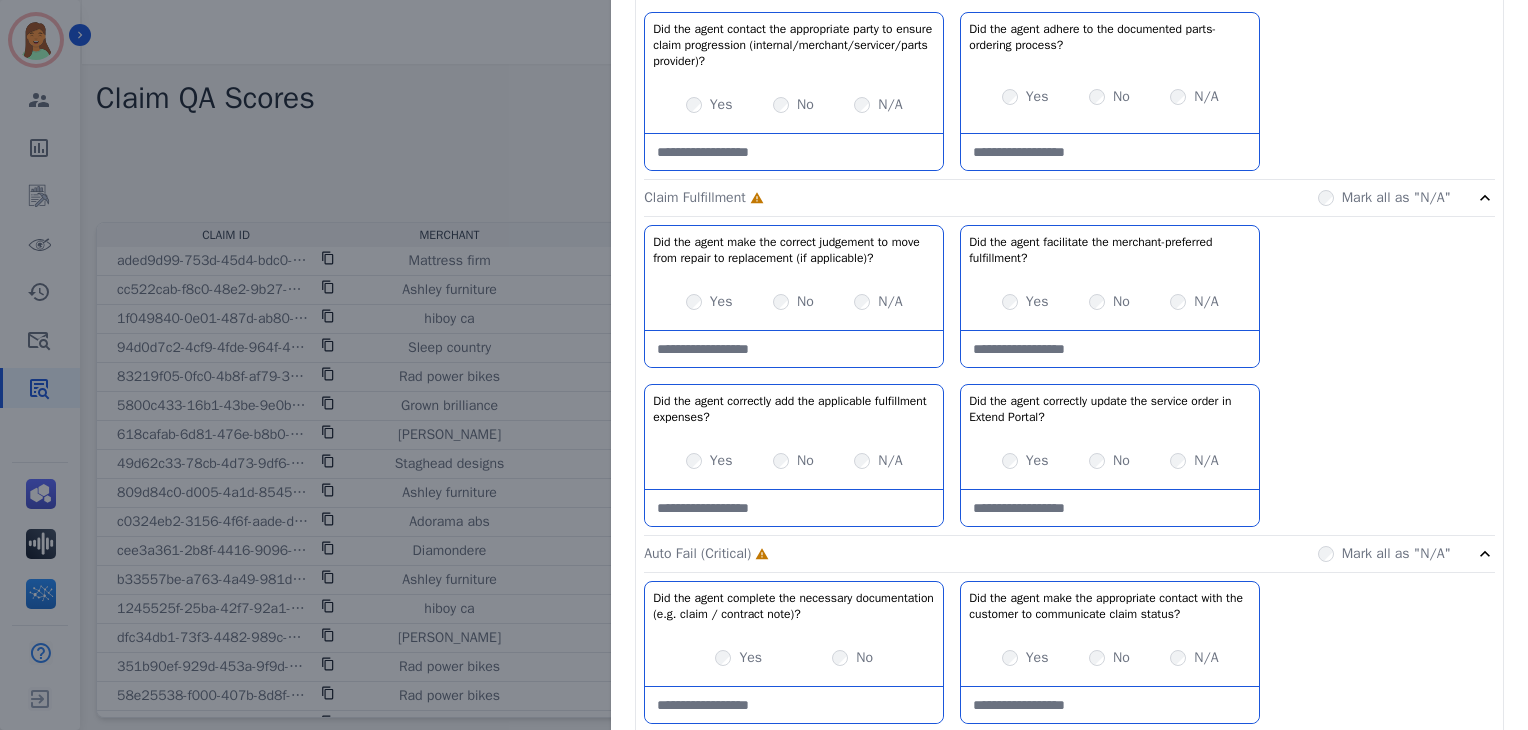click on "Yes     No     N/A" at bounding box center (1110, 302) 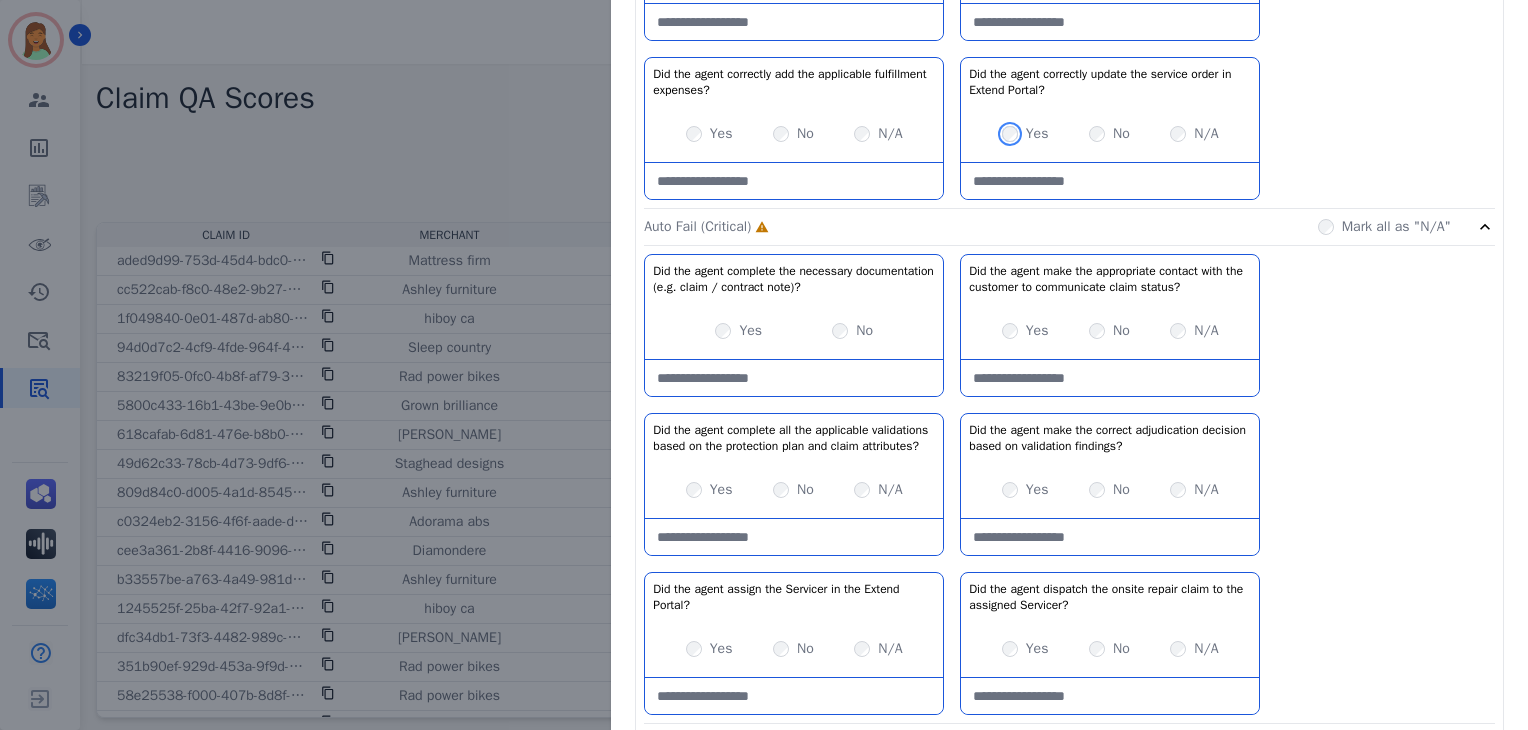 scroll, scrollTop: 1150, scrollLeft: 0, axis: vertical 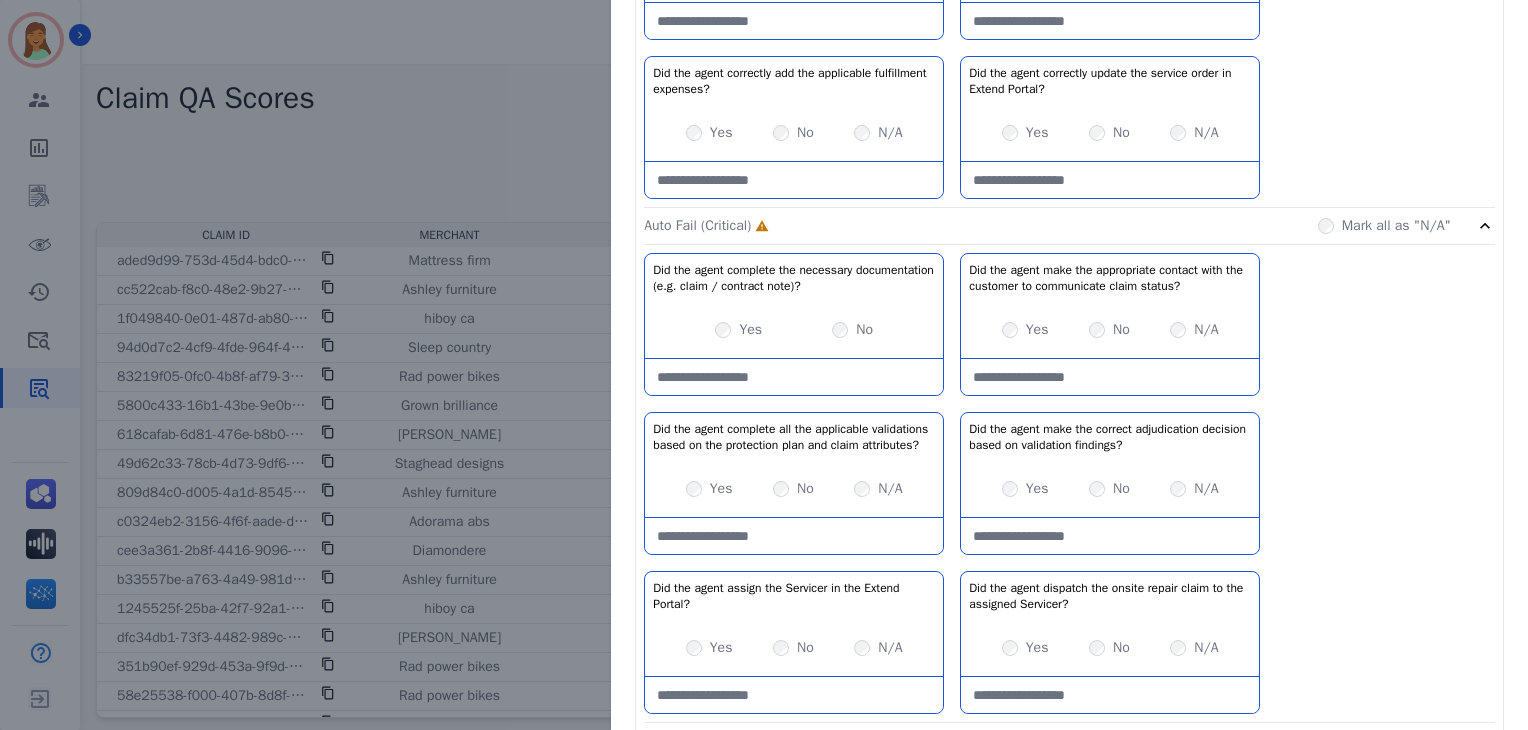 click on "Yes" at bounding box center [721, 489] 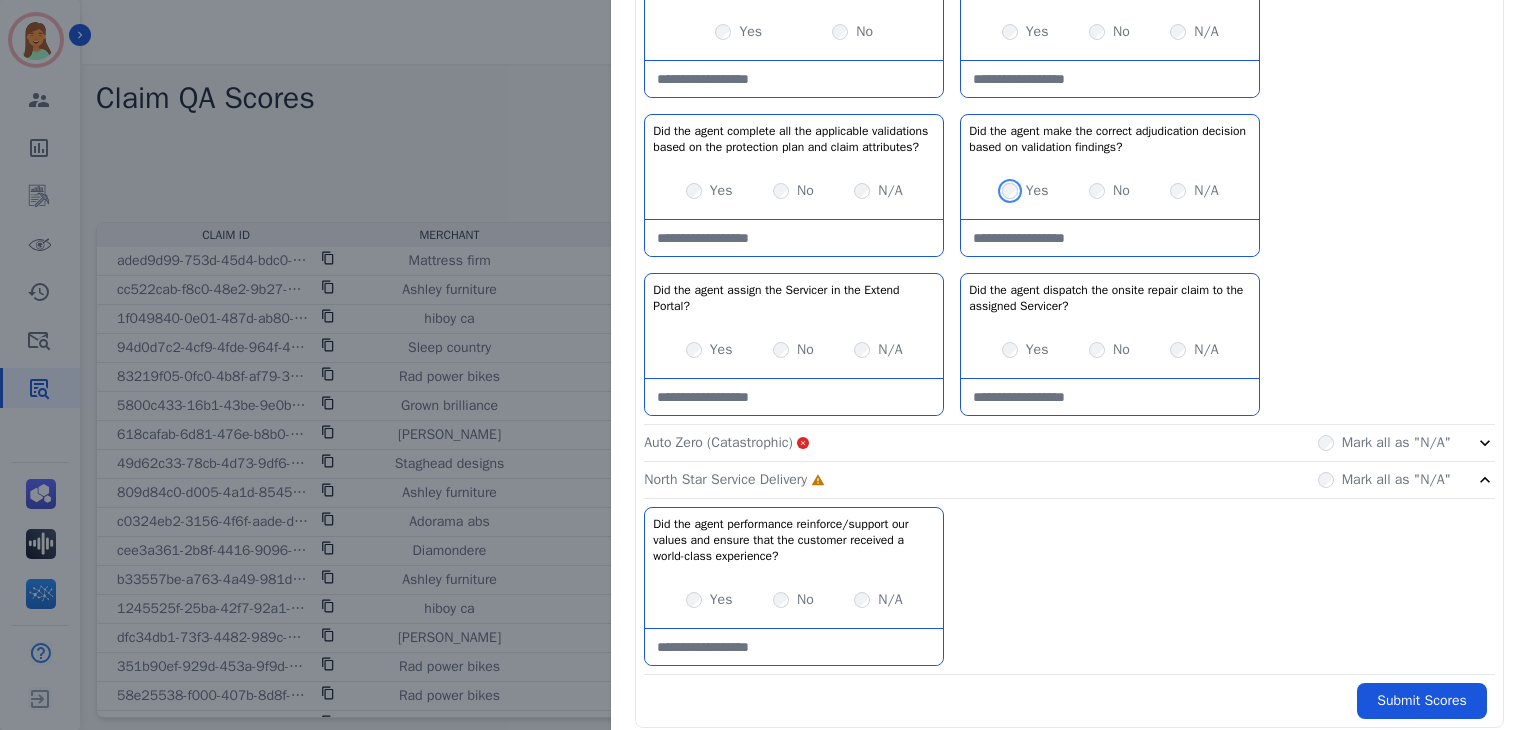 scroll, scrollTop: 1449, scrollLeft: 0, axis: vertical 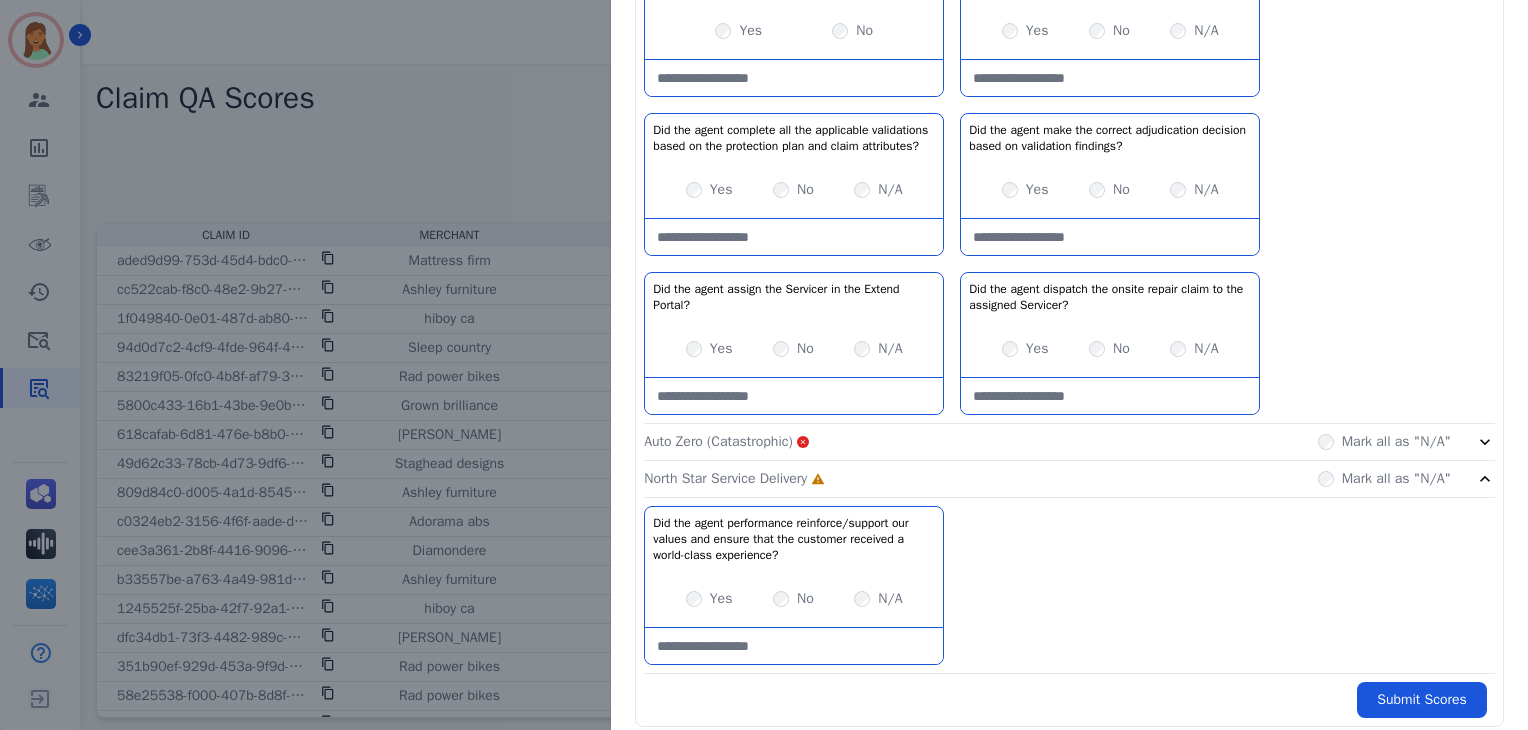 click on "Yes" at bounding box center (721, 349) 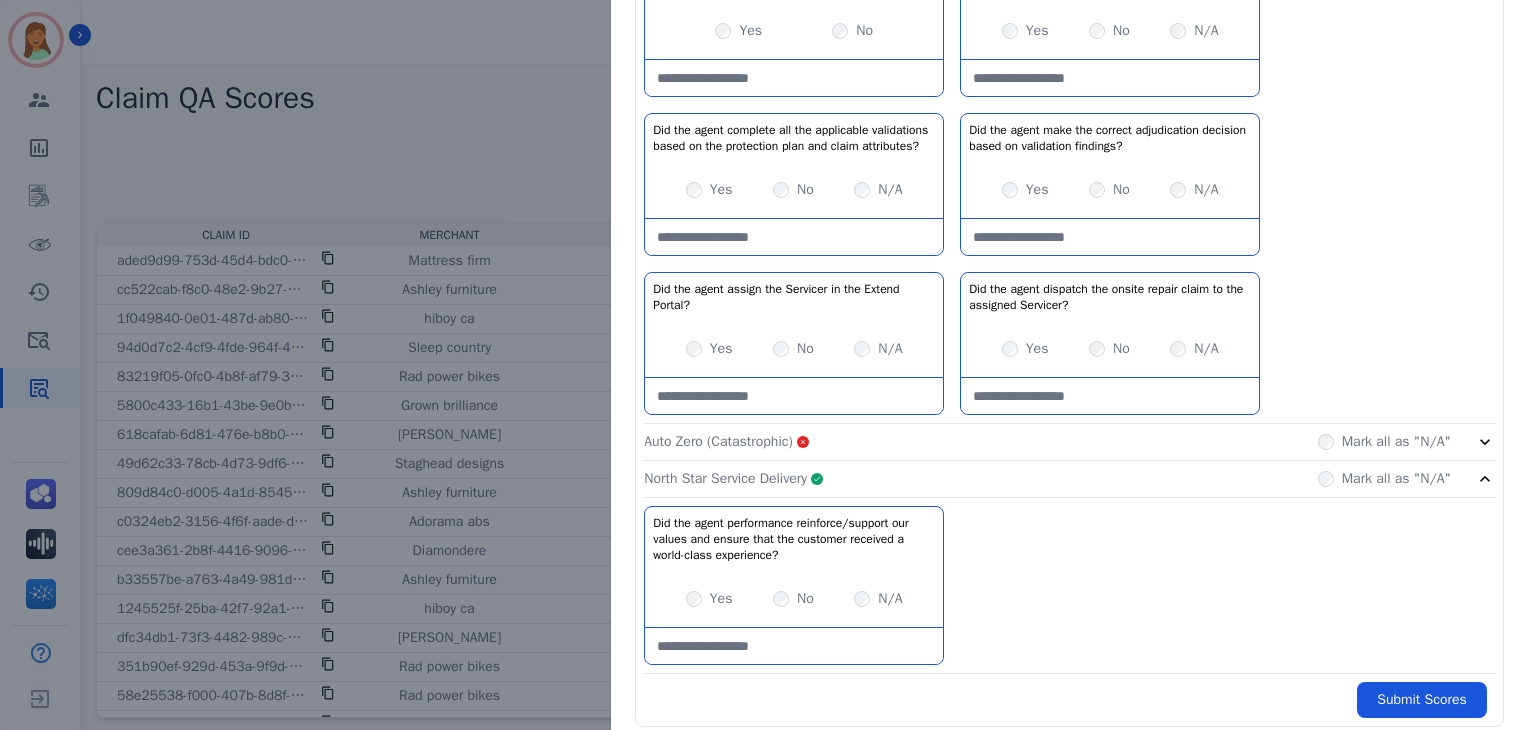 click on "Mark all as "N/A"" at bounding box center [1384, 442] 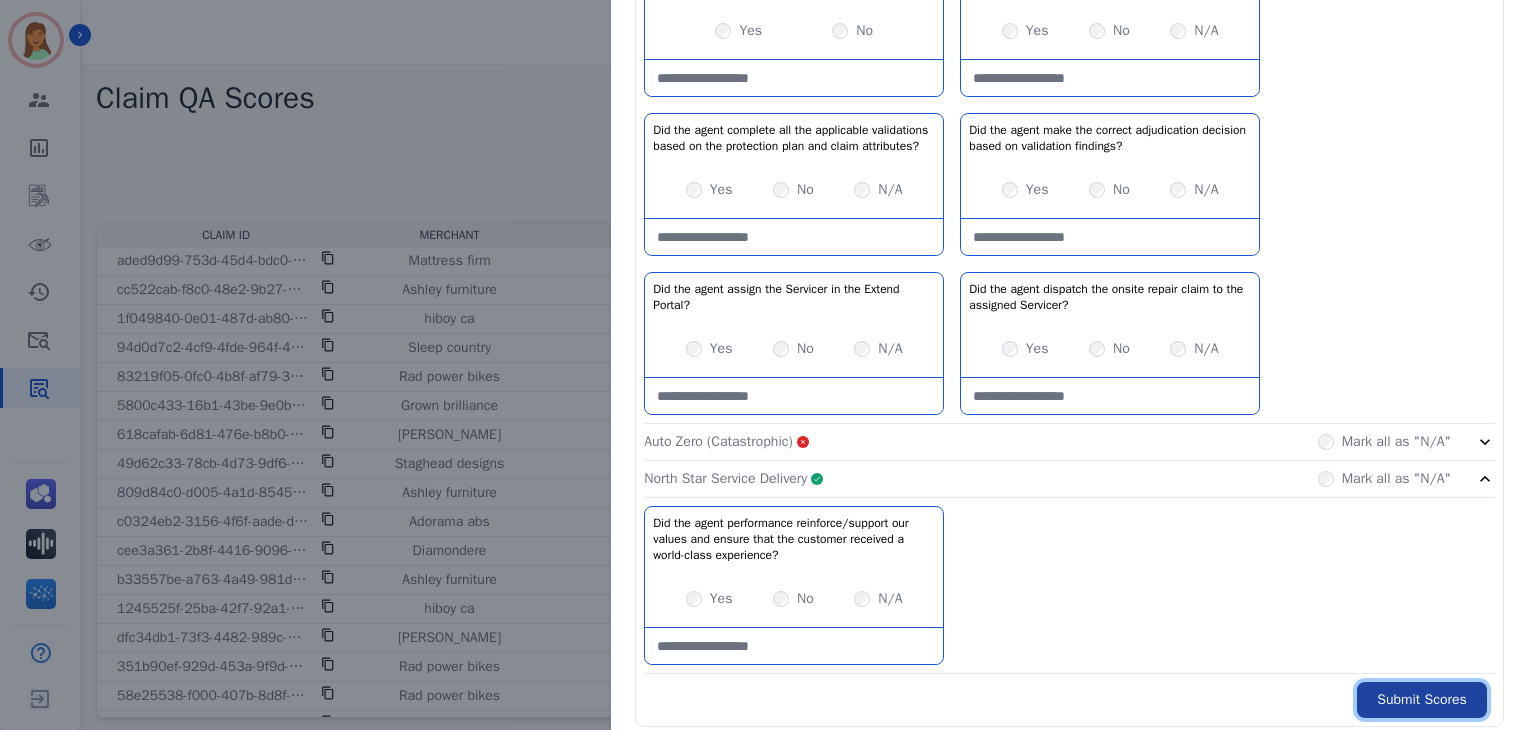 click on "Submit Scores" at bounding box center (1422, 700) 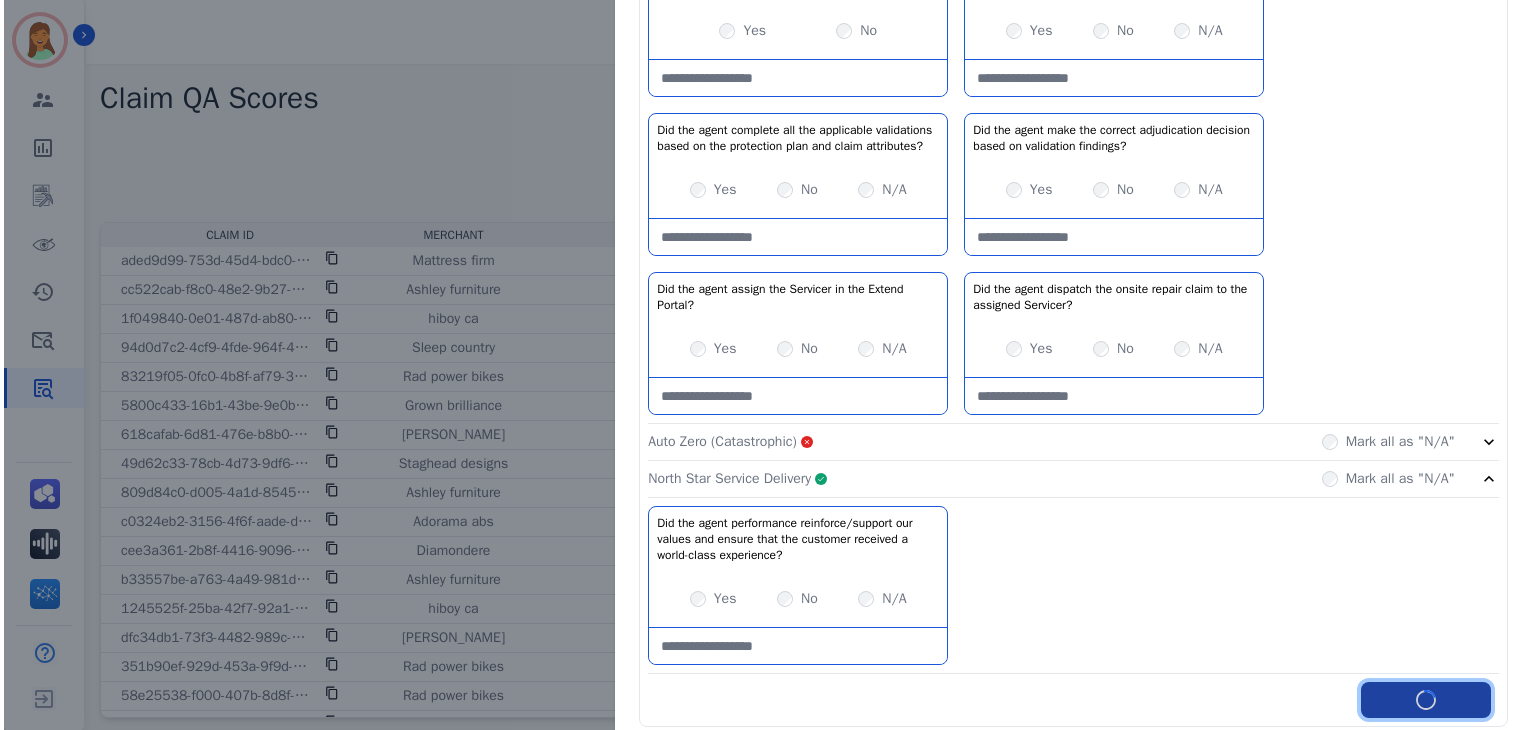scroll, scrollTop: 0, scrollLeft: 0, axis: both 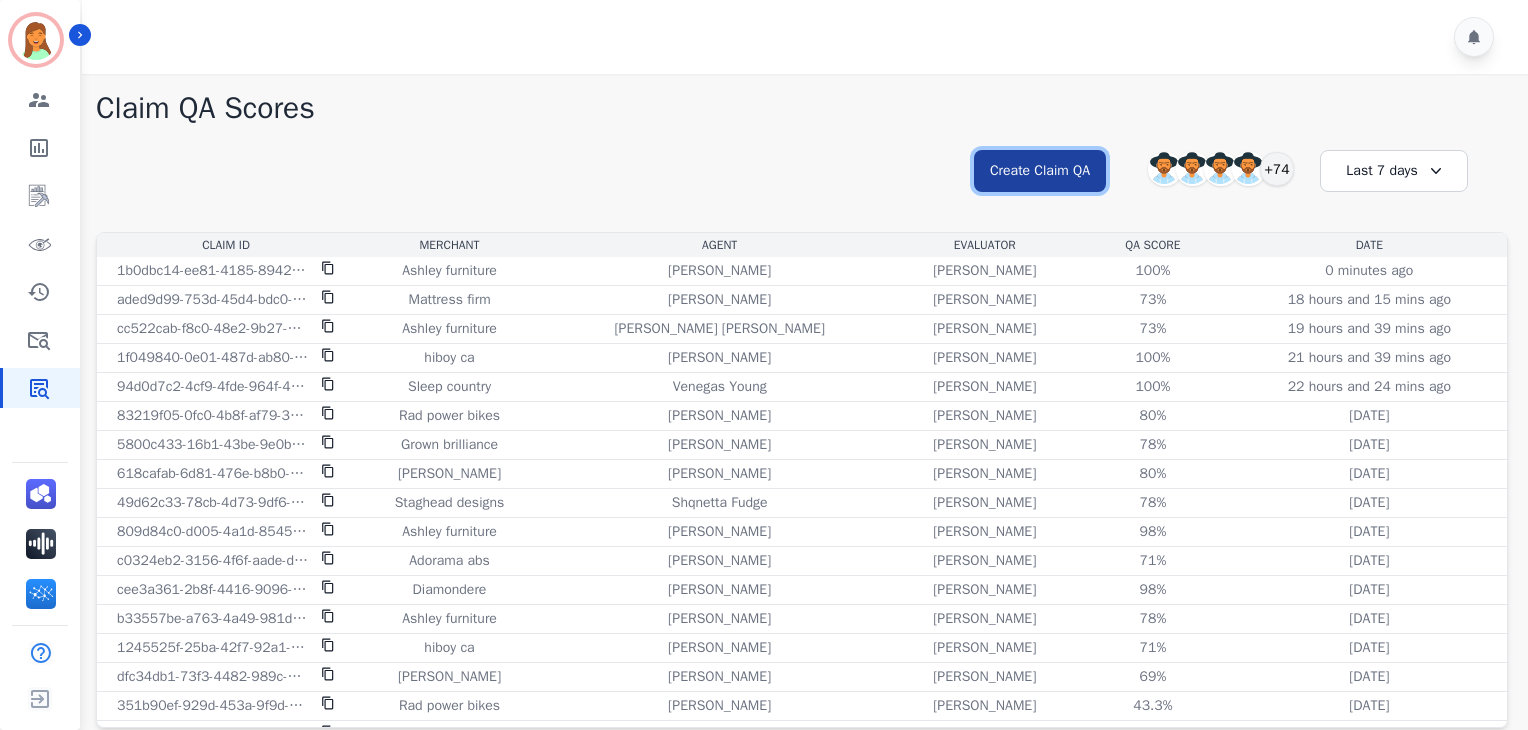 click on "Create Claim QA" at bounding box center (1040, 171) 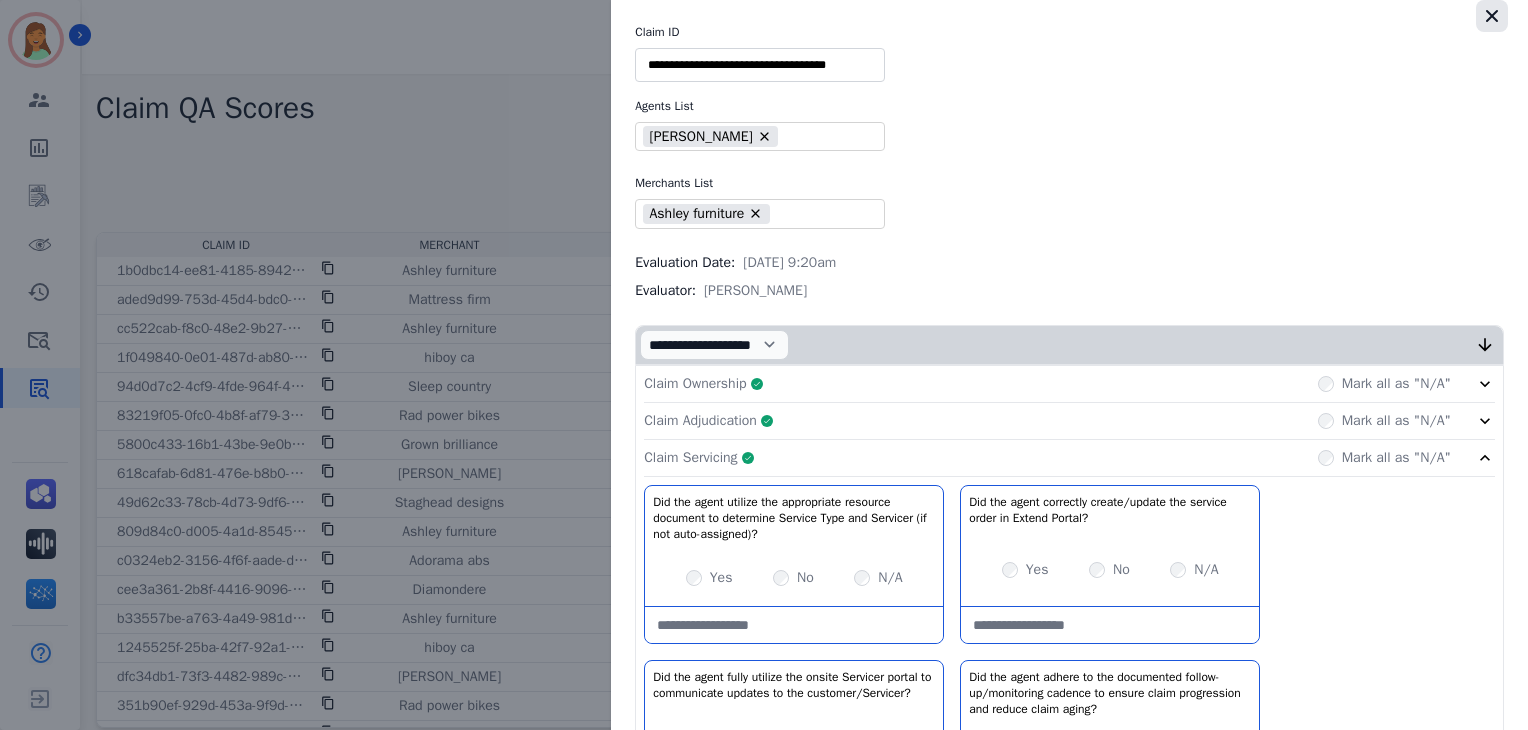 click 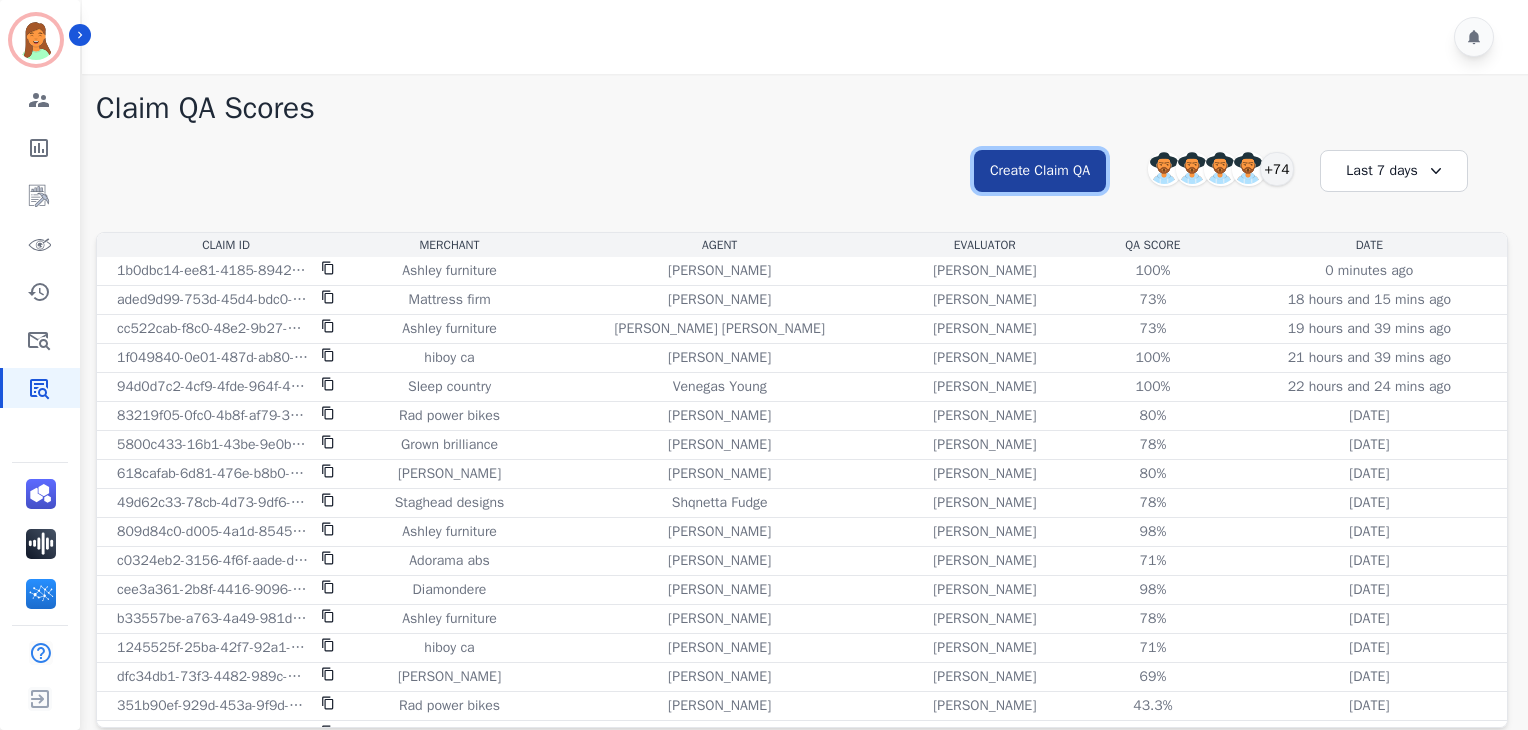 click on "Create Claim QA" at bounding box center (1040, 171) 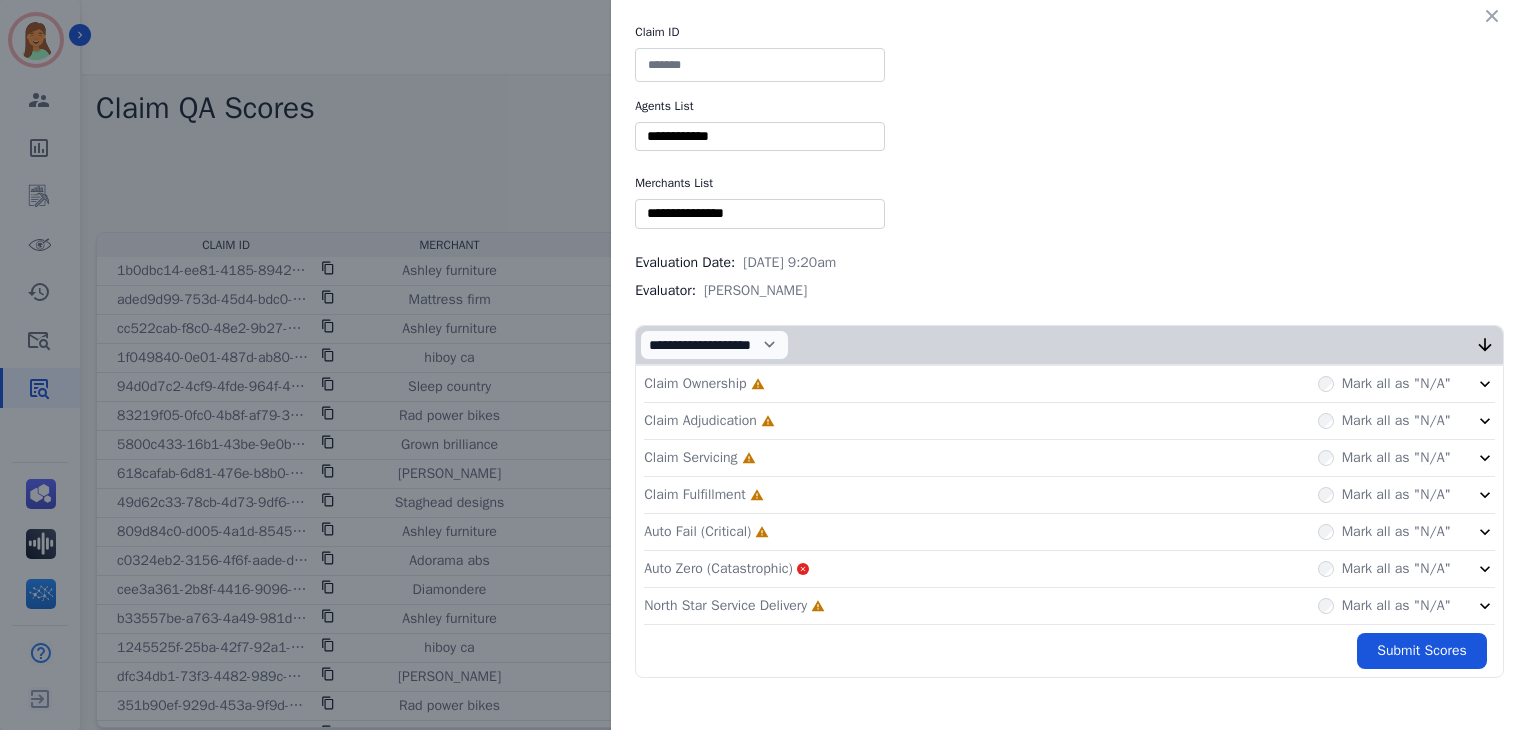 click at bounding box center [760, 65] 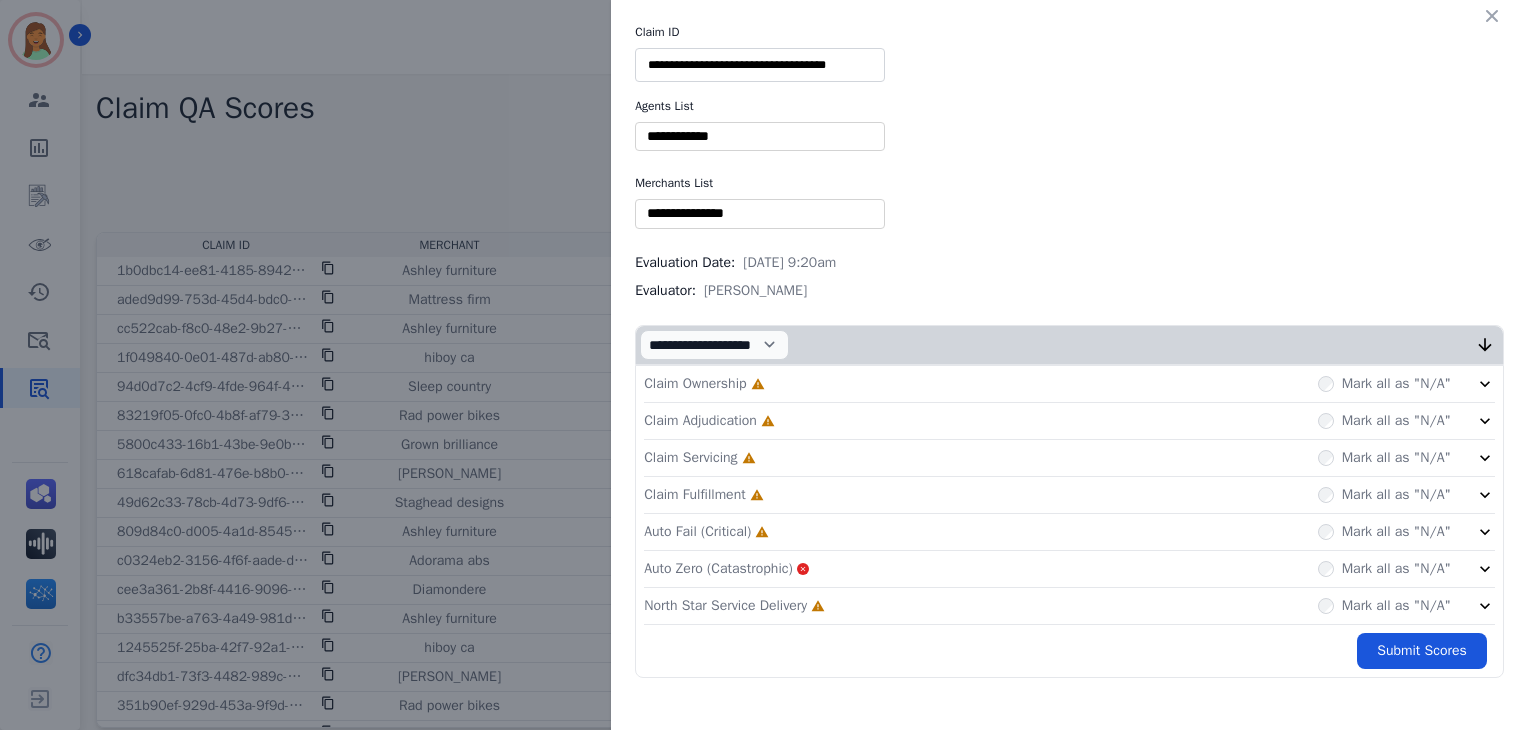 type on "**********" 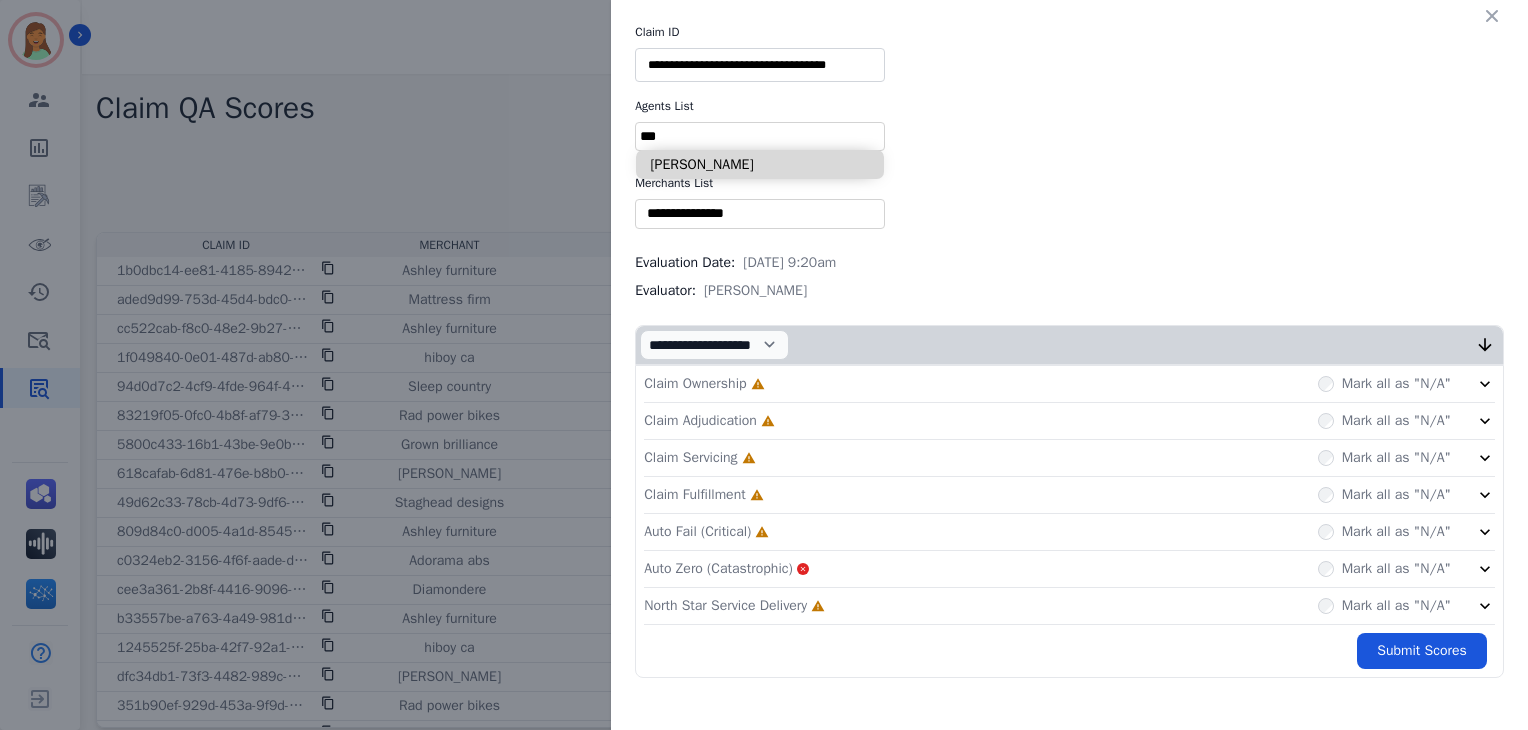 type on "***" 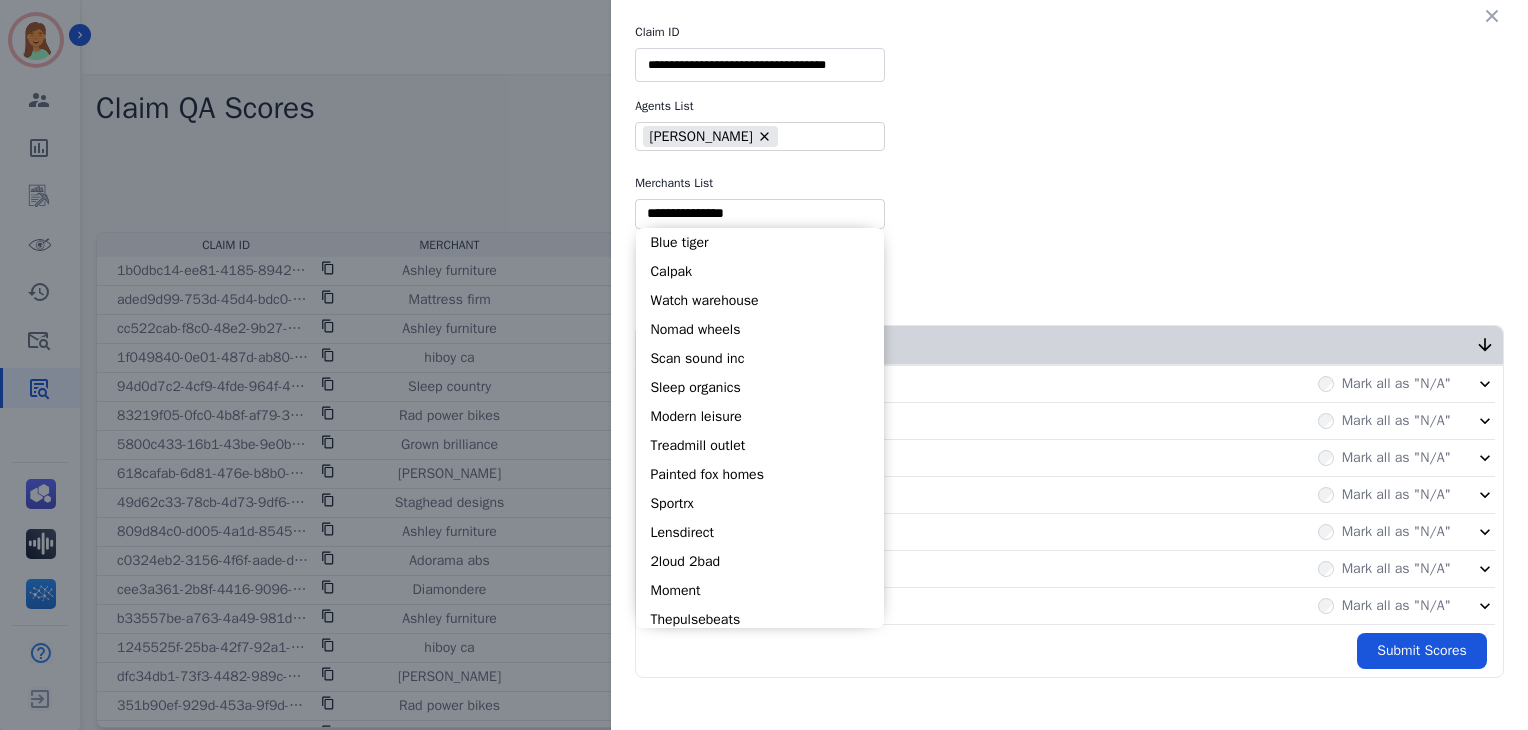 click at bounding box center (760, 213) 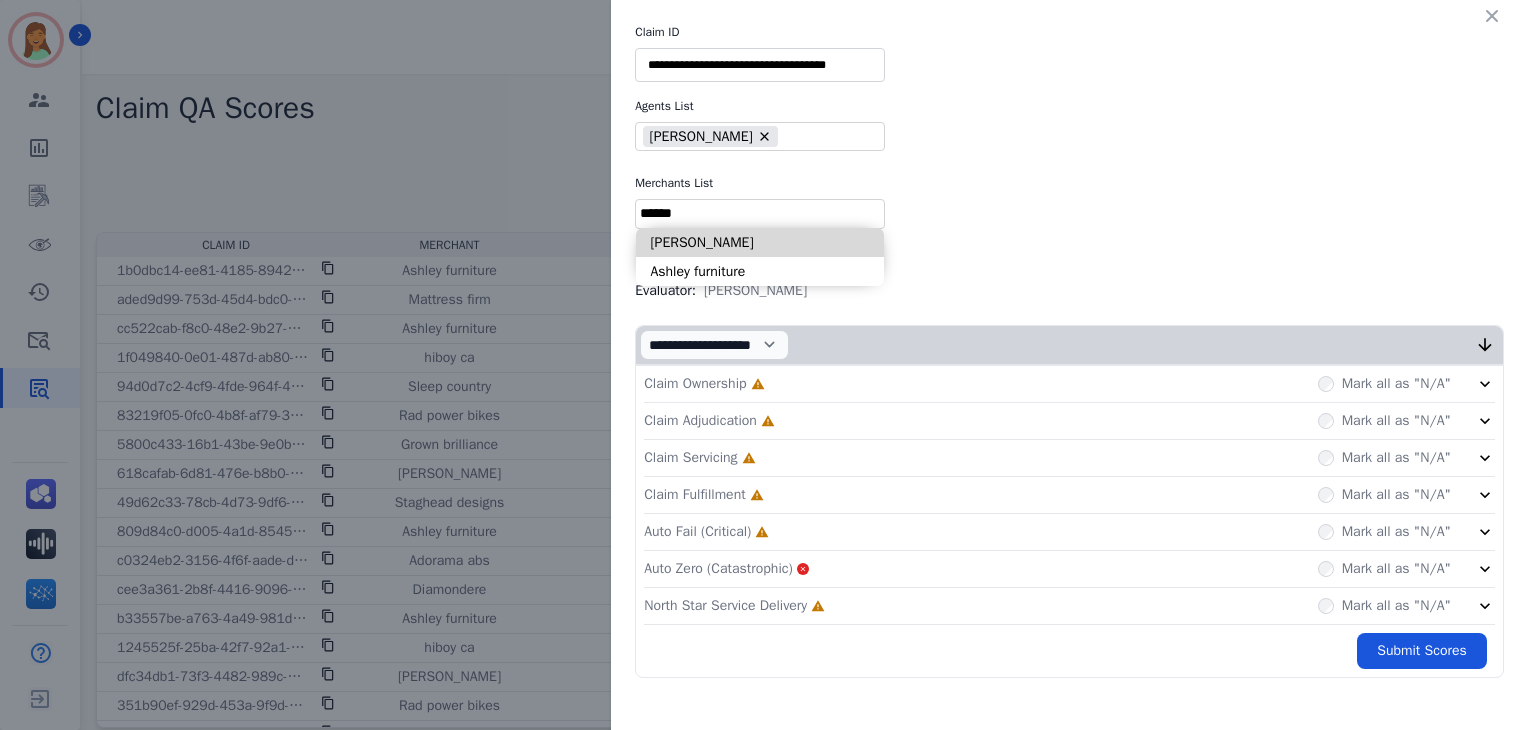 type on "******" 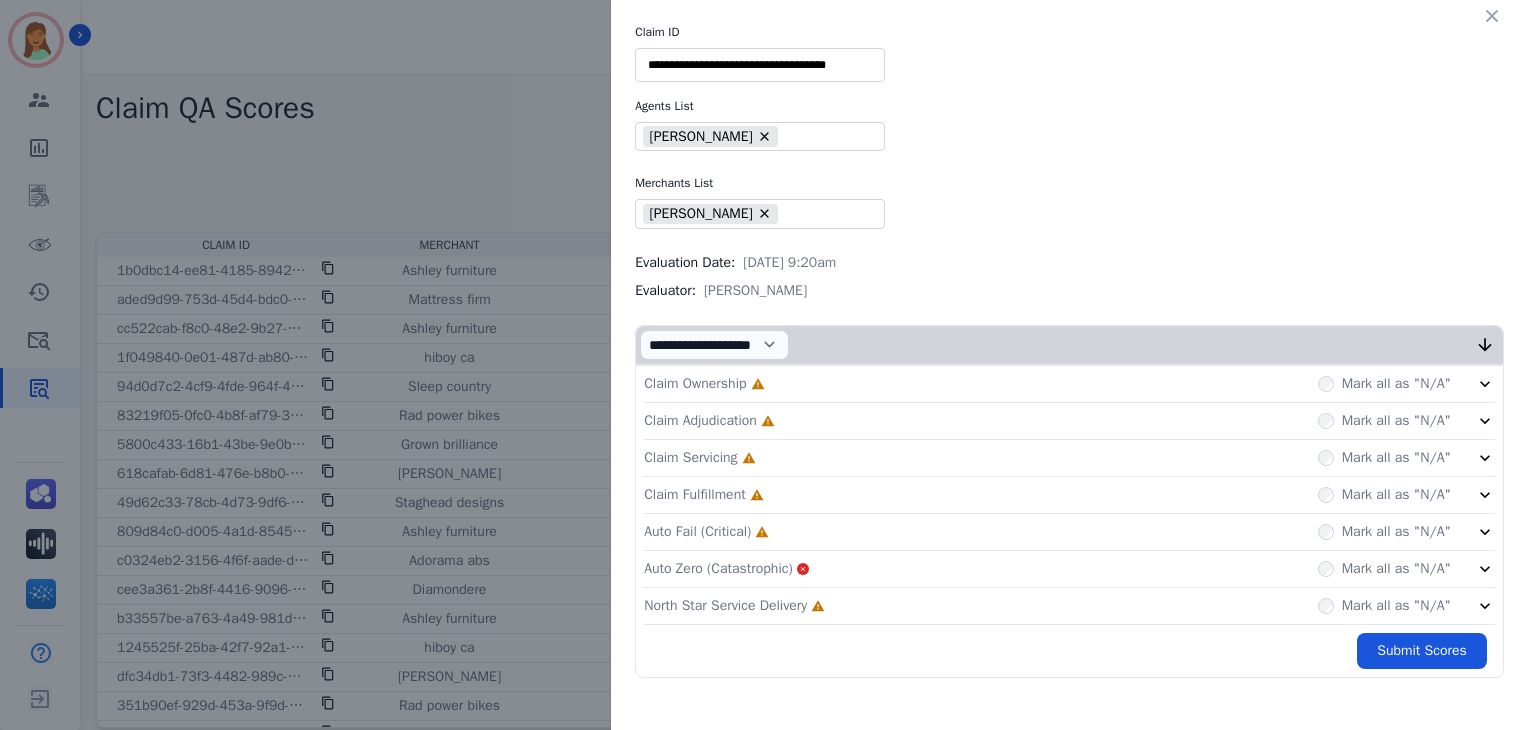 drag, startPoint x: 866, startPoint y: 595, endPoint x: 856, endPoint y: 560, distance: 36.40055 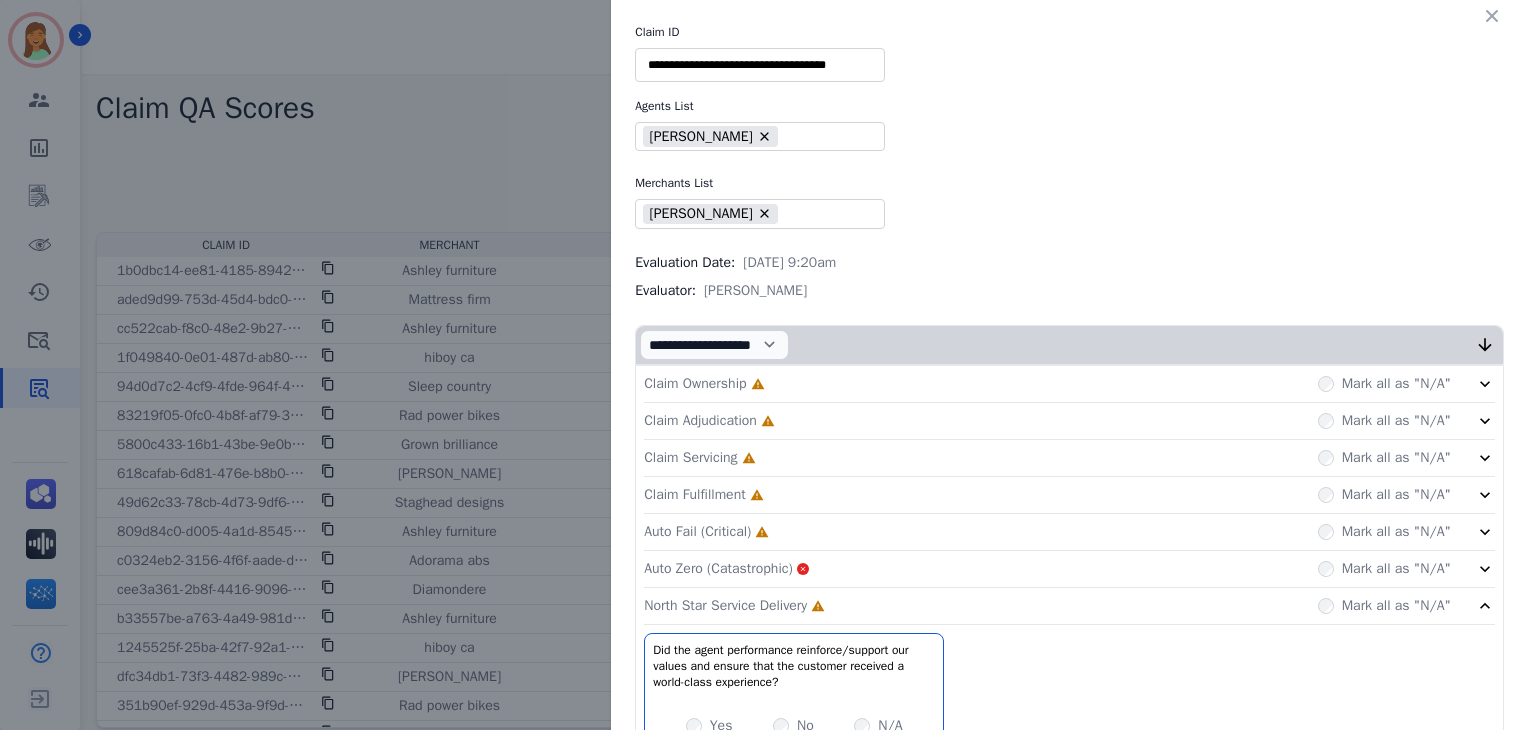 click on "Auto Fail (Critical)     Incomplete         Mark all as "N/A"" 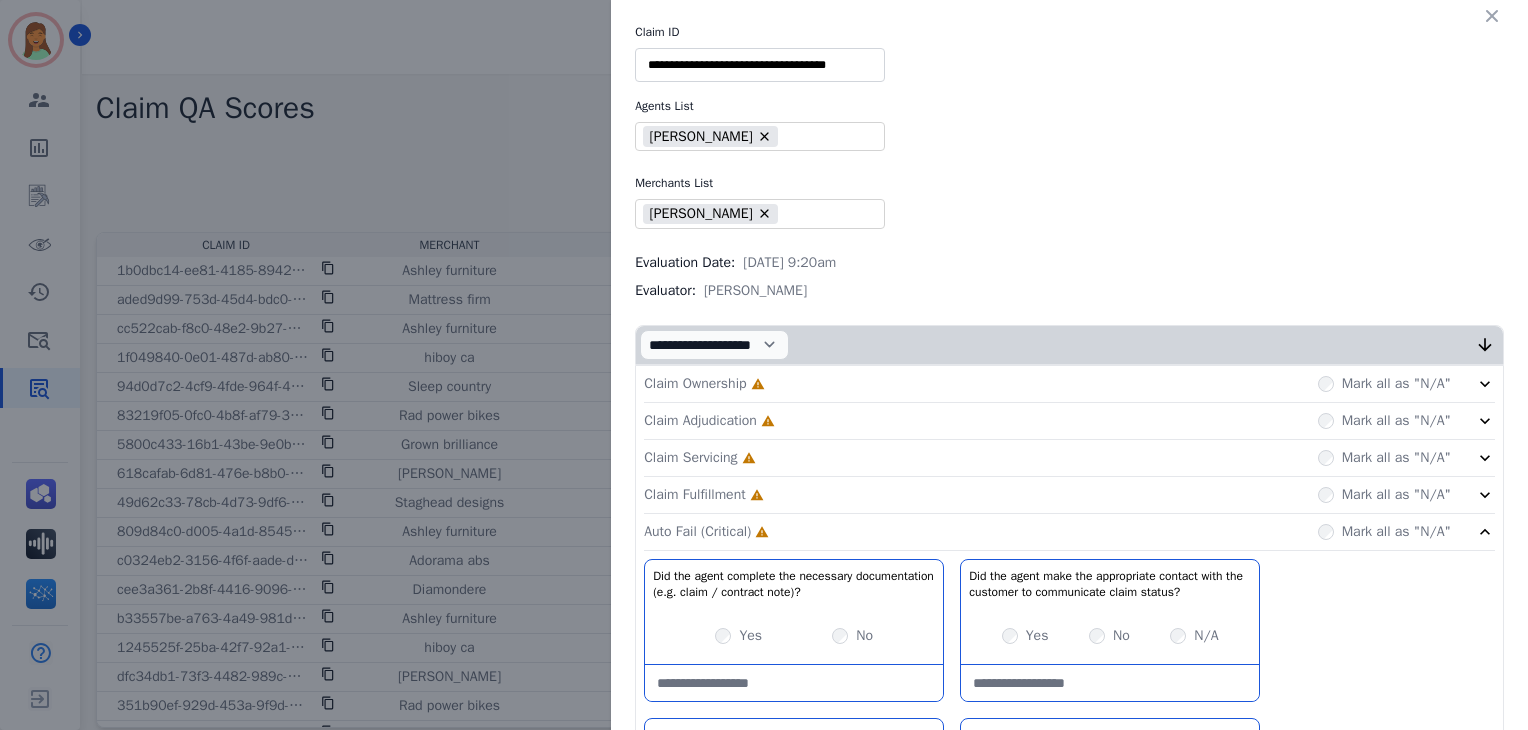 click on "Claim Fulfillment     Incomplete         Mark all as "N/A"" 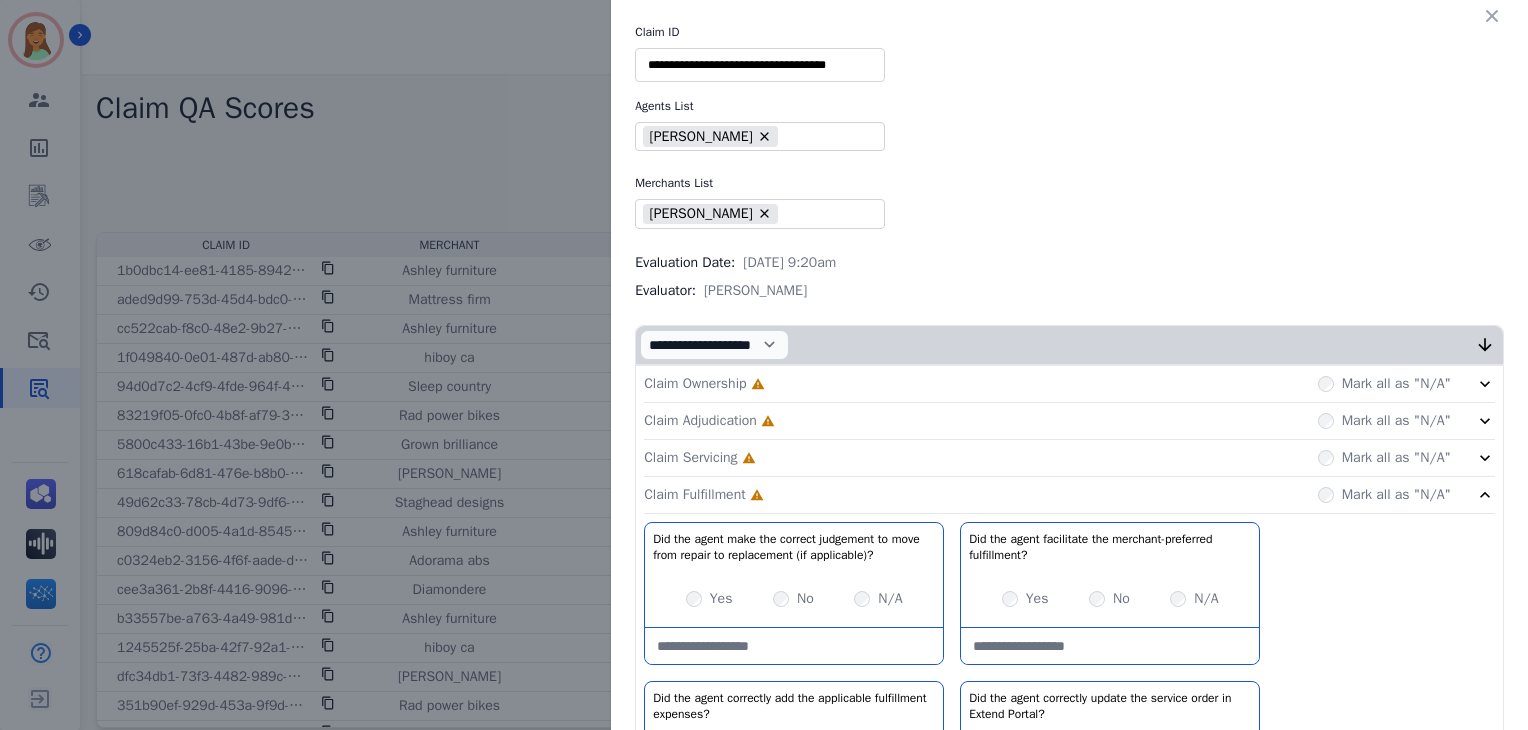 click on "Claim Servicing     Incomplete         Mark all as "N/A"" 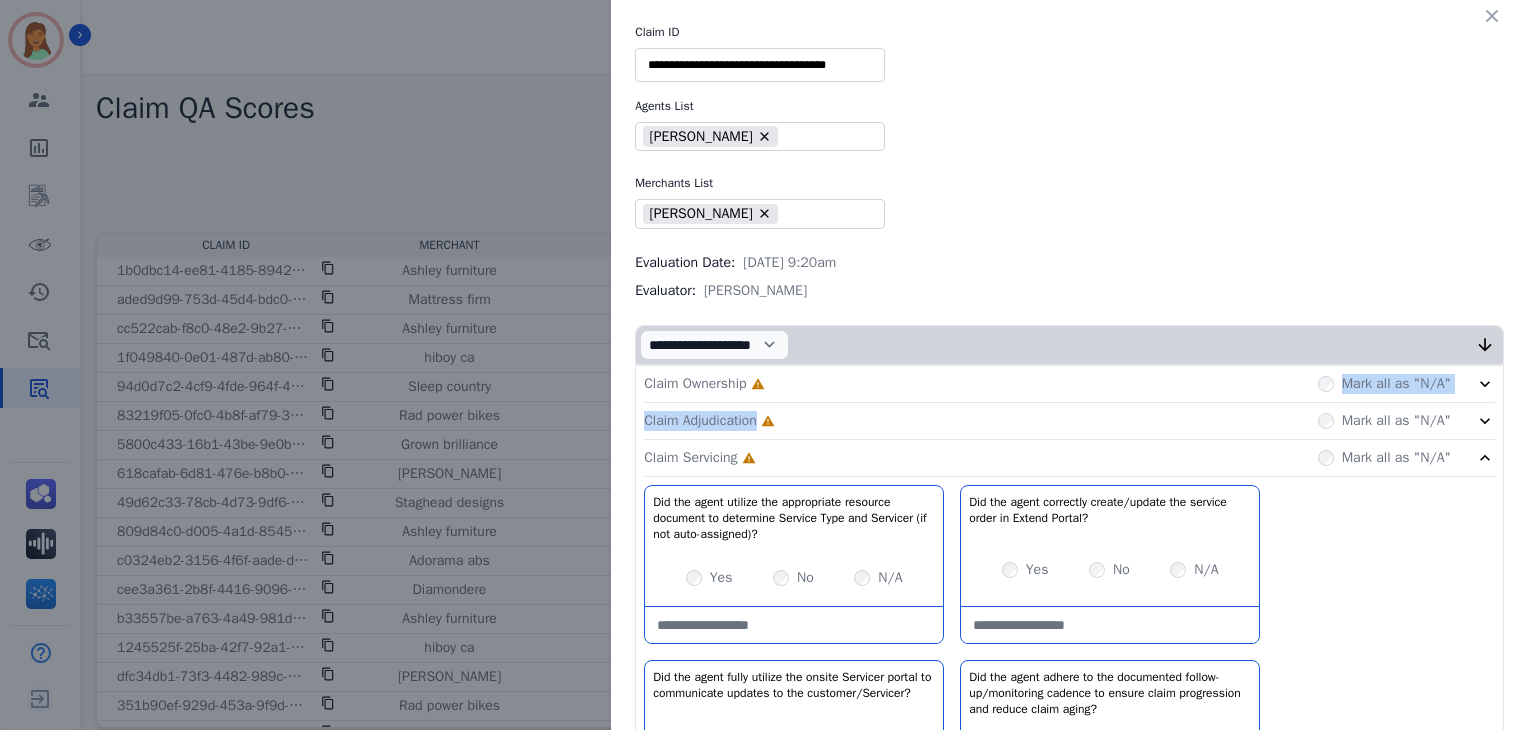 drag, startPoint x: 848, startPoint y: 408, endPoint x: 848, endPoint y: 365, distance: 43 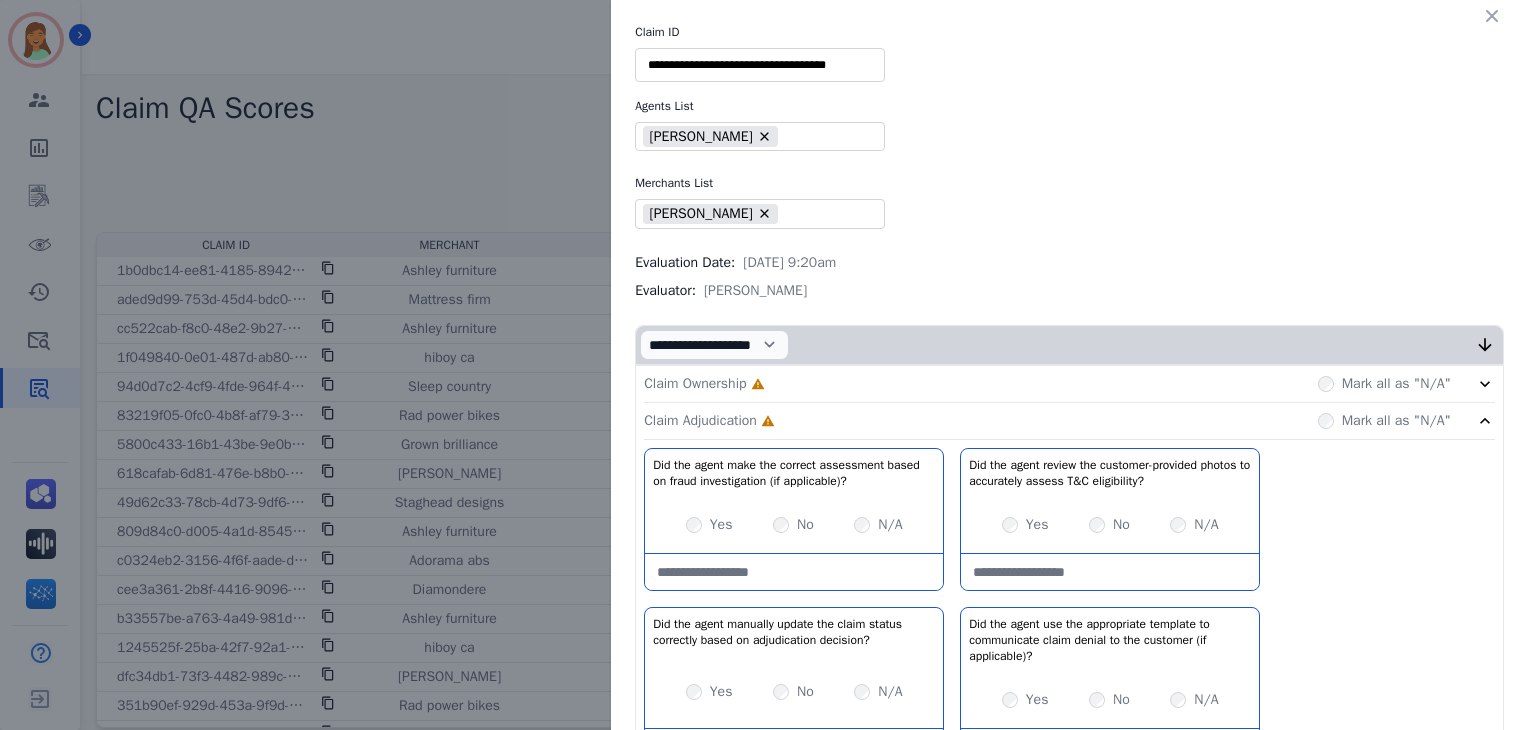 click on "Claim Ownership     Incomplete         Mark all as "N/A"" at bounding box center [1069, 384] 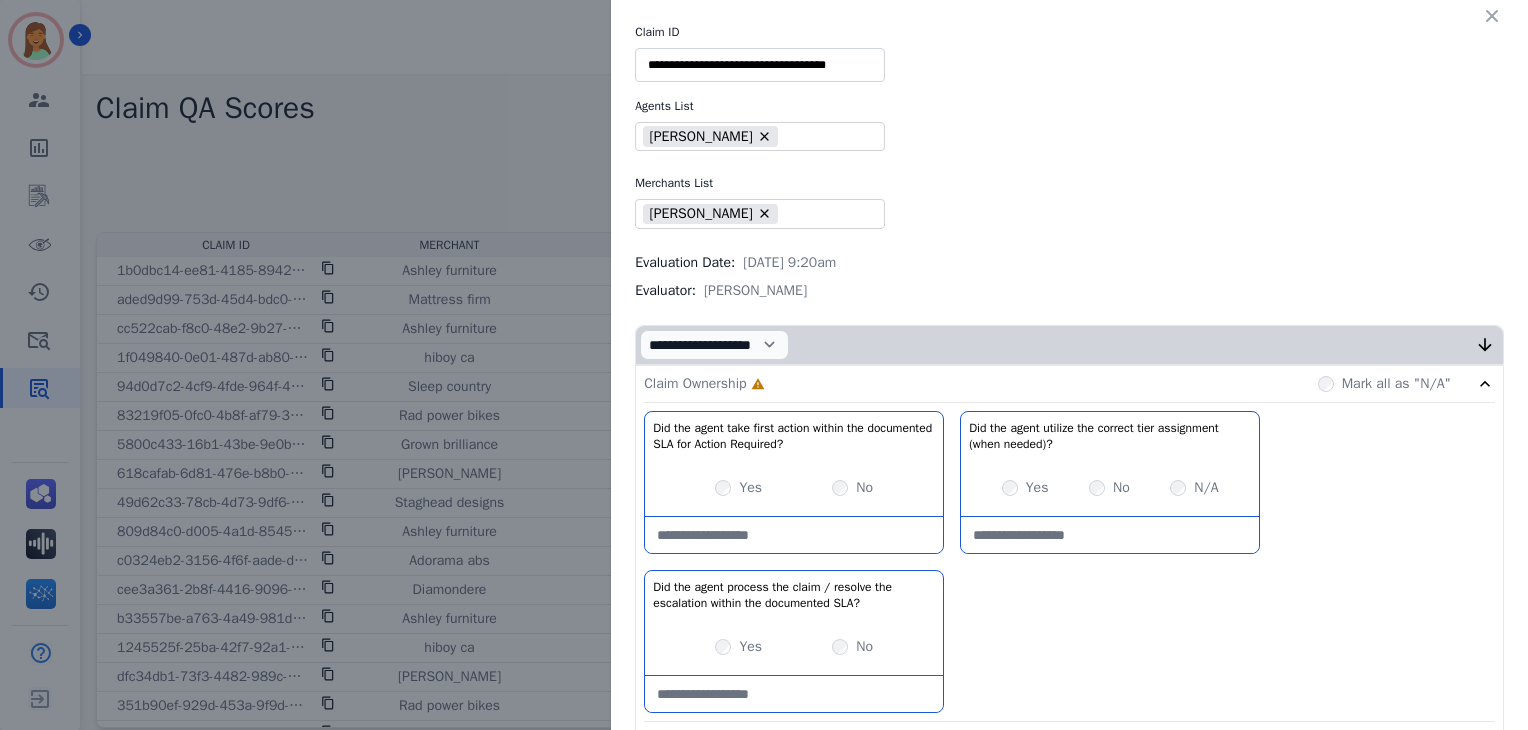 click on "Yes" at bounding box center [1025, 488] 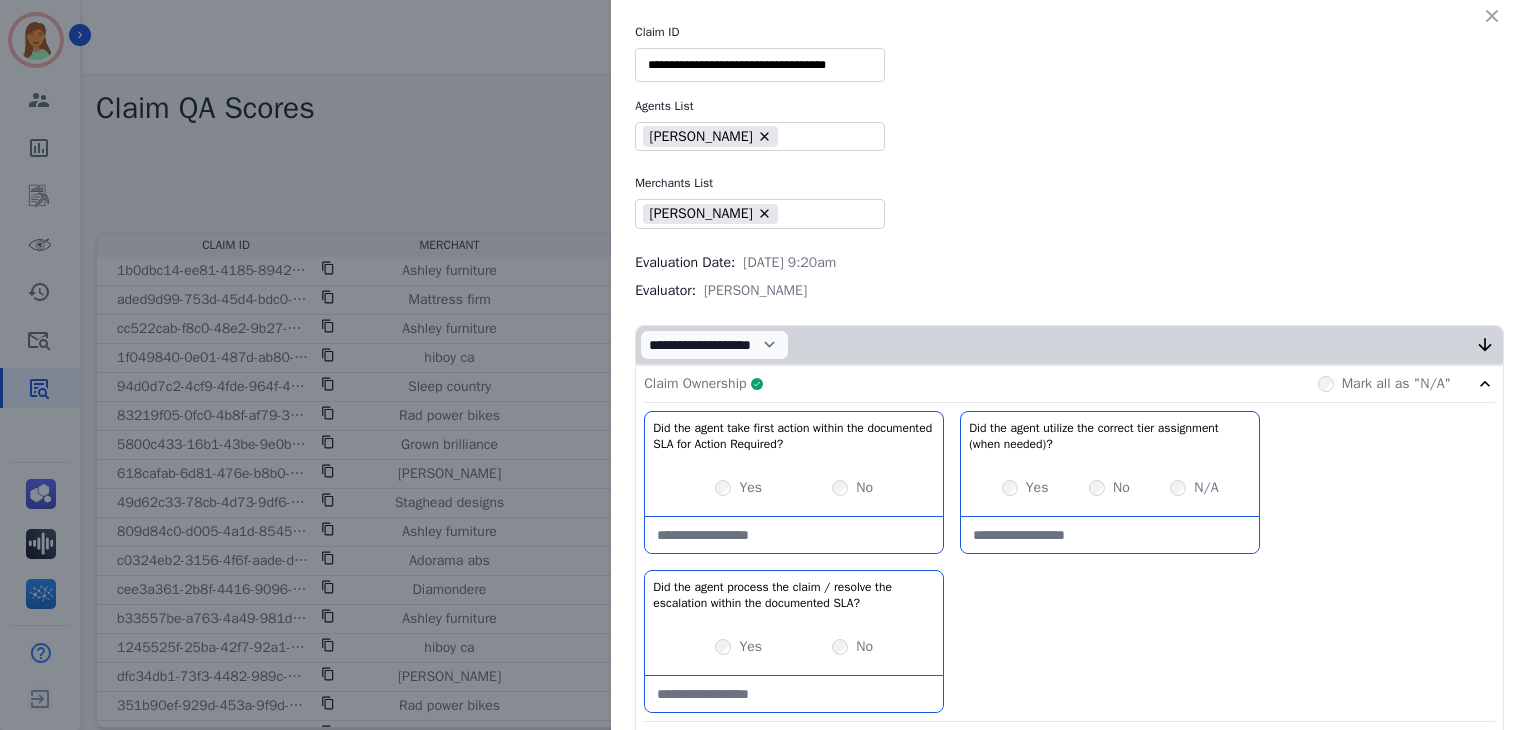 click on "Claim Ownership     Complete         Mark all as "N/A"" at bounding box center (1069, 384) 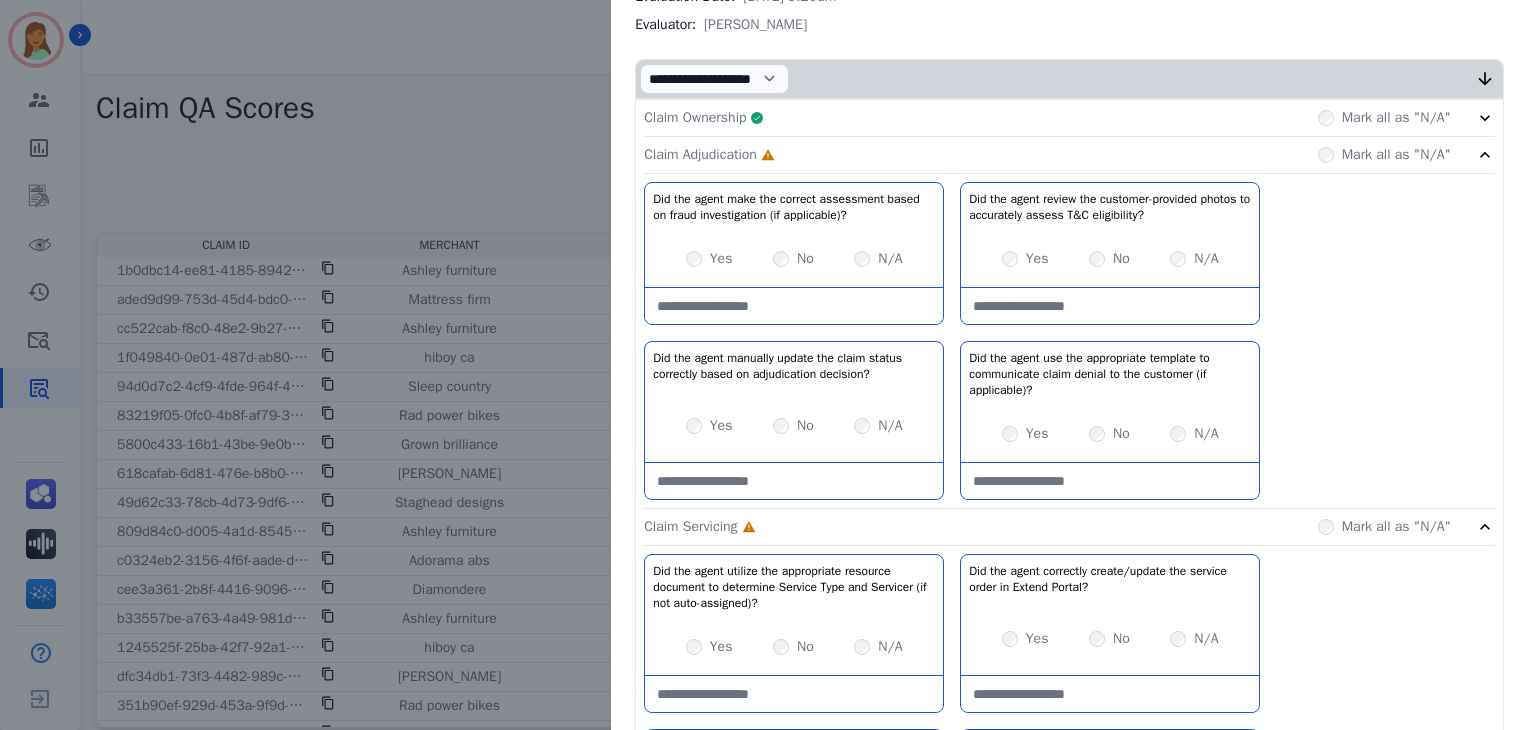 scroll, scrollTop: 533, scrollLeft: 0, axis: vertical 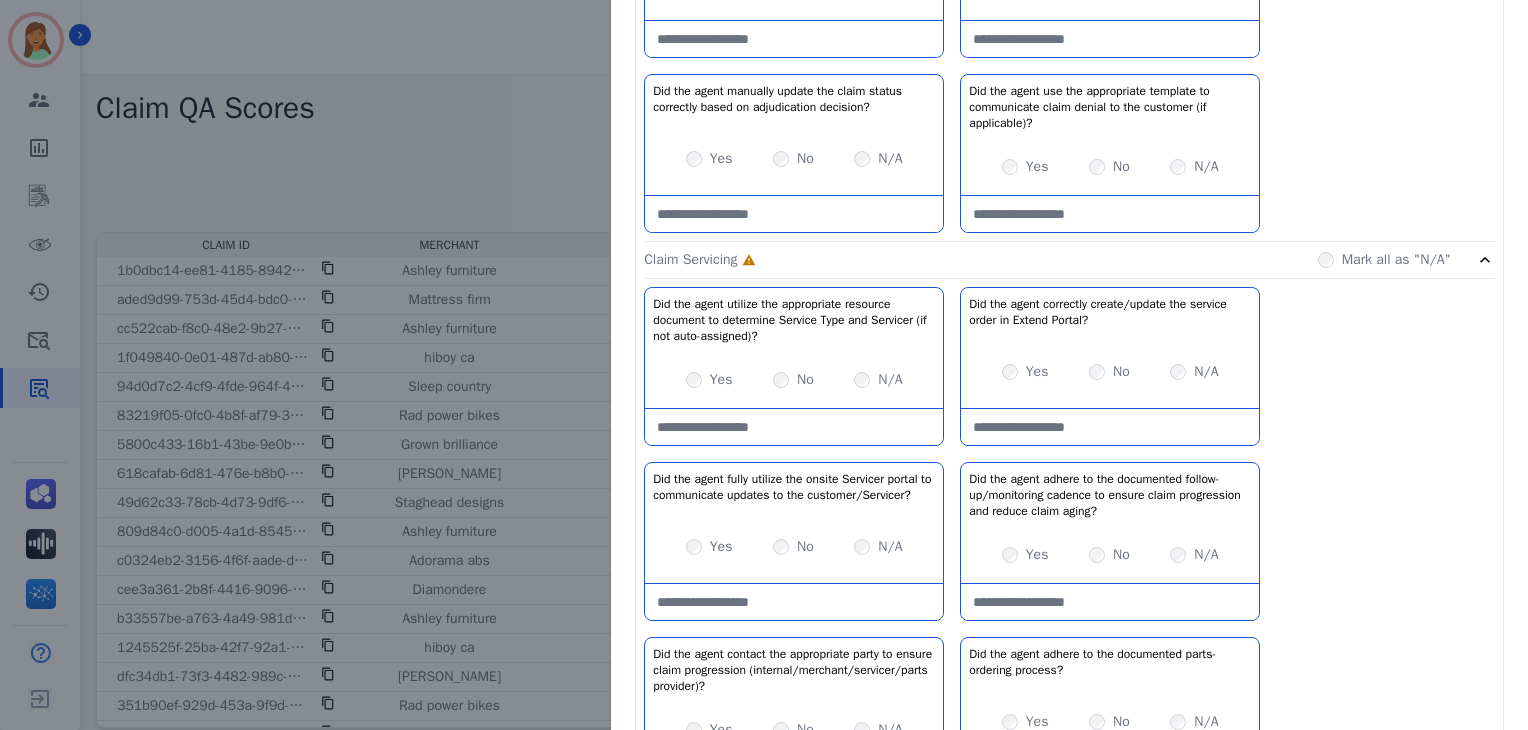 click on "No" at bounding box center [1109, 555] 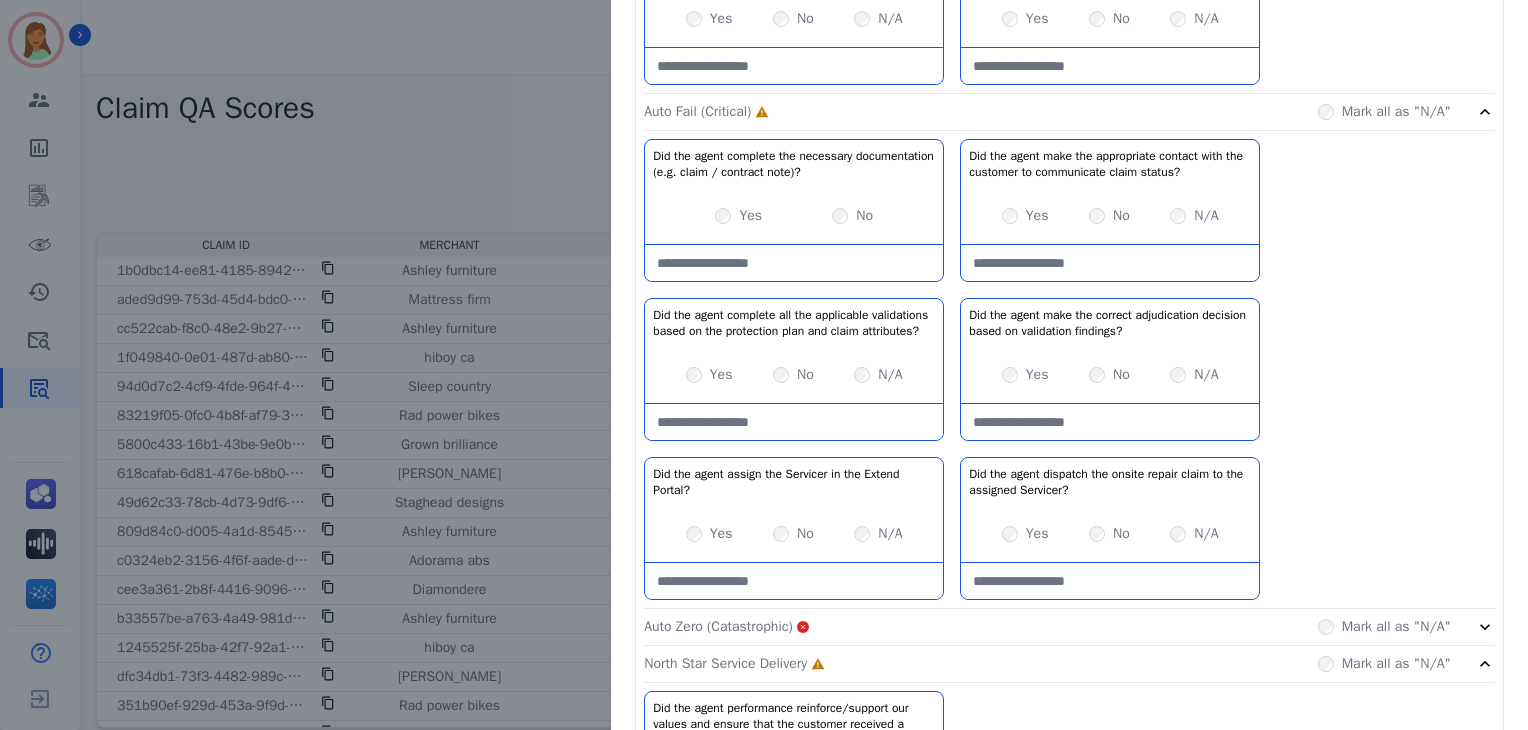 scroll, scrollTop: 1813, scrollLeft: 0, axis: vertical 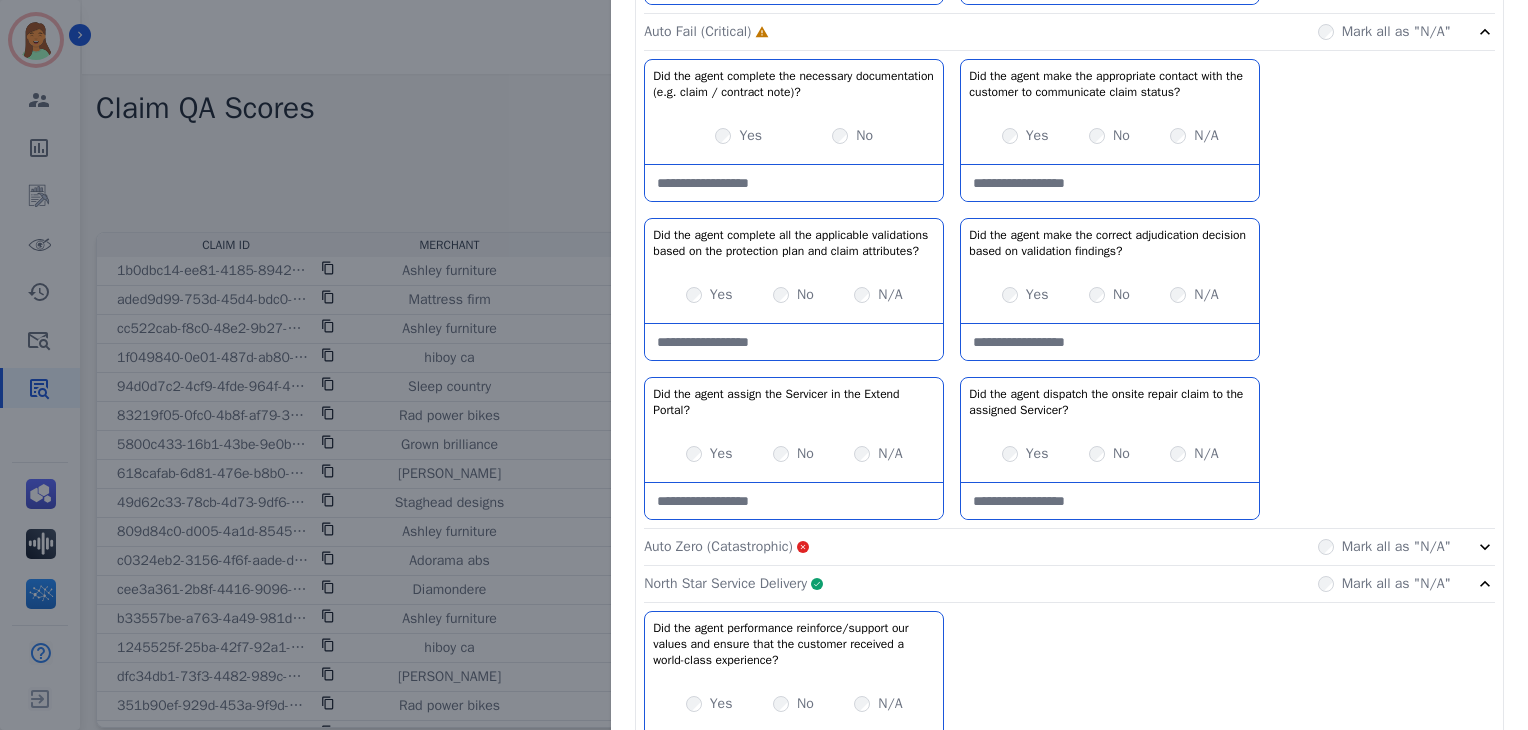 click on "Yes" at bounding box center [1037, 295] 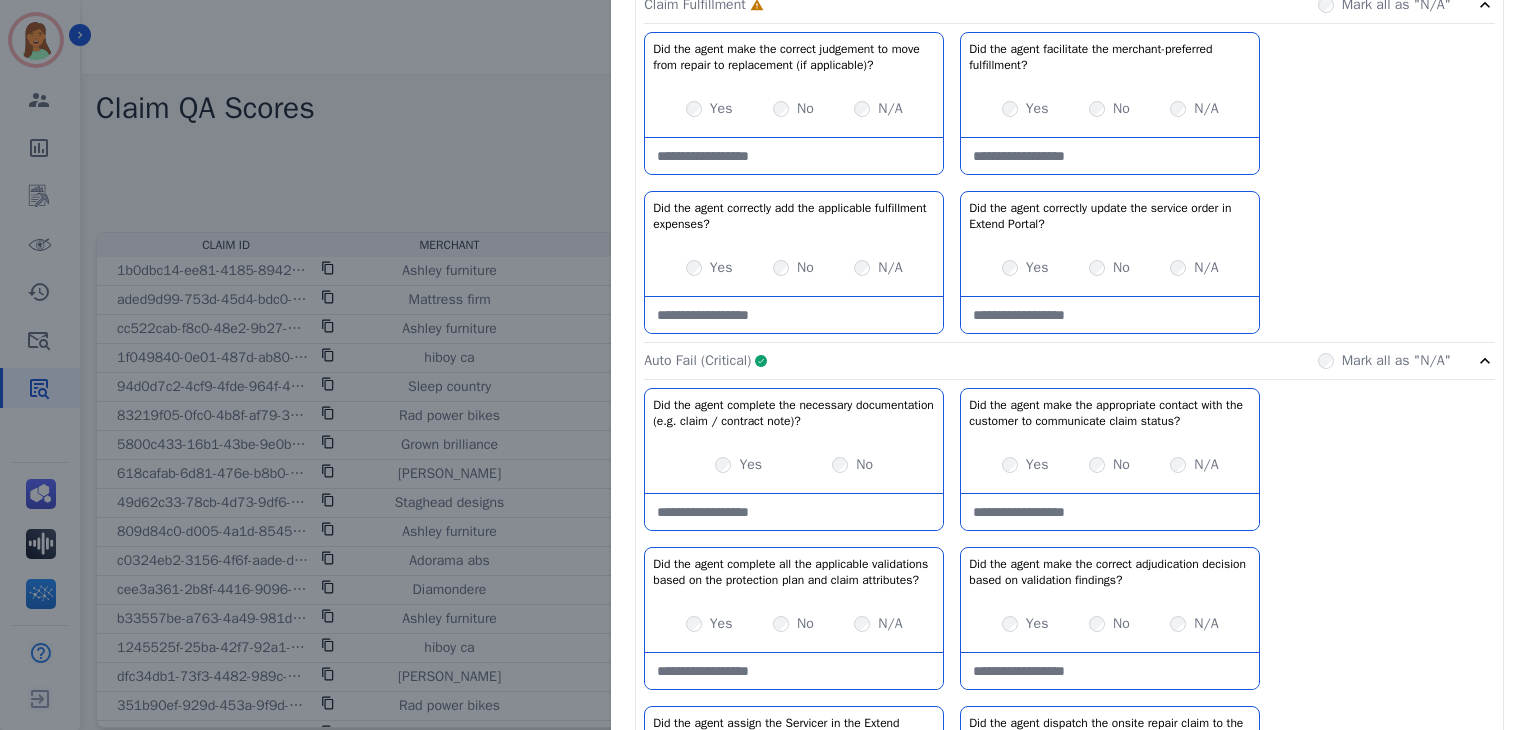 click on "Auto Fail (Critical)     Complete         Mark all as "N/A"" 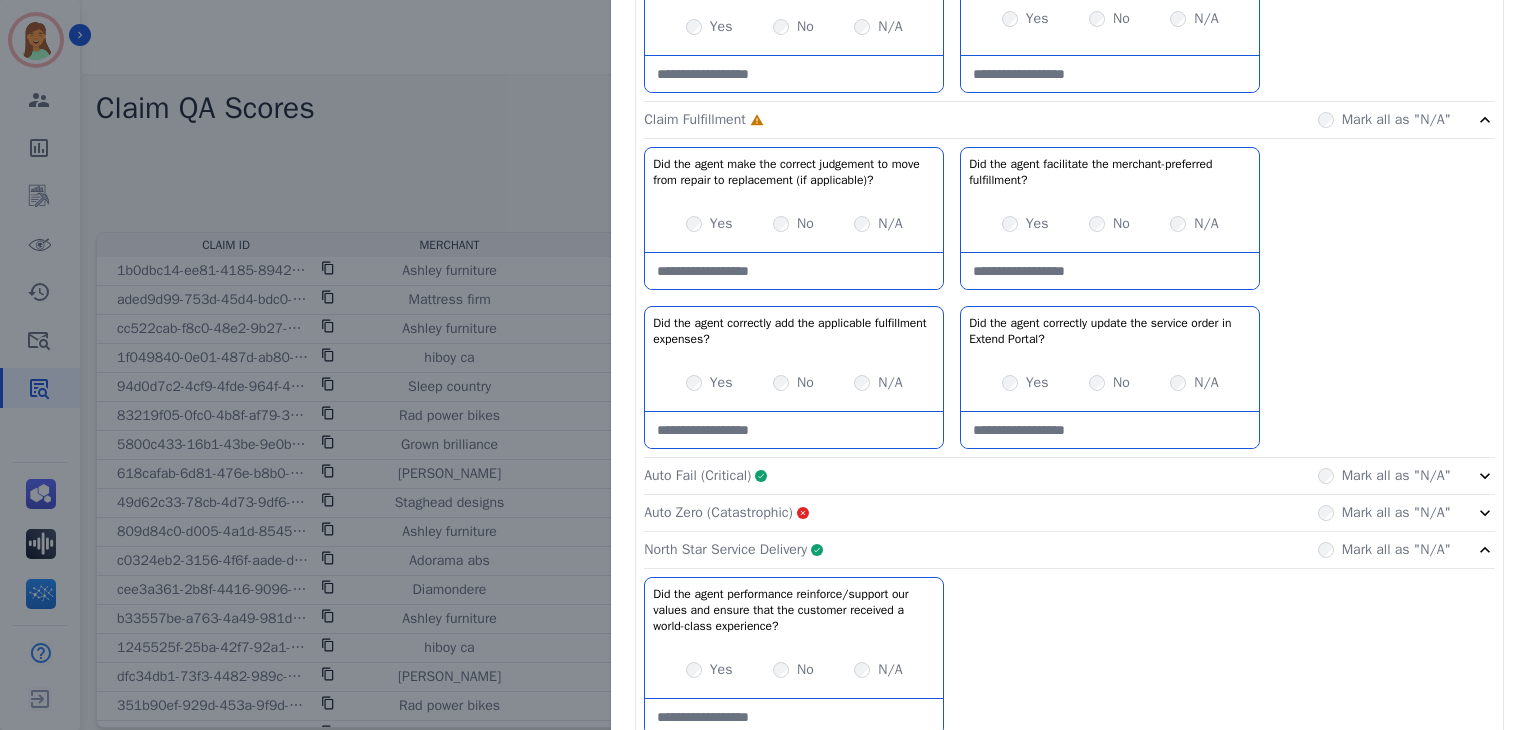 scroll, scrollTop: 1212, scrollLeft: 0, axis: vertical 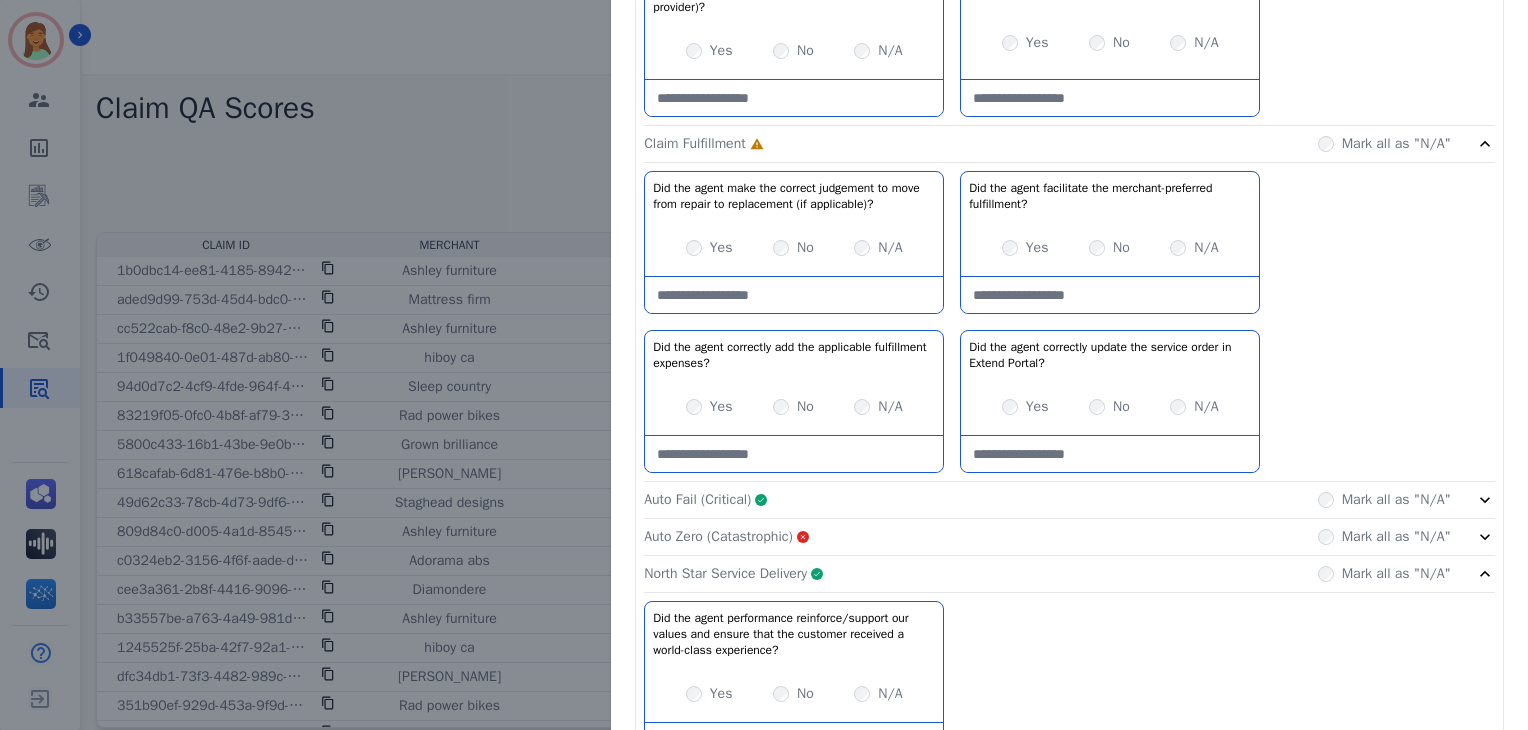 click on "Yes" at bounding box center (721, 407) 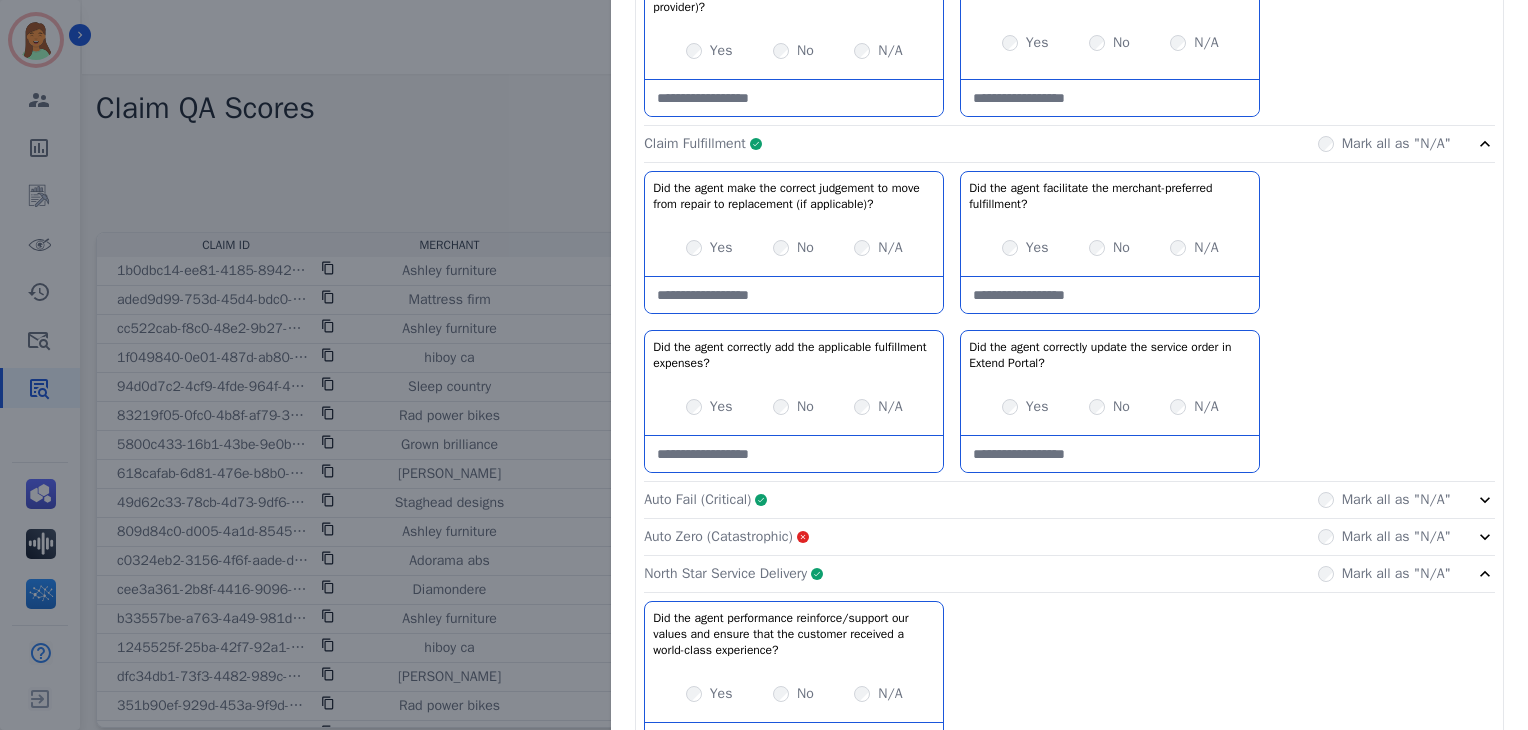 click on "Claim Fulfillment     Complete         Mark all as "N/A"" 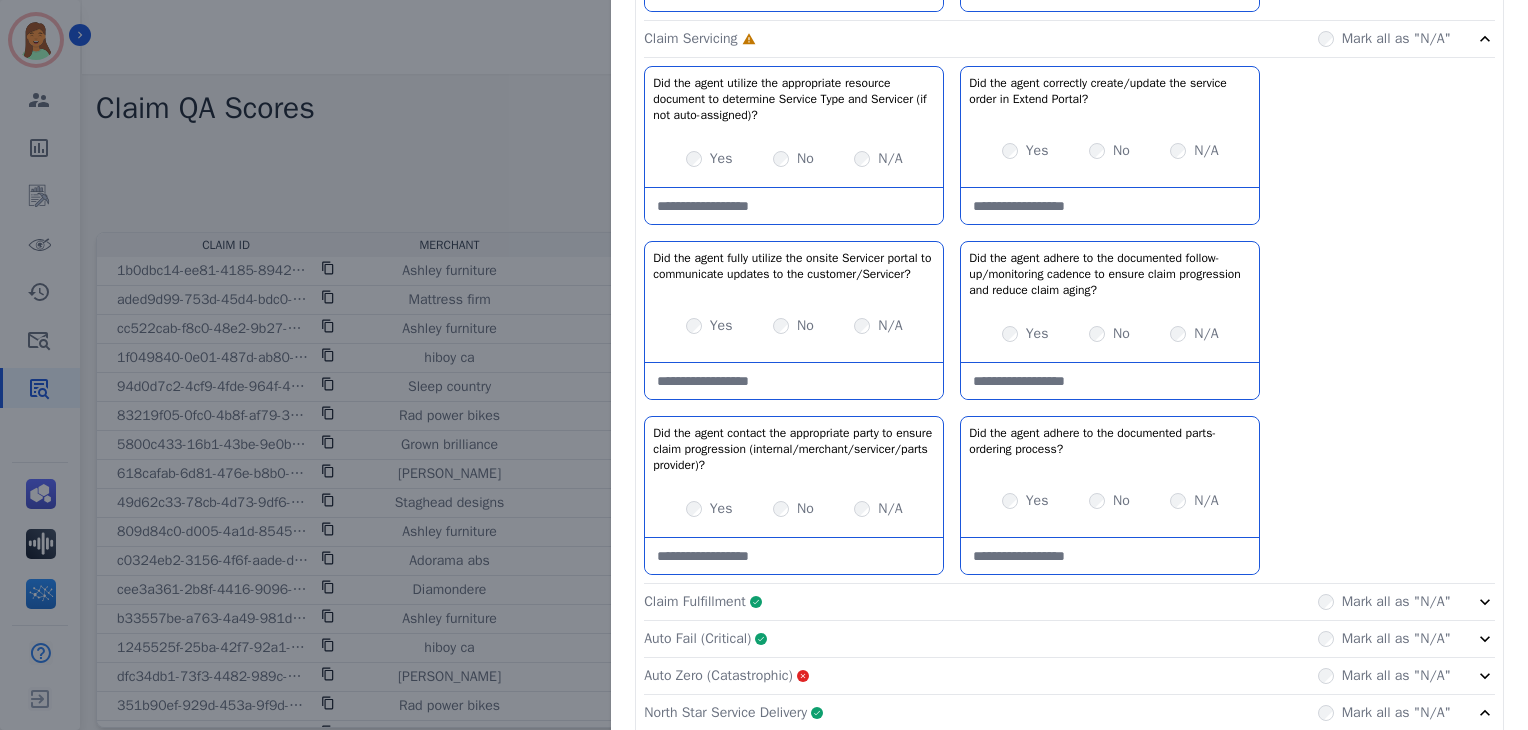 scroll, scrollTop: 752, scrollLeft: 0, axis: vertical 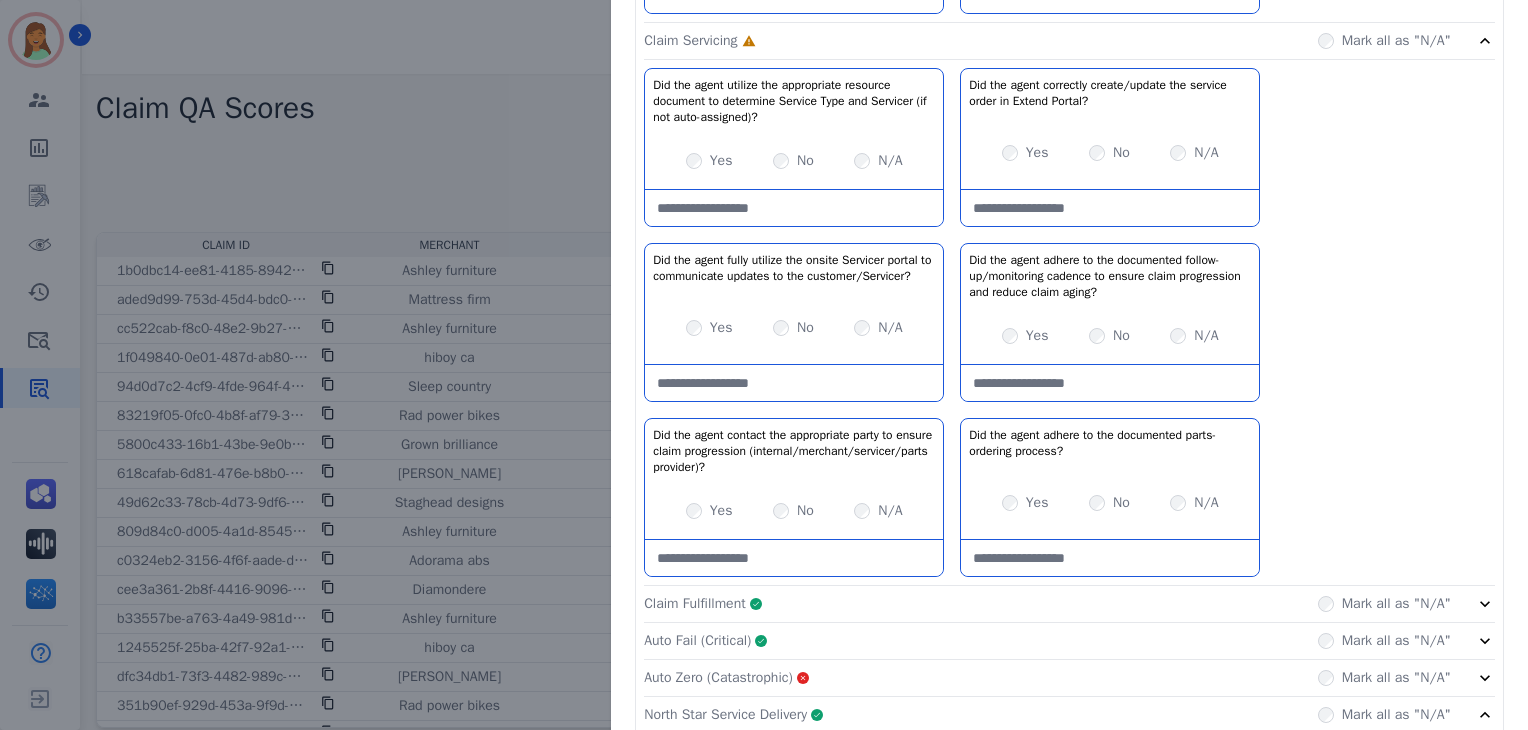 click on "Yes" at bounding box center (721, 511) 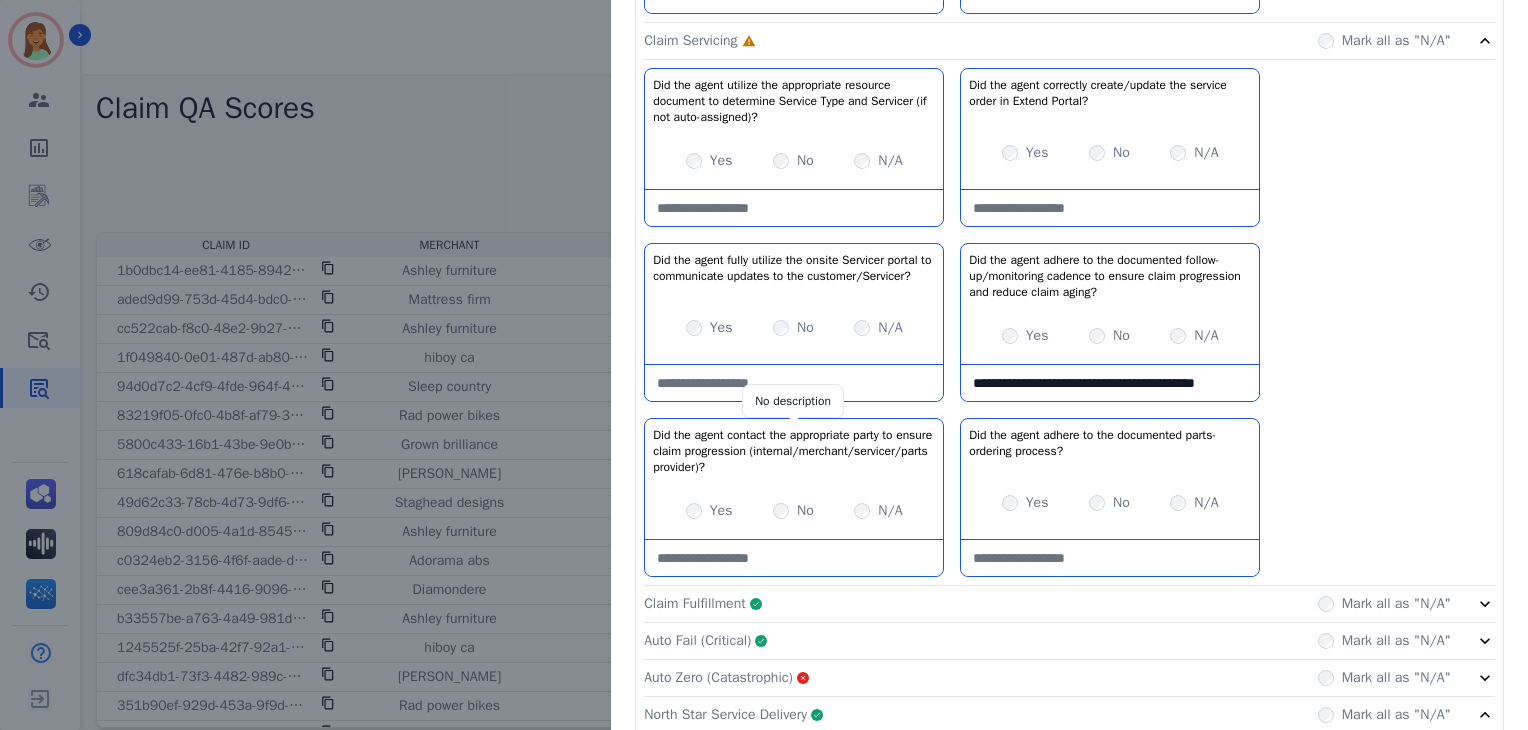 scroll, scrollTop: 12, scrollLeft: 0, axis: vertical 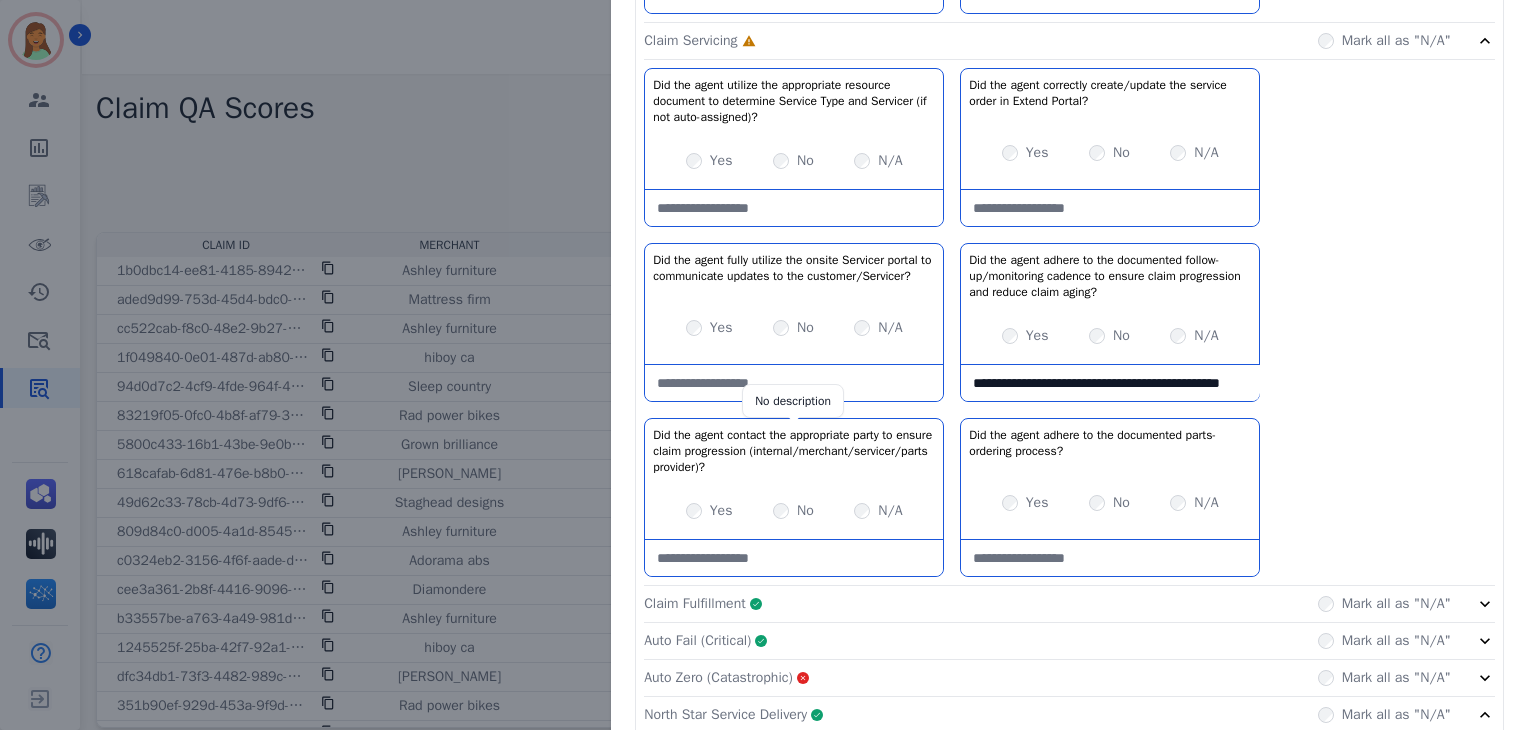 type on "**********" 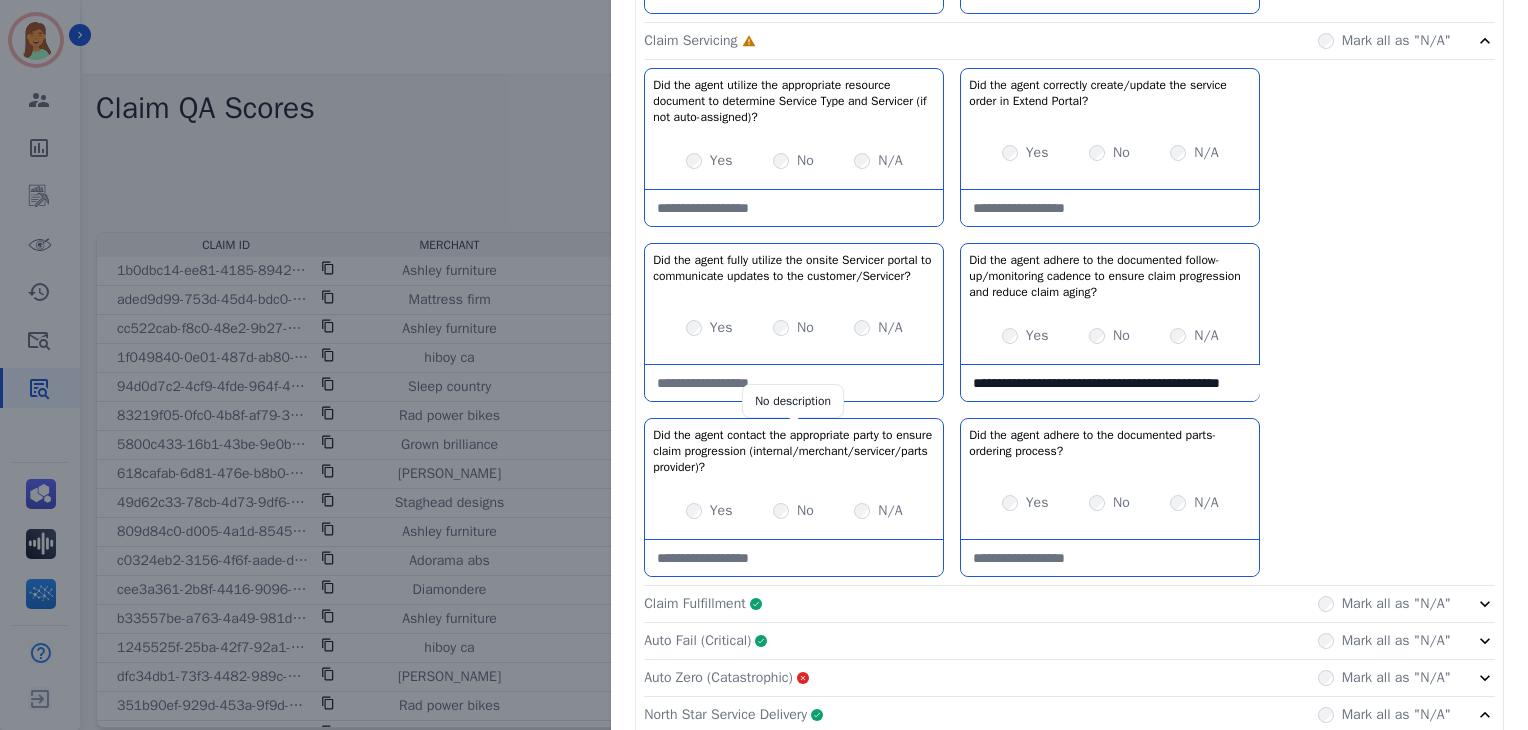 click on "Yes" at bounding box center (721, 161) 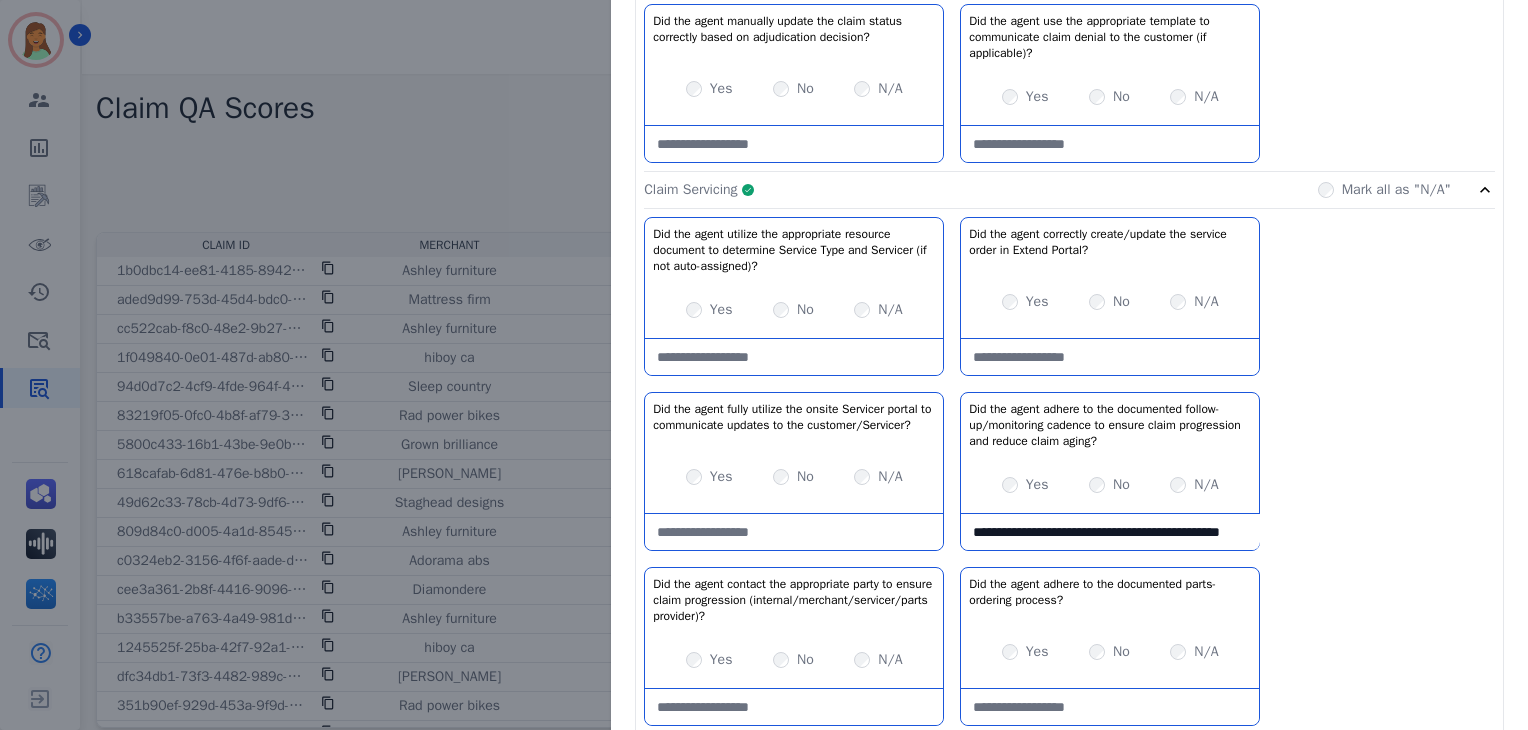 click on "Claim Servicing     Complete         Mark all as "N/A"" 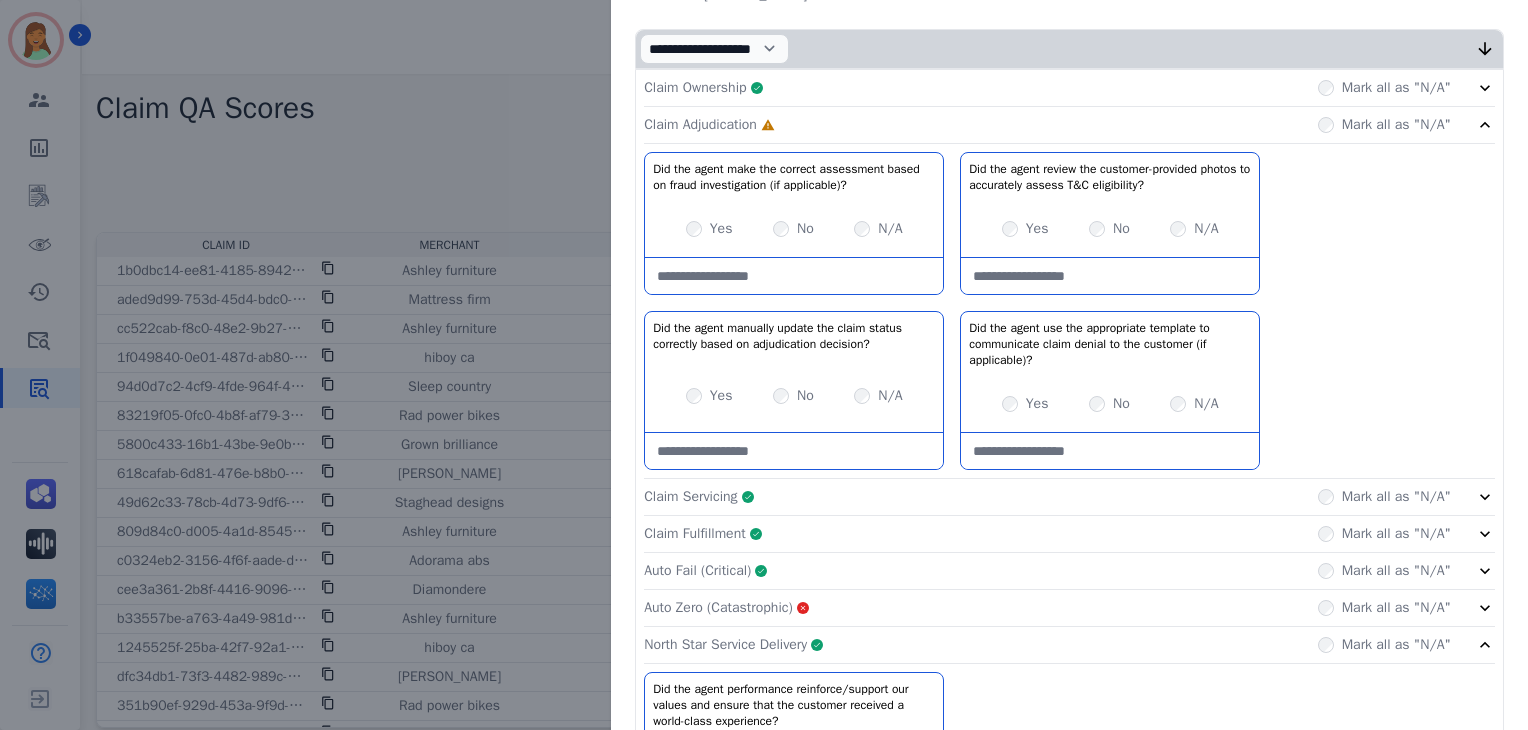 scroll, scrollTop: 287, scrollLeft: 0, axis: vertical 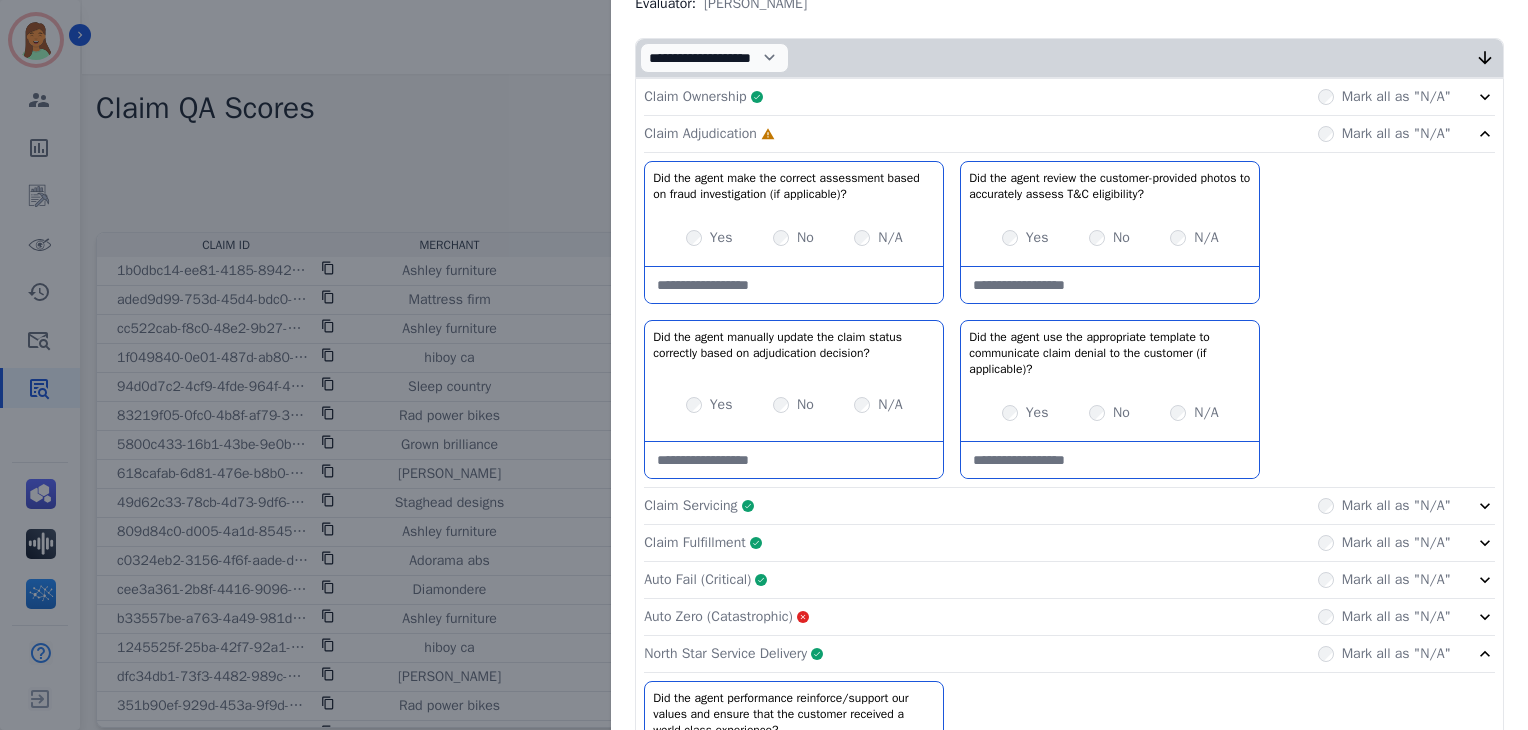 click on "Yes" at bounding box center (721, 405) 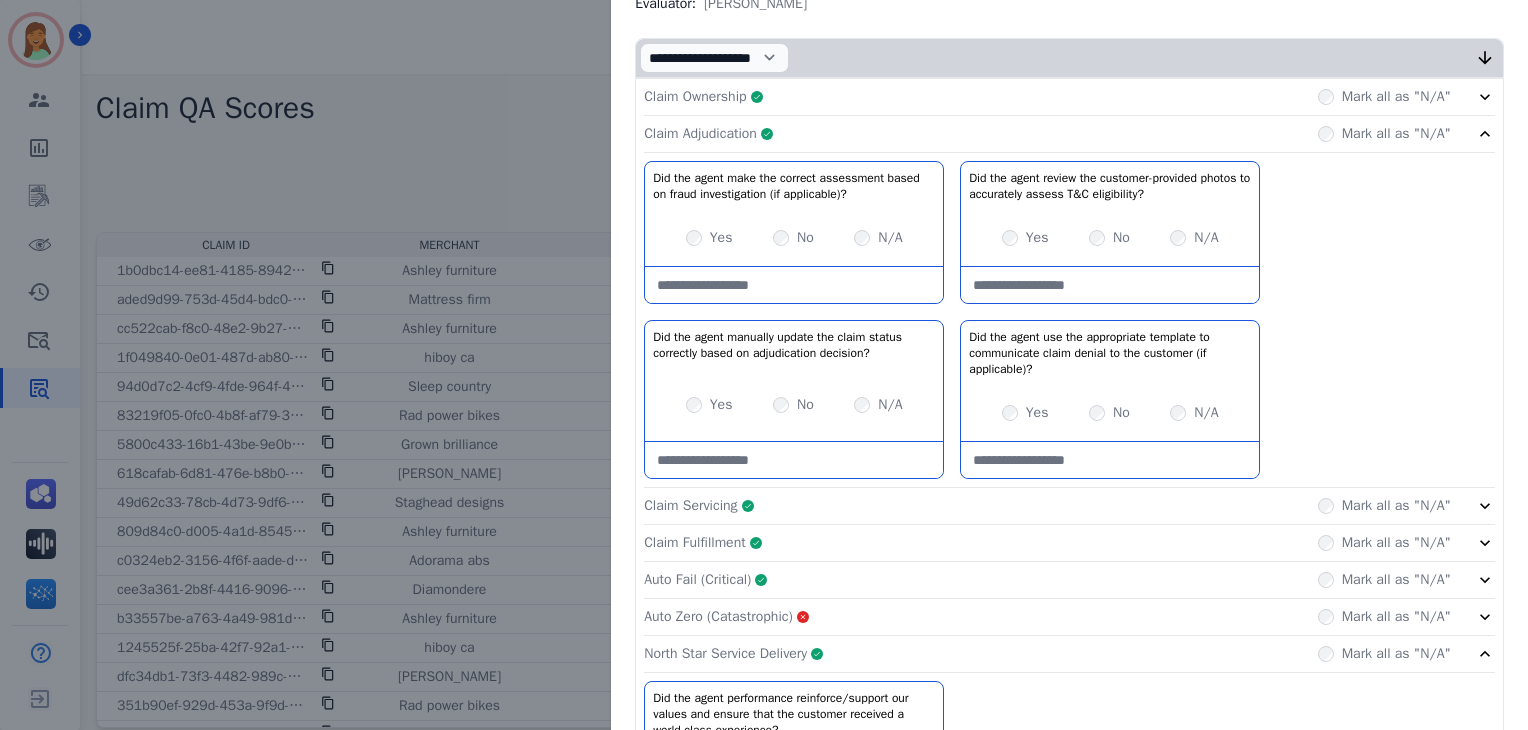 click on "Claim Adjudication     Complete         Mark all as "N/A"" 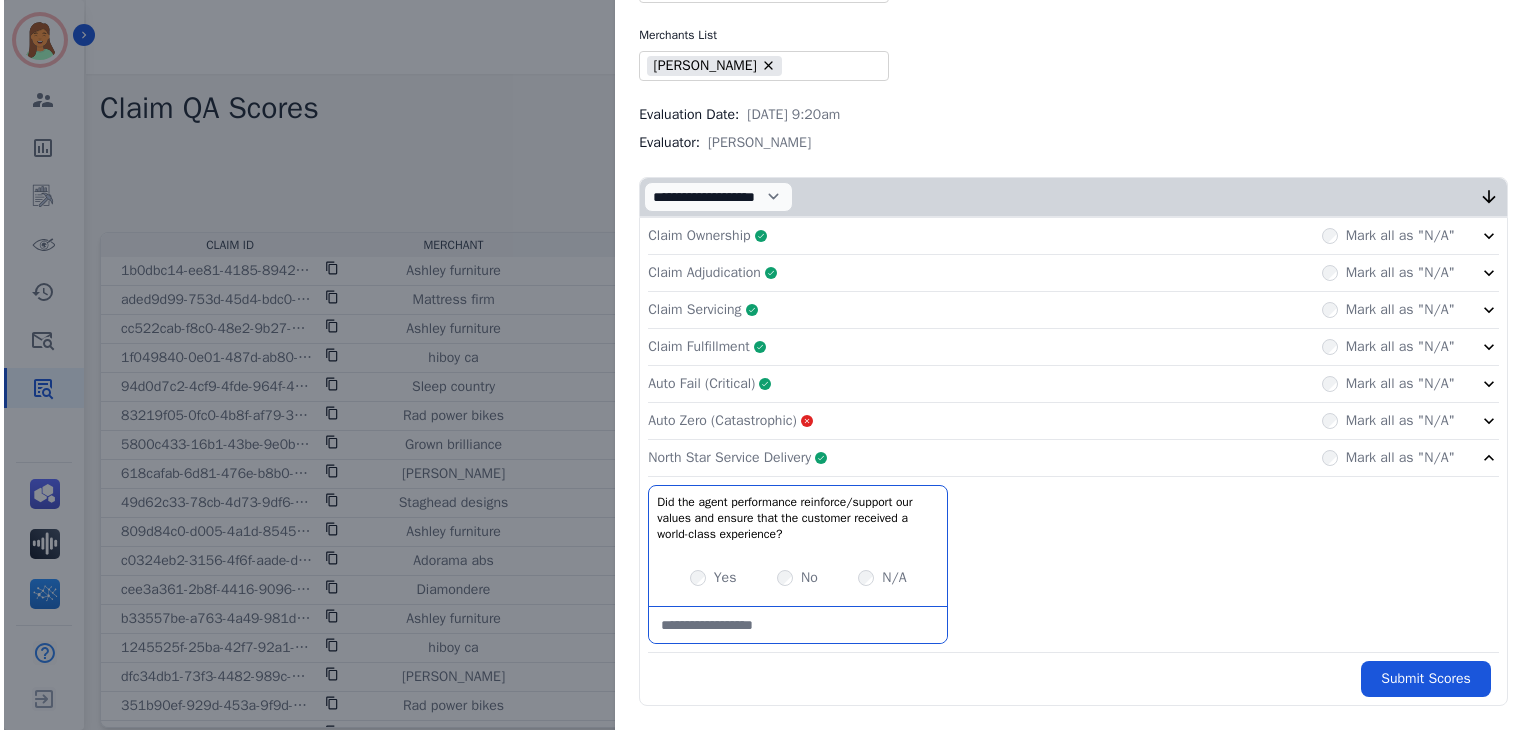 scroll, scrollTop: 144, scrollLeft: 0, axis: vertical 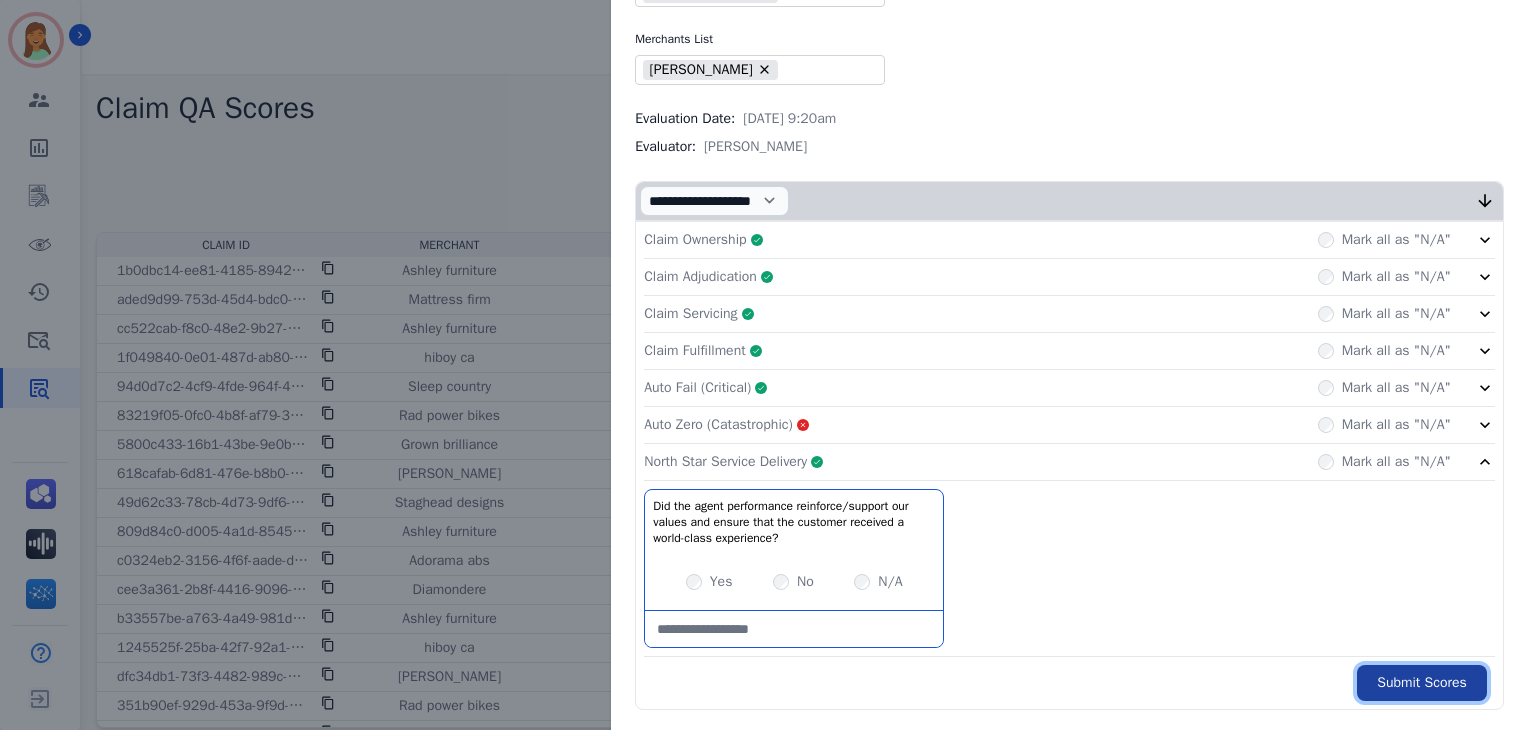 click on "Submit Scores" at bounding box center [1422, 683] 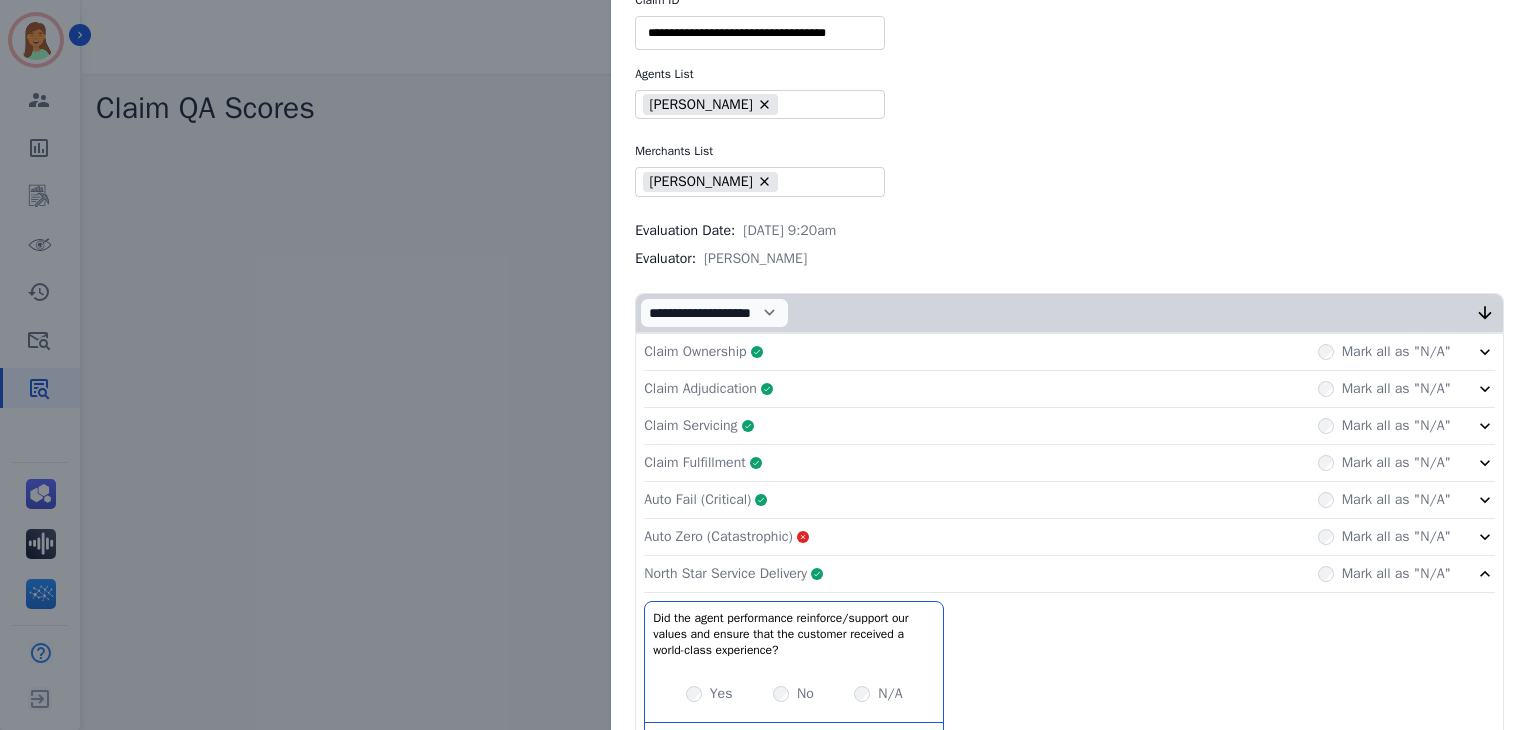 scroll, scrollTop: 256, scrollLeft: 0, axis: vertical 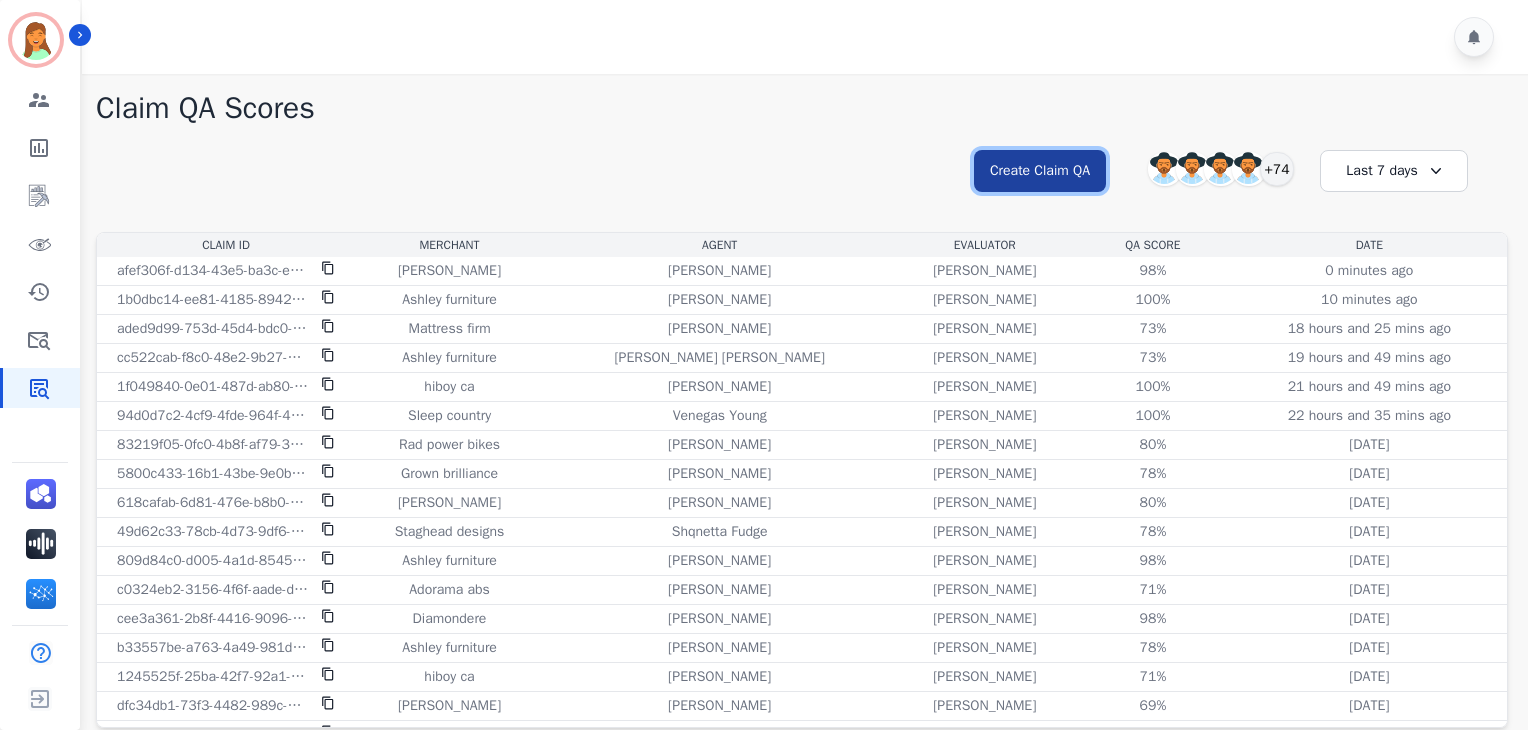 click on "Create Claim QA" at bounding box center (1040, 171) 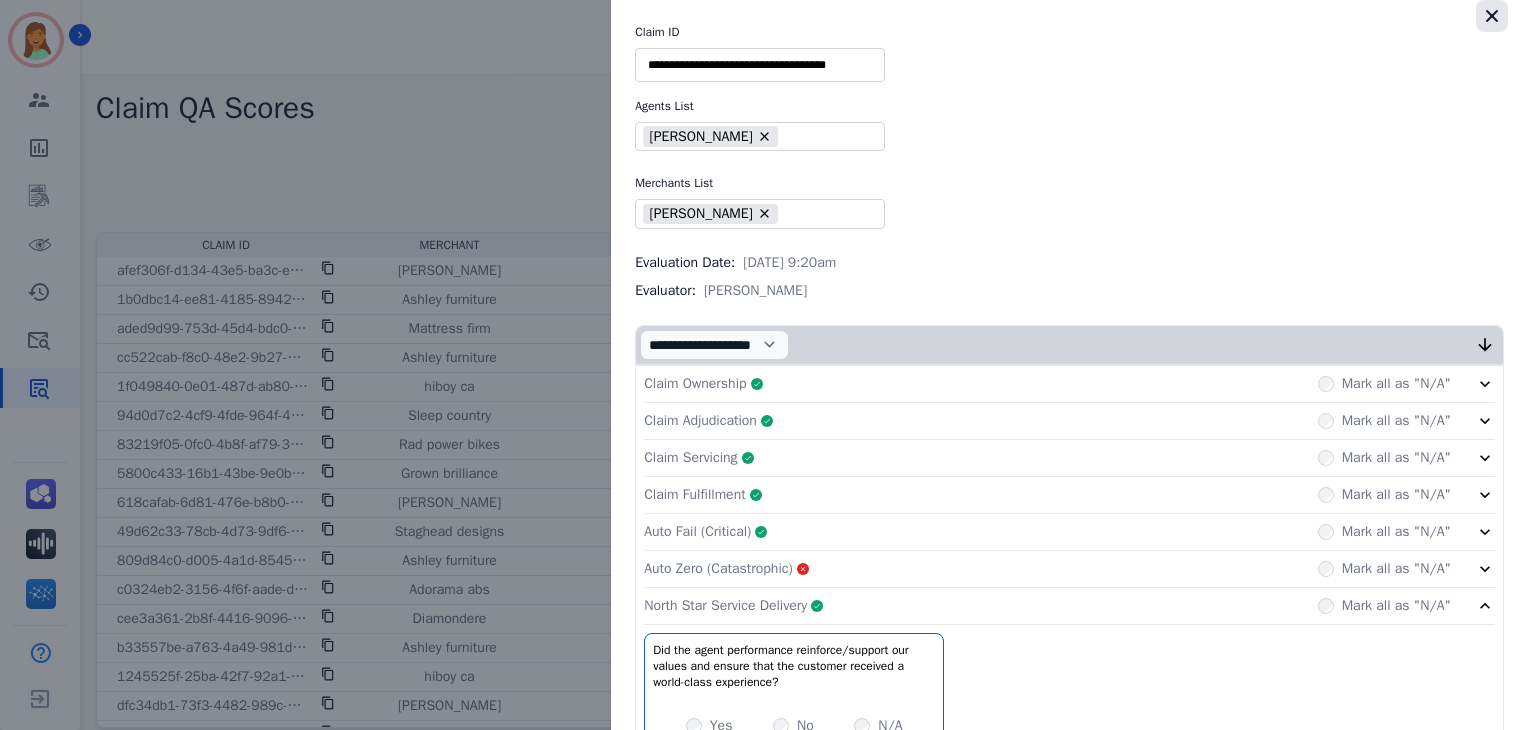 click 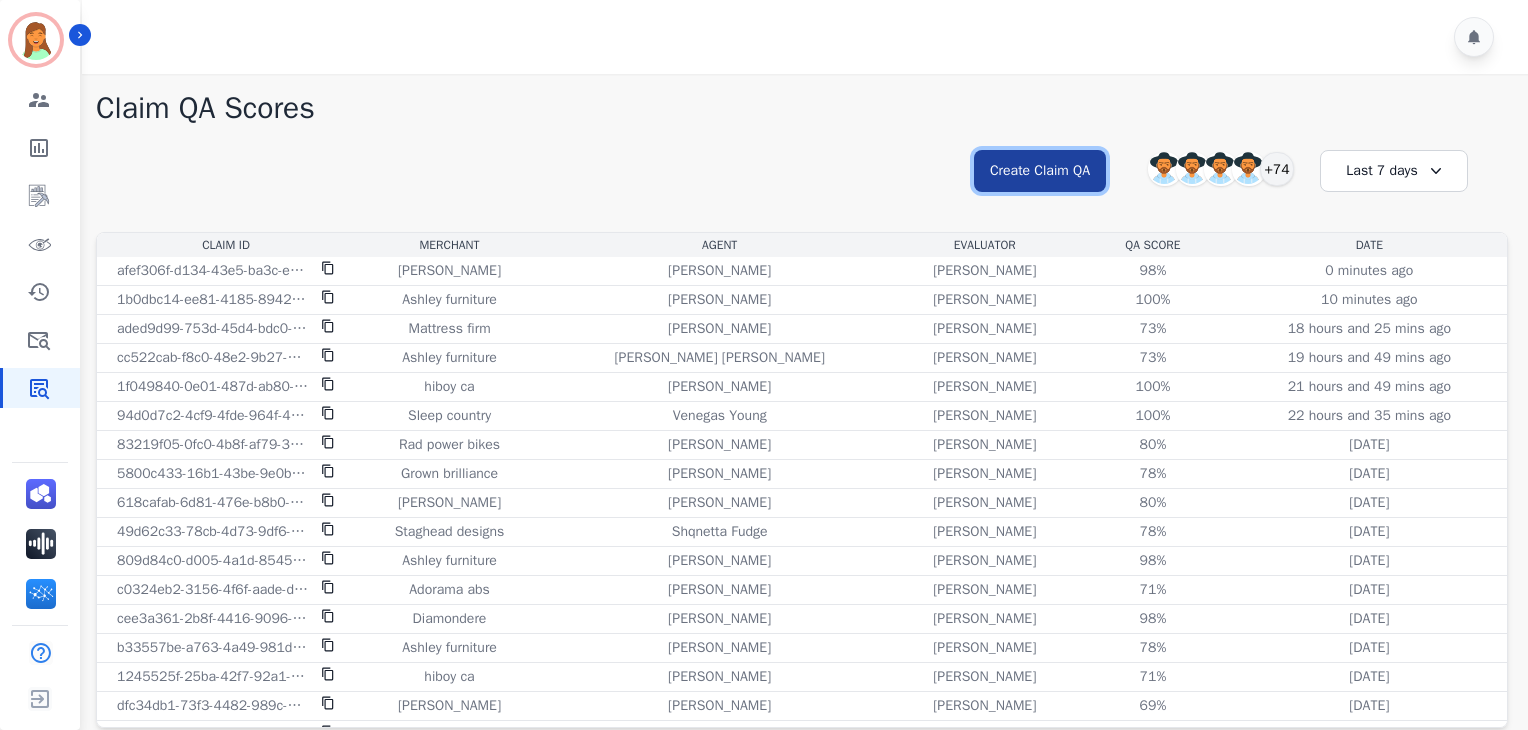 click on "Create Claim QA" at bounding box center [1040, 171] 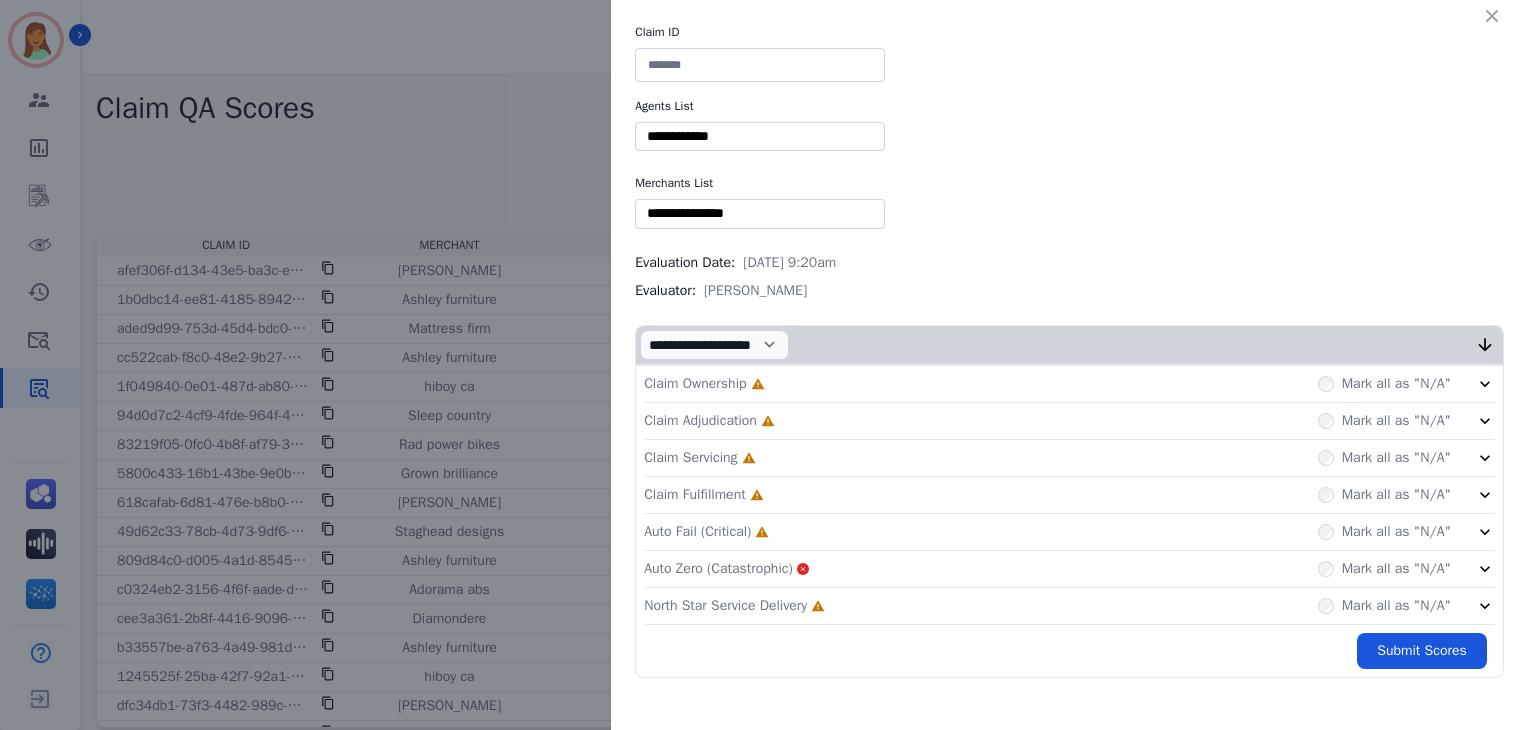click at bounding box center [760, 65] 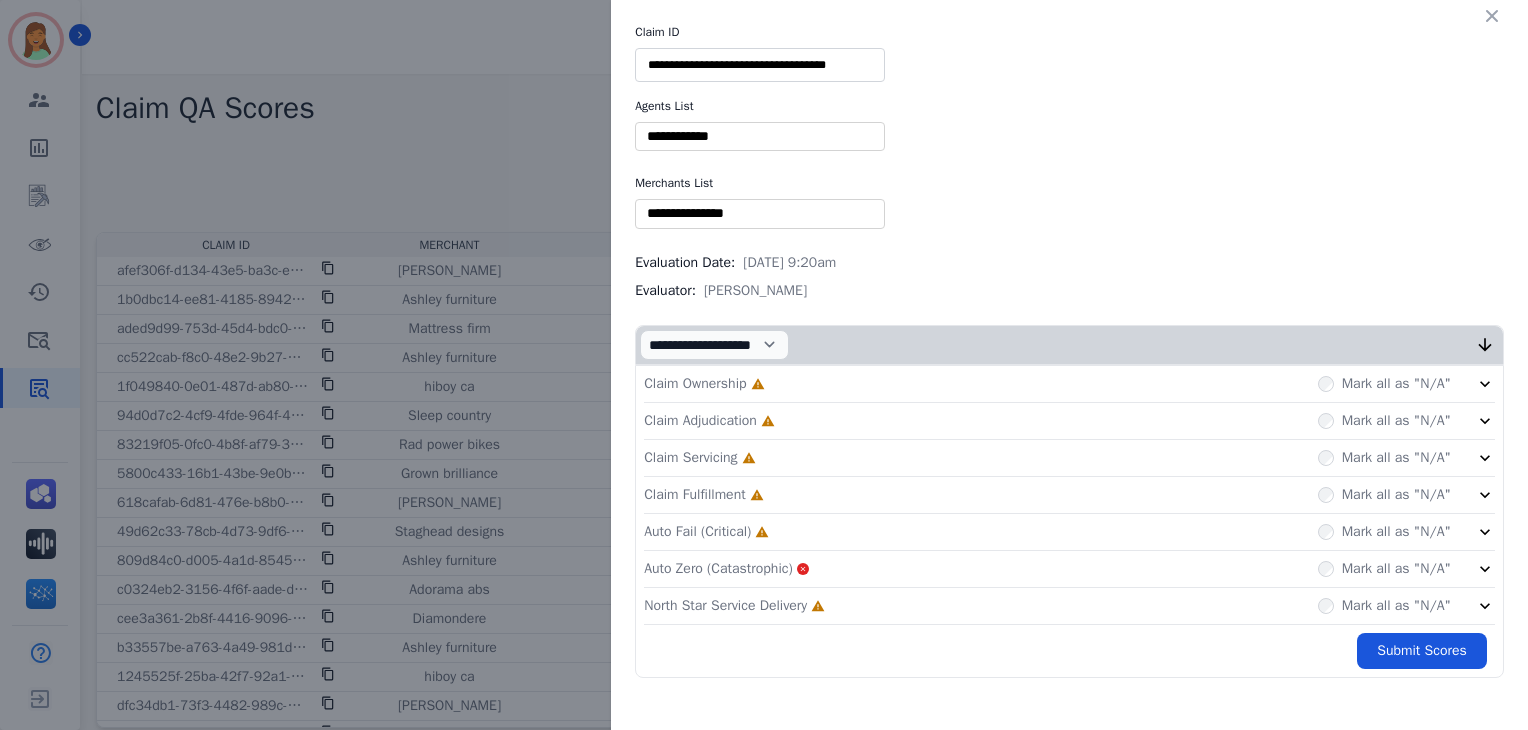 type on "**********" 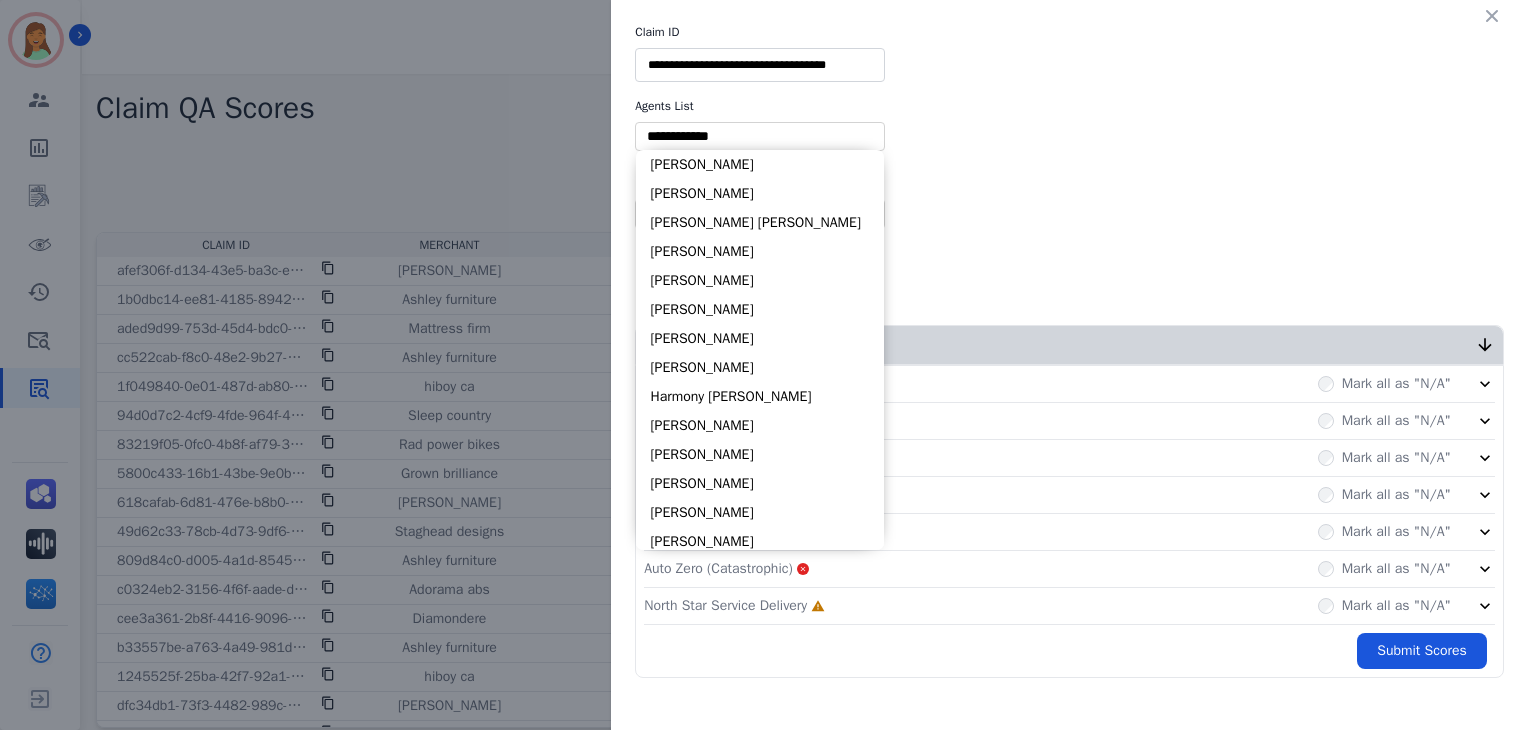 click at bounding box center [760, 136] 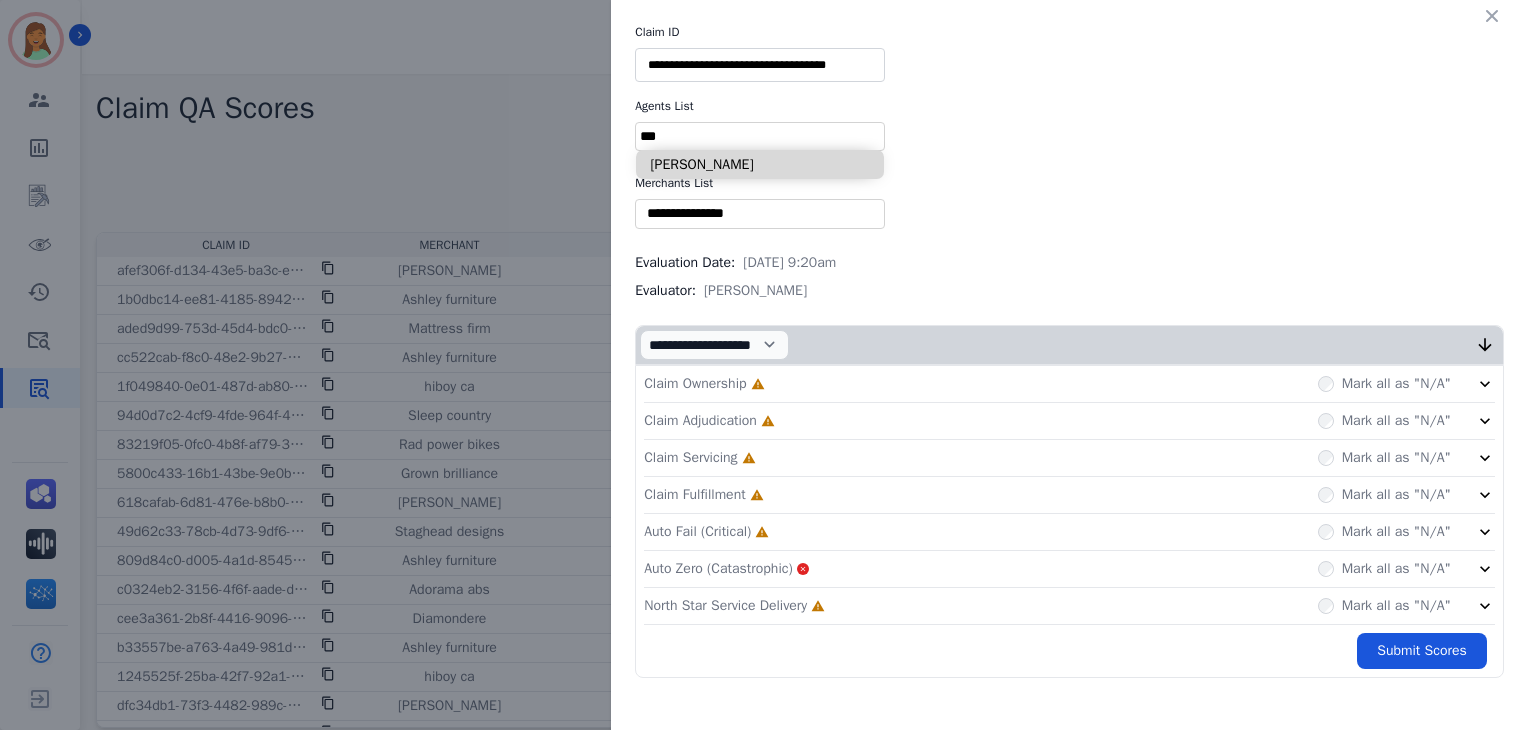type on "***" 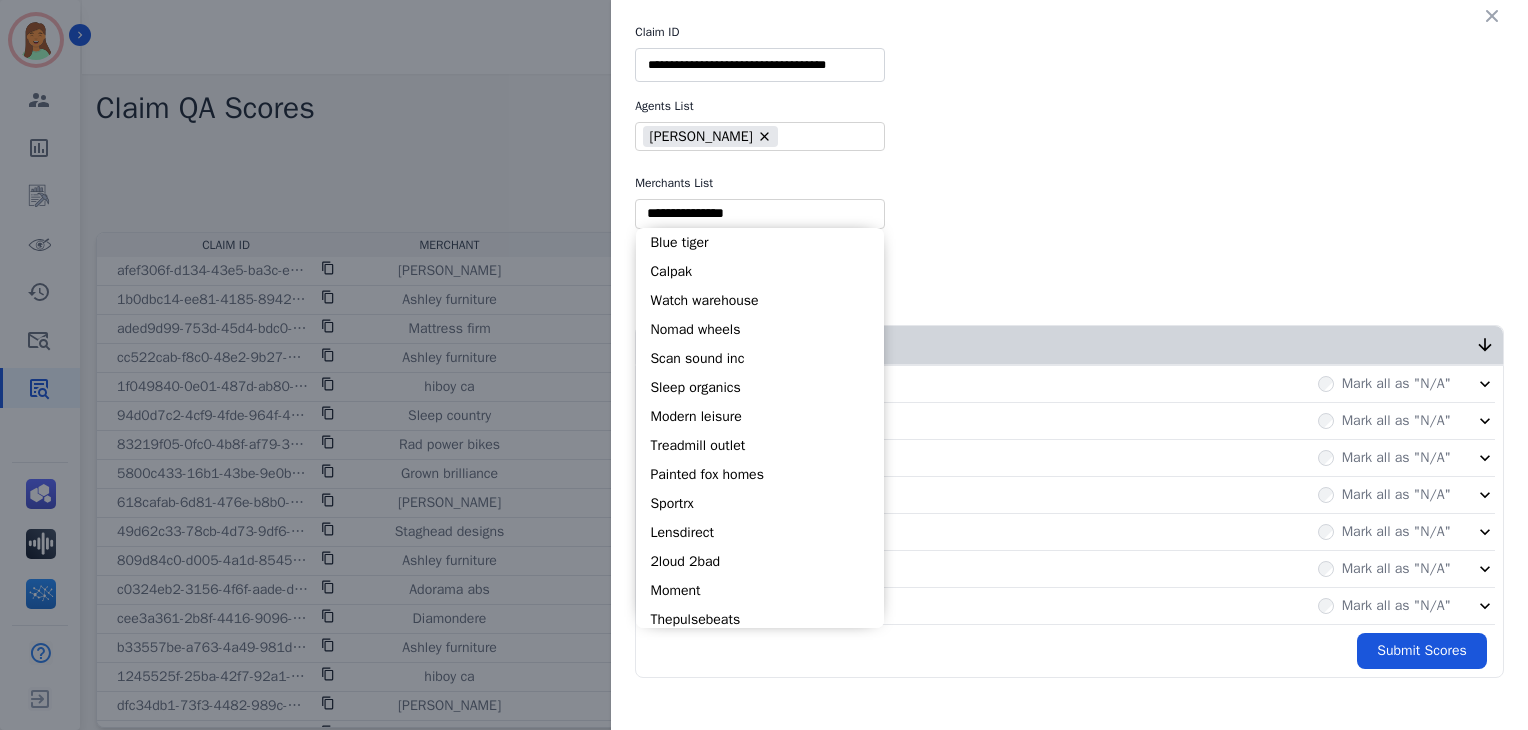 click at bounding box center [760, 213] 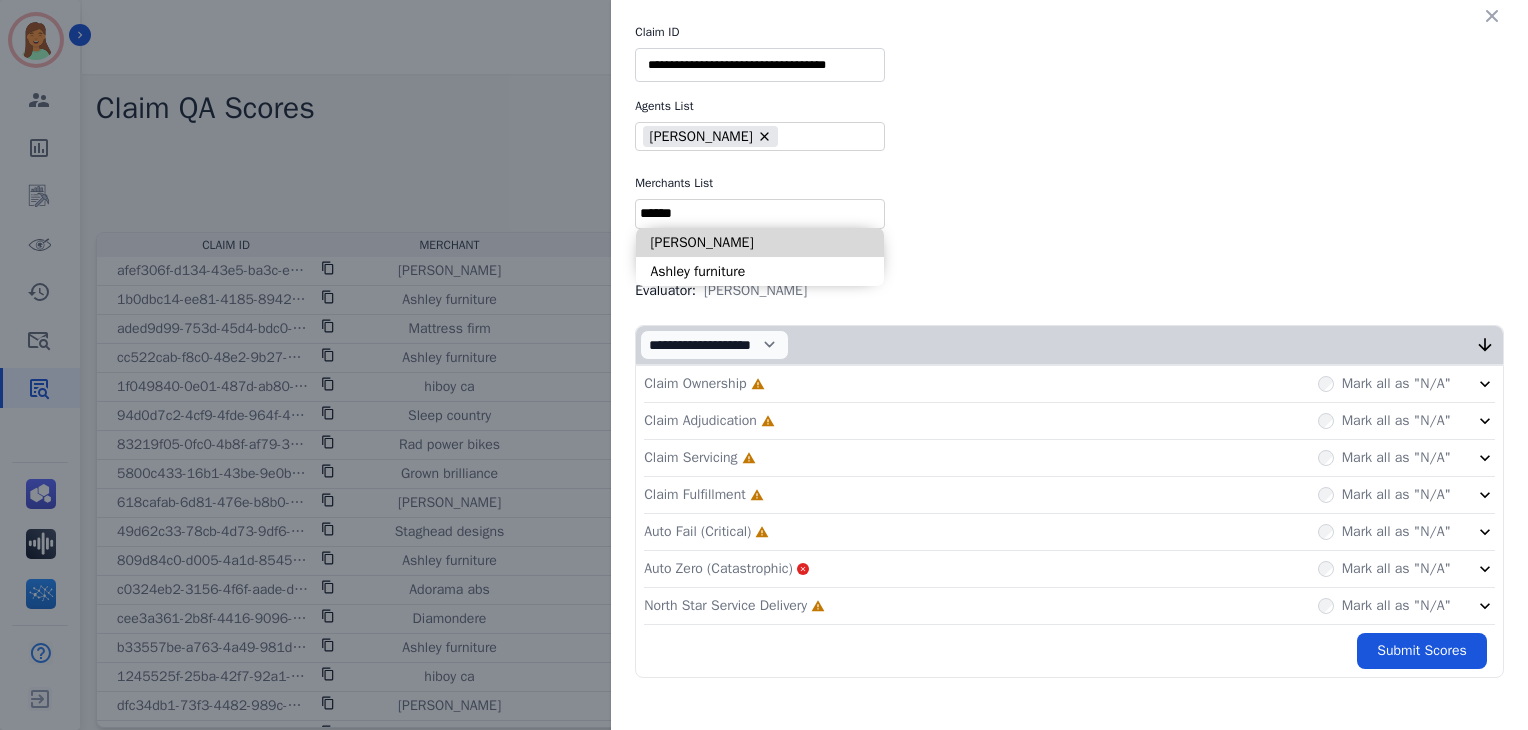 type on "******" 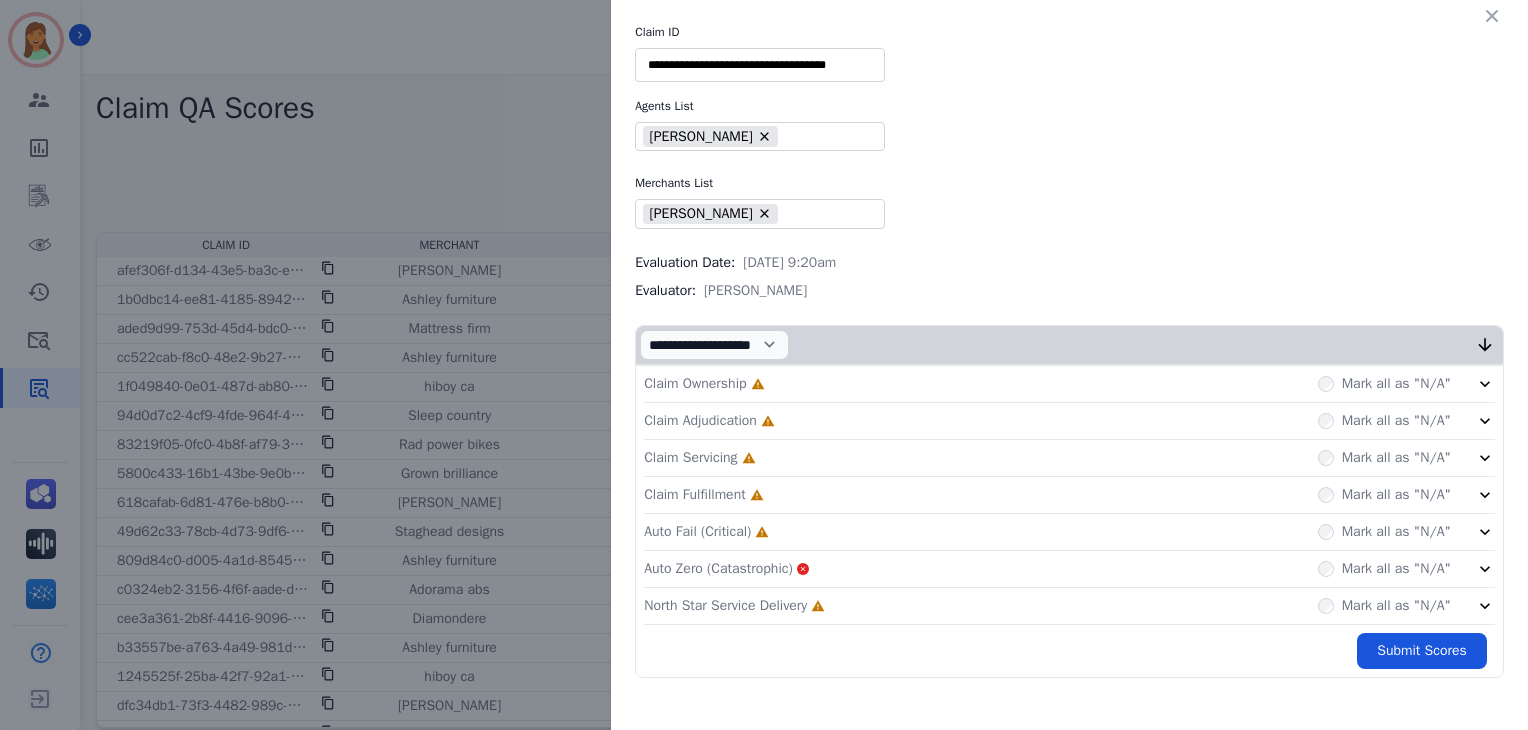 click on "North Star Service Delivery     Incomplete         Mark all as "N/A"" 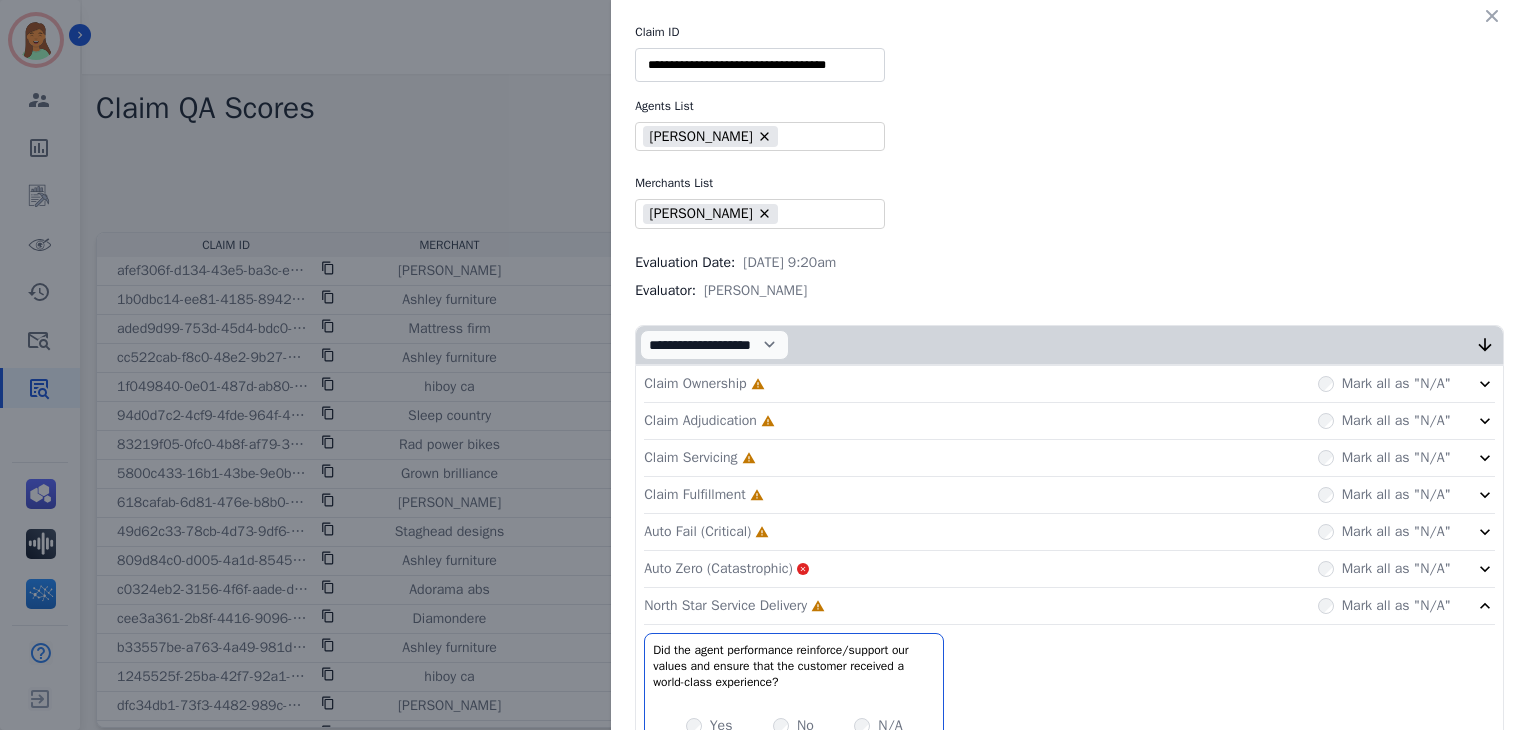 click on "Auto Fail (Critical)     Incomplete         Mark all as "N/A"" 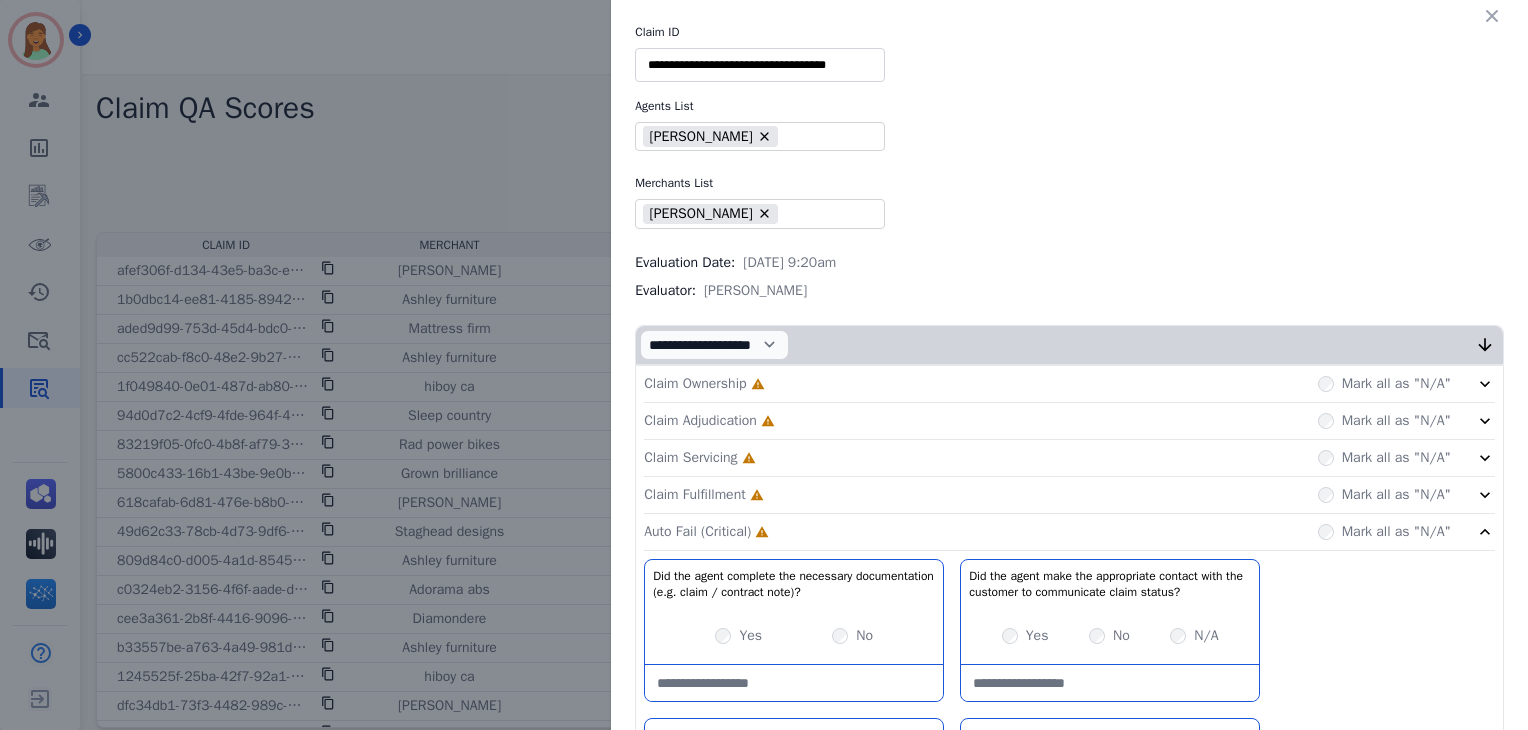 click on "Claim Fulfillment     Incomplete         Mark all as "N/A"" 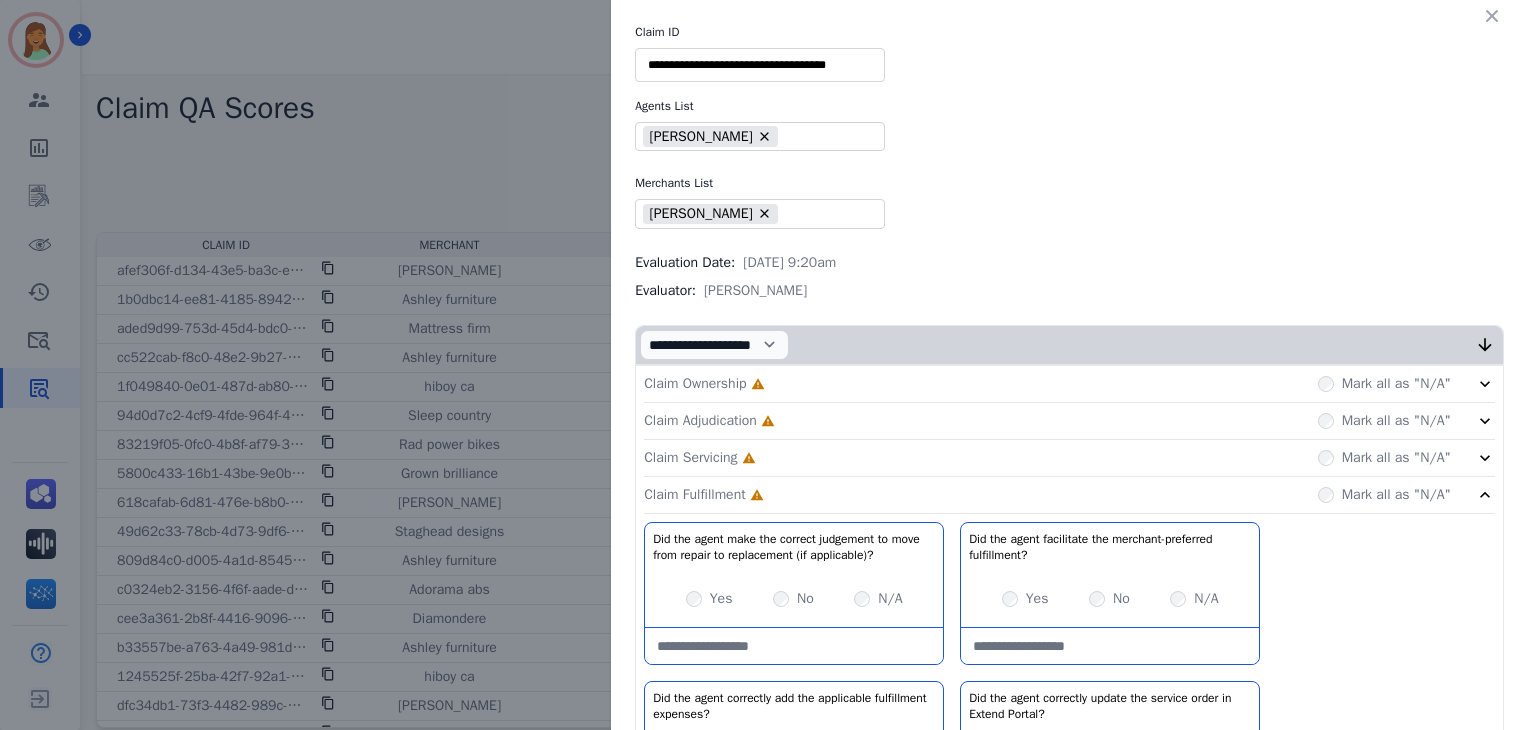 click on "Claim Servicing     Incomplete         Mark all as "N/A"" 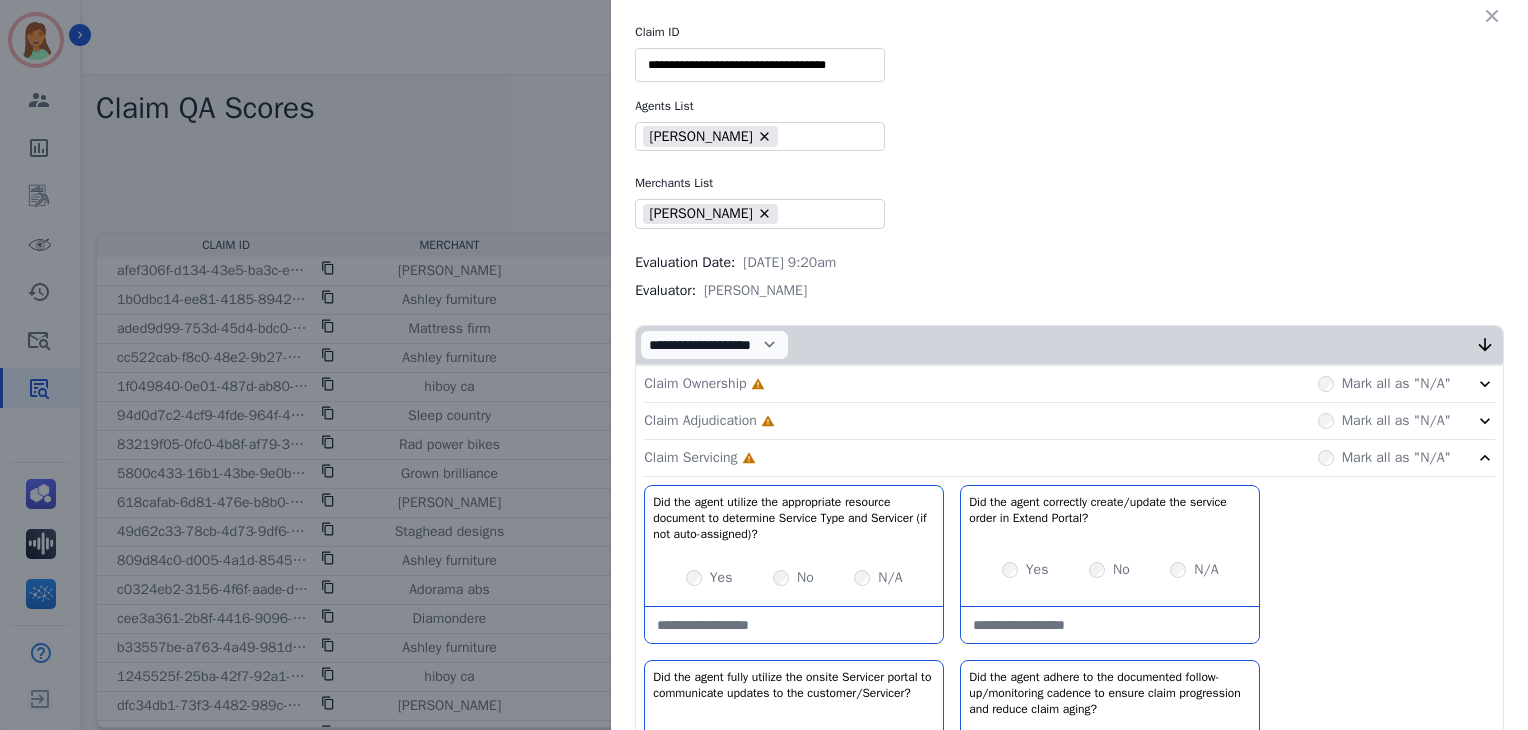 click on "Claim Adjudication     Incomplete         Mark all as "N/A"" 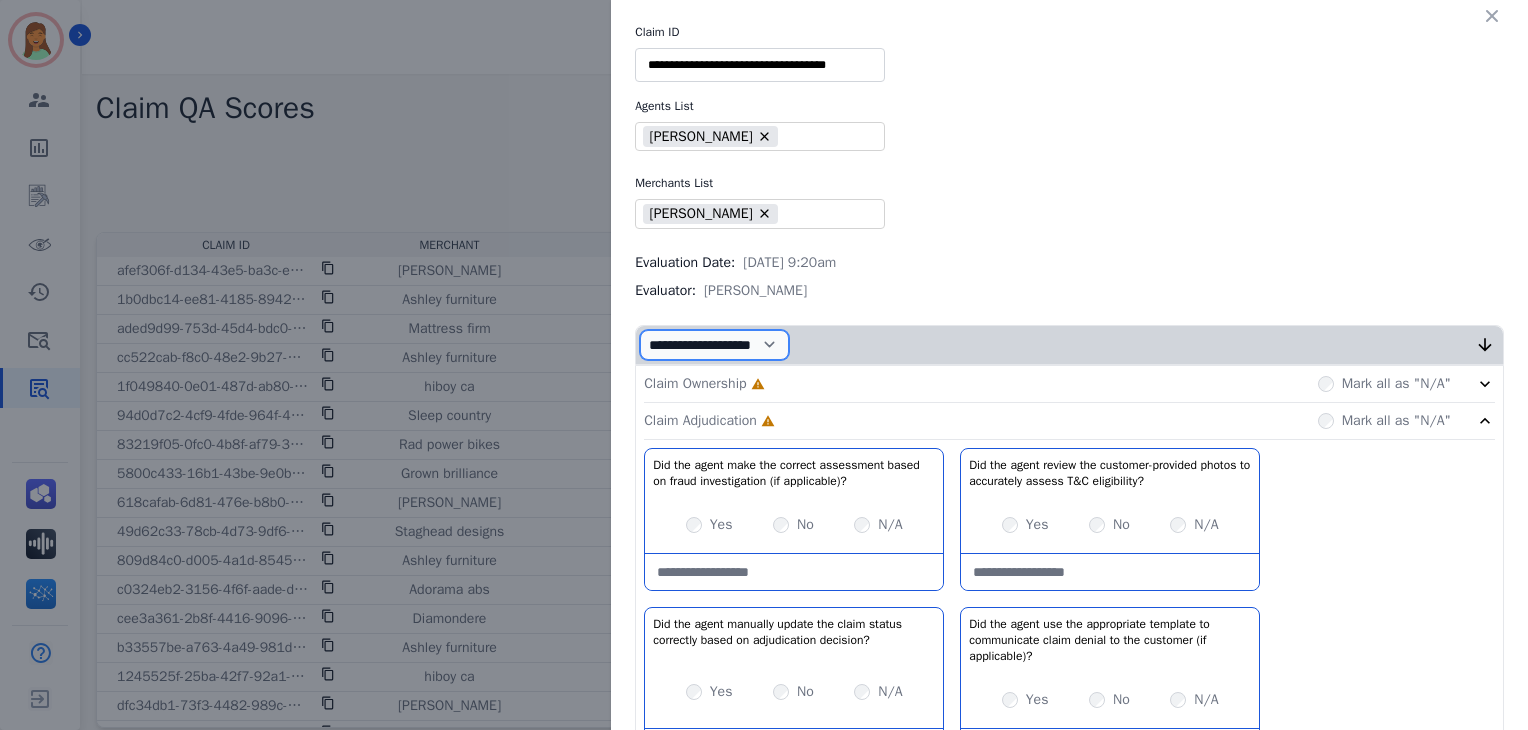 click on "**********" at bounding box center [714, 345] 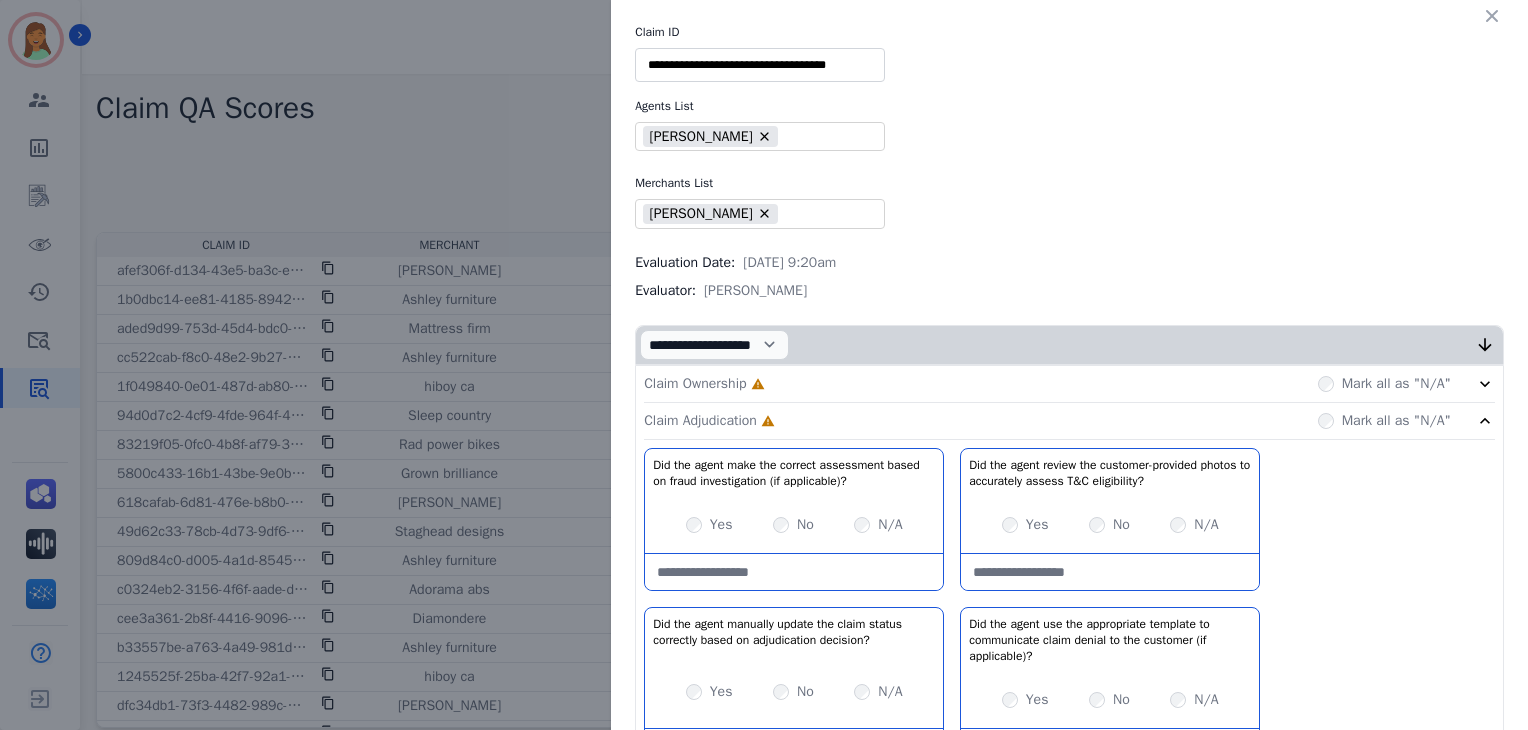 click on "Claim Ownership     Incomplete         Mark all as "N/A"" at bounding box center (1069, 384) 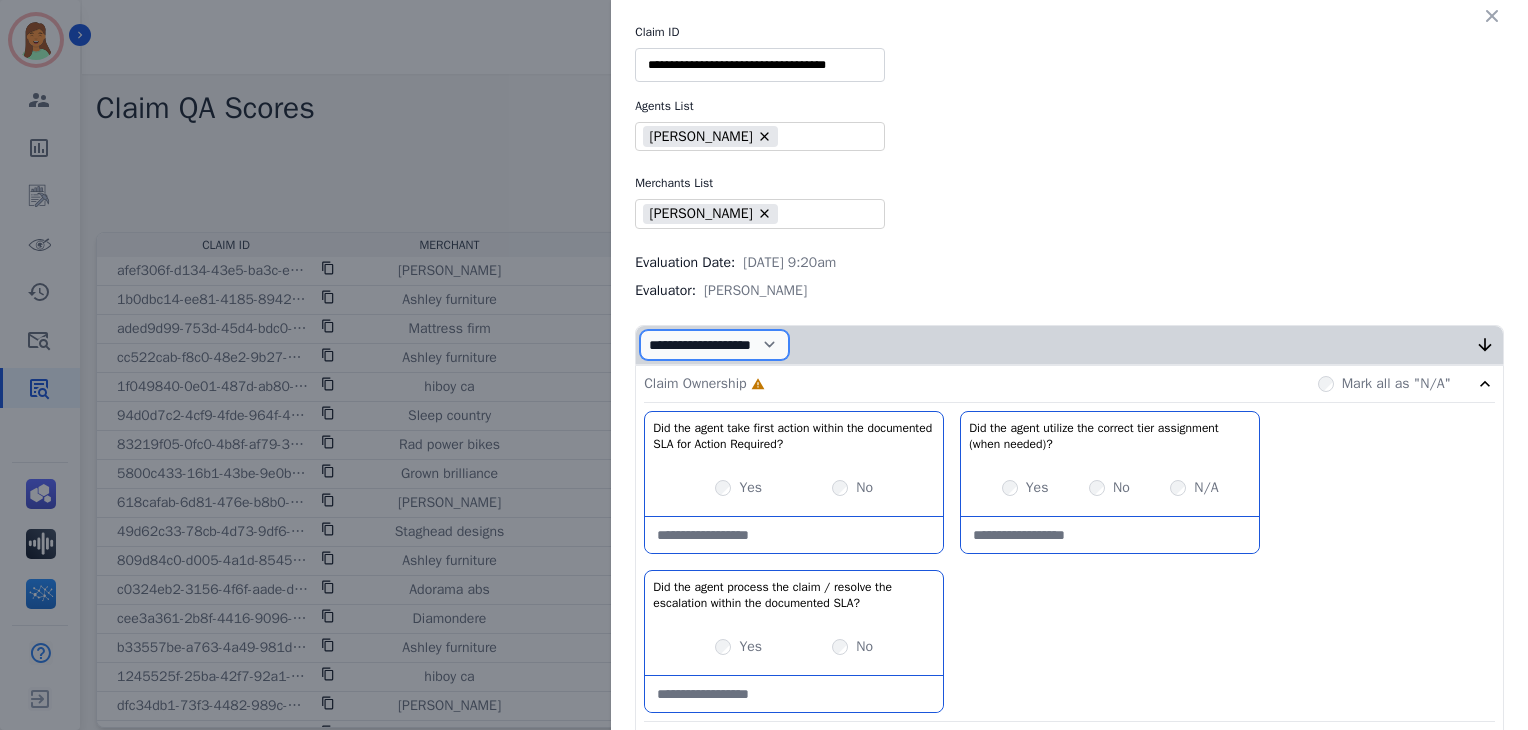 click on "**********" at bounding box center (714, 345) 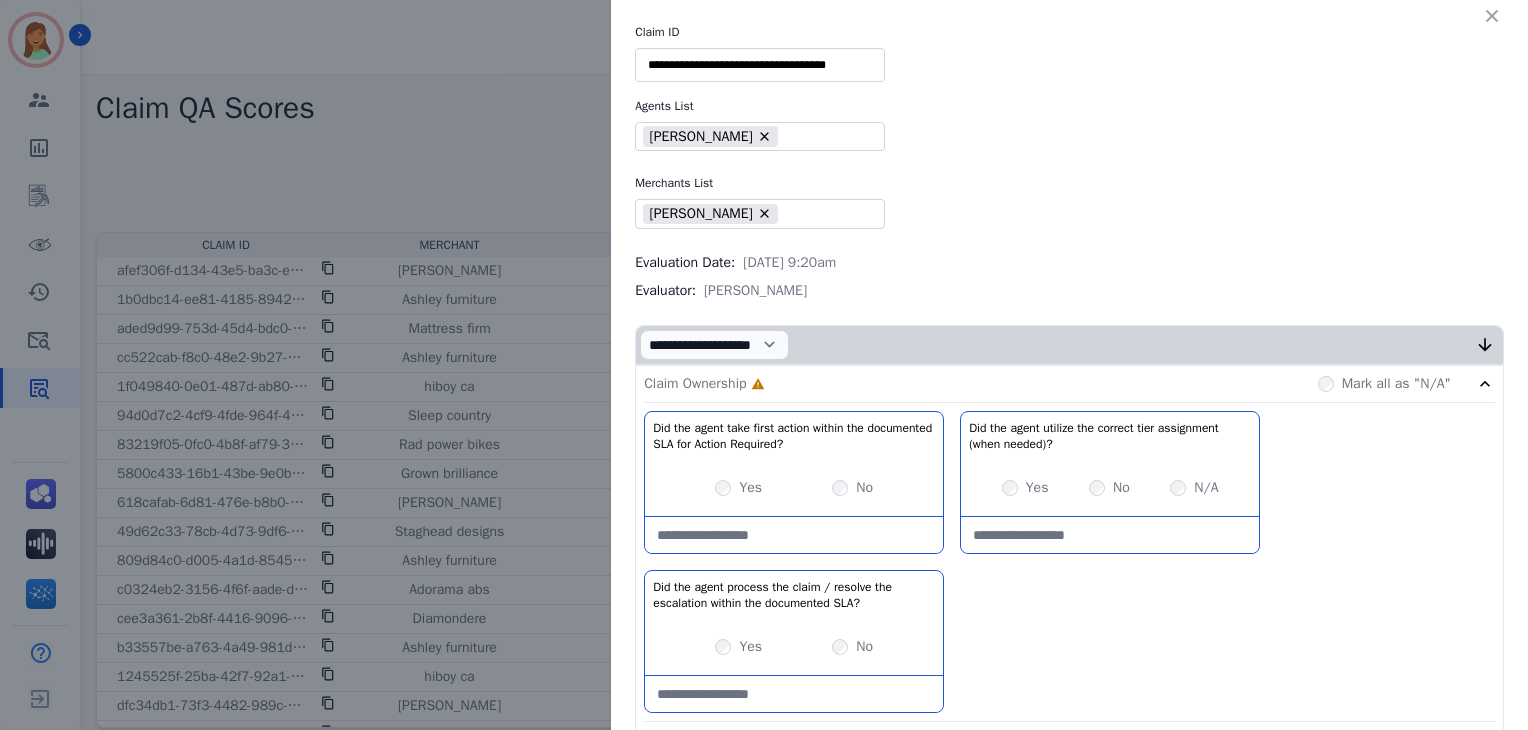 click on "**********" at bounding box center [1069, 345] 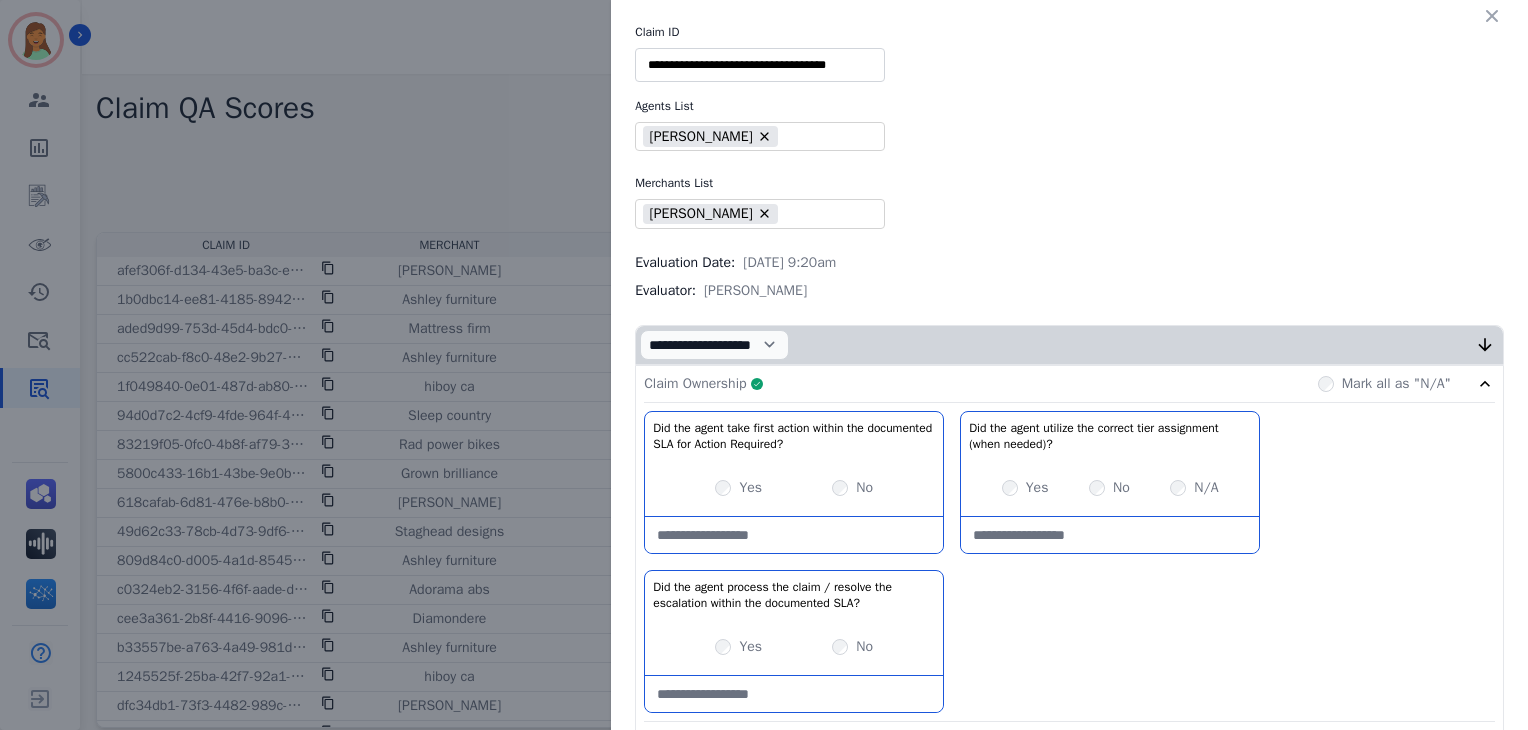 click on "Claim Ownership     Complete         Mark all as "N/A"" at bounding box center (1069, 384) 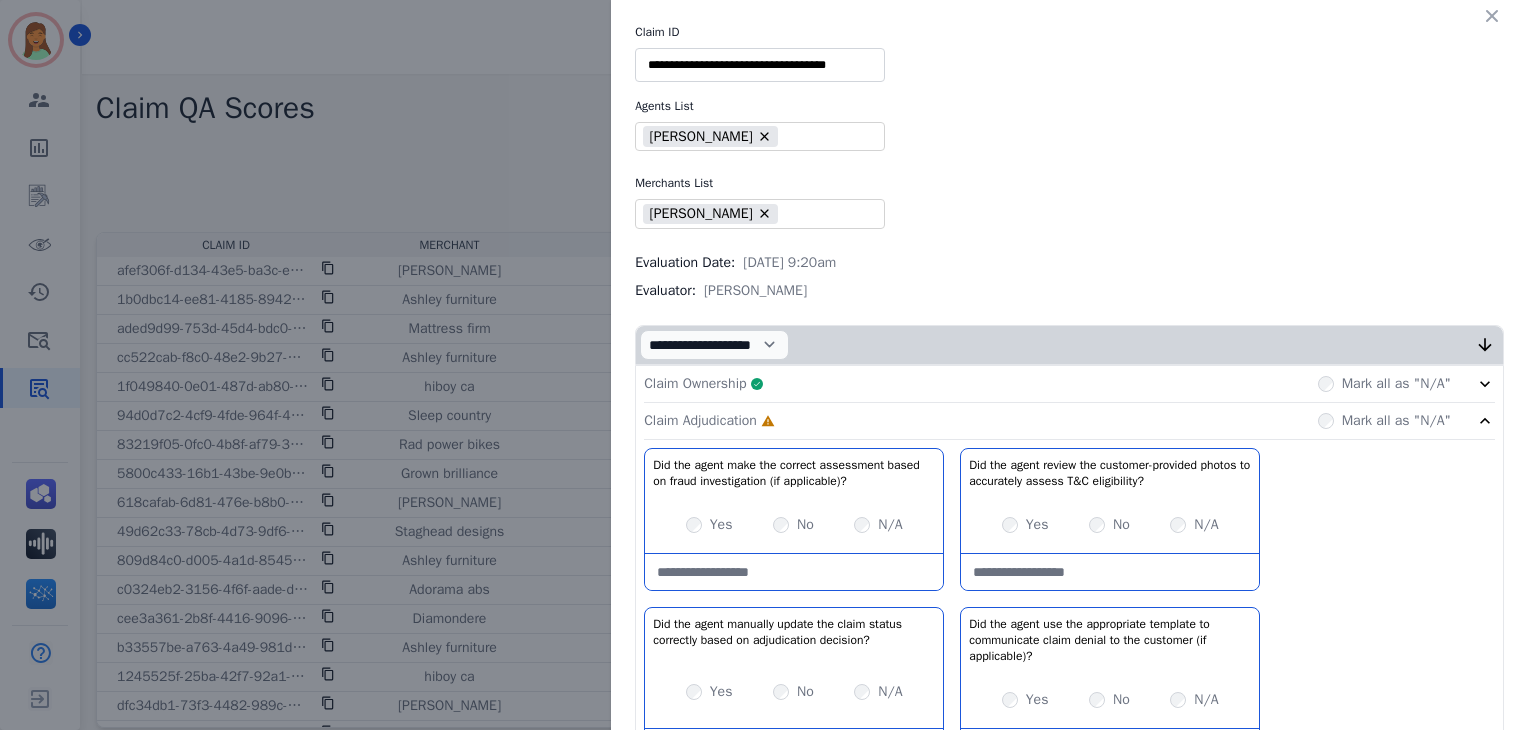scroll, scrollTop: 133, scrollLeft: 0, axis: vertical 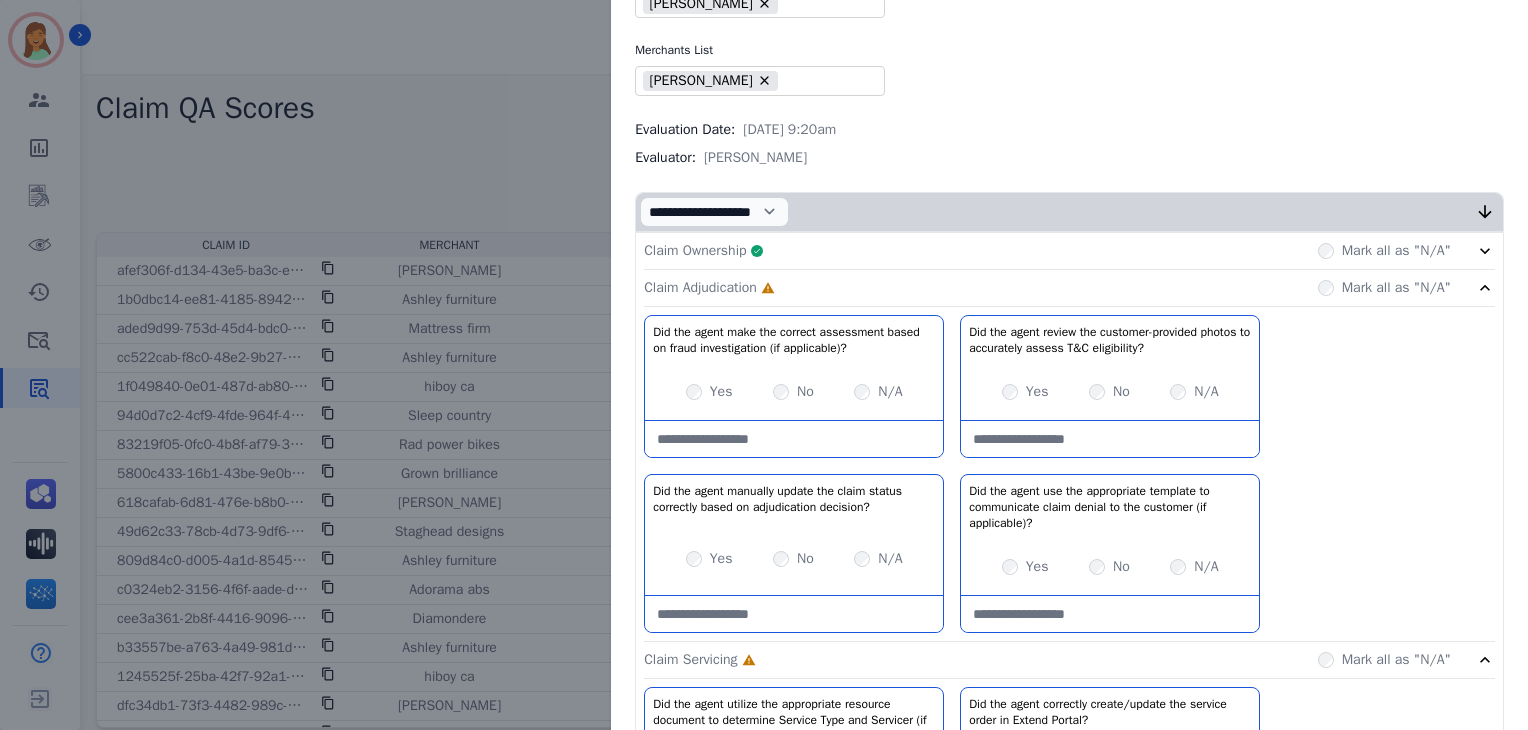 click at bounding box center (794, 439) 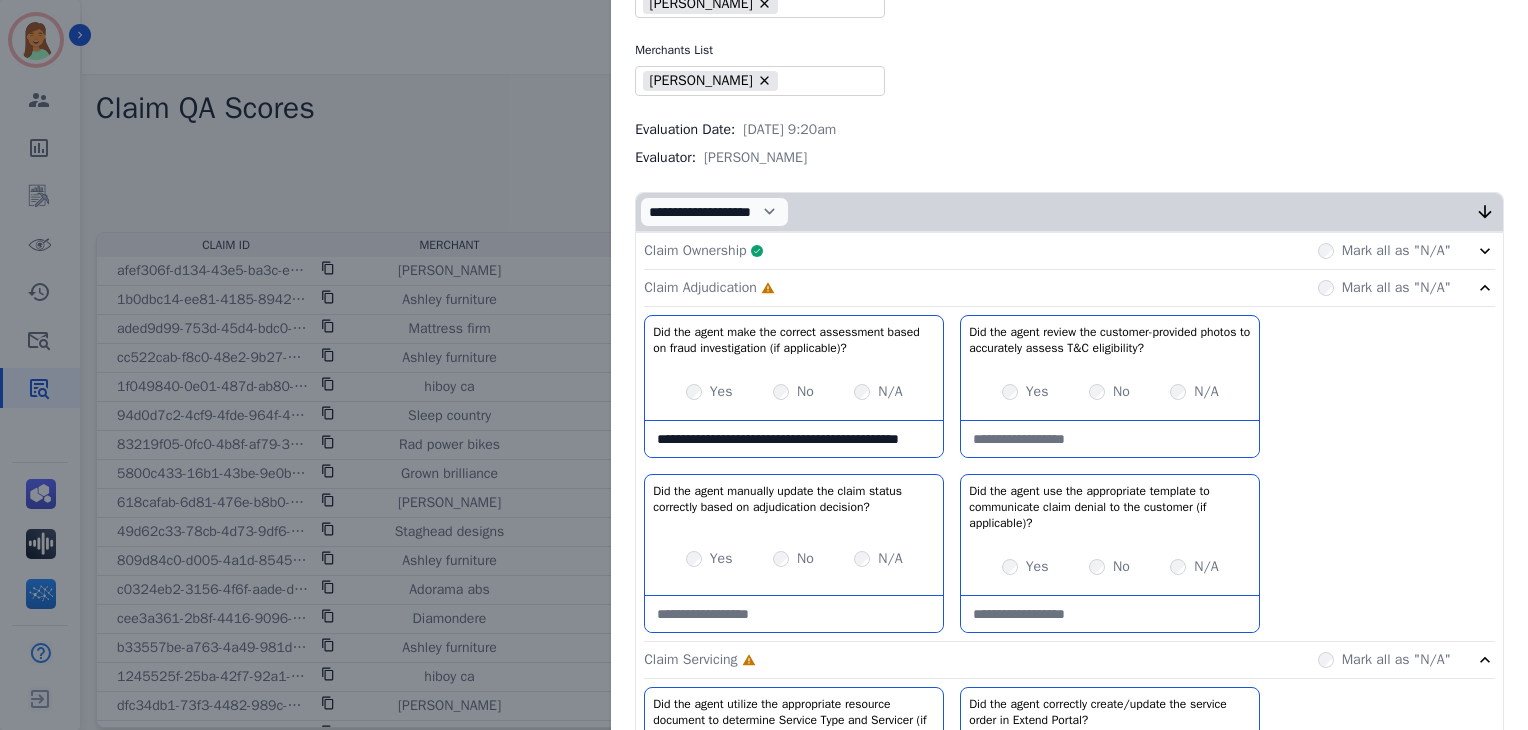 scroll, scrollTop: 11, scrollLeft: 0, axis: vertical 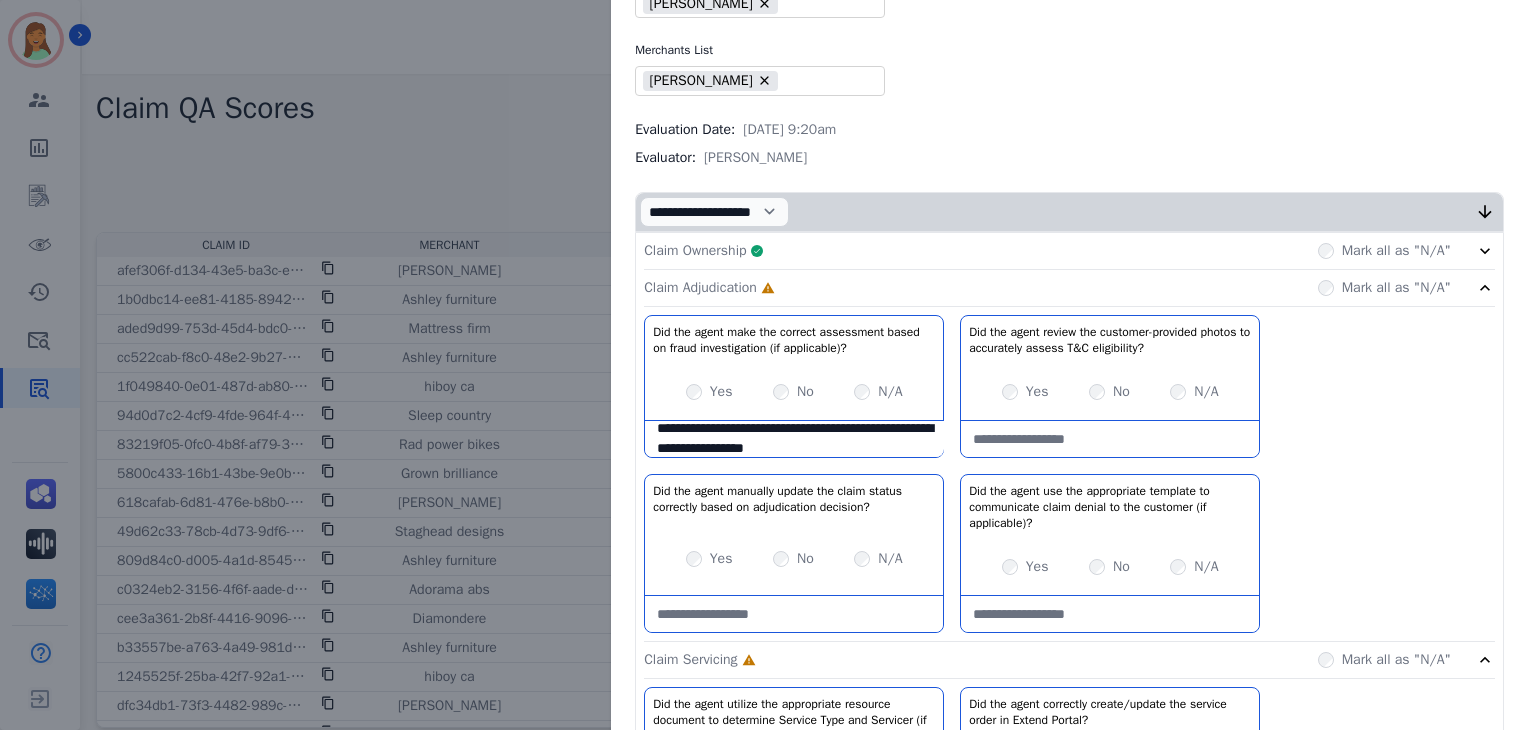 type on "**********" 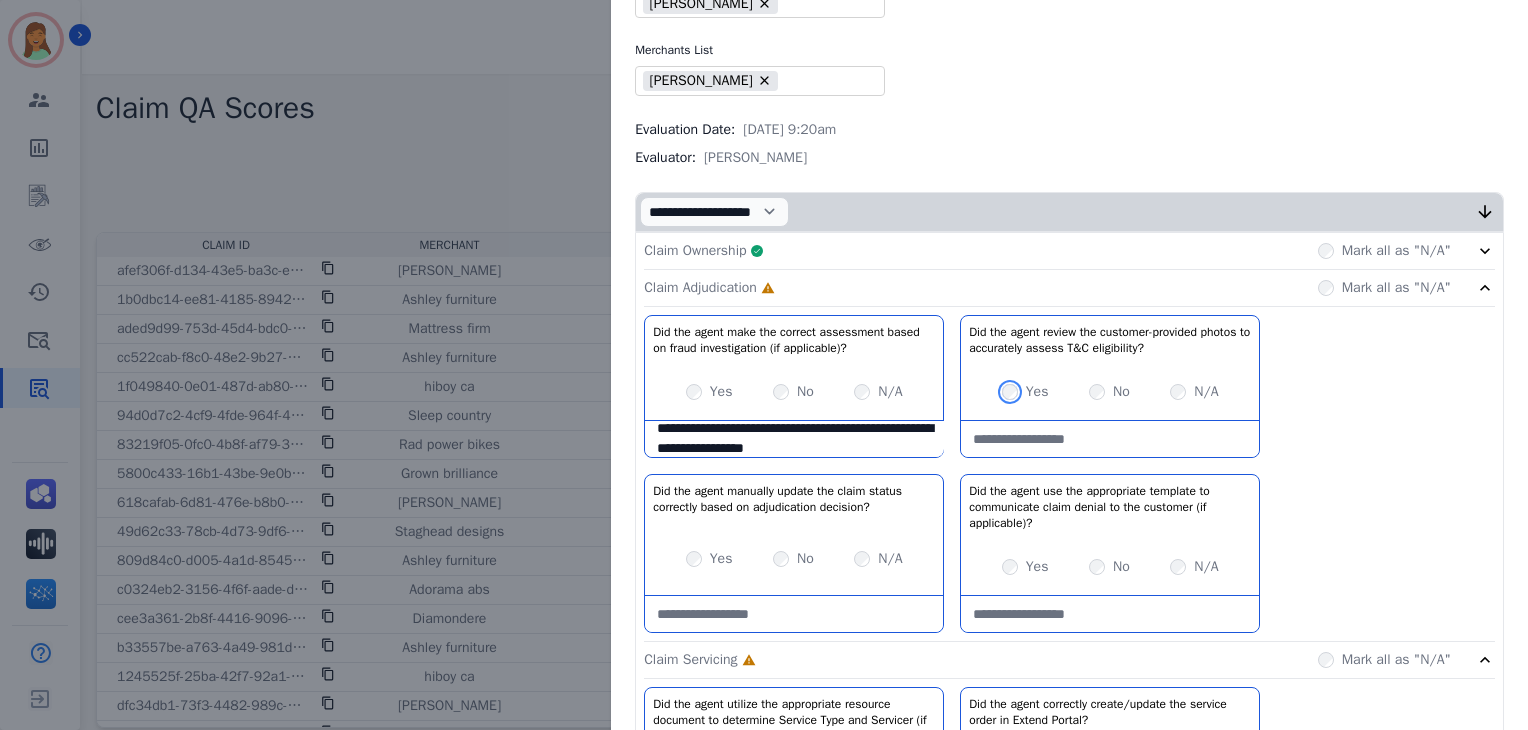 scroll, scrollTop: 266, scrollLeft: 0, axis: vertical 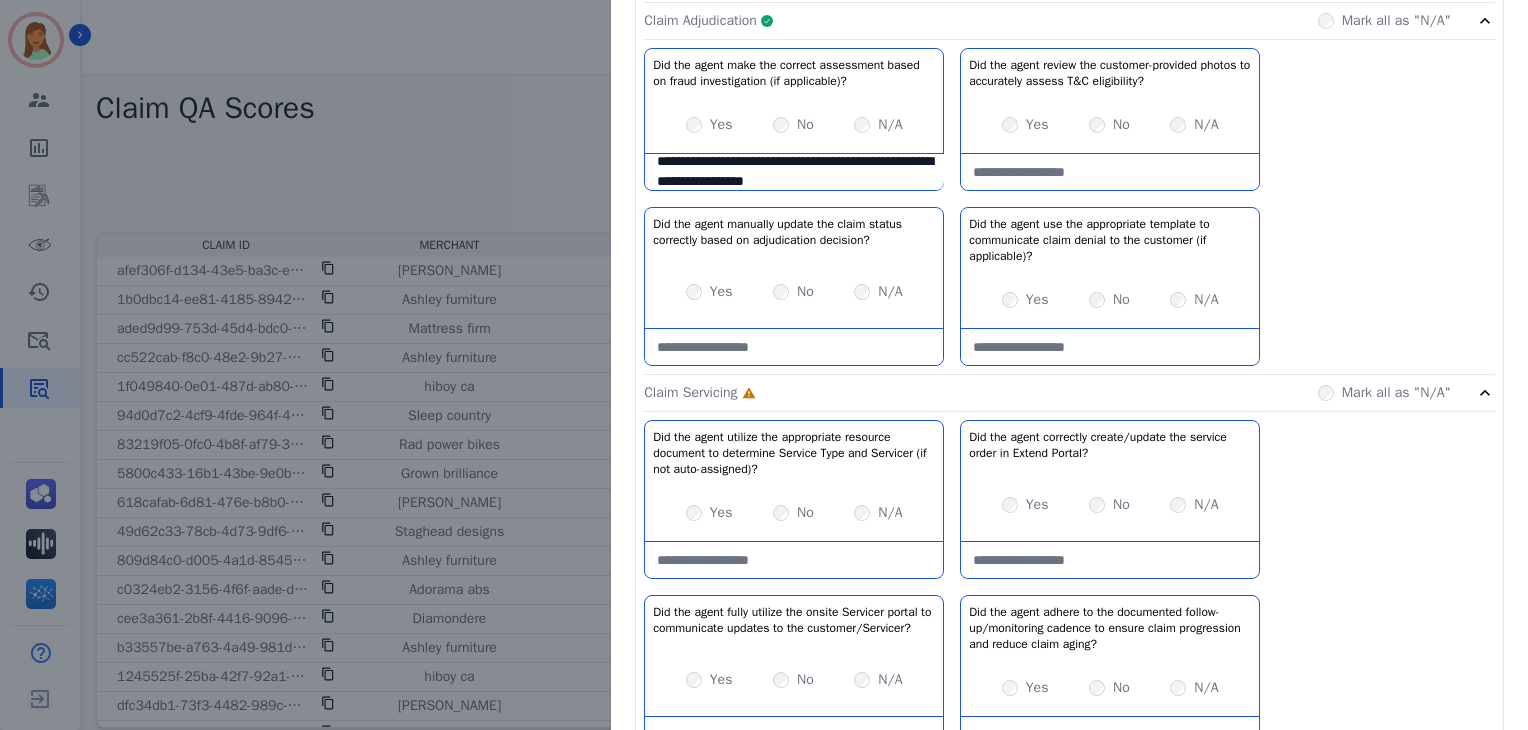 click on "Claim Adjudication     Complete         Mark all as "N/A"" 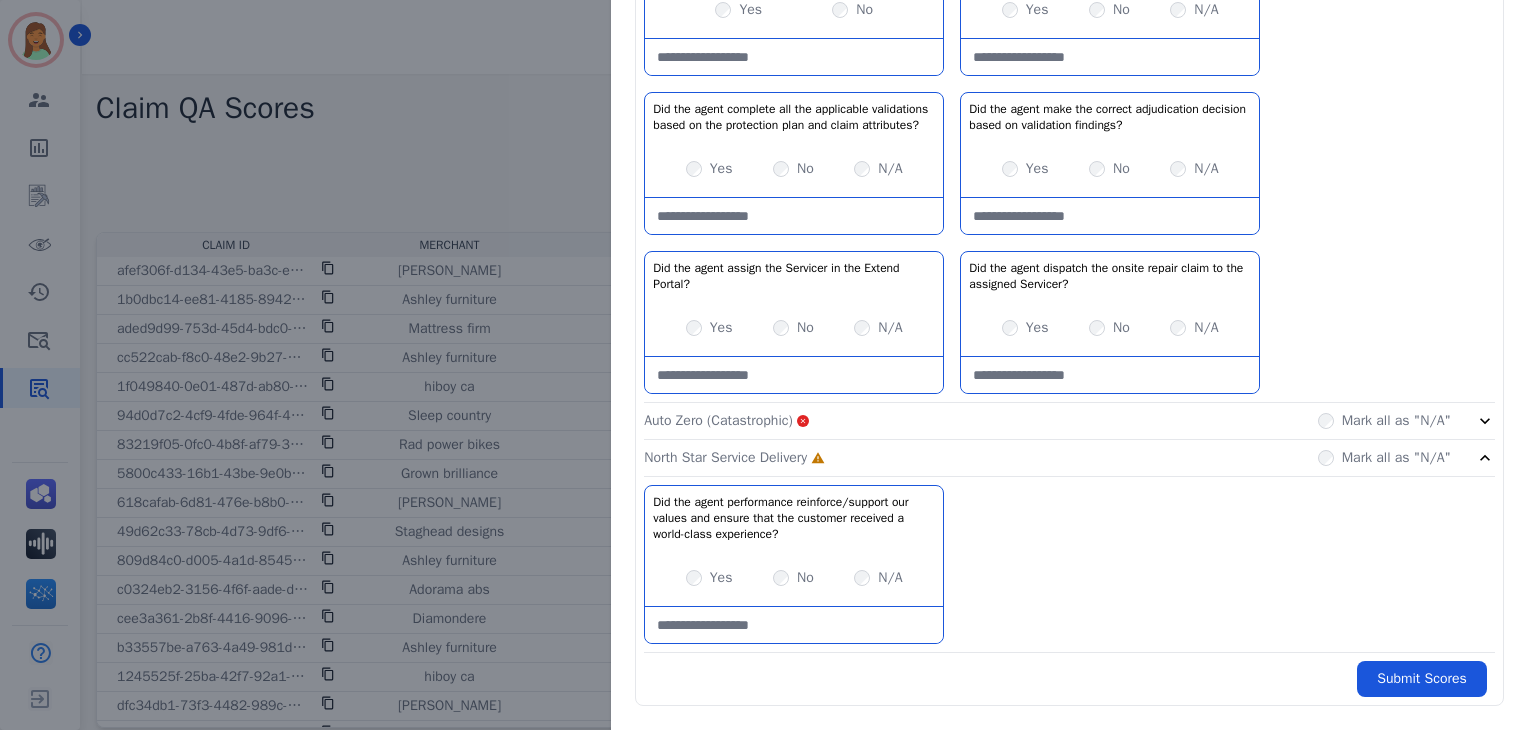 scroll, scrollTop: 1213, scrollLeft: 0, axis: vertical 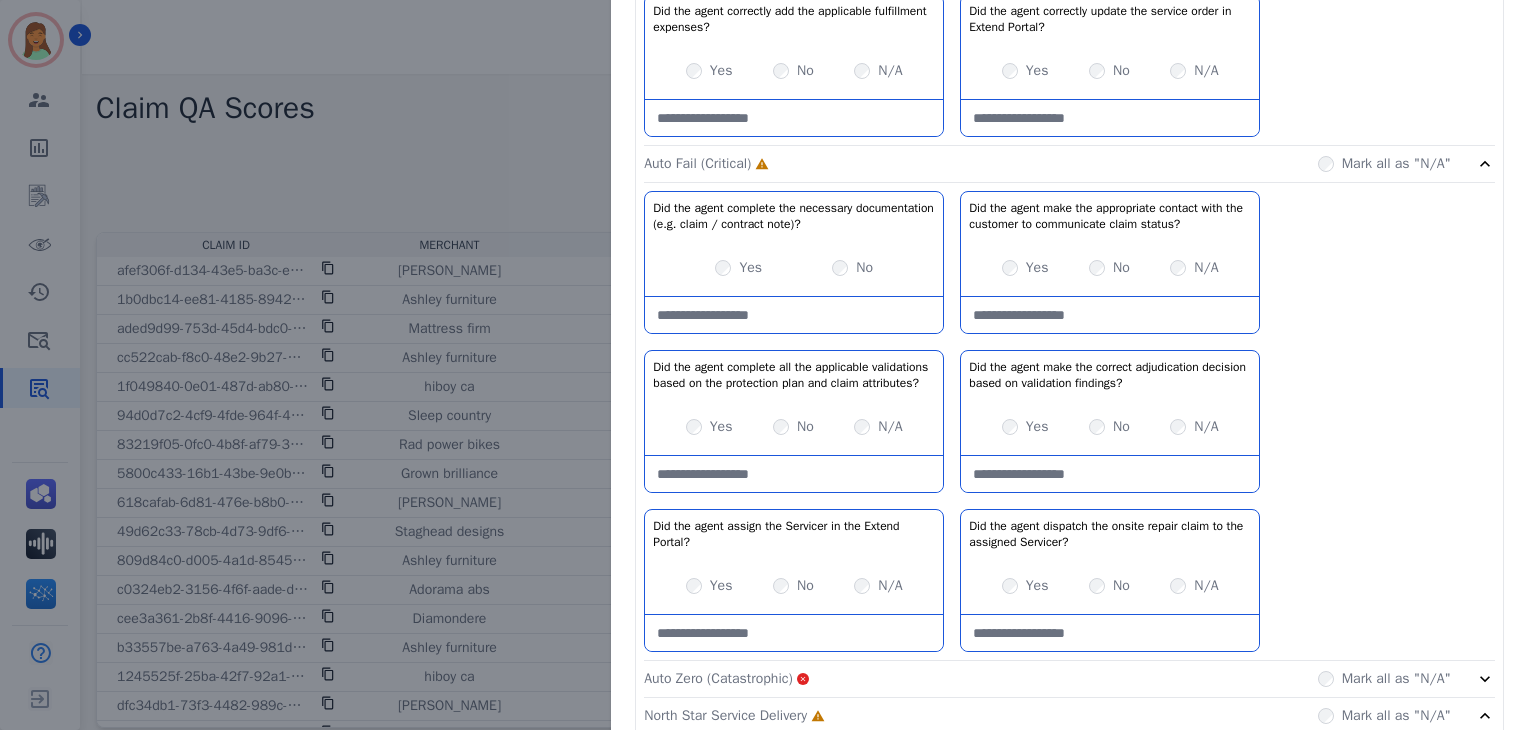click on "Yes     No" at bounding box center (794, 268) 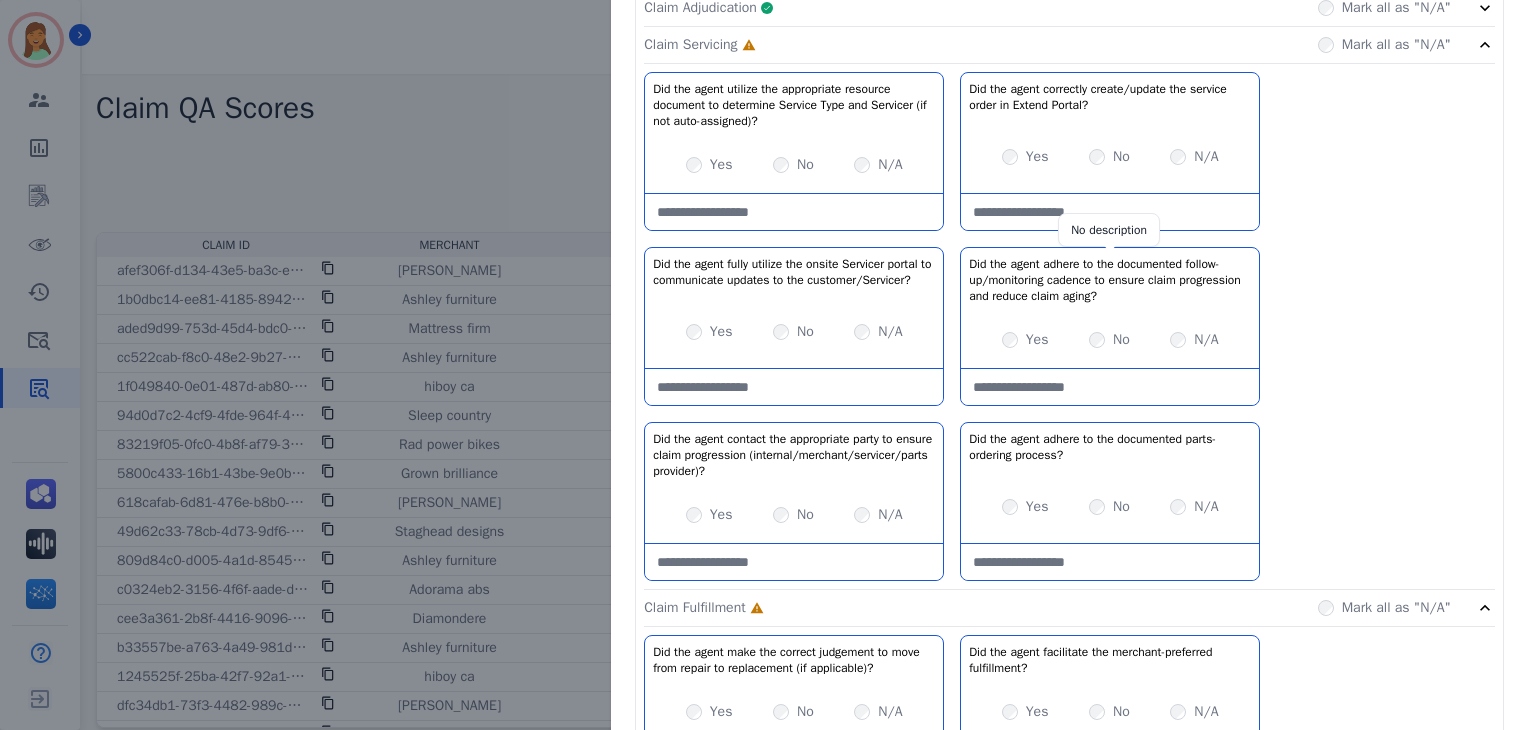 scroll, scrollTop: 146, scrollLeft: 0, axis: vertical 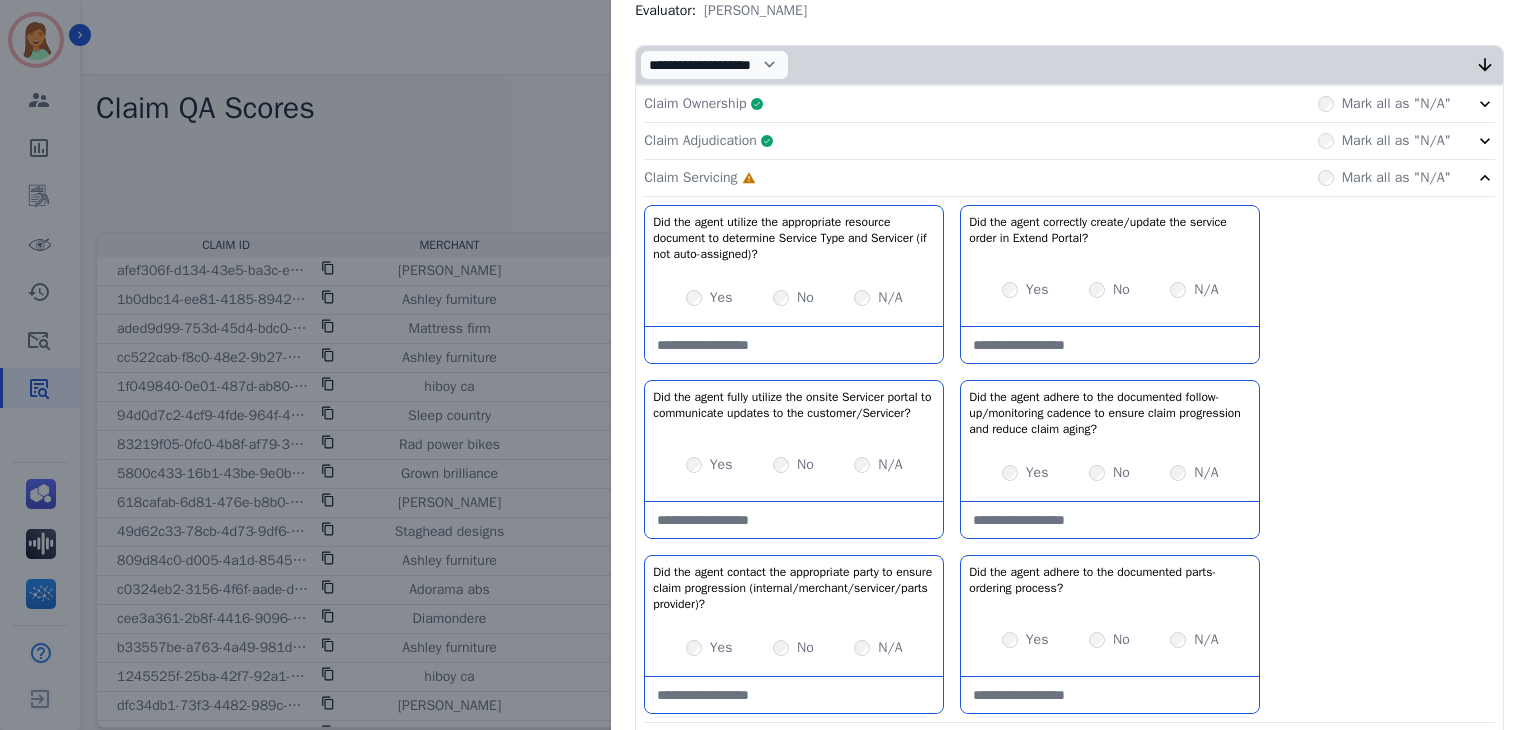 drag, startPoint x: 838, startPoint y: 516, endPoint x: 861, endPoint y: 470, distance: 51.42956 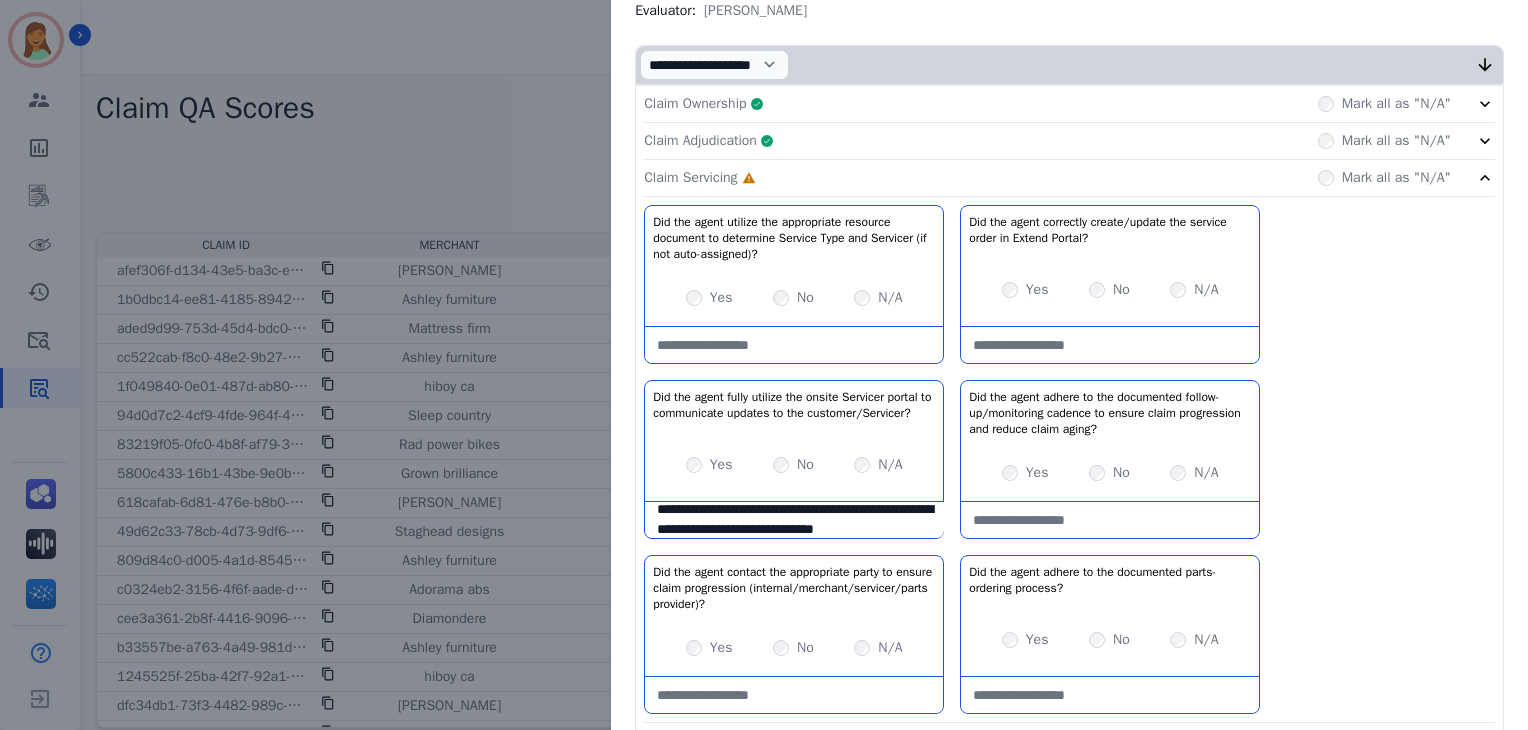 scroll, scrollTop: 31, scrollLeft: 0, axis: vertical 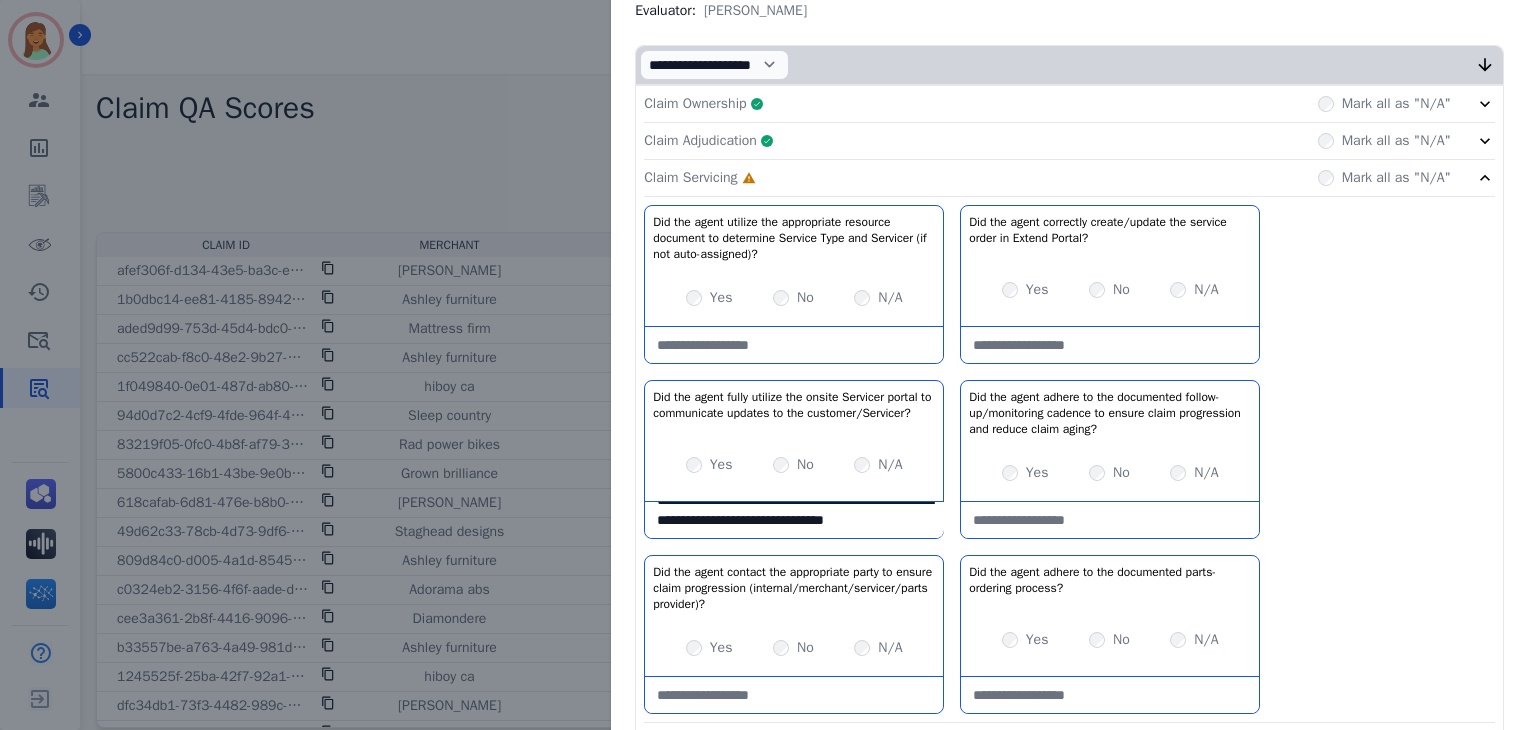 type on "**********" 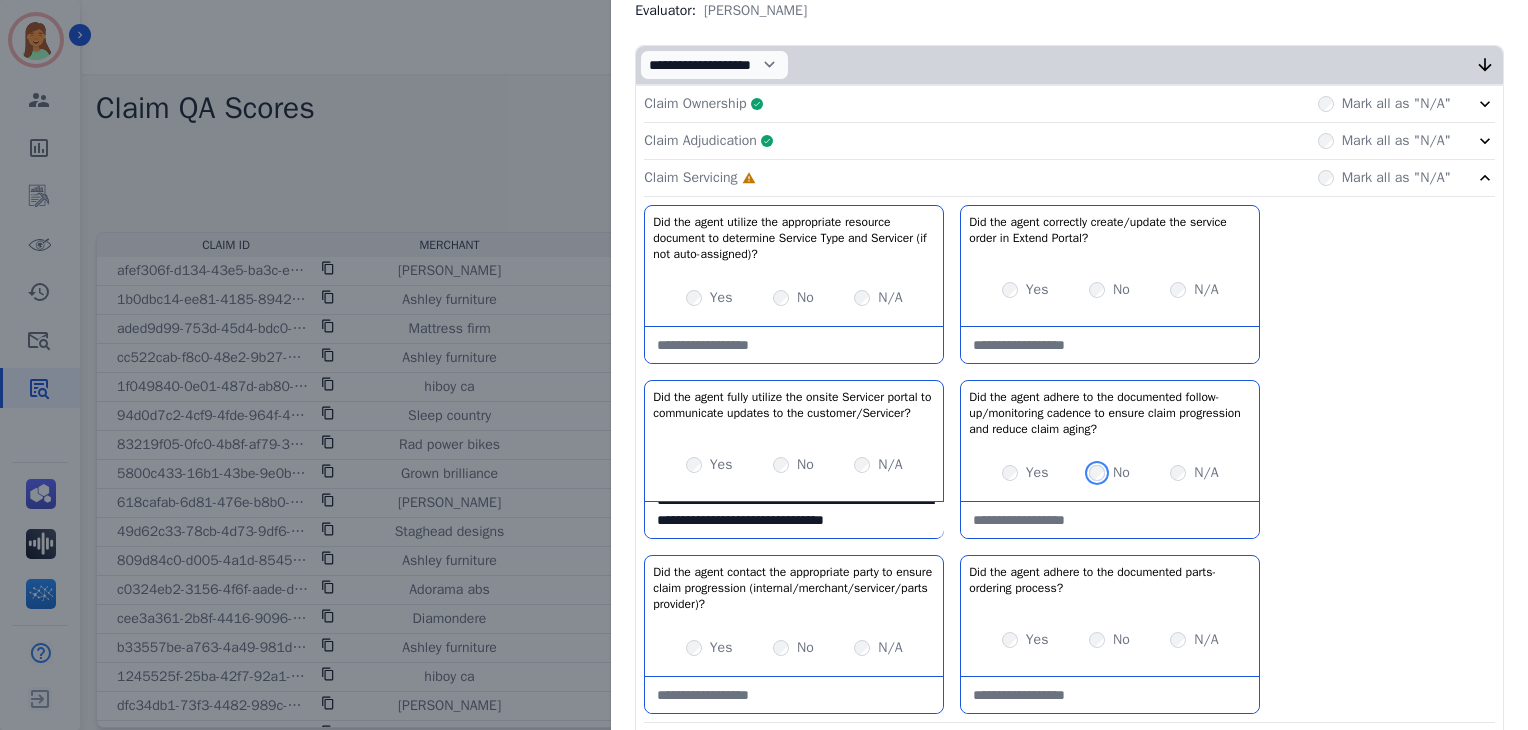 click on "No" at bounding box center (1109, 473) 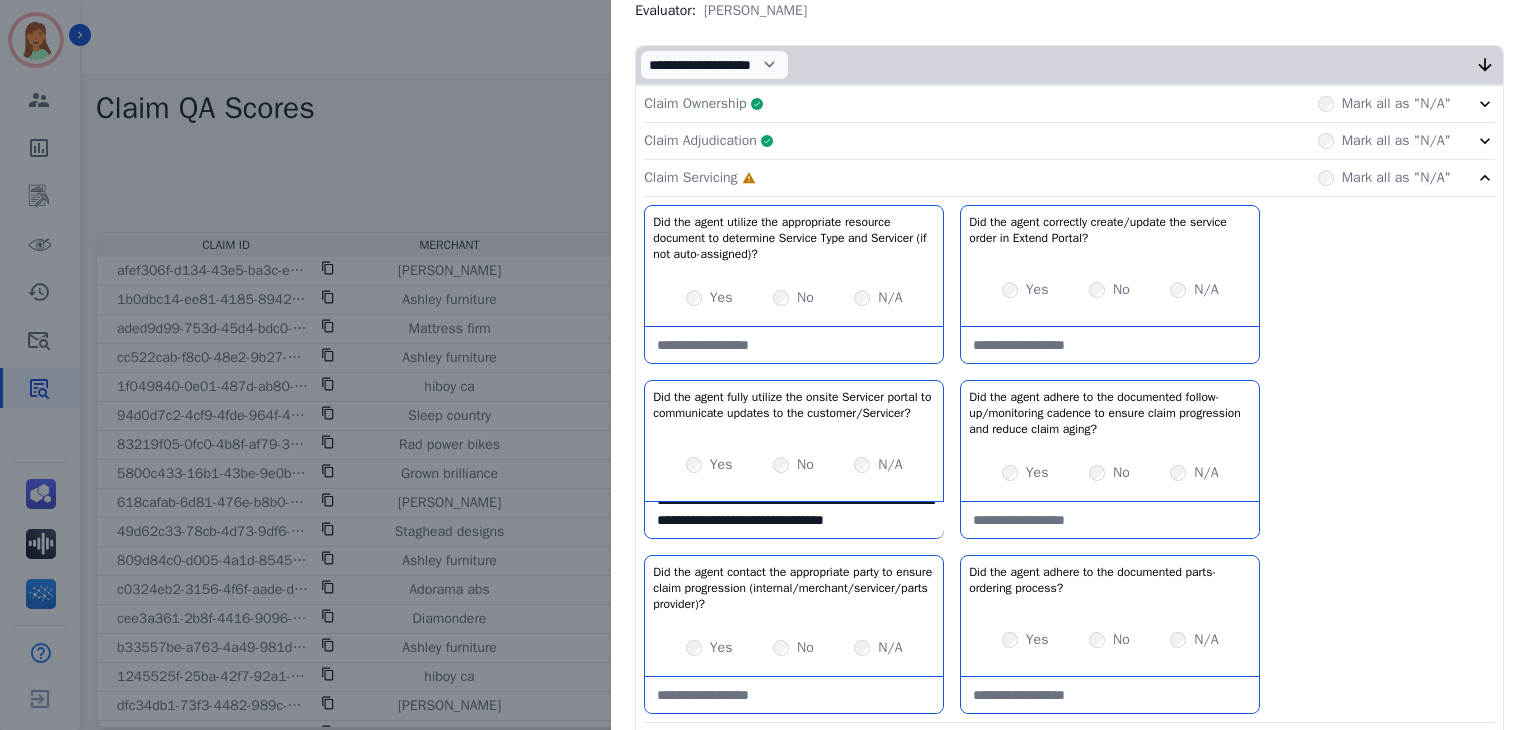 click on "Yes     No     N/A" at bounding box center [1110, 473] 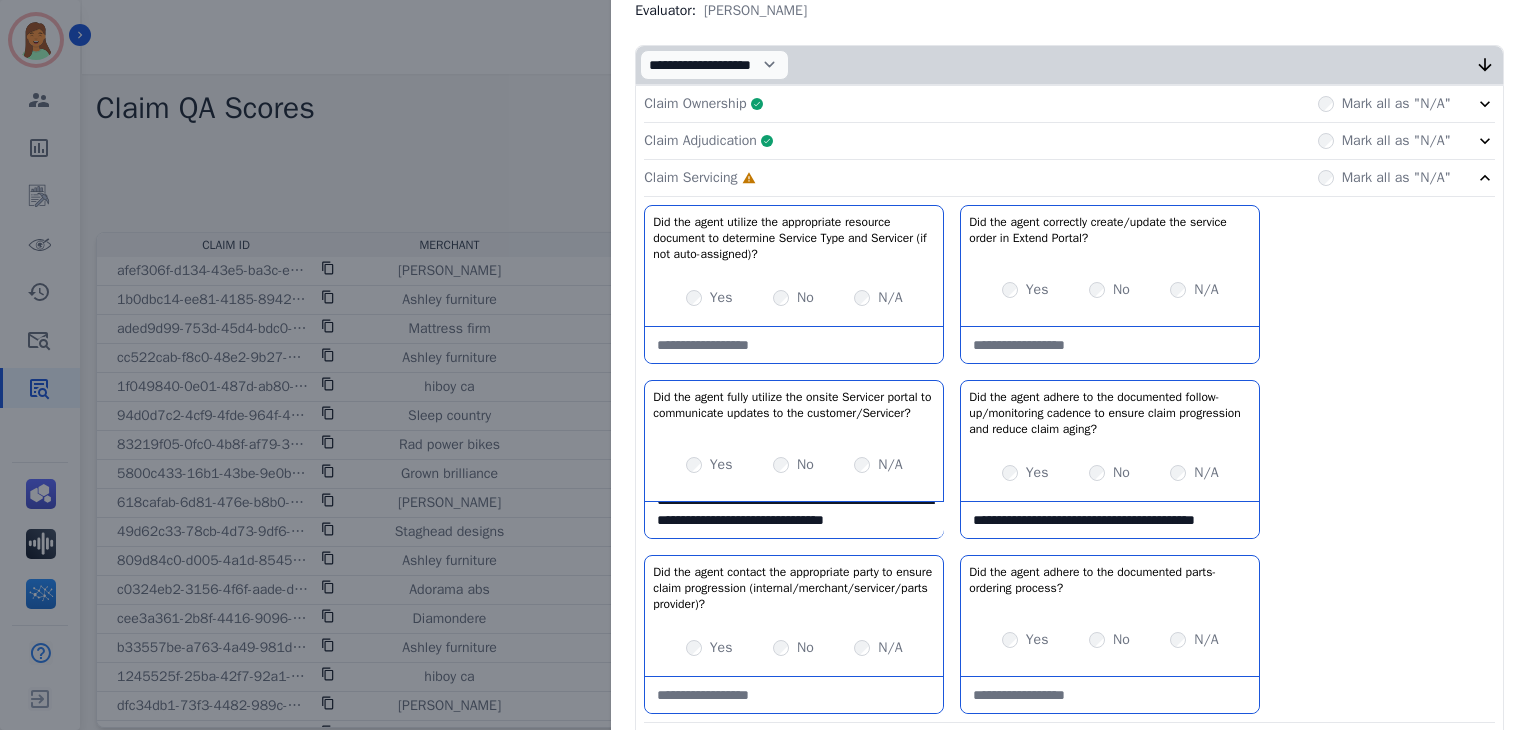 scroll, scrollTop: 11, scrollLeft: 0, axis: vertical 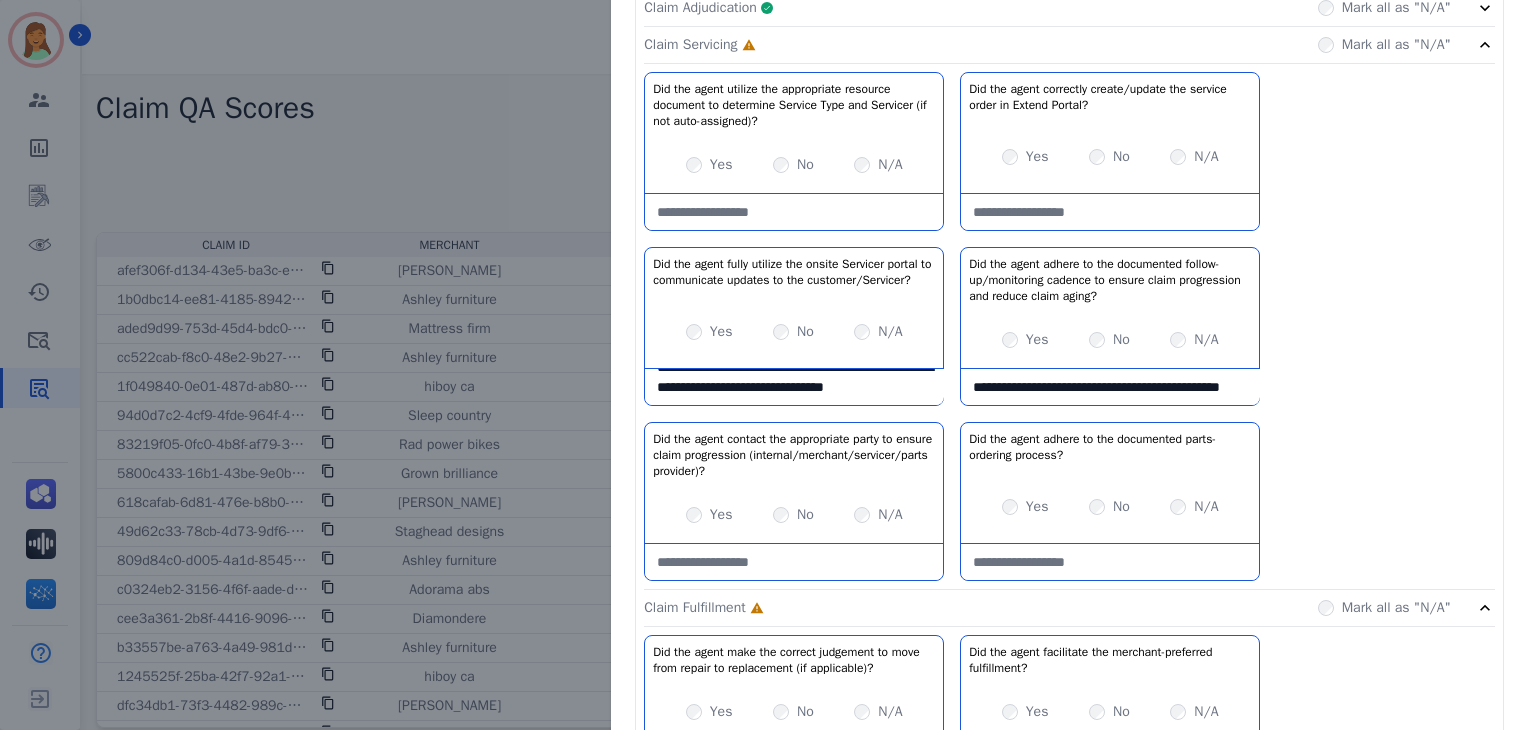 type on "**********" 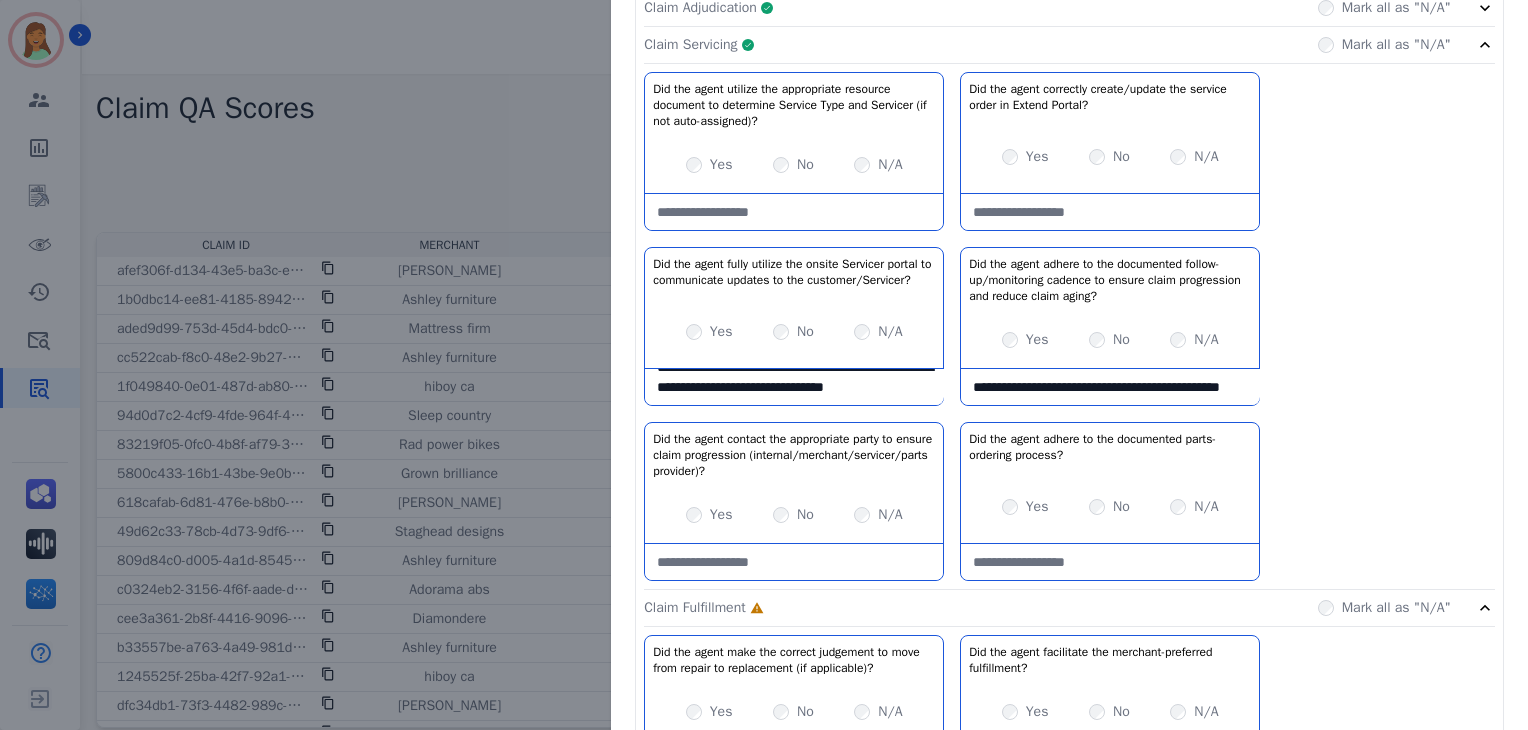 click on "Claim Servicing     Complete         Mark all as "N/A"" 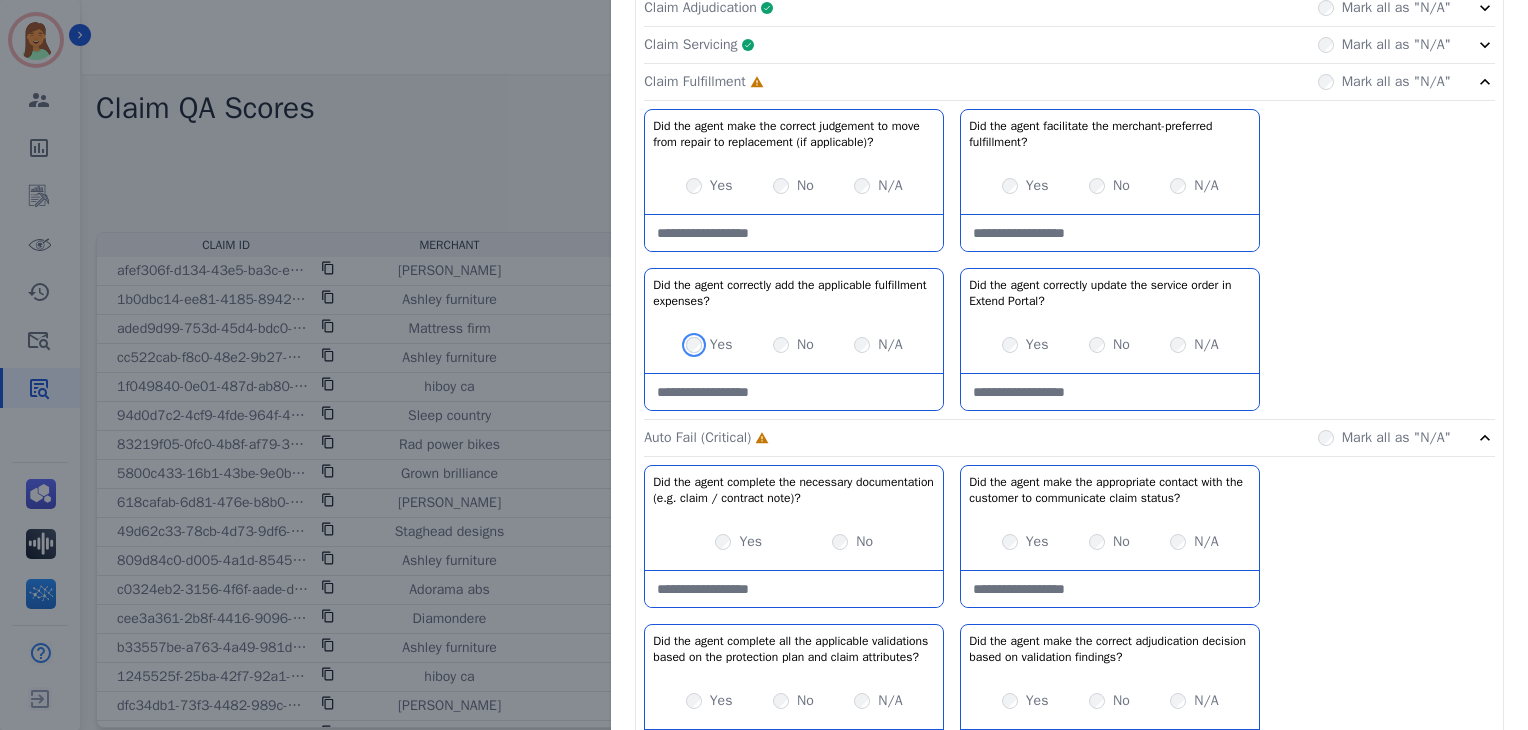 click on "Yes" at bounding box center [709, 345] 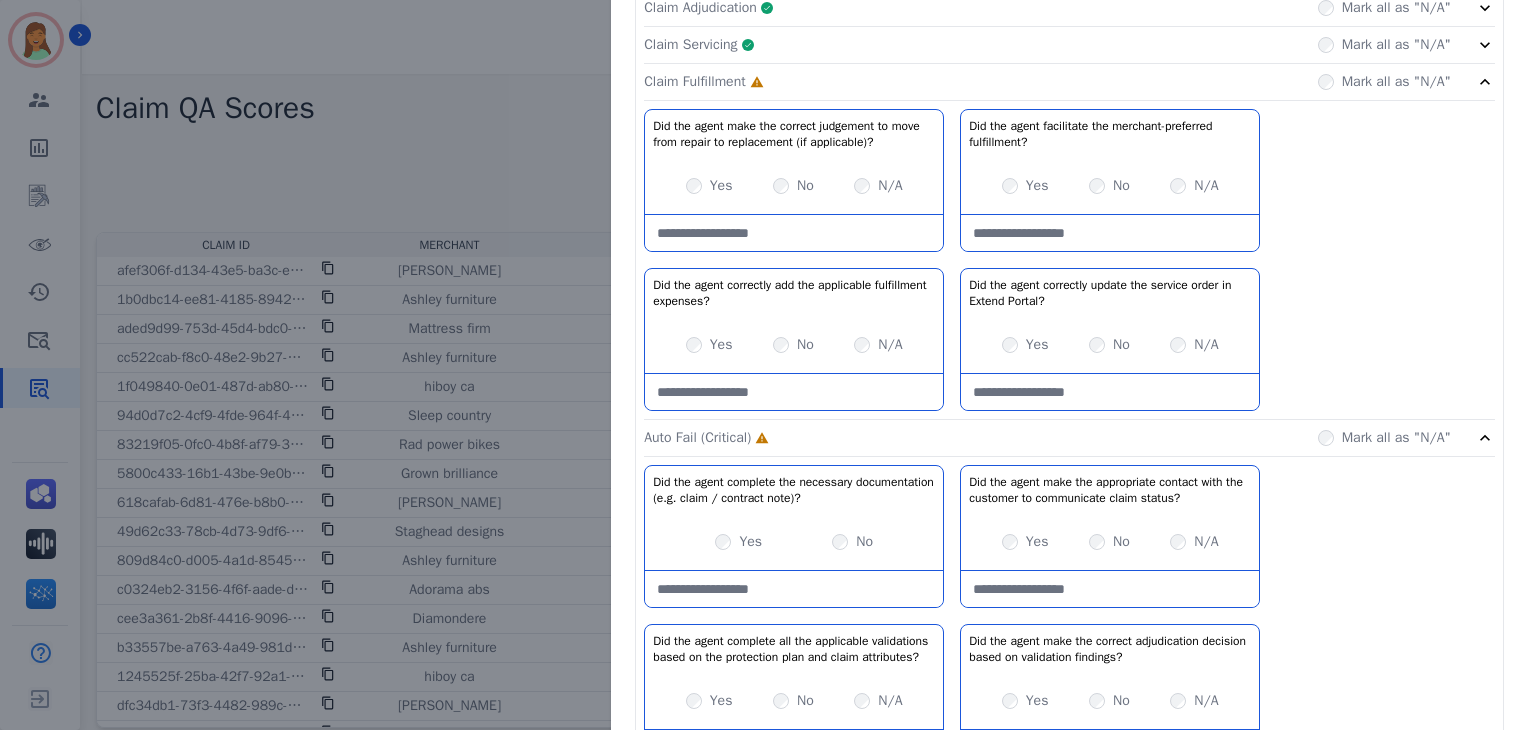 click on "Yes" at bounding box center [1025, 186] 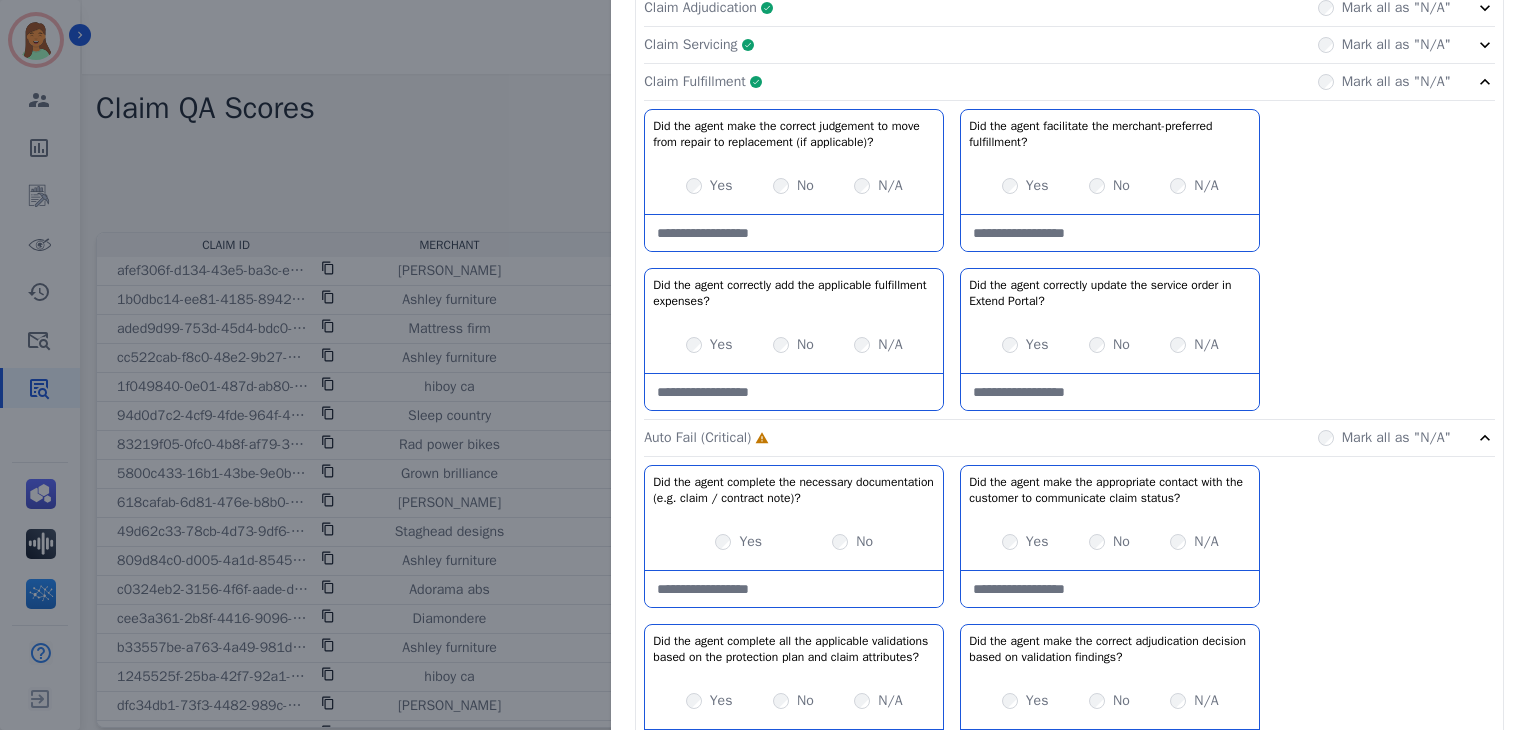 click on "Claim Fulfillment     Complete         Mark all as "N/A"" 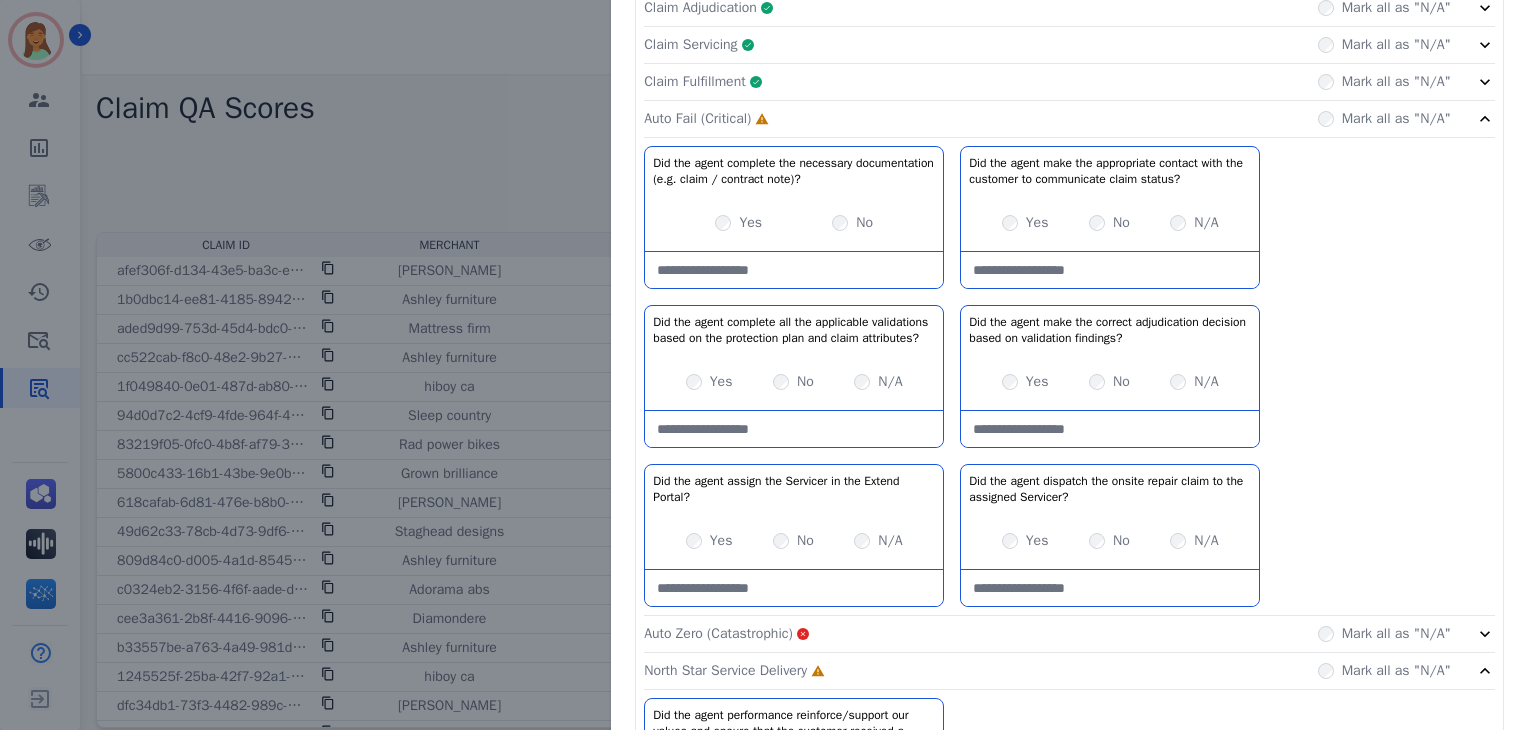 drag, startPoint x: 796, startPoint y: 265, endPoint x: 797, endPoint y: 247, distance: 18.027756 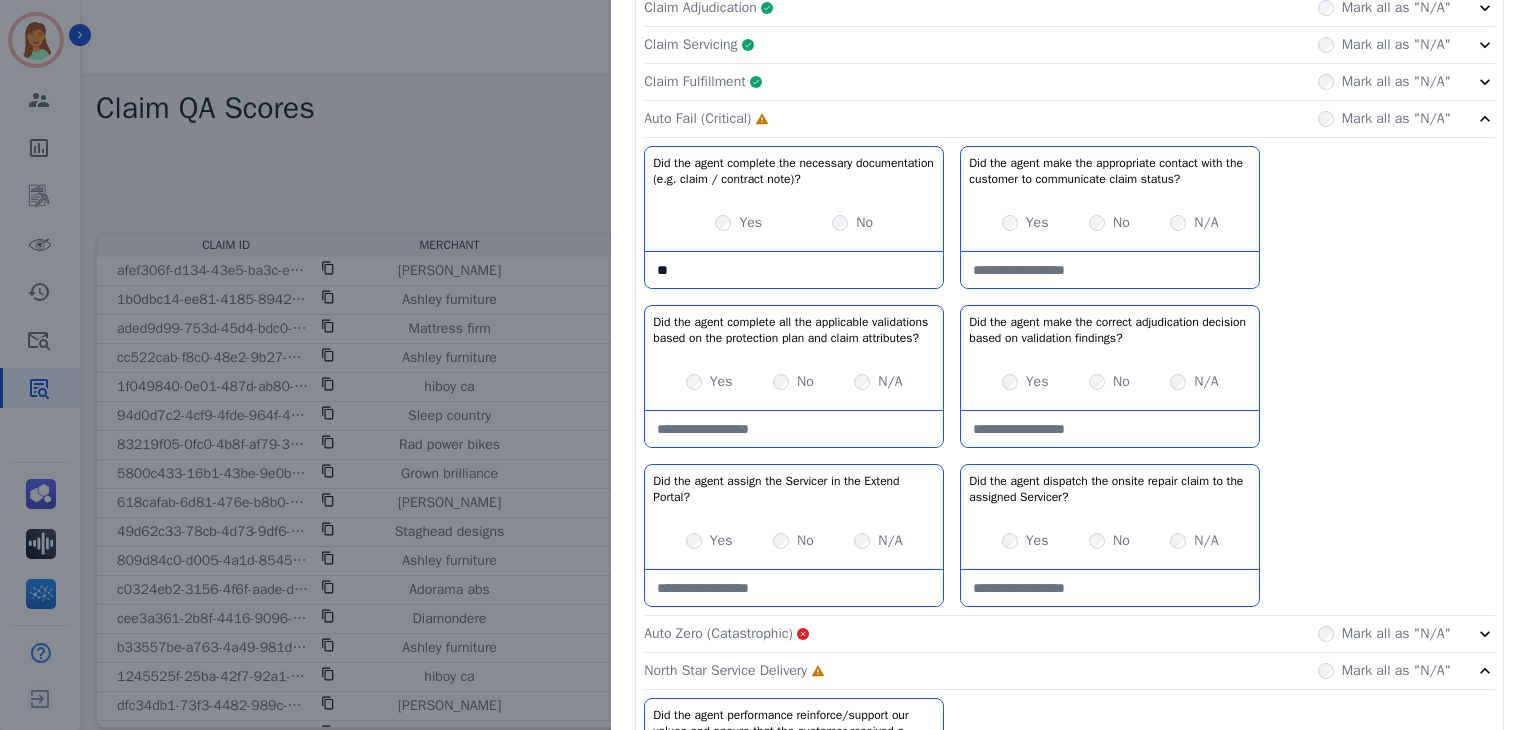 type on "*" 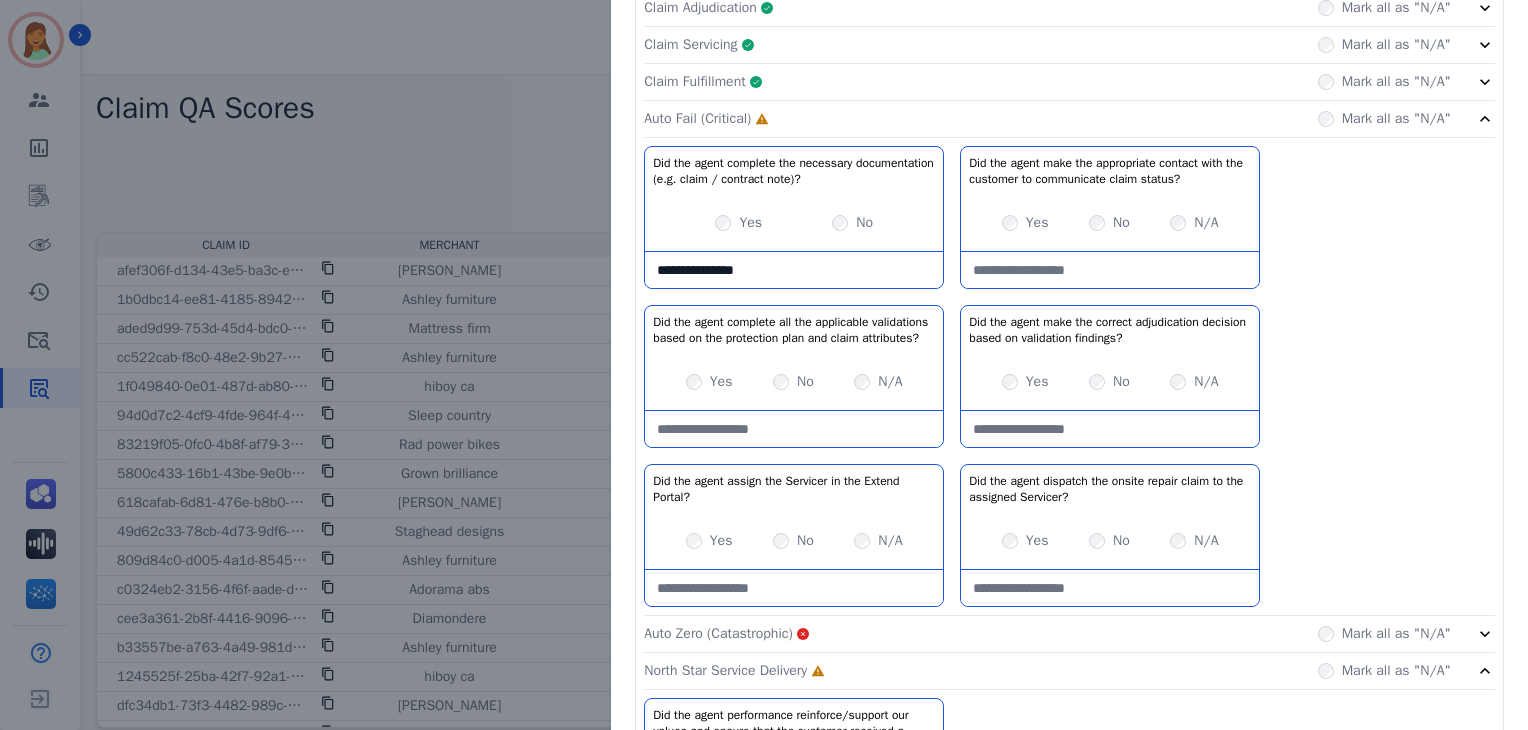 type on "**********" 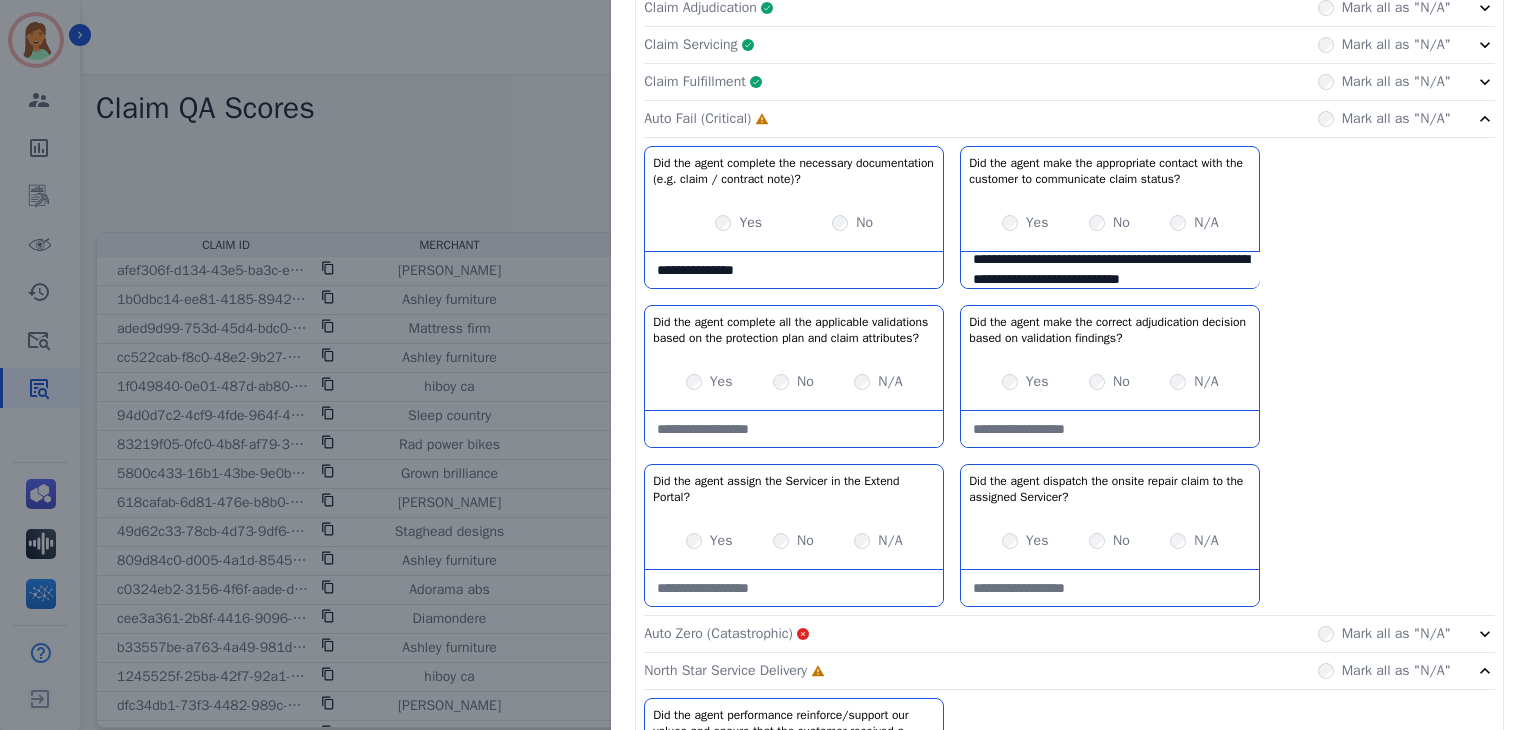 scroll, scrollTop: 31, scrollLeft: 0, axis: vertical 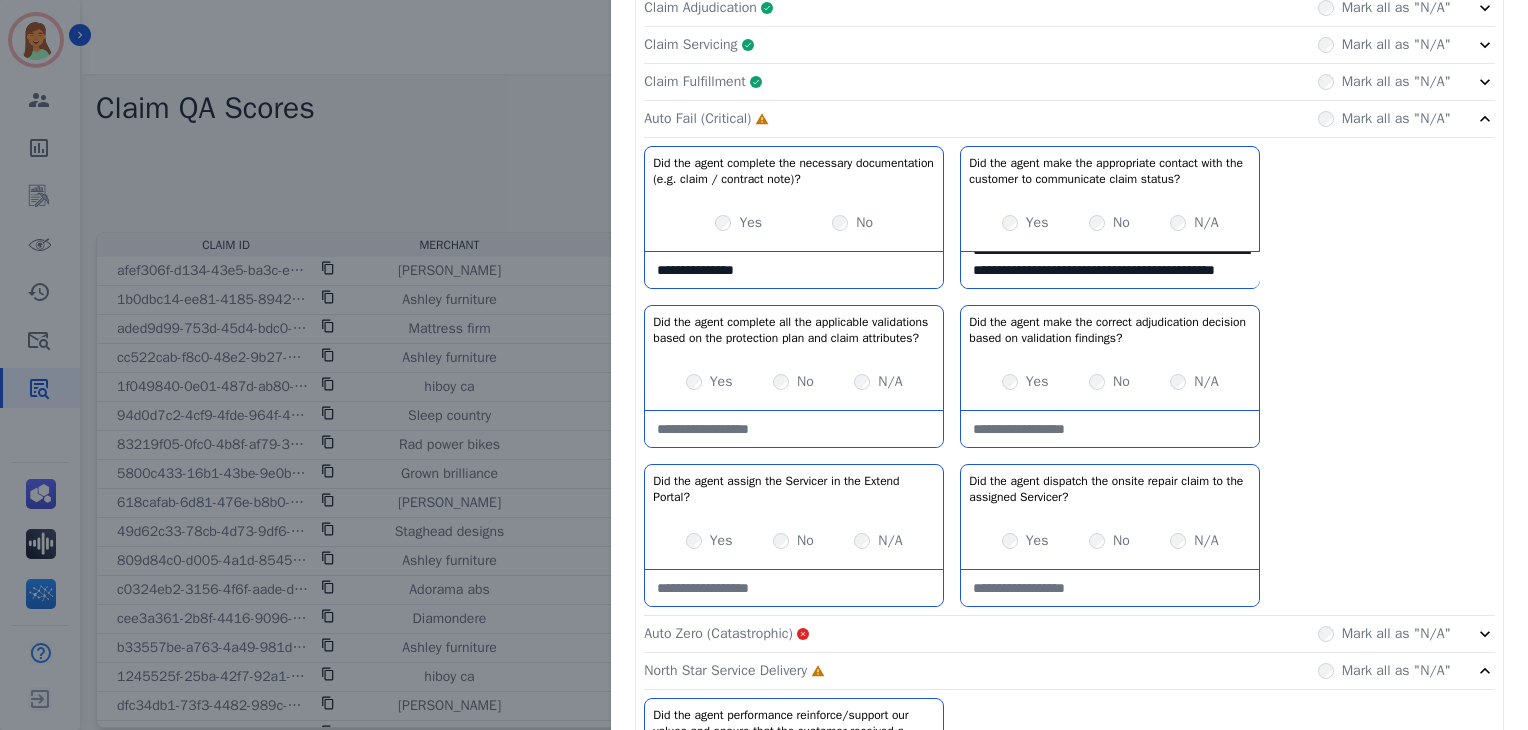 type on "**********" 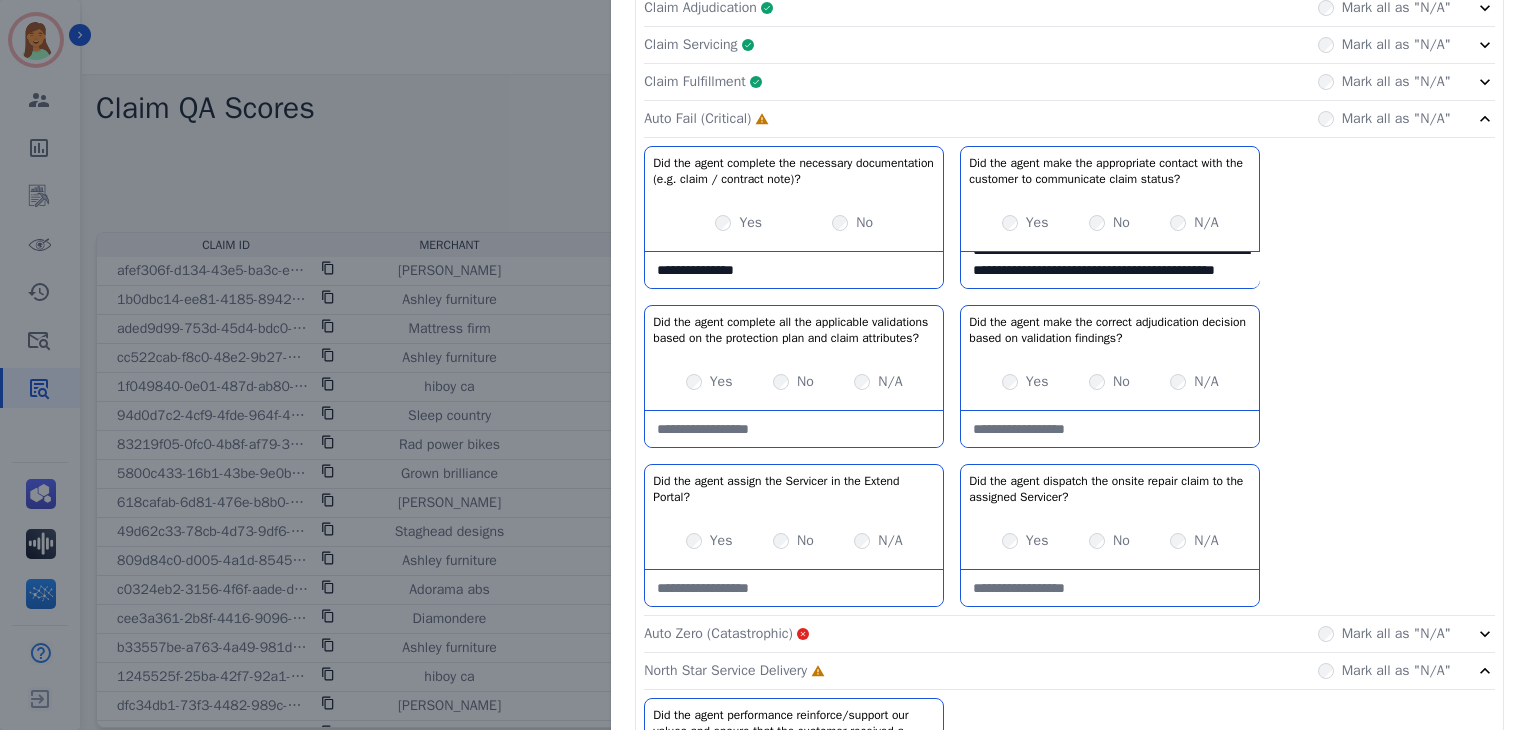 click on "Yes     No     N/A" at bounding box center (1110, 382) 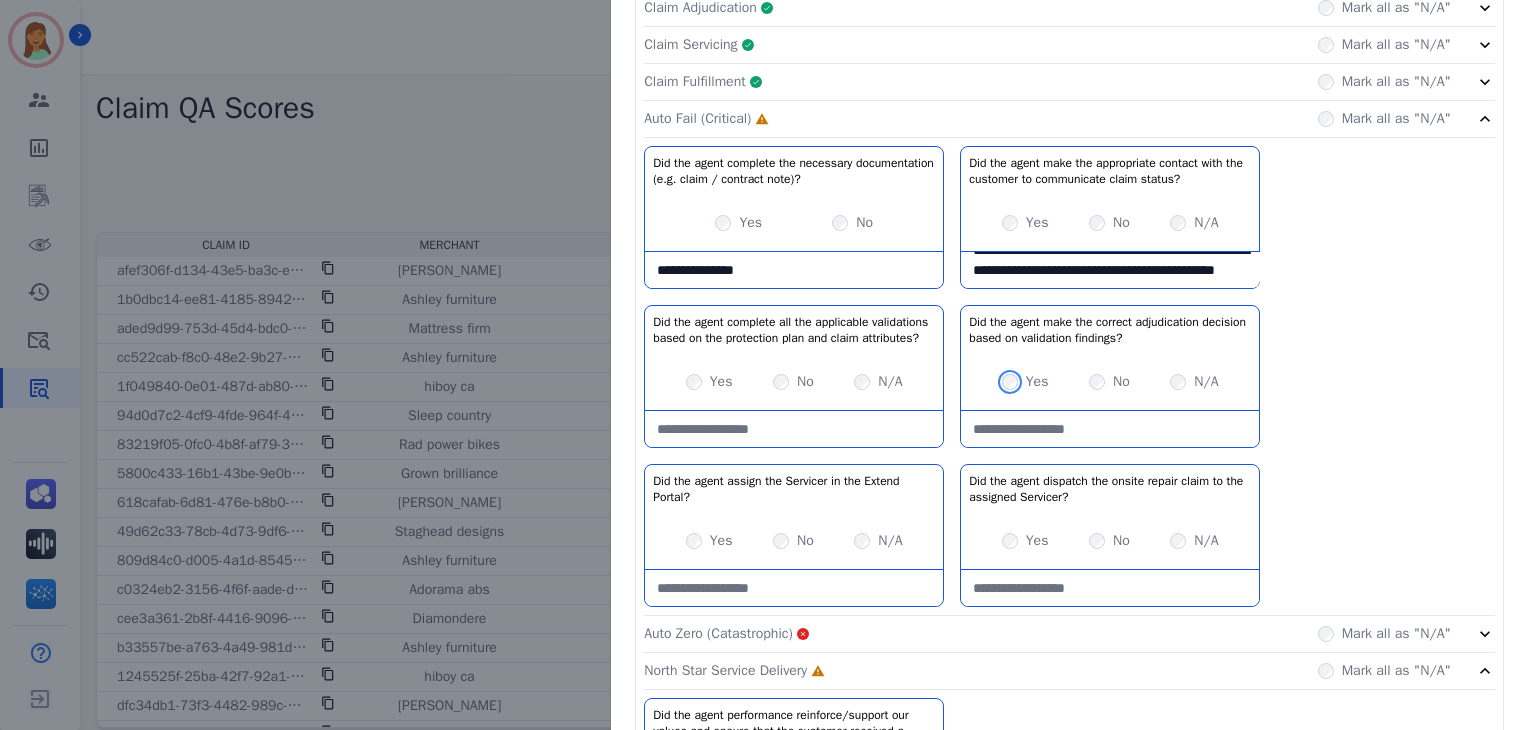 scroll, scrollTop: 546, scrollLeft: 0, axis: vertical 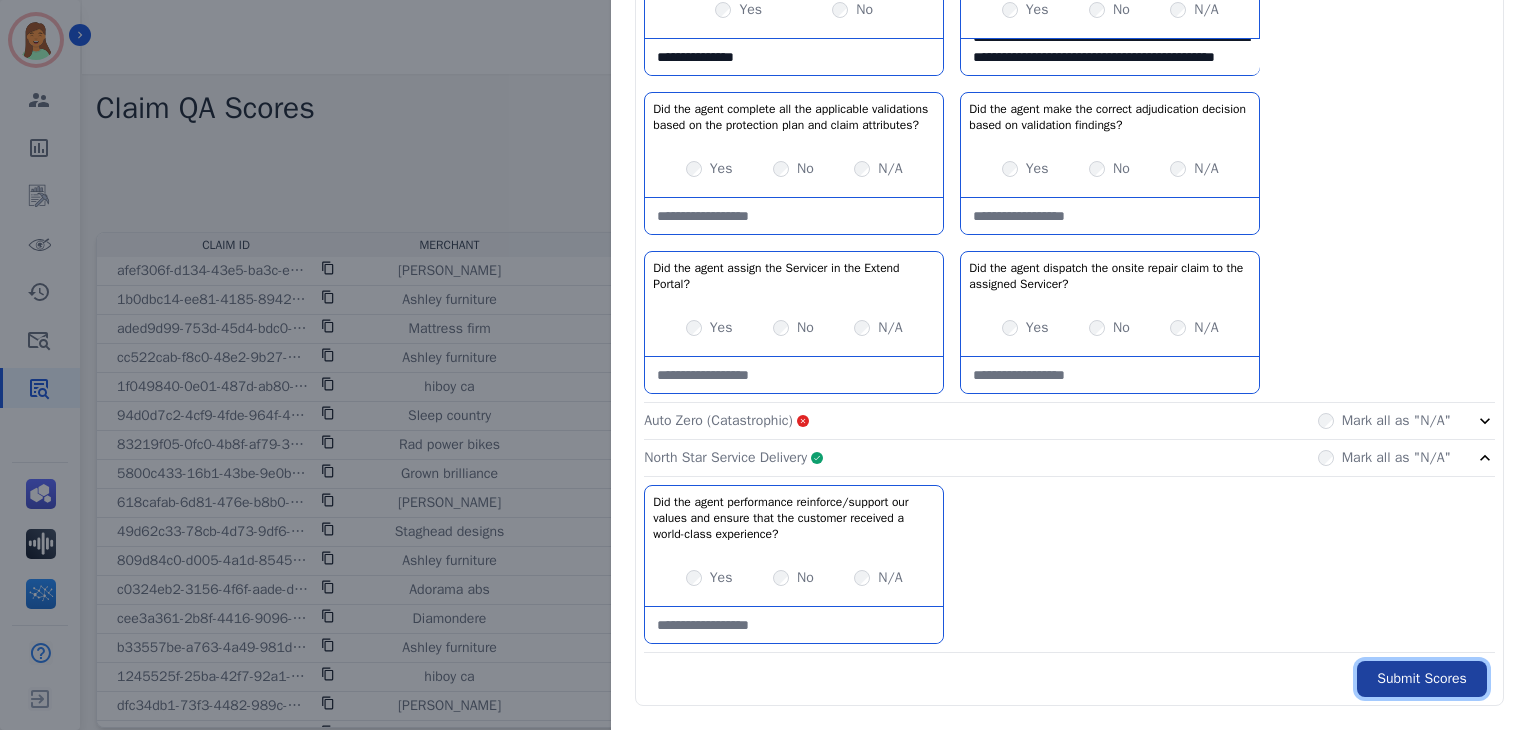 click on "Submit Scores" at bounding box center (1422, 679) 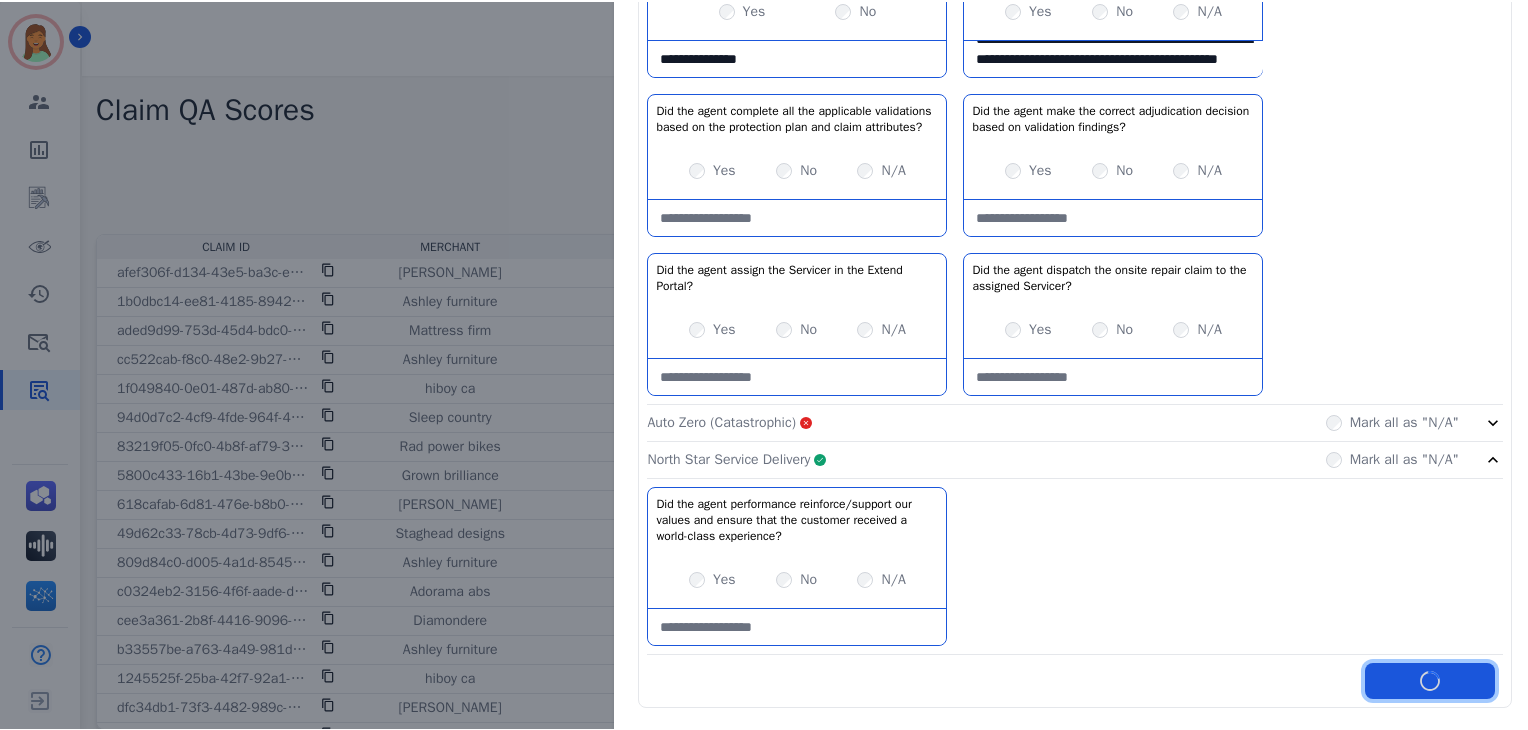 scroll, scrollTop: 748, scrollLeft: 0, axis: vertical 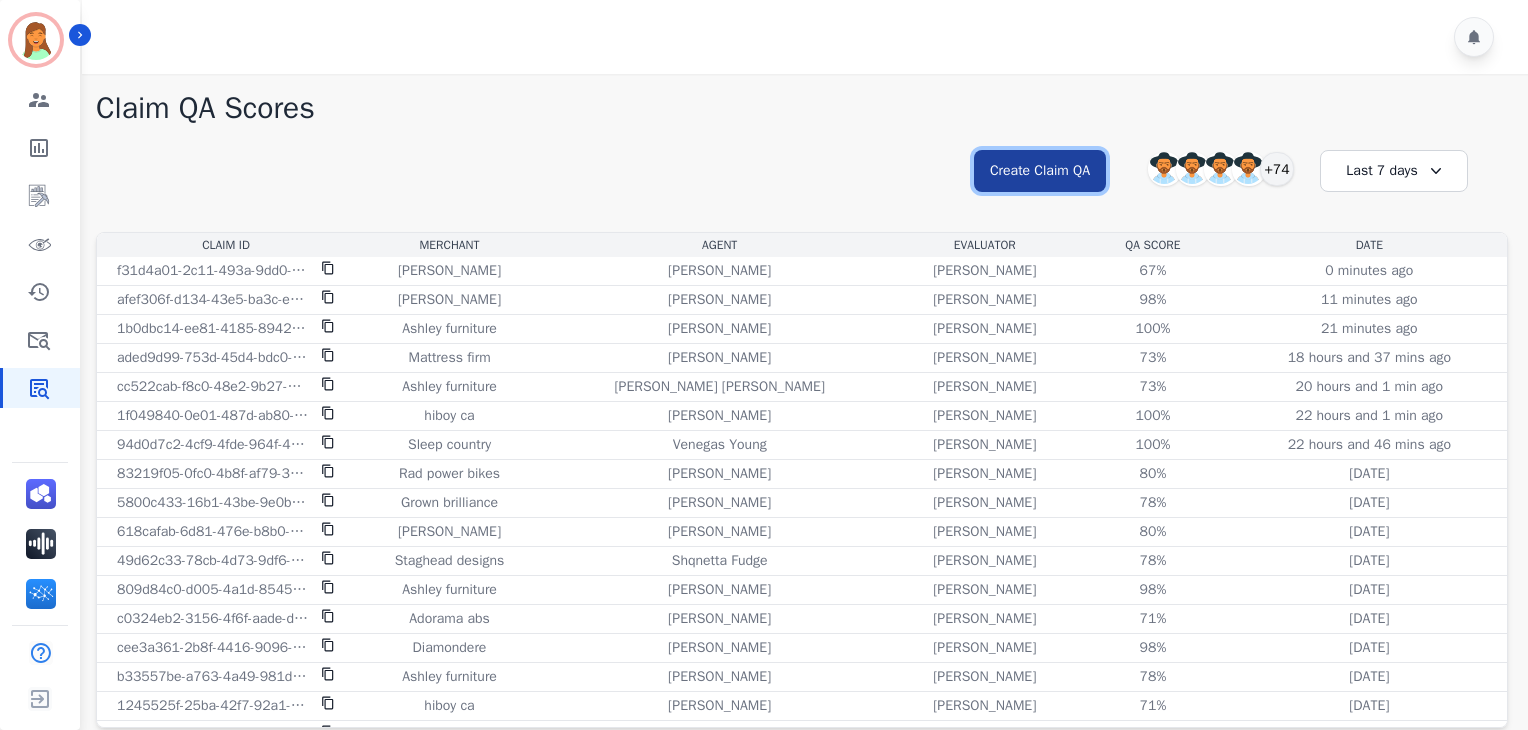 click on "Create Claim QA" at bounding box center (1040, 171) 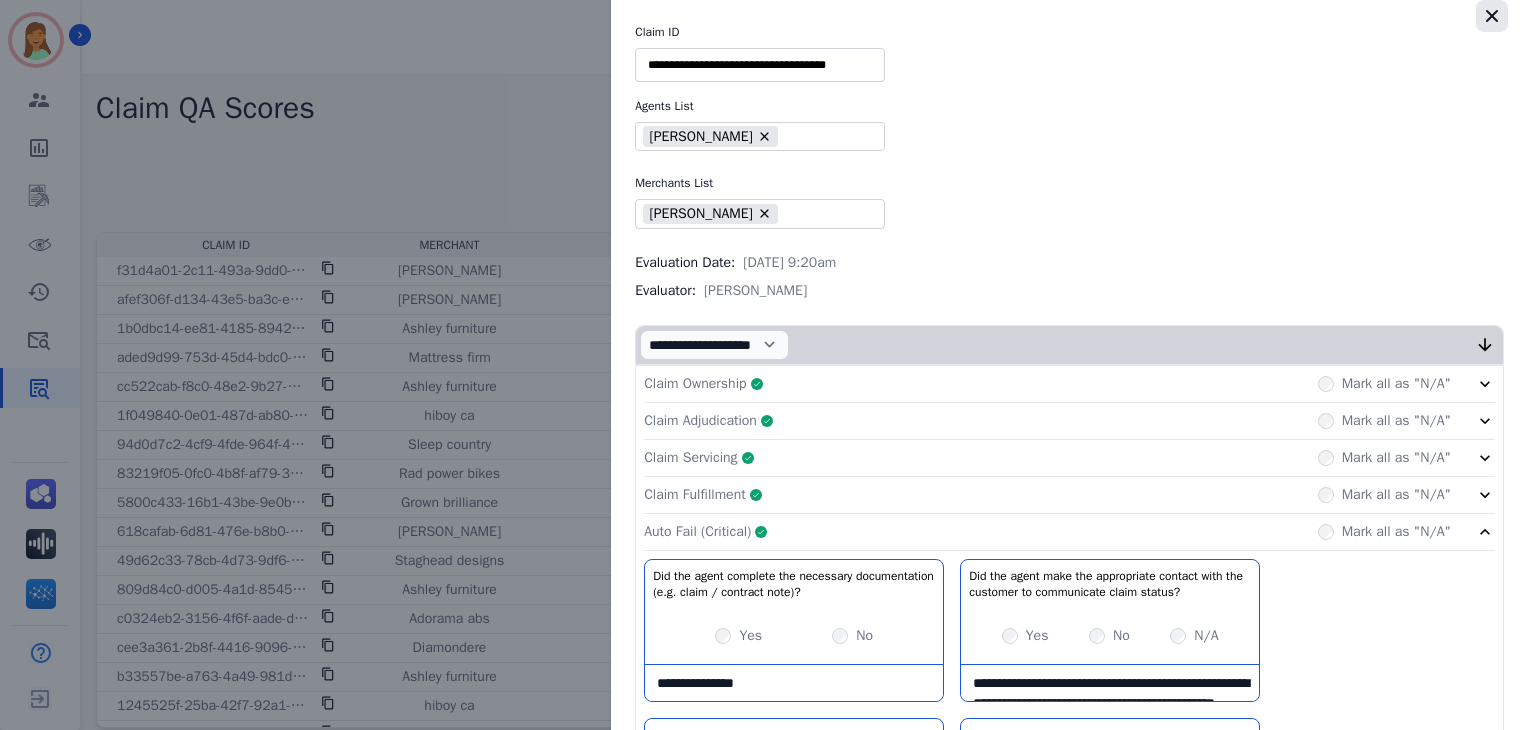 click 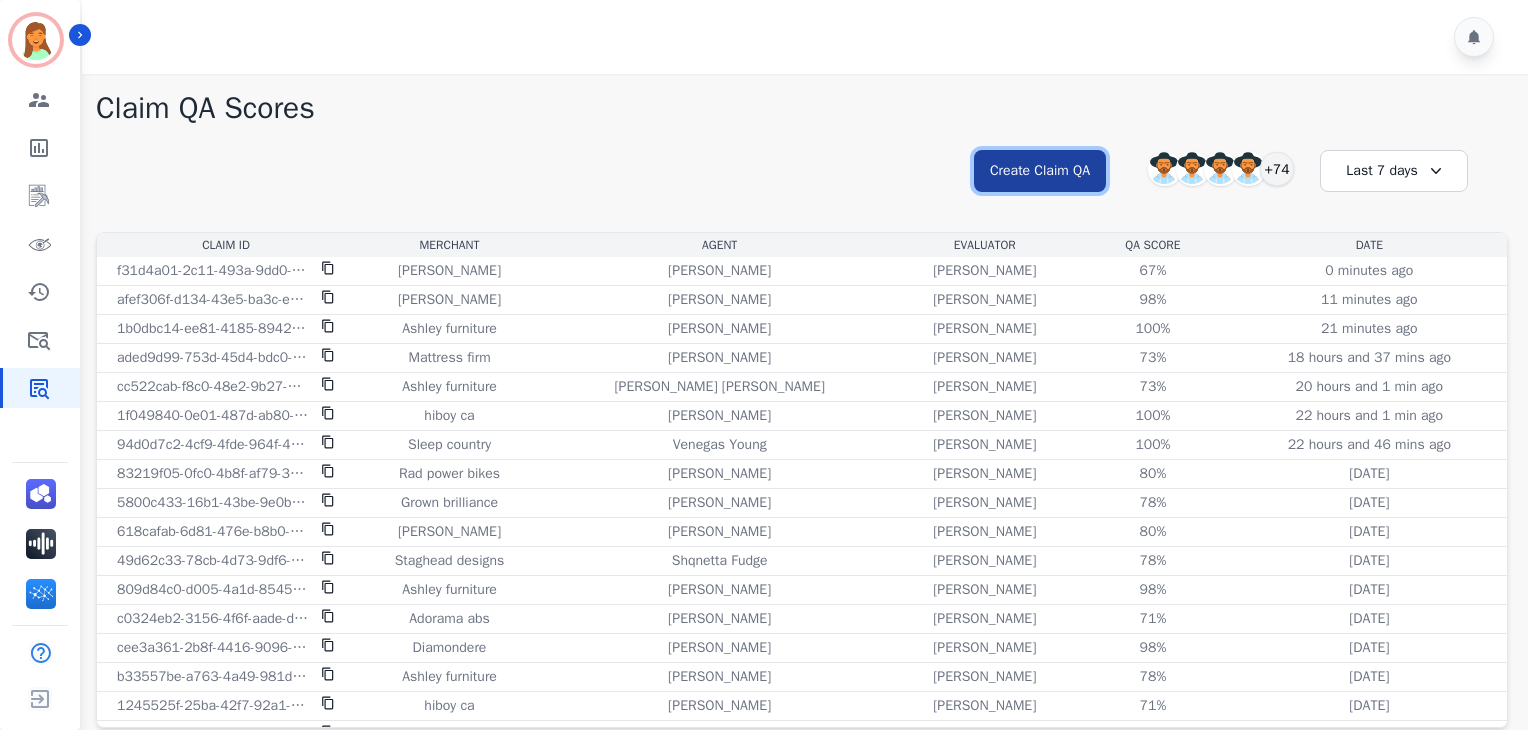 click on "Create Claim QA" at bounding box center (1040, 171) 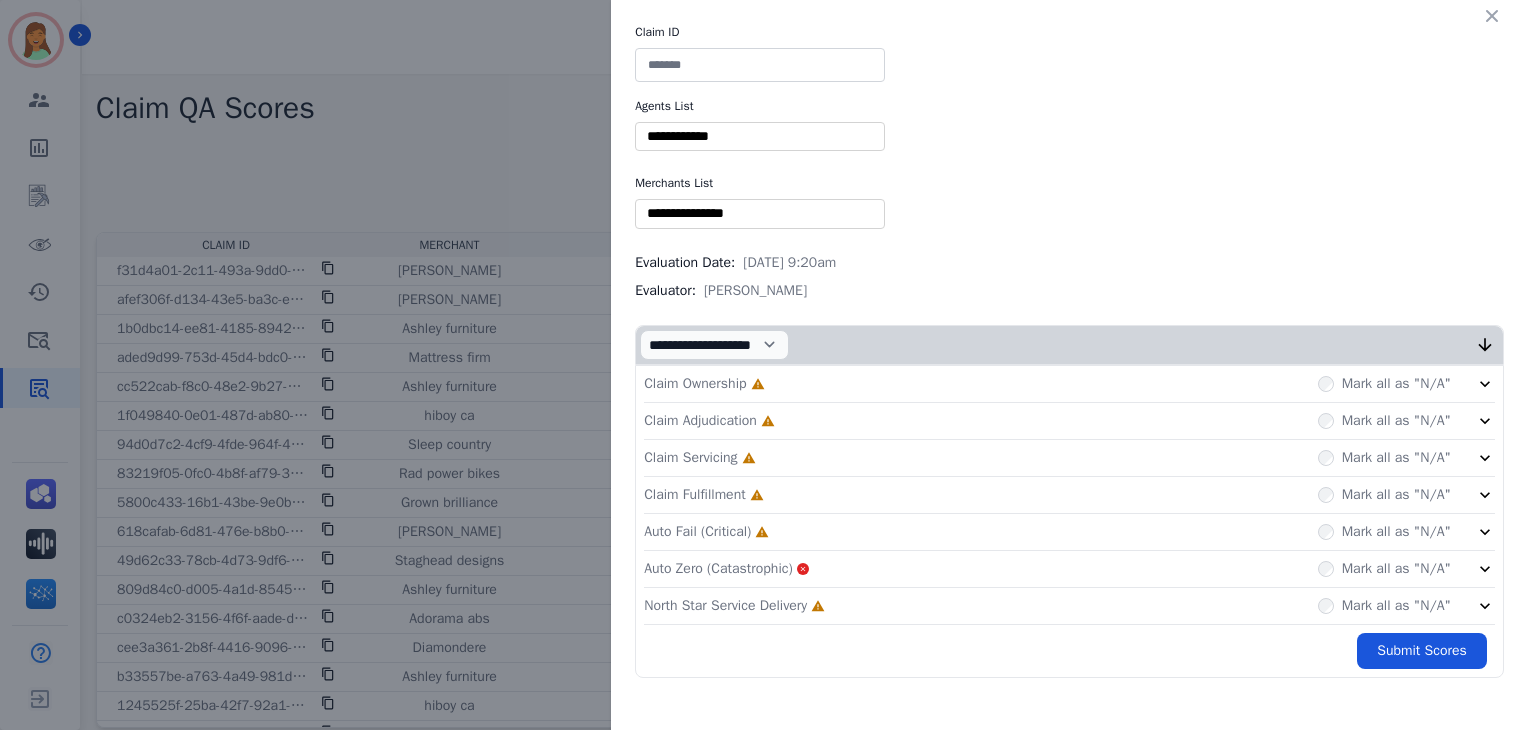 click at bounding box center [760, 65] 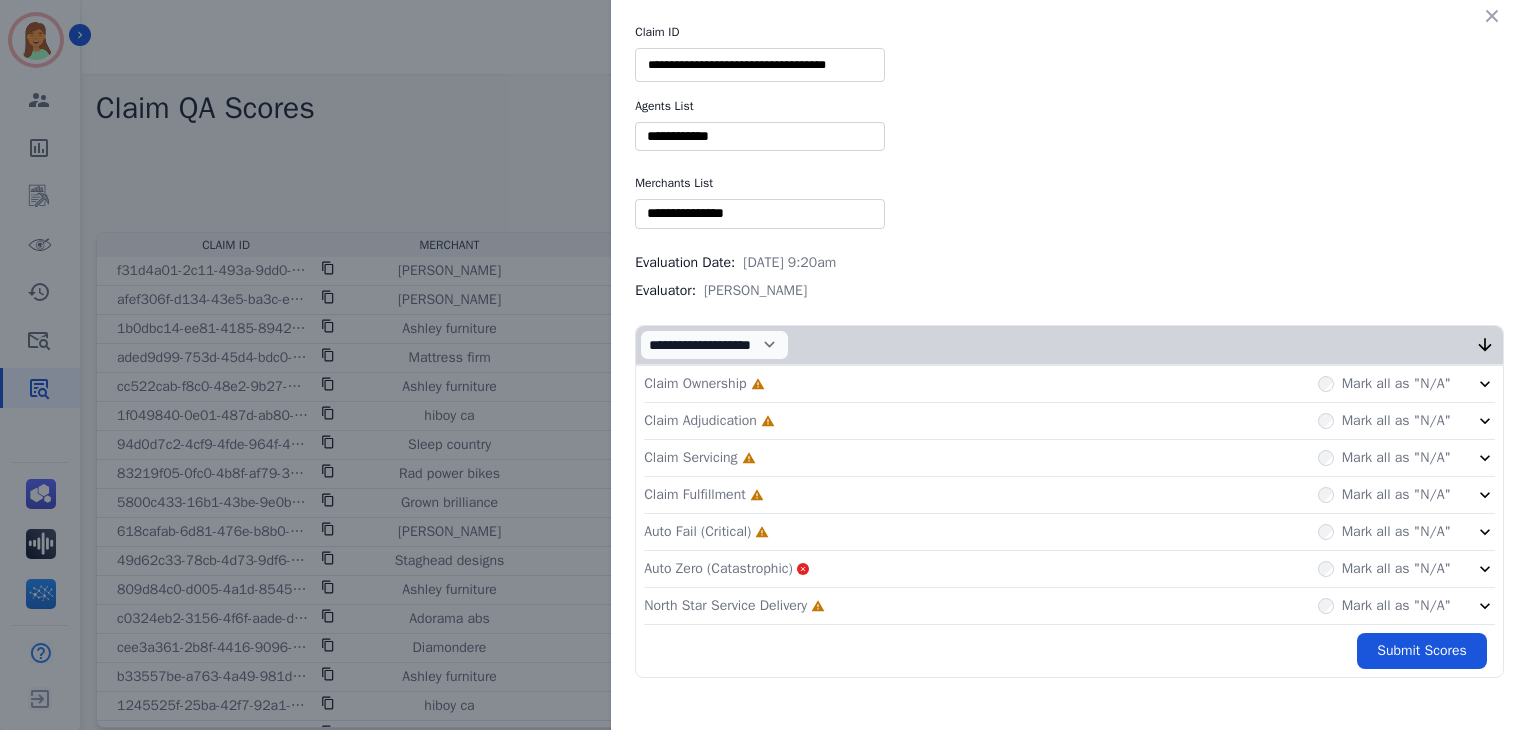 type on "**********" 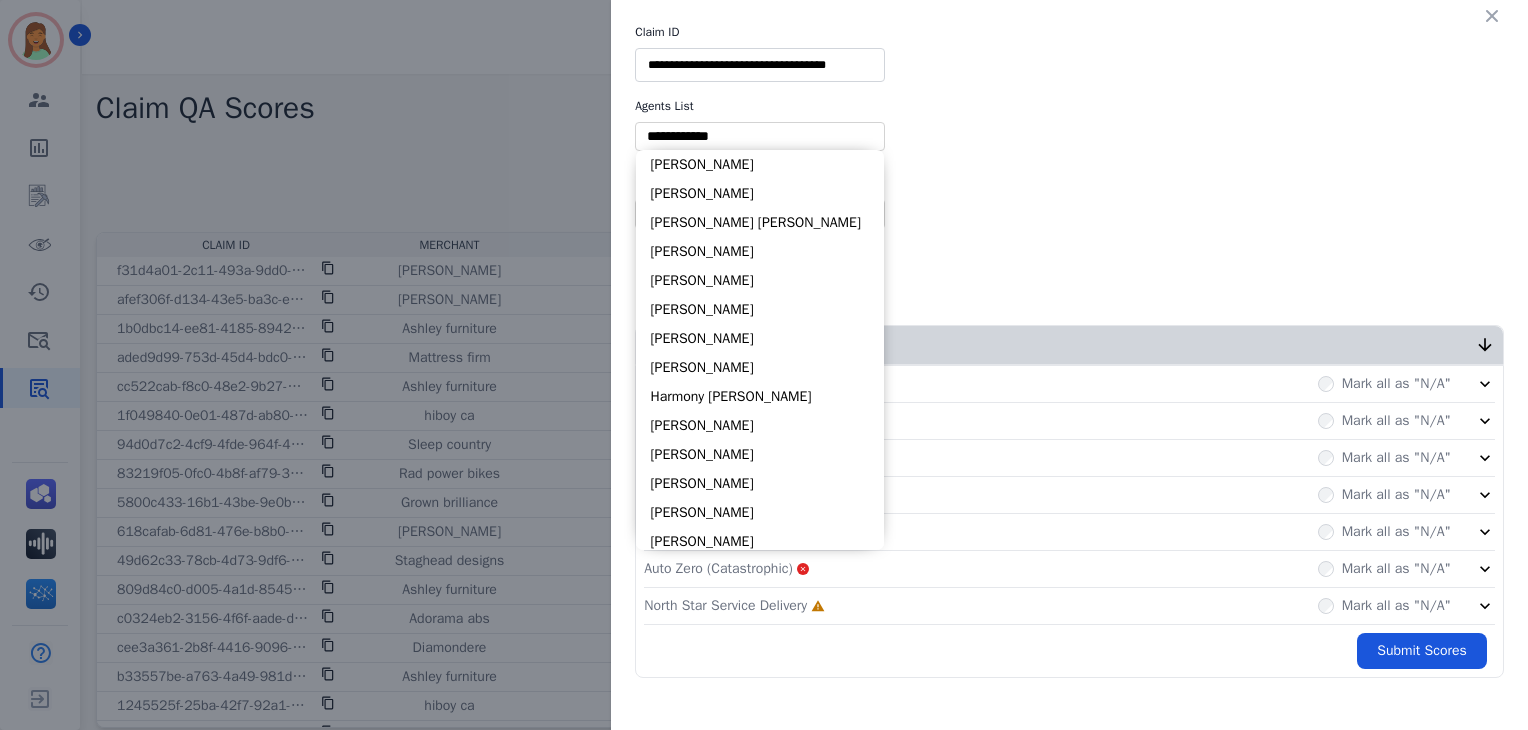 click at bounding box center [760, 136] 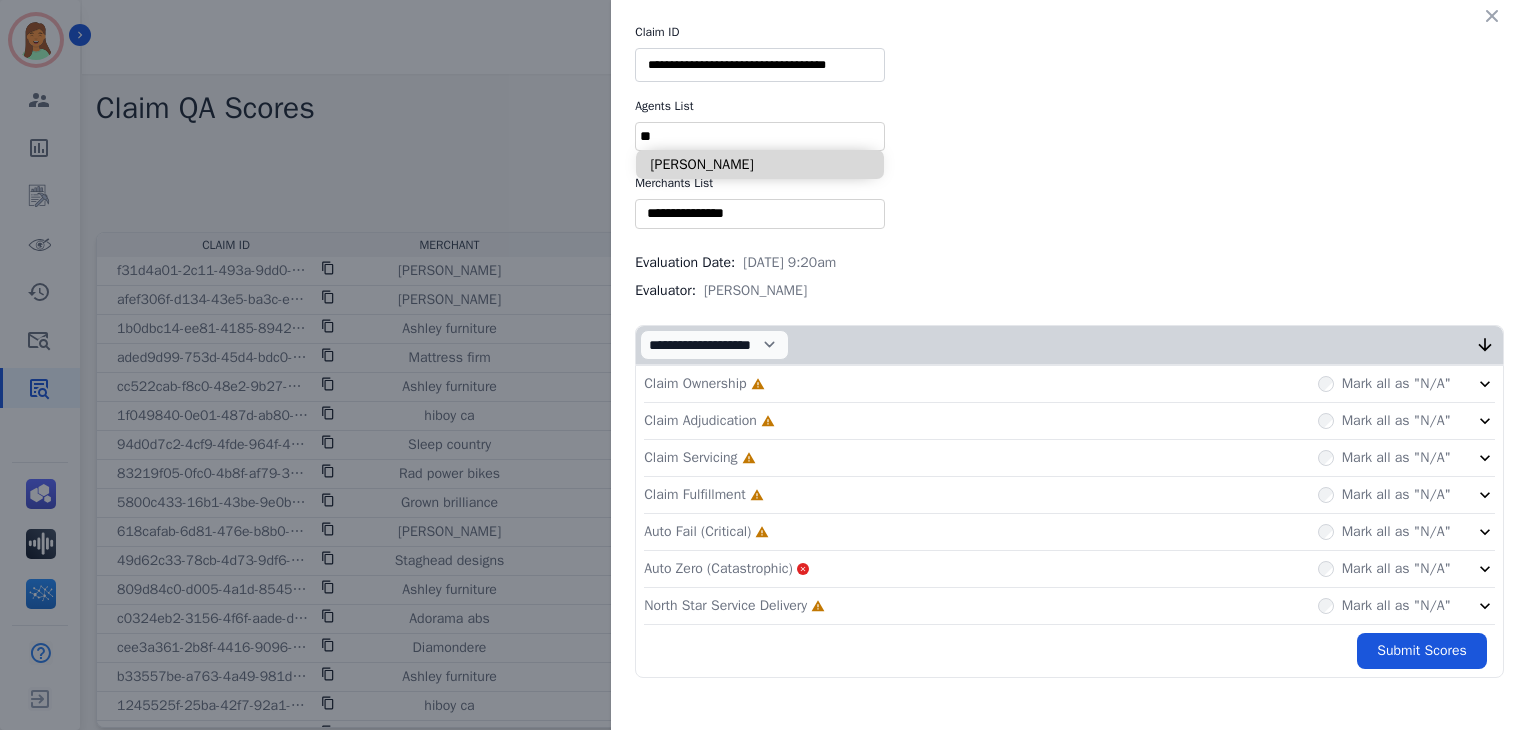 type on "**" 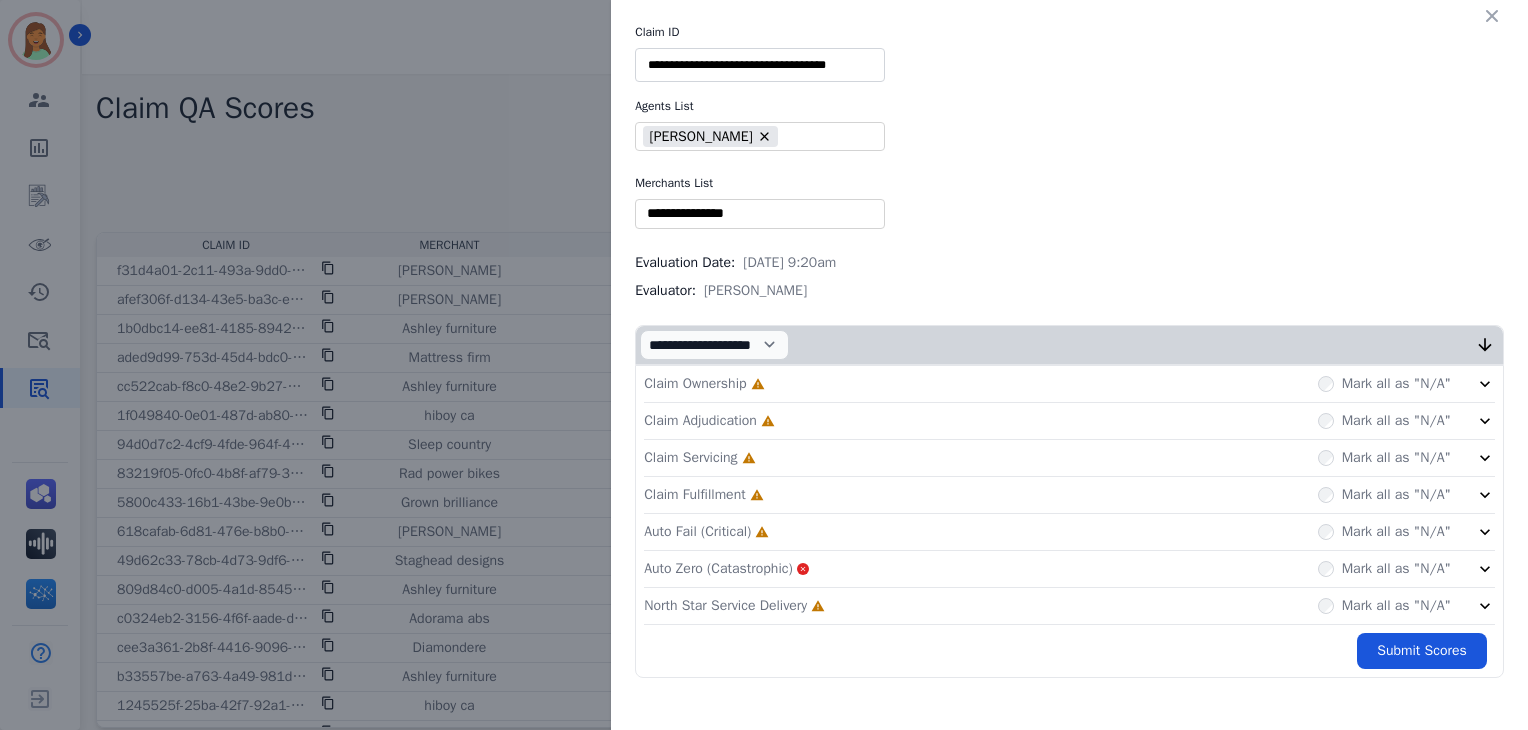 click at bounding box center [760, 213] 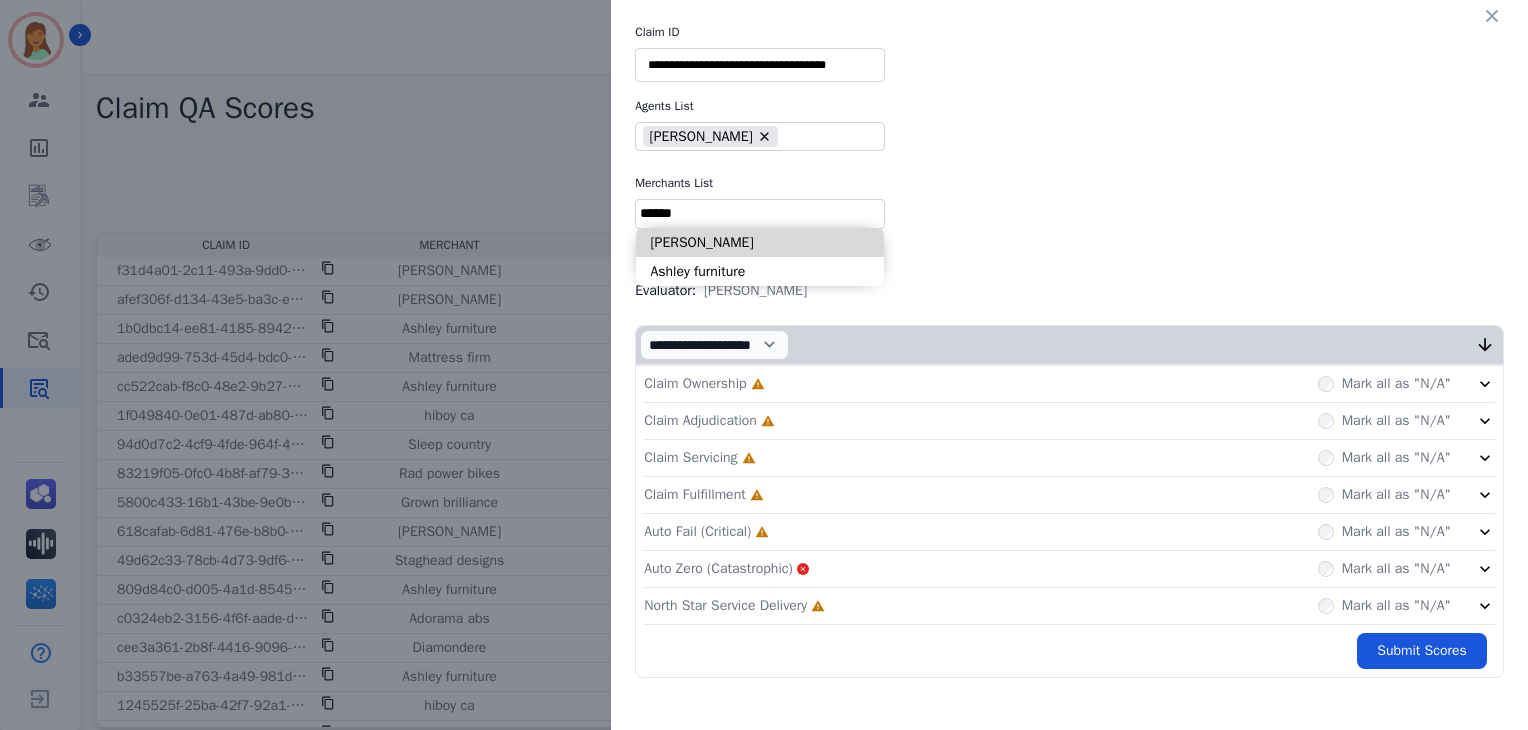 type on "******" 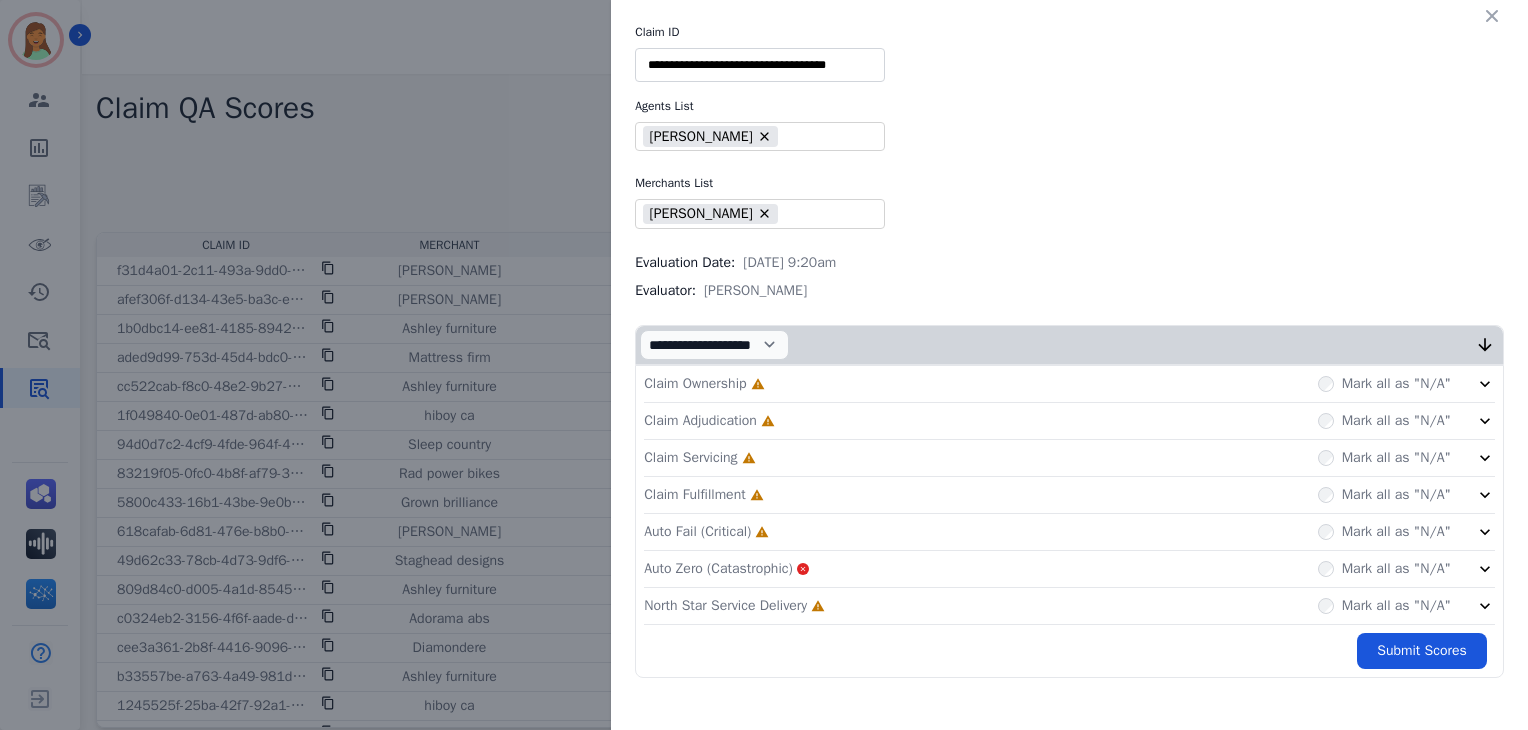 click on "North Star Service Delivery     Incomplete         Mark all as "N/A"" 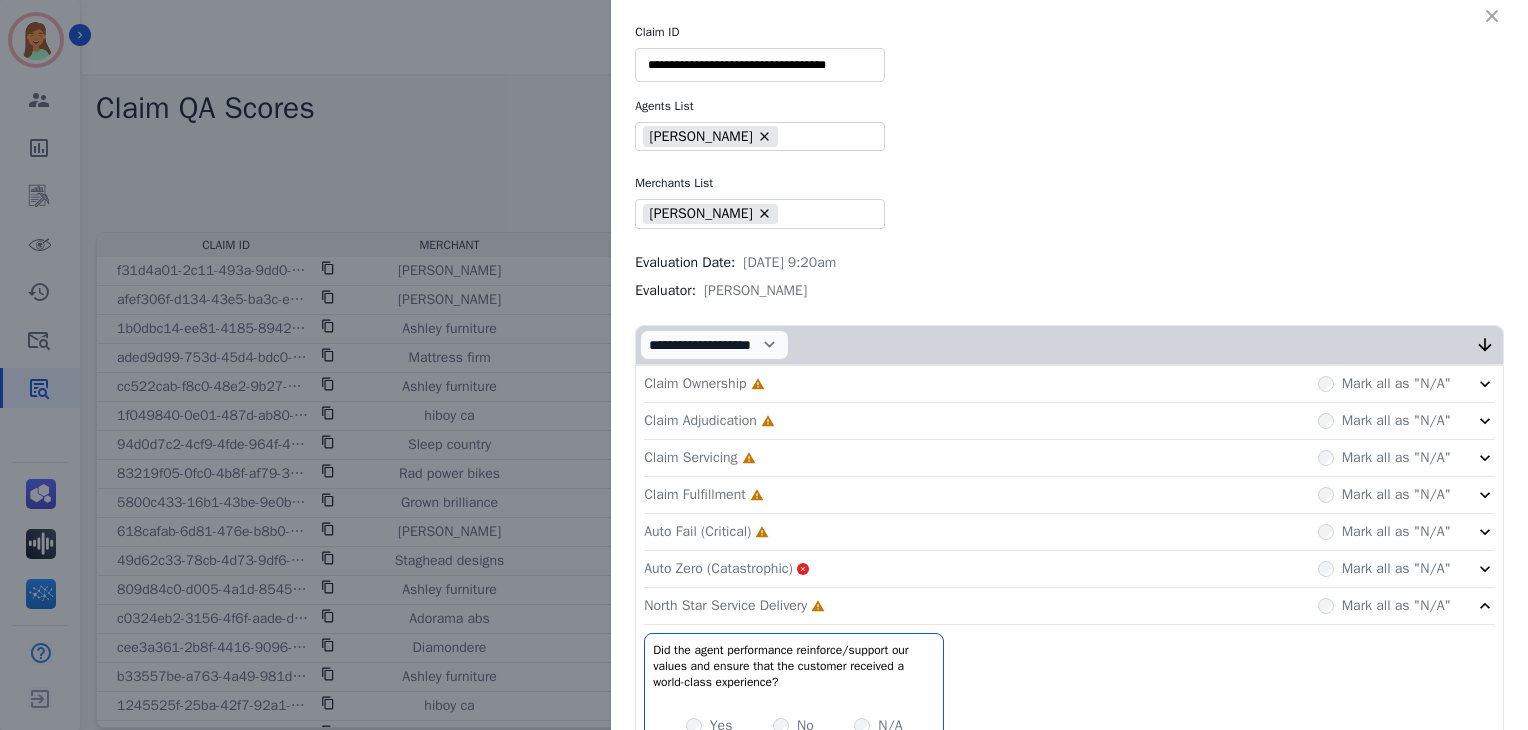 click on "Auto Fail (Critical)     Incomplete         Mark all as "N/A"" 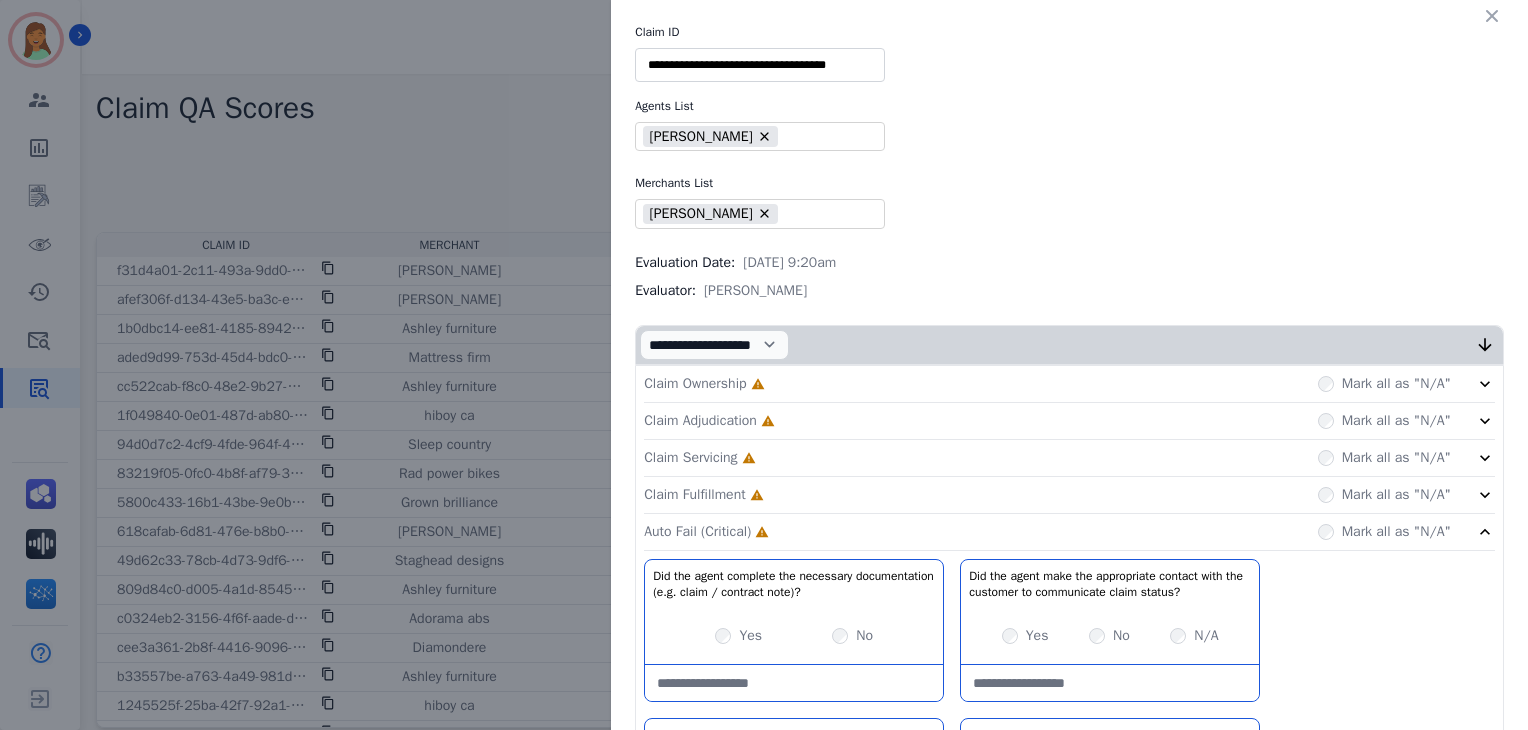 click on "Claim Fulfillment     Incomplete         Mark all as "N/A"" 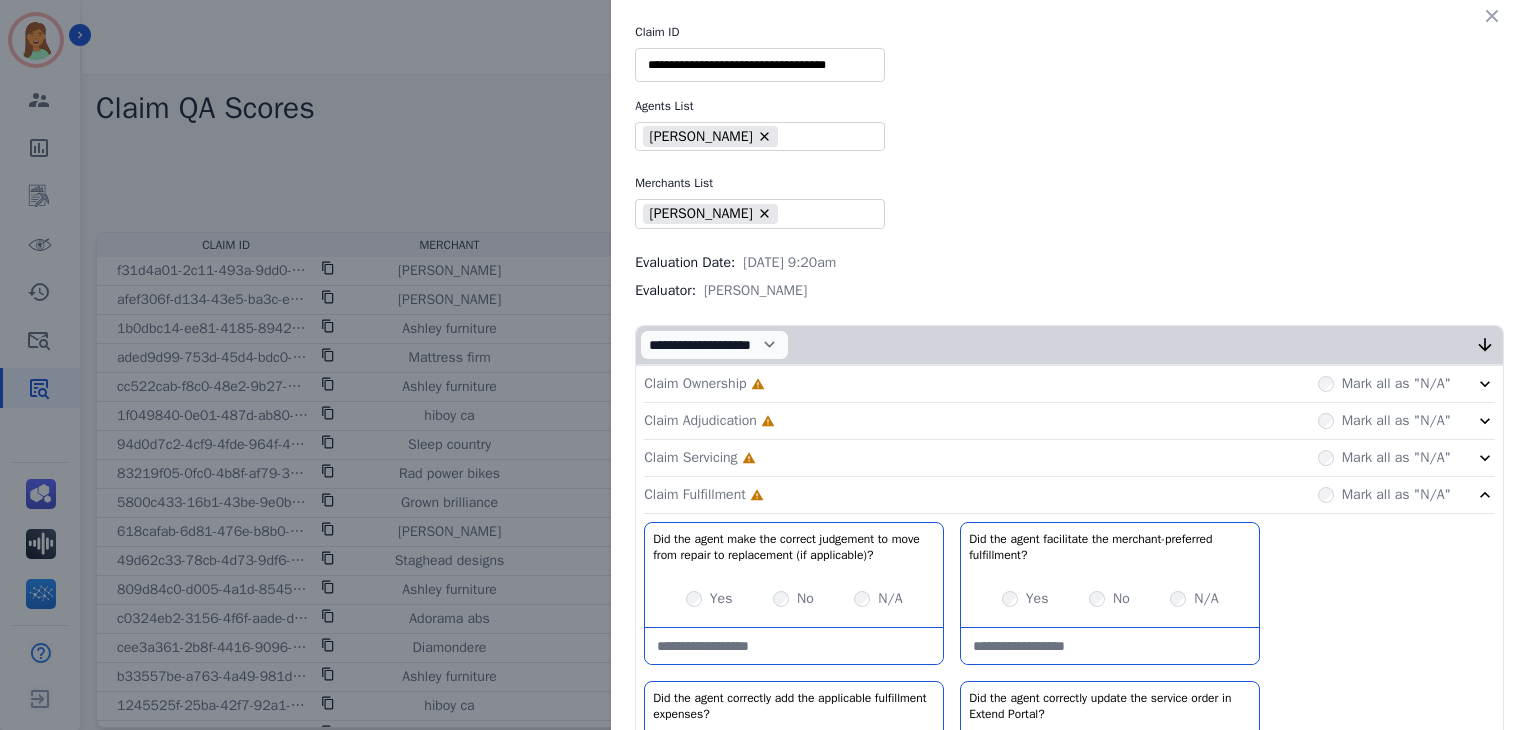 click on "Claim Servicing     Incomplete         Mark all as "N/A"" 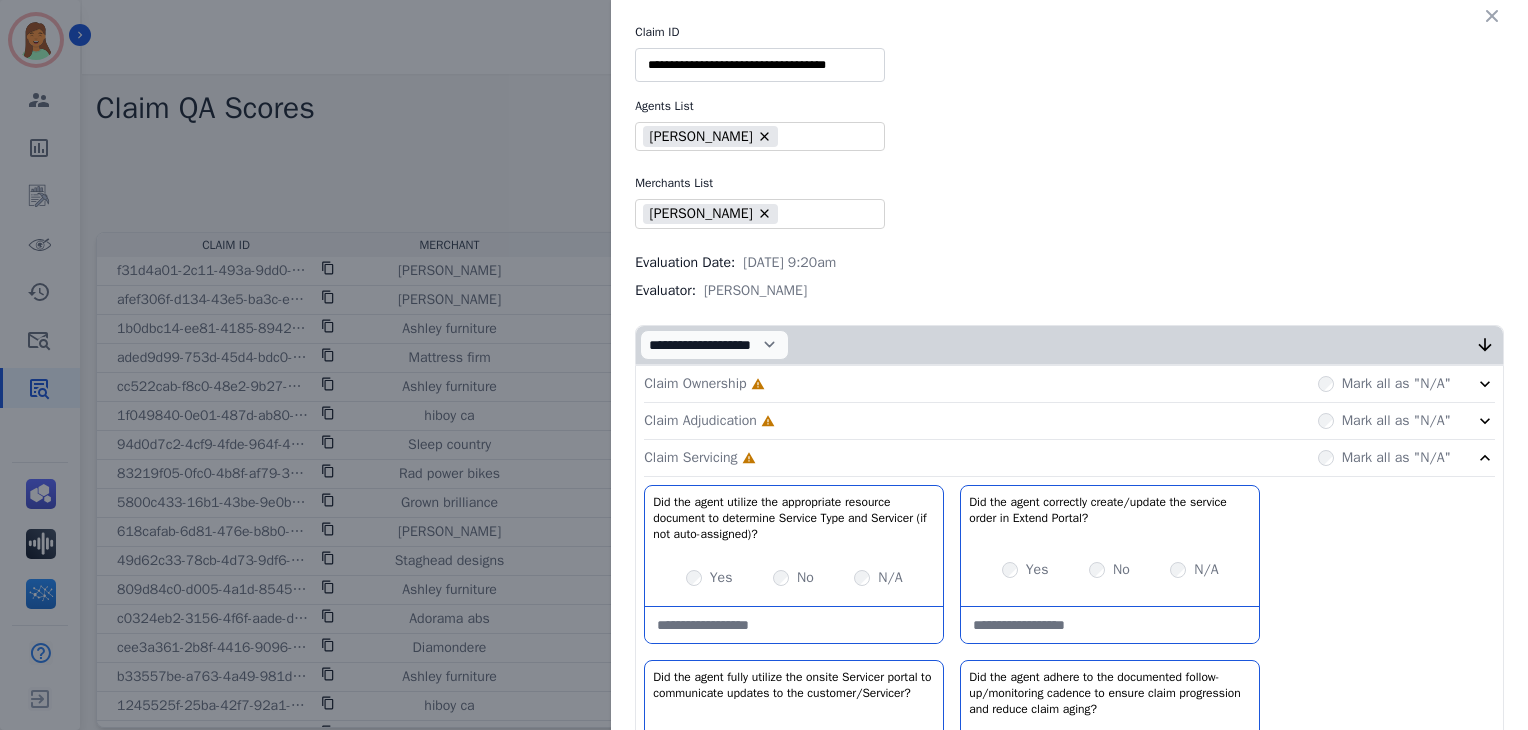 click on "Claim Adjudication     Incomplete         Mark all as "N/A"" 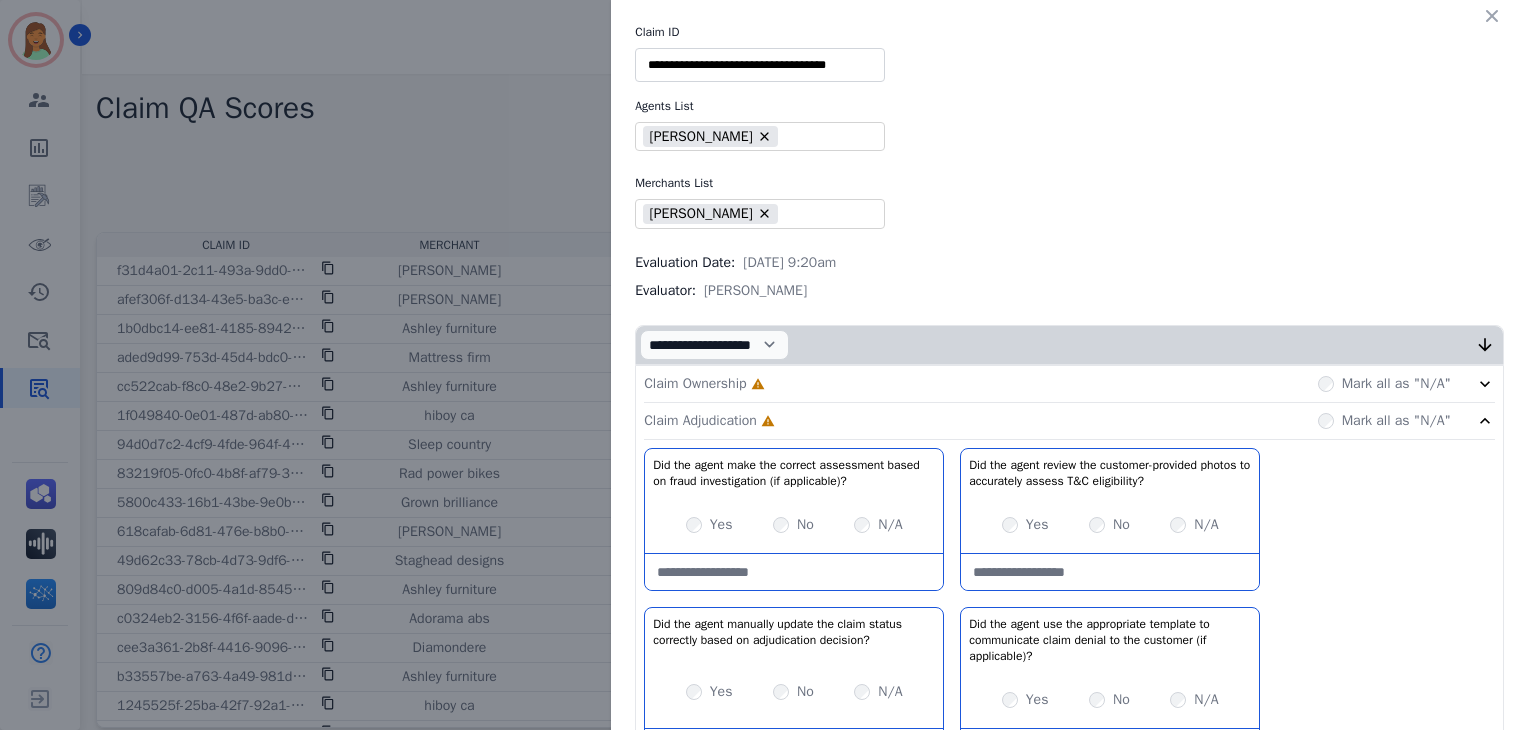 drag, startPoint x: 840, startPoint y: 380, endPoint x: 844, endPoint y: 401, distance: 21.377558 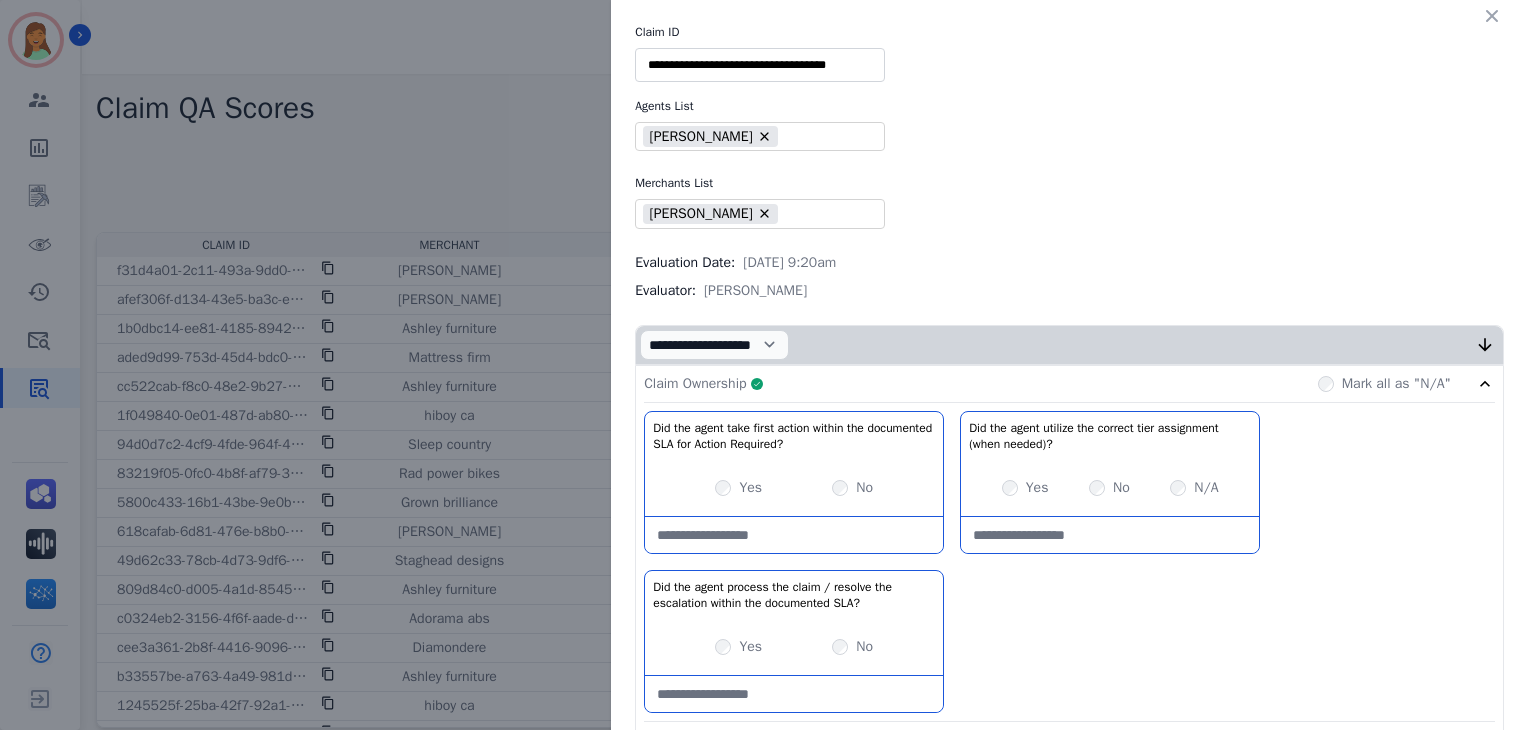 click on "Claim Ownership     Complete         Mark all as "N/A"" at bounding box center (1069, 384) 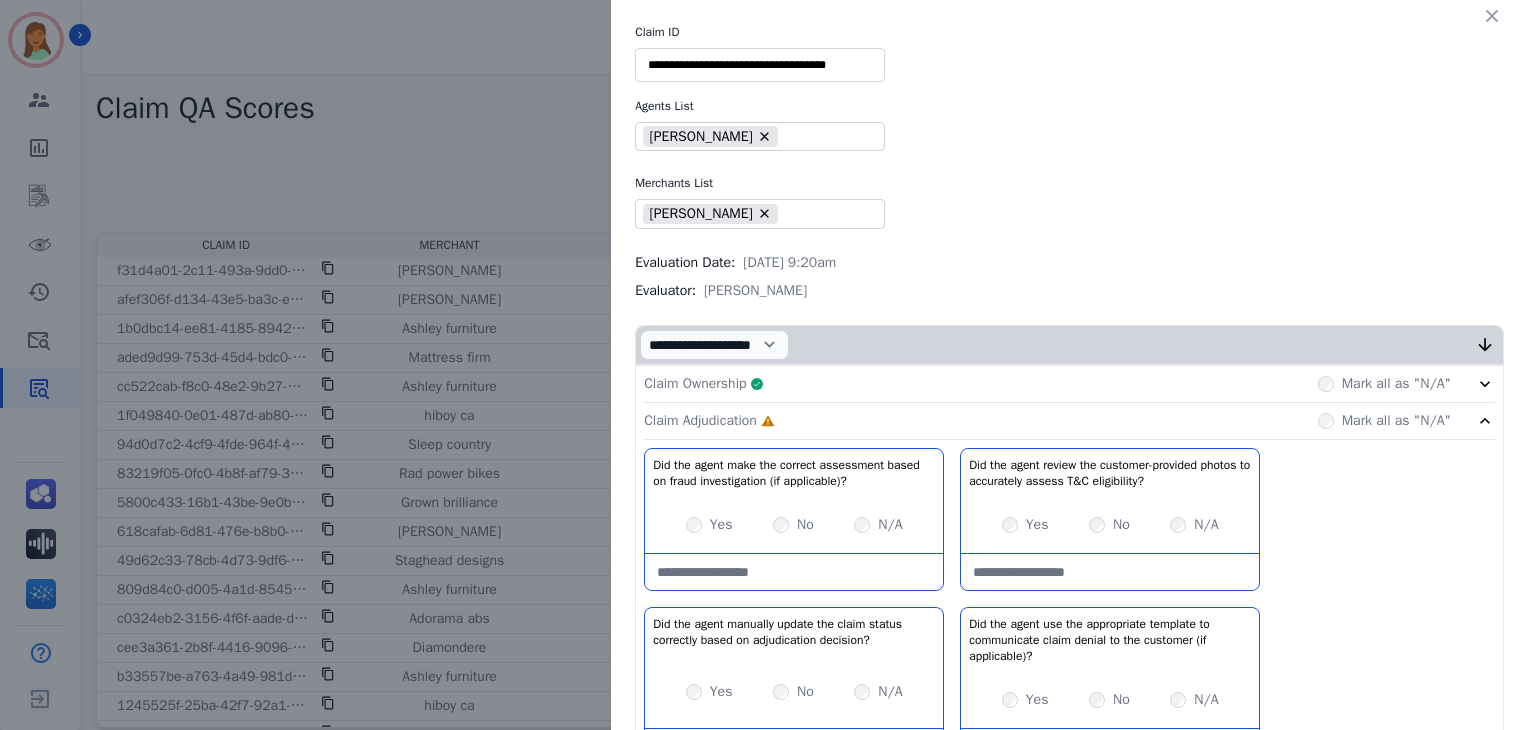 scroll, scrollTop: 133, scrollLeft: 0, axis: vertical 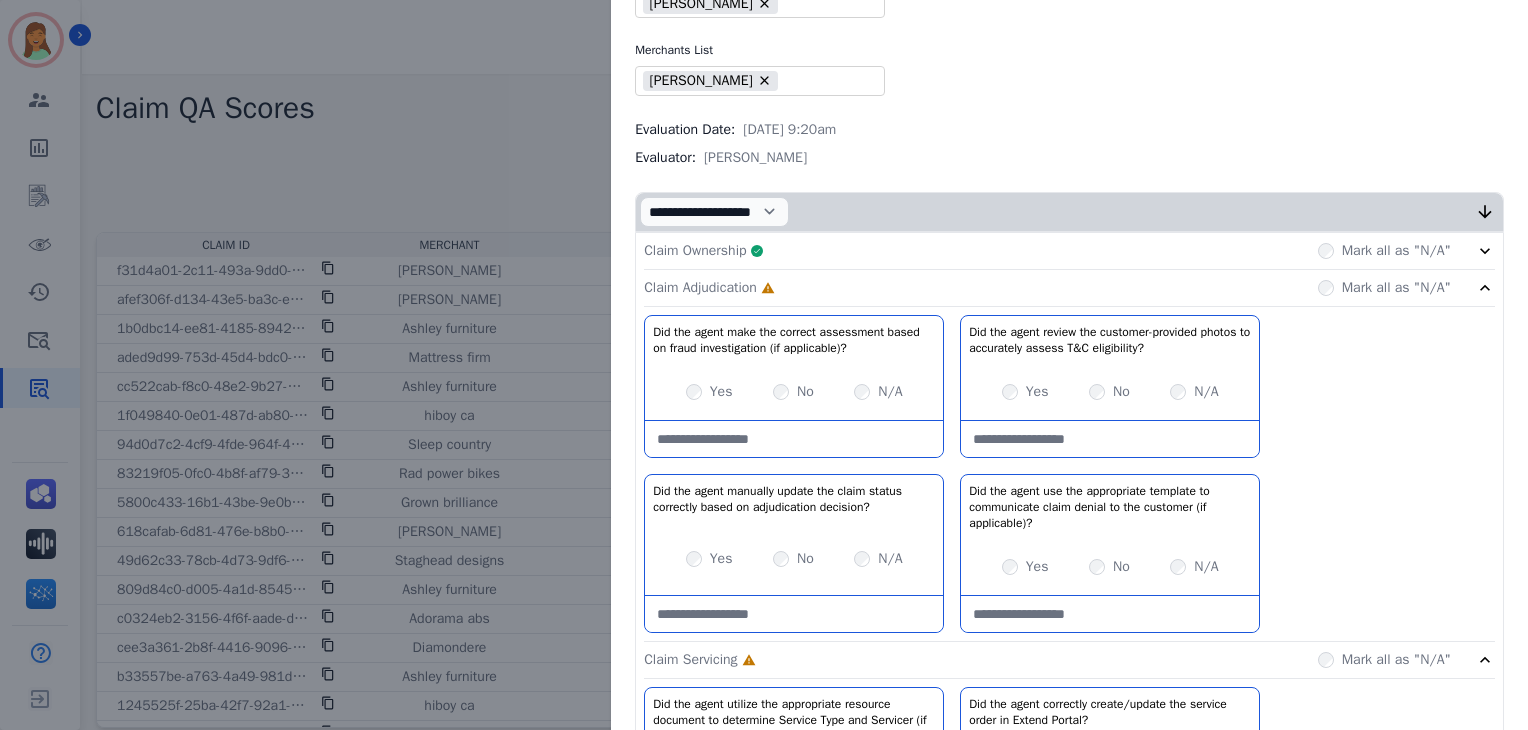 click at bounding box center (794, 439) 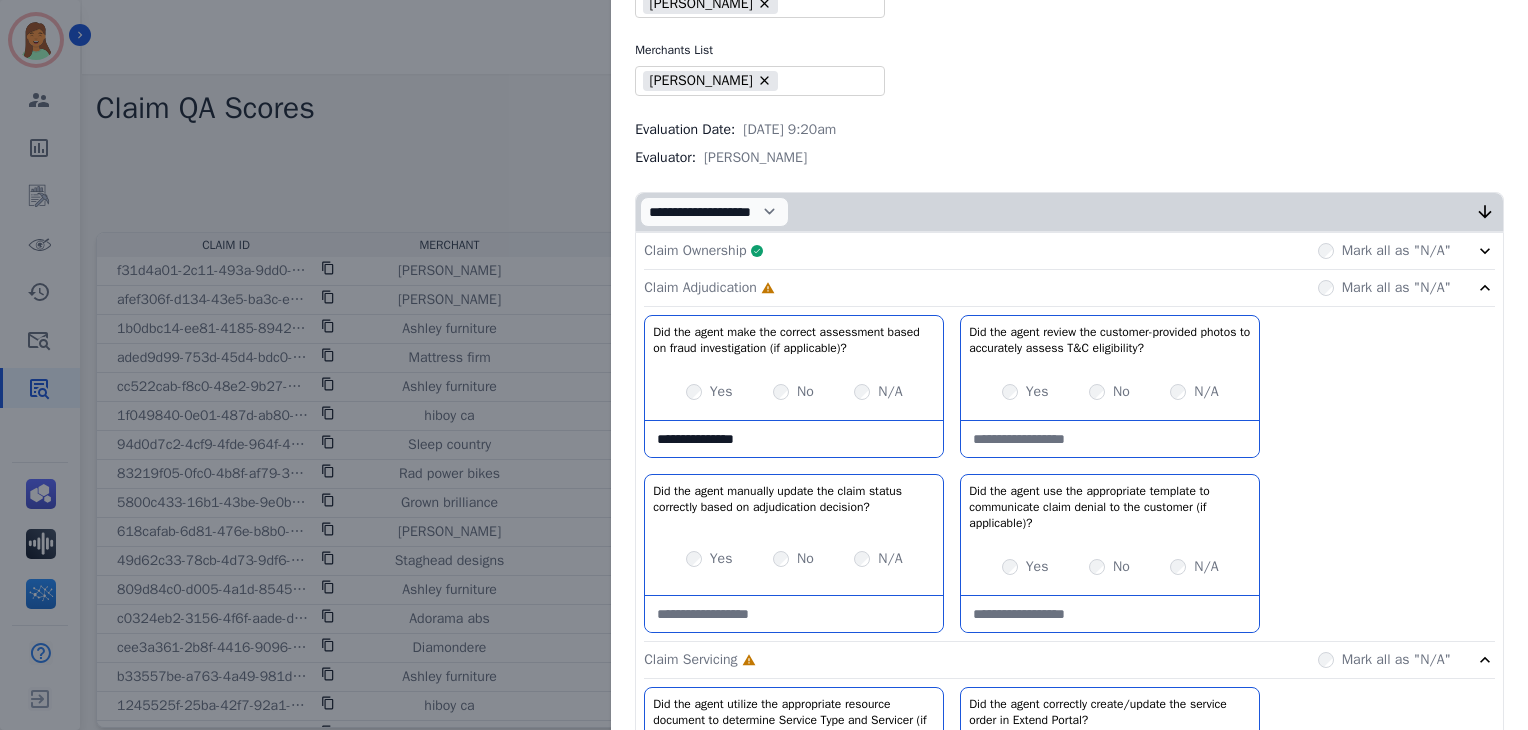 type on "**********" 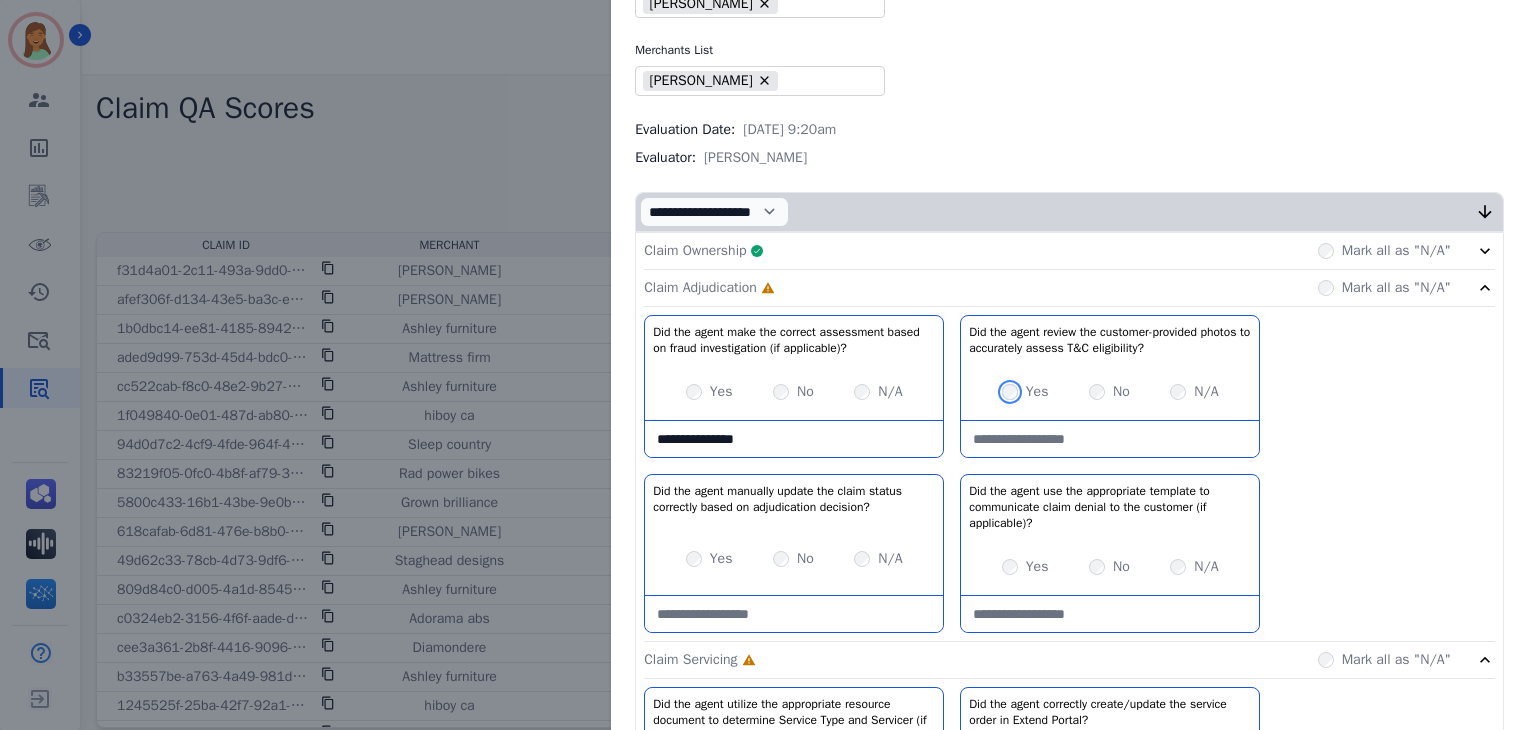 scroll, scrollTop: 266, scrollLeft: 0, axis: vertical 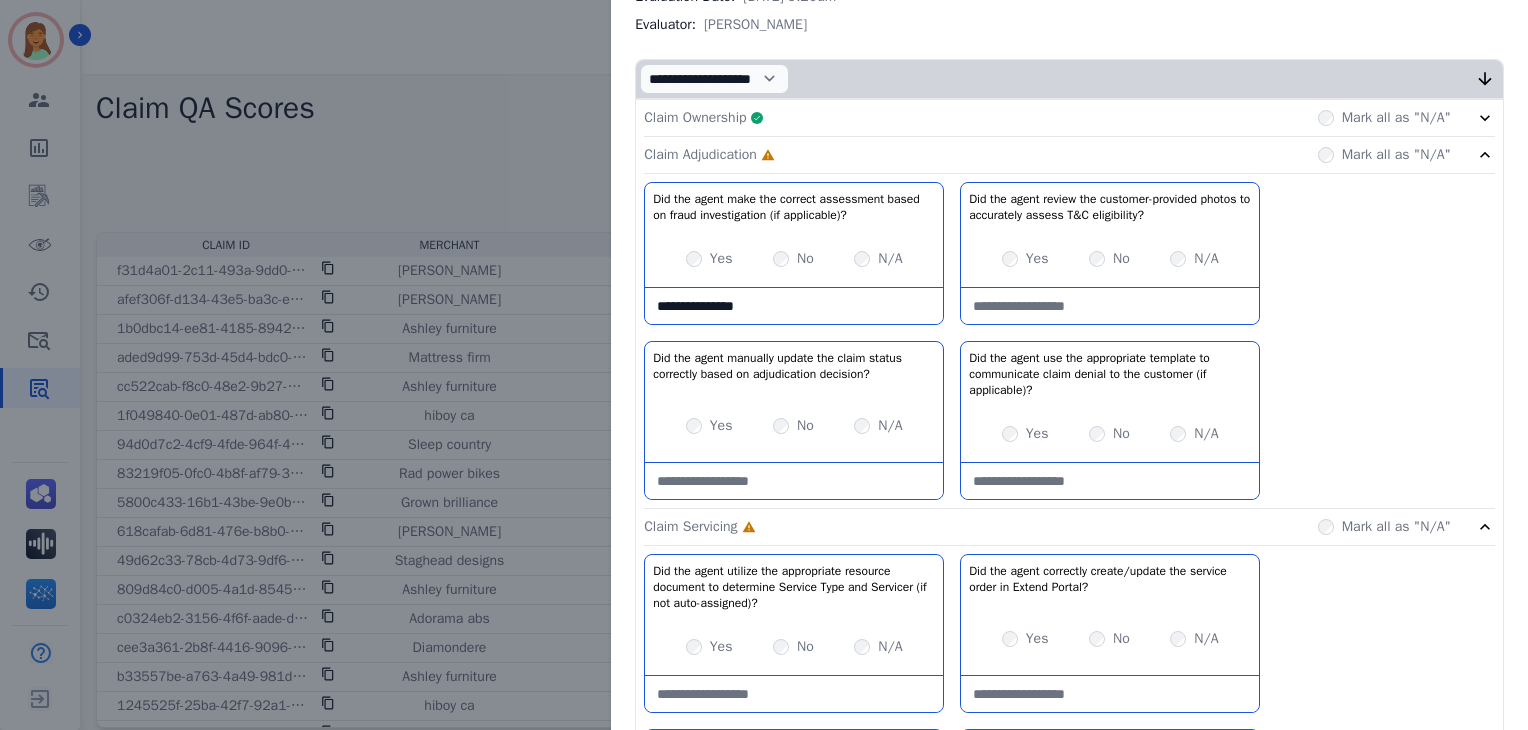 click at bounding box center [794, 481] 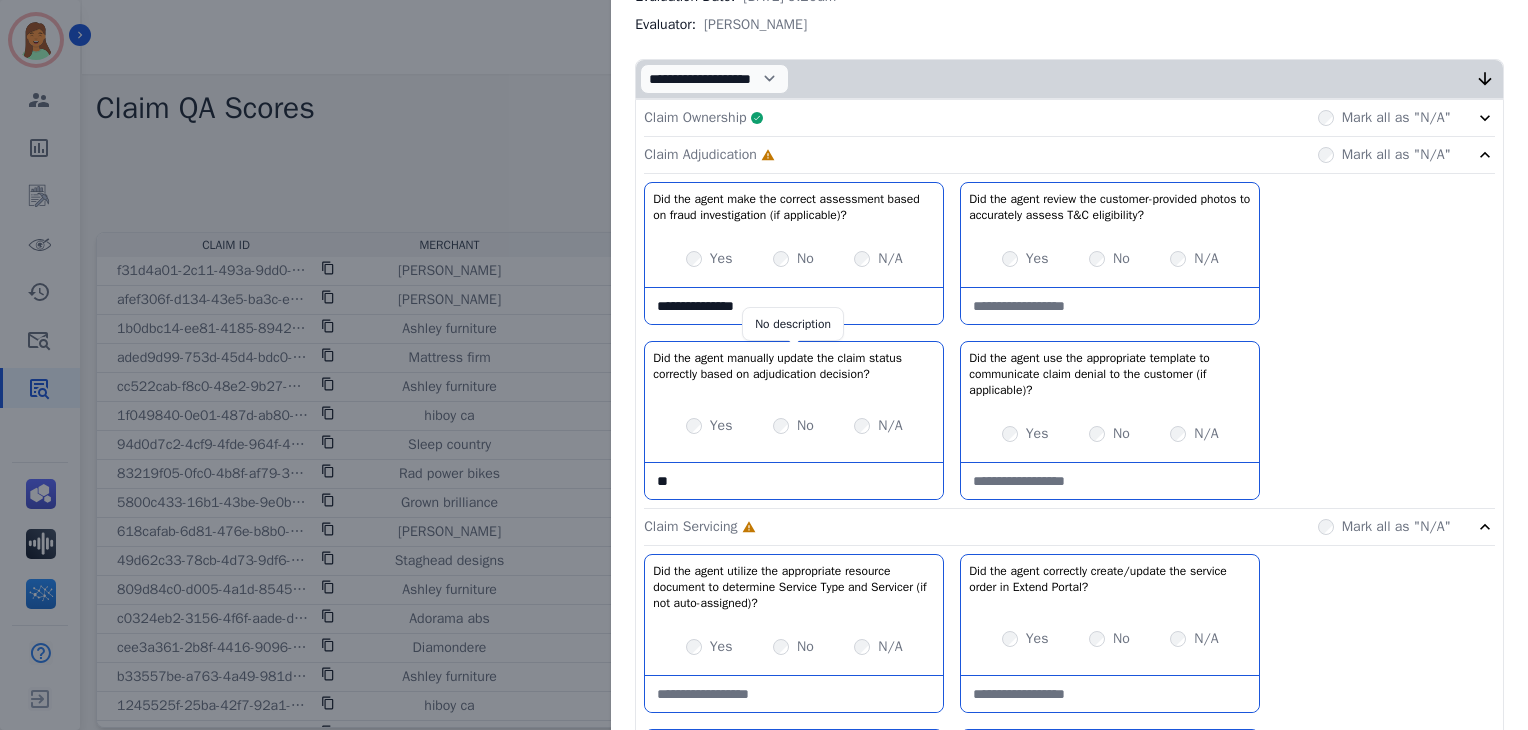 type on "*" 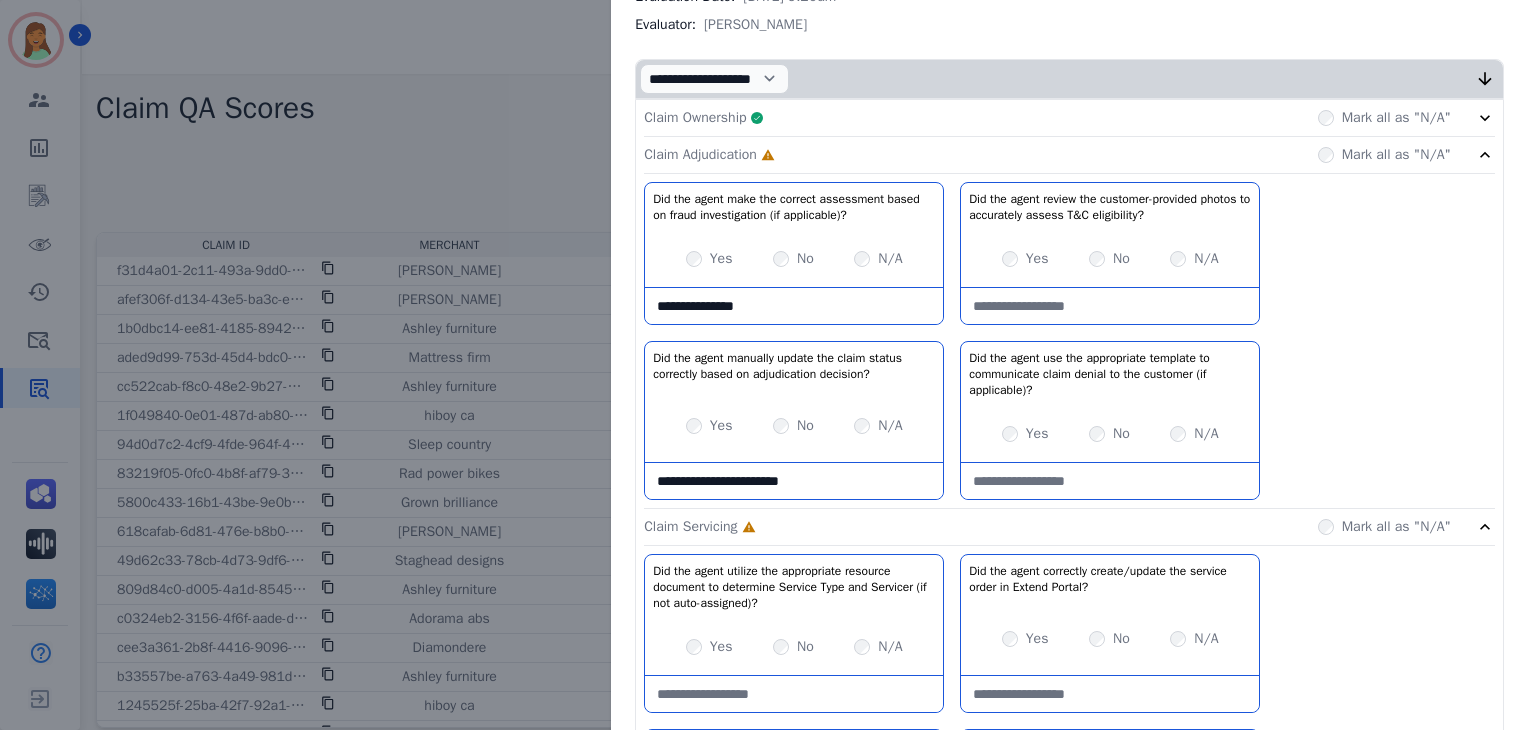 type on "**********" 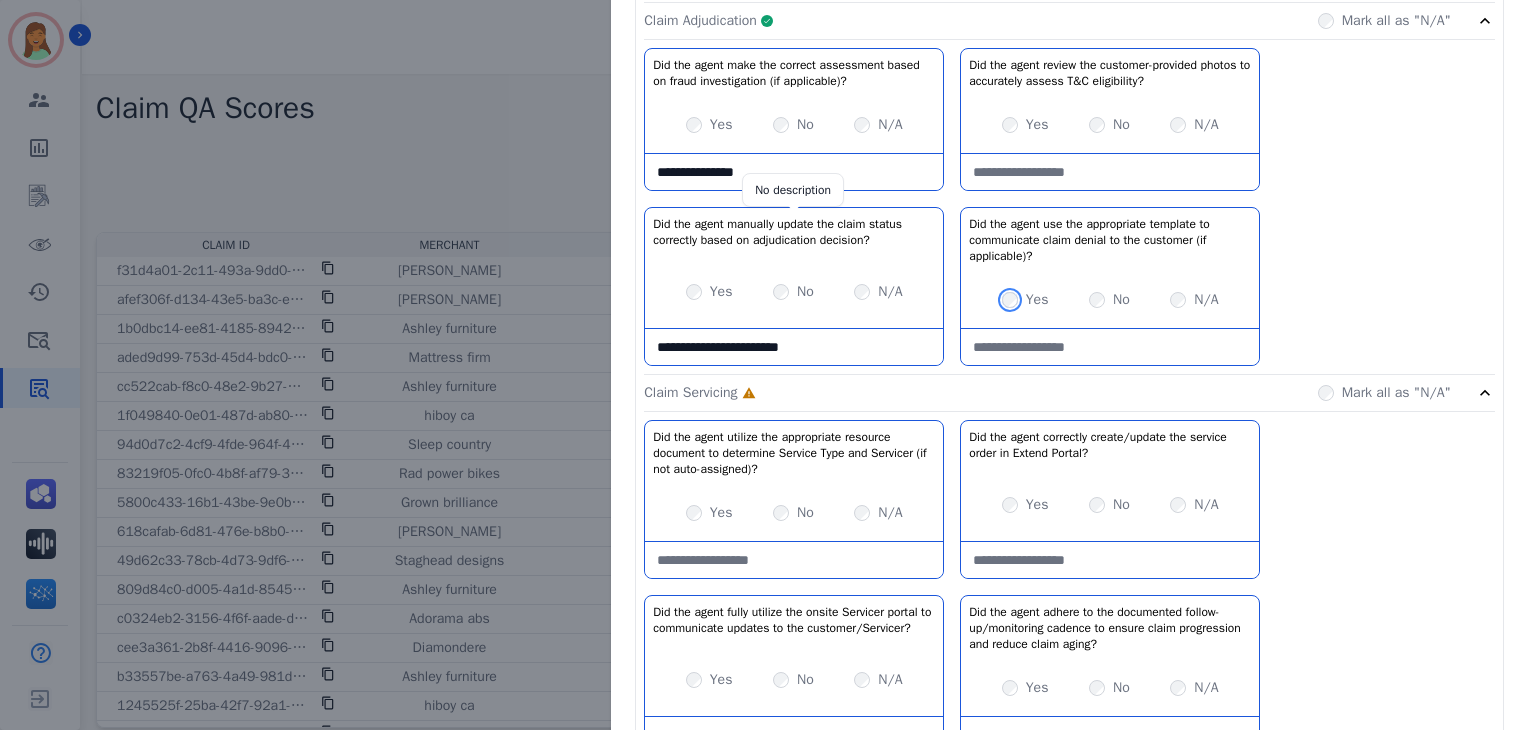 scroll, scrollTop: 133, scrollLeft: 0, axis: vertical 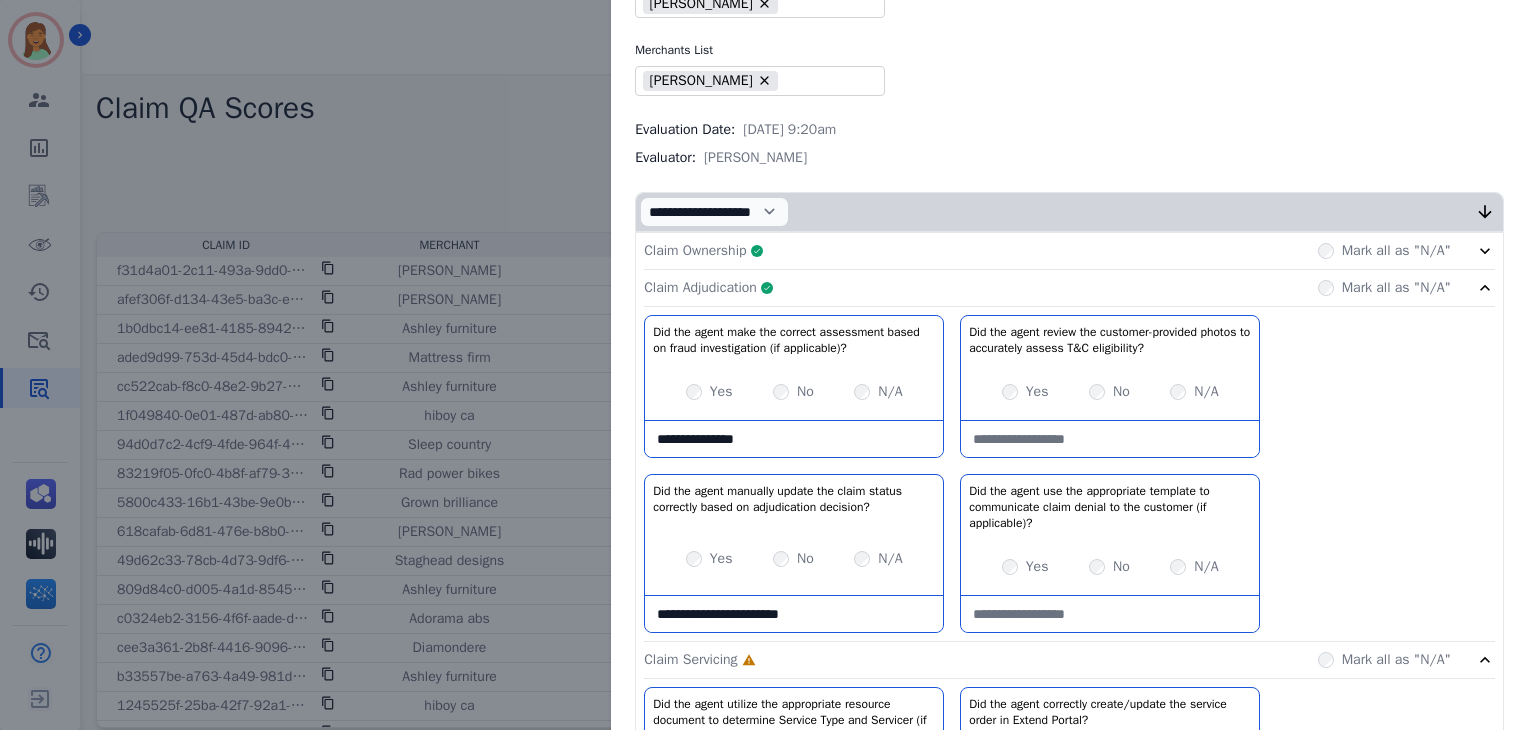 click on "Claim Adjudication     Complete         Mark all as "N/A"" 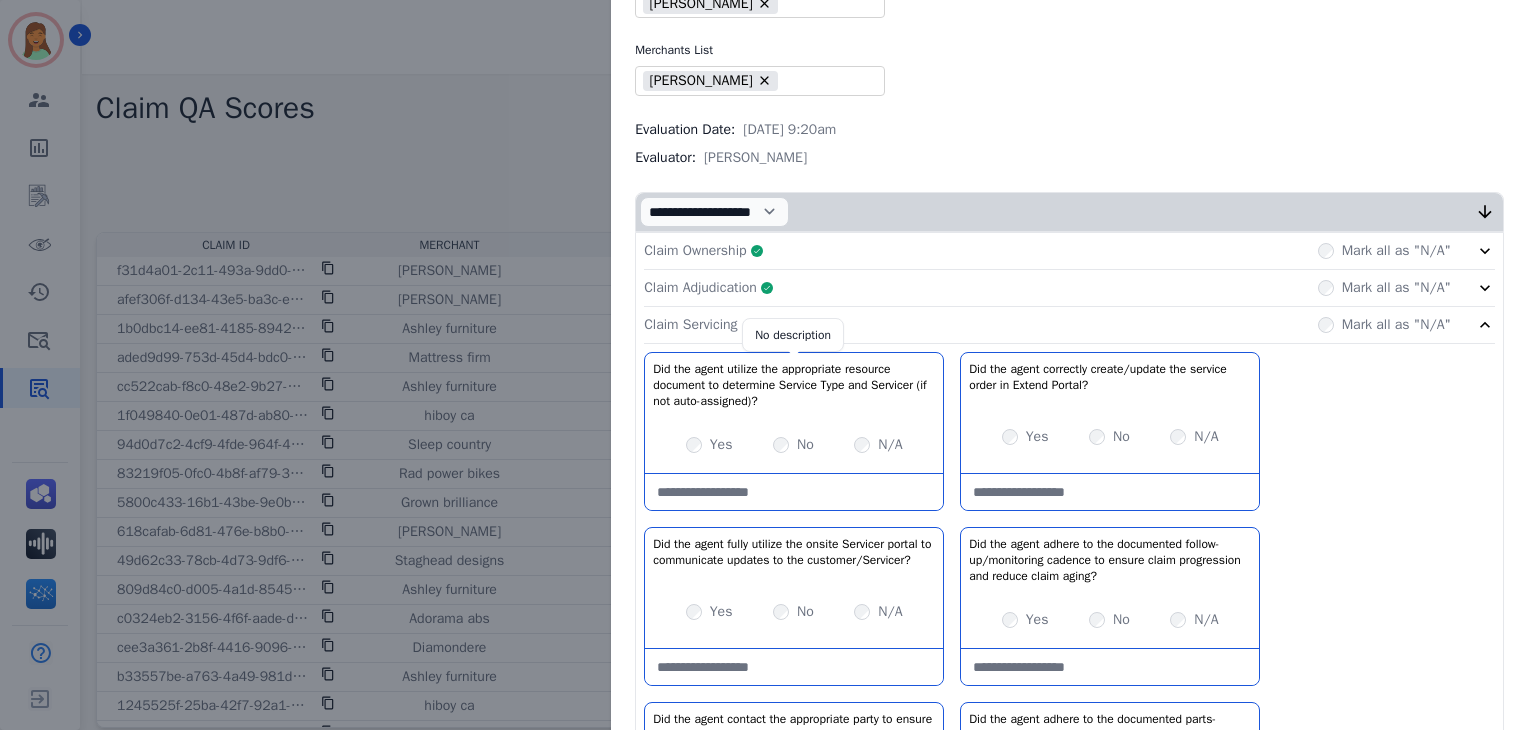 scroll, scrollTop: 266, scrollLeft: 0, axis: vertical 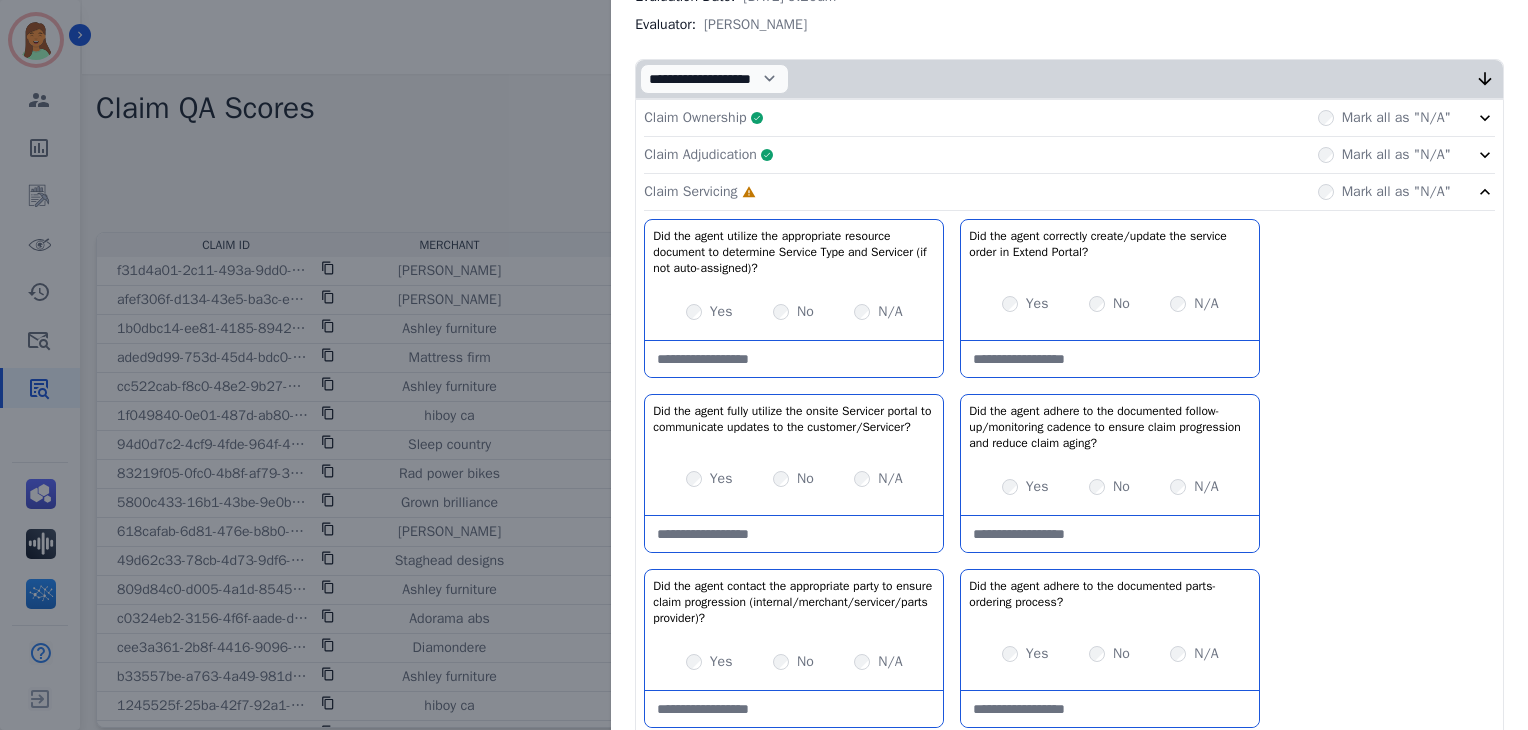 click on "Yes     No     N/A" at bounding box center (1110, 304) 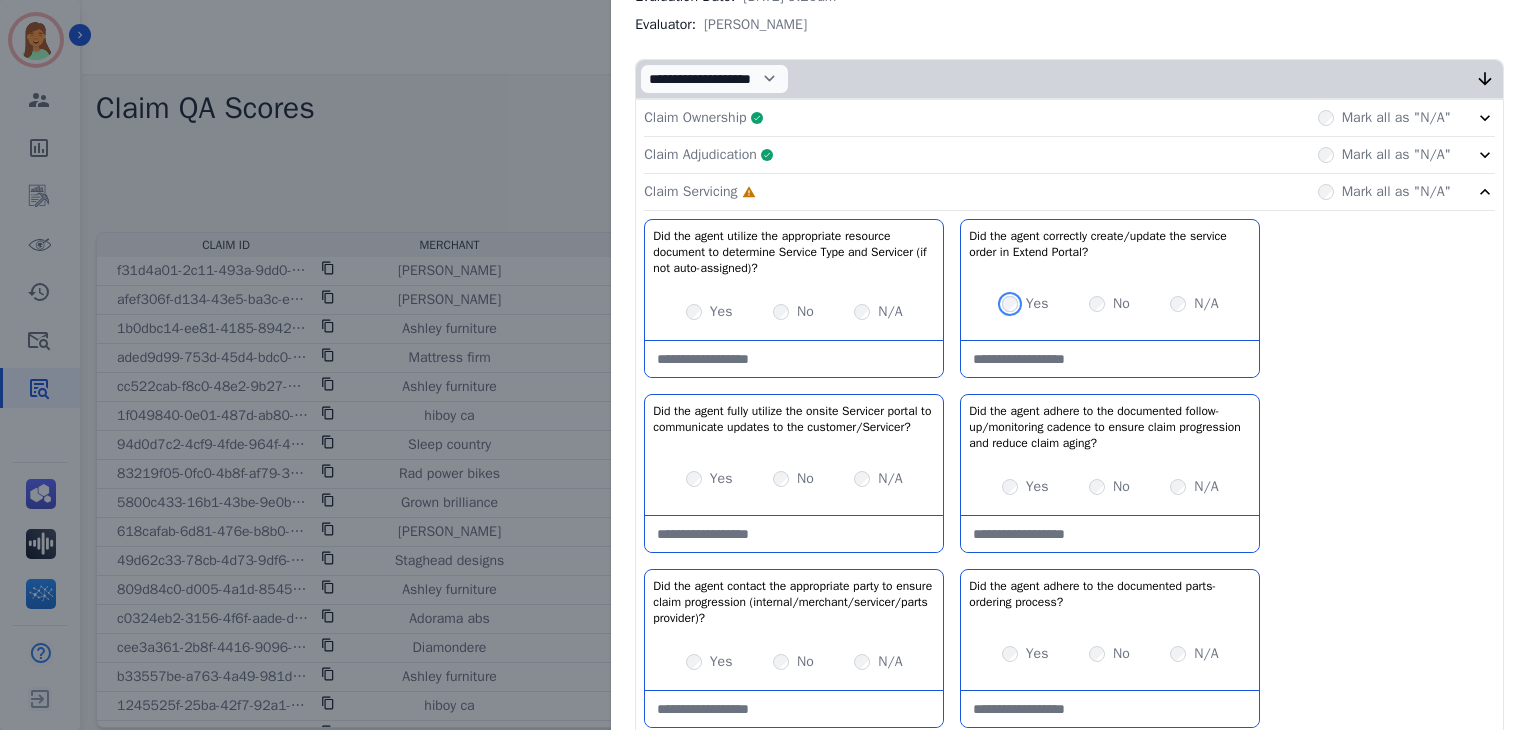 scroll, scrollTop: 400, scrollLeft: 0, axis: vertical 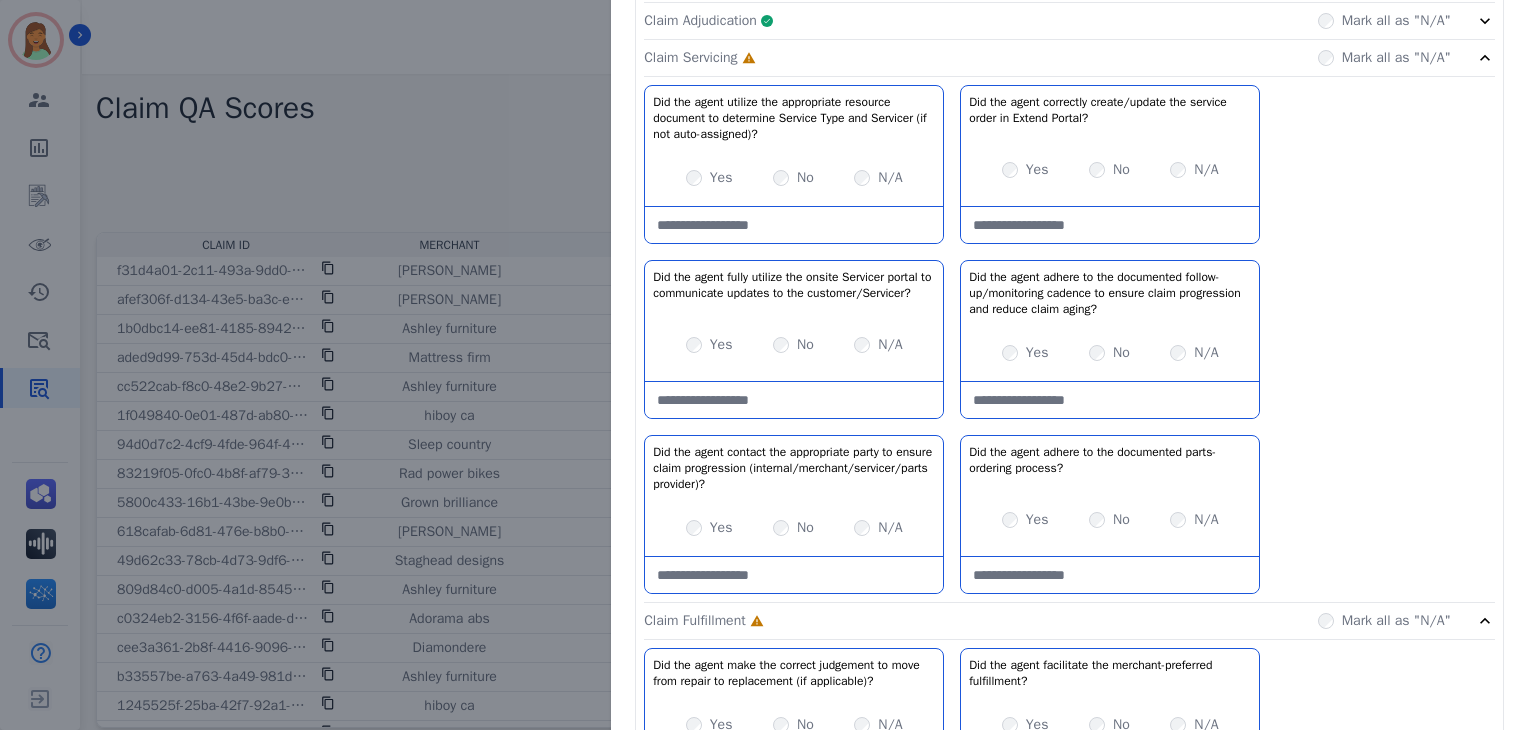 click at bounding box center (794, 400) 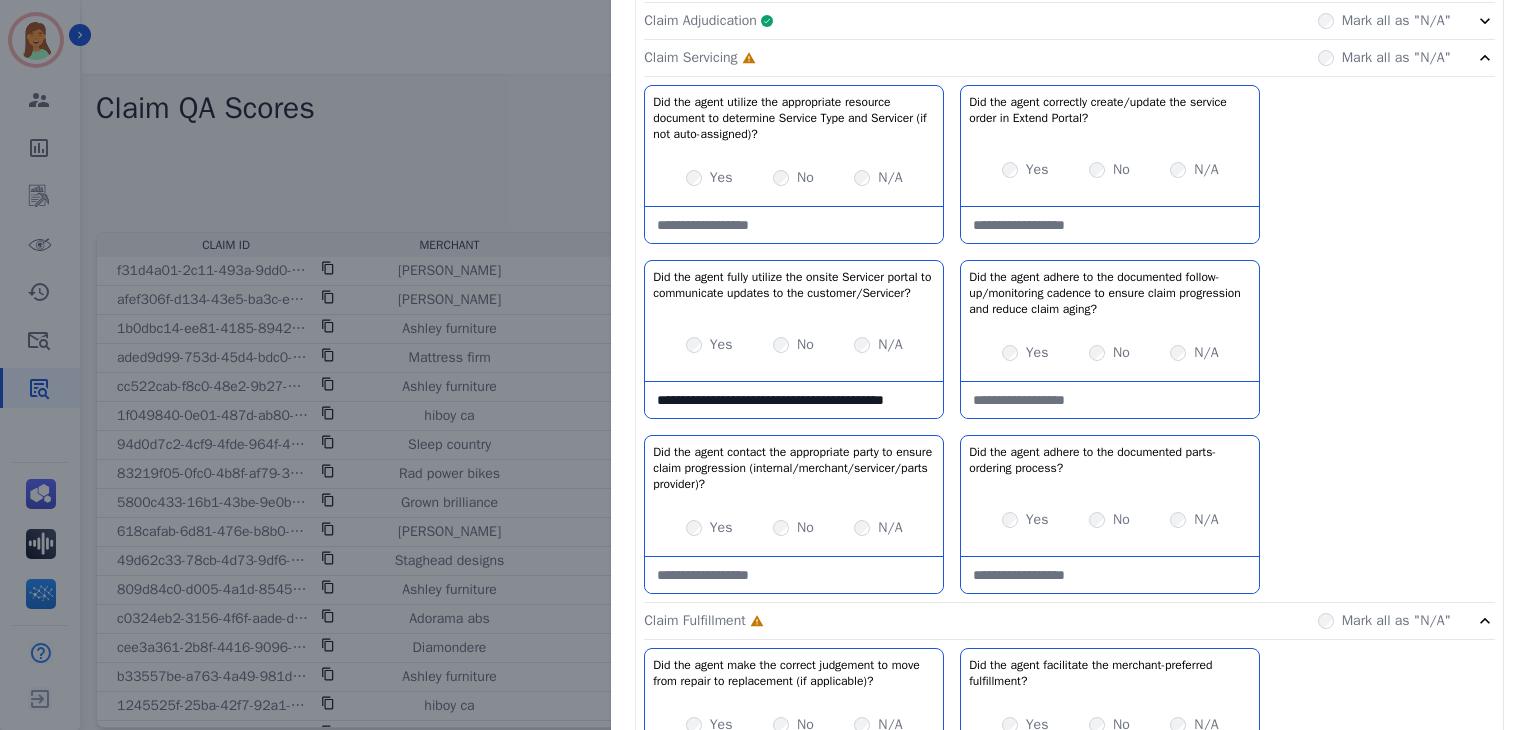scroll, scrollTop: 11, scrollLeft: 0, axis: vertical 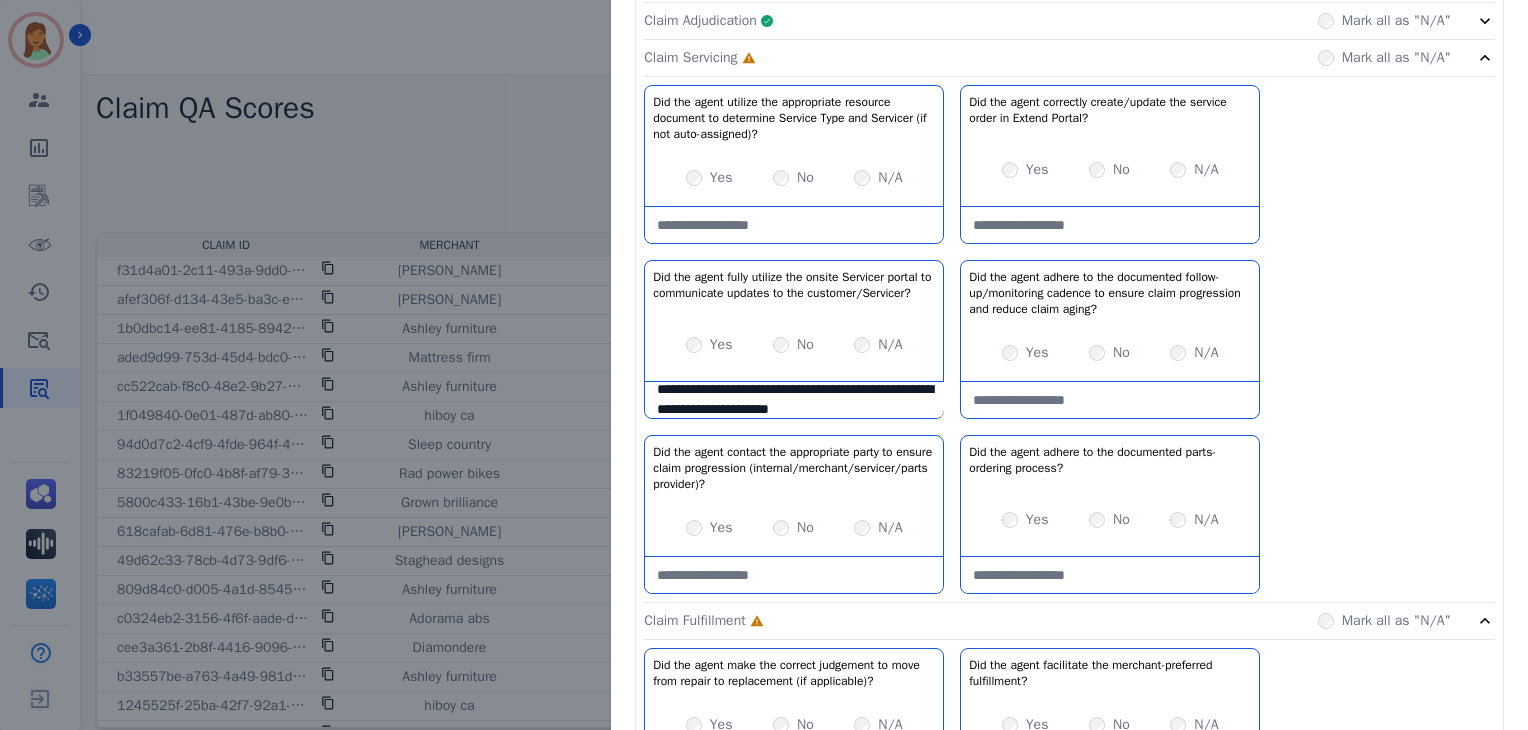 type on "**********" 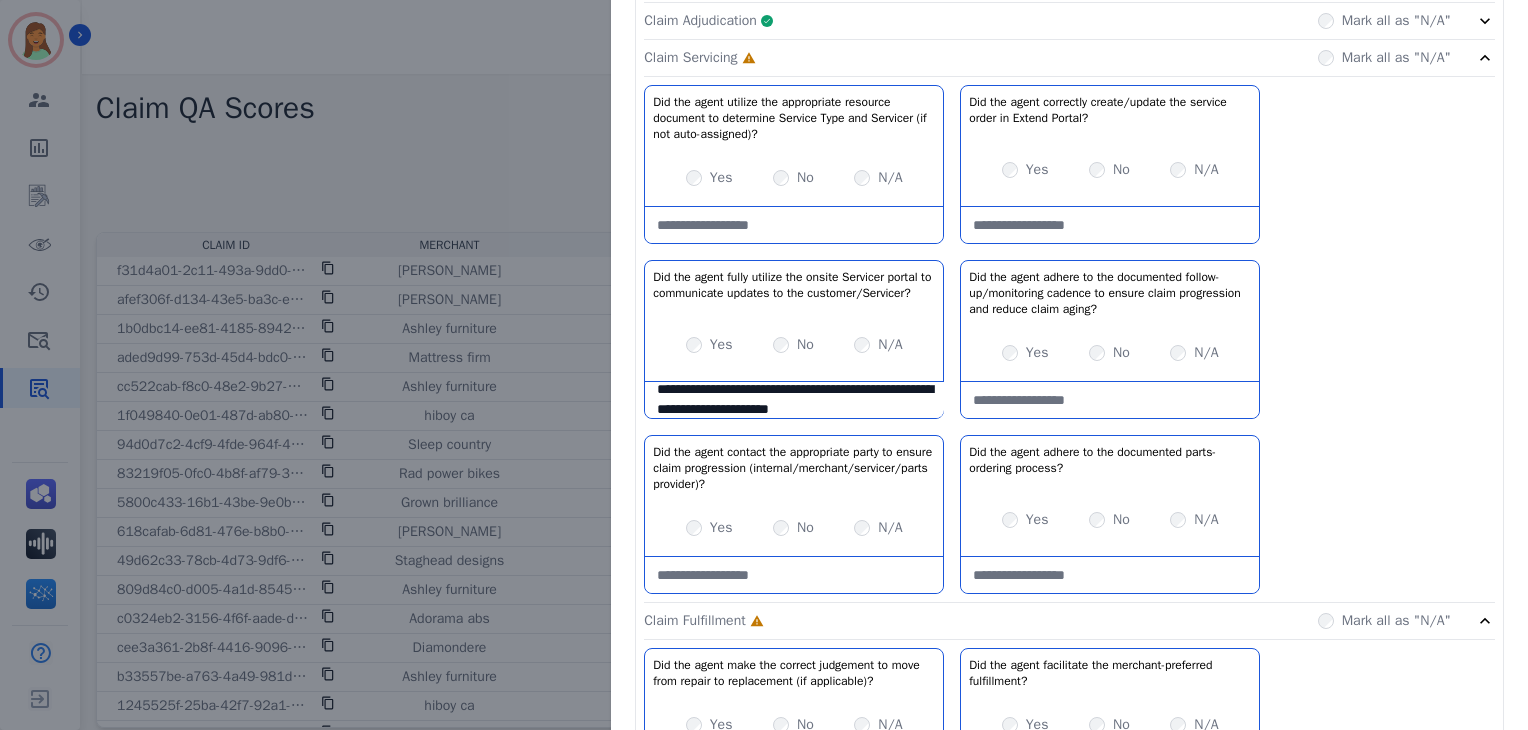 click on "Yes     No     N/A" at bounding box center [1110, 353] 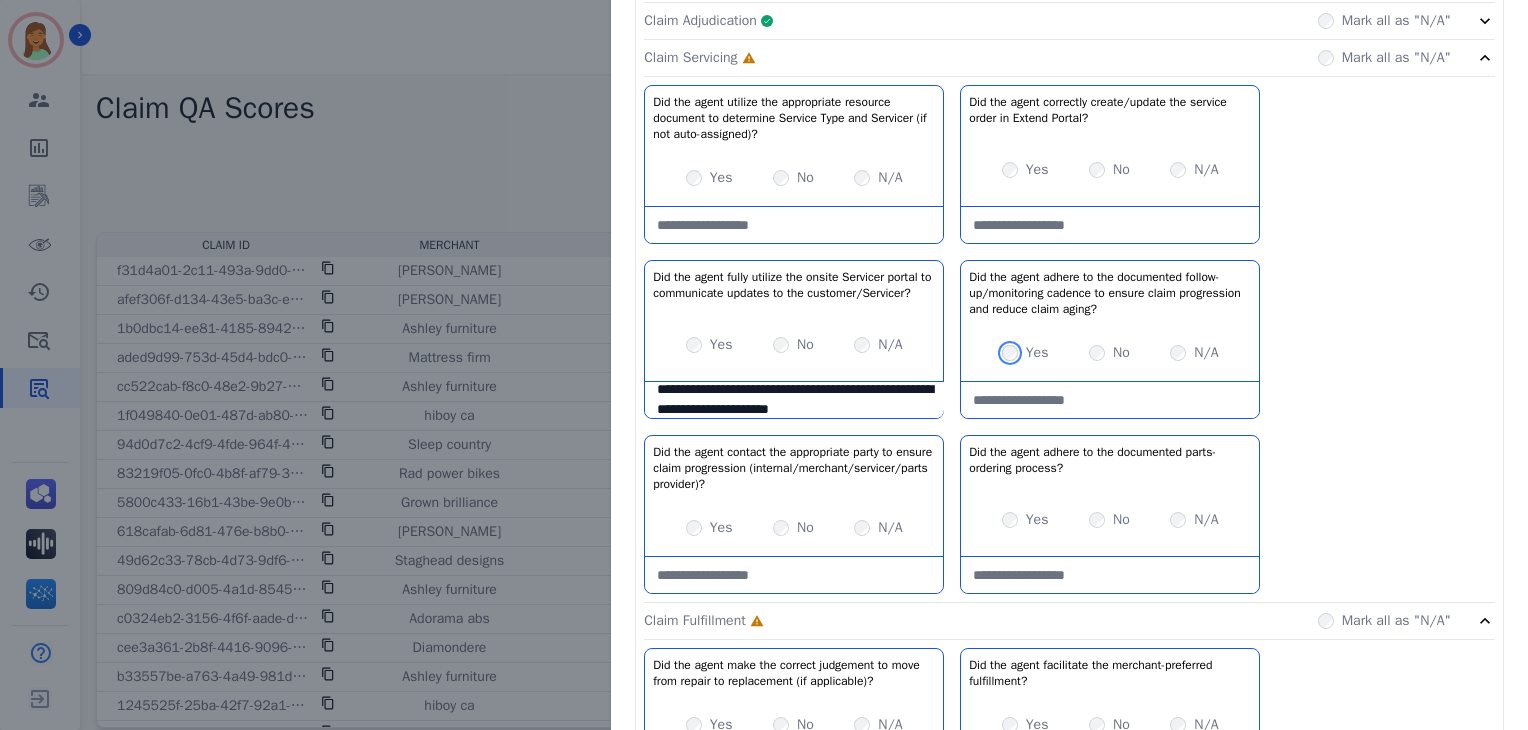 scroll, scrollTop: 533, scrollLeft: 0, axis: vertical 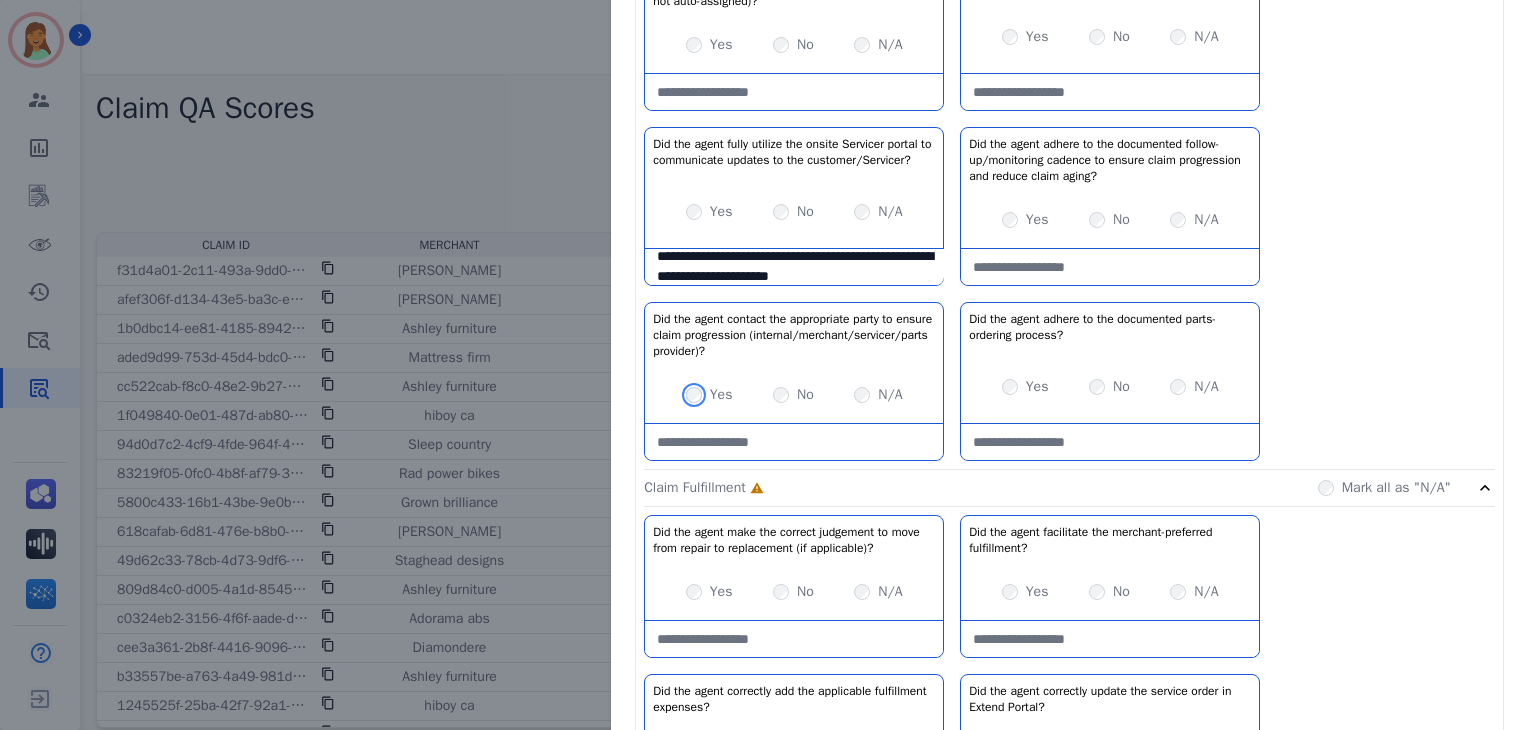 click on "Yes" at bounding box center [709, 395] 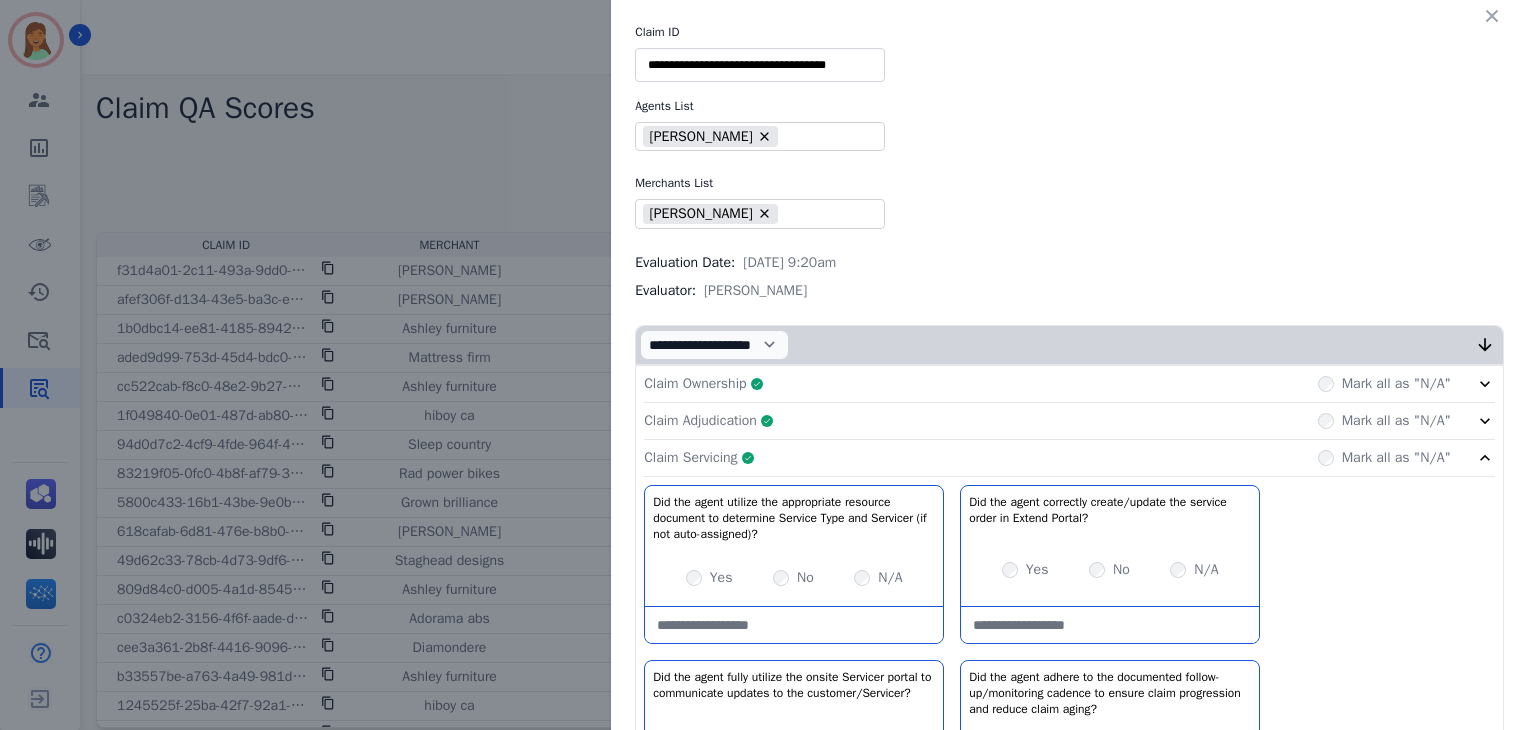 drag, startPoint x: 755, startPoint y: 457, endPoint x: 838, endPoint y: 456, distance: 83.00603 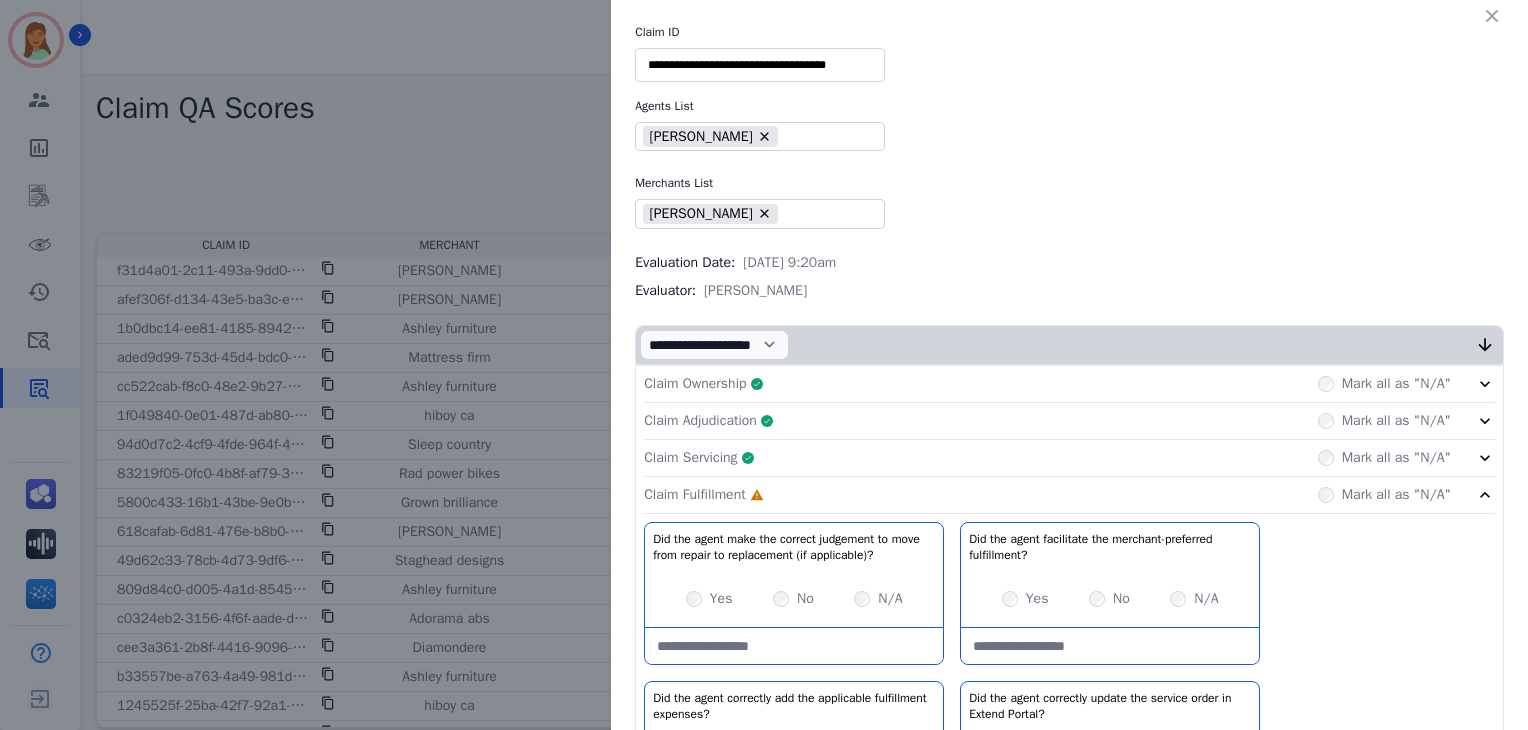 scroll, scrollTop: 266, scrollLeft: 0, axis: vertical 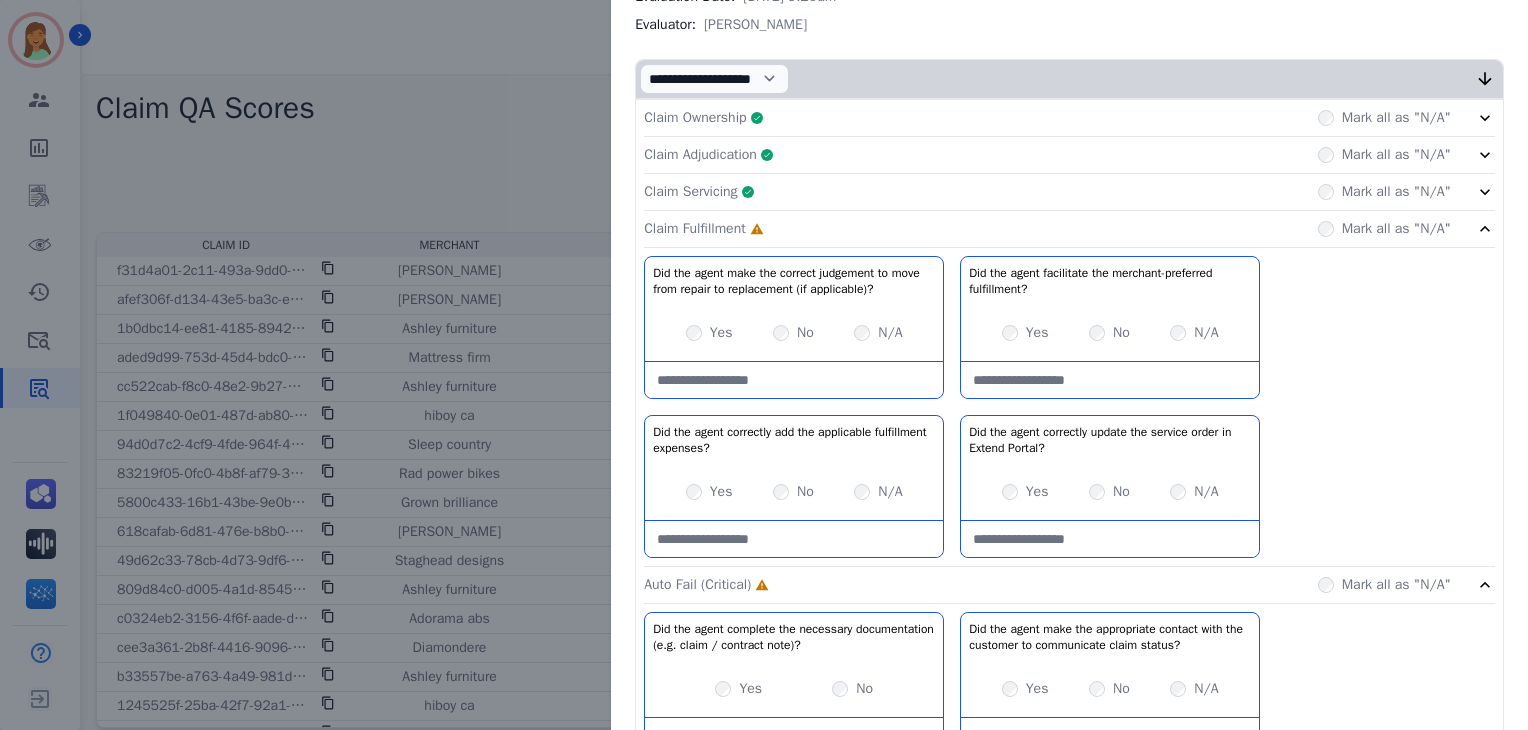 click on "Yes" at bounding box center (709, 492) 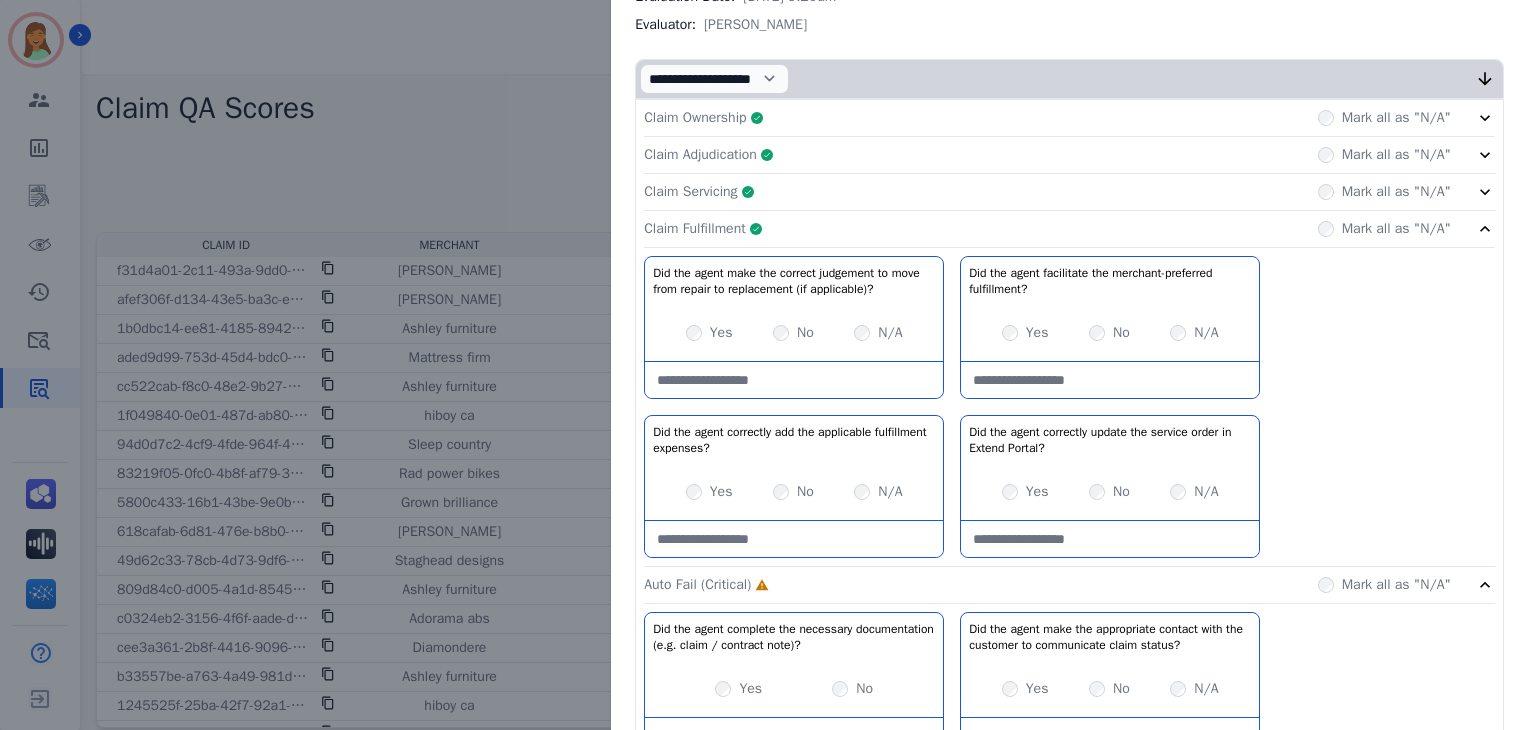 click on "Claim Fulfillment     Complete         Mark all as "N/A"" 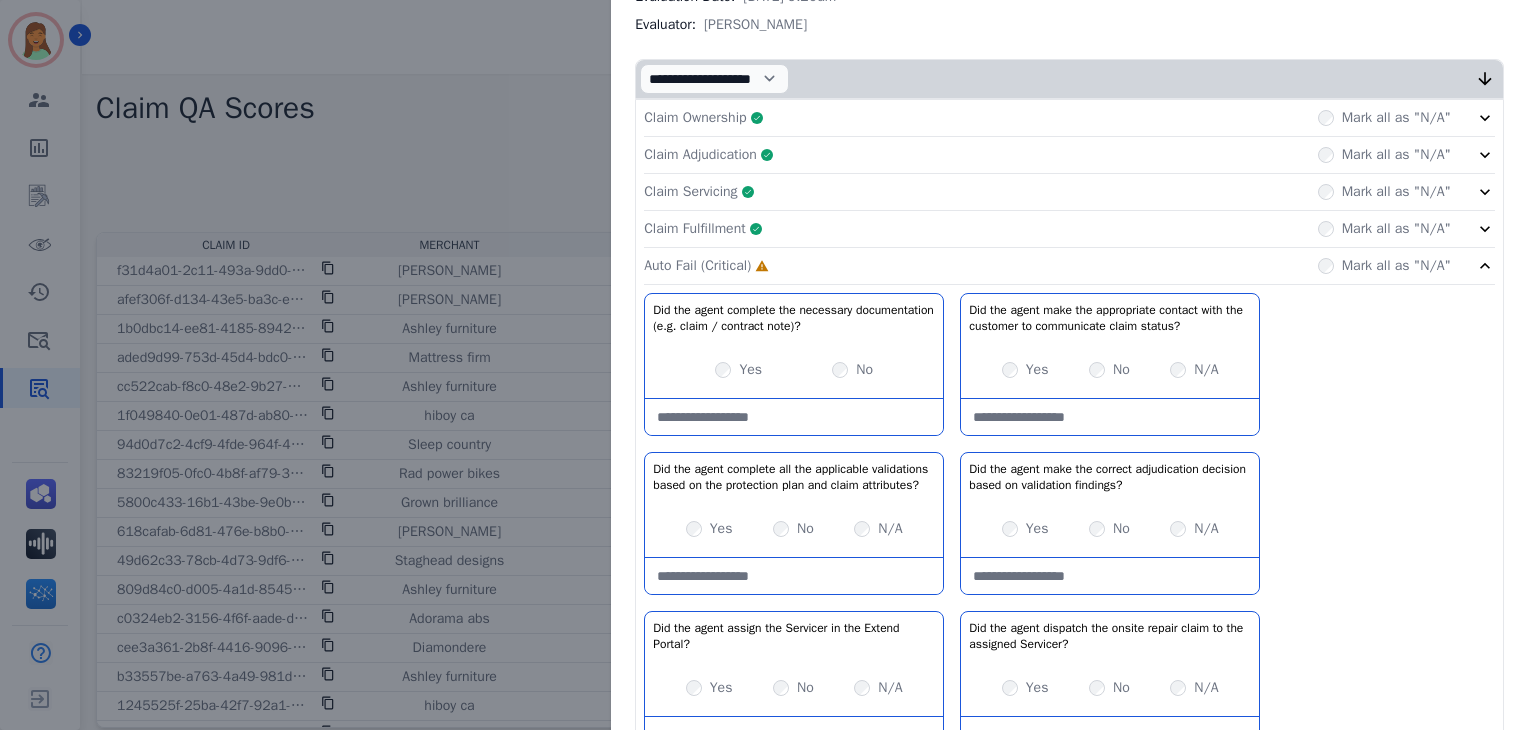click at bounding box center (794, 417) 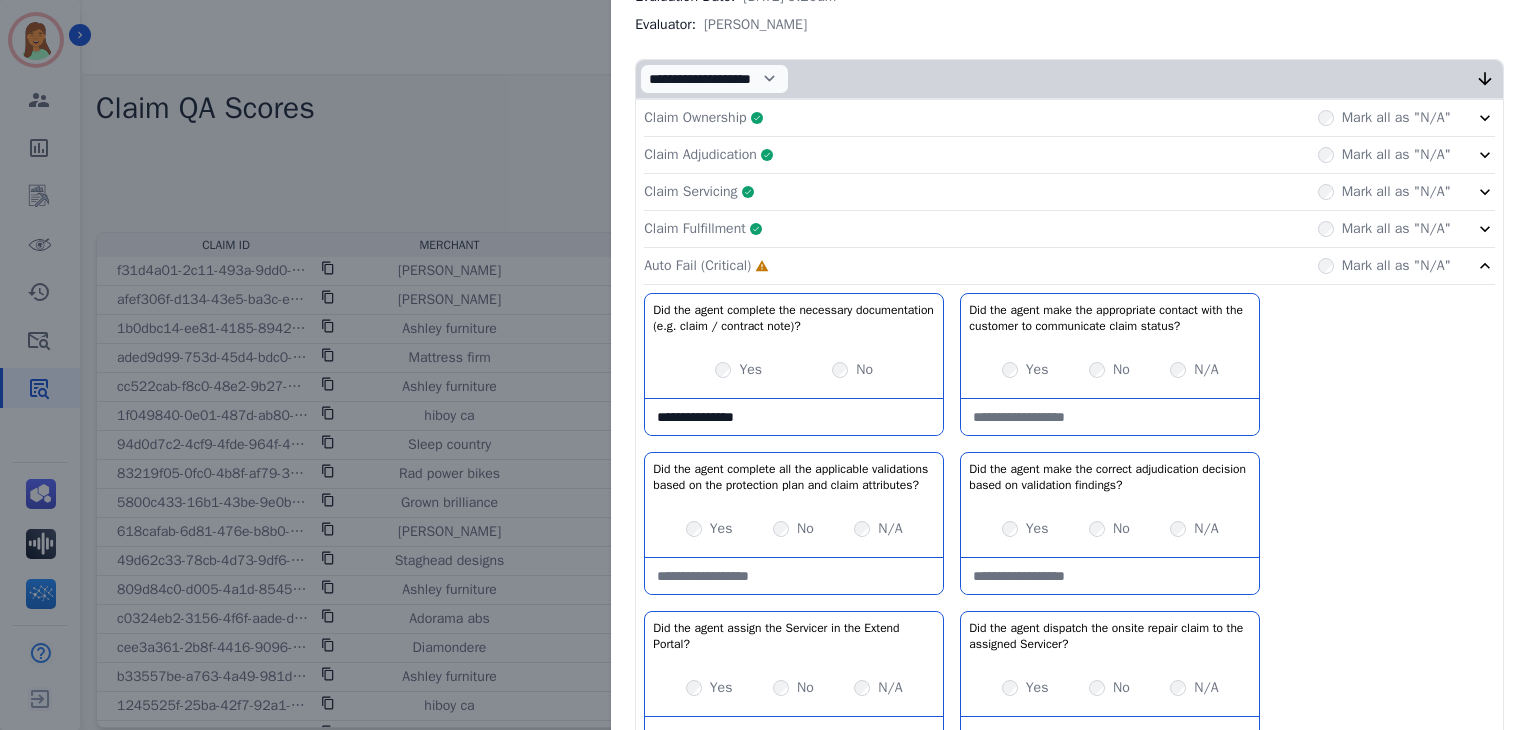 type on "**********" 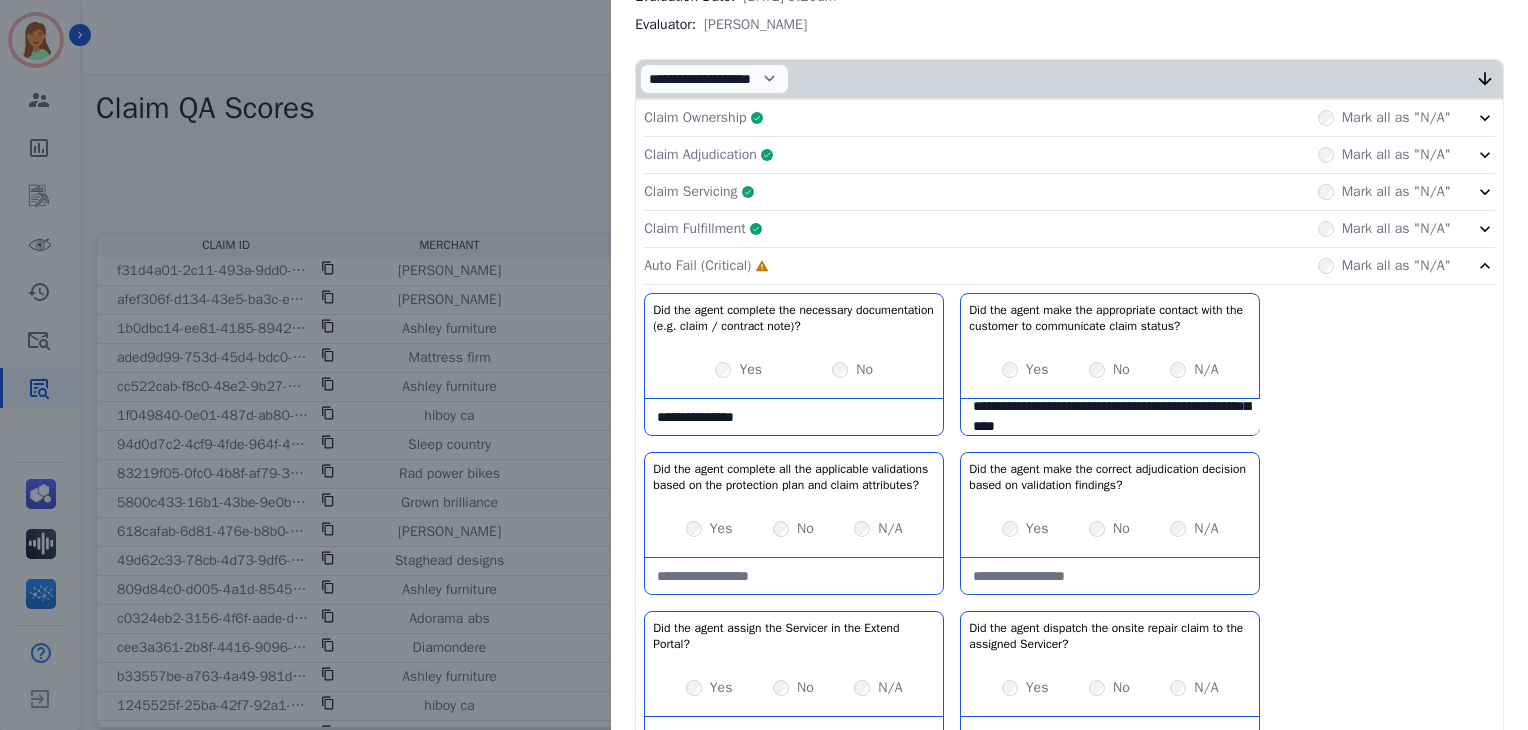 scroll, scrollTop: 51, scrollLeft: 0, axis: vertical 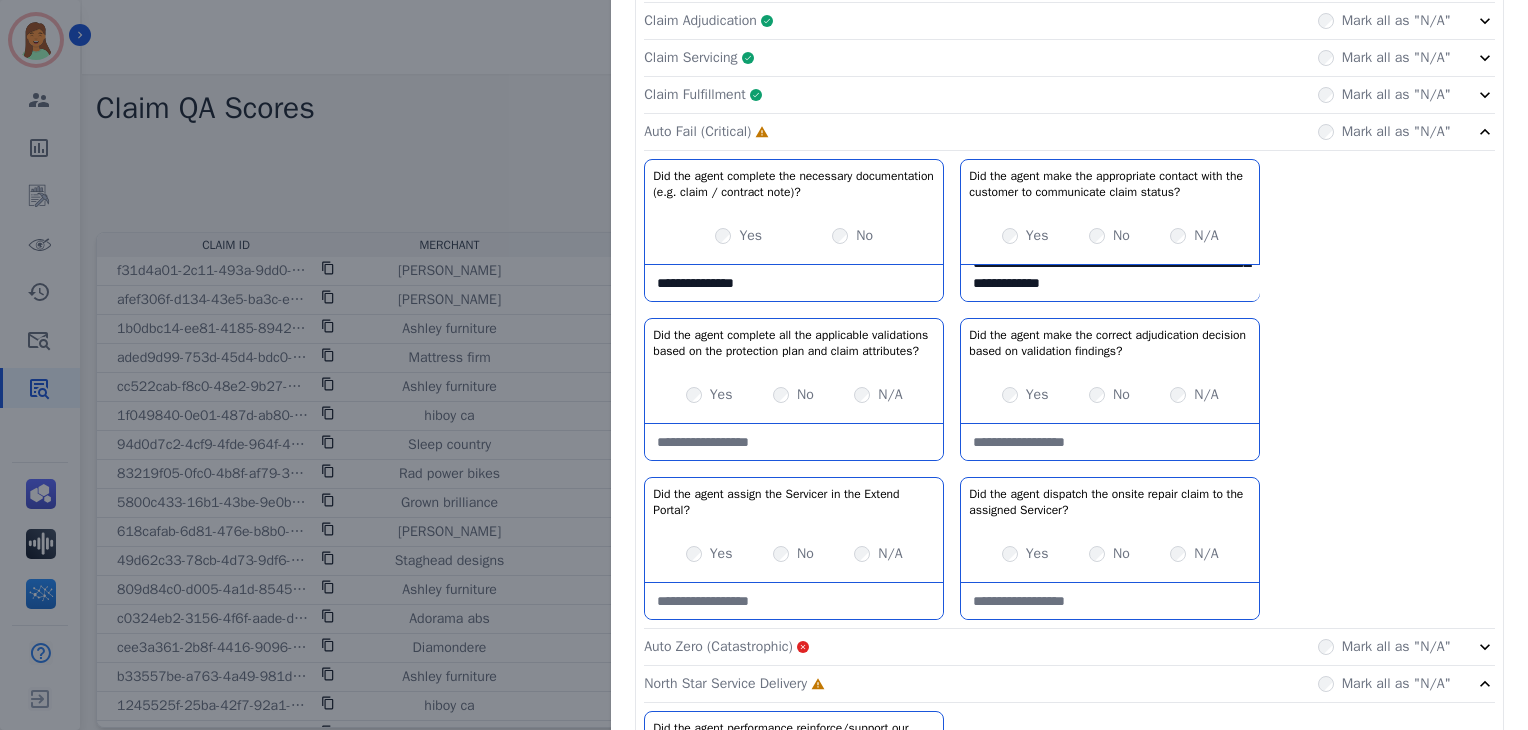 type on "**********" 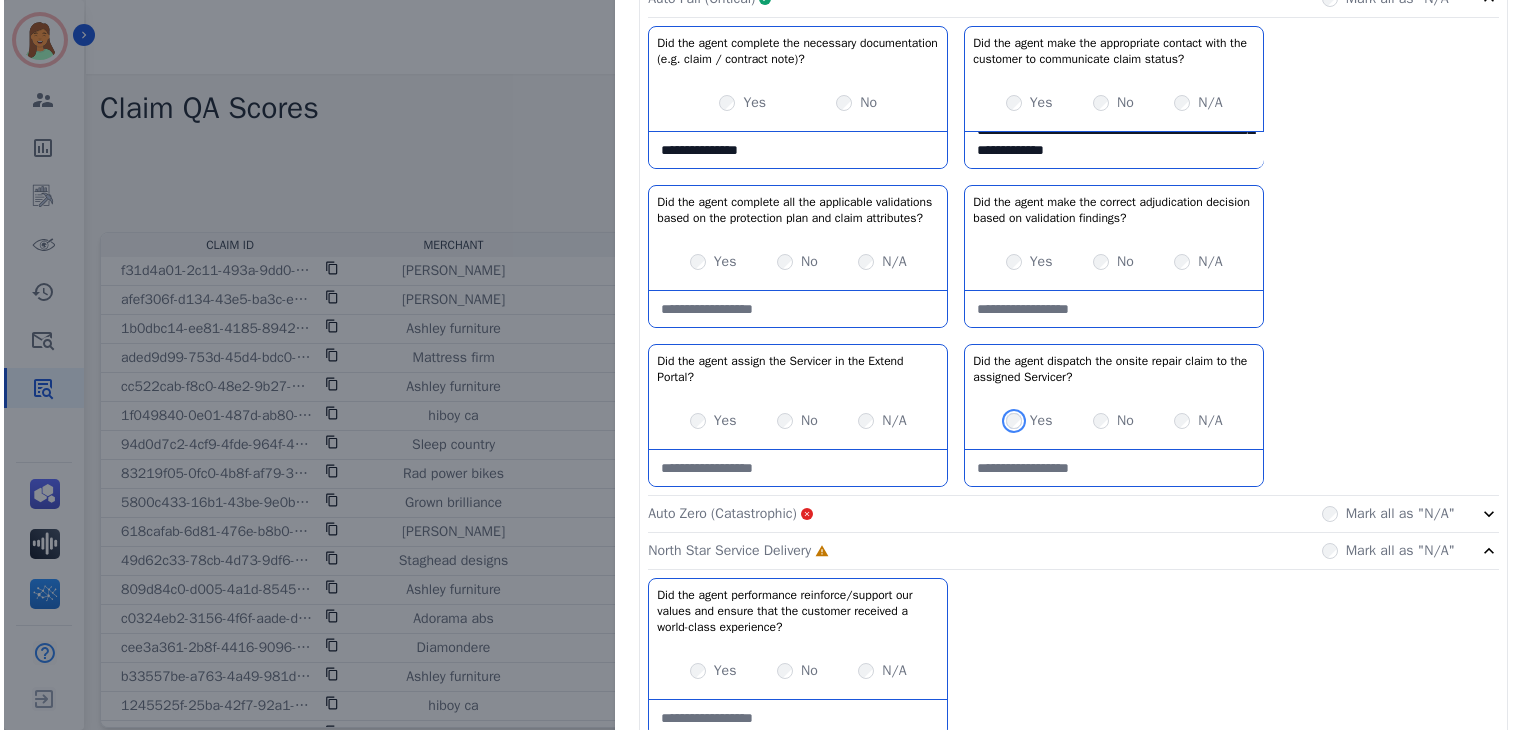scroll, scrollTop: 636, scrollLeft: 0, axis: vertical 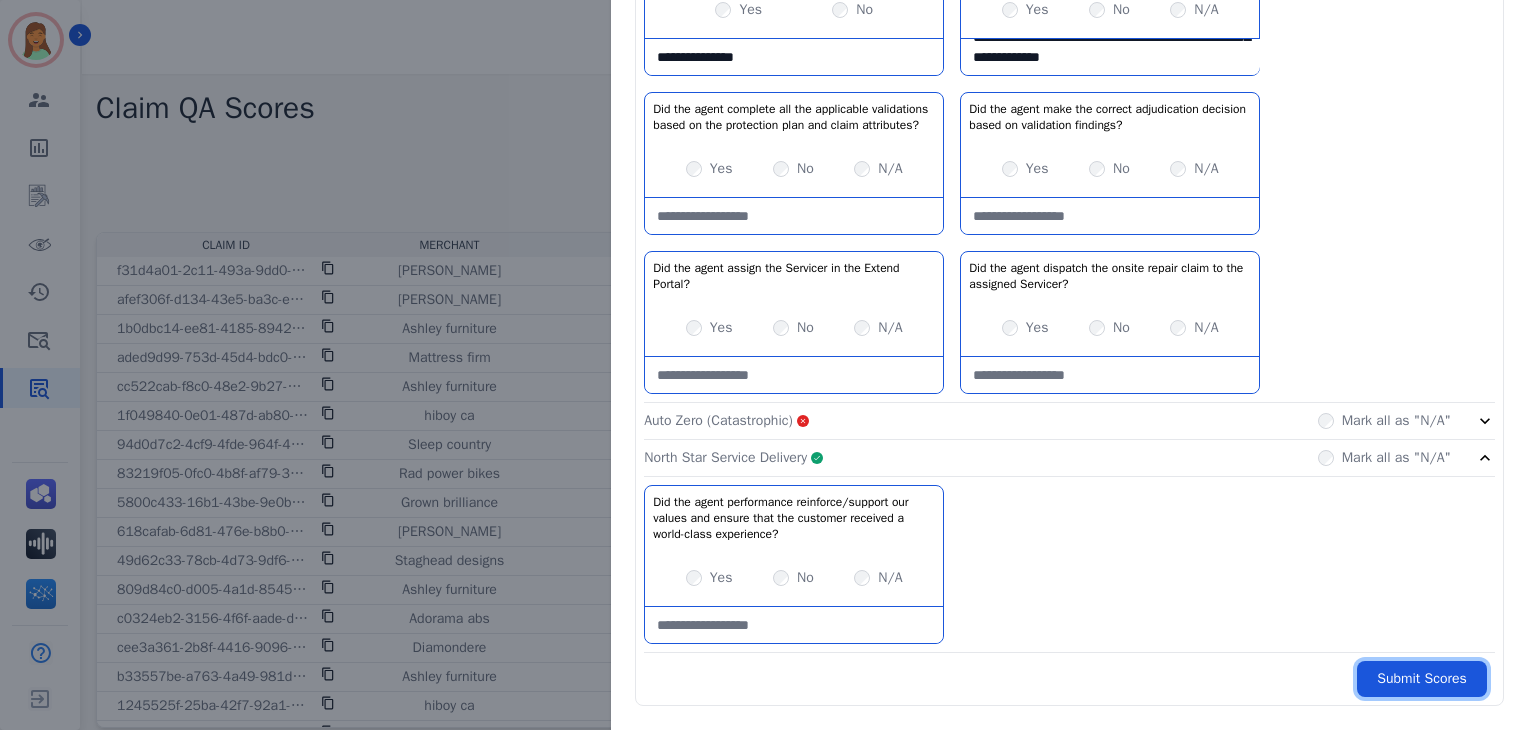 drag, startPoint x: 1386, startPoint y: 680, endPoint x: 1342, endPoint y: 674, distance: 44.407207 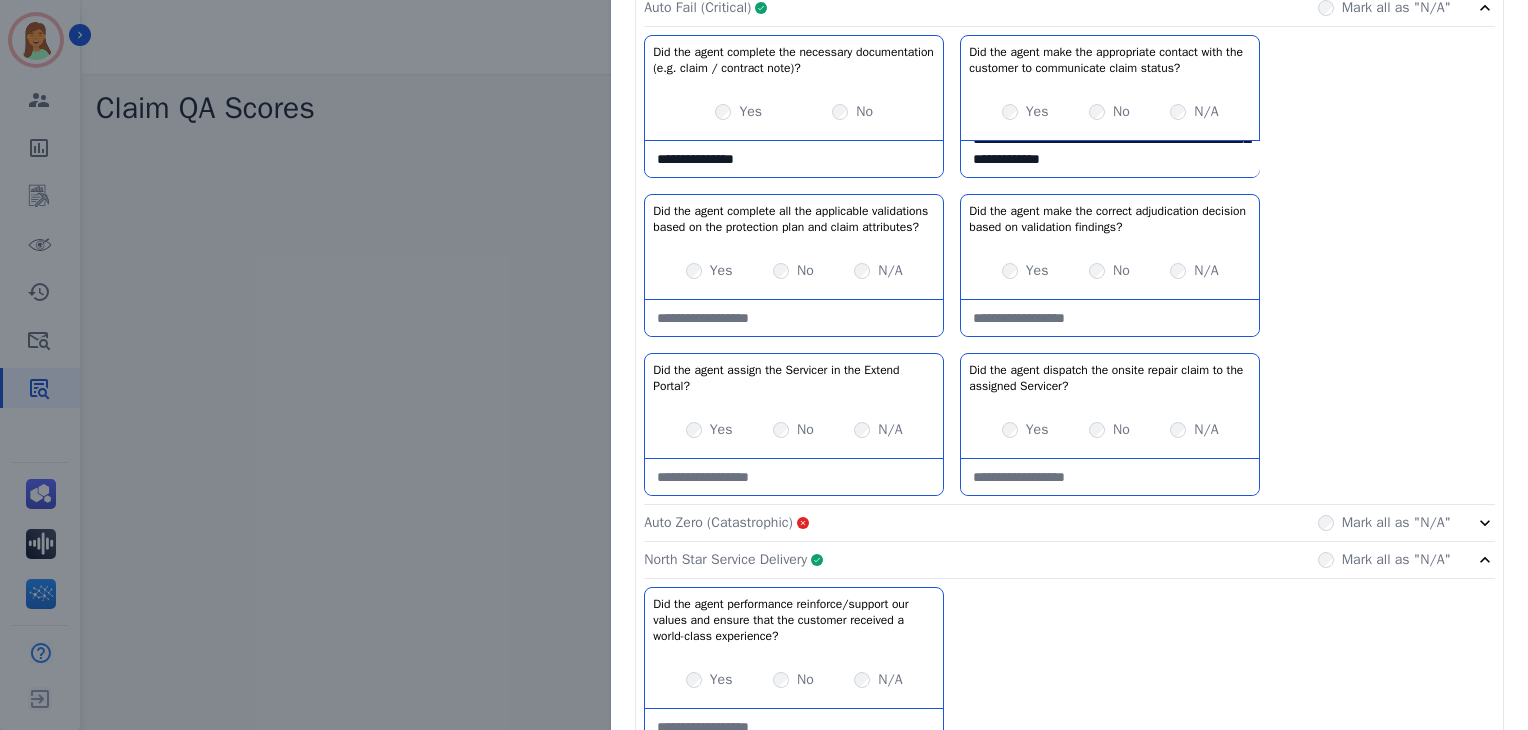 scroll, scrollTop: 748, scrollLeft: 0, axis: vertical 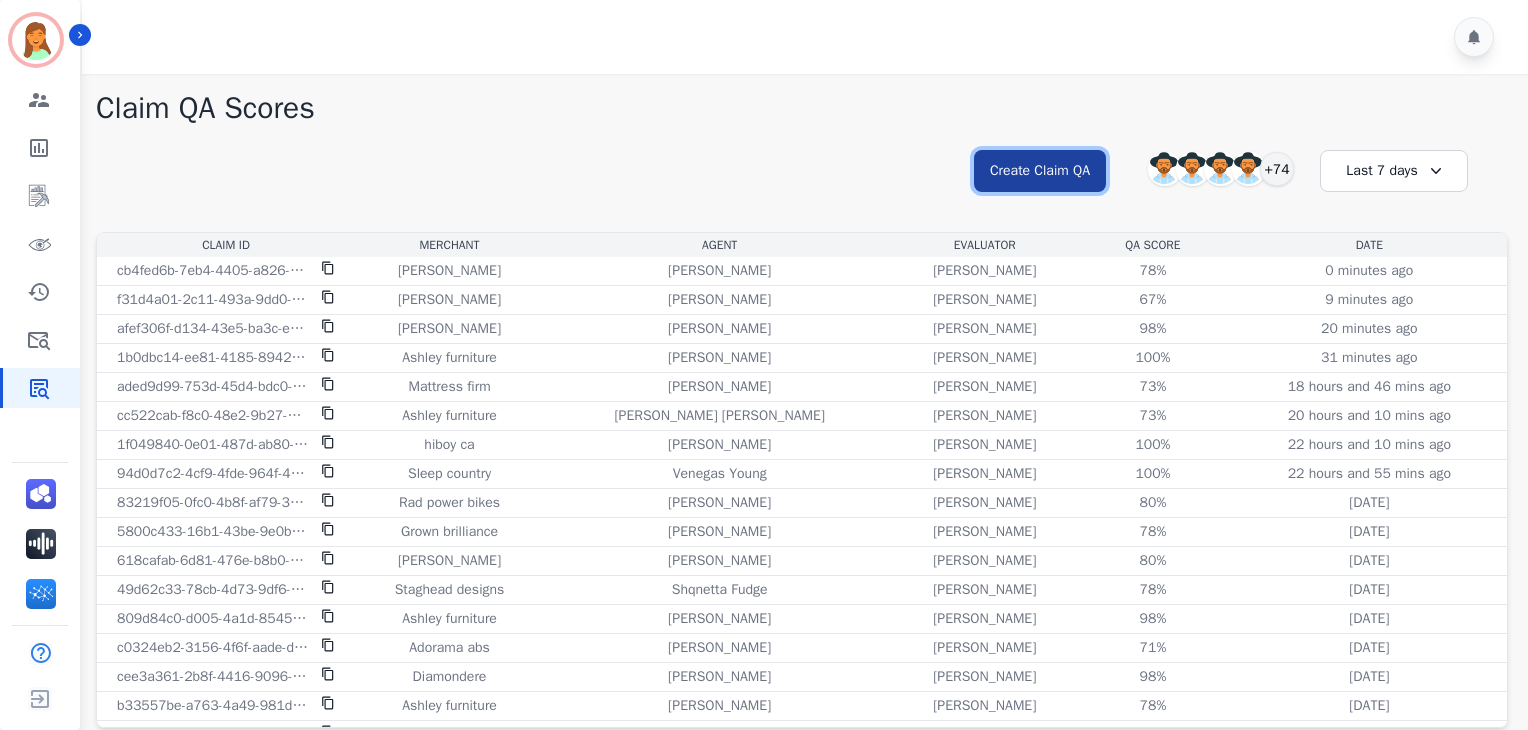 click on "Create Claim QA" at bounding box center (1040, 171) 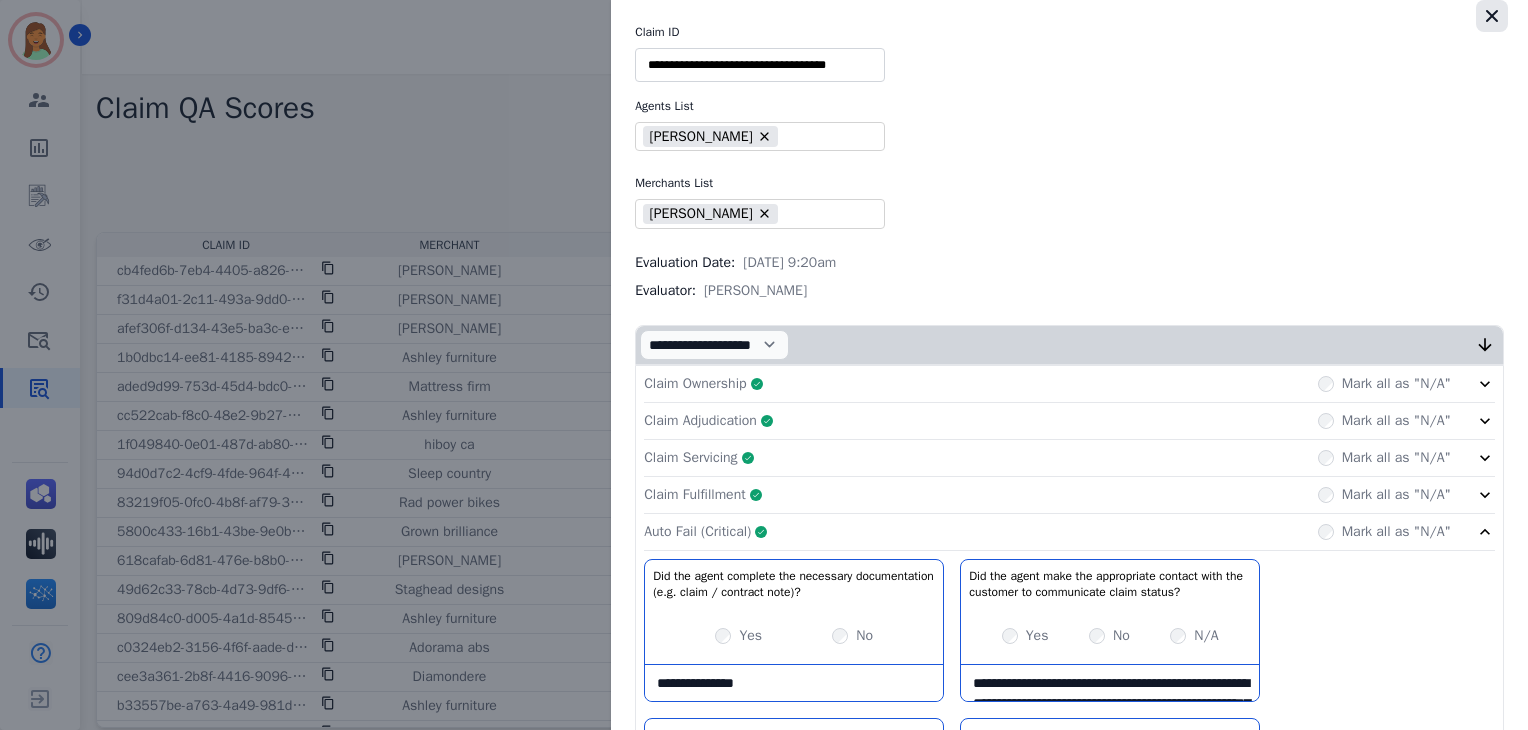 click 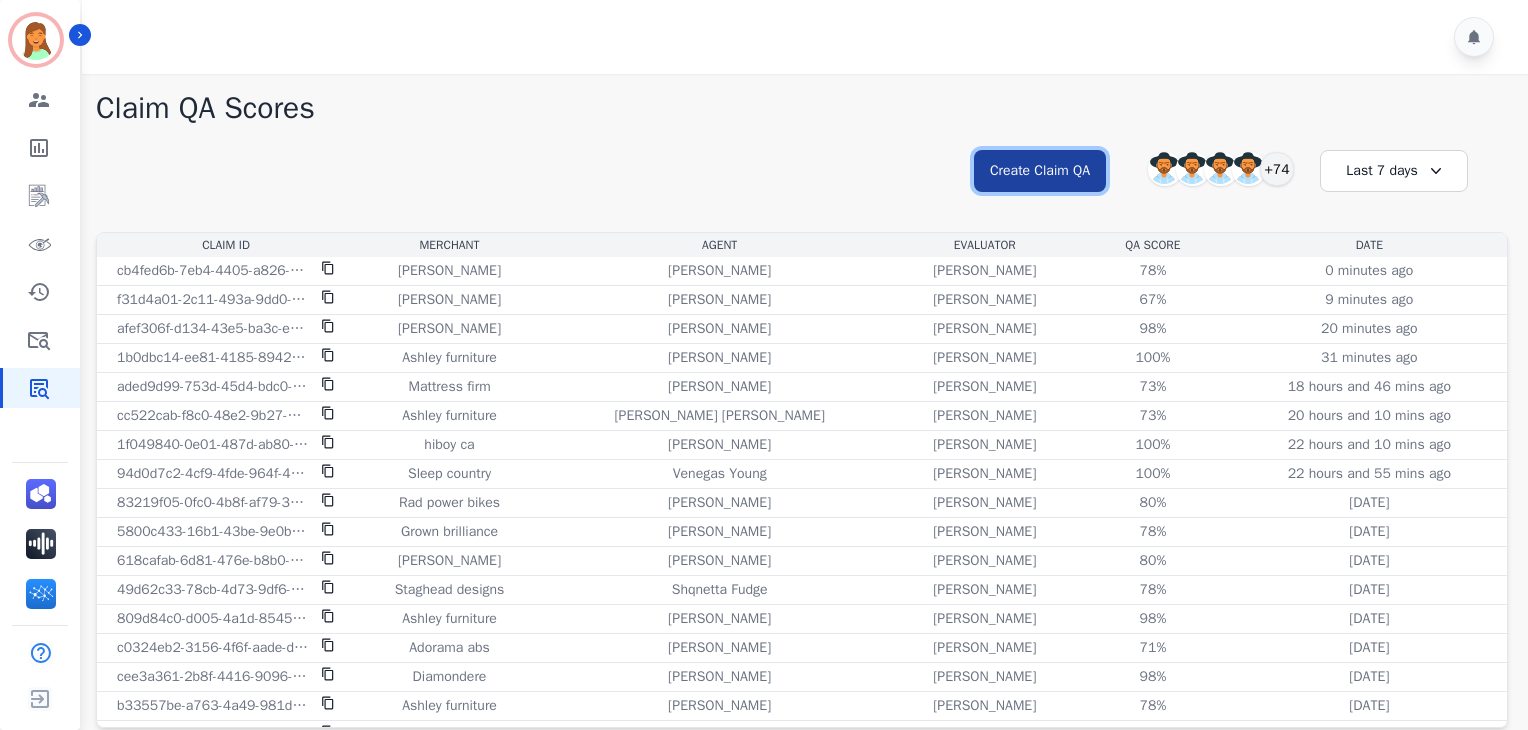 click on "Create Claim QA" at bounding box center (1040, 171) 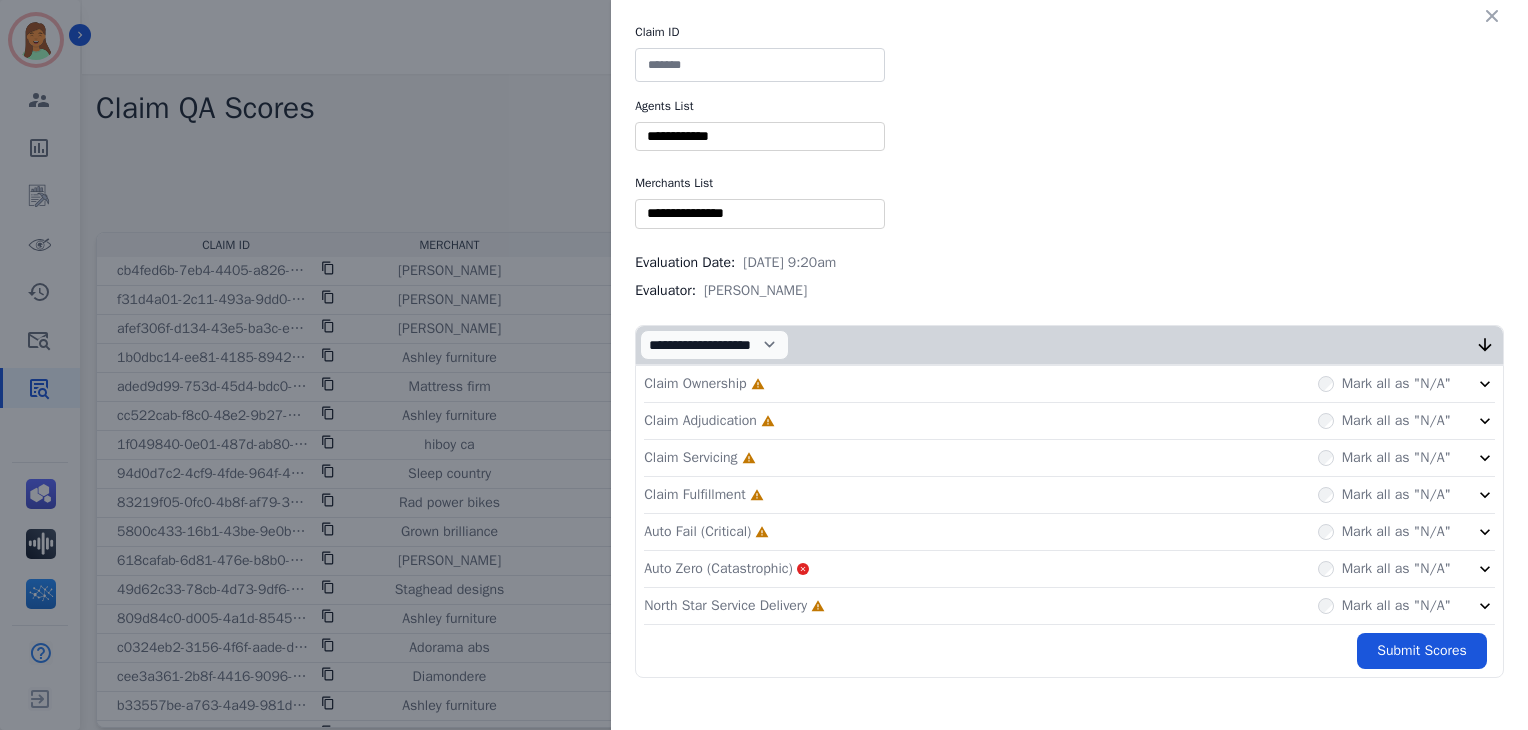 click at bounding box center [760, 65] 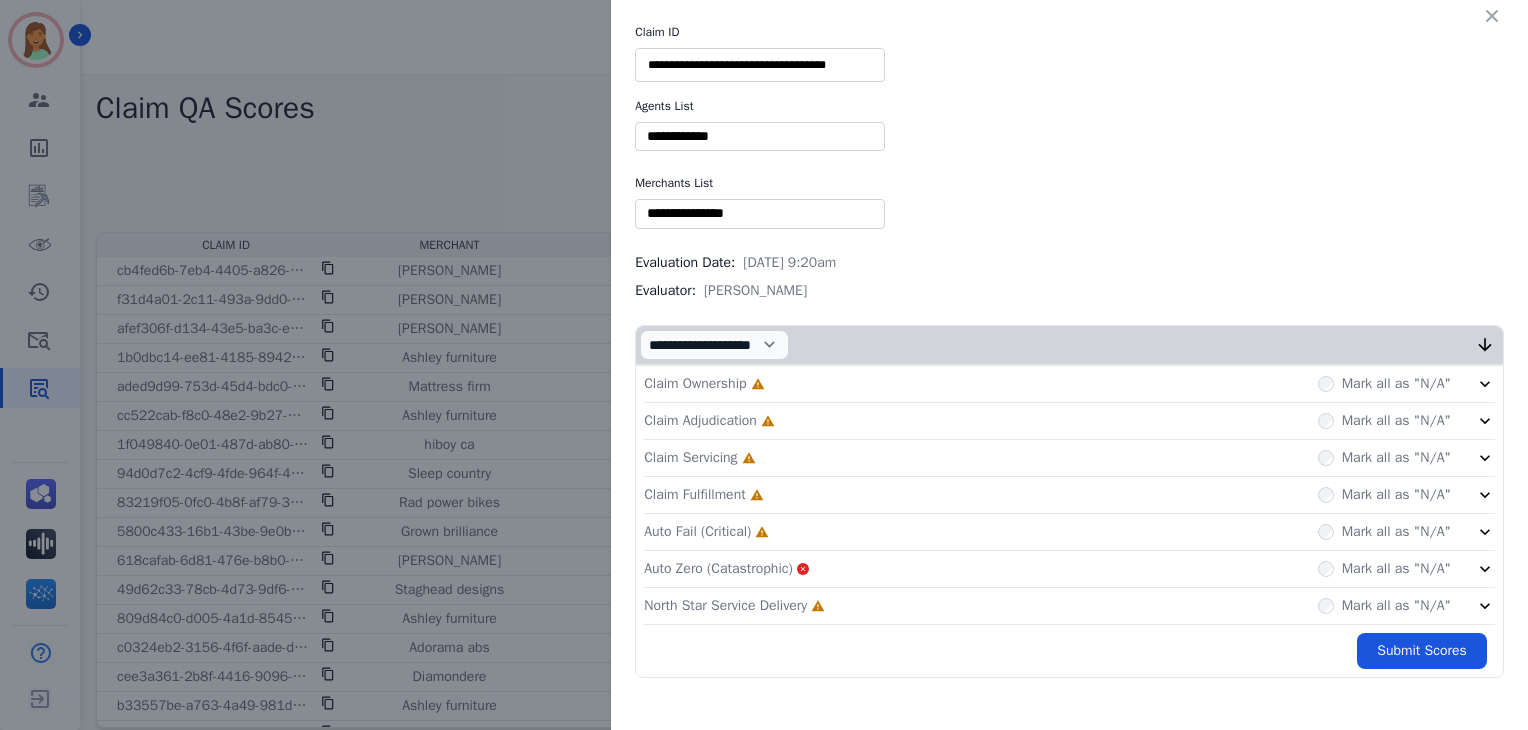 type on "**********" 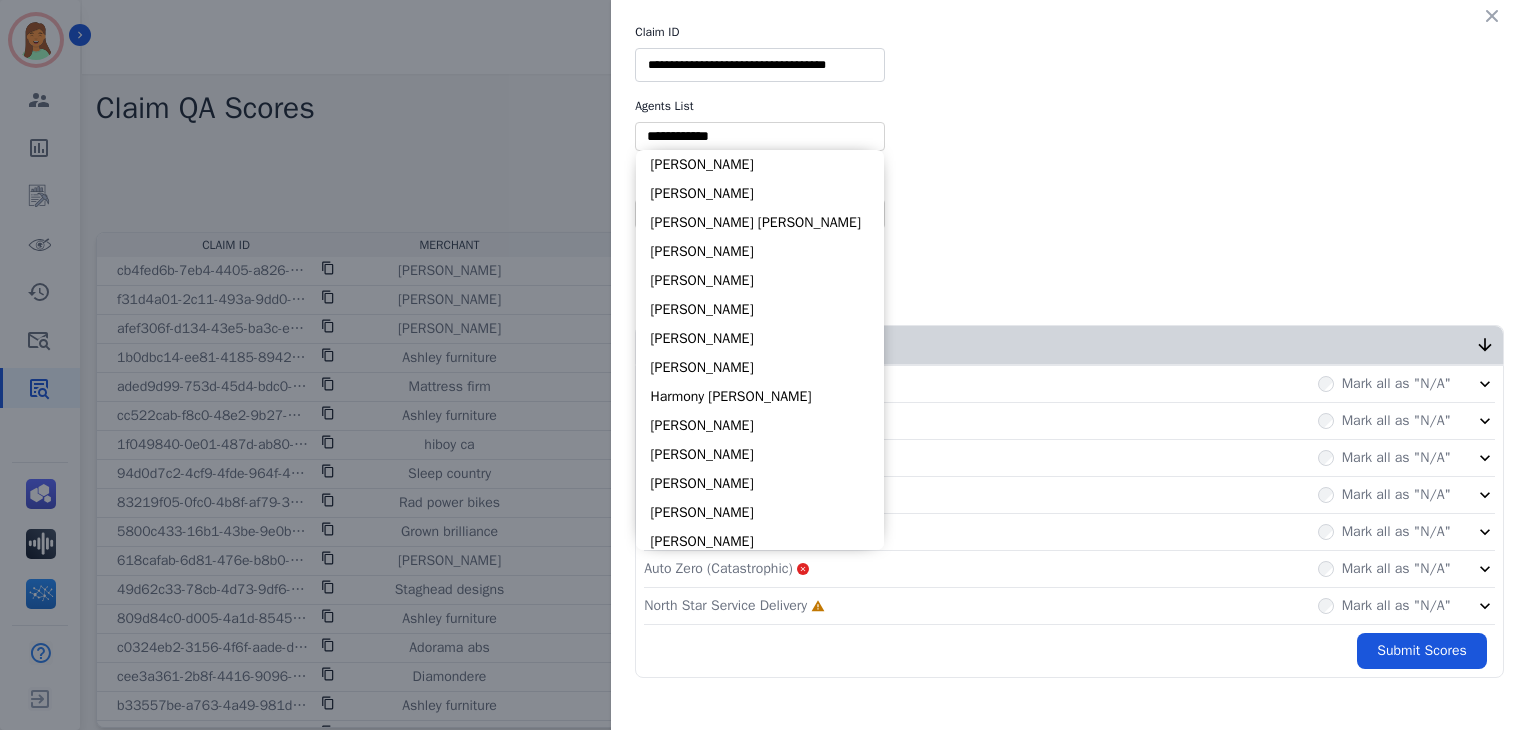 click at bounding box center [760, 136] 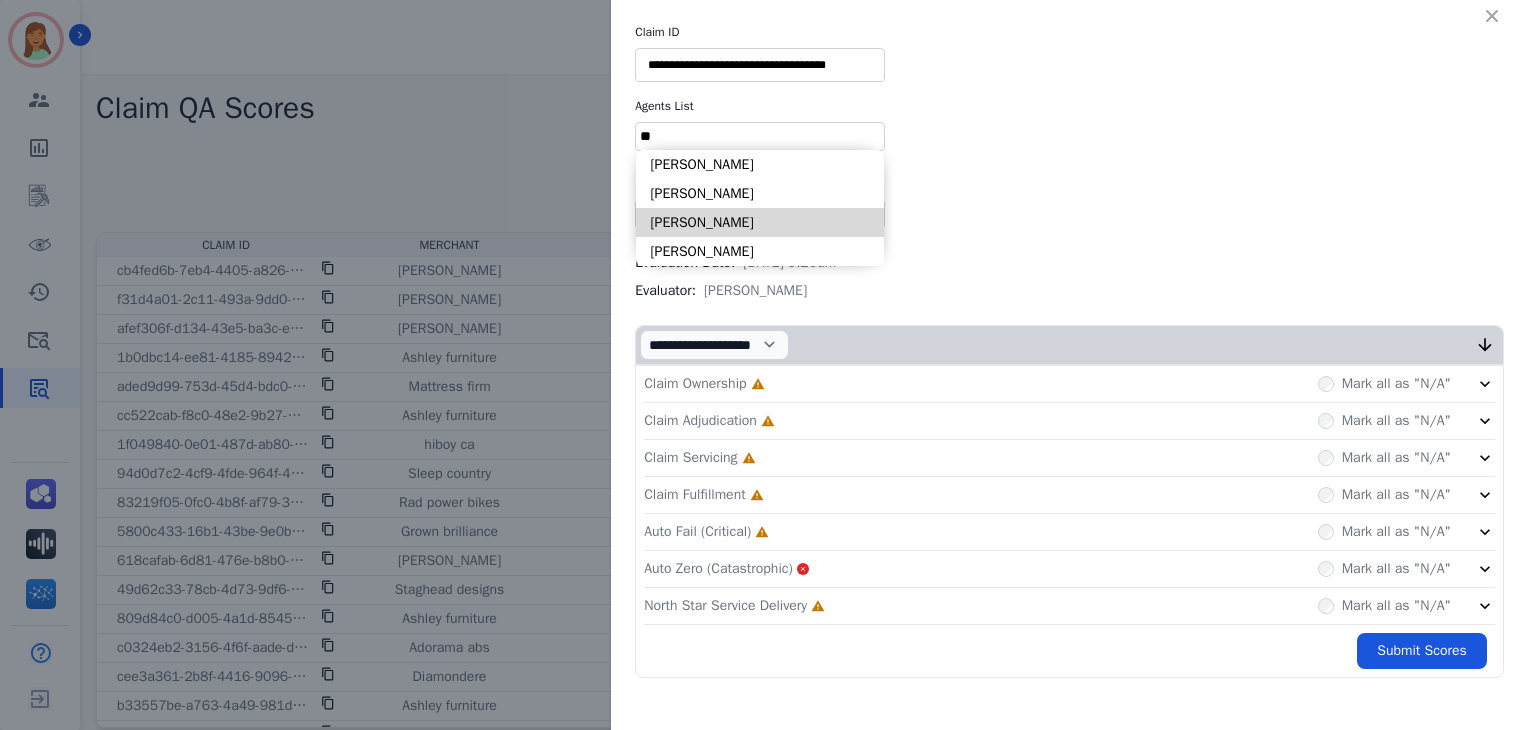 type on "**" 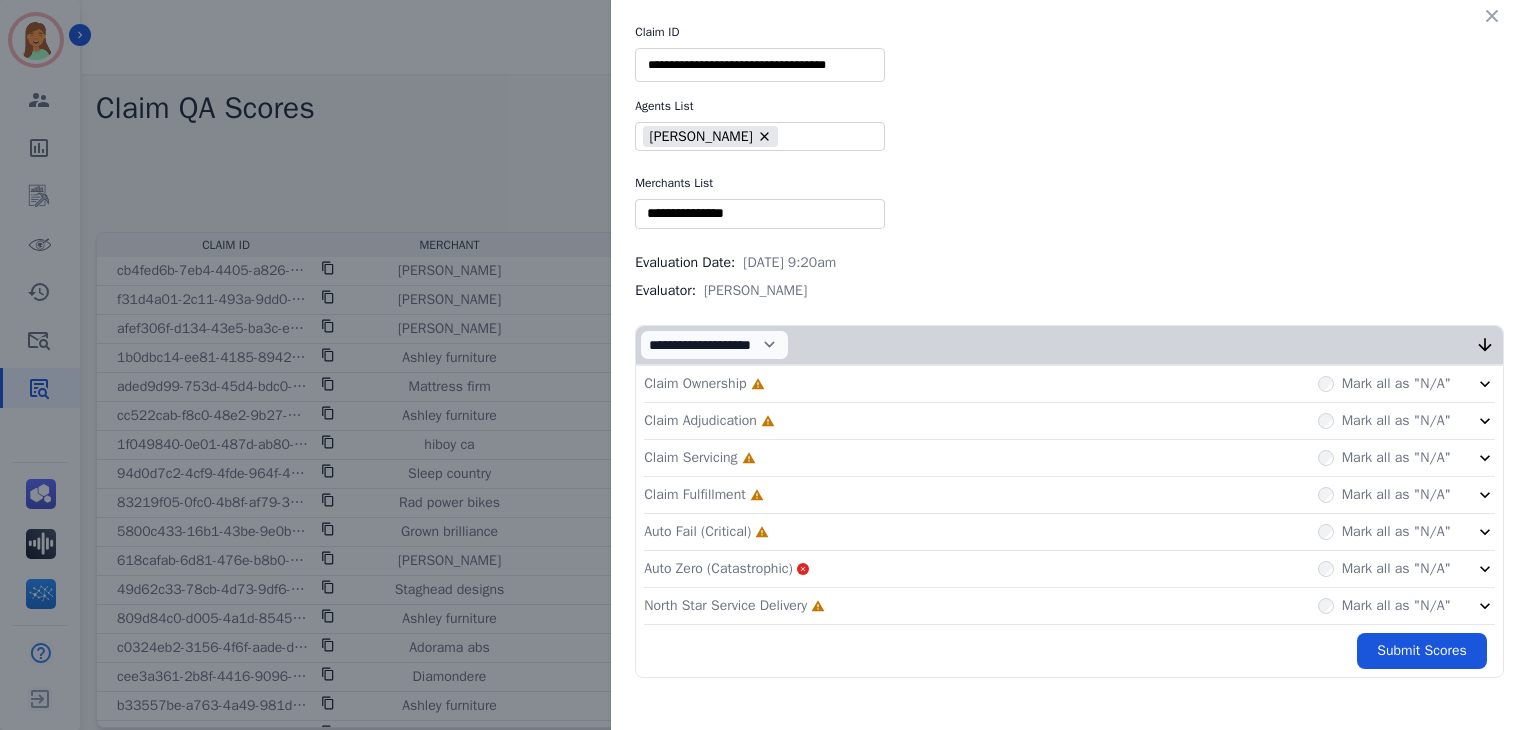 click at bounding box center [760, 213] 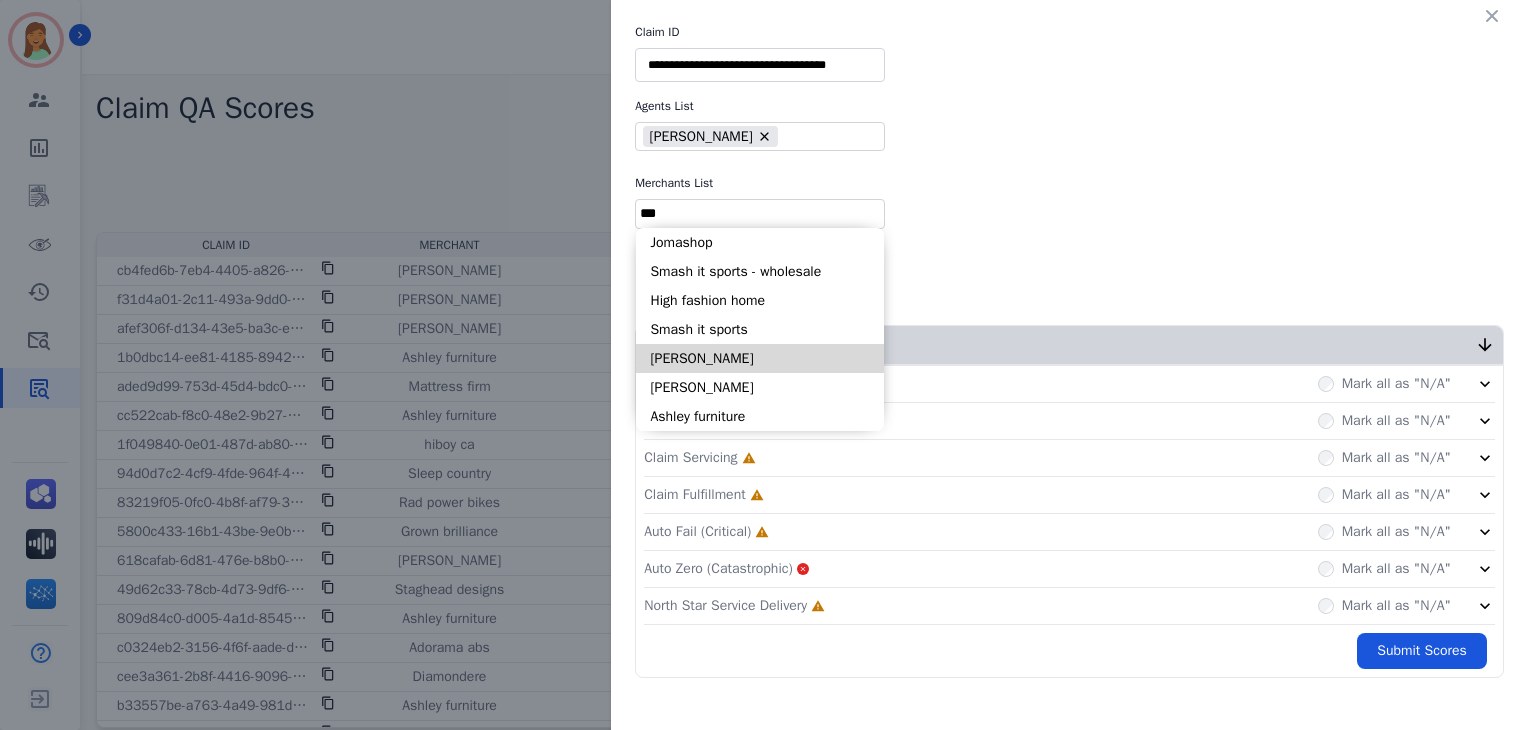 type on "***" 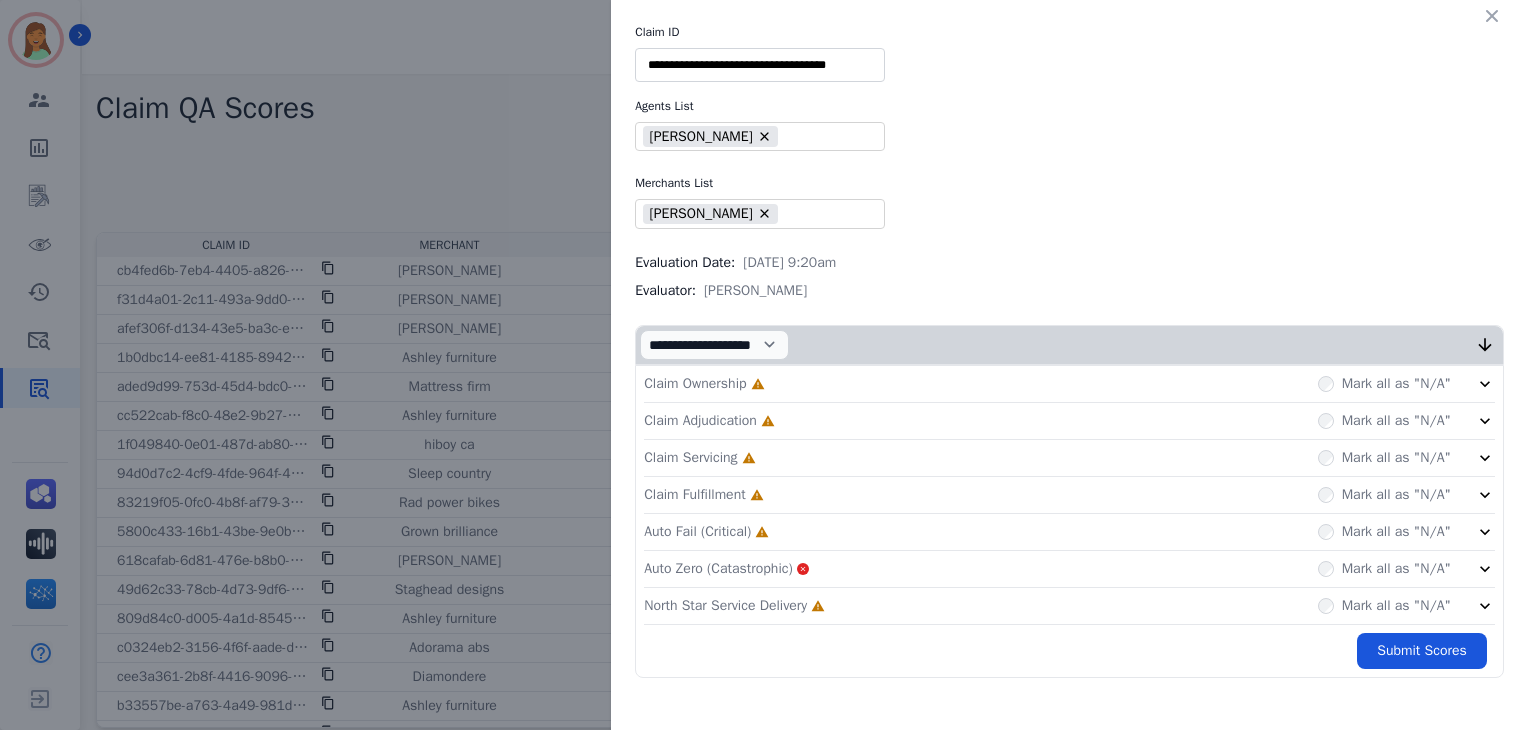 click on "Mark all as "N/A"" at bounding box center (1384, 606) 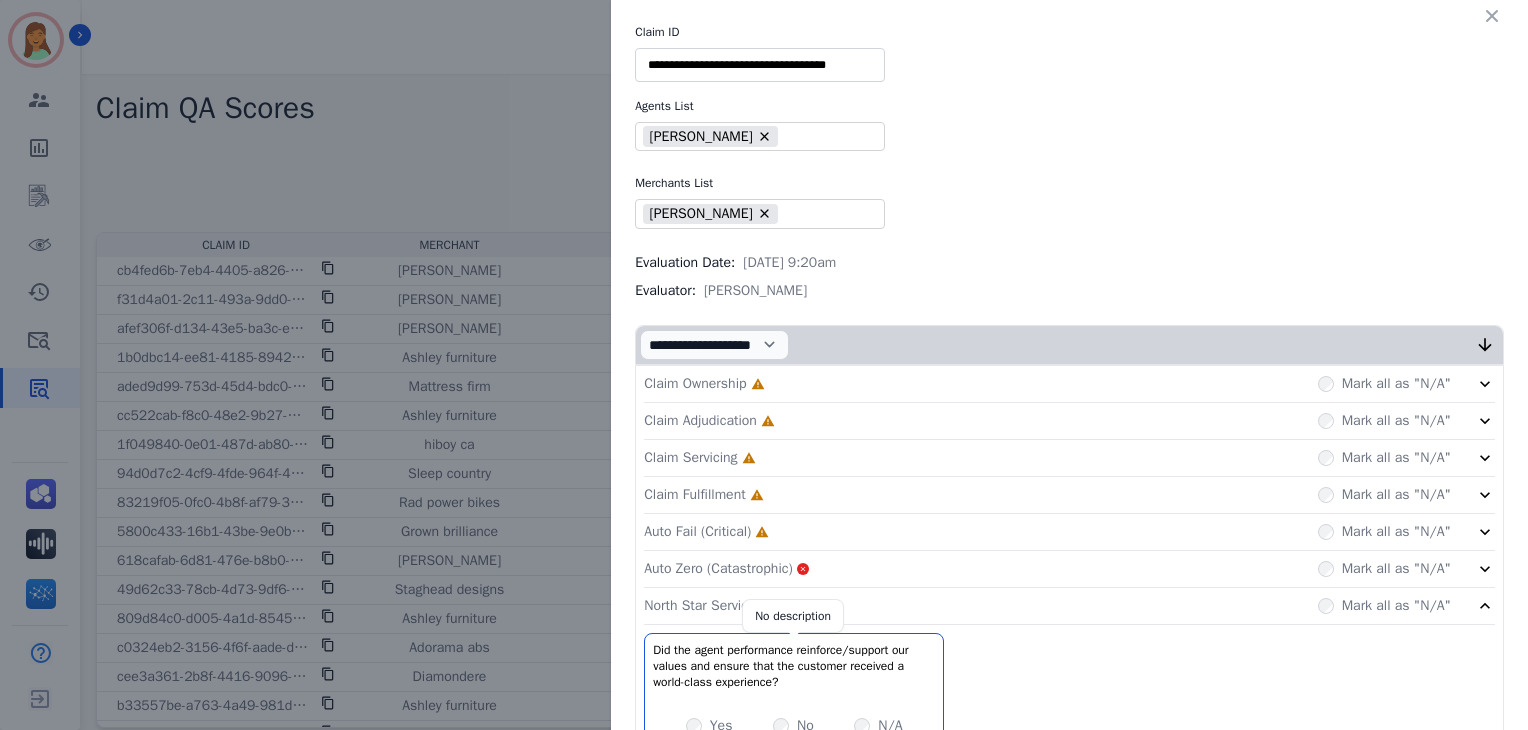 scroll, scrollTop: 144, scrollLeft: 0, axis: vertical 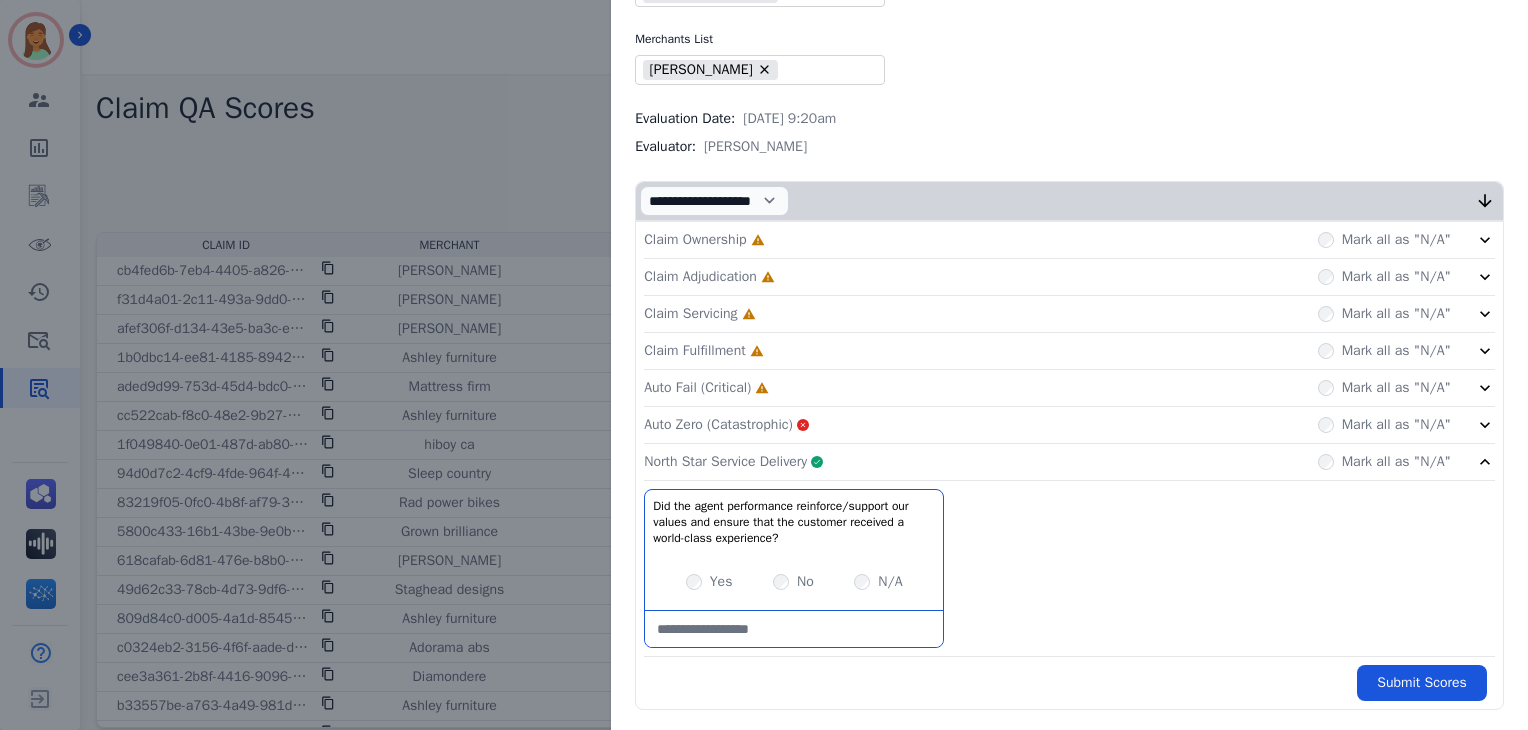 click on "North Star Service Delivery     Complete         Mark all as "N/A"" 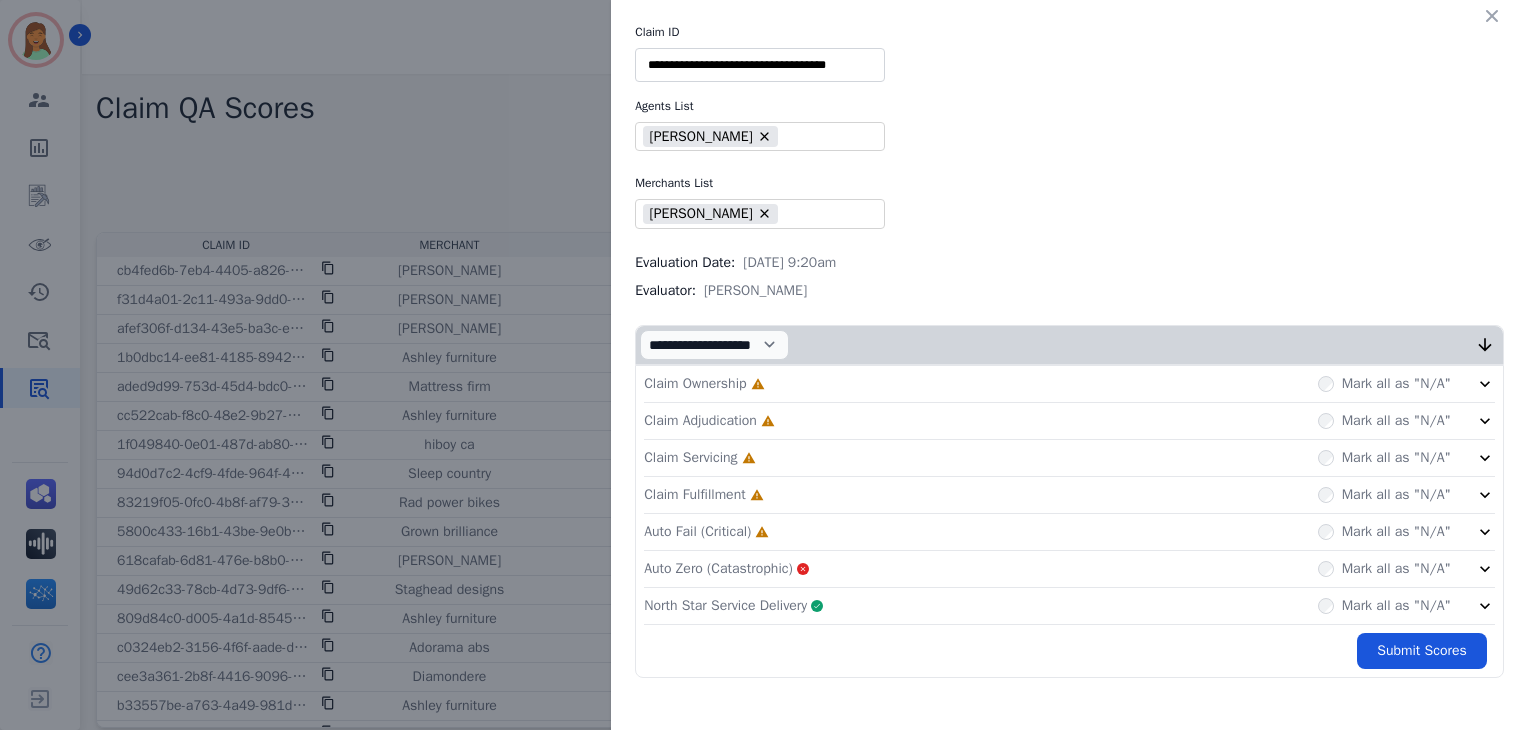 drag, startPoint x: 798, startPoint y: 528, endPoint x: 806, endPoint y: 501, distance: 28.160255 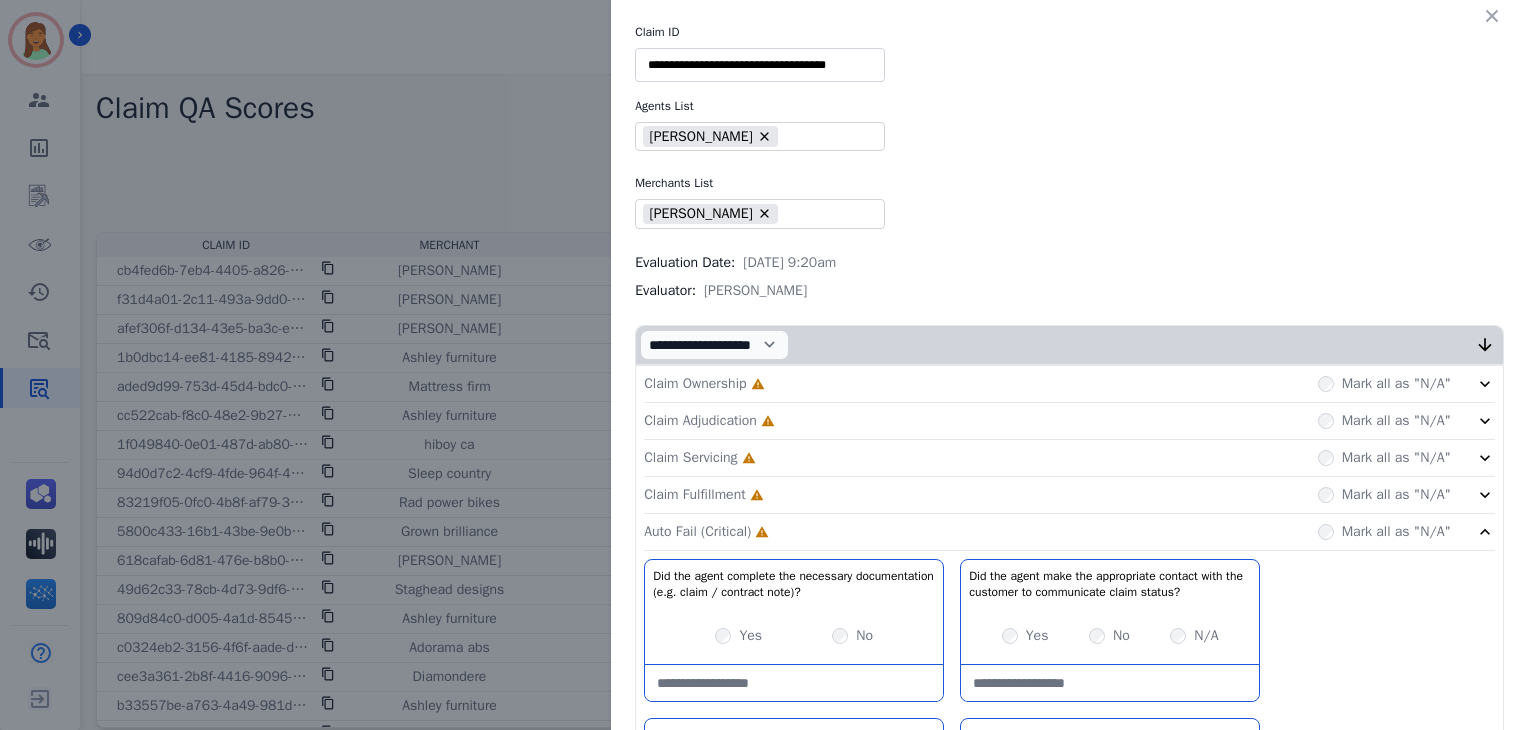 click on "Claim Fulfillment     Incomplete         Mark all as "N/A"" 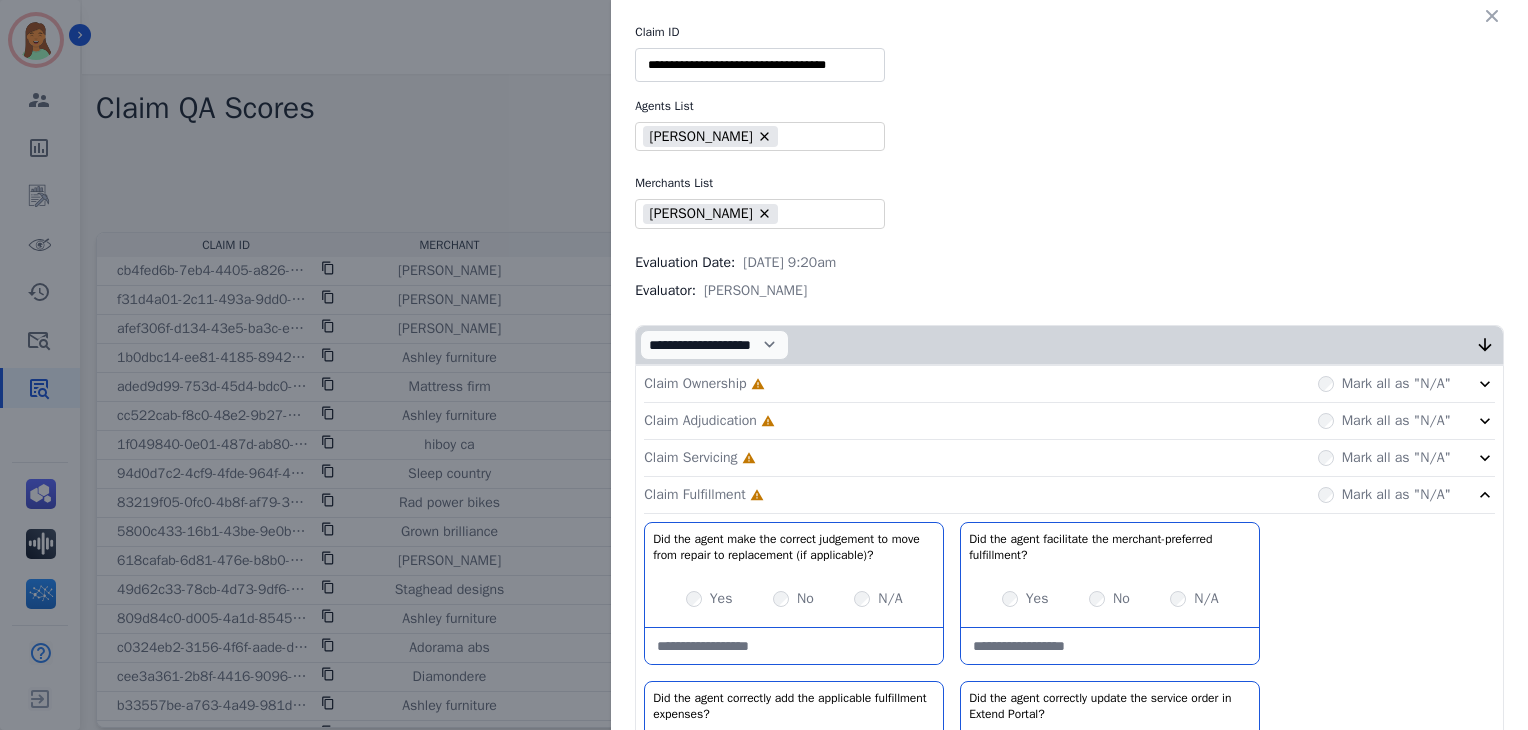click on "Claim Servicing     Incomplete         Mark all as "N/A"" 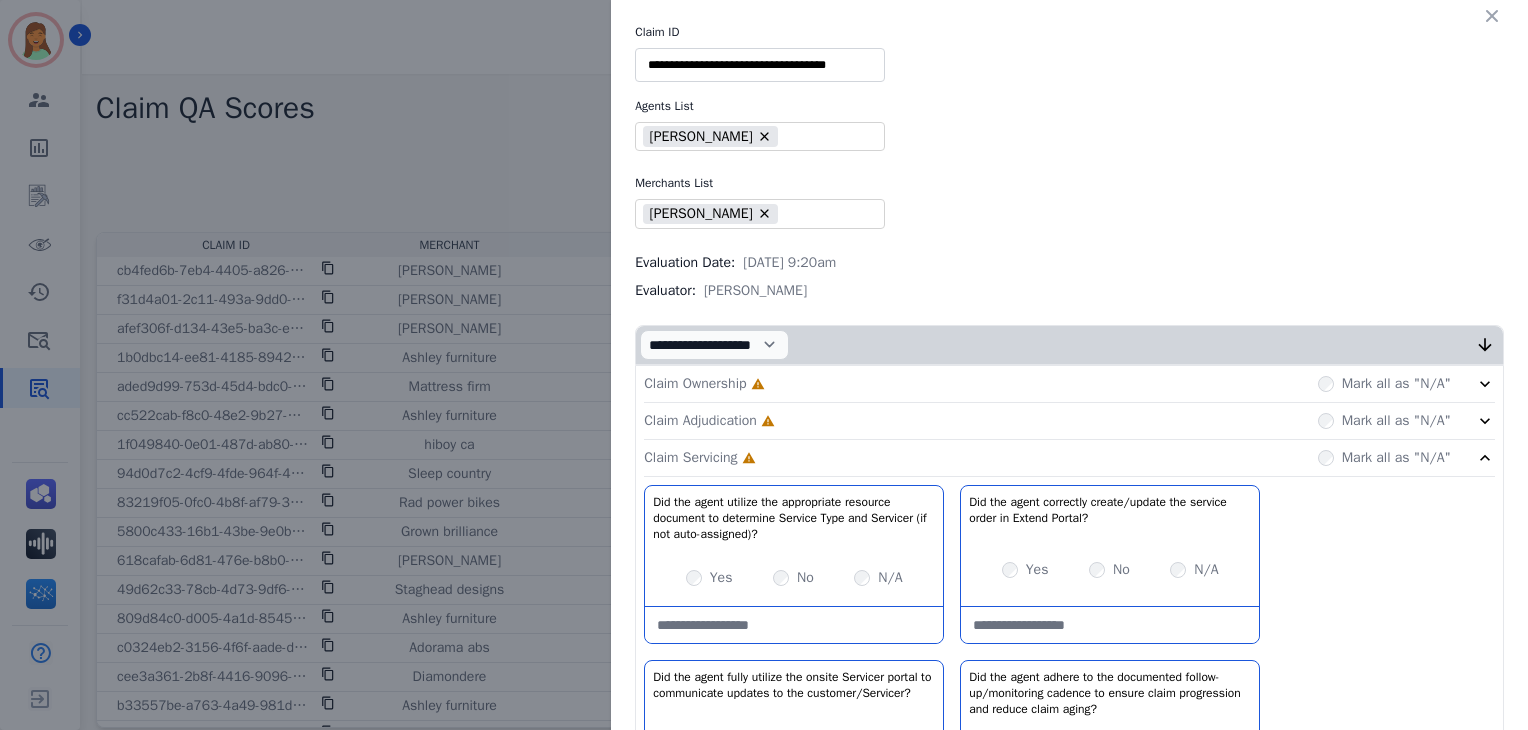 click on "Claim Adjudication     Incomplete         Mark all as "N/A"" 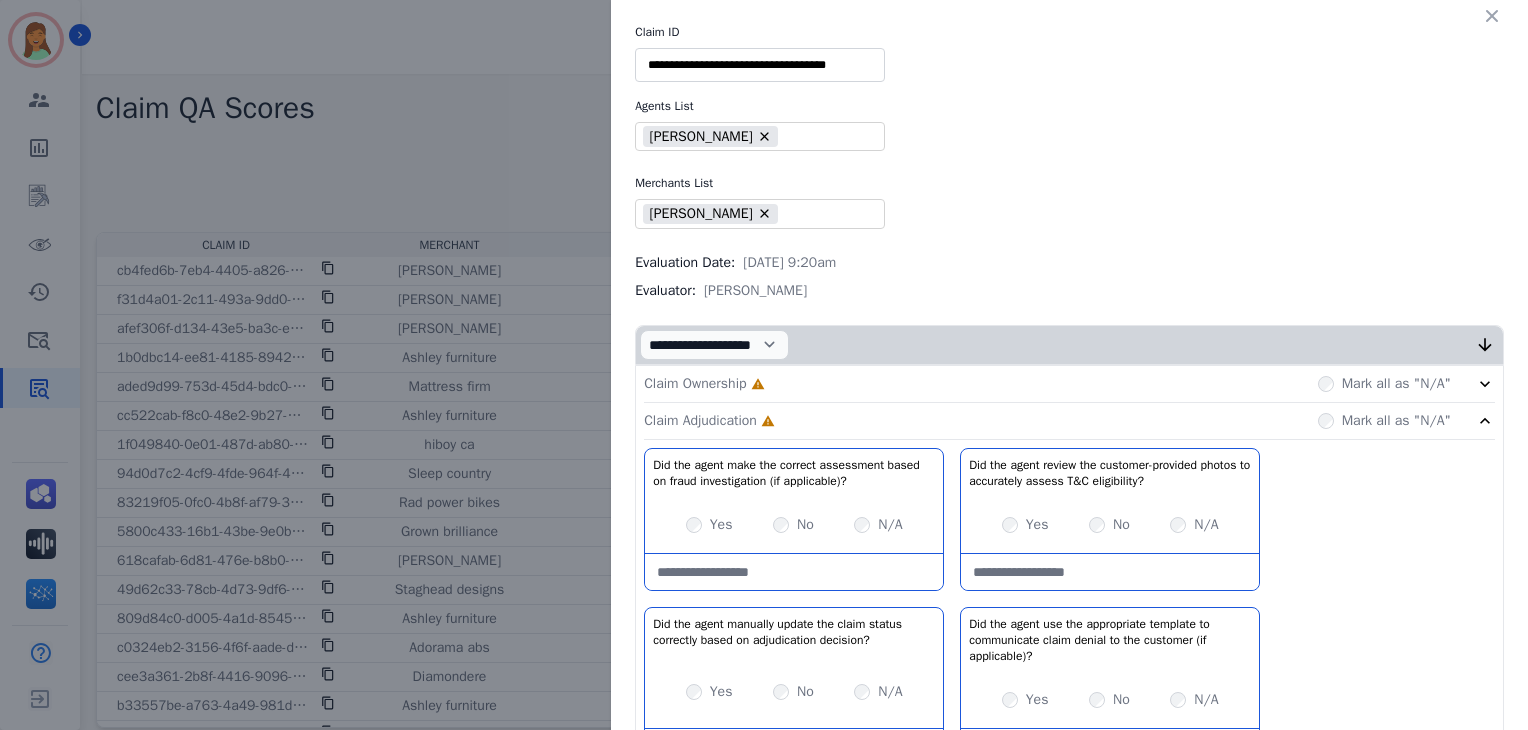 click on "Claim Ownership     Incomplete         Mark all as "N/A"" at bounding box center (1069, 384) 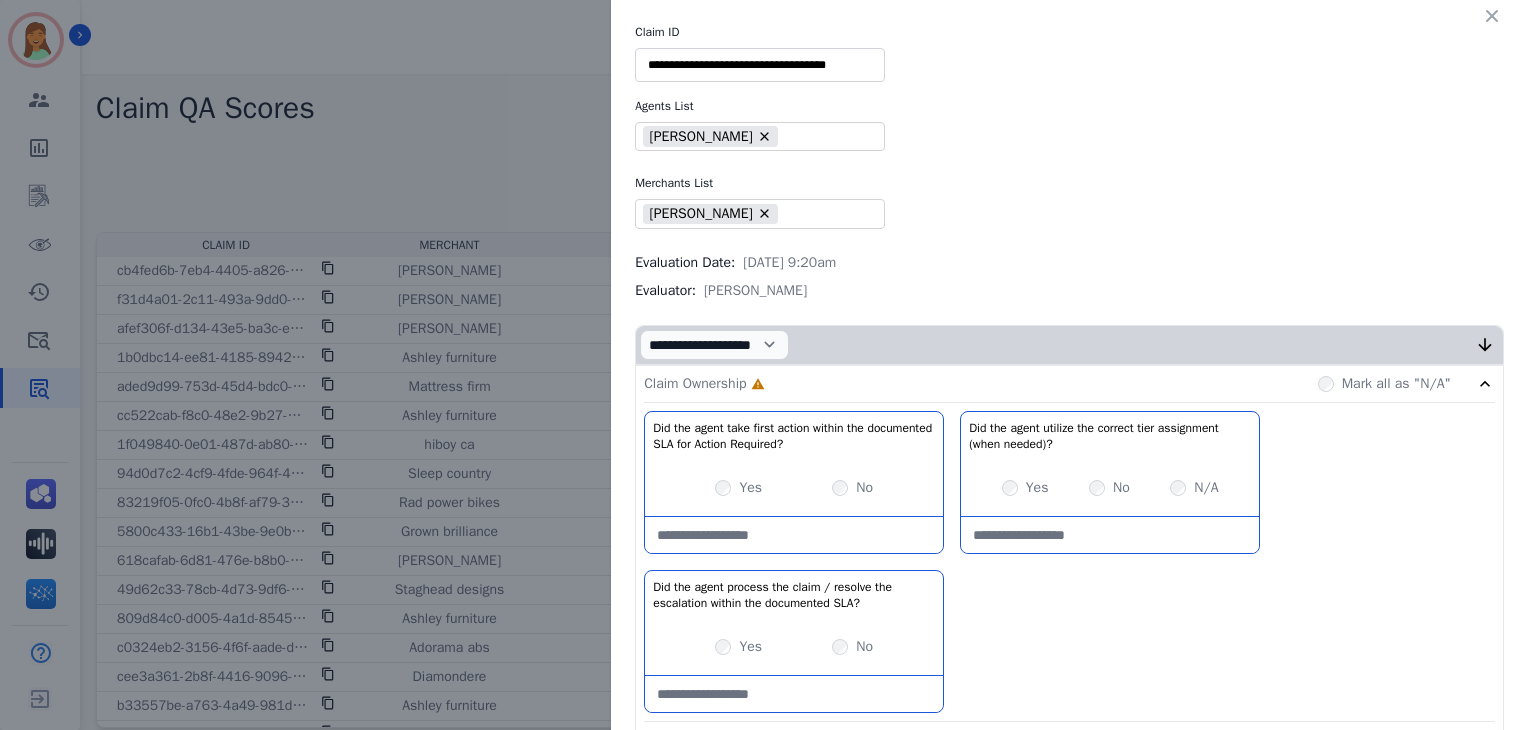 click on "Yes     No" at bounding box center (794, 488) 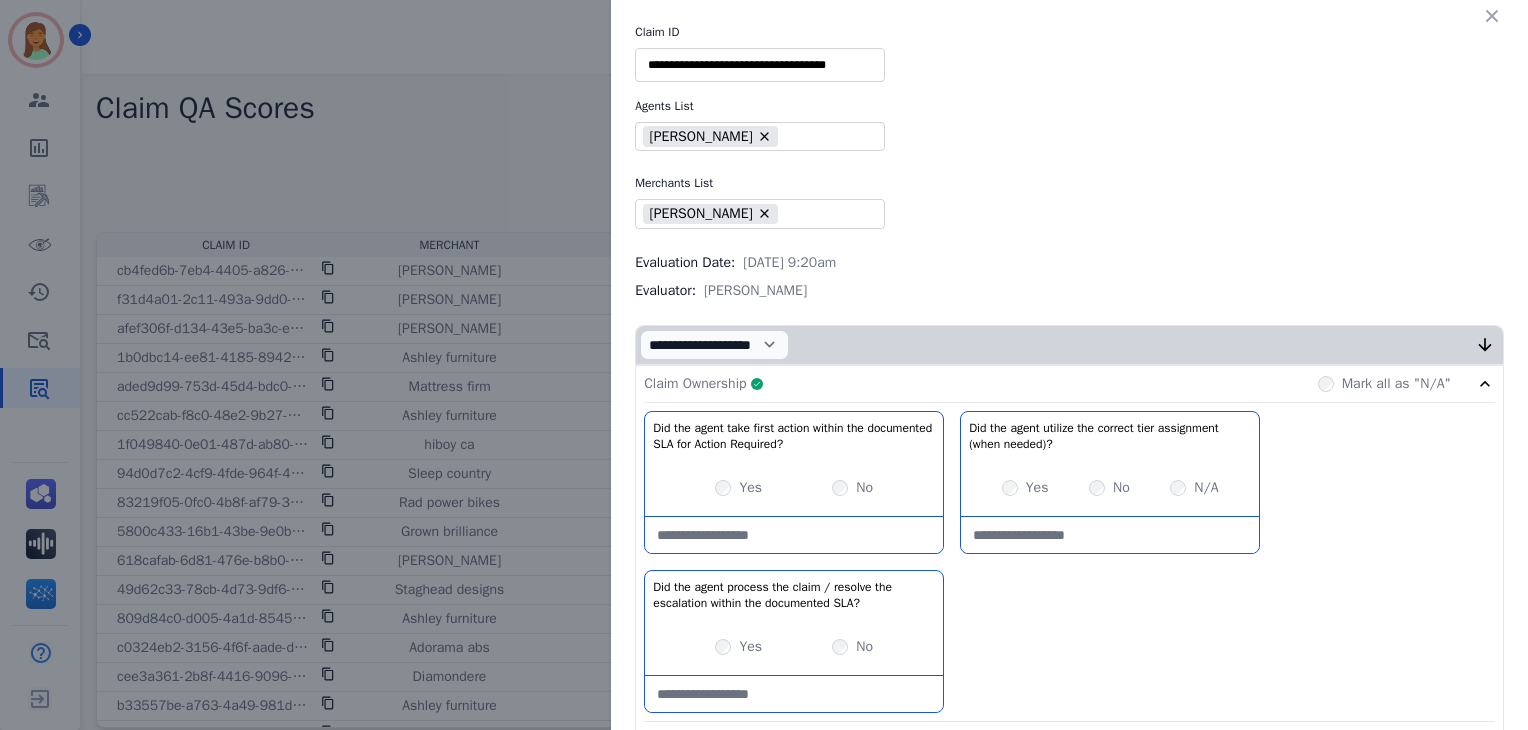 click on "**********" at bounding box center [1069, 345] 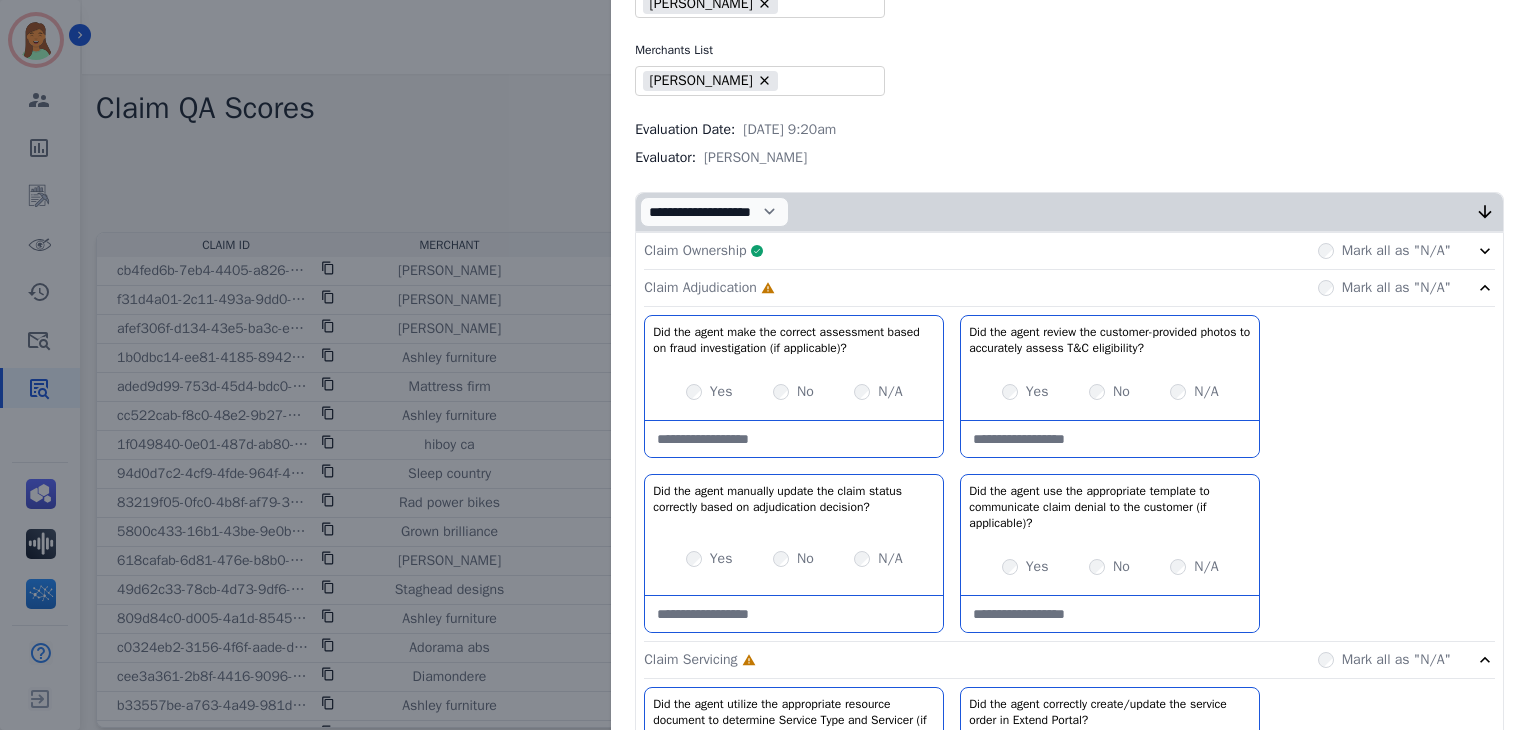 scroll, scrollTop: 266, scrollLeft: 0, axis: vertical 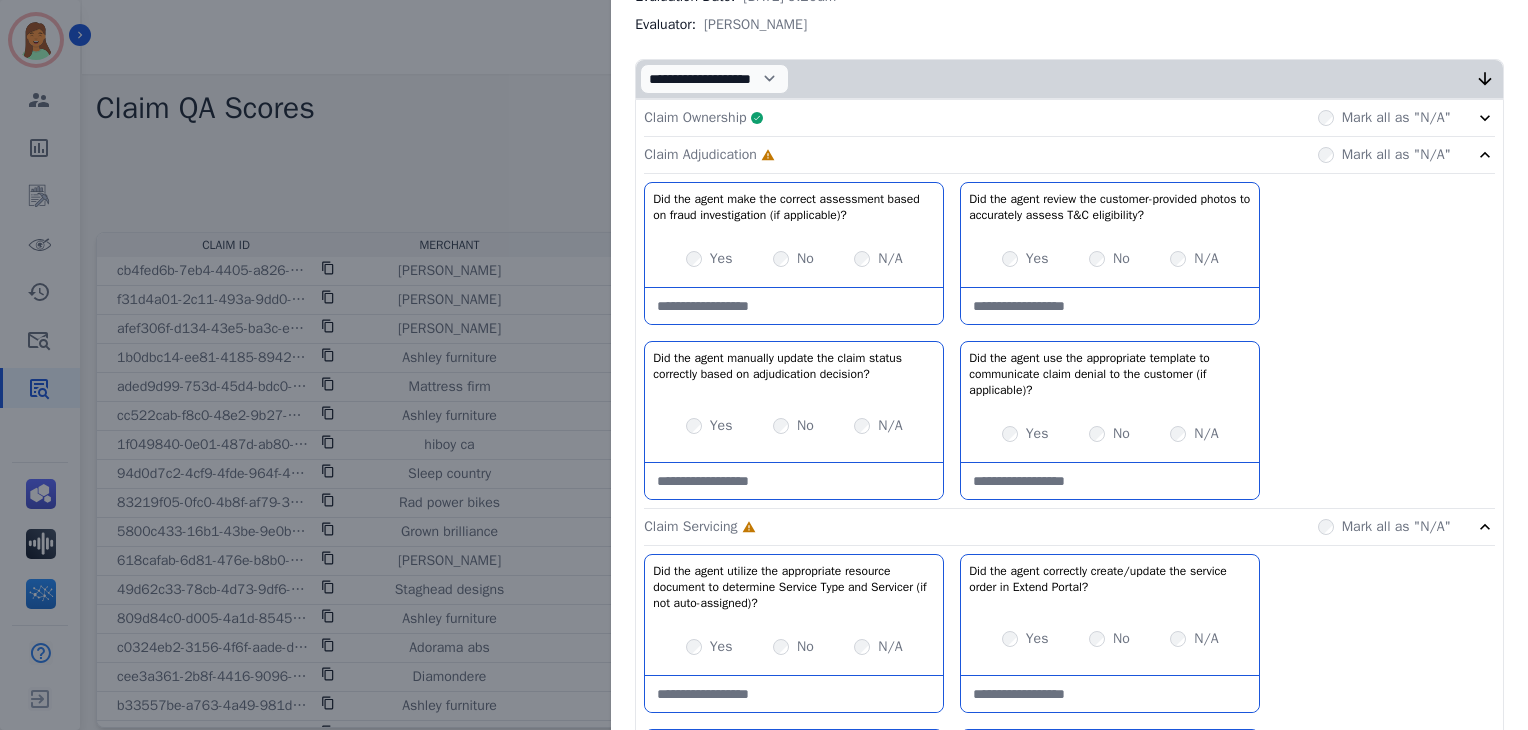 click at bounding box center [794, 306] 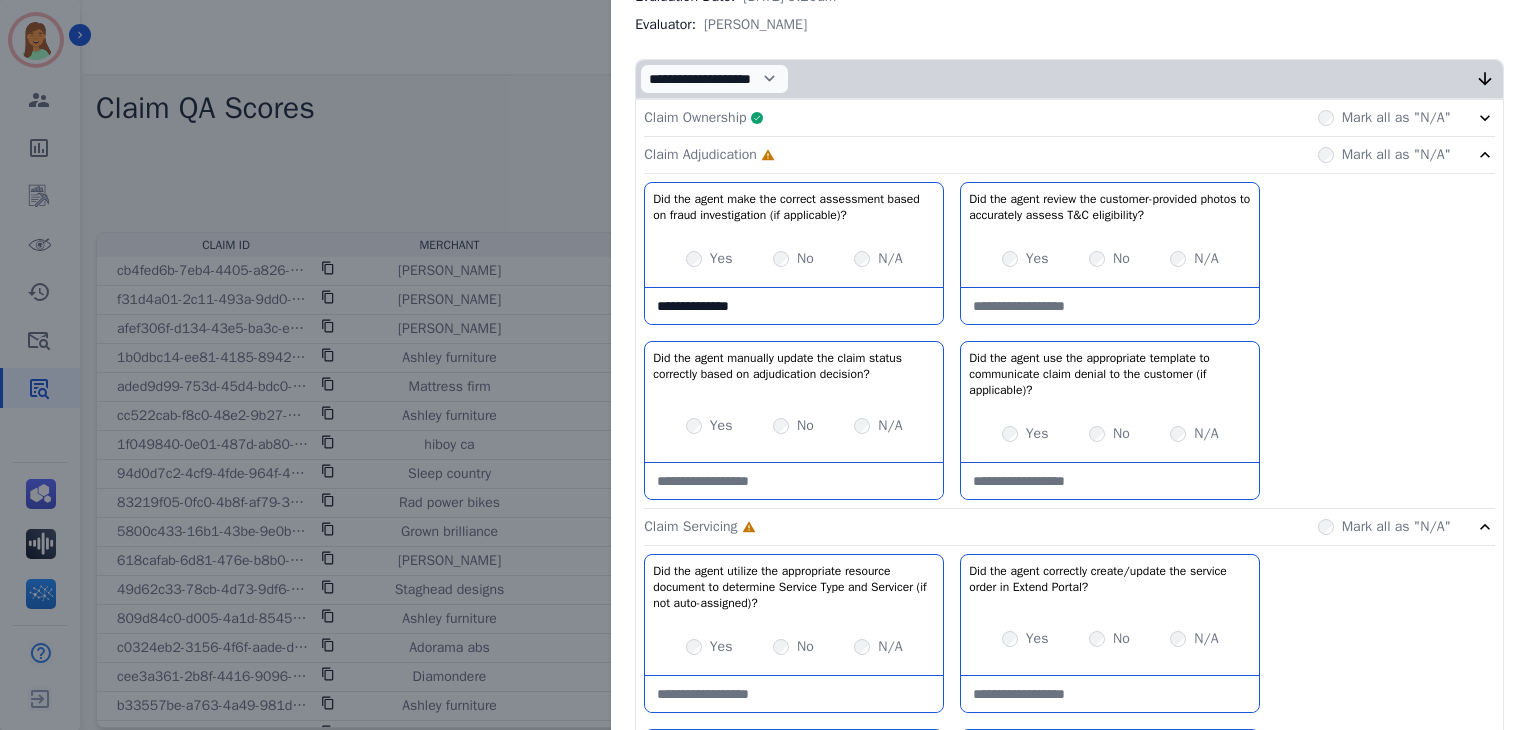 type on "**********" 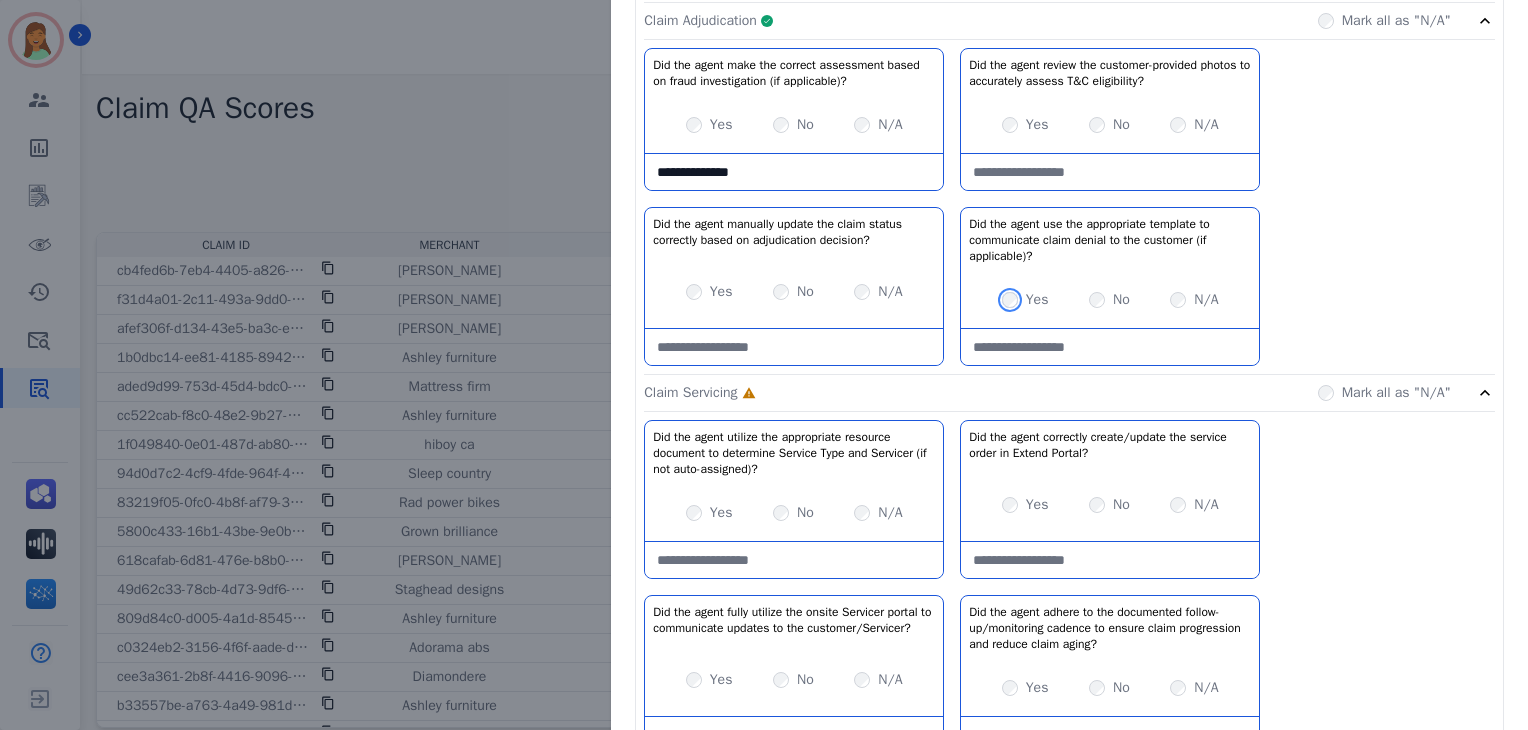 scroll, scrollTop: 533, scrollLeft: 0, axis: vertical 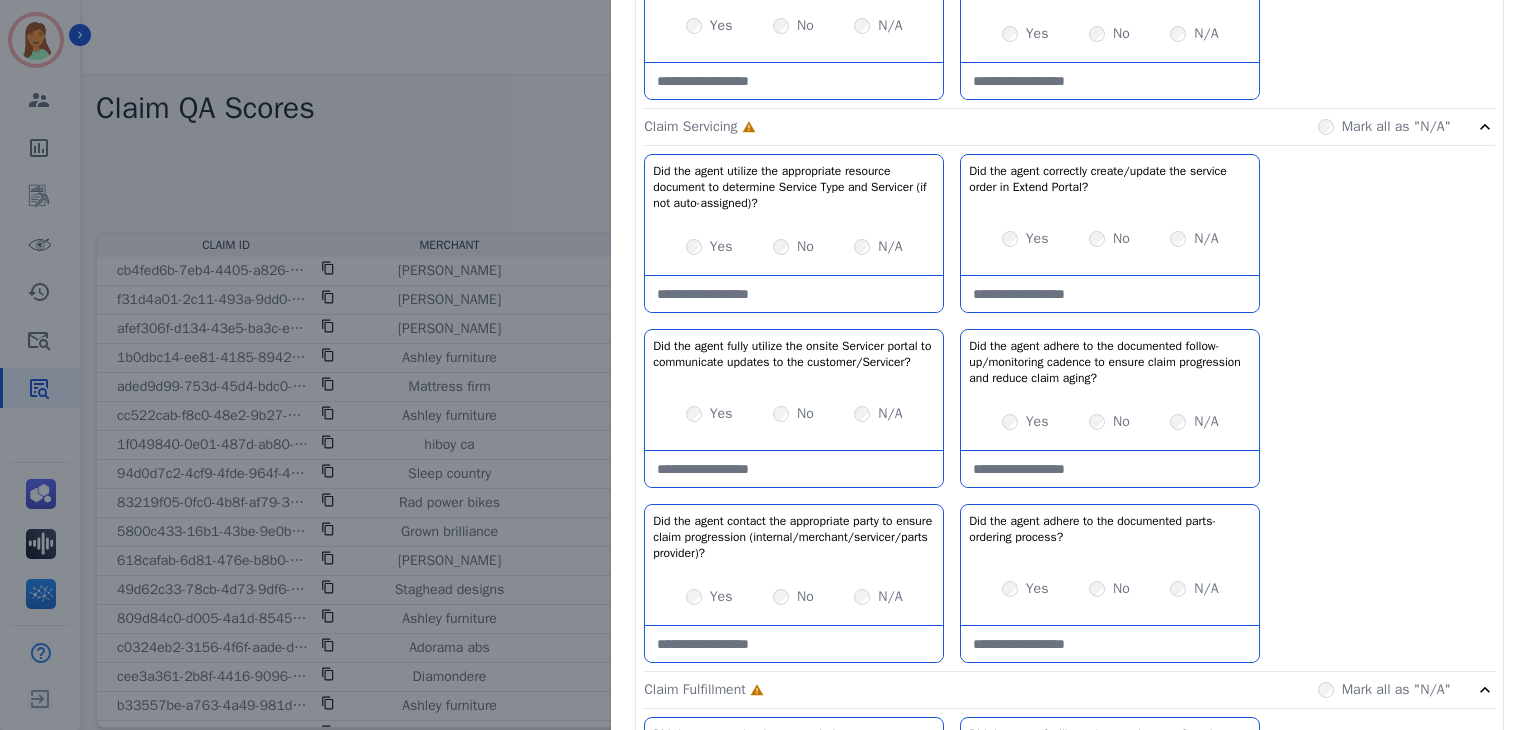 click at bounding box center [794, 469] 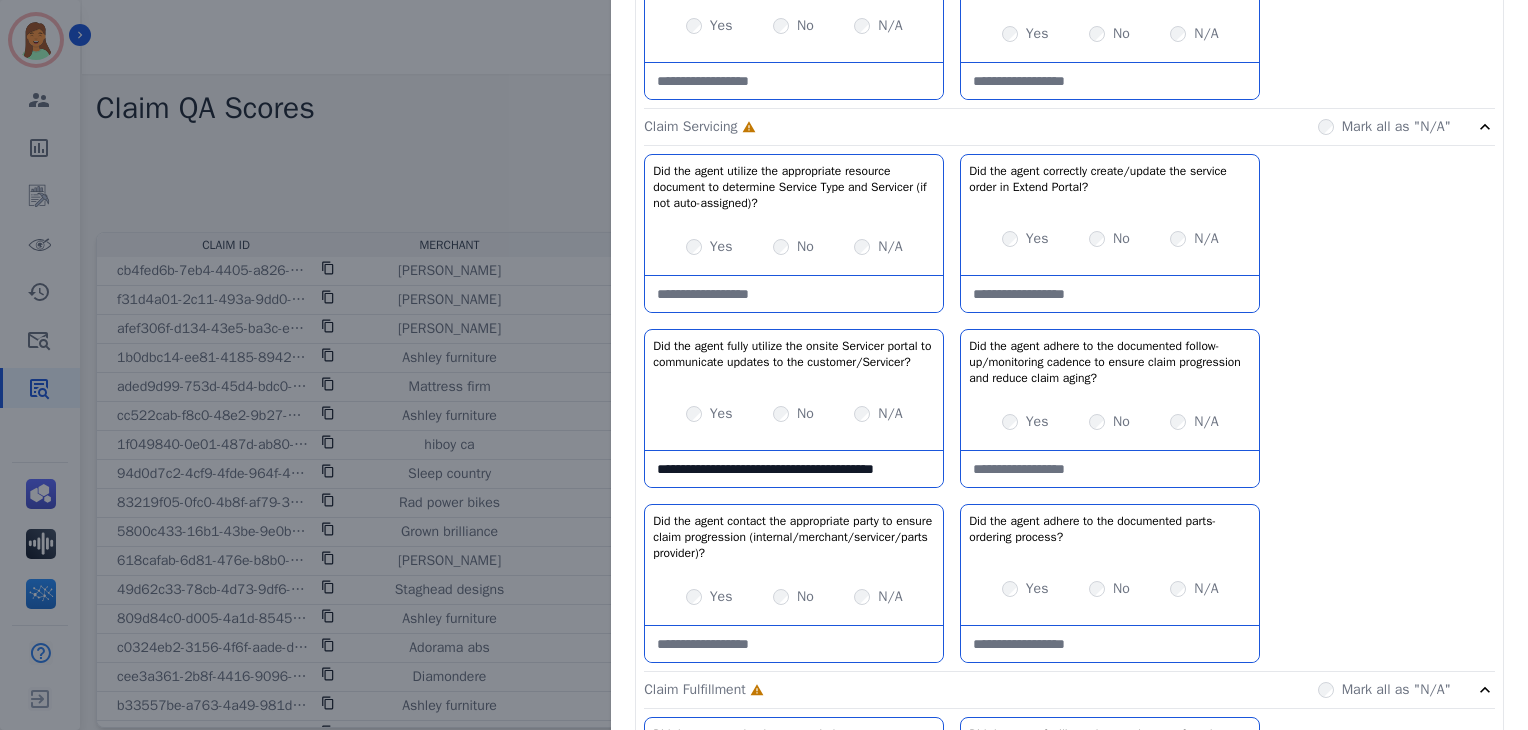 scroll, scrollTop: 12, scrollLeft: 0, axis: vertical 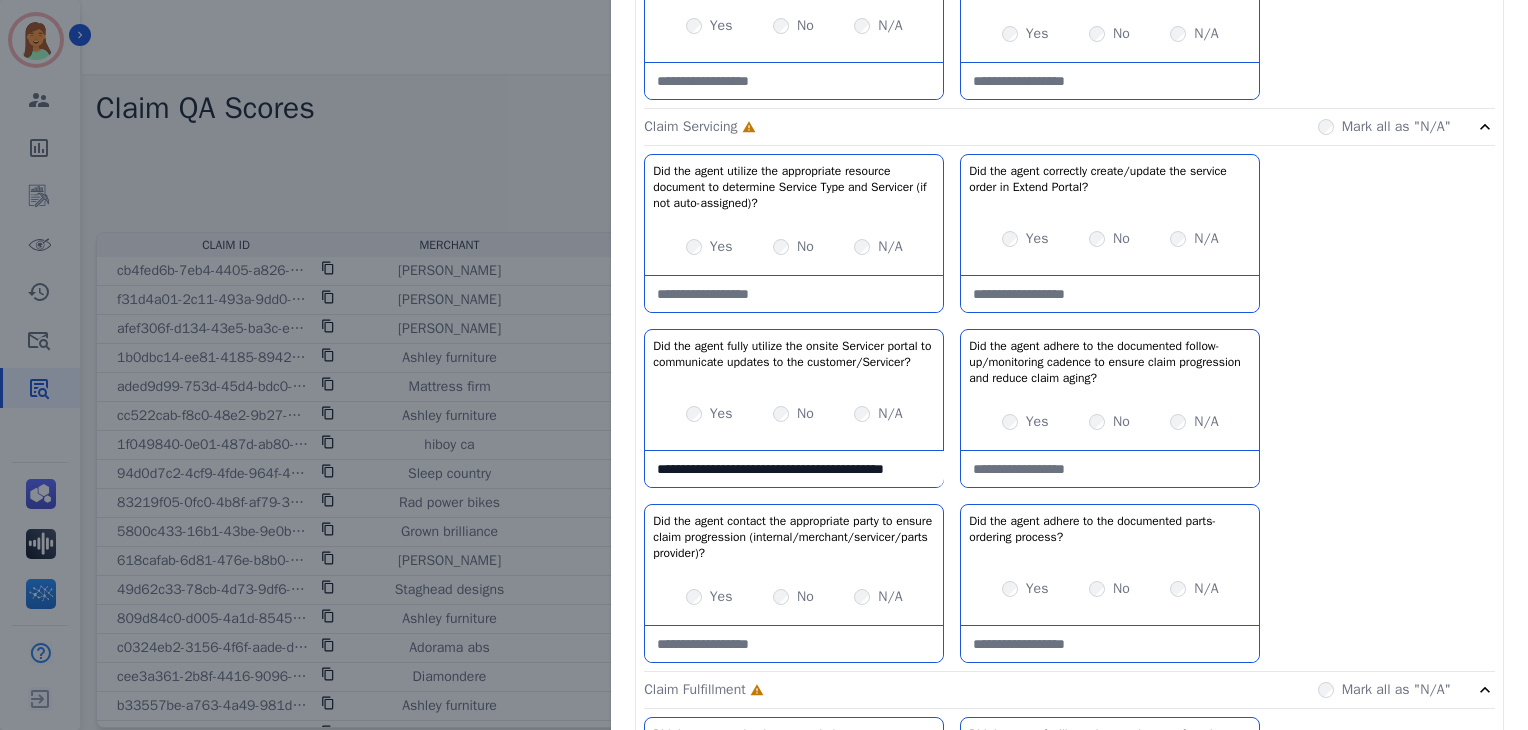 type on "**********" 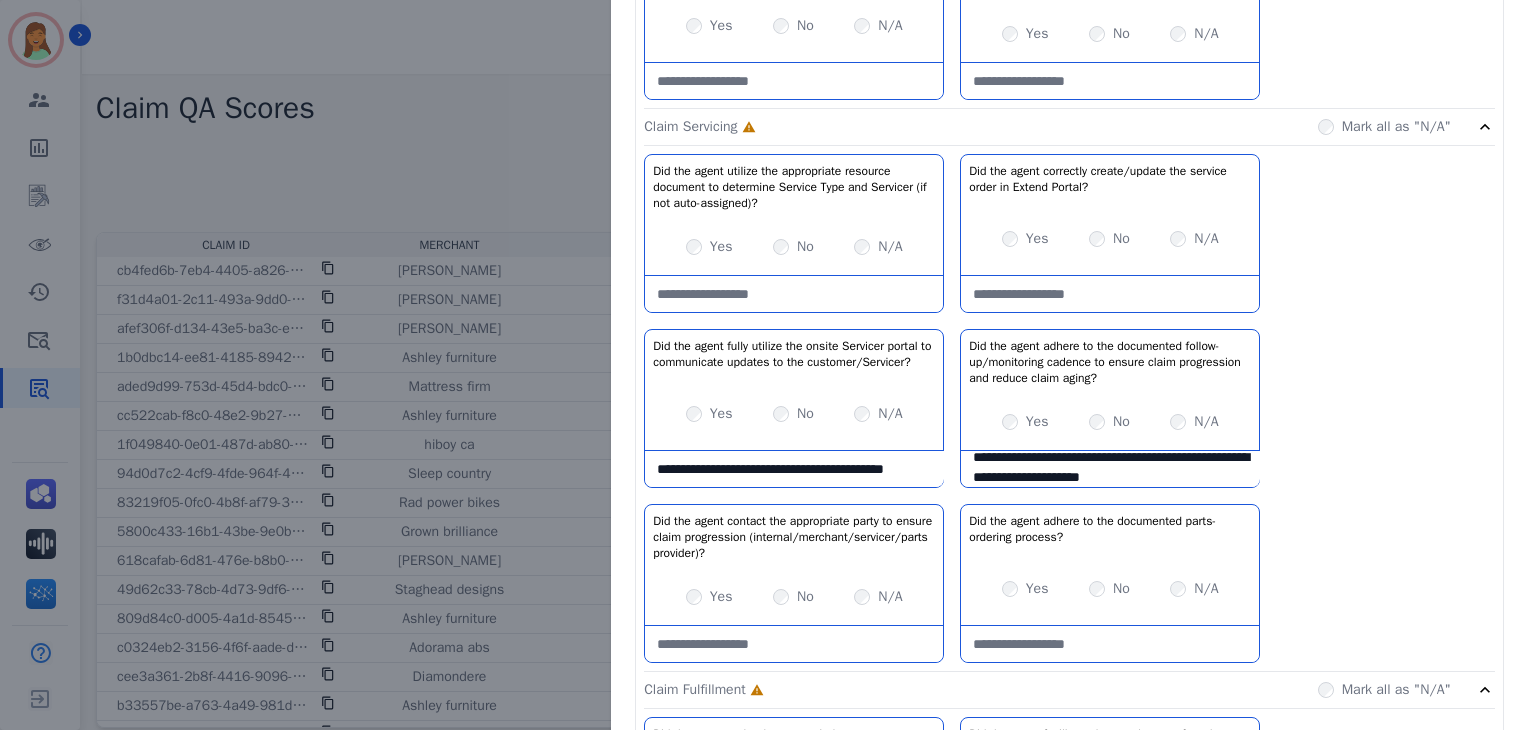 scroll, scrollTop: 20, scrollLeft: 0, axis: vertical 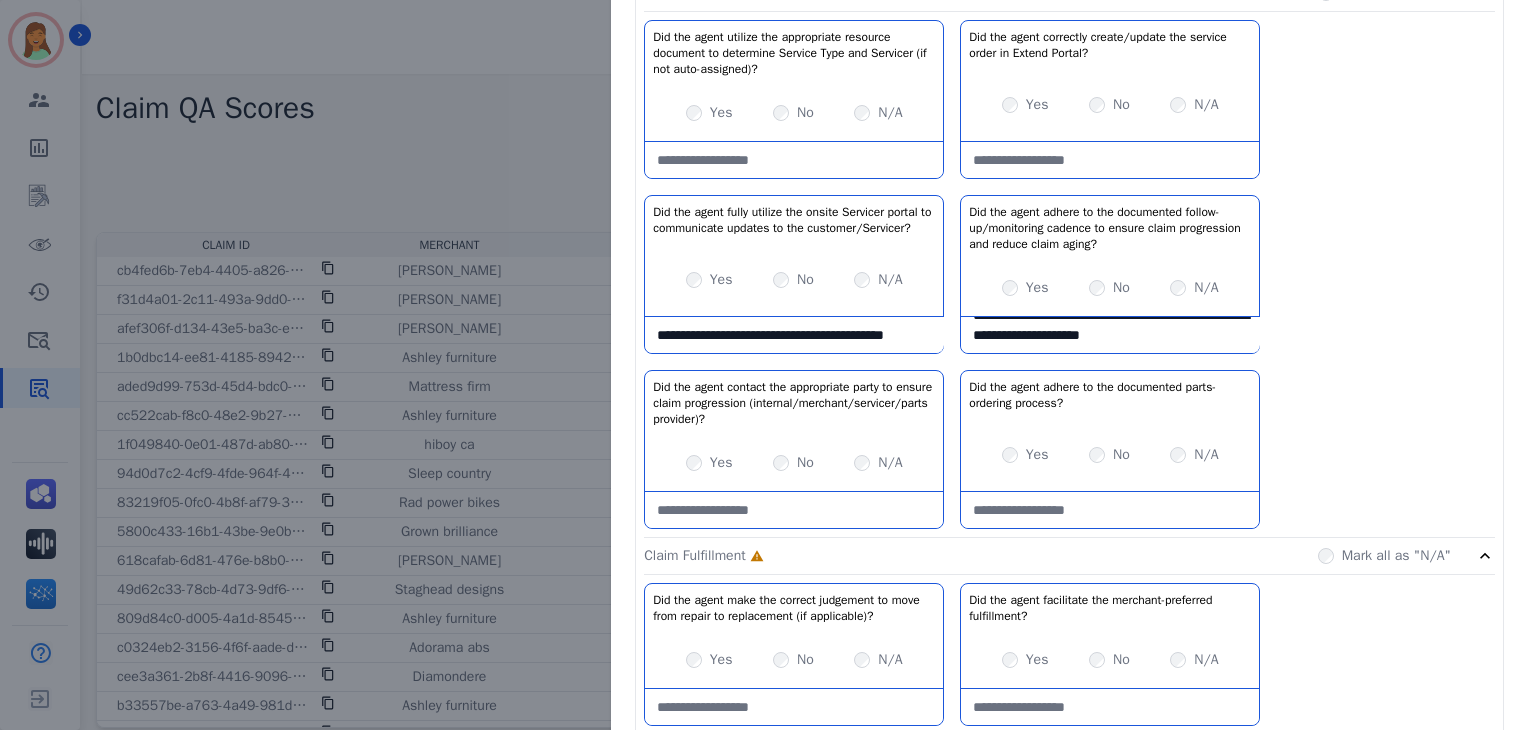type on "**********" 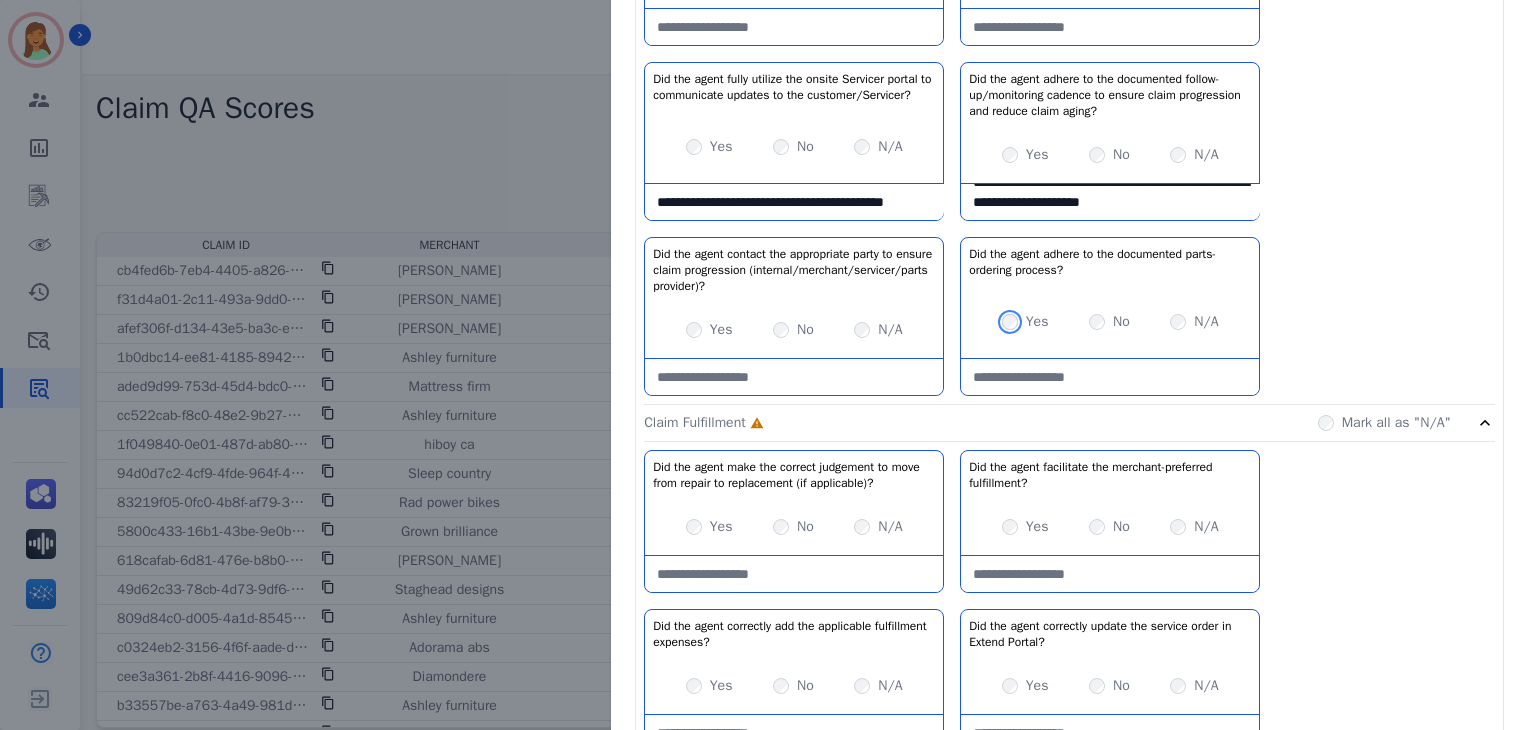 scroll, scrollTop: 1066, scrollLeft: 0, axis: vertical 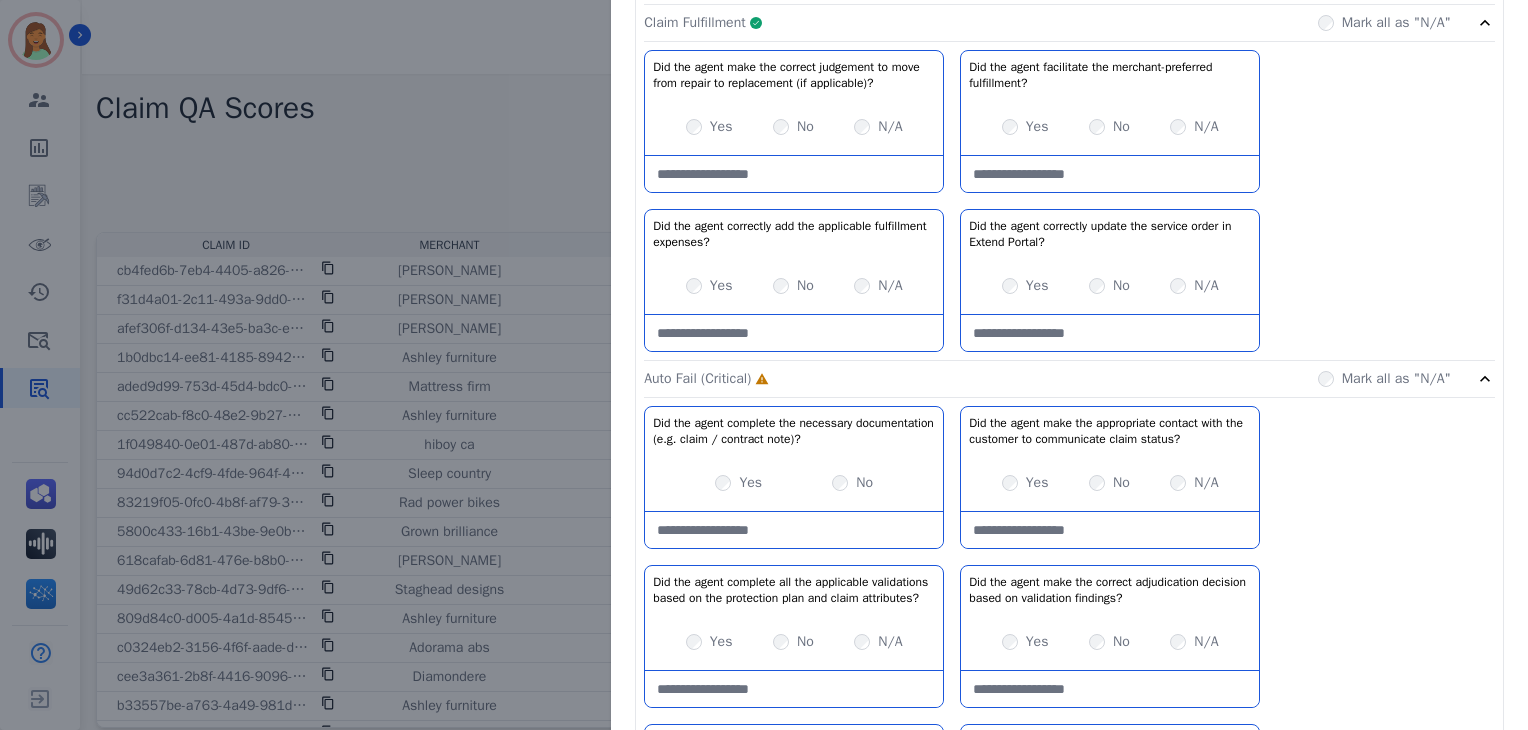 click on "No" at bounding box center (852, 483) 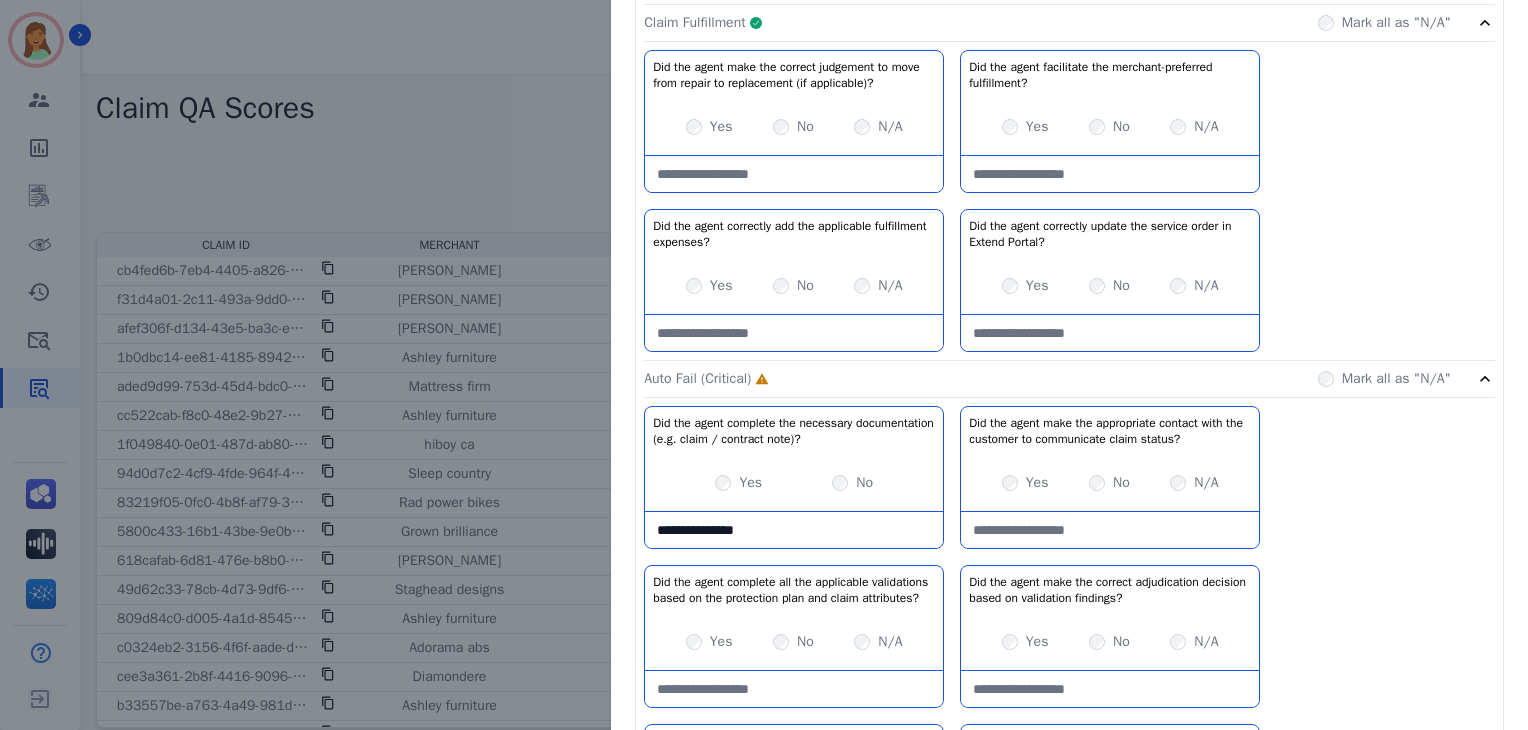 type on "**********" 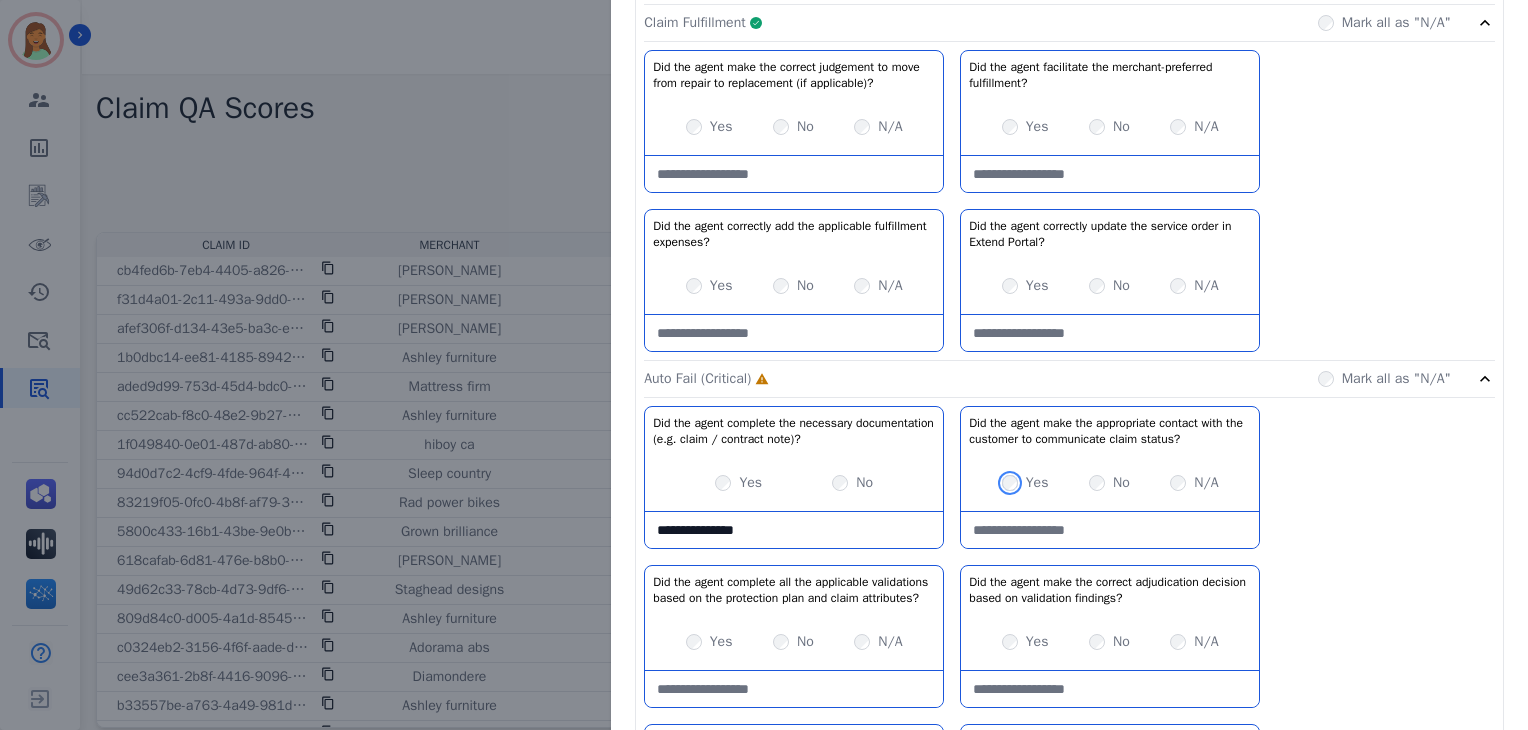 scroll, scrollTop: 1466, scrollLeft: 0, axis: vertical 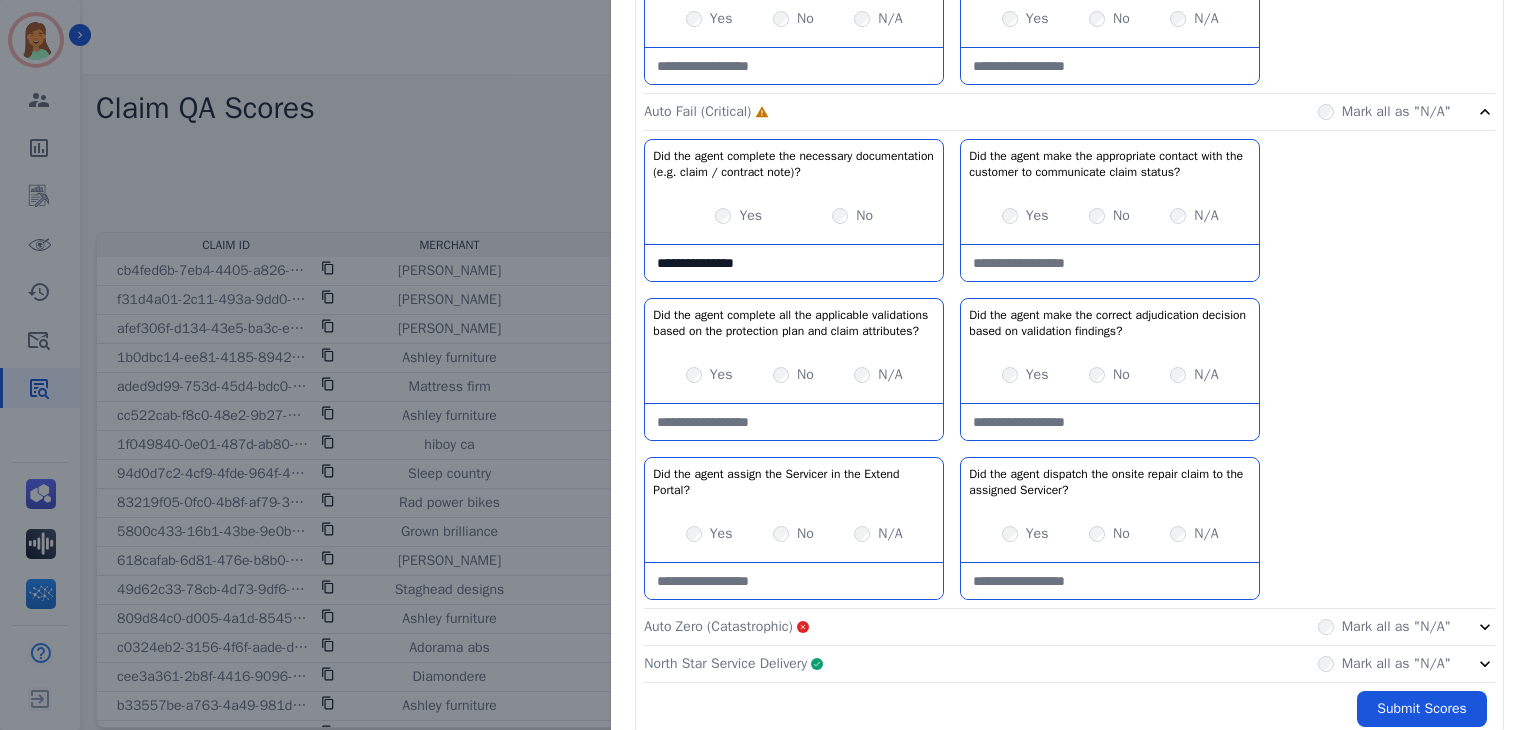 click on "Yes" at bounding box center (709, 534) 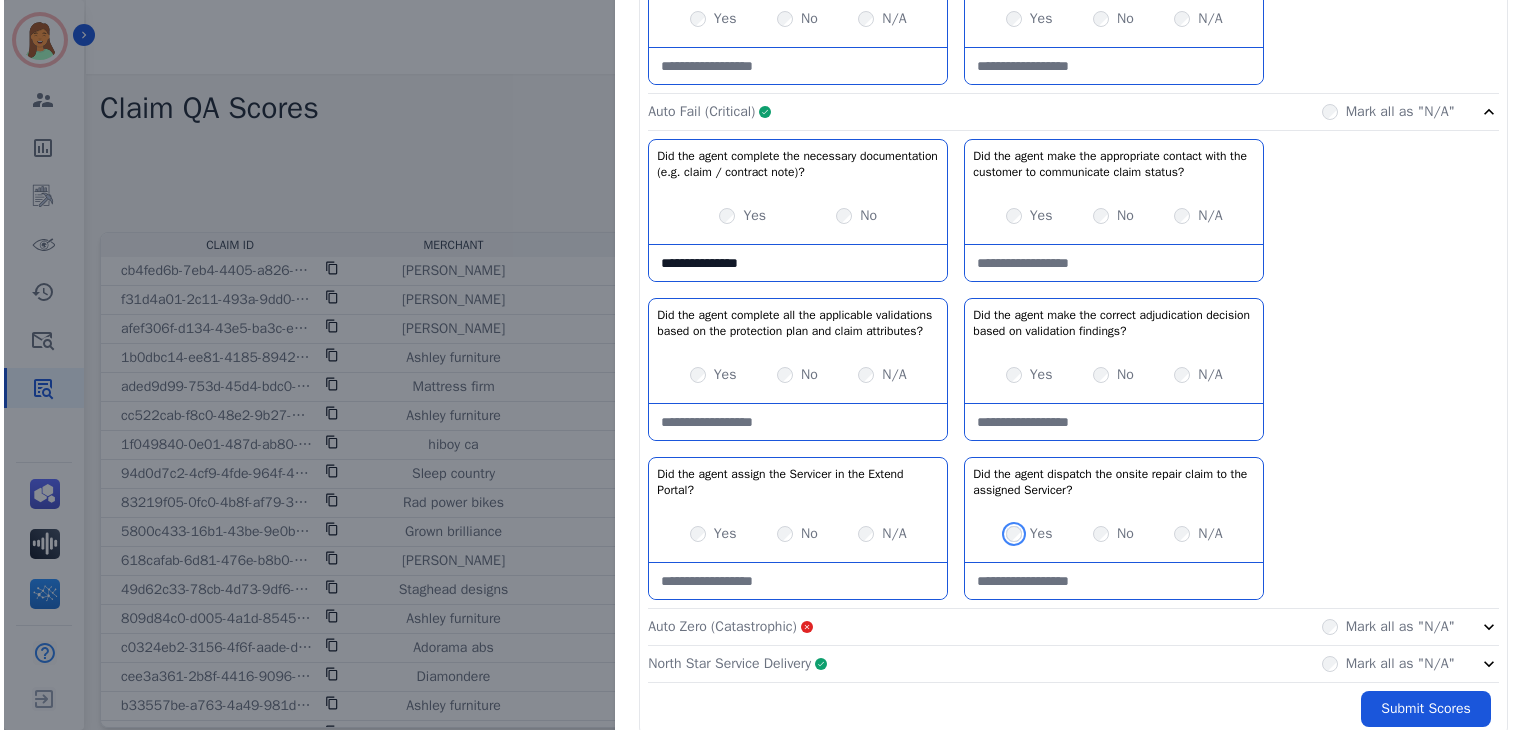 scroll, scrollTop: 1638, scrollLeft: 0, axis: vertical 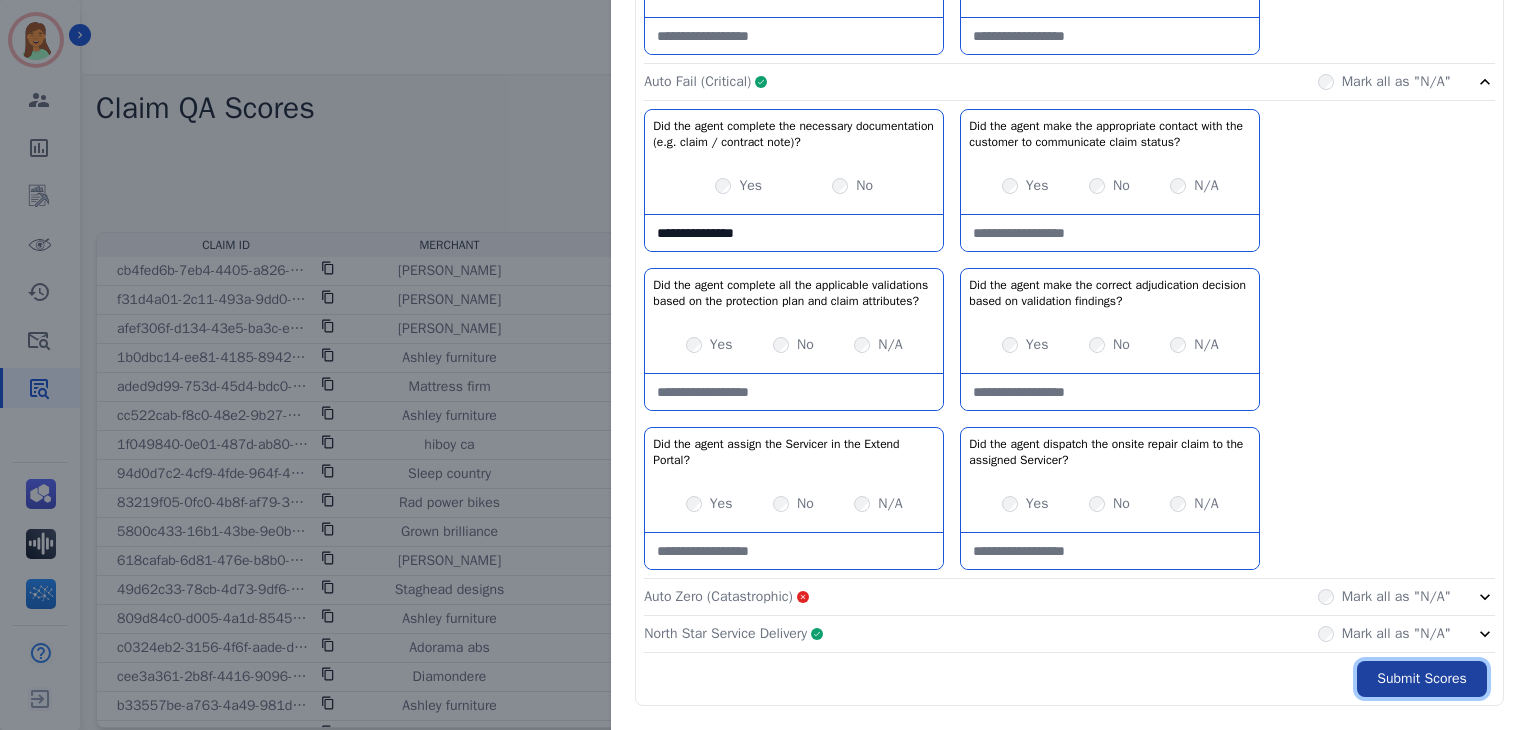 click on "Submit Scores" at bounding box center (1422, 679) 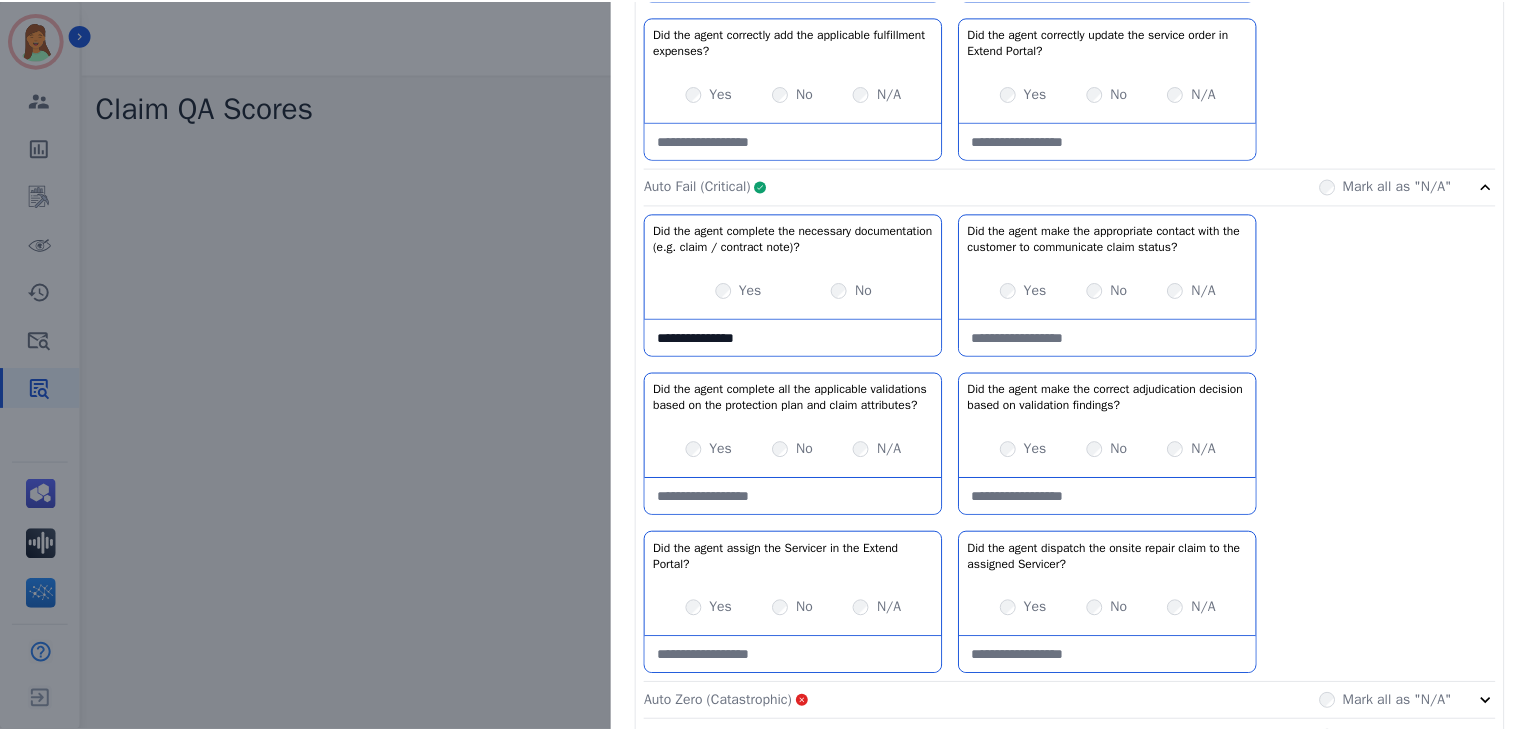 scroll, scrollTop: 1750, scrollLeft: 0, axis: vertical 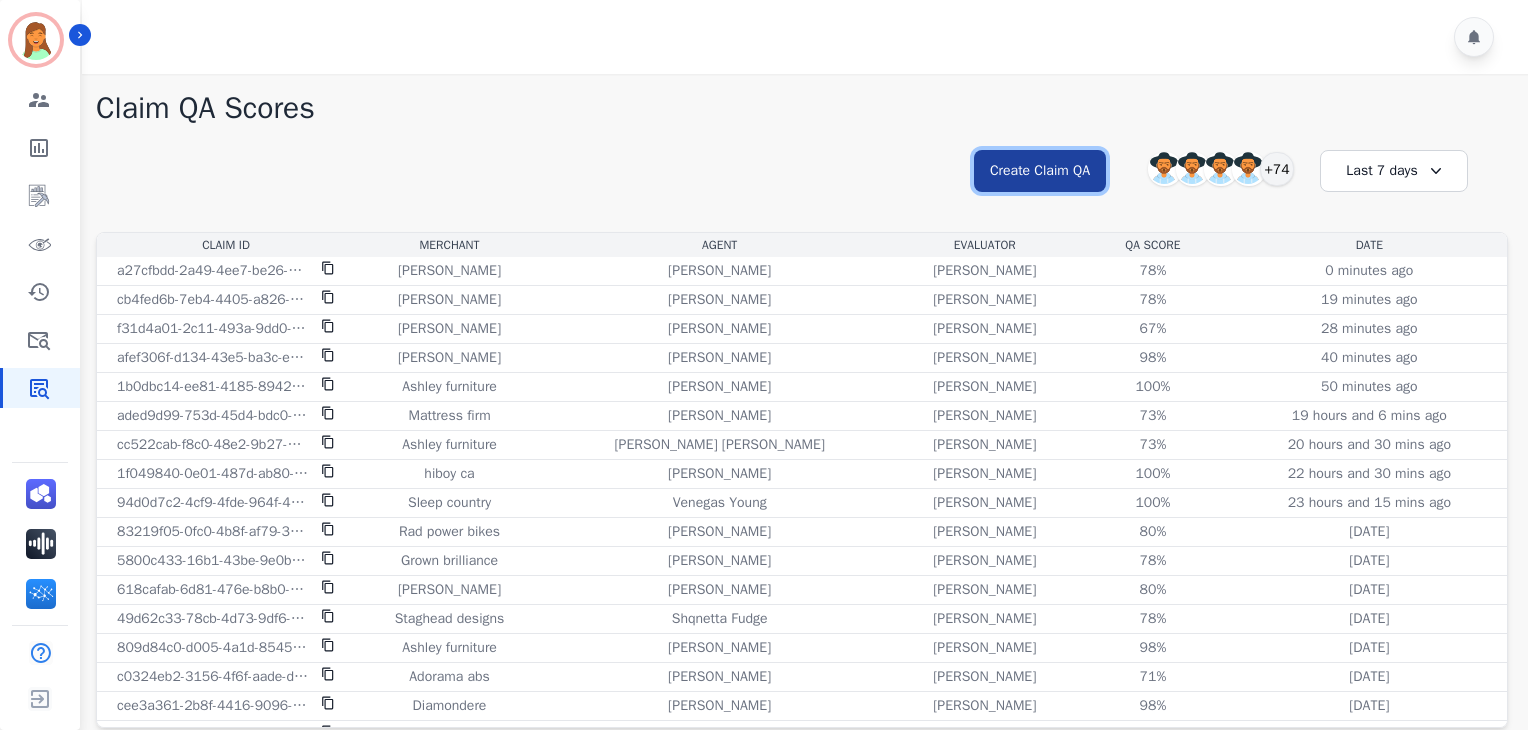 click on "Create Claim QA" at bounding box center [1040, 171] 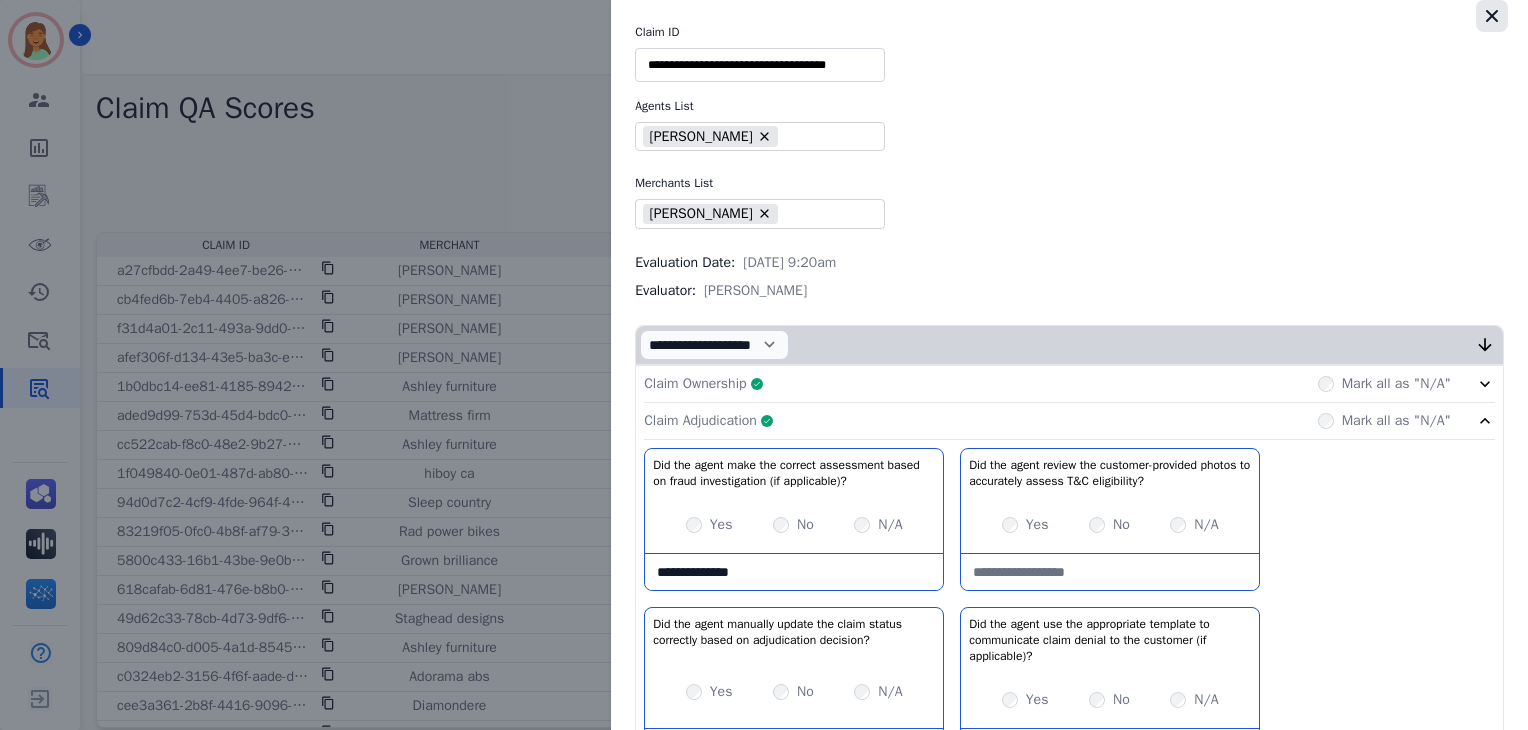 click at bounding box center [1492, 16] 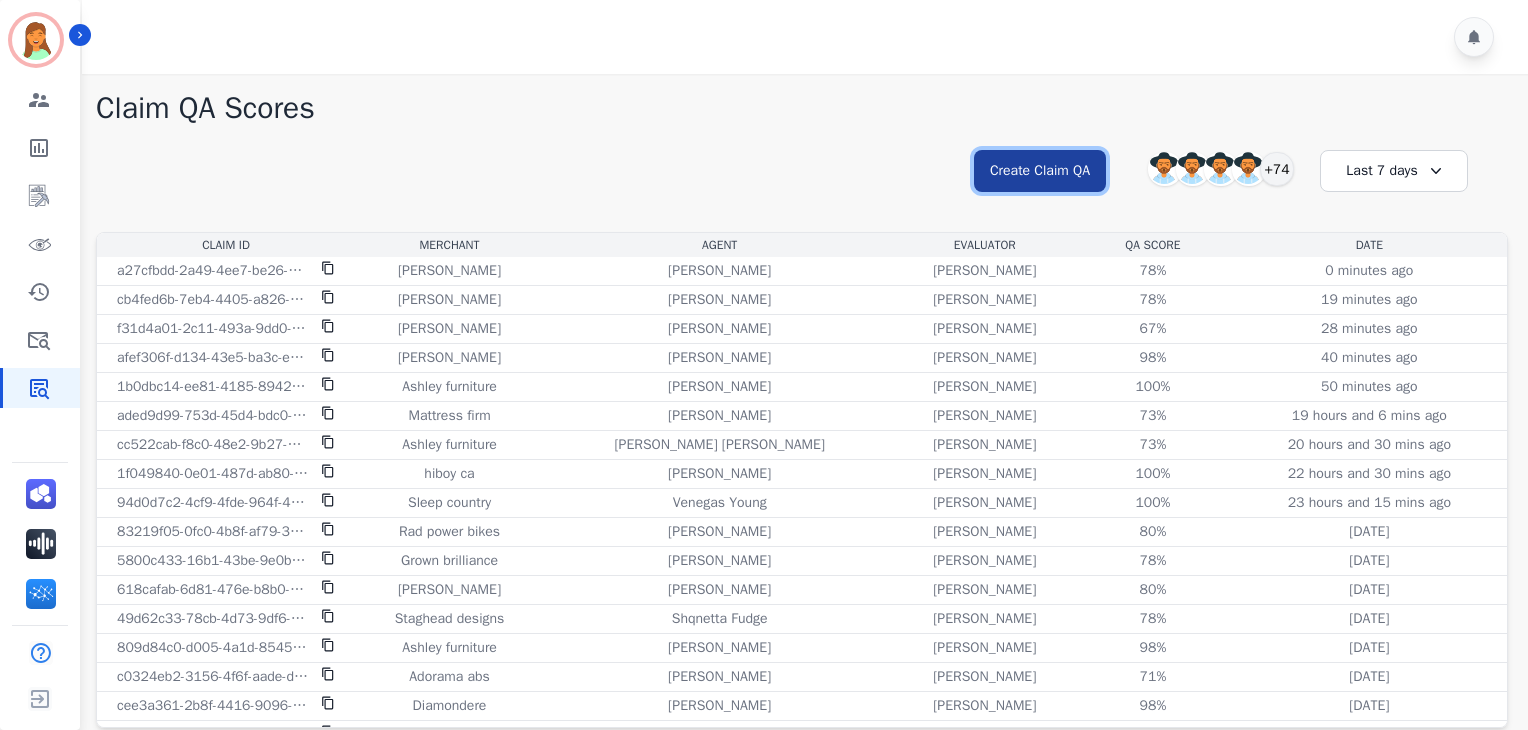 click on "Create Claim QA" at bounding box center (1040, 171) 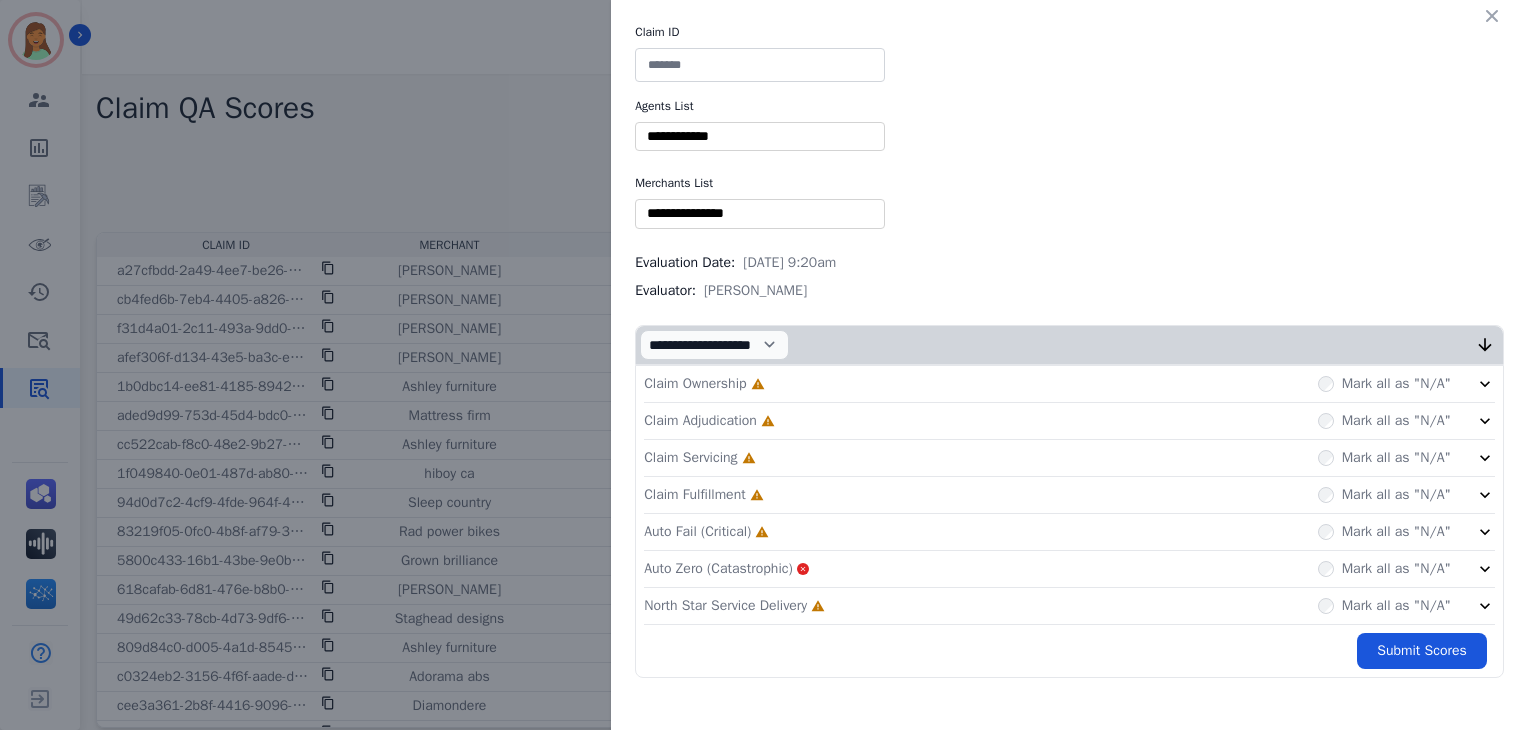 click at bounding box center (760, 65) 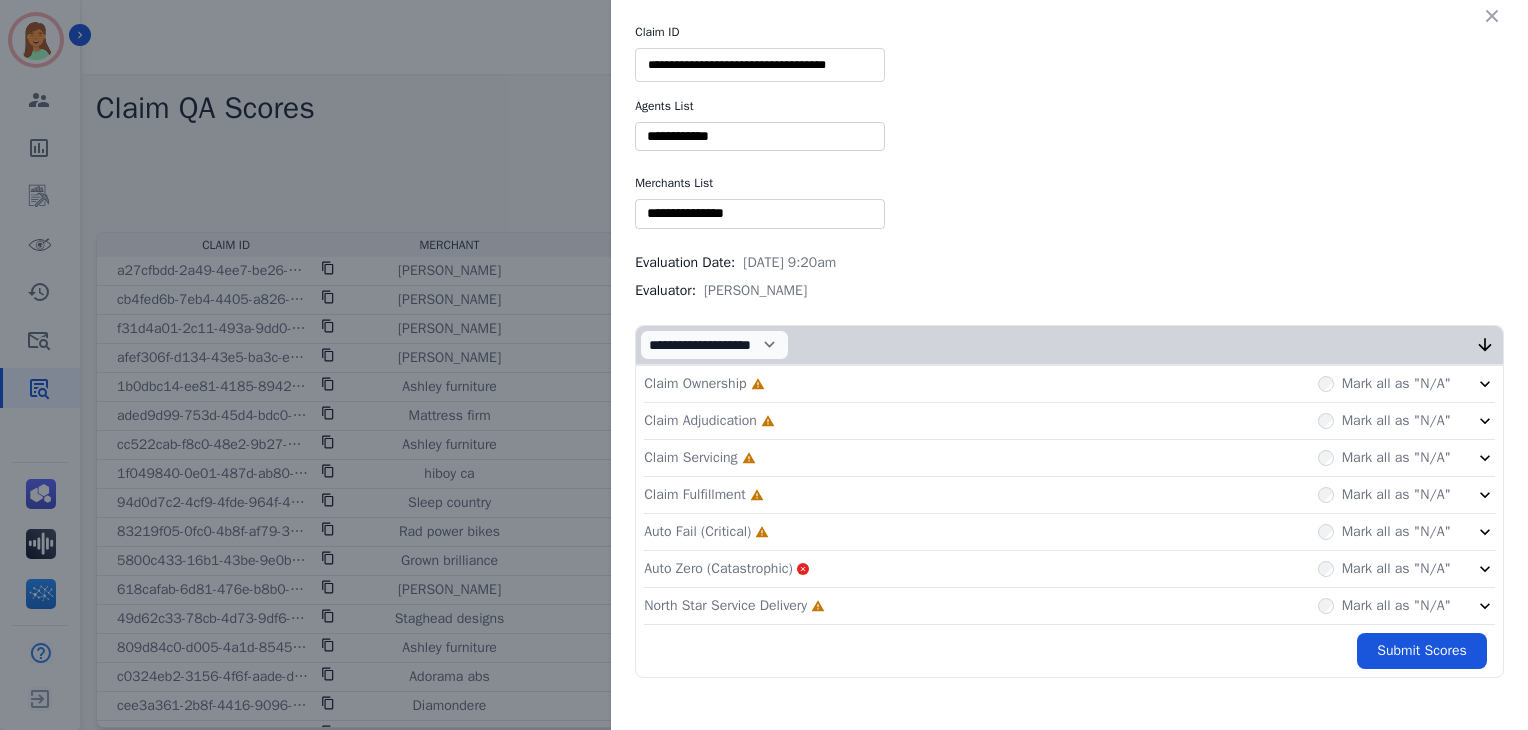 type on "**********" 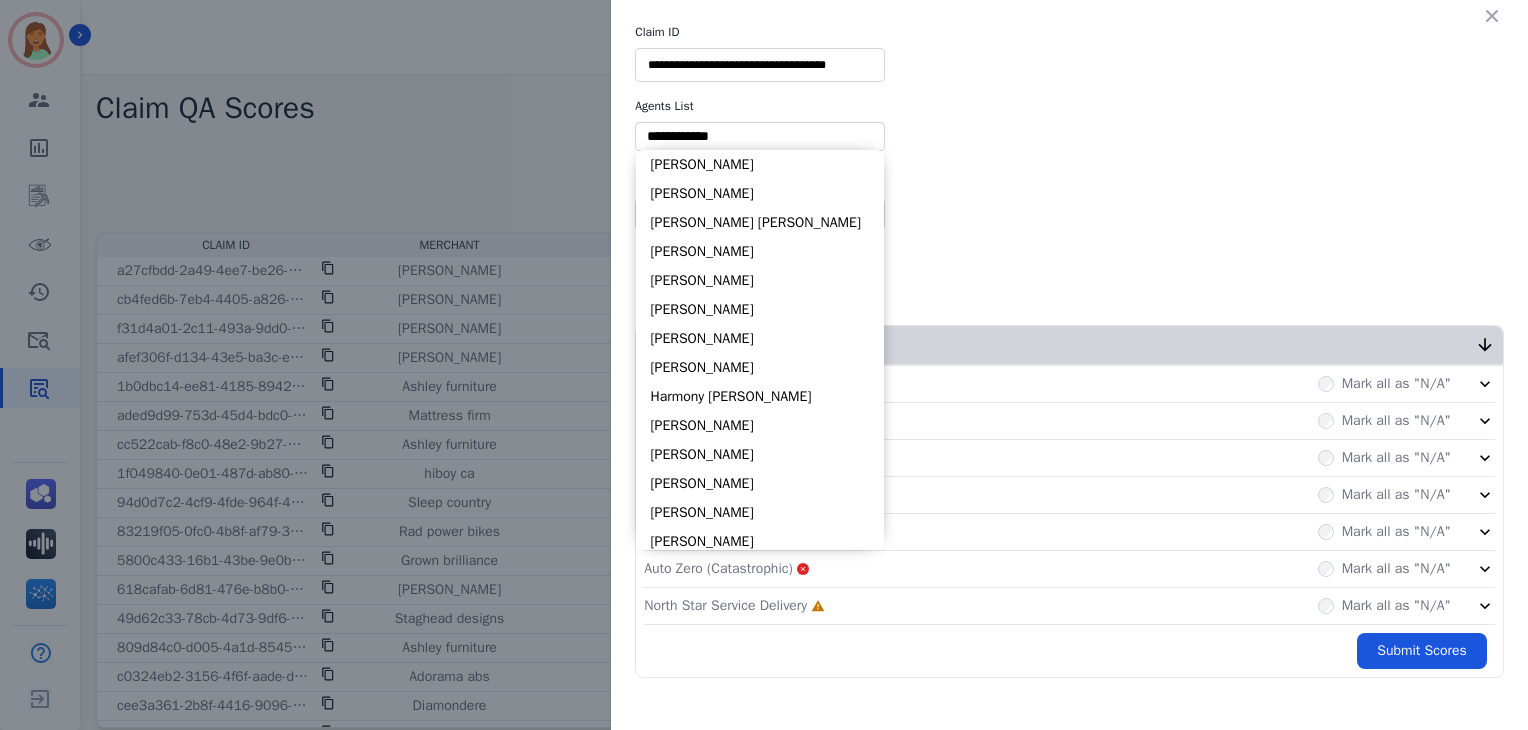 click at bounding box center (760, 136) 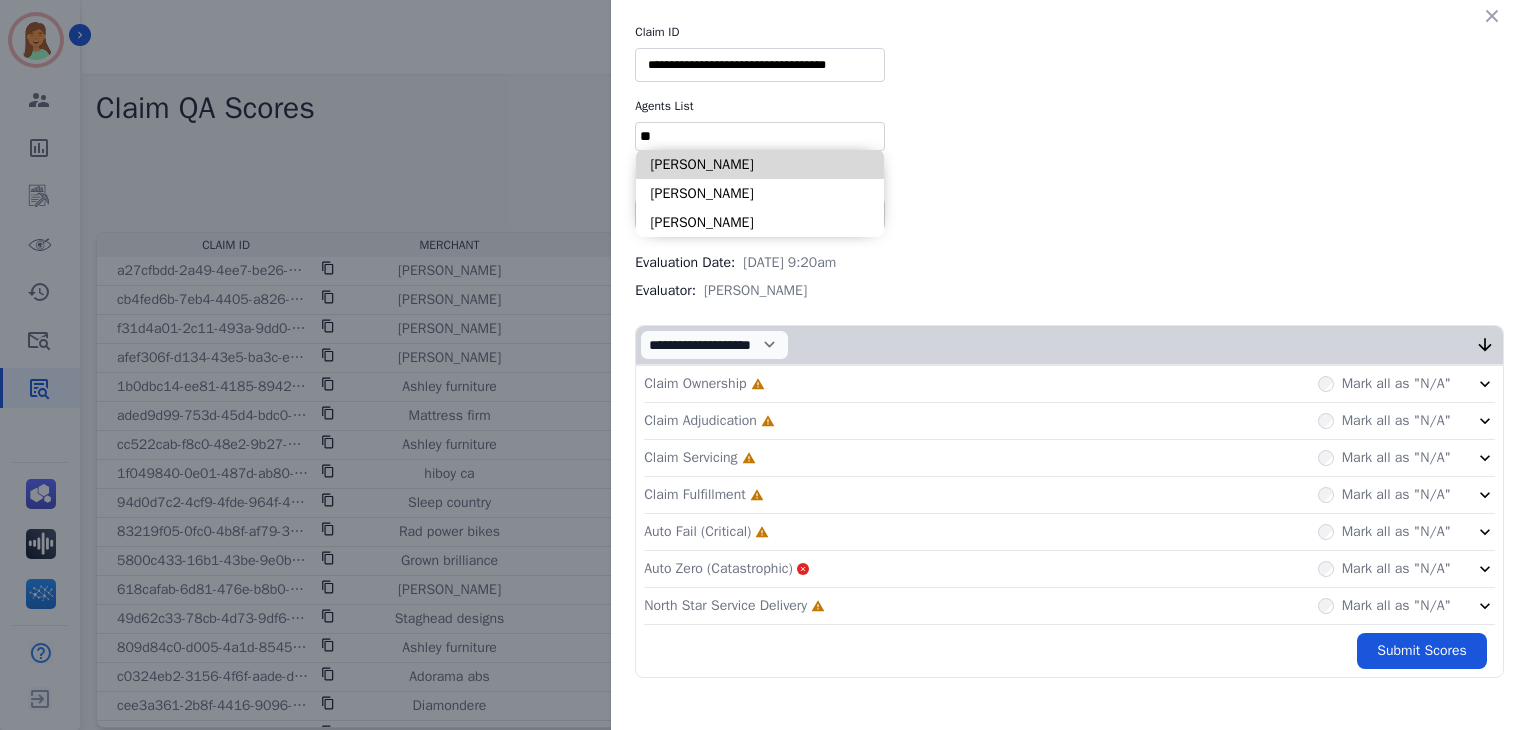 type on "**" 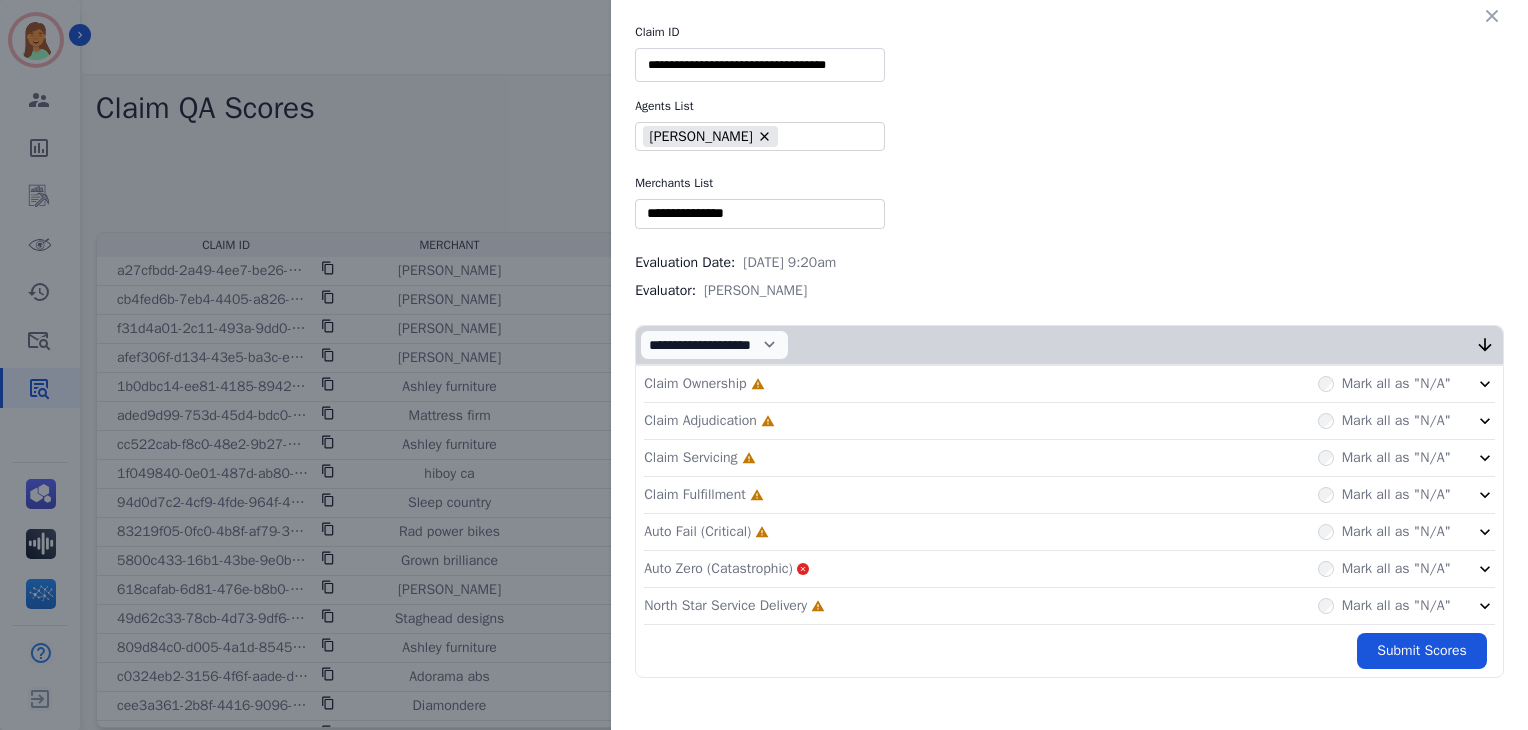 click at bounding box center [760, 213] 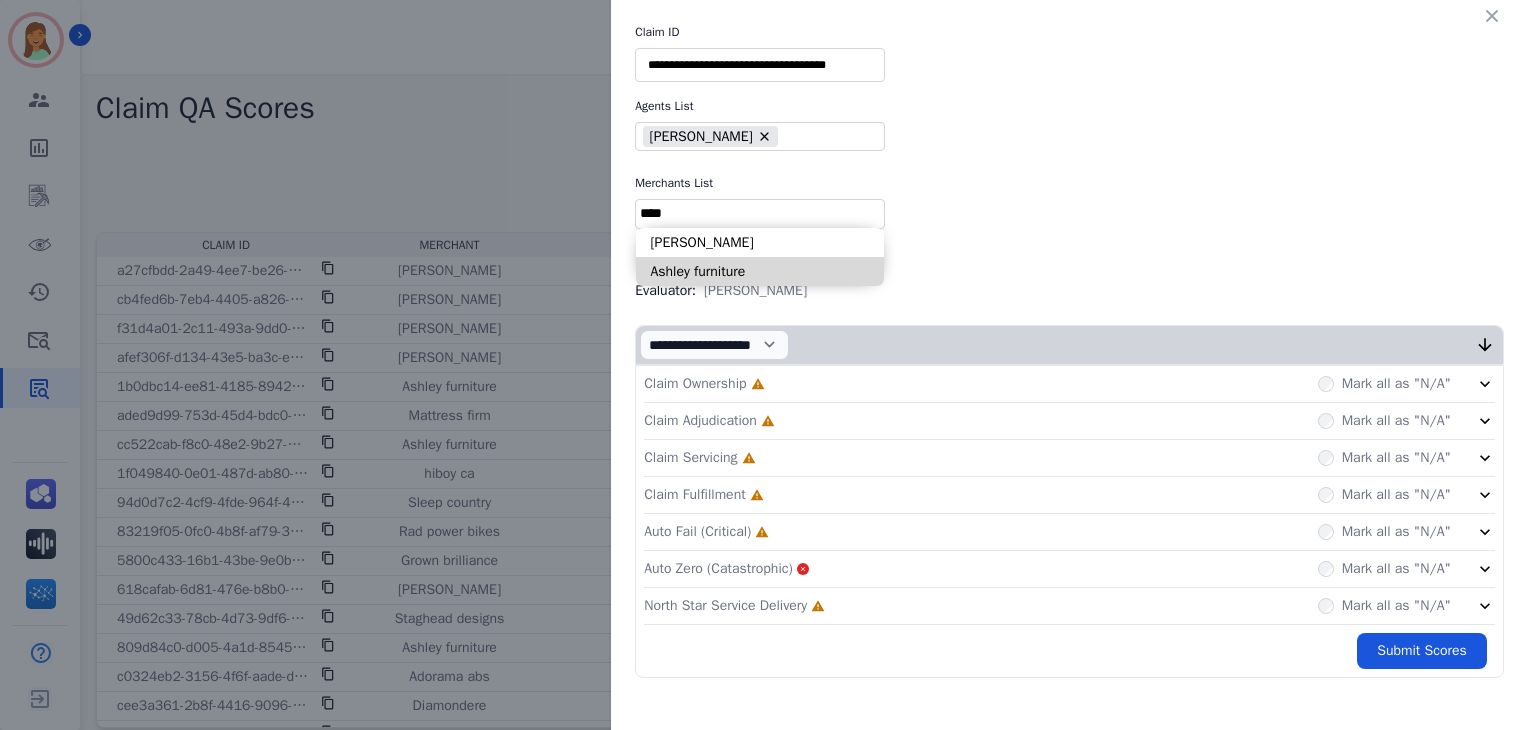type on "****" 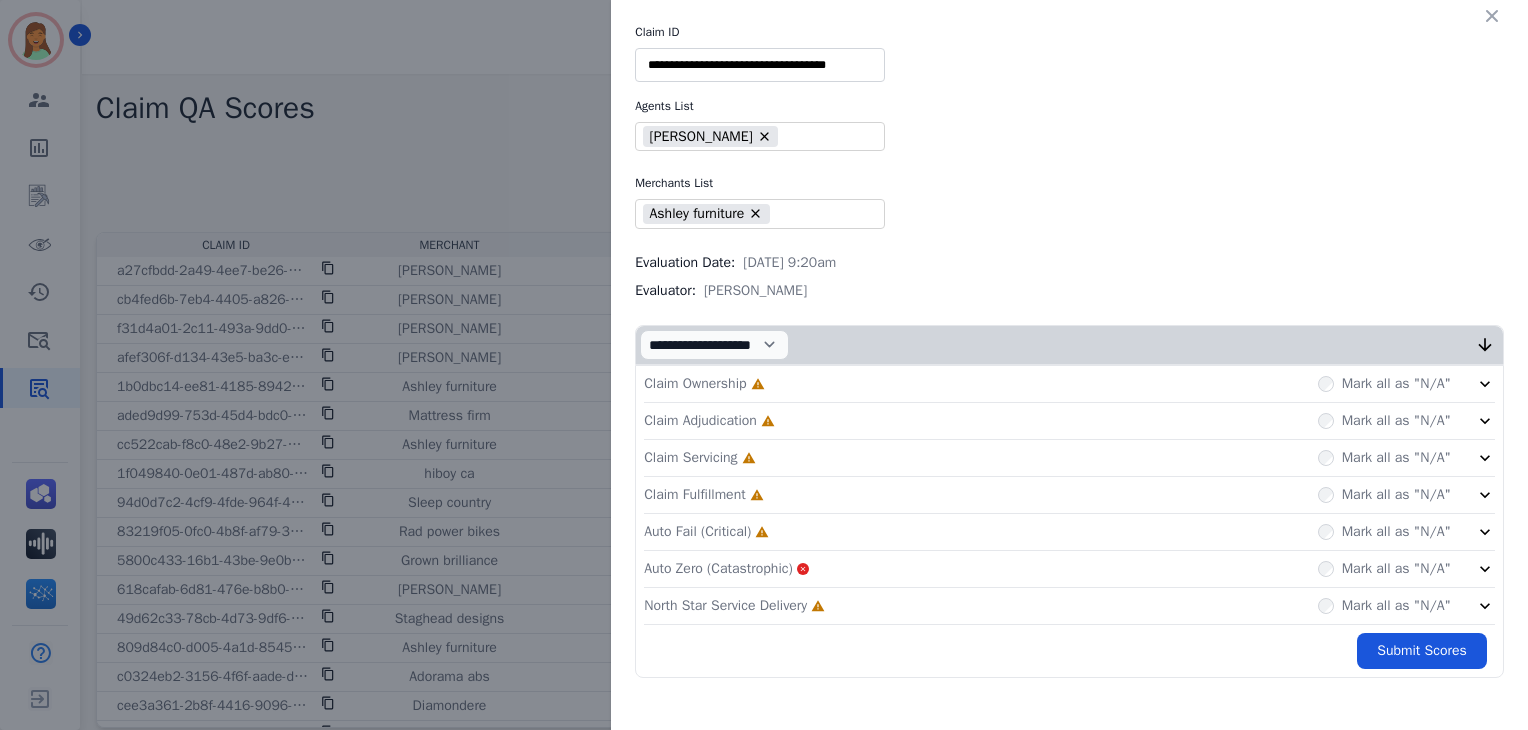 click on "North Star Service Delivery     Incomplete         Mark all as "N/A"" 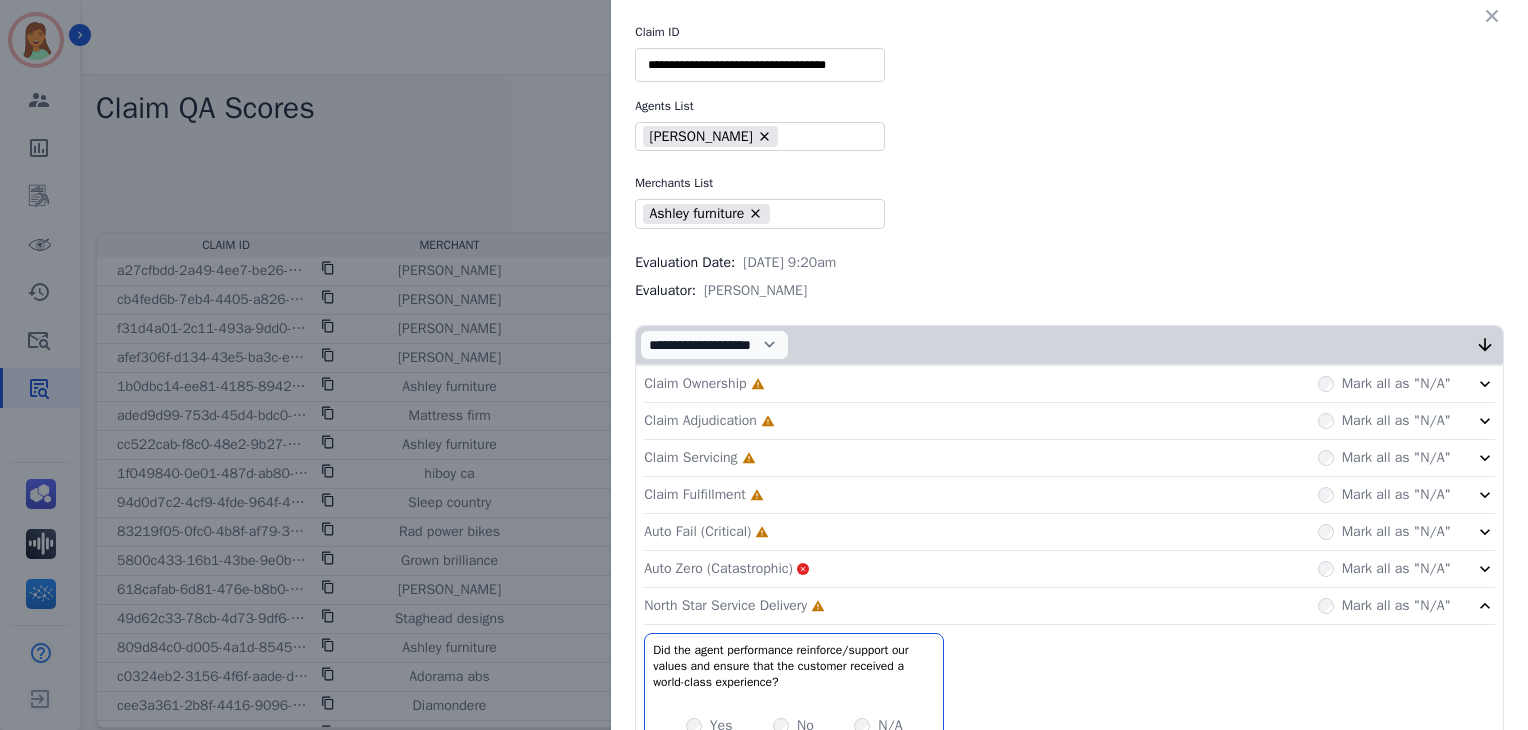 click on "Auto Fail (Critical)     Incomplete         Mark all as "N/A"" 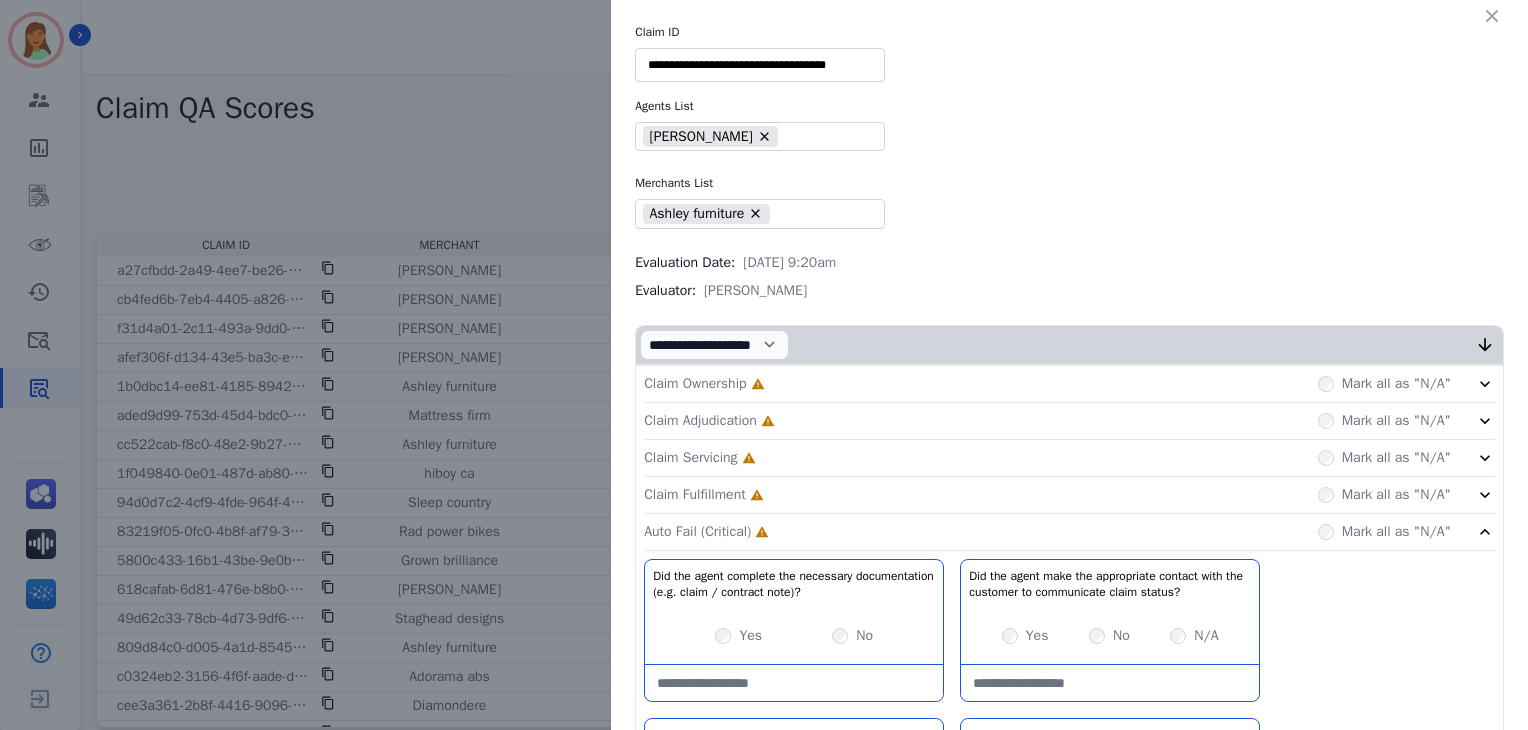 drag, startPoint x: 794, startPoint y: 492, endPoint x: 794, endPoint y: 469, distance: 23 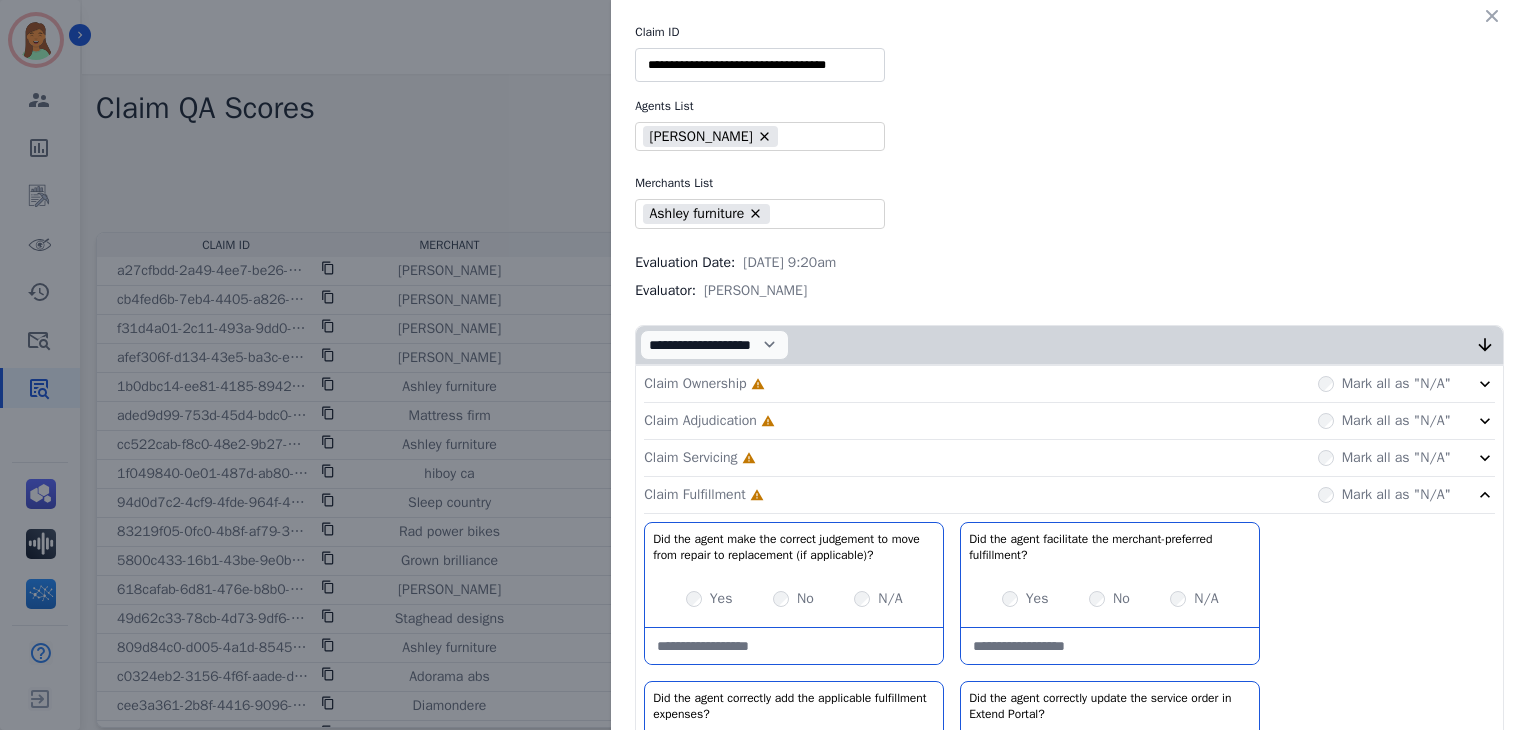 click on "Claim Servicing     Incomplete         Mark all as "N/A"" 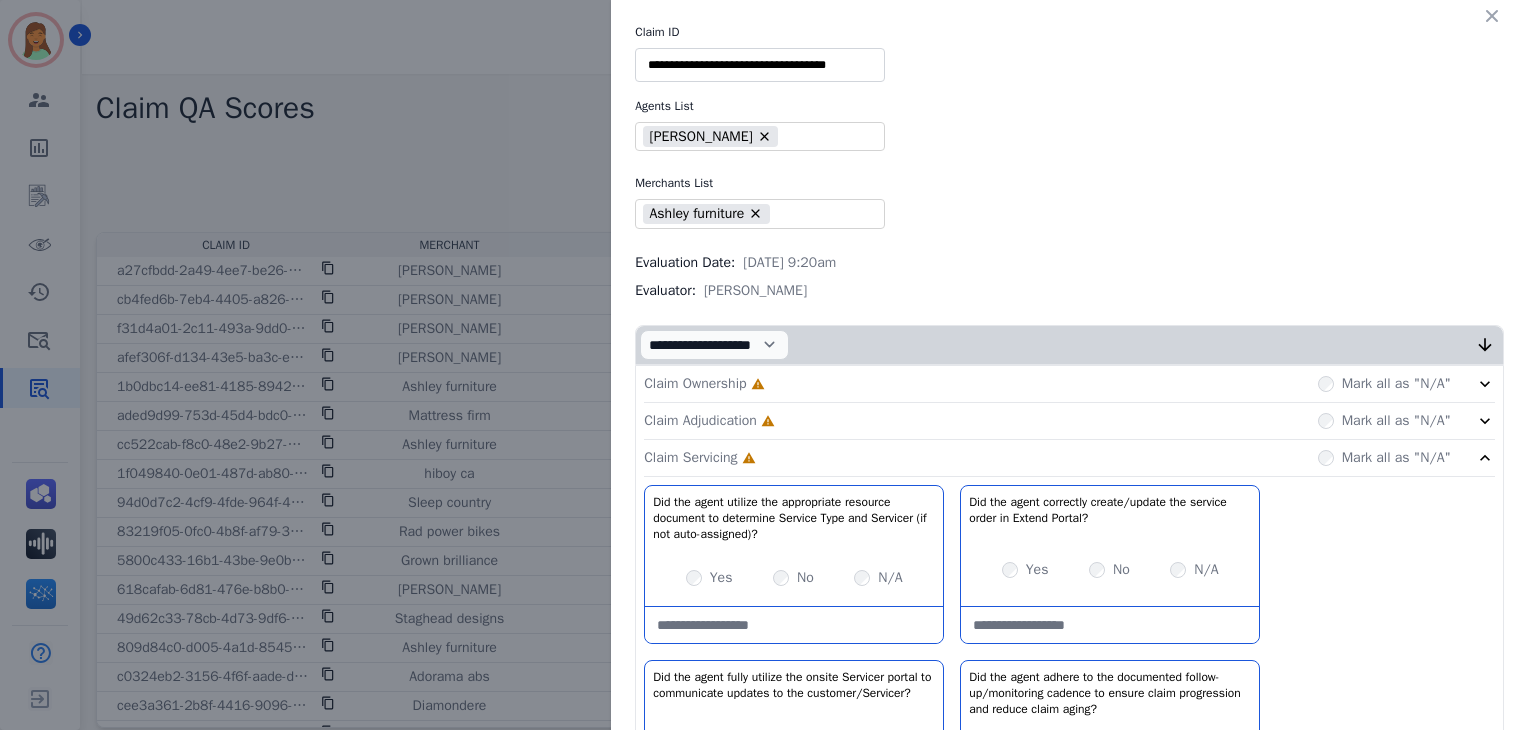 click on "Claim Adjudication     Incomplete         Mark all as "N/A"" 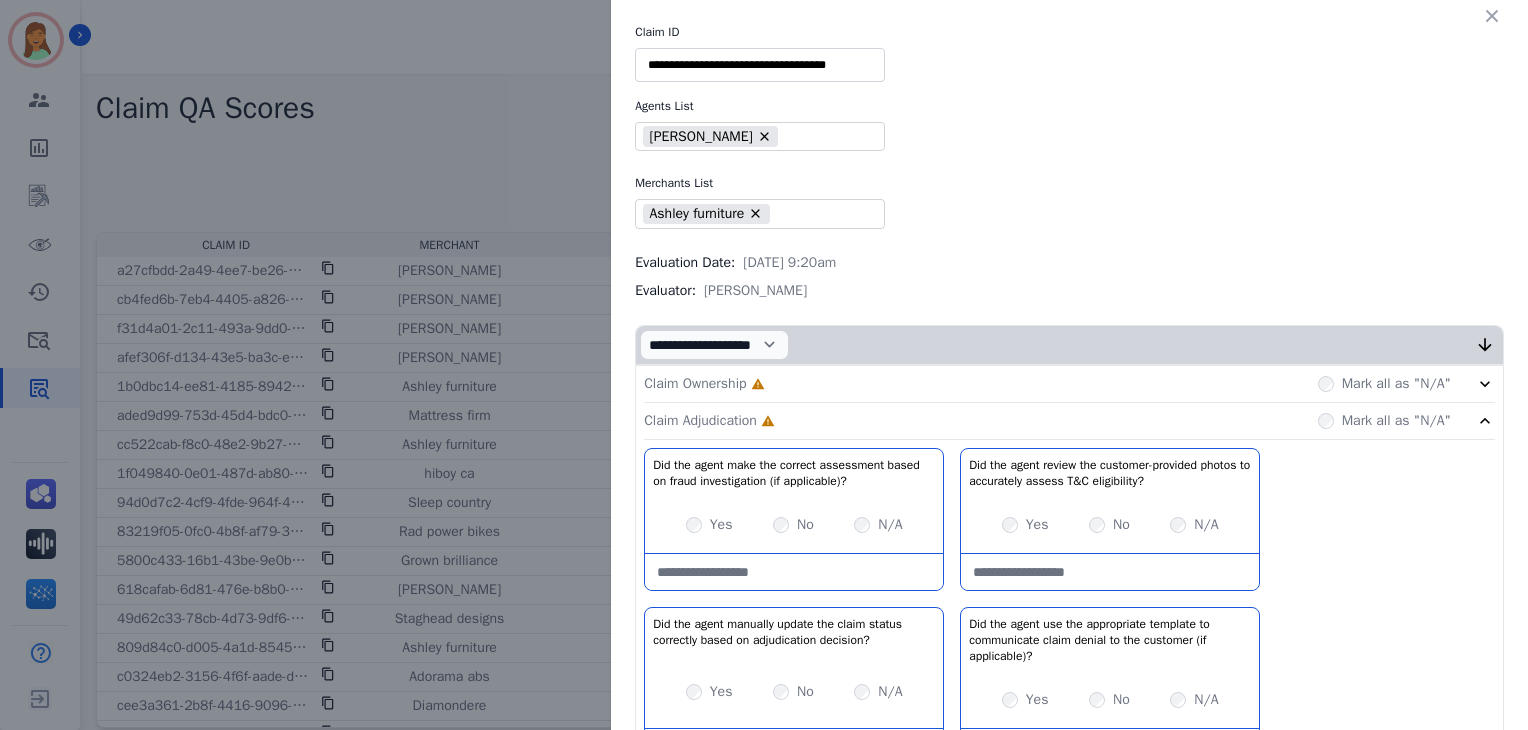 click on "Claim Ownership     Incomplete         Mark all as "N/A"" at bounding box center (1069, 384) 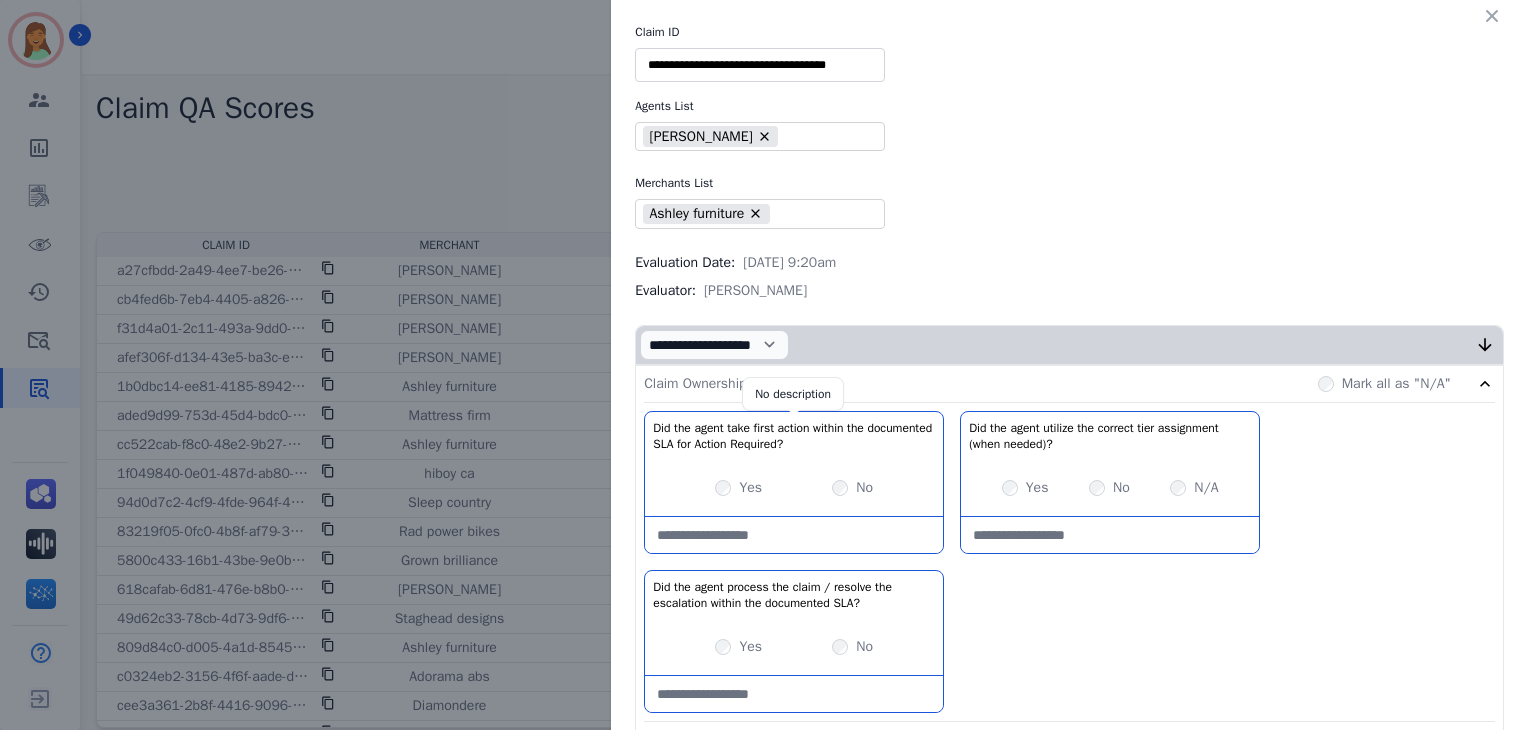 scroll, scrollTop: 133, scrollLeft: 0, axis: vertical 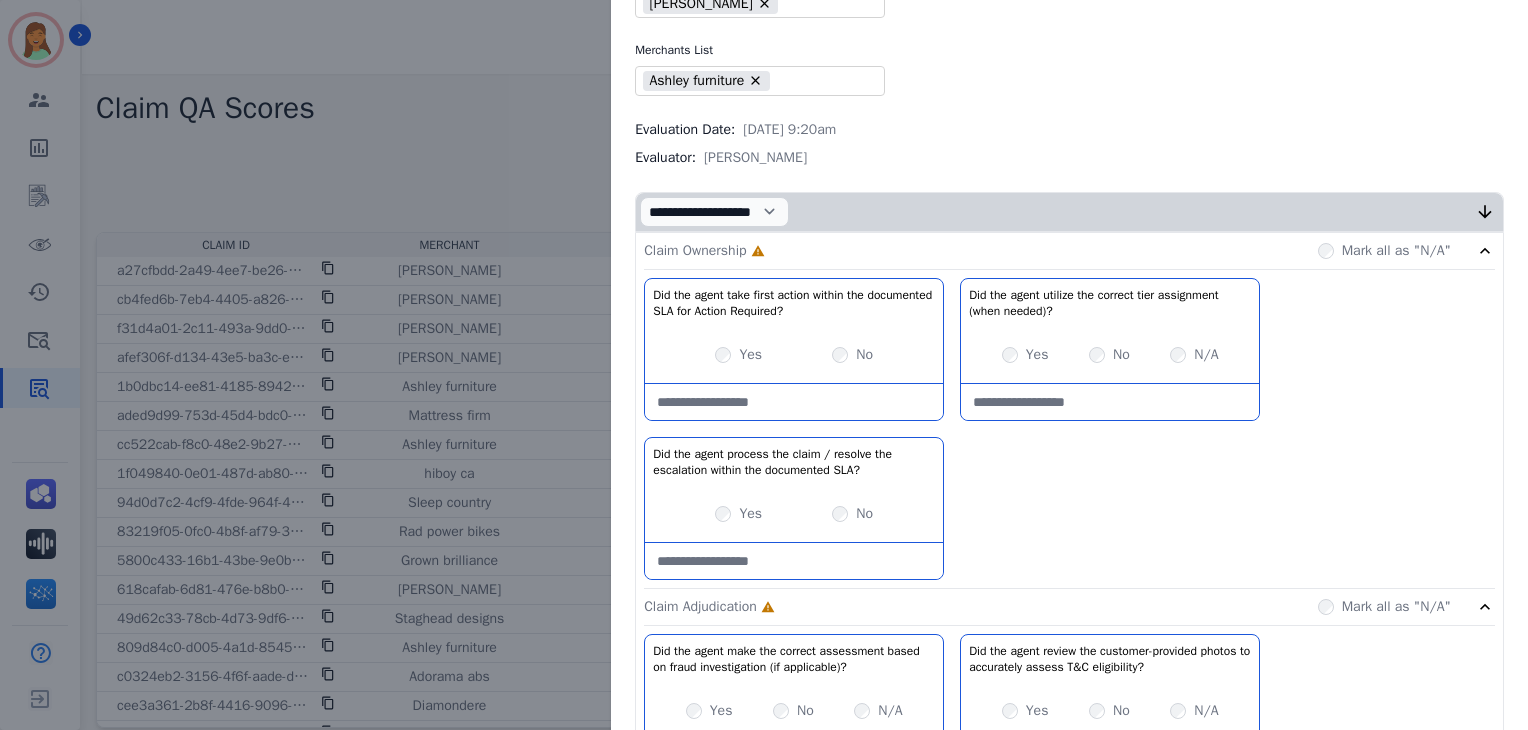 click on "Yes" at bounding box center [738, 514] 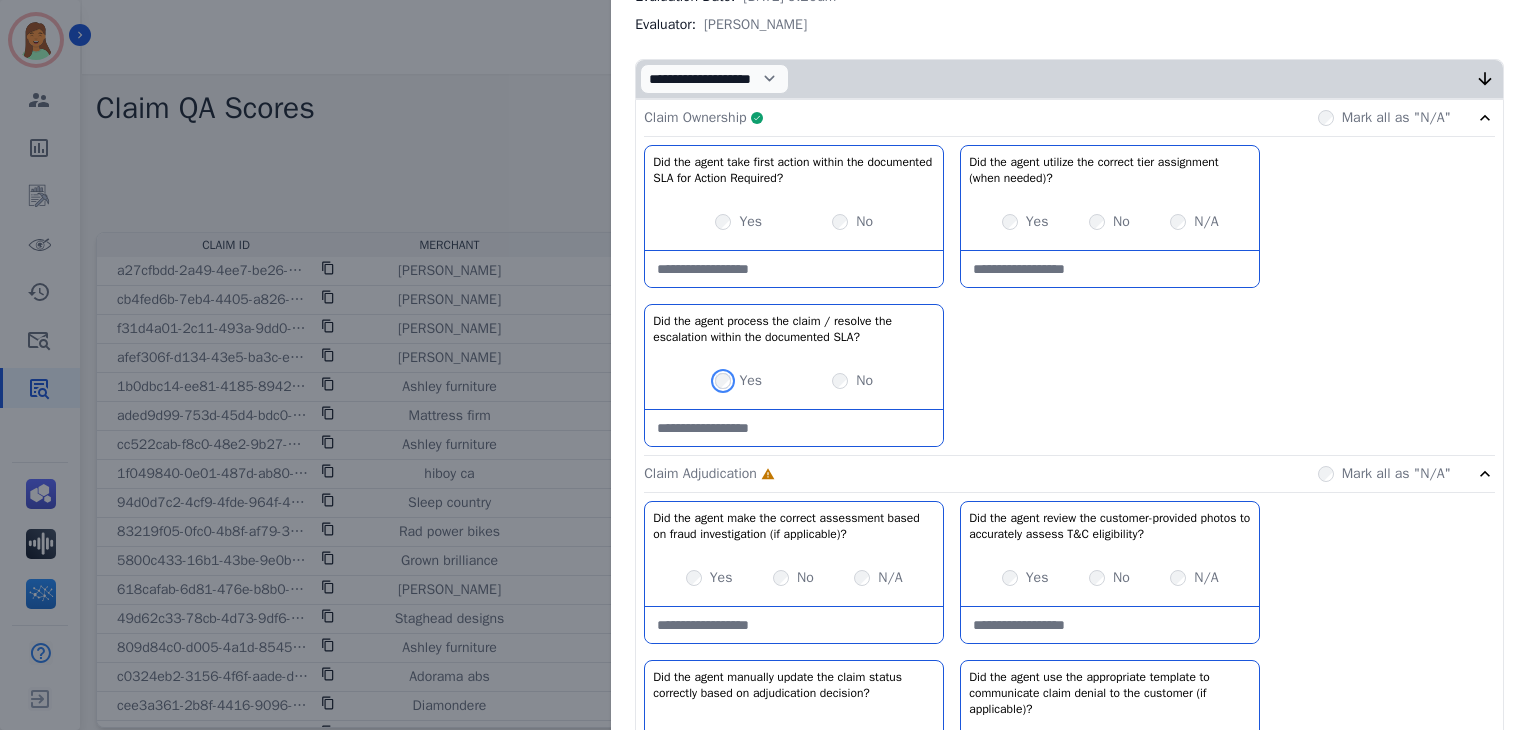 scroll, scrollTop: 533, scrollLeft: 0, axis: vertical 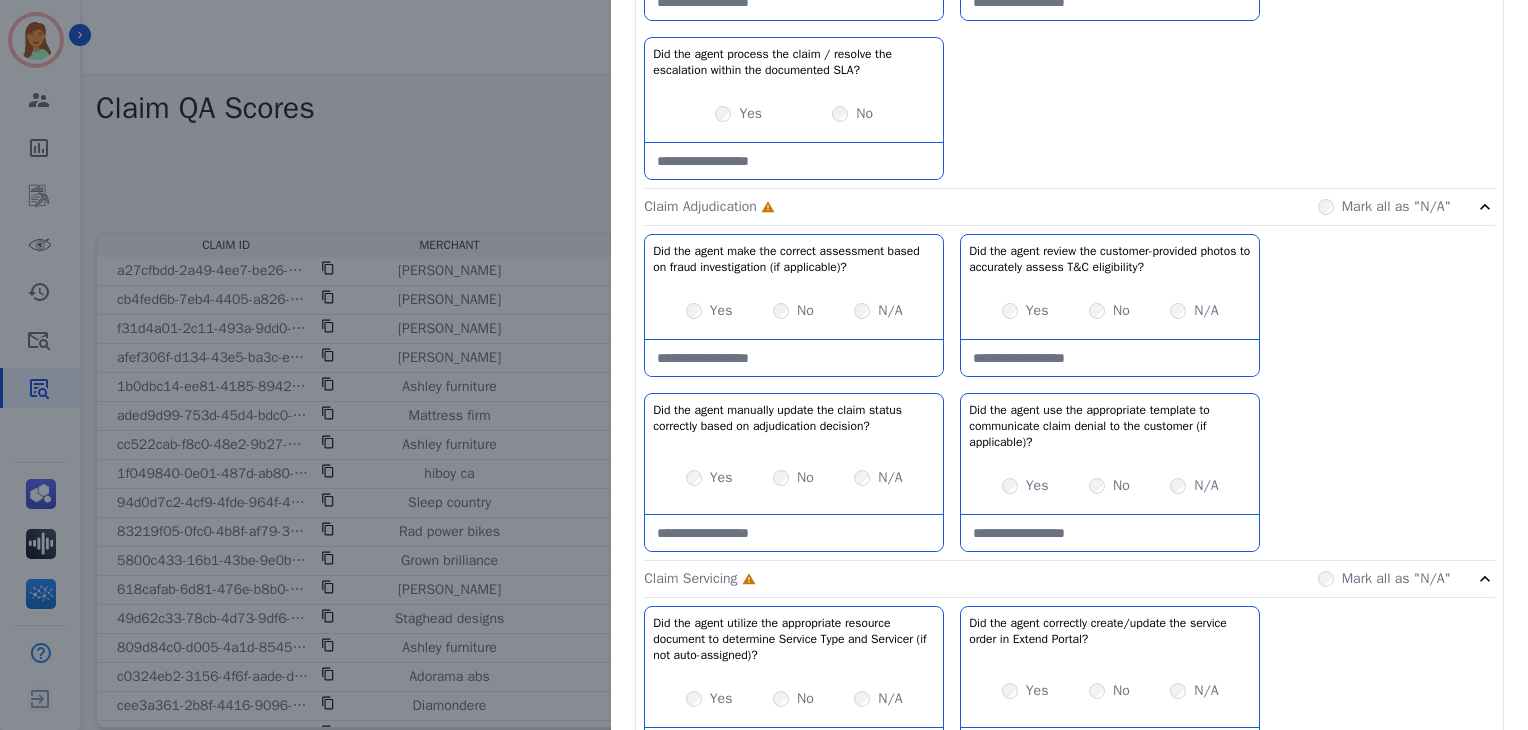 click at bounding box center (794, 358) 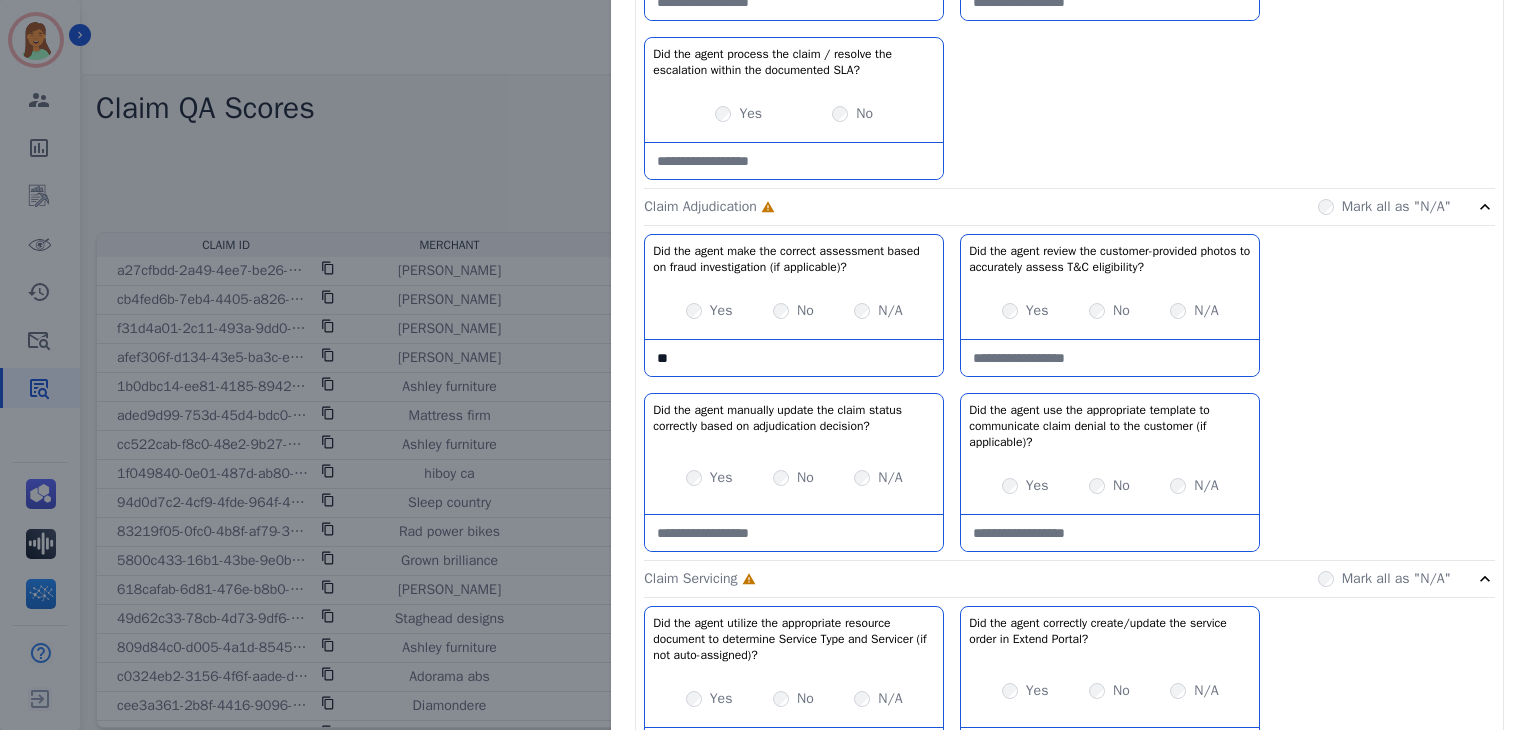 type on "*" 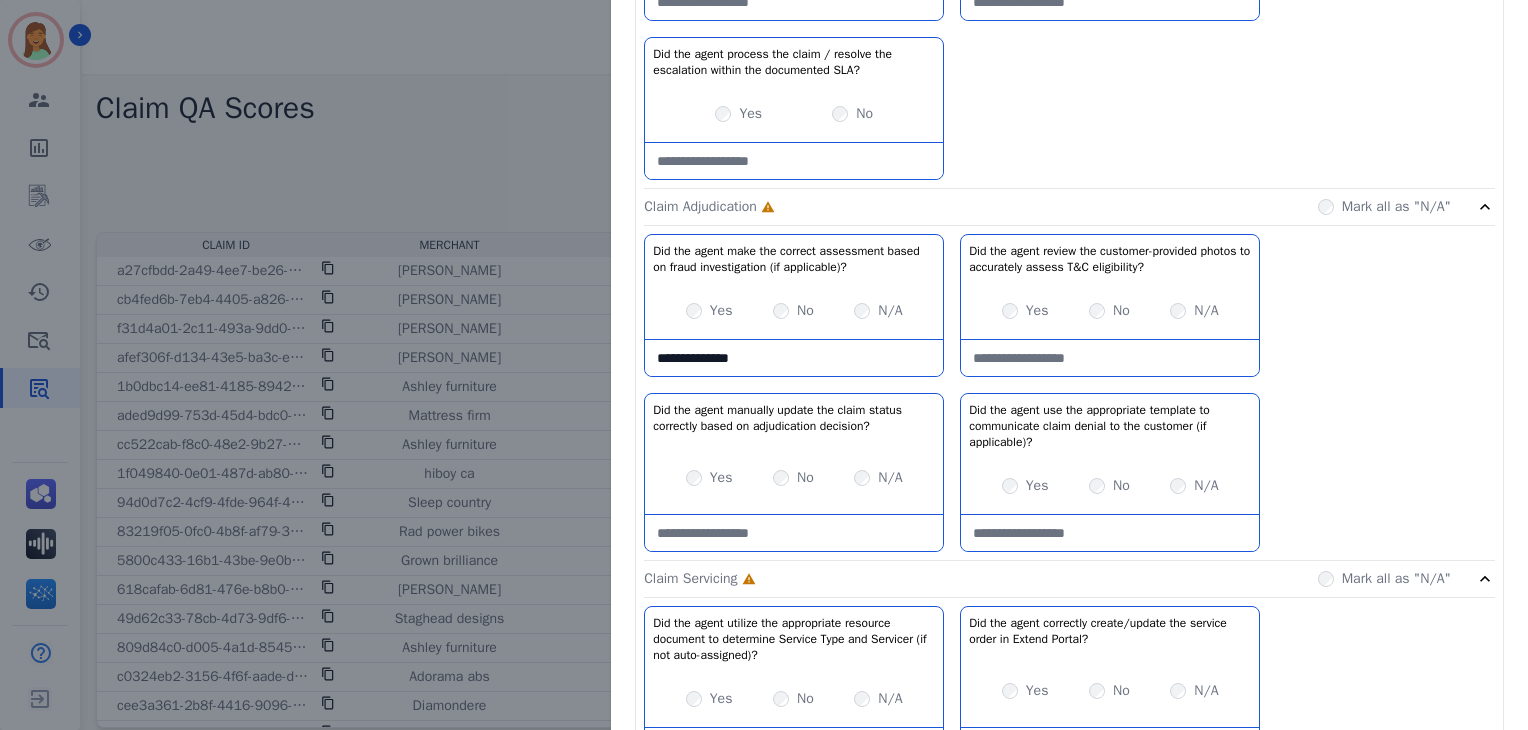 type on "**********" 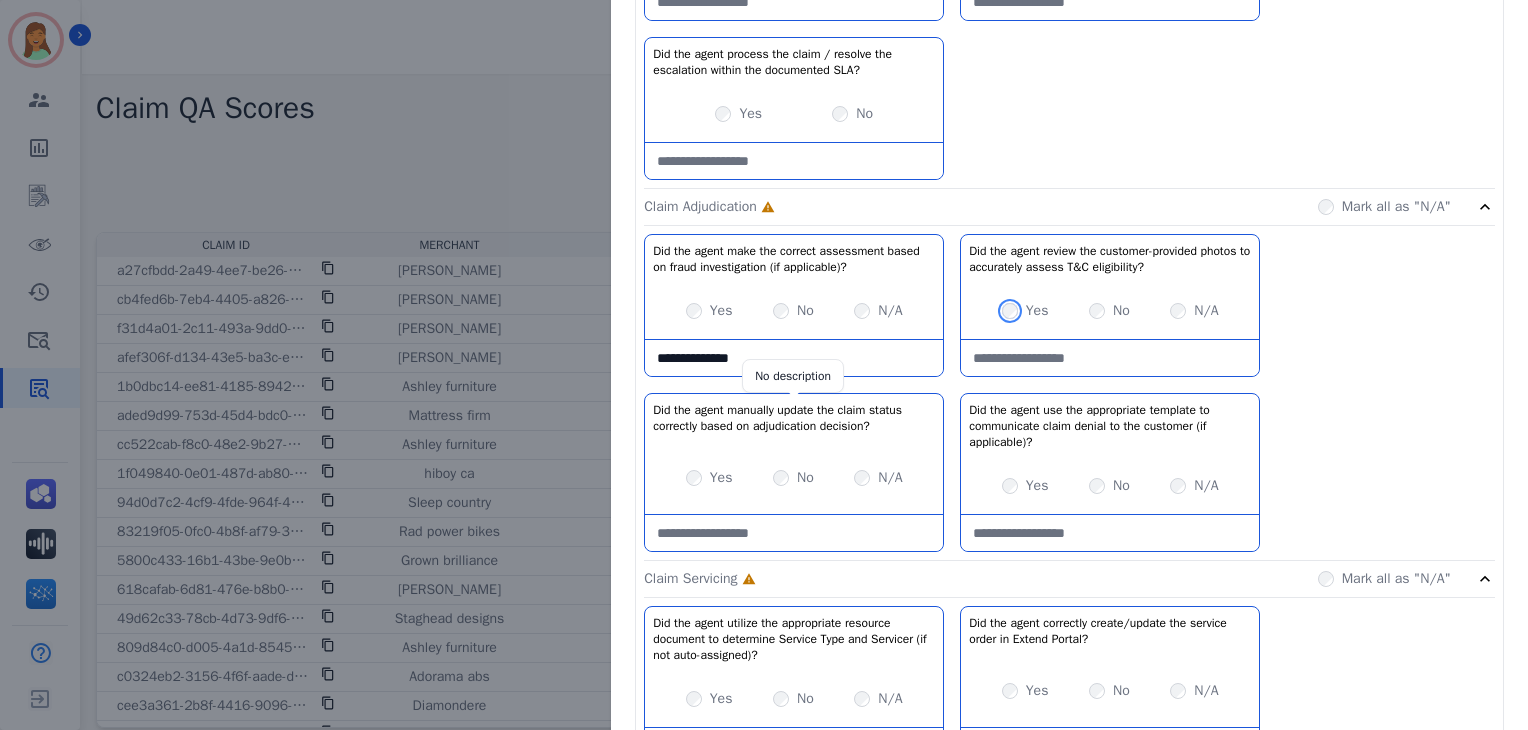 scroll, scrollTop: 666, scrollLeft: 0, axis: vertical 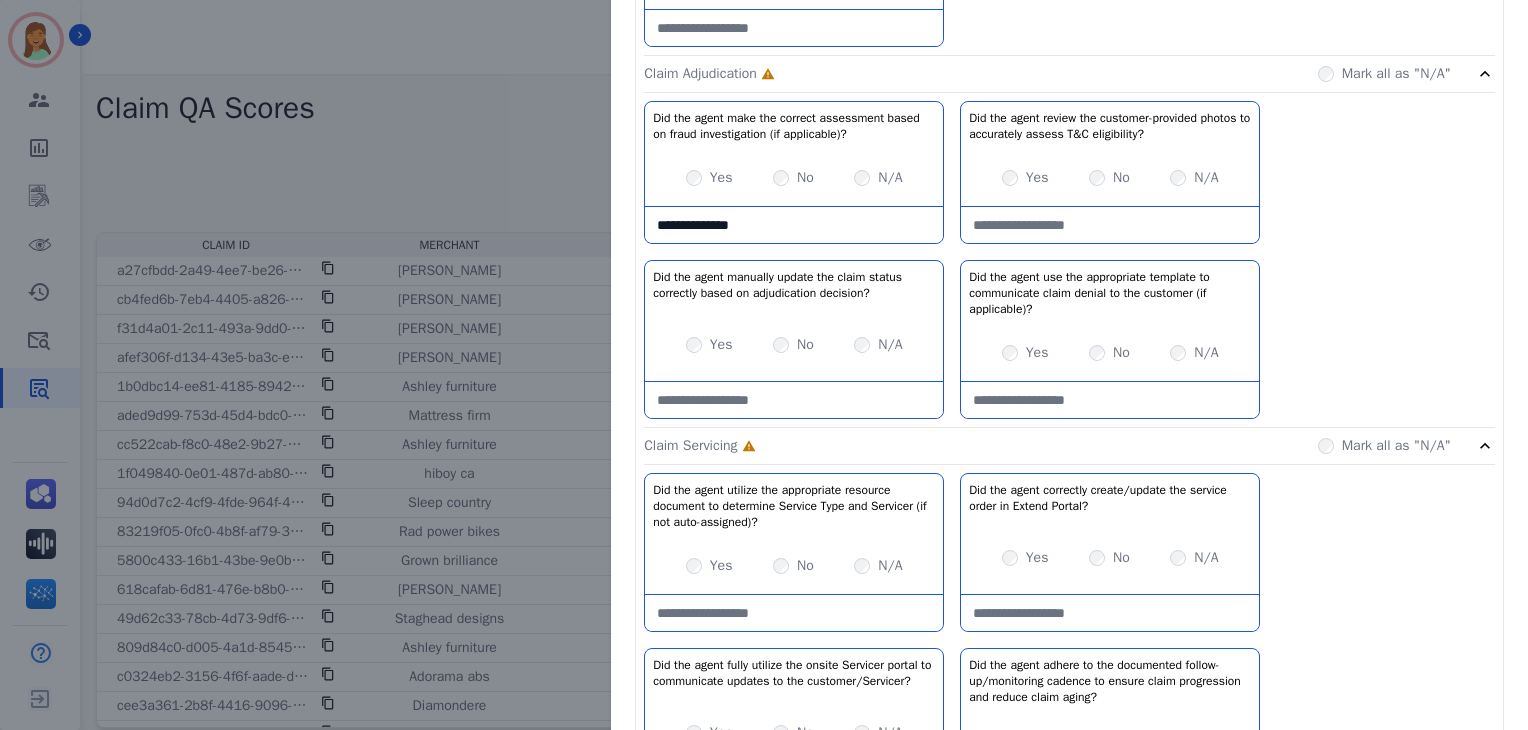 click on "Yes" at bounding box center [709, 345] 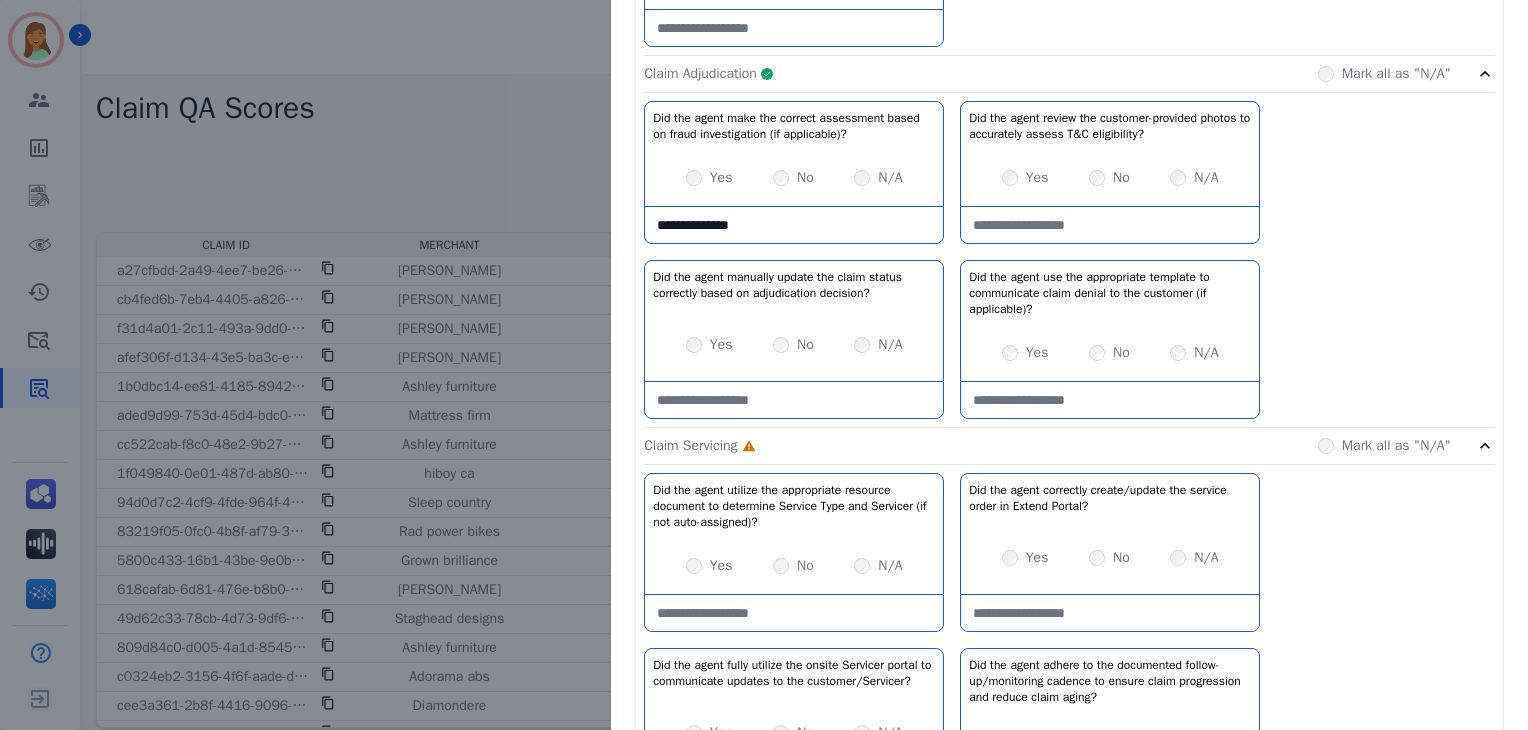click on "Claim Adjudication     Complete         Mark all as "N/A"" 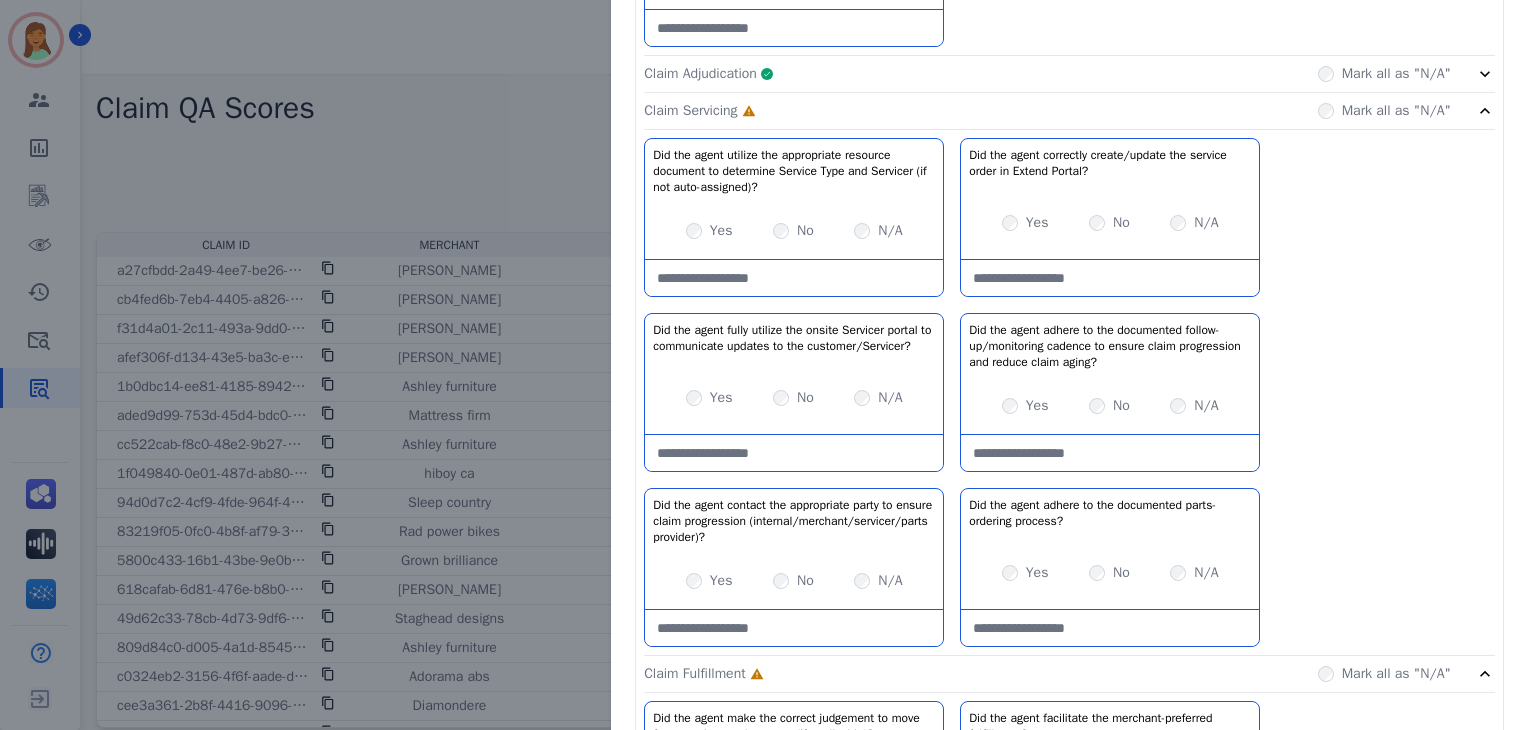 scroll, scrollTop: 266, scrollLeft: 0, axis: vertical 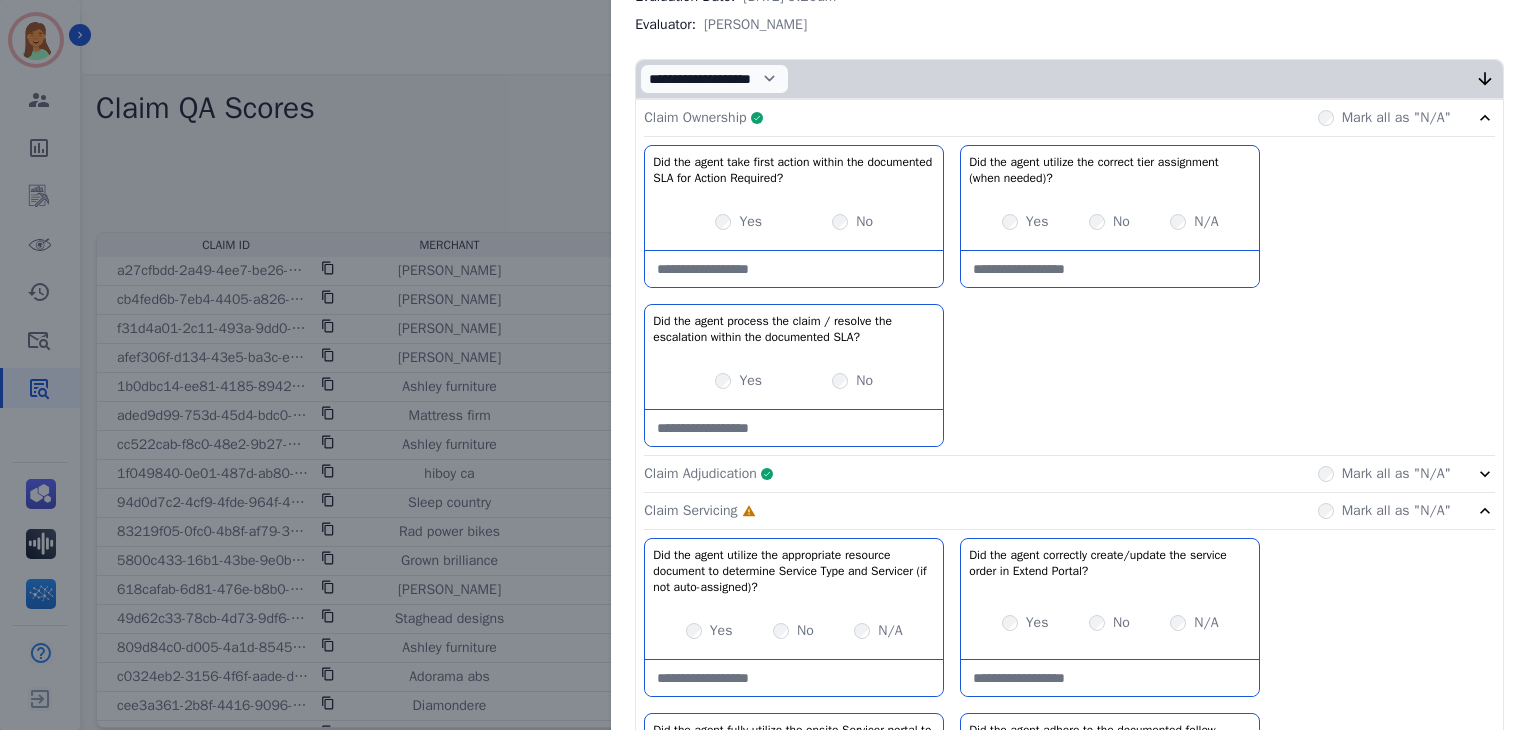 click on "Claim Ownership     Complete         Mark all as "N/A"" at bounding box center (1069, 118) 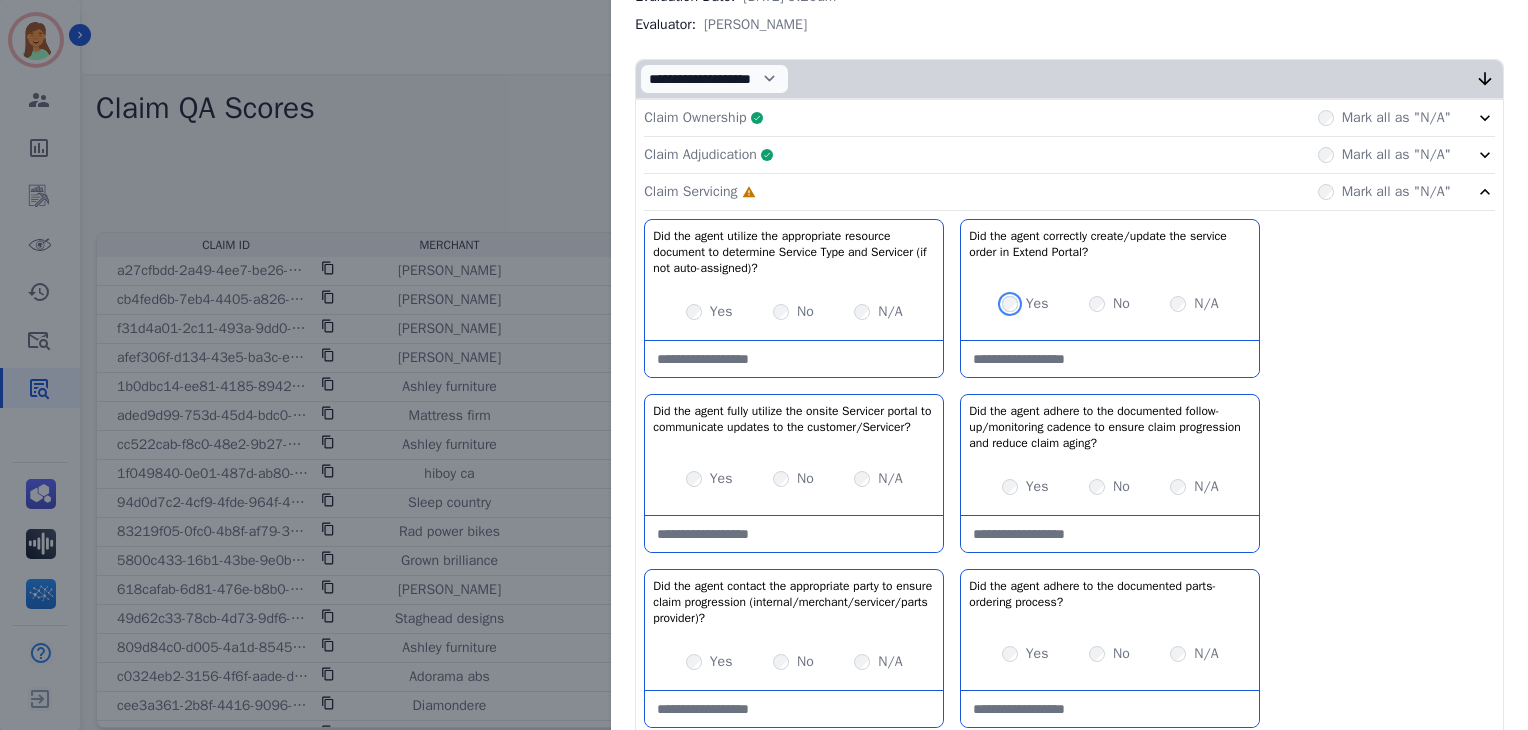 scroll, scrollTop: 400, scrollLeft: 0, axis: vertical 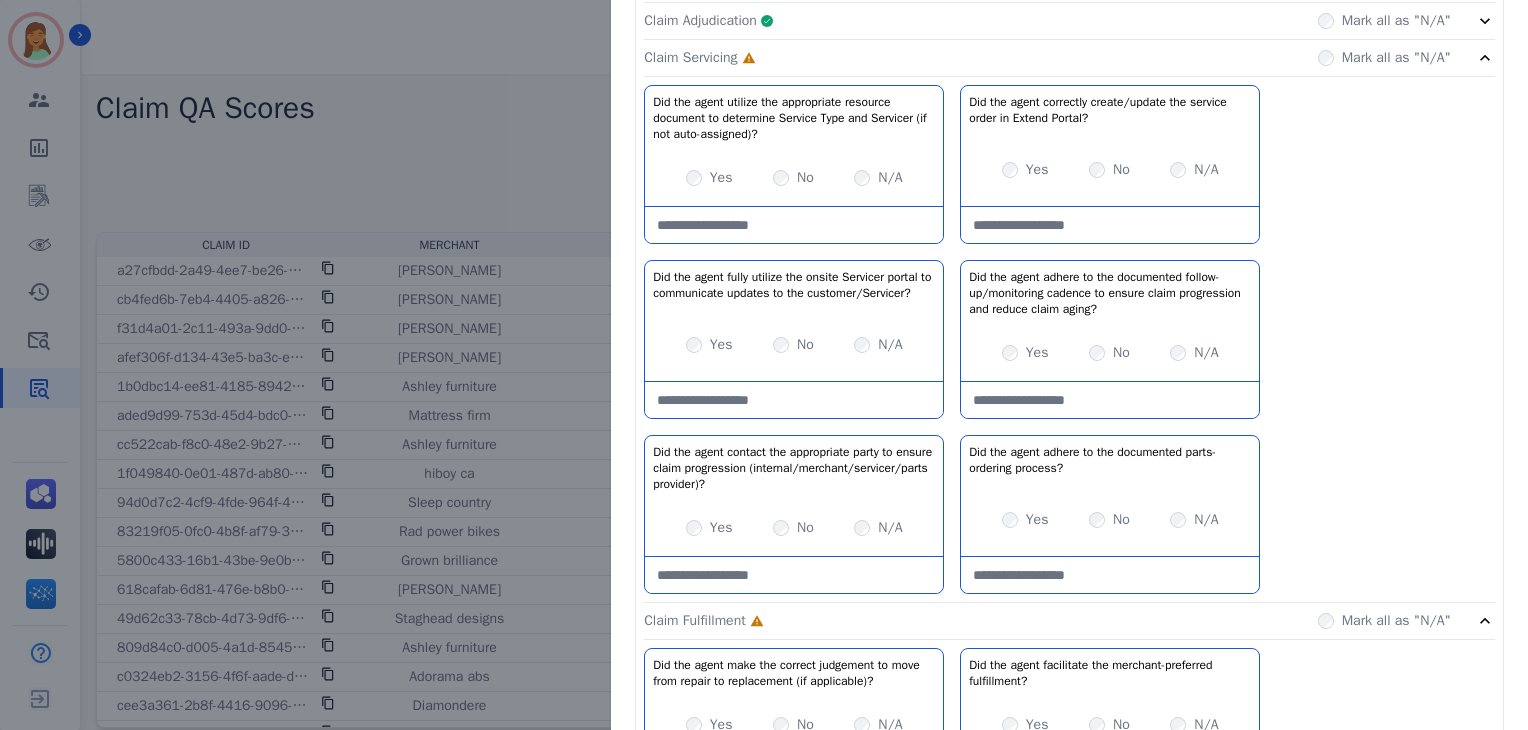 click at bounding box center [1110, 400] 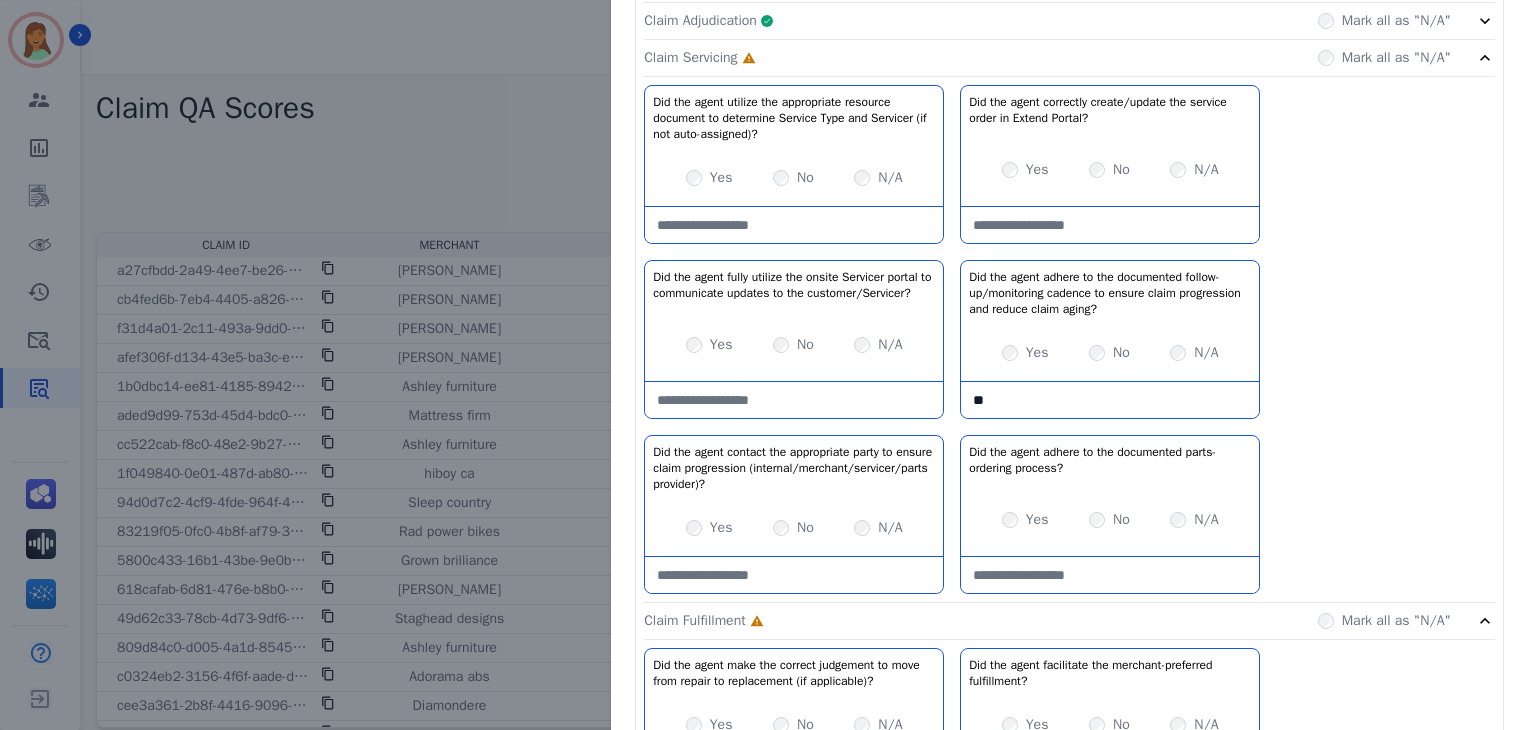 type on "*" 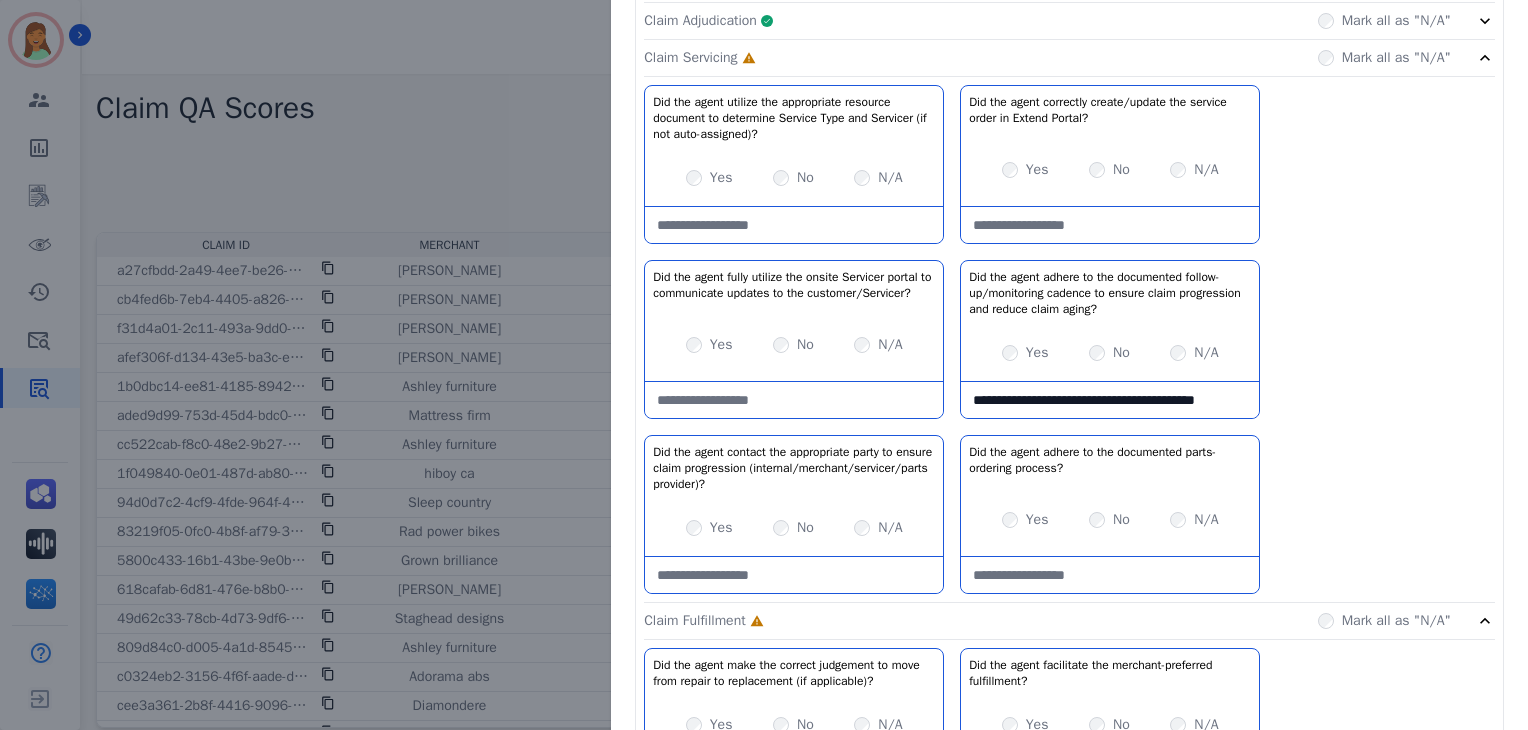 scroll, scrollTop: 11, scrollLeft: 0, axis: vertical 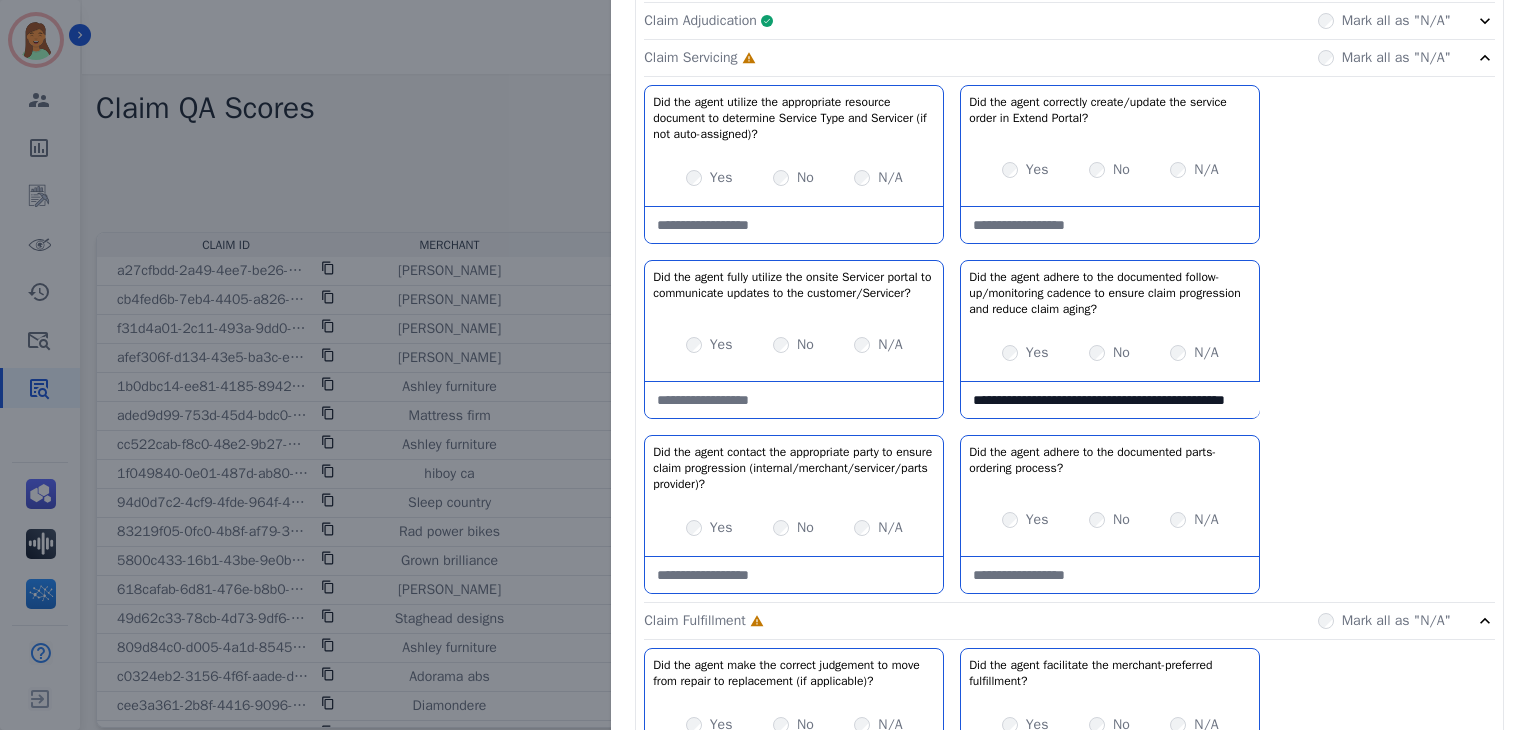 type on "**********" 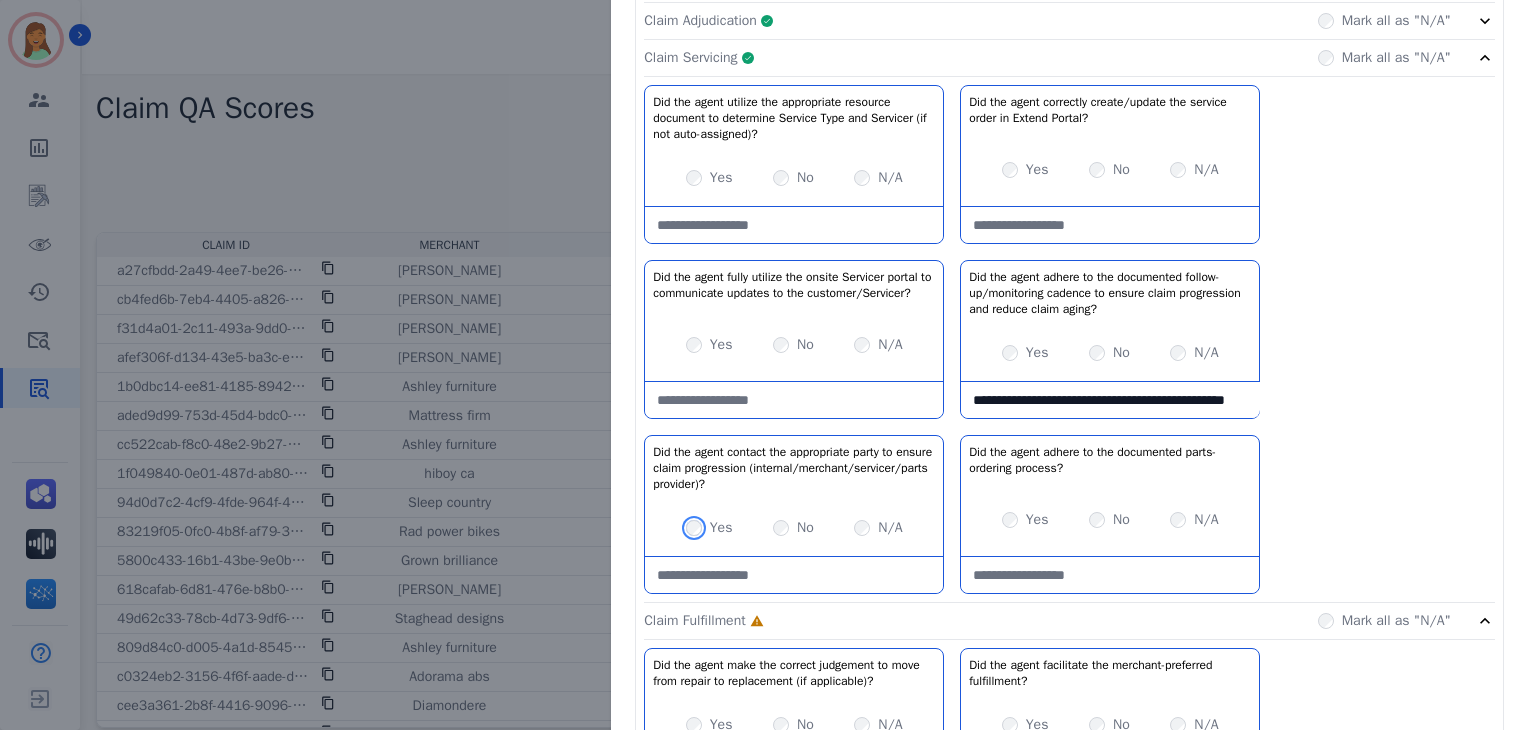 scroll, scrollTop: 666, scrollLeft: 0, axis: vertical 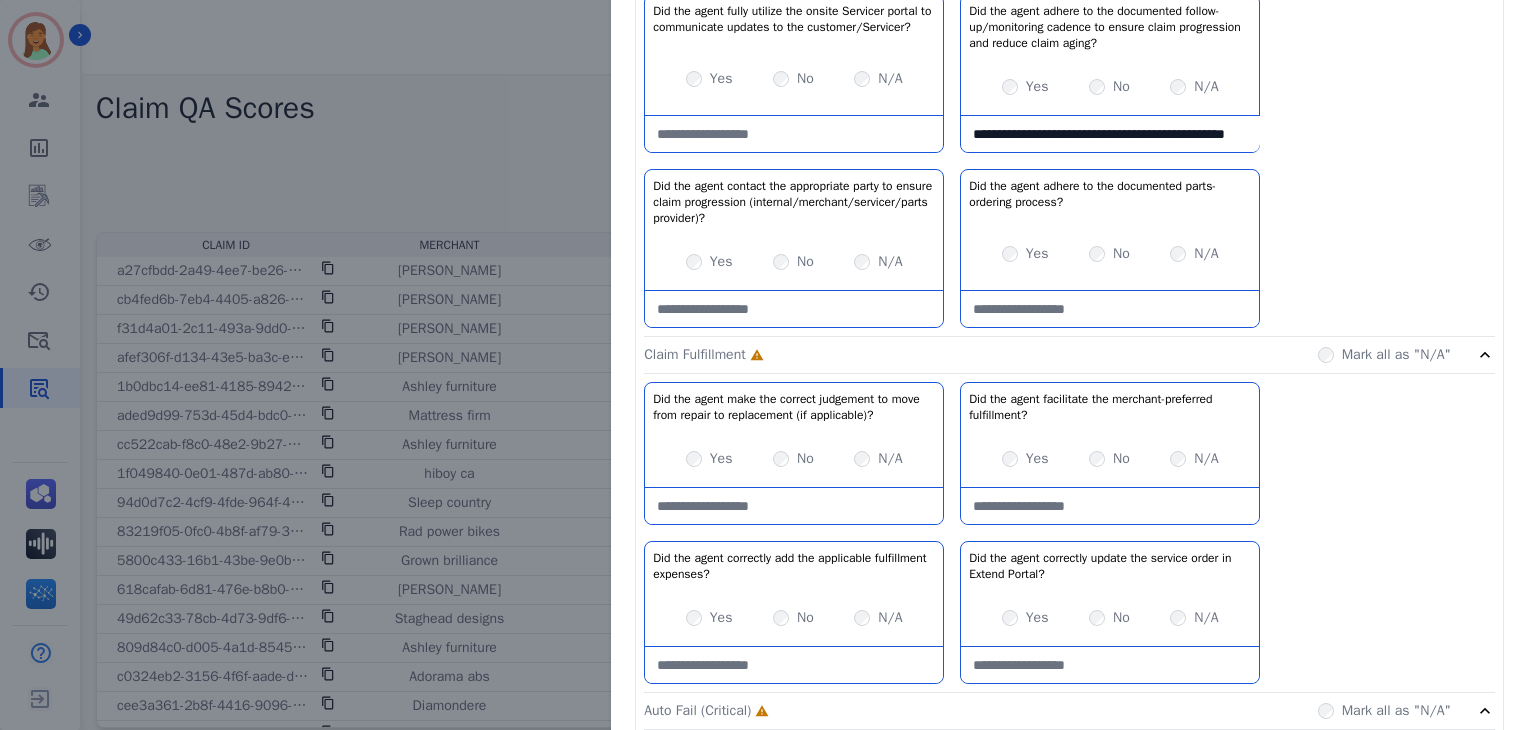 click on "Yes" at bounding box center [709, 459] 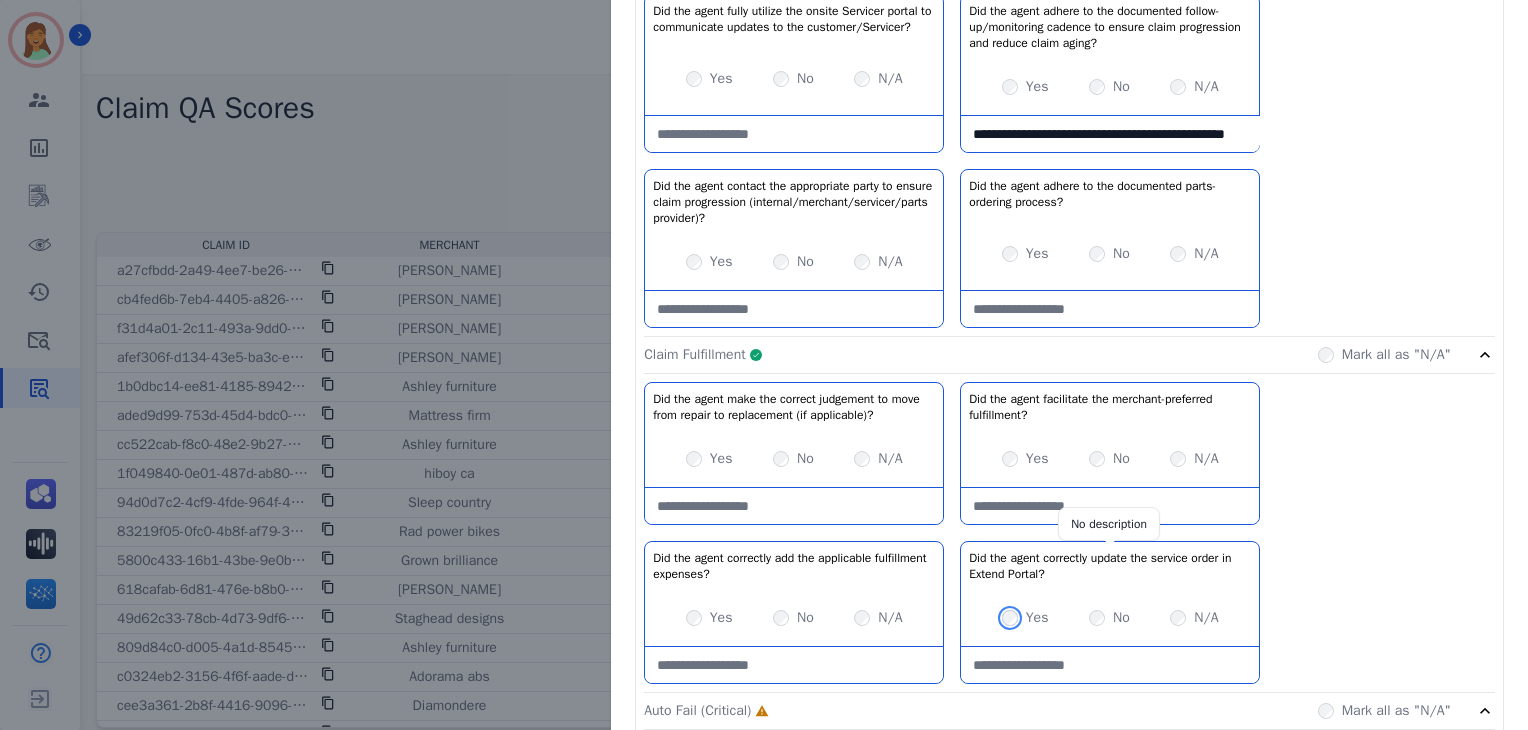 scroll, scrollTop: 800, scrollLeft: 0, axis: vertical 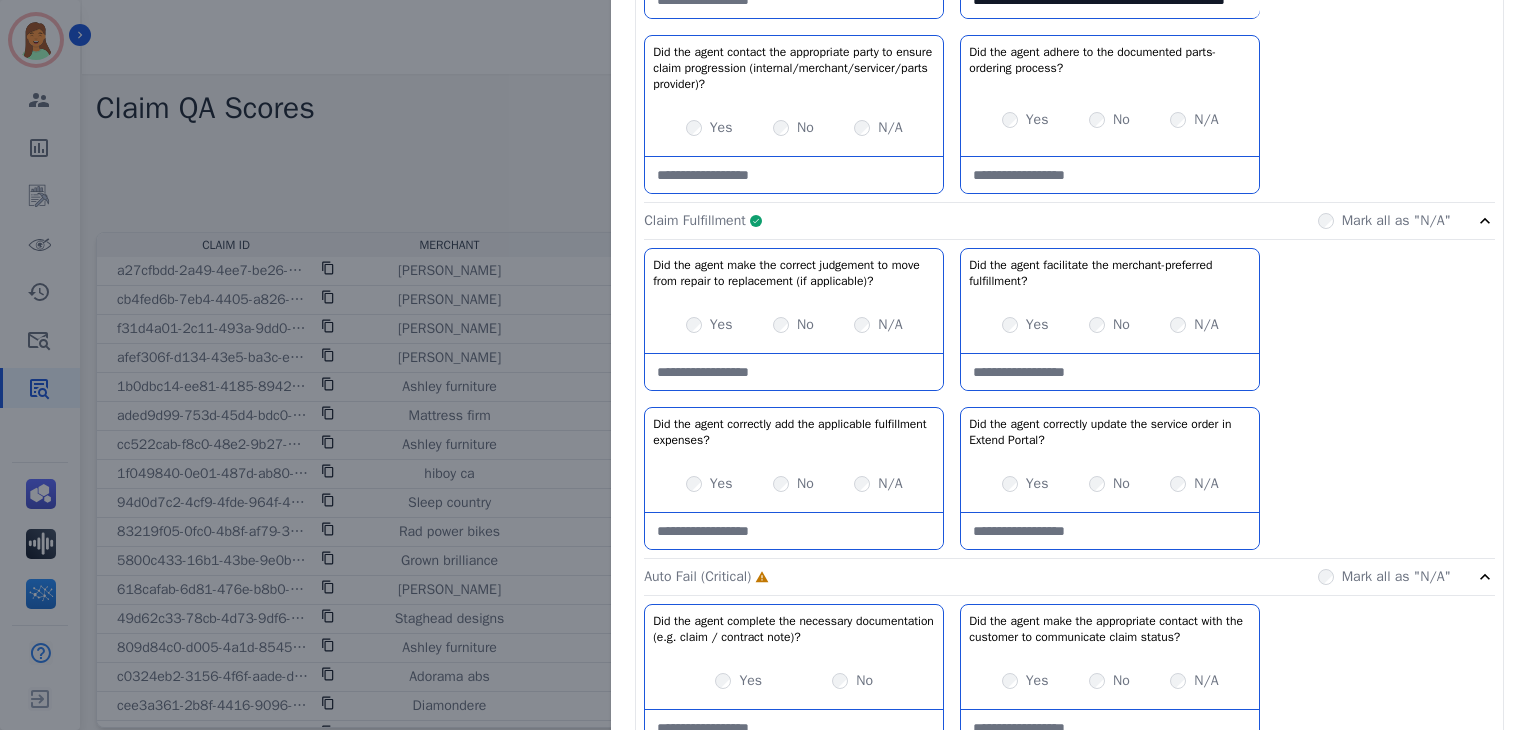 click on "Claim Fulfillment     Complete         Mark all as "N/A"" 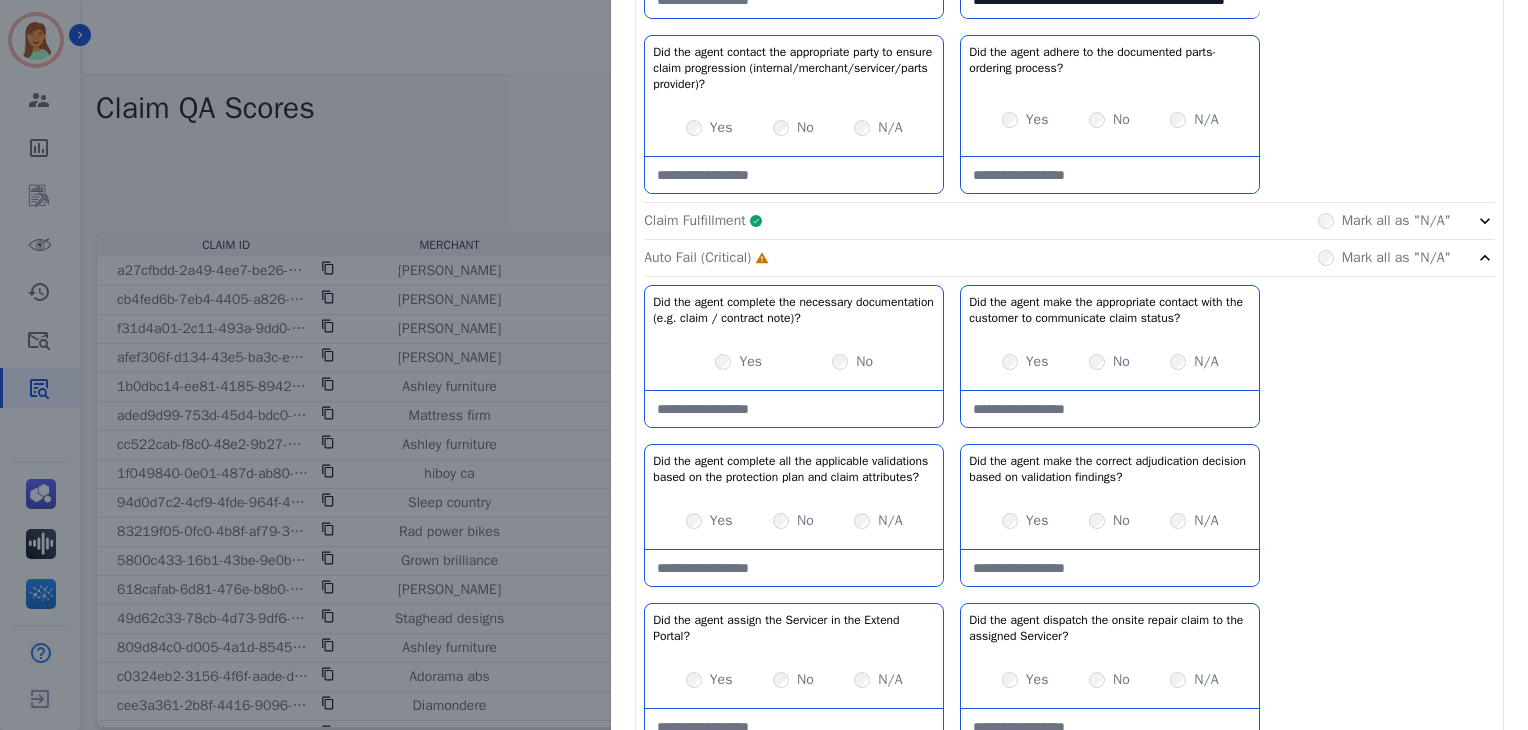 click on "Yes     No     N/A" at bounding box center [794, 521] 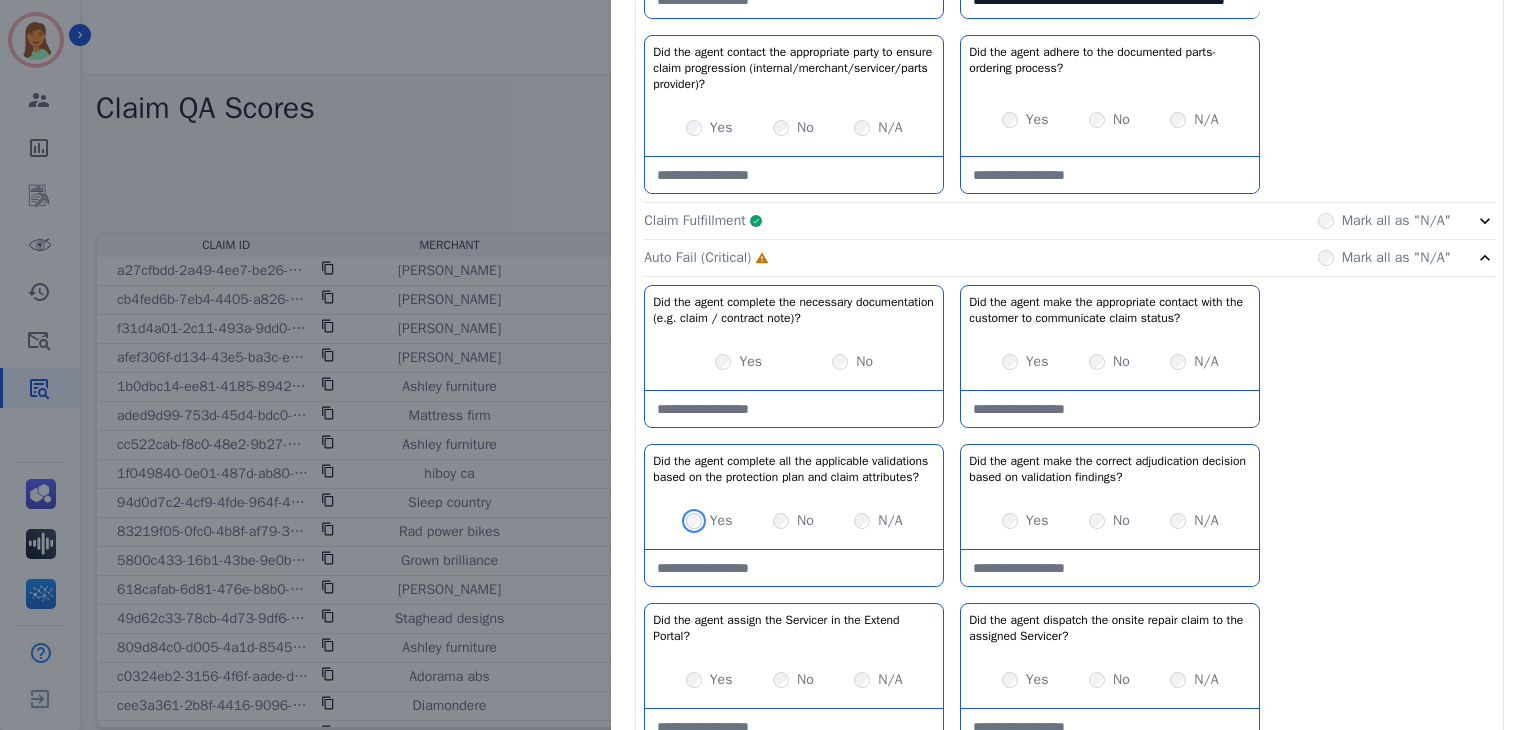 click on "Yes" at bounding box center (709, 521) 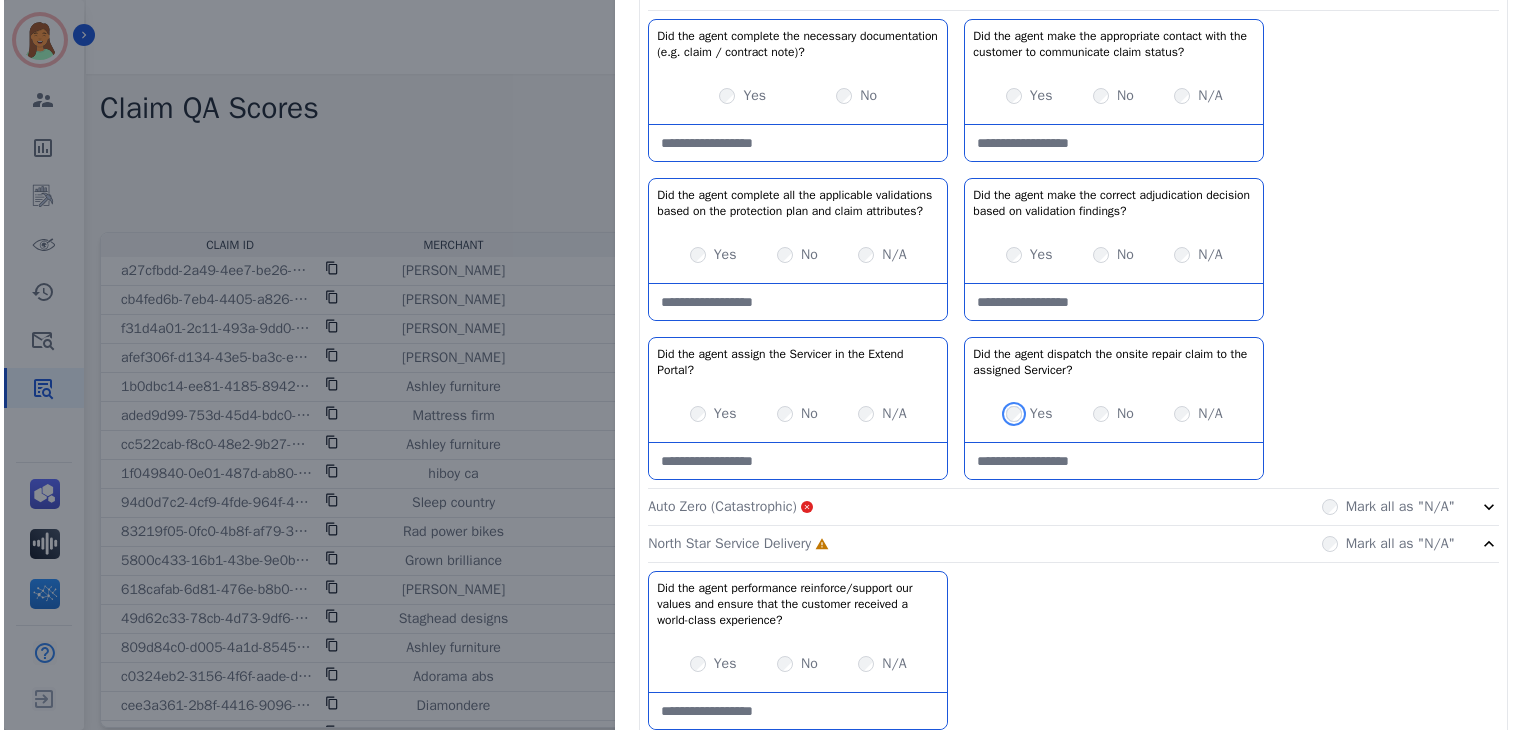 scroll, scrollTop: 1161, scrollLeft: 0, axis: vertical 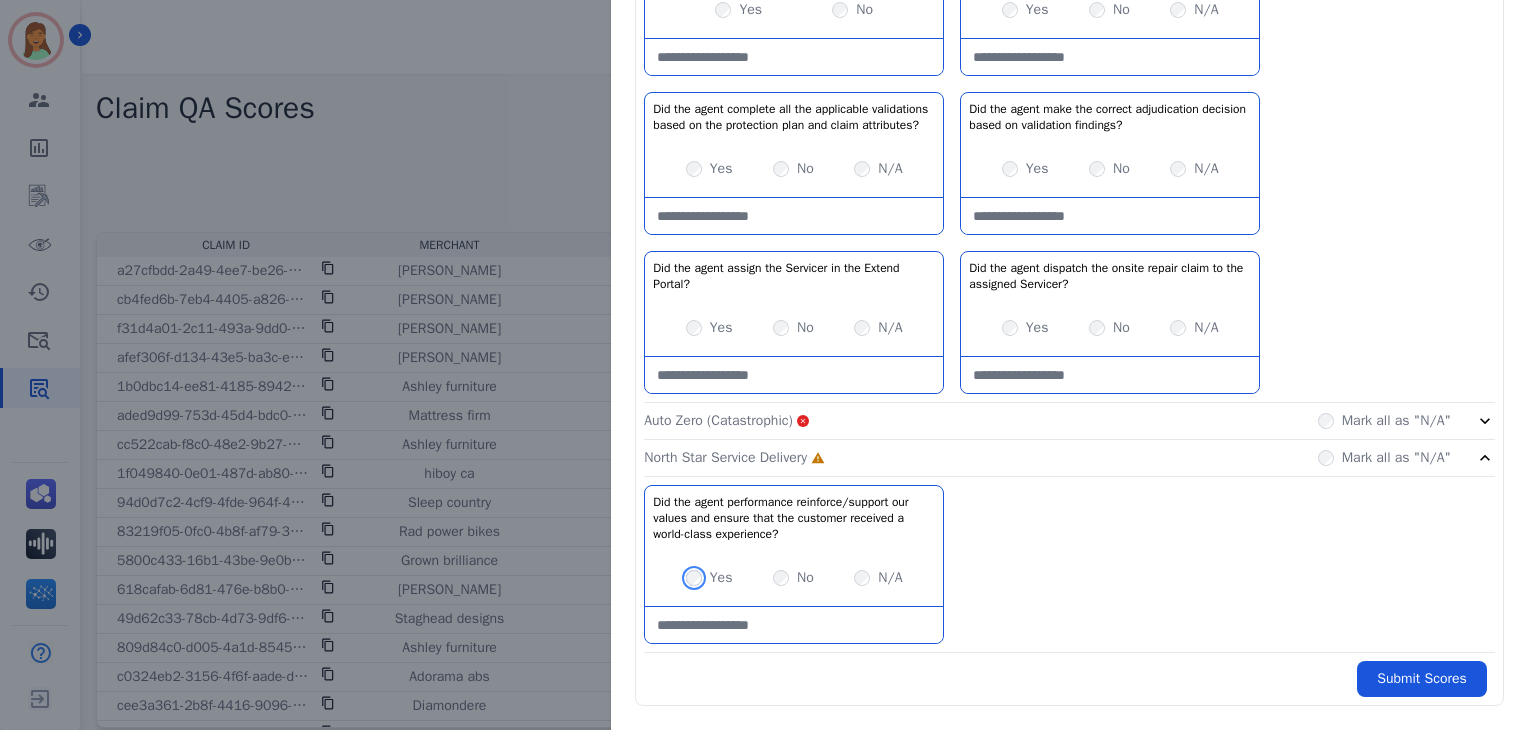 click on "Yes" at bounding box center (709, 578) 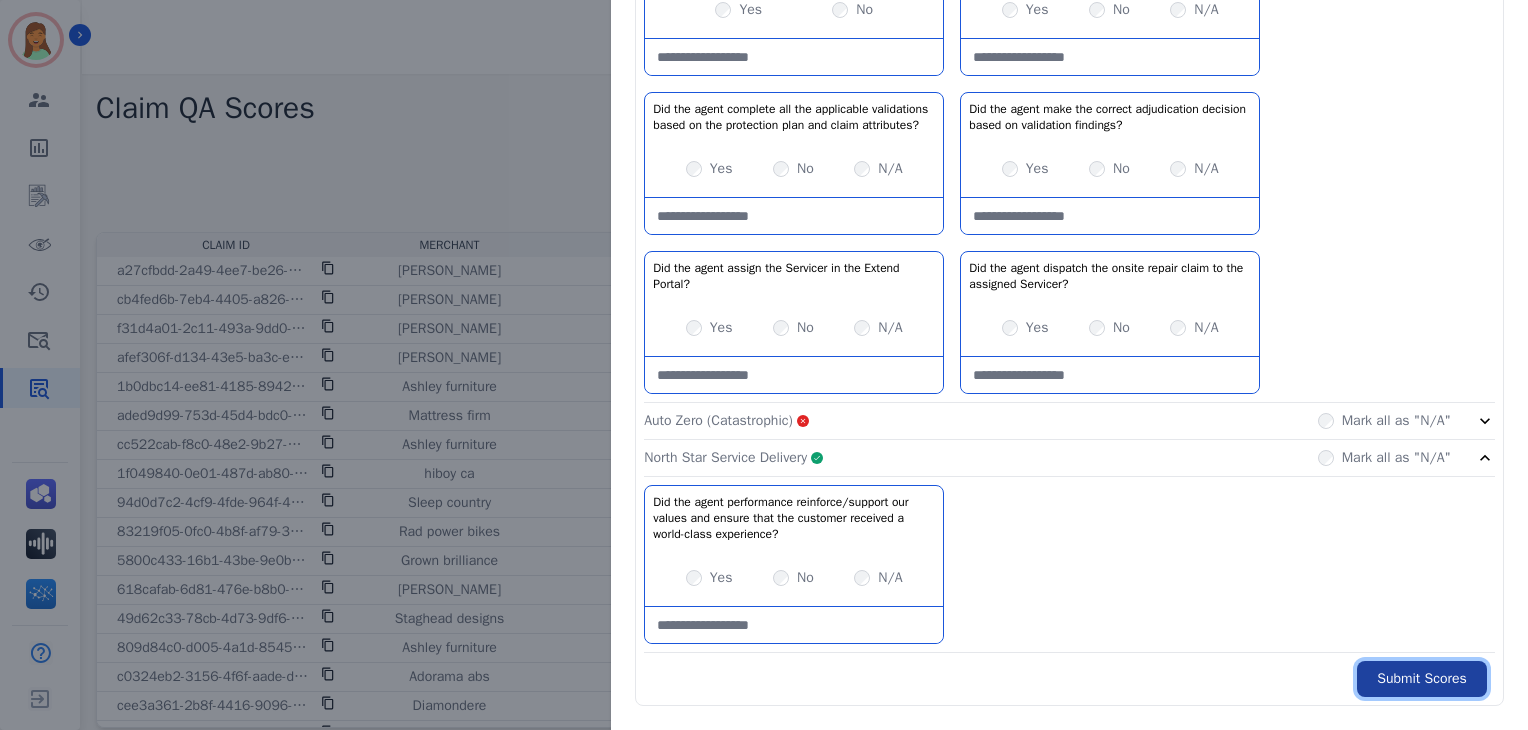click on "Submit Scores" at bounding box center (1422, 679) 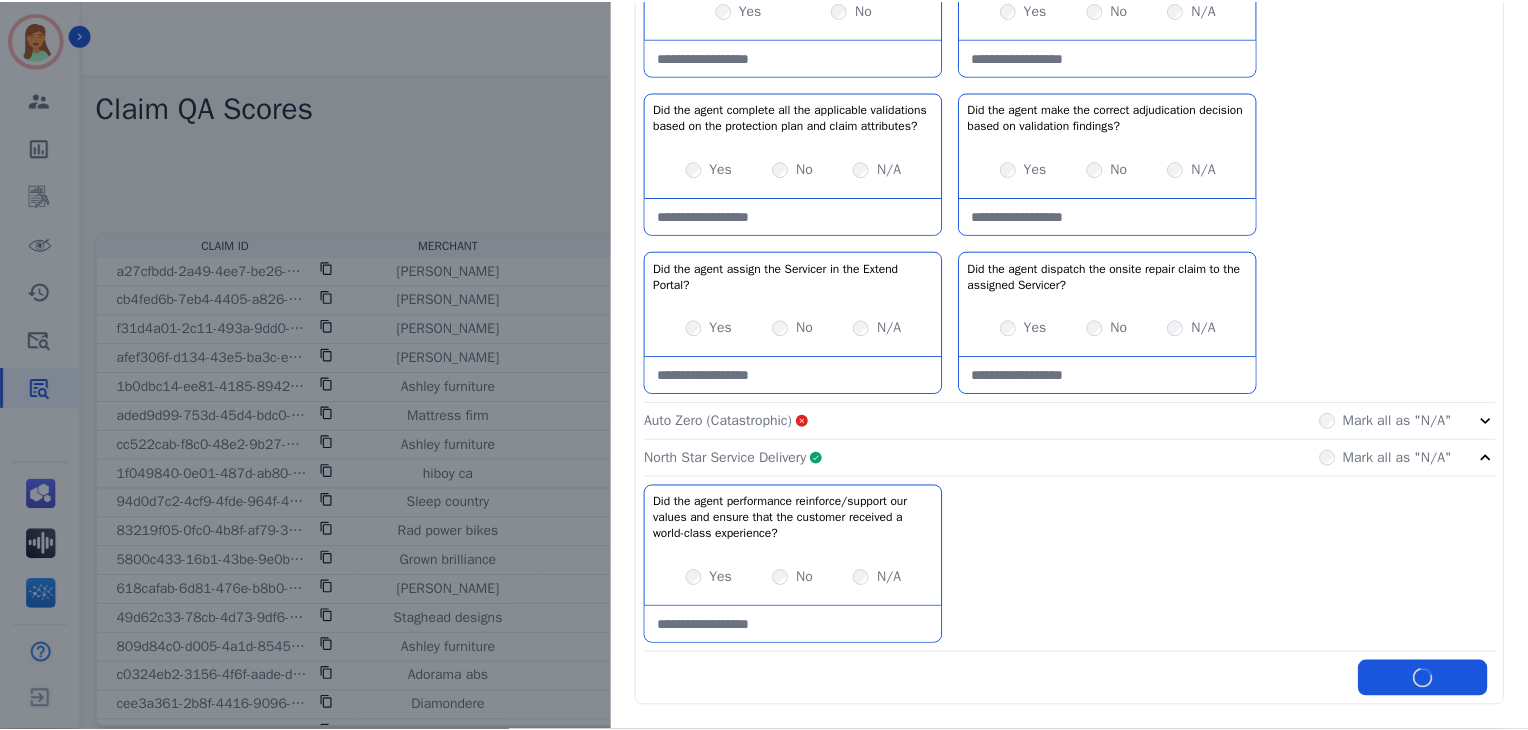 scroll, scrollTop: 1273, scrollLeft: 0, axis: vertical 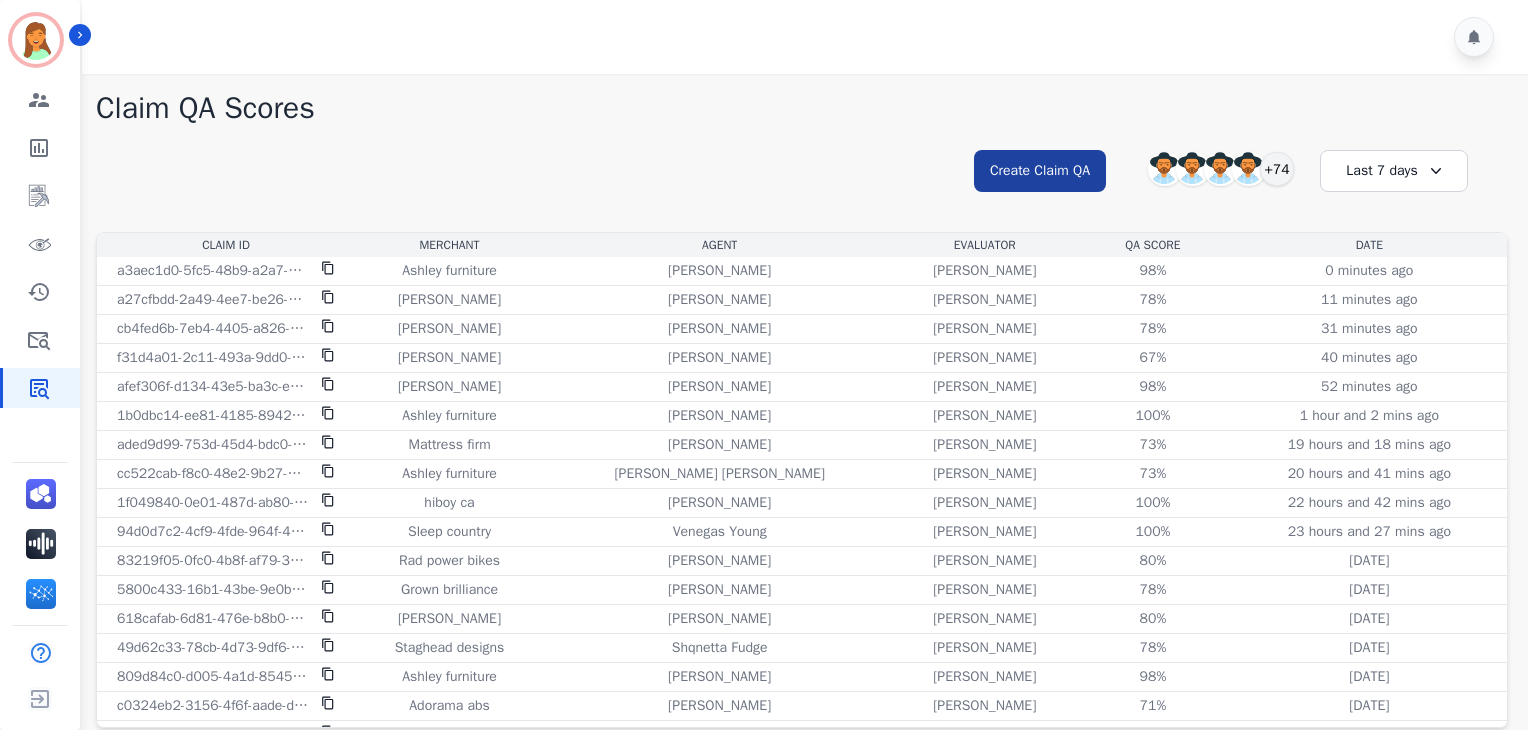 click on "**********" at bounding box center (802, 189) 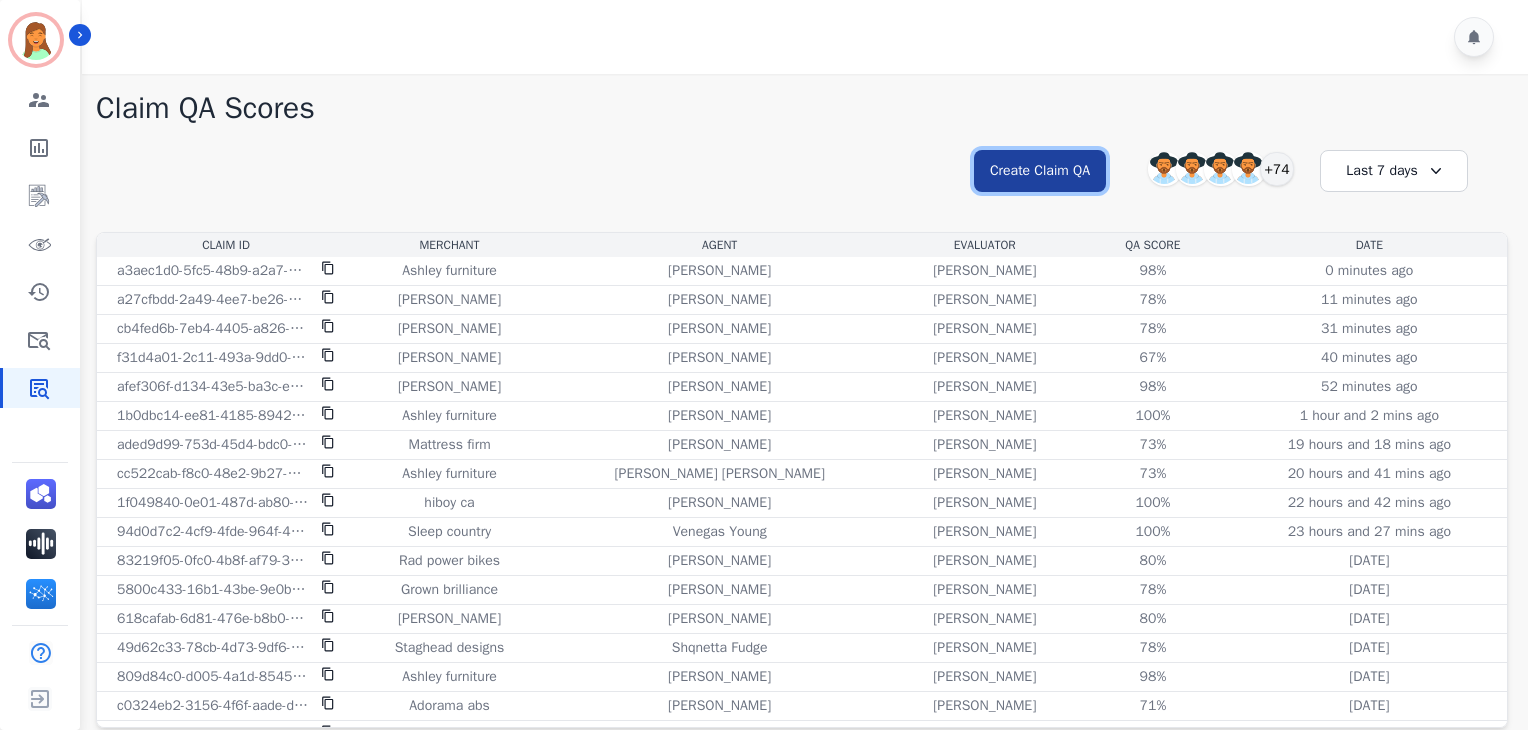 click on "Create Claim QA" at bounding box center [1040, 171] 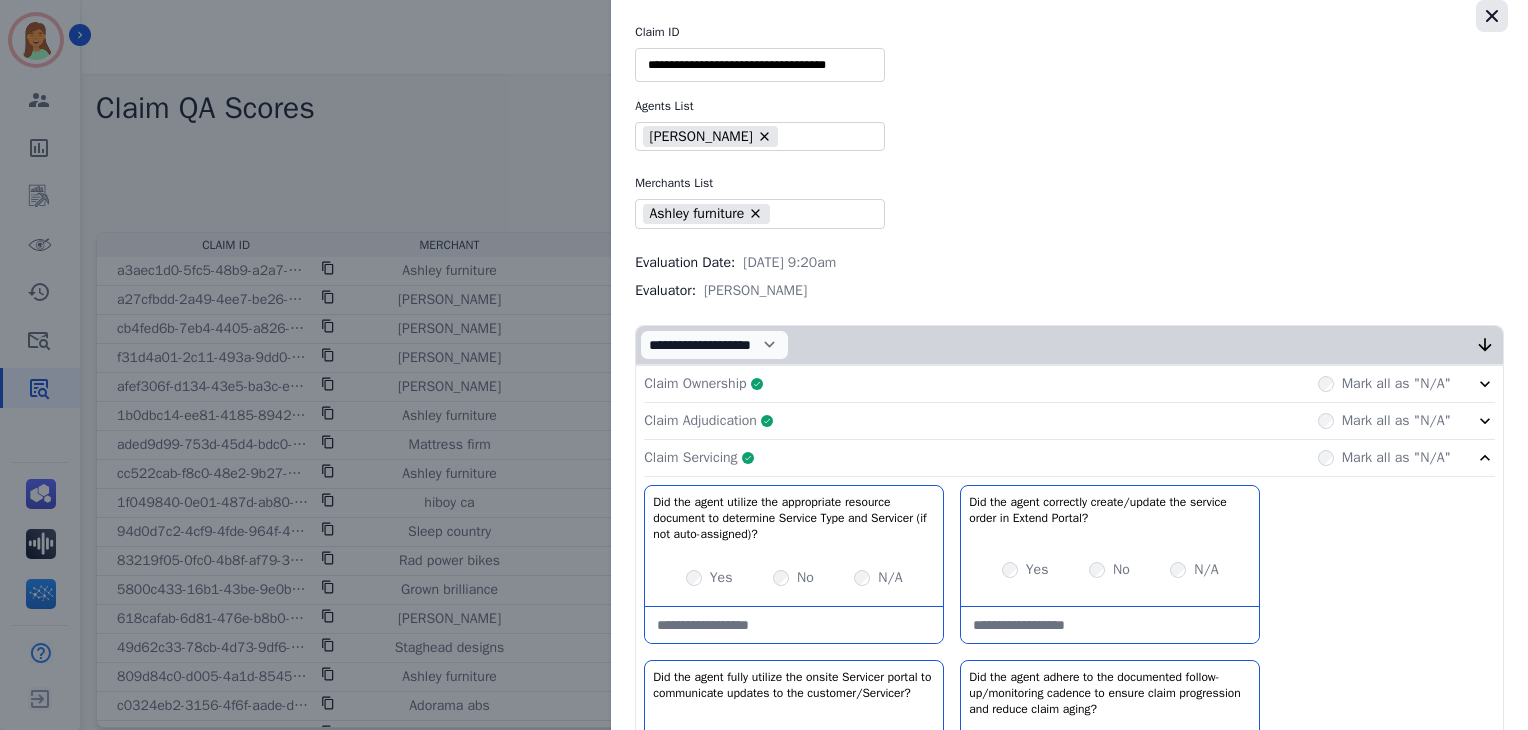 click on "**********" at bounding box center (1069, 941) 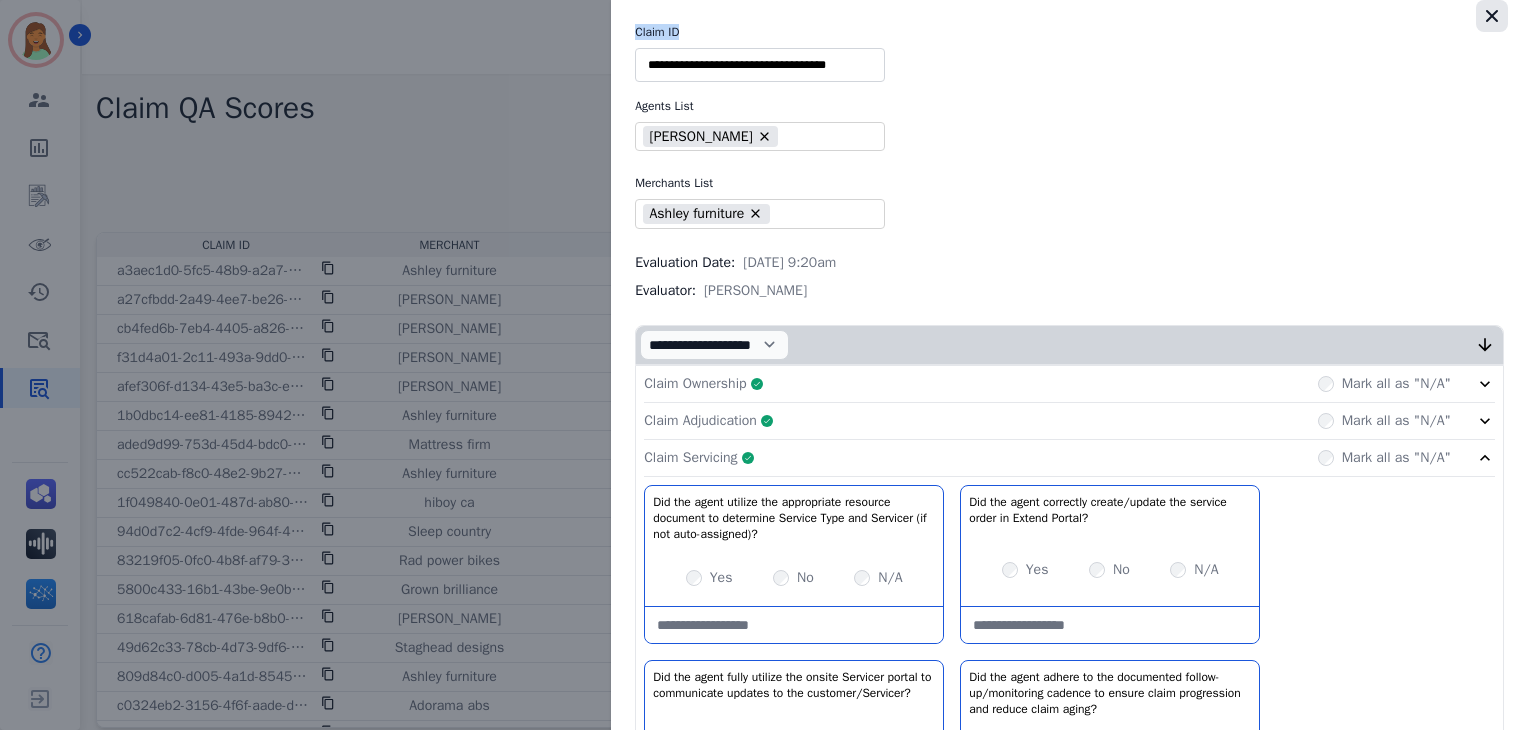 click 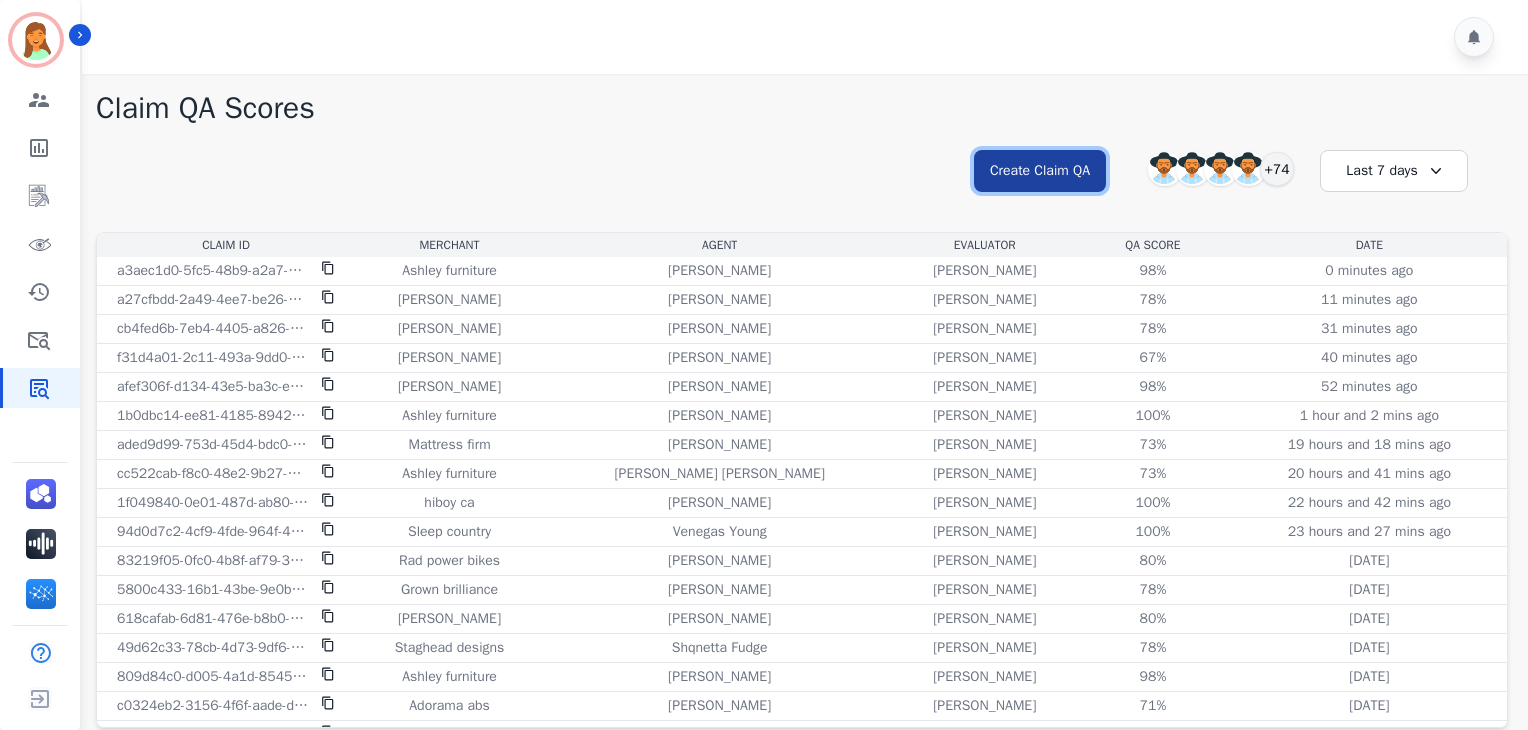 click on "Create Claim QA" at bounding box center [1040, 171] 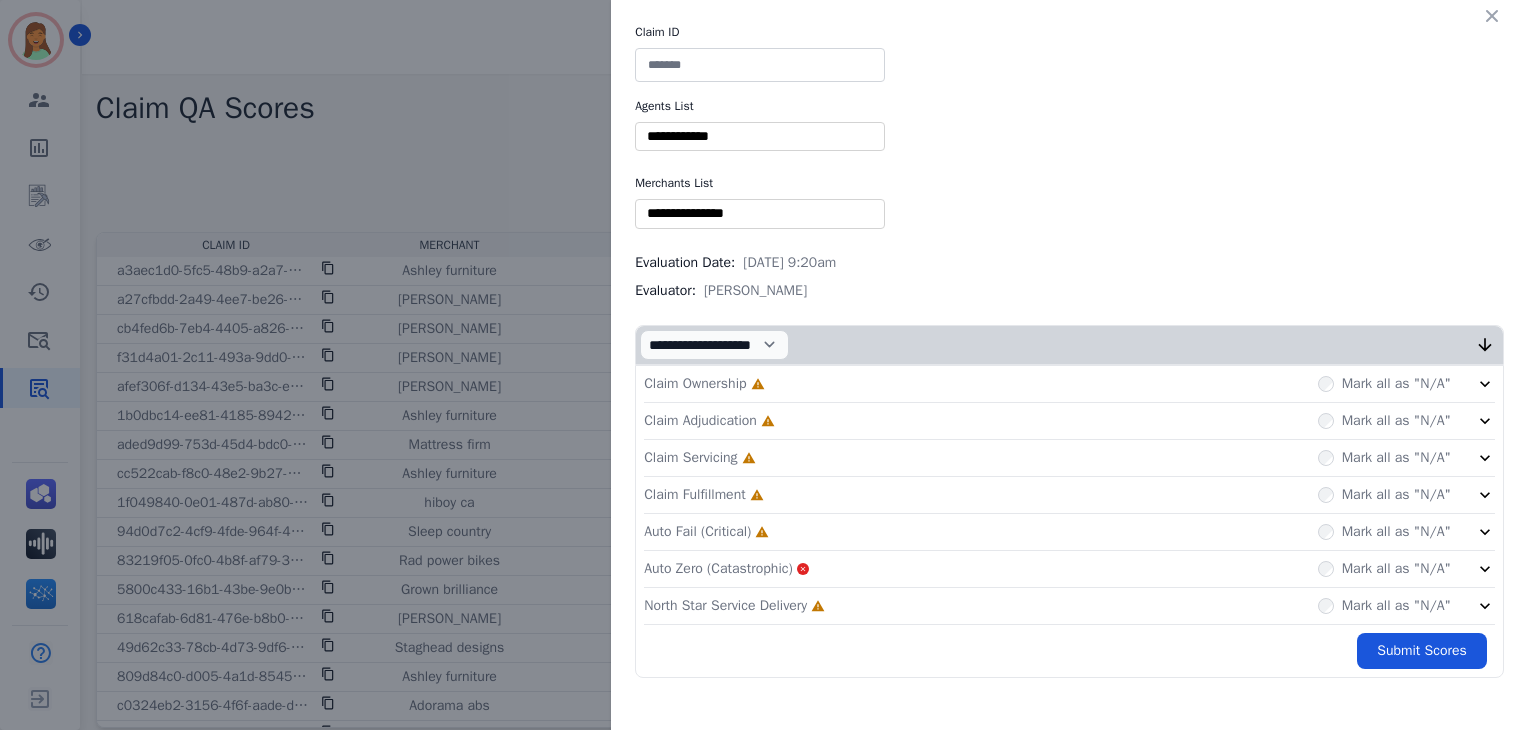 click at bounding box center (760, 65) 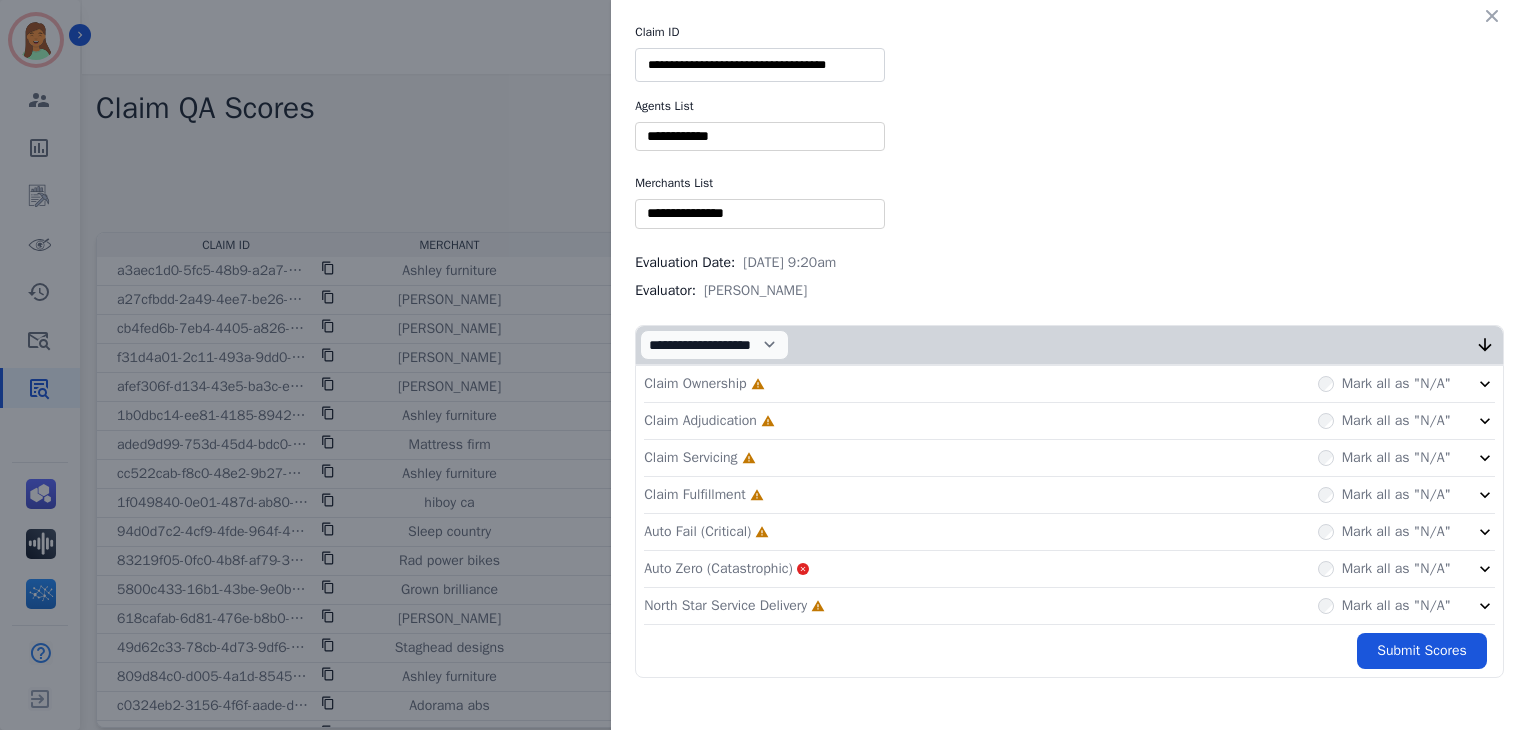 type on "**********" 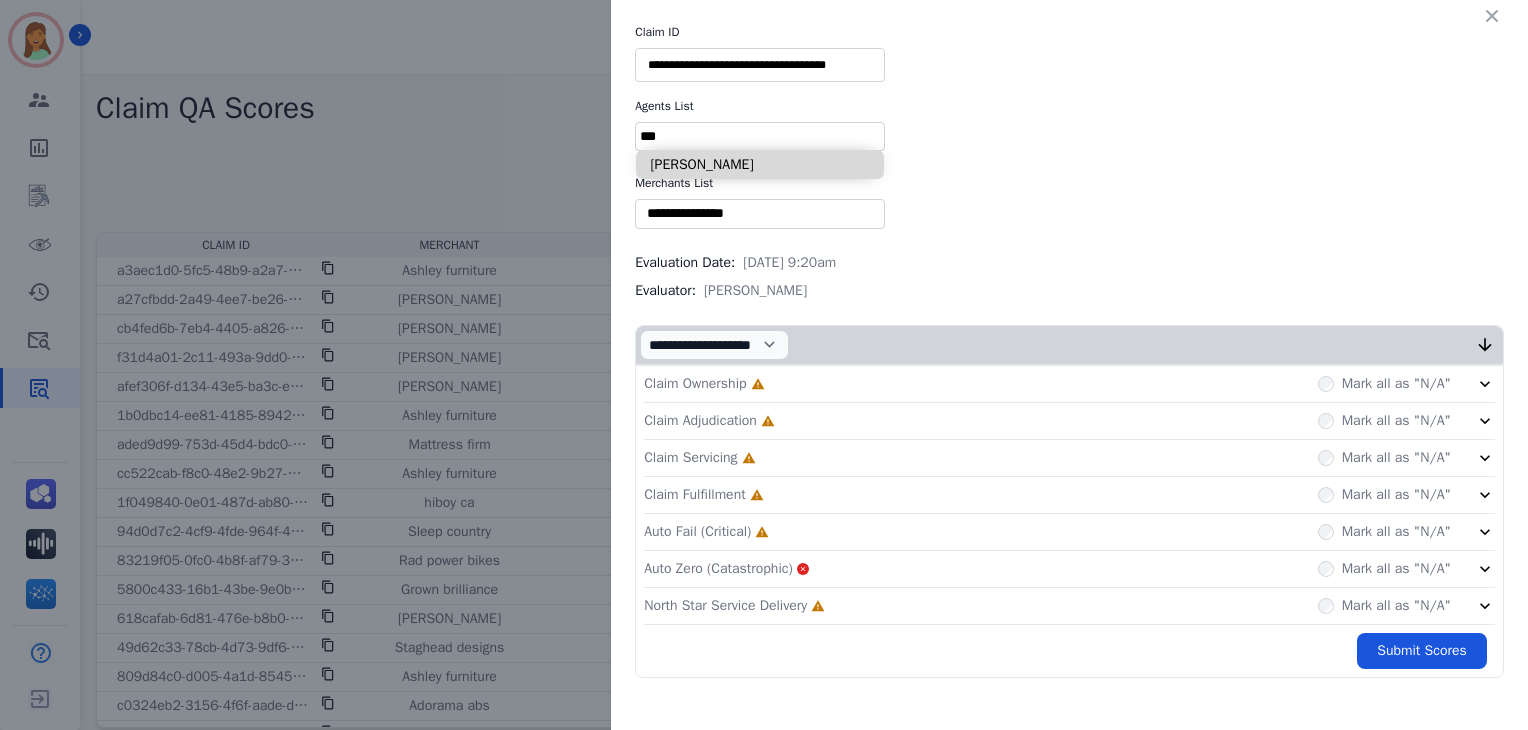 type on "***" 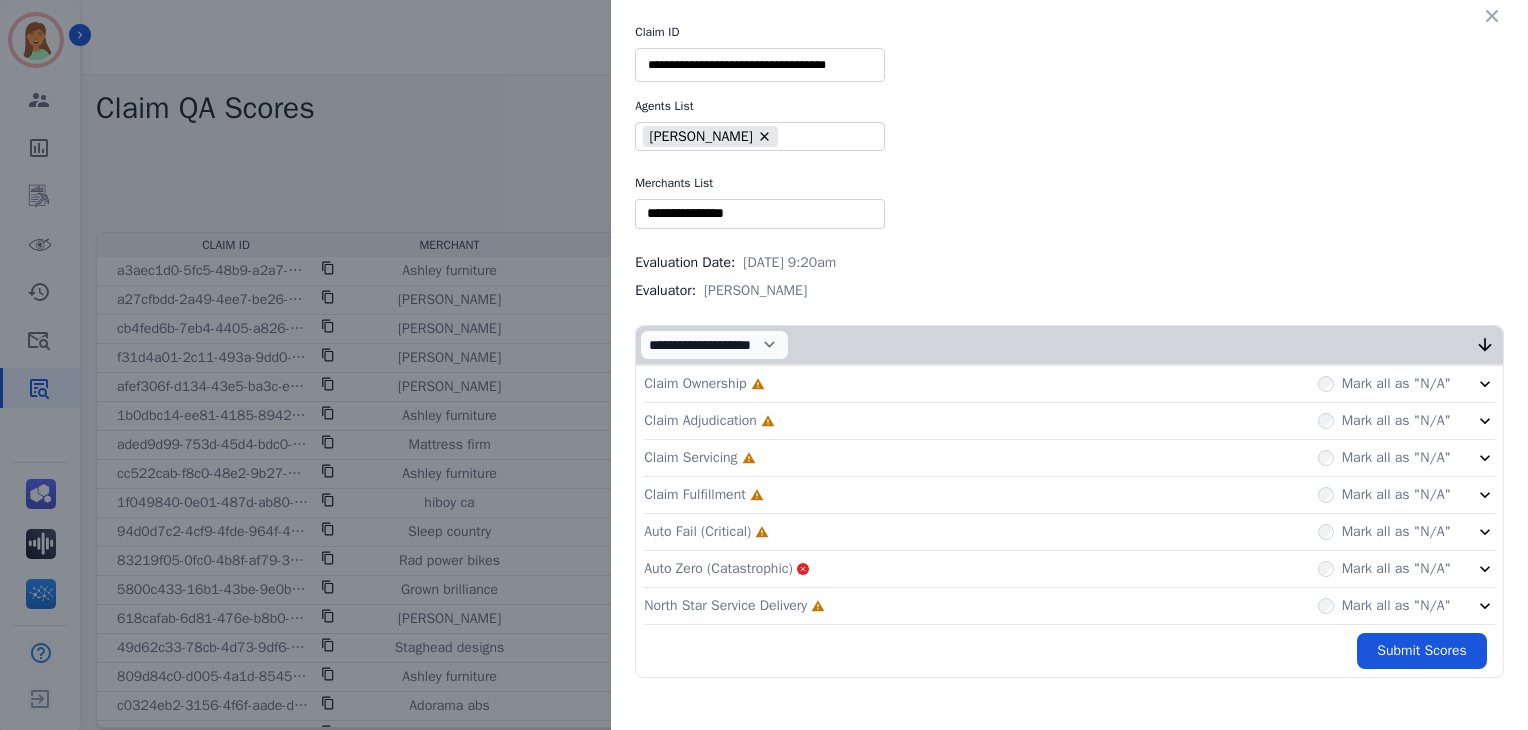 click at bounding box center (760, 213) 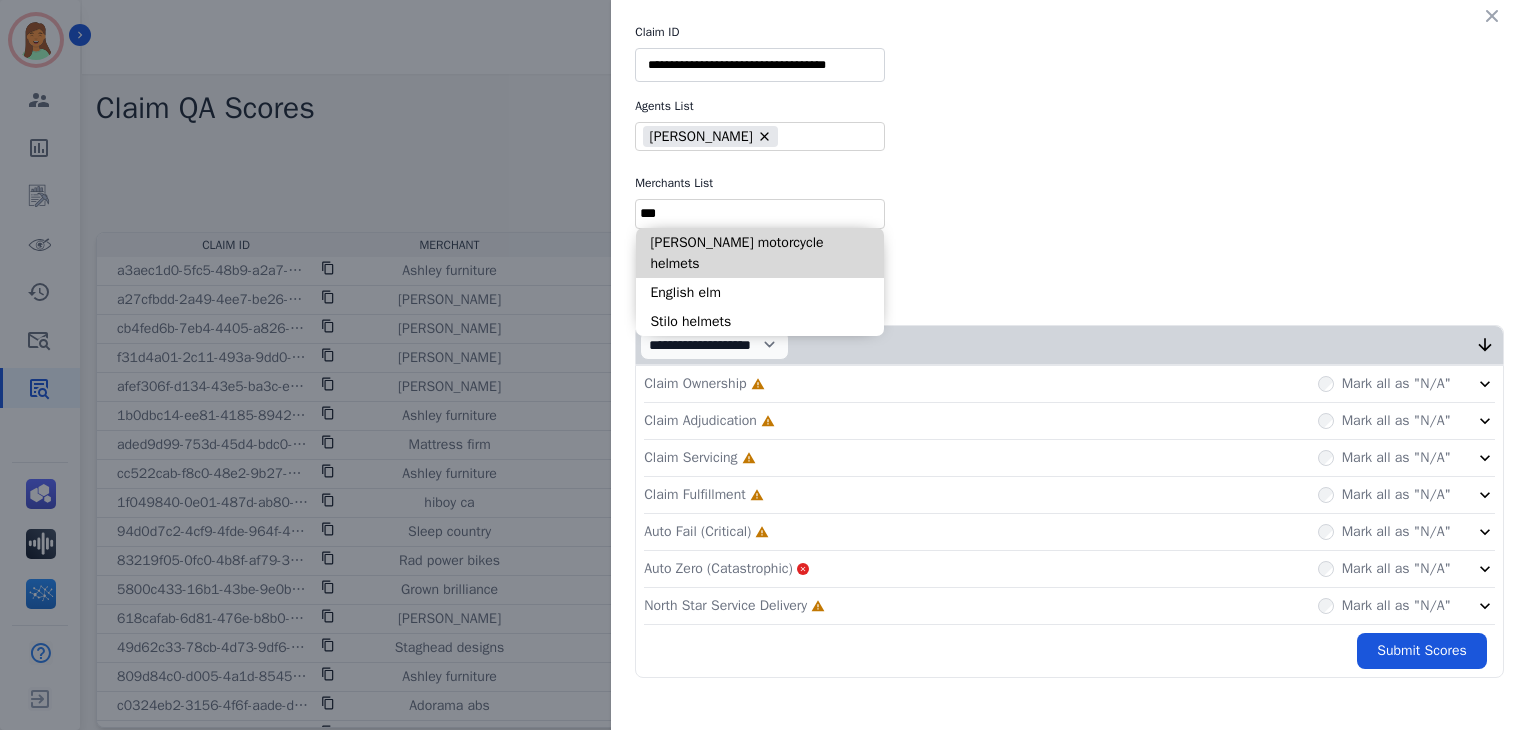 type on "***" 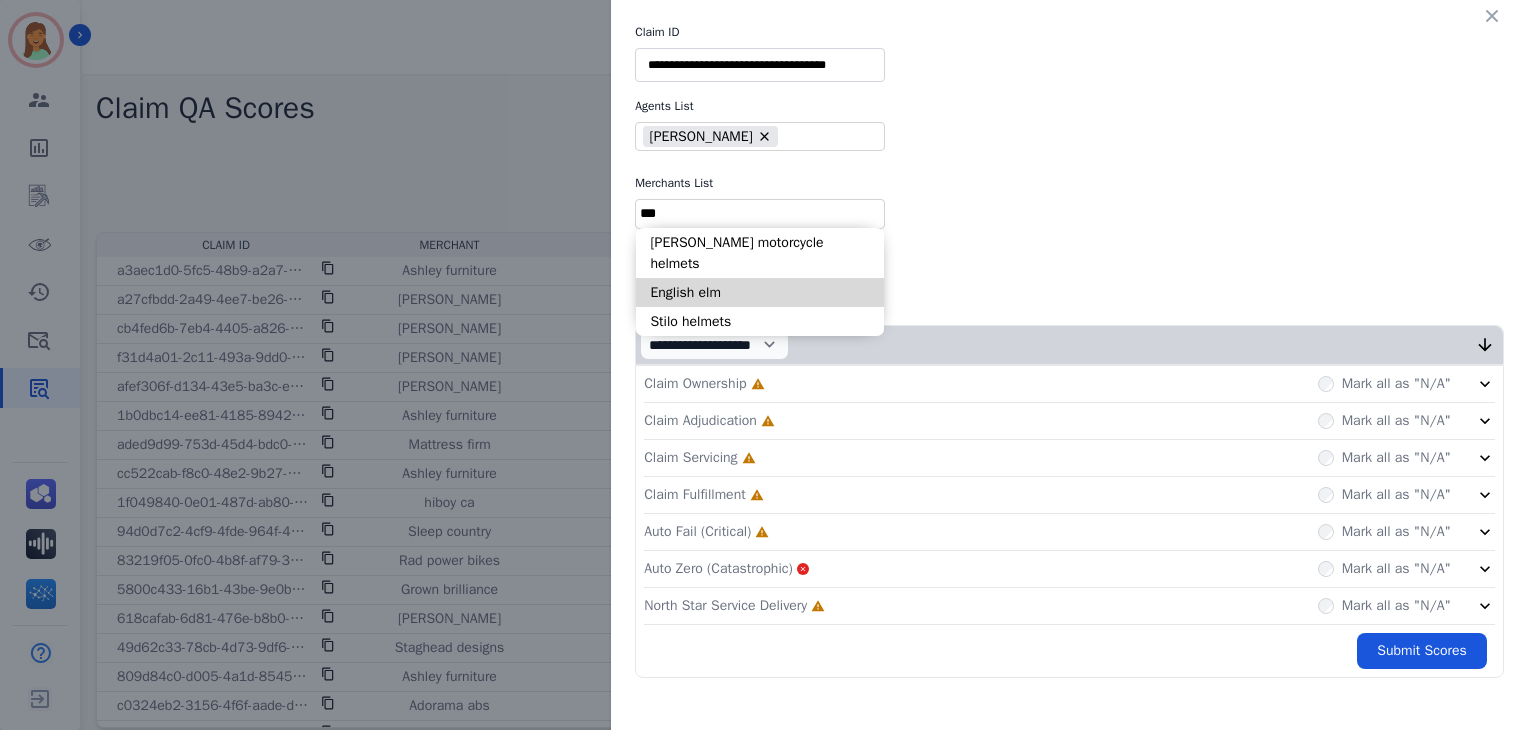 click on "English elm" at bounding box center [760, 292] 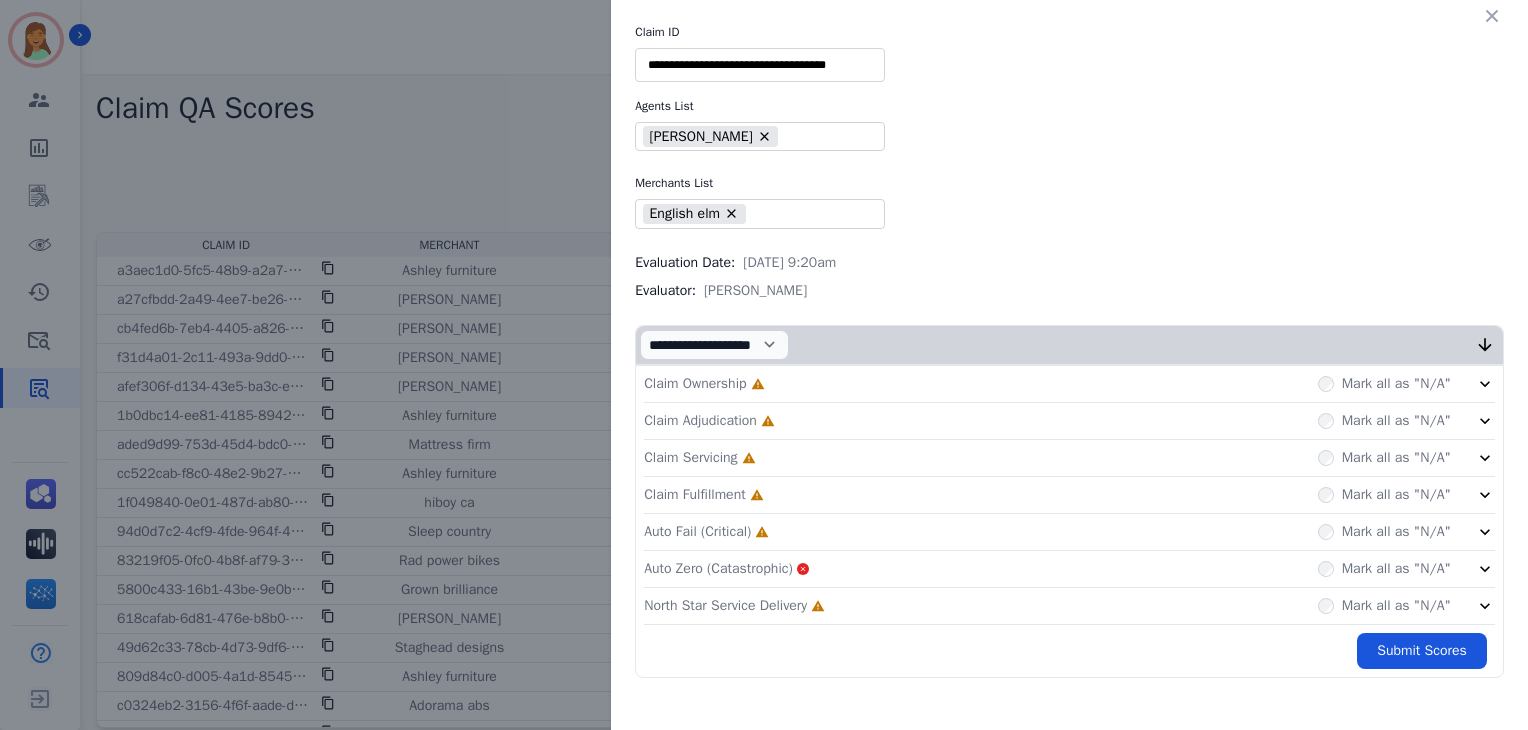 click on "North Star Service Delivery     Incomplete         Mark all as "N/A"" 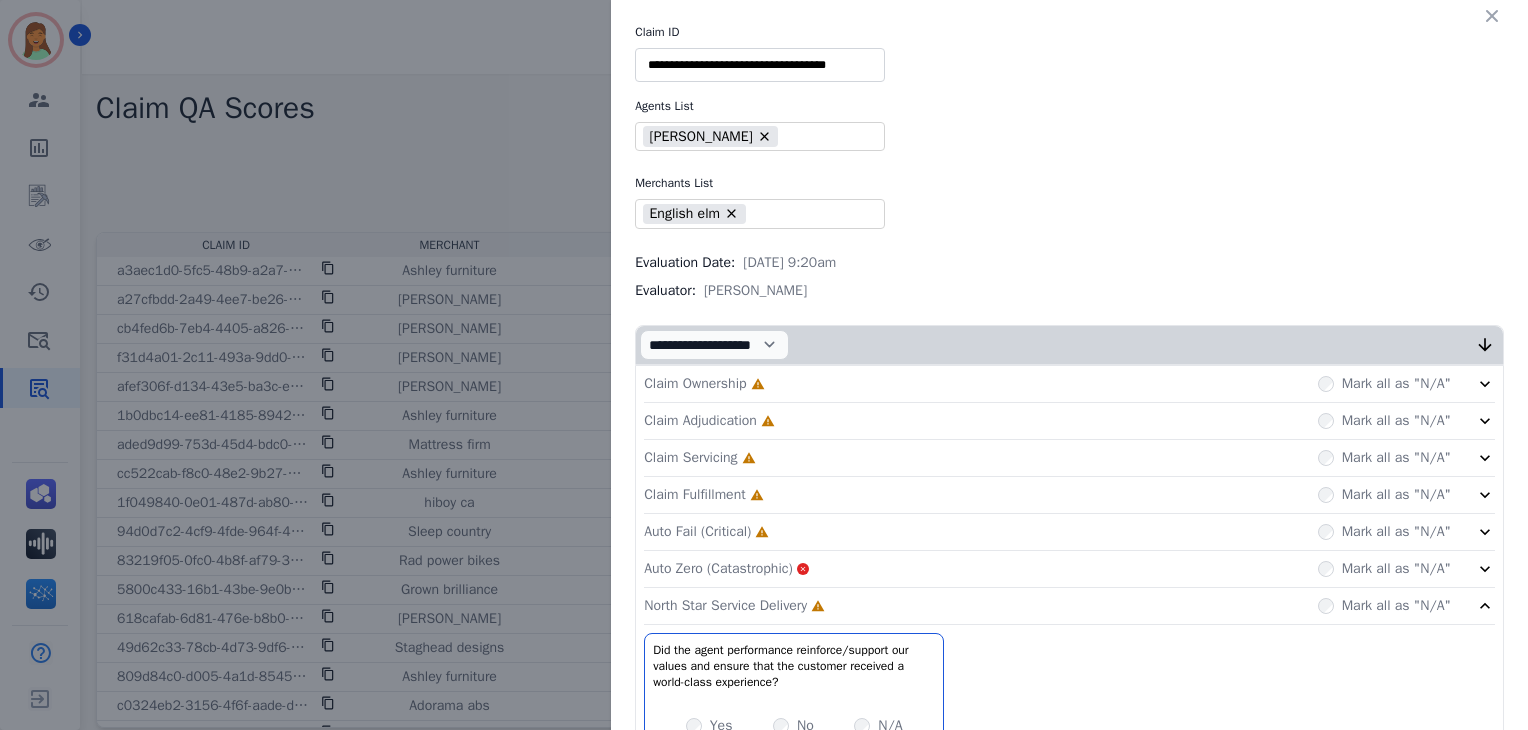 click on "Yes" at bounding box center (709, 726) 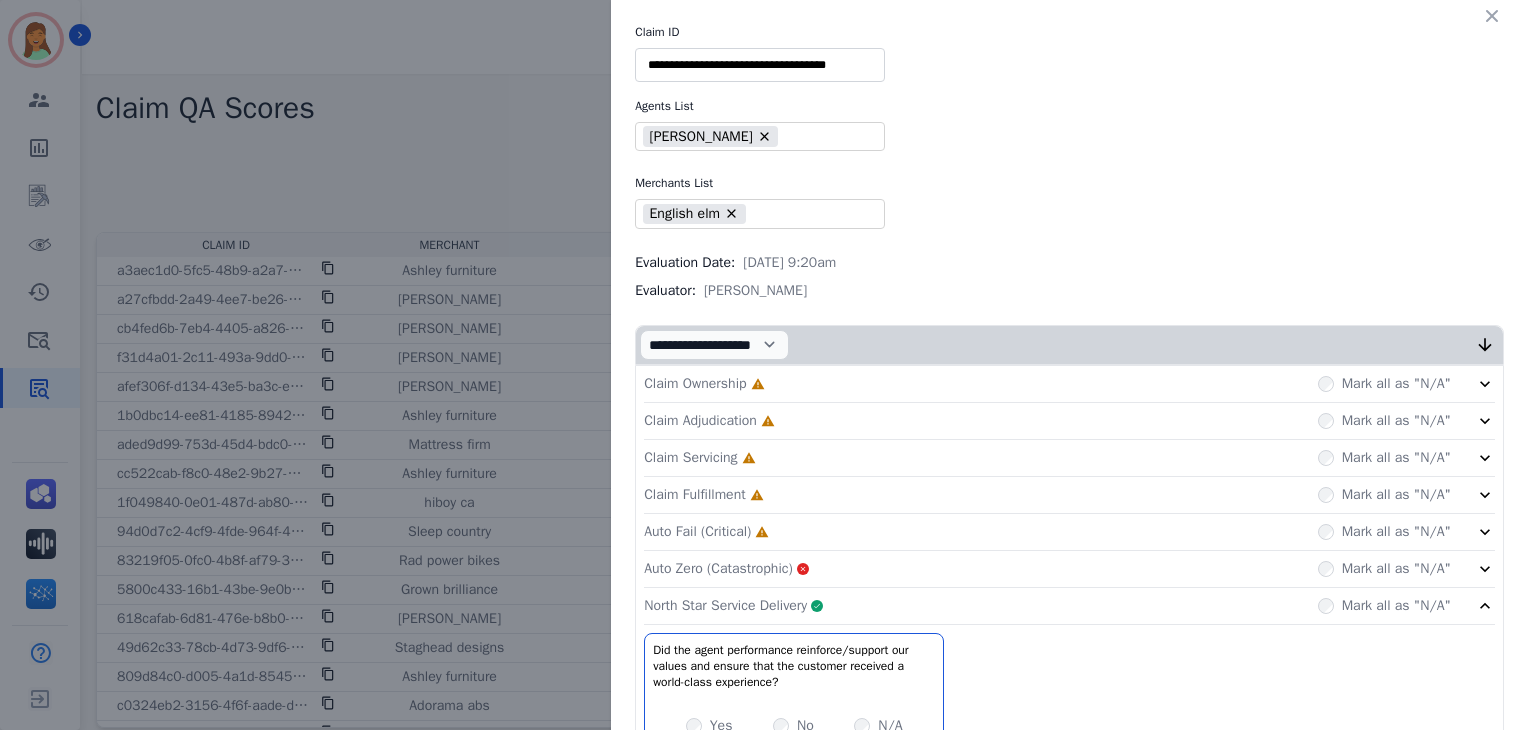 click 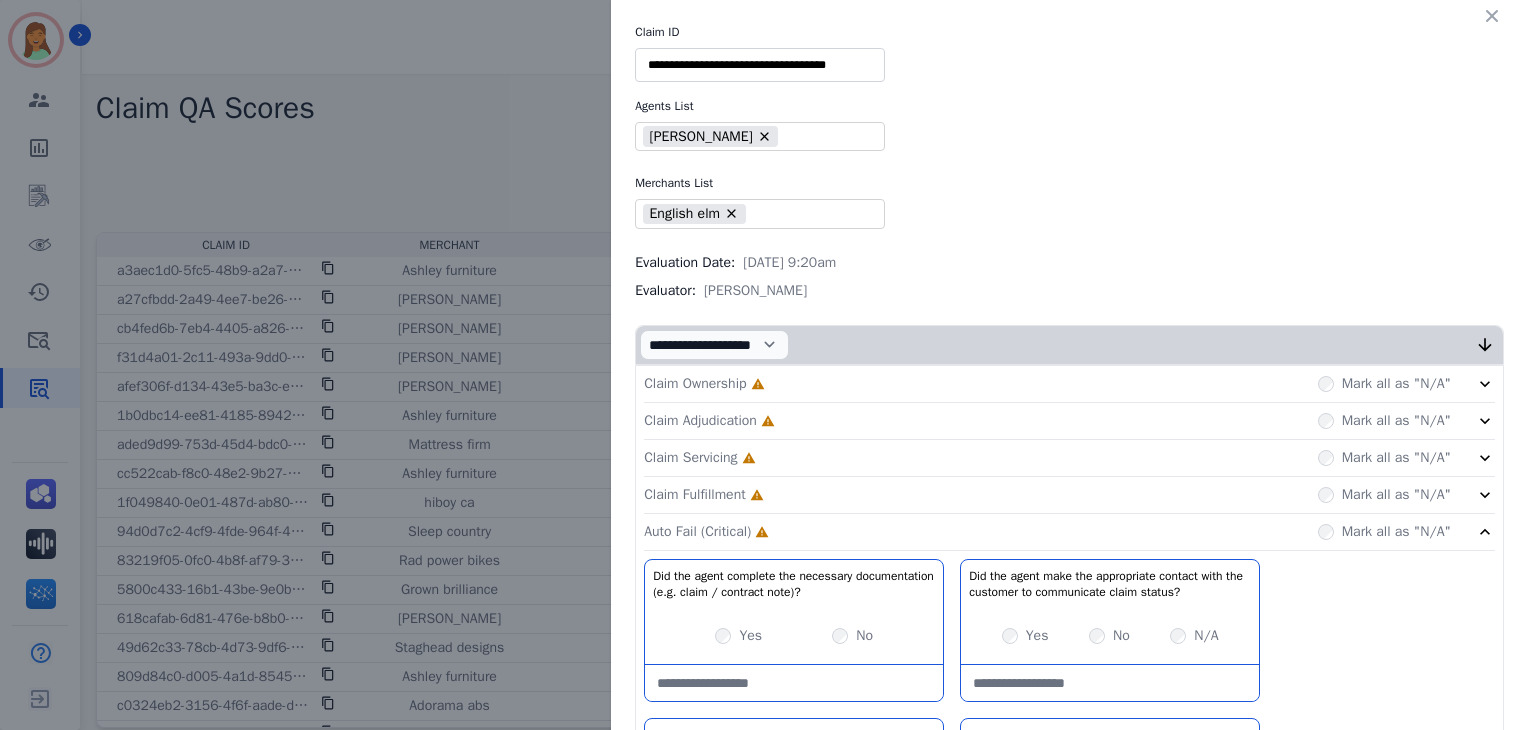 click 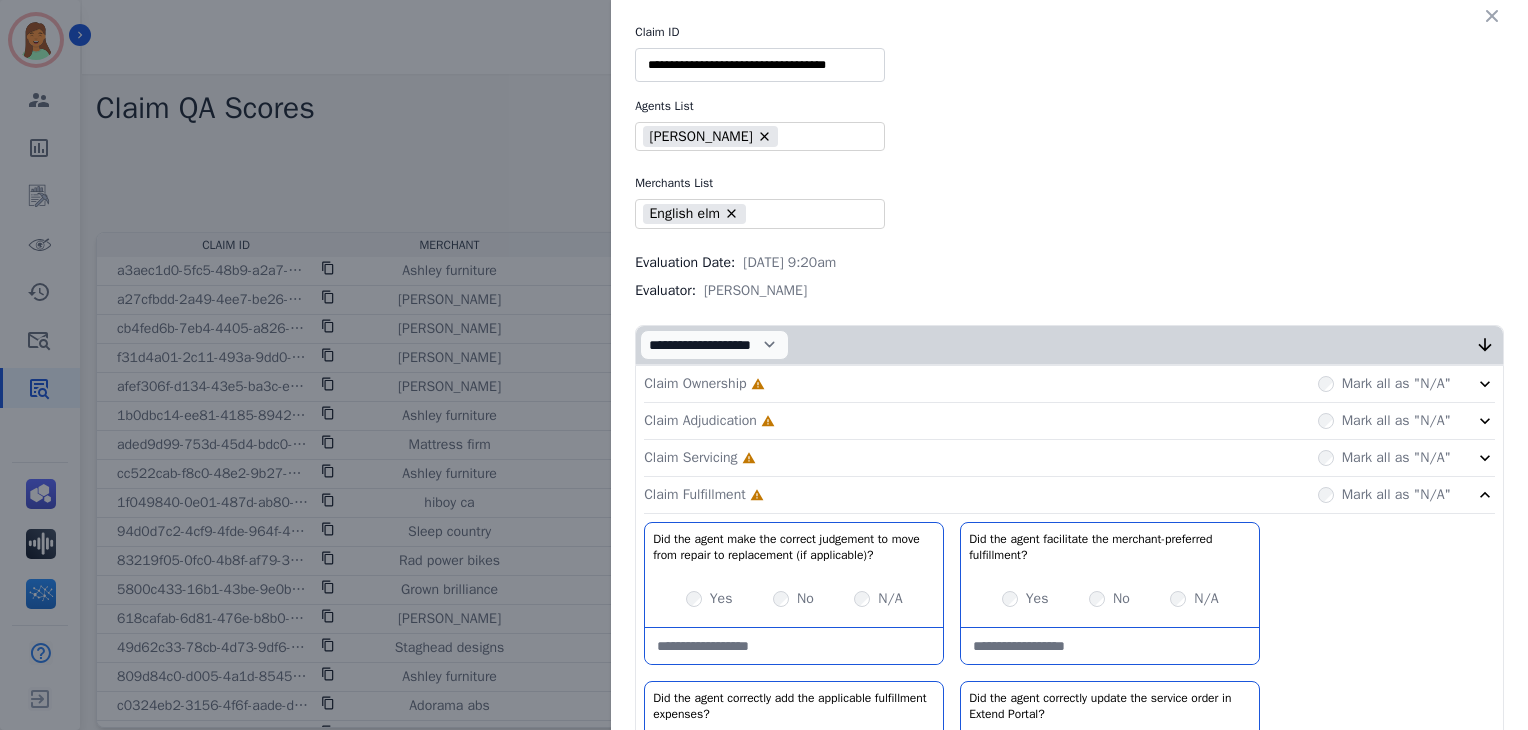 click on "Claim Servicing     Incomplete         Mark all as "N/A"" 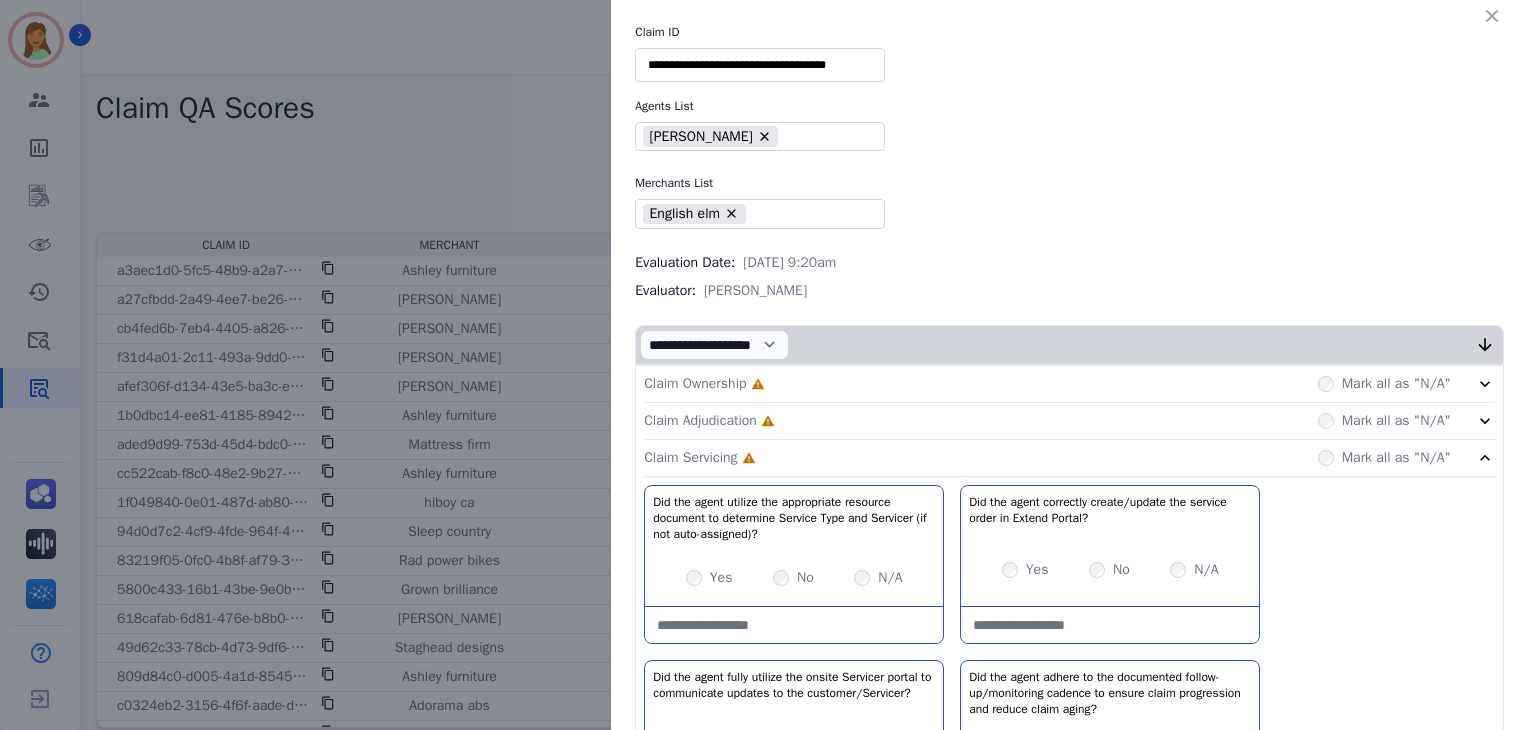 click 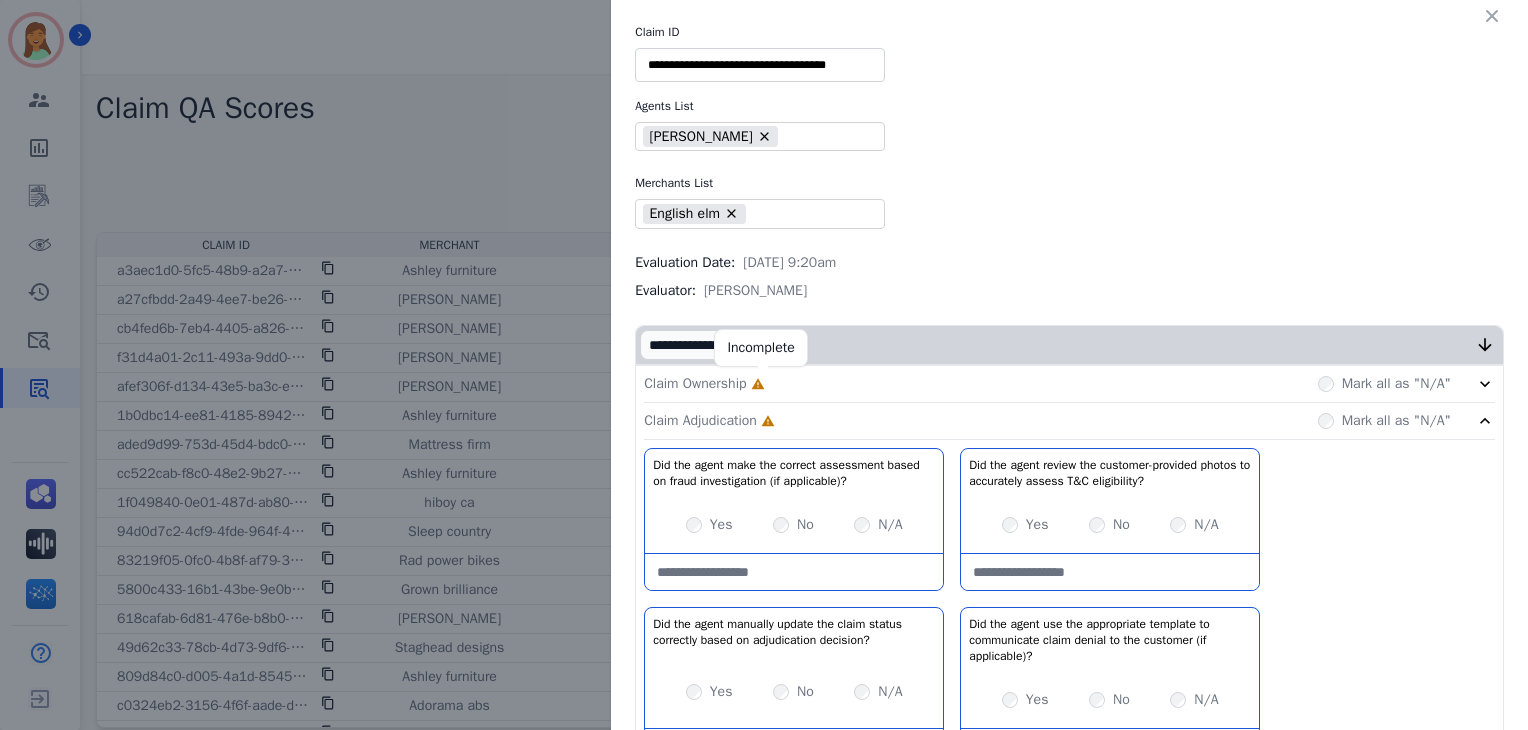 click on "Claim Ownership     Incomplete         Mark all as "N/A"" at bounding box center [1069, 384] 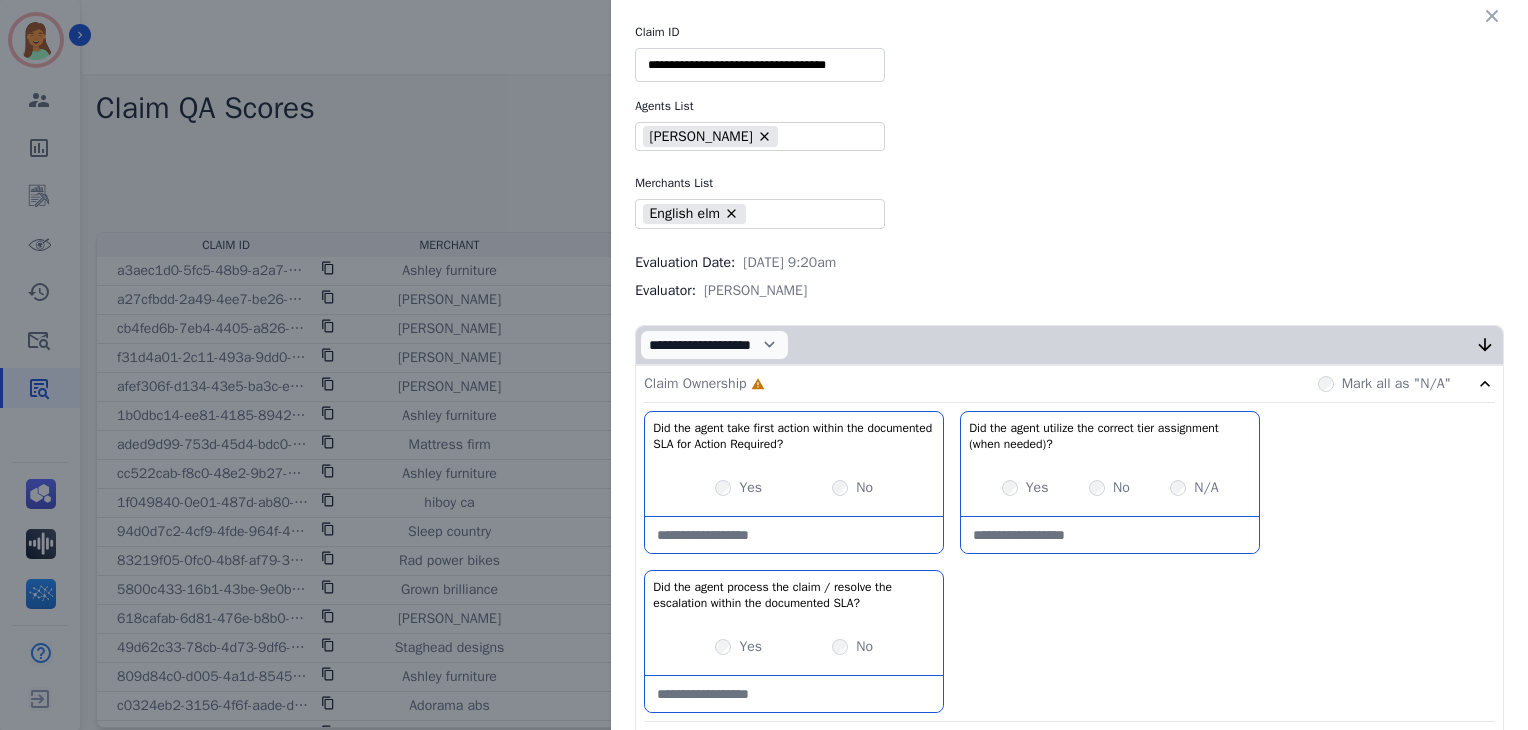 drag, startPoint x: 722, startPoint y: 465, endPoint x: 721, endPoint y: 479, distance: 14.035668 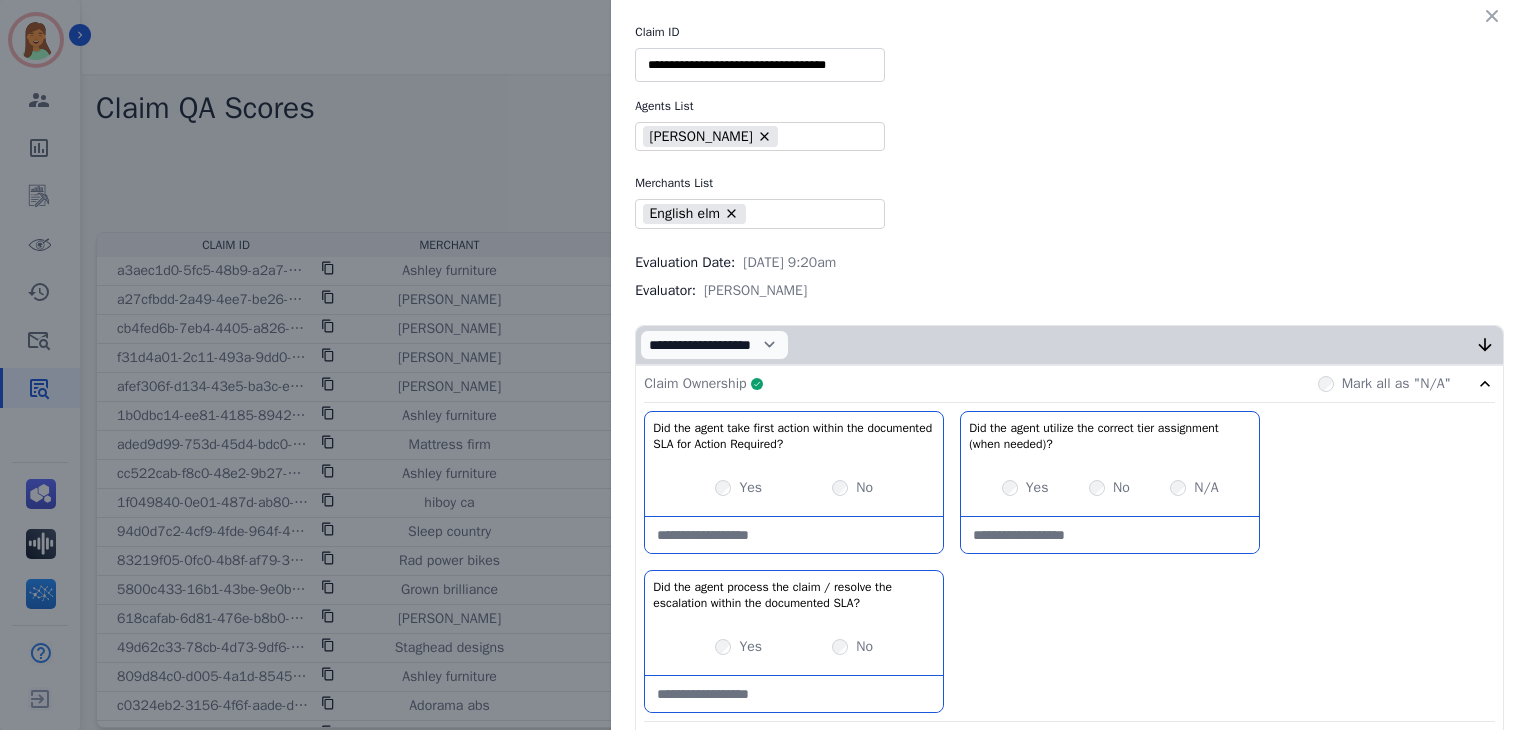 click on "Claim Ownership     Complete         Mark all as "N/A"" at bounding box center [1069, 384] 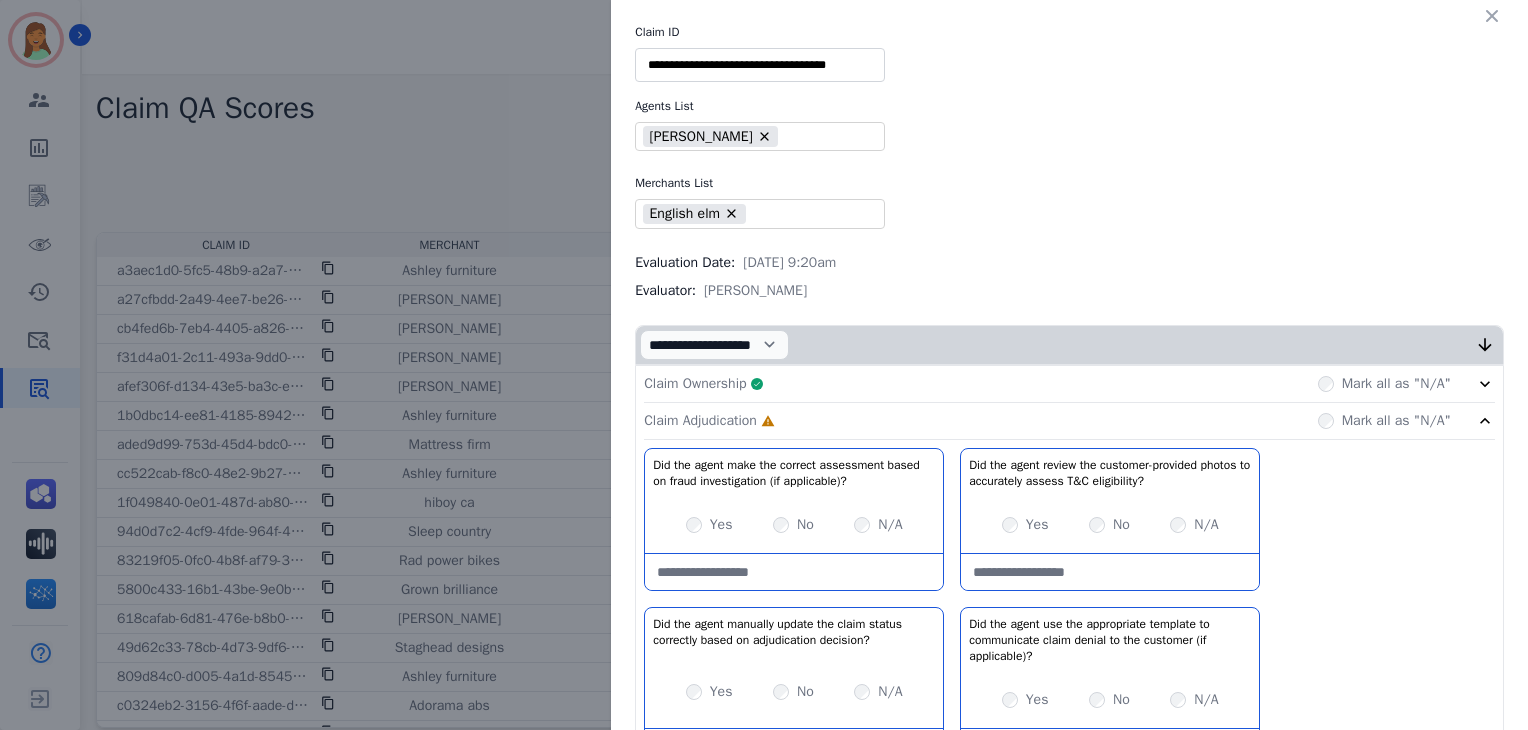 scroll, scrollTop: 133, scrollLeft: 0, axis: vertical 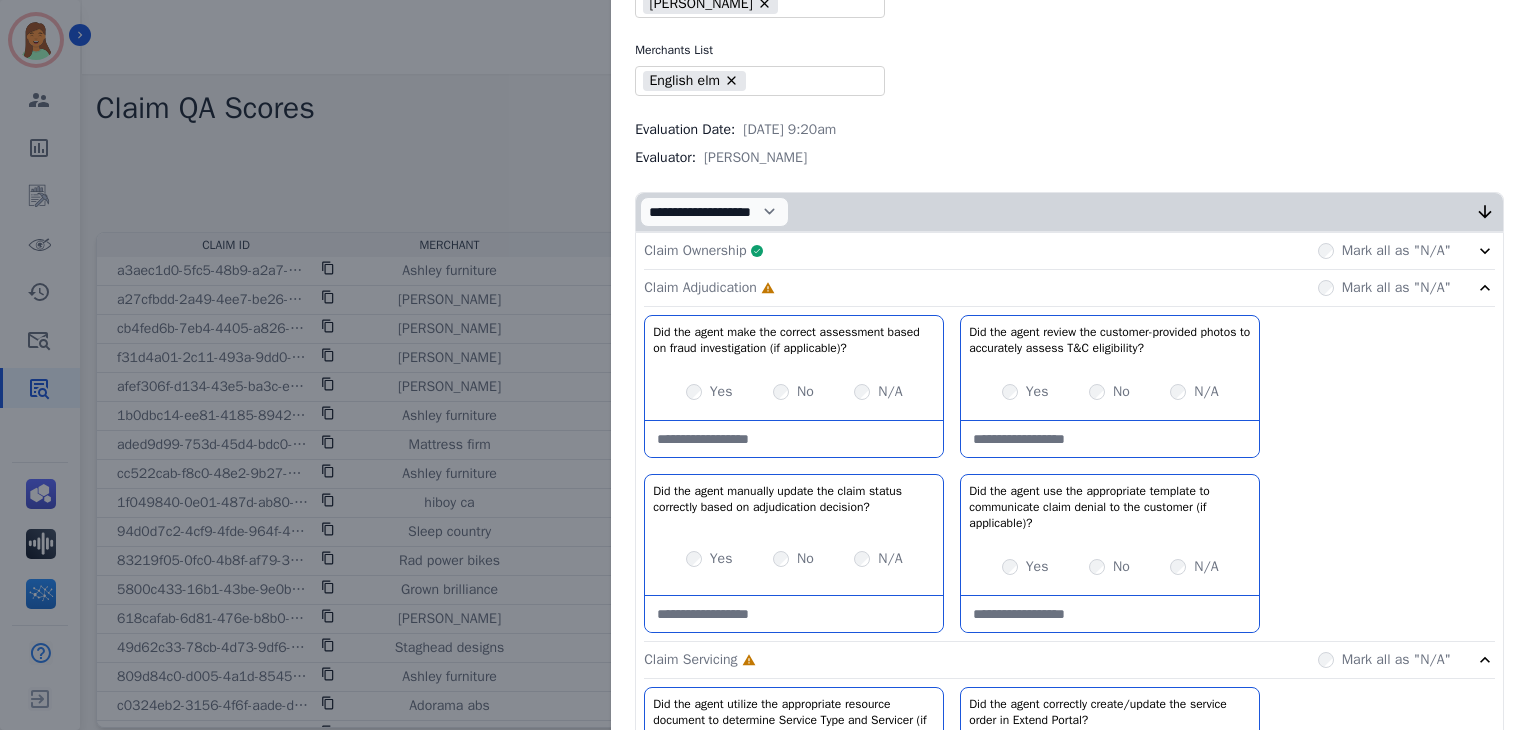 drag, startPoint x: 800, startPoint y: 441, endPoint x: 775, endPoint y: 451, distance: 26.925823 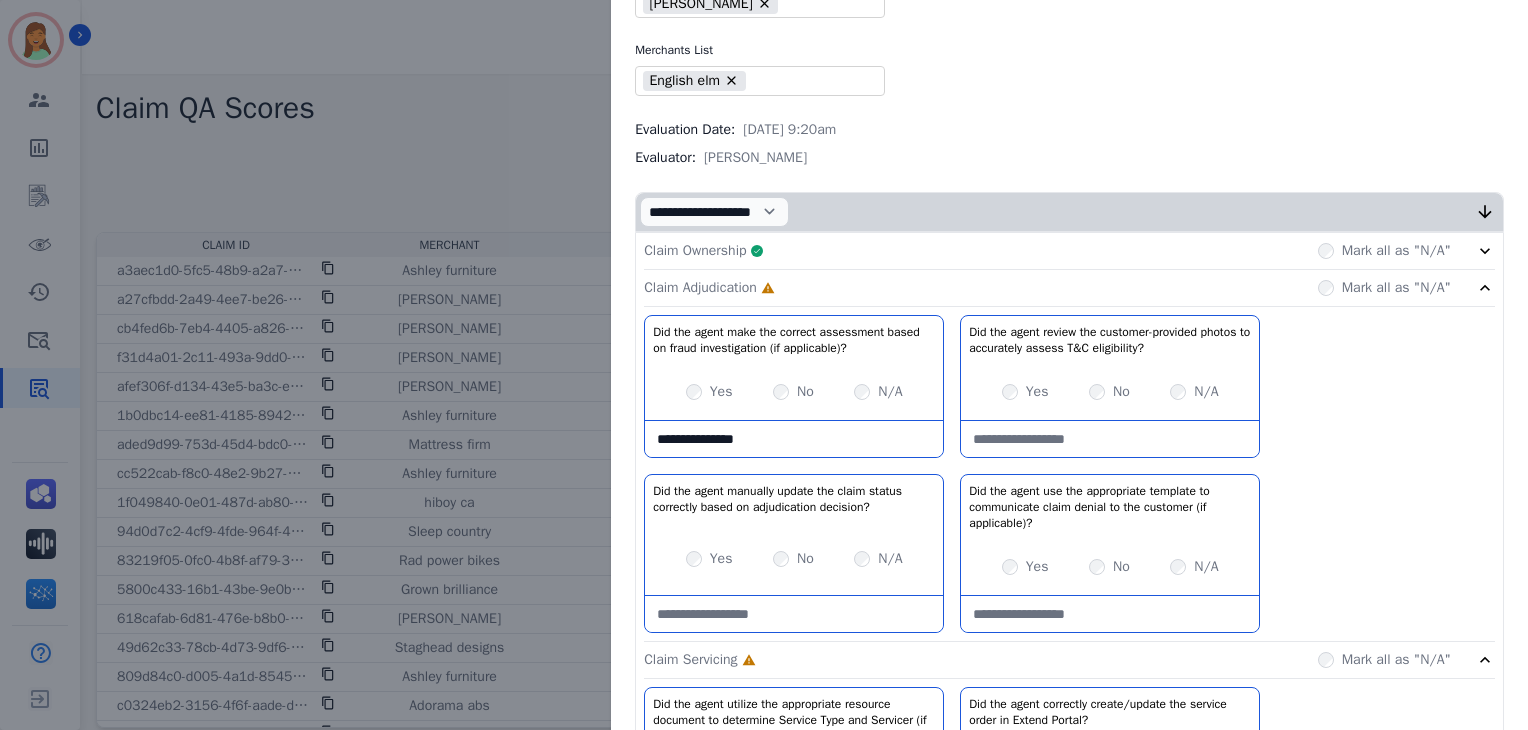 type on "**********" 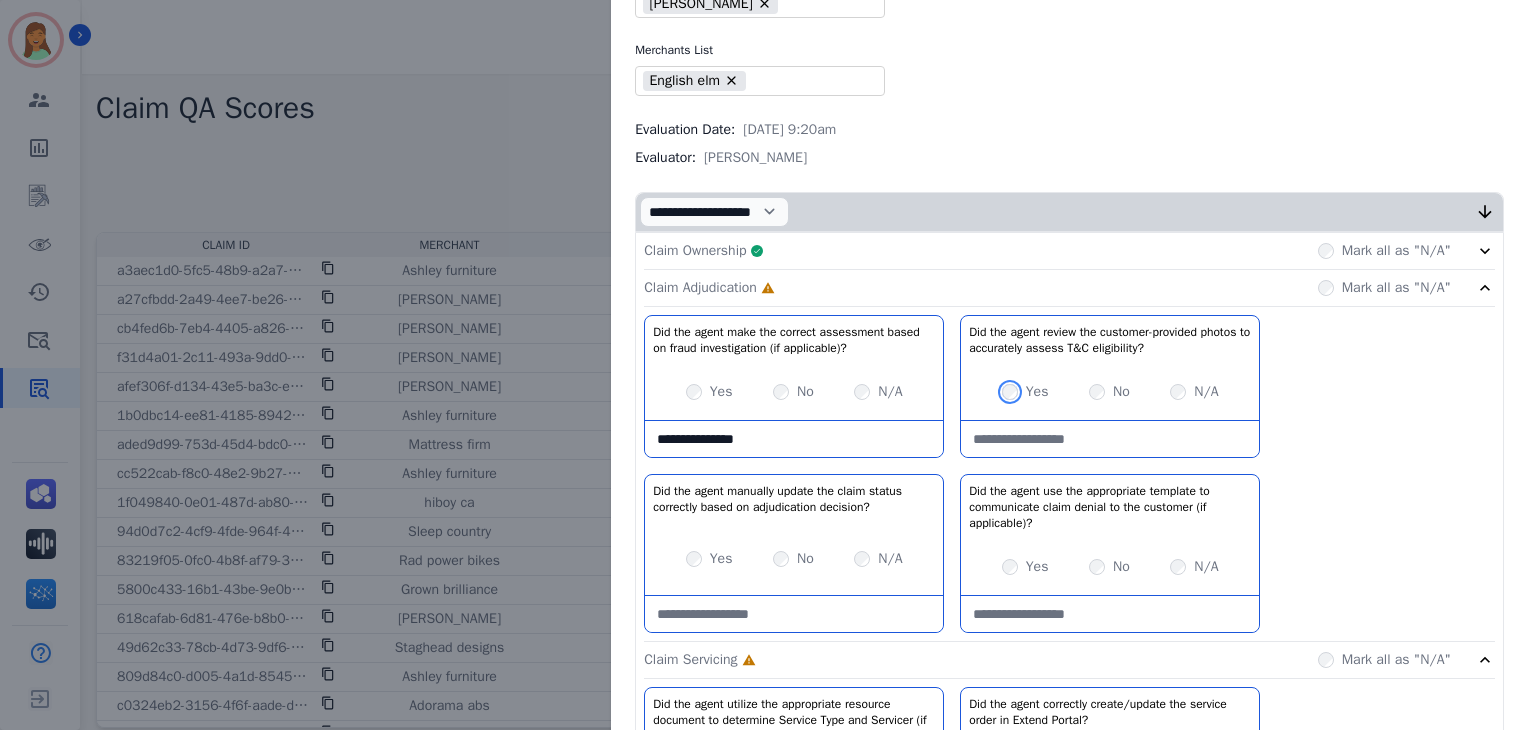 scroll, scrollTop: 266, scrollLeft: 0, axis: vertical 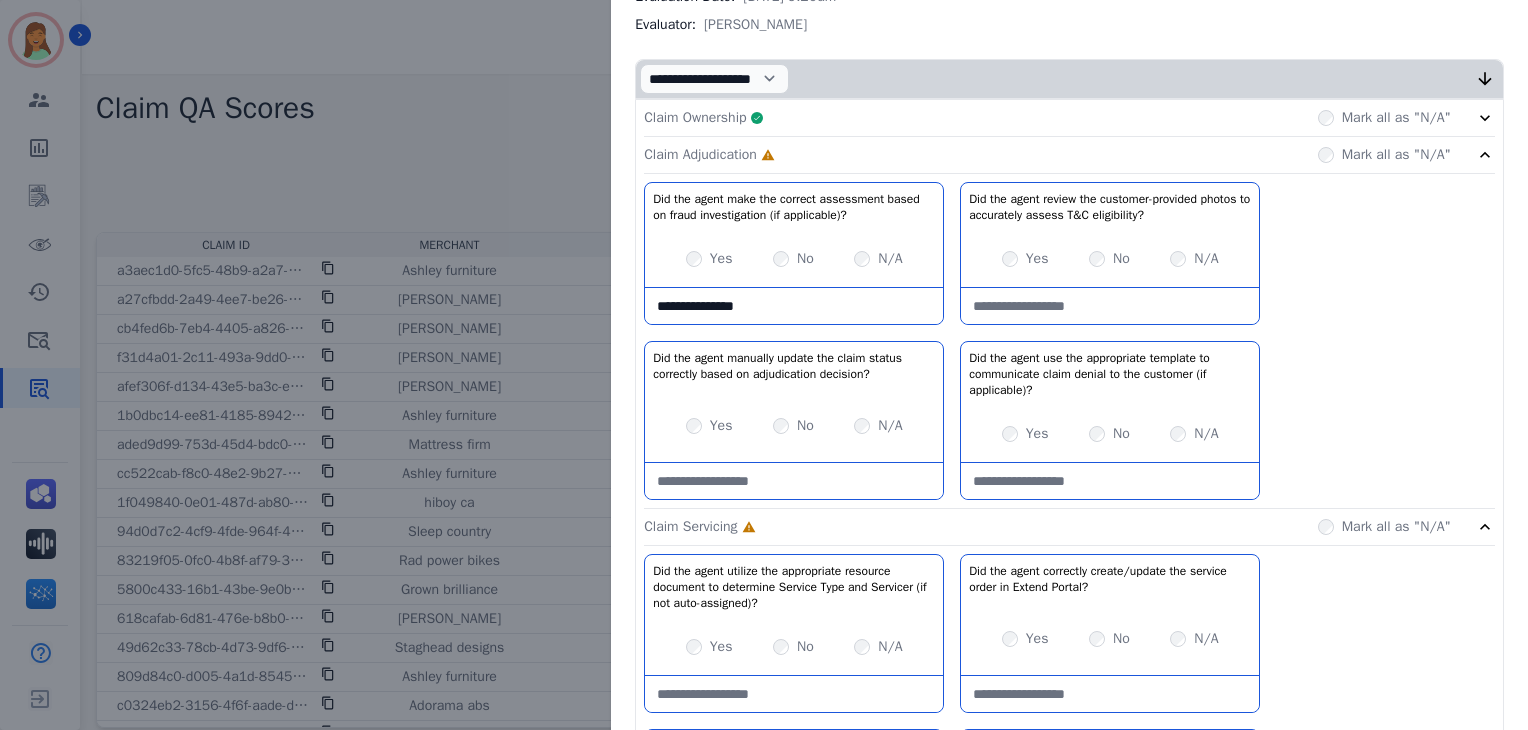 click on "Yes" at bounding box center (1025, 434) 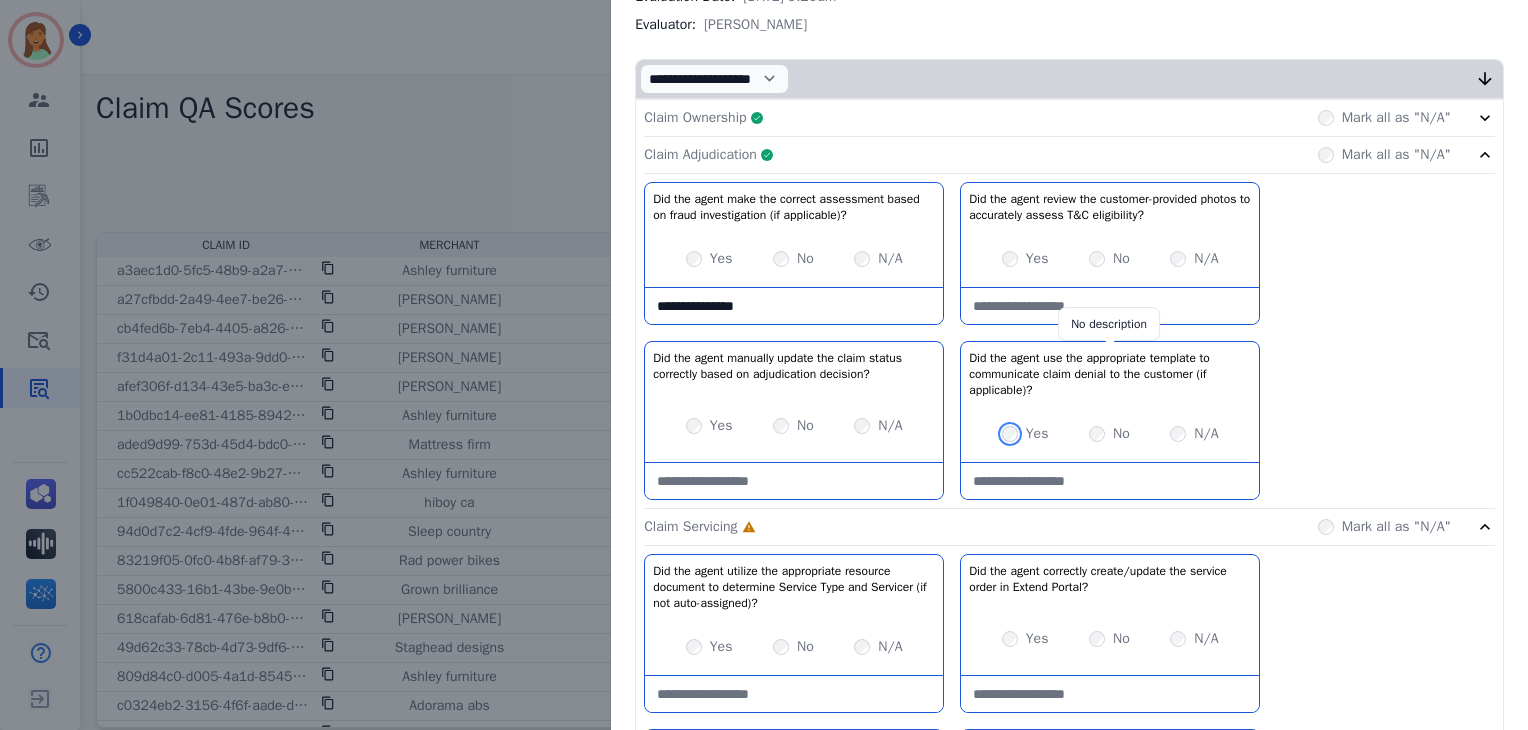 scroll, scrollTop: 400, scrollLeft: 0, axis: vertical 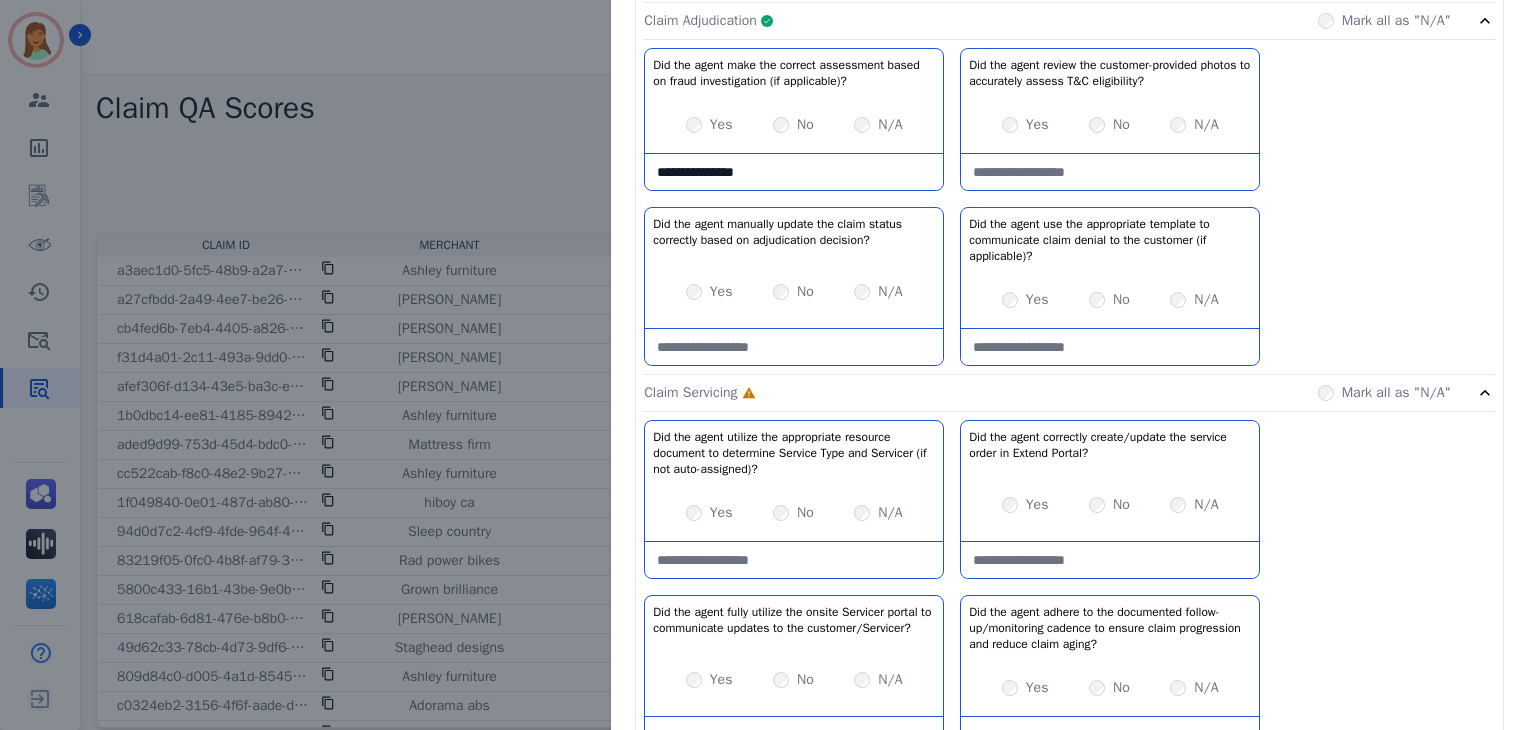 click on "Claim Adjudication     Complete         Mark all as "N/A"" 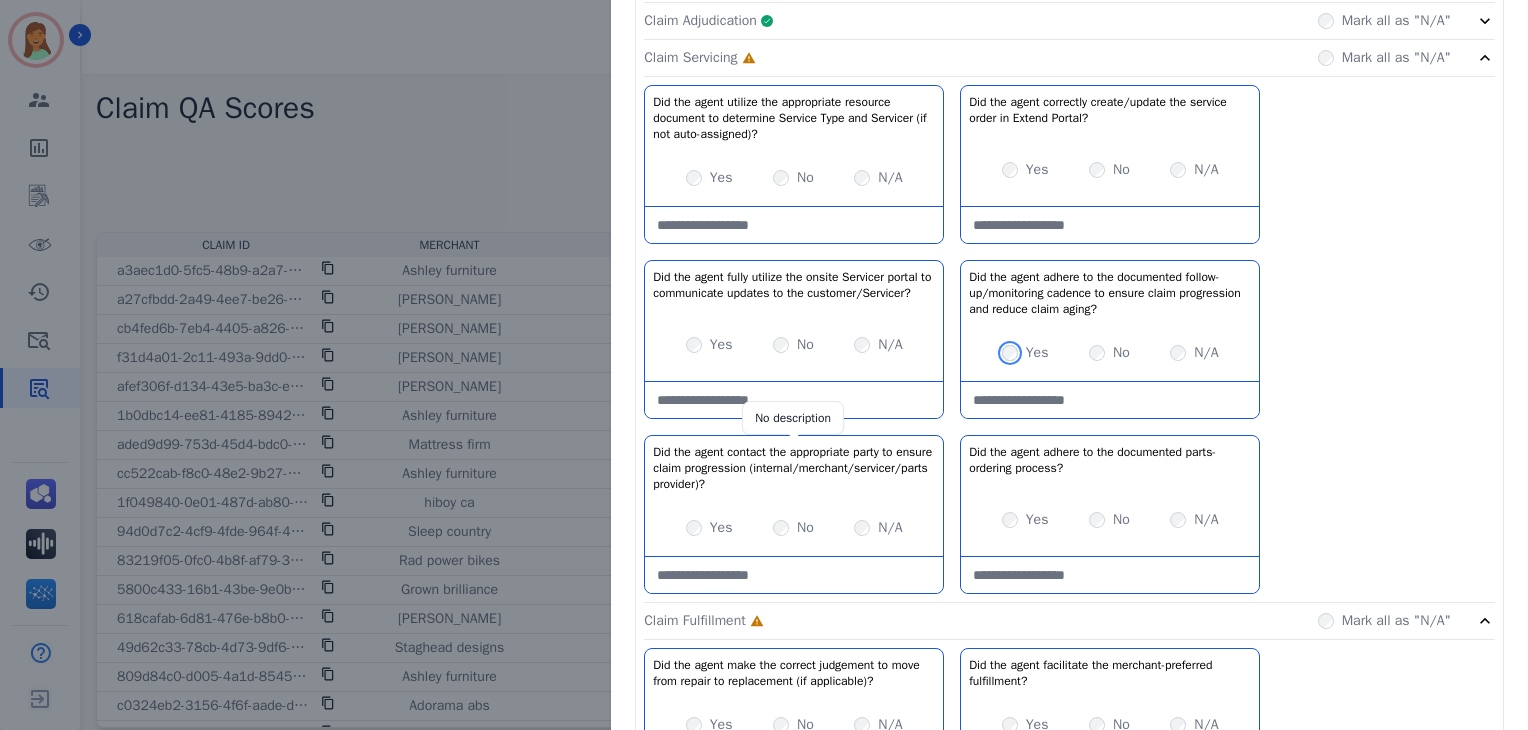 scroll, scrollTop: 533, scrollLeft: 0, axis: vertical 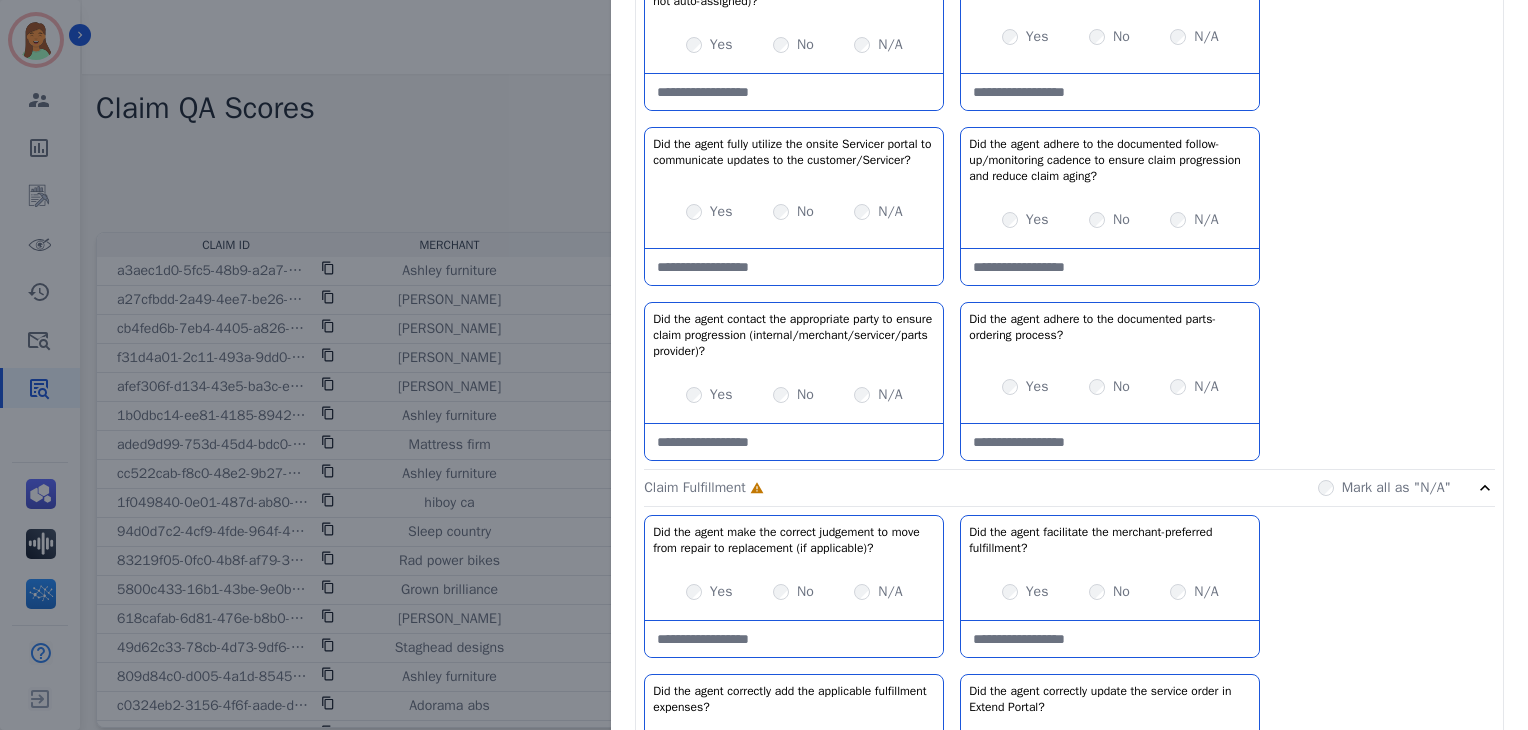 click on "Yes" at bounding box center (709, 395) 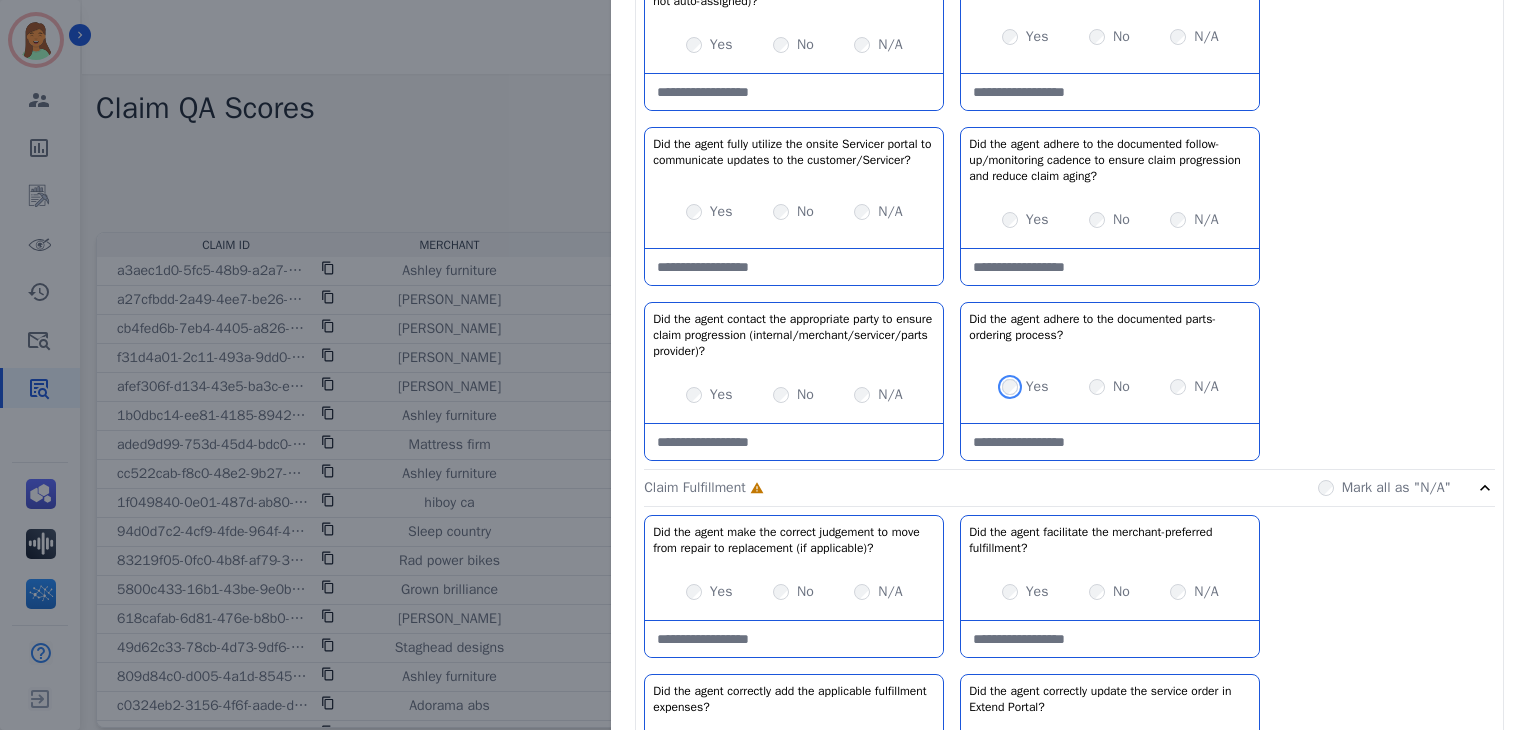 scroll, scrollTop: 666, scrollLeft: 0, axis: vertical 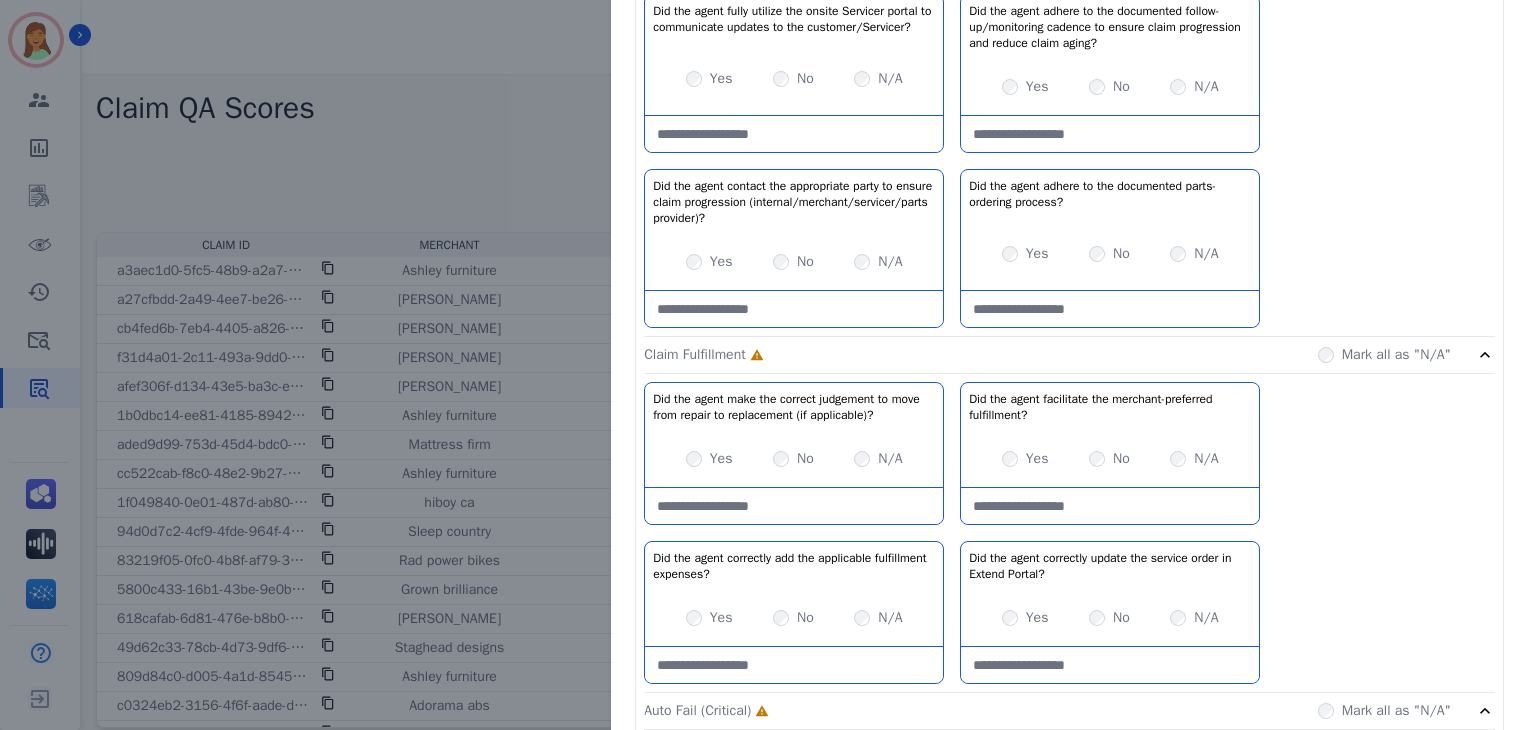click on "Yes" at bounding box center [709, 618] 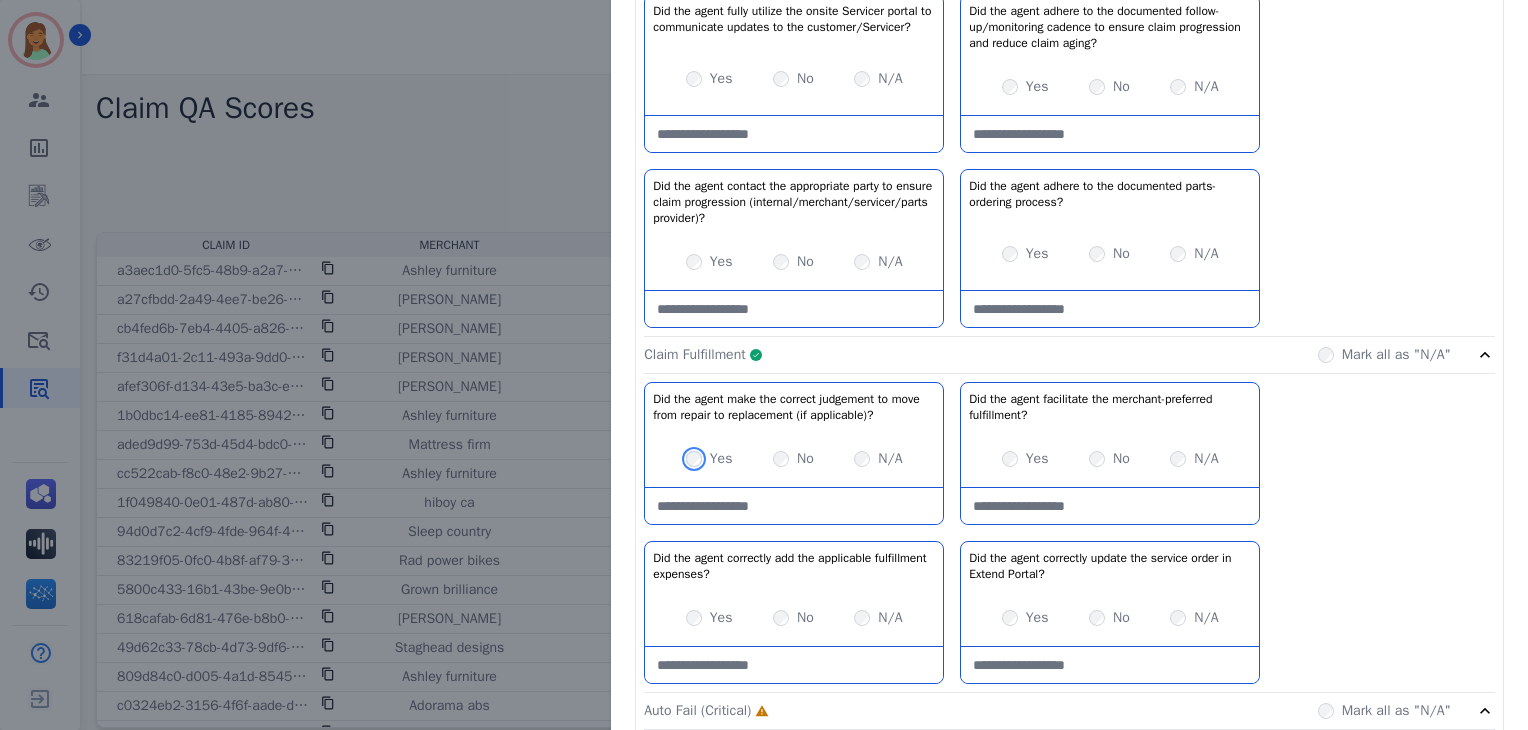 scroll, scrollTop: 933, scrollLeft: 0, axis: vertical 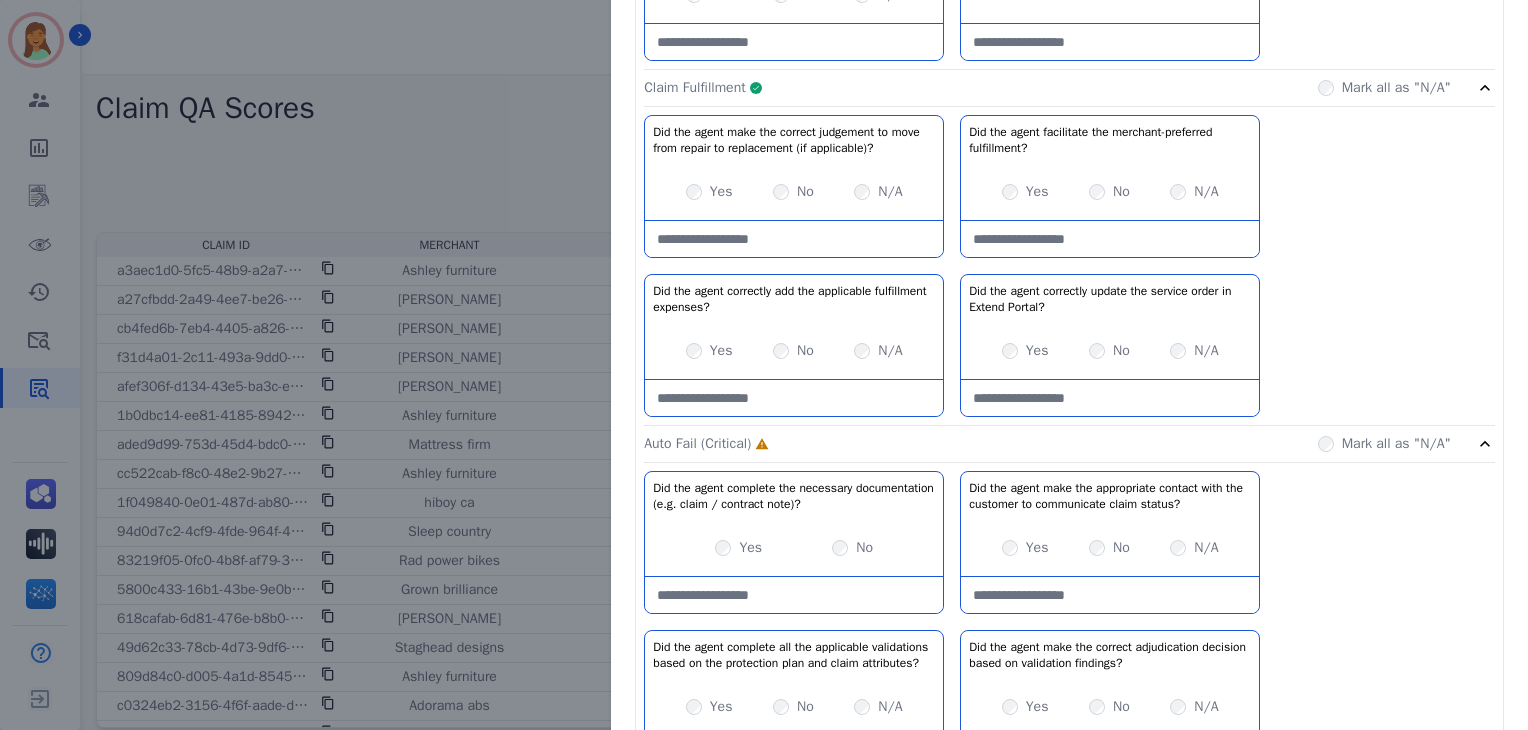 click on "Claim Fulfillment     Complete         Mark all as "N/A"" 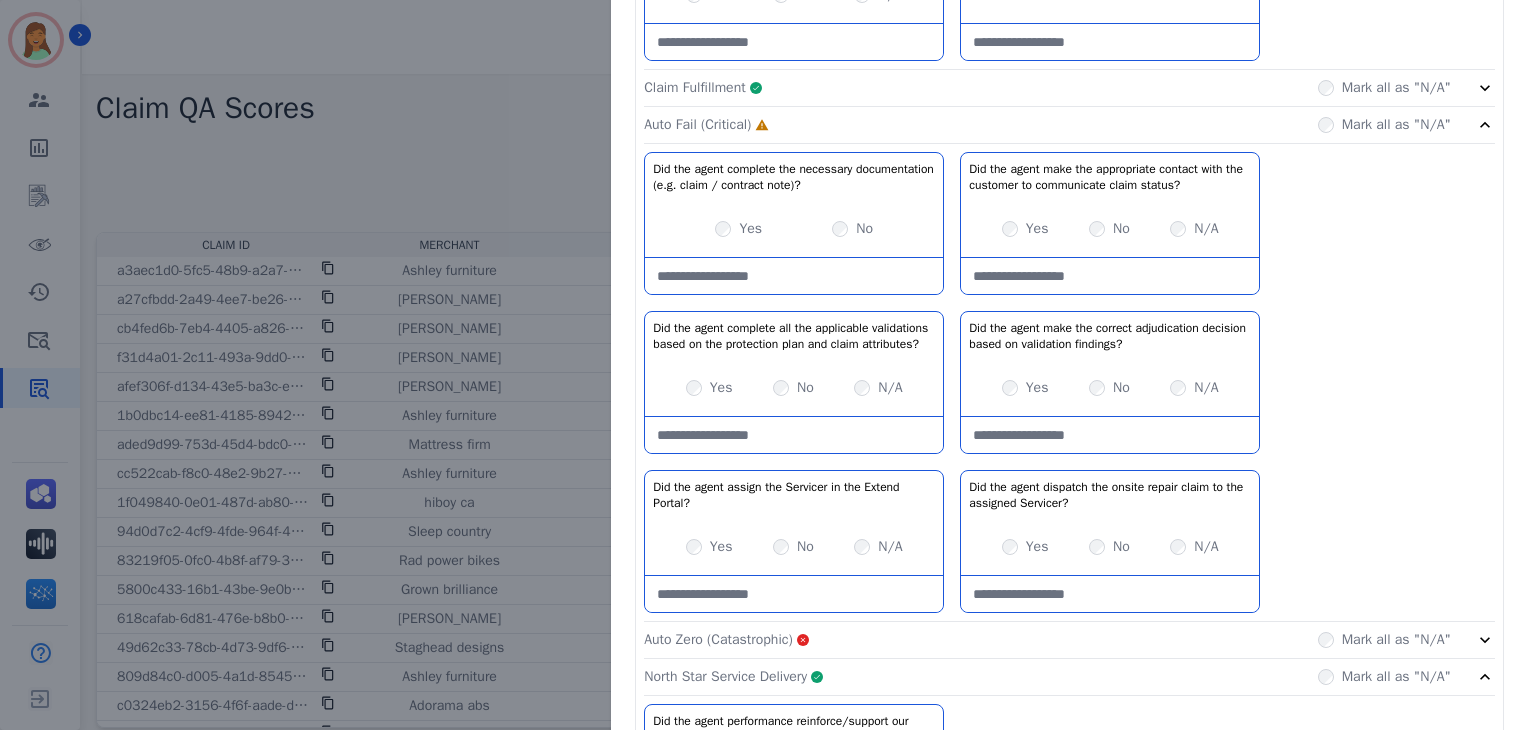 click on "Yes" at bounding box center [709, 388] 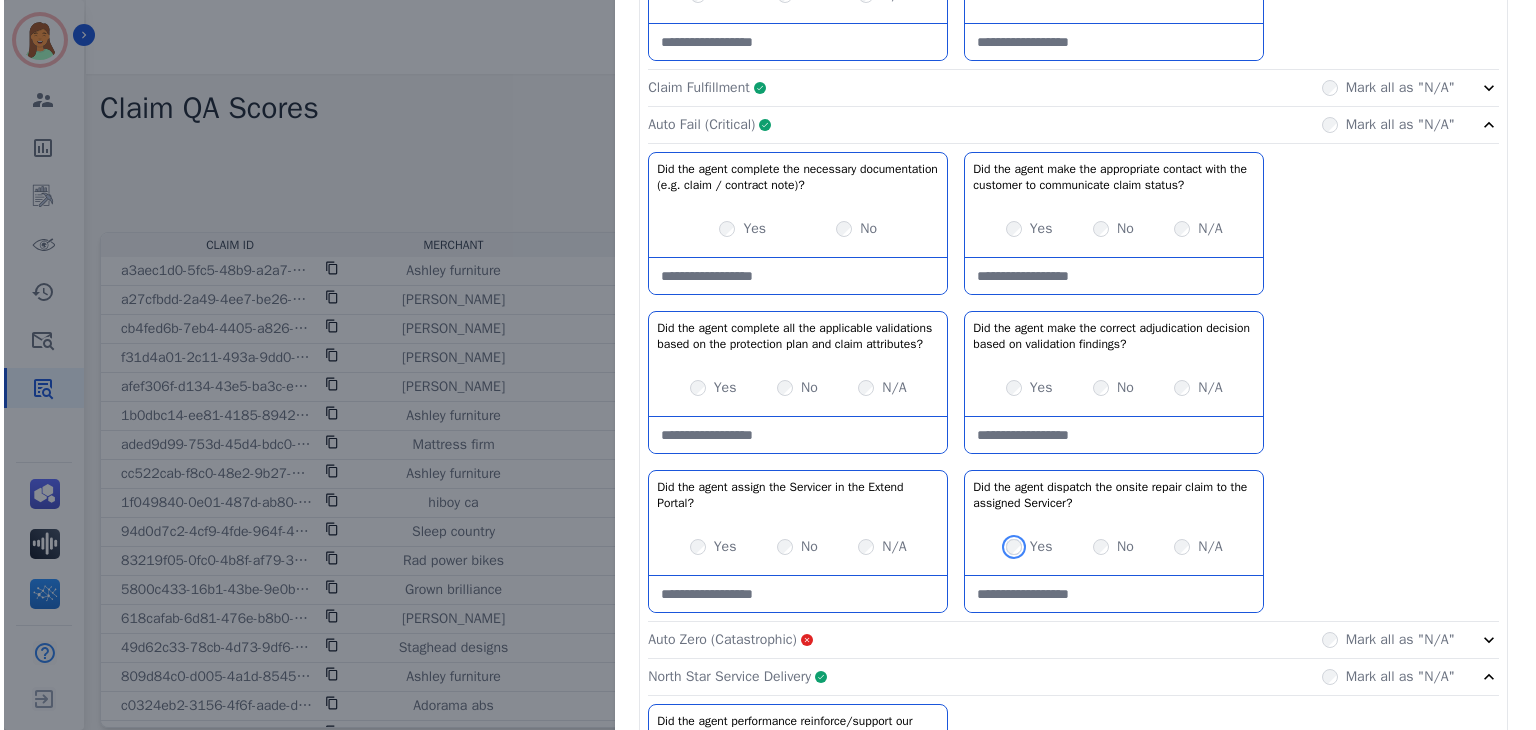 scroll, scrollTop: 1161, scrollLeft: 0, axis: vertical 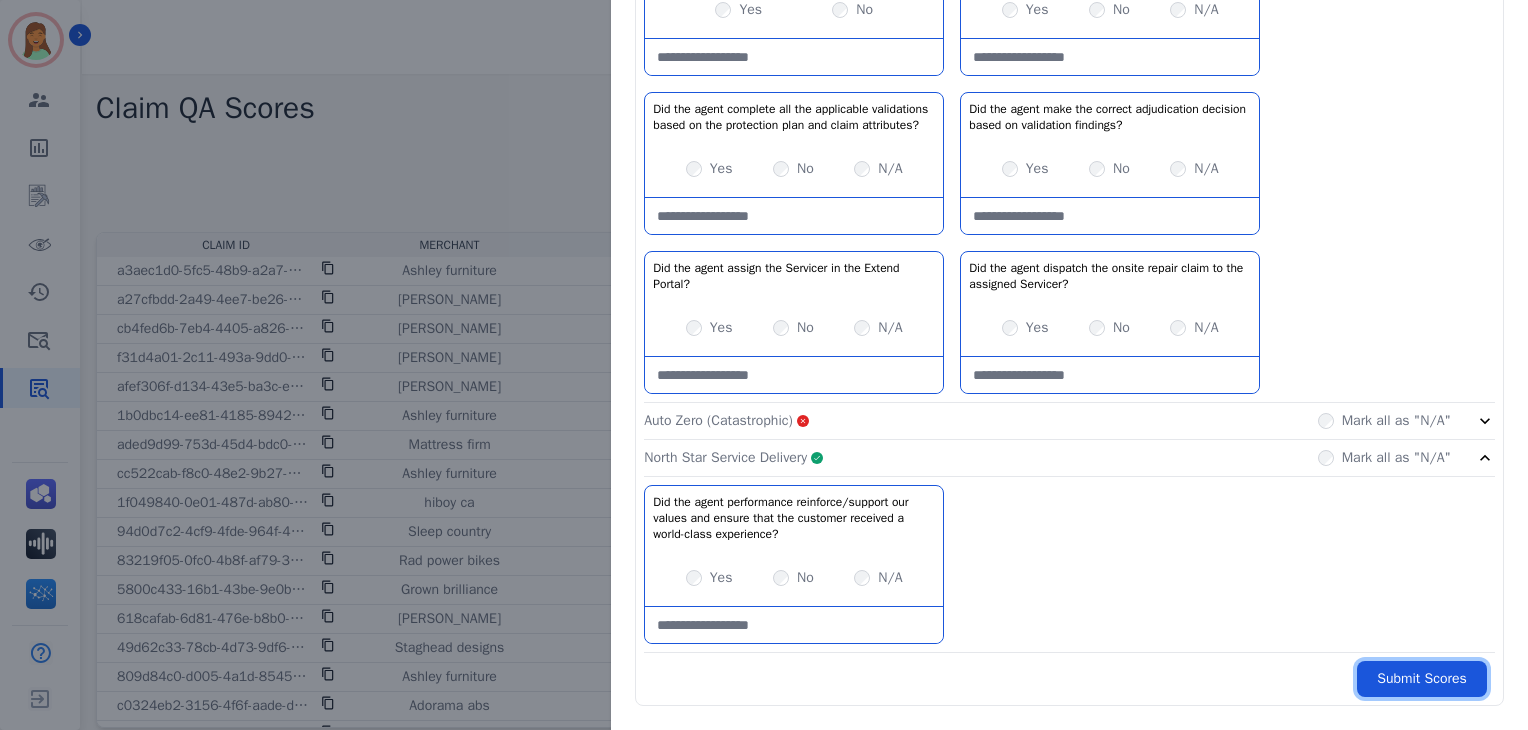 drag, startPoint x: 1400, startPoint y: 675, endPoint x: 1520, endPoint y: 664, distance: 120.50311 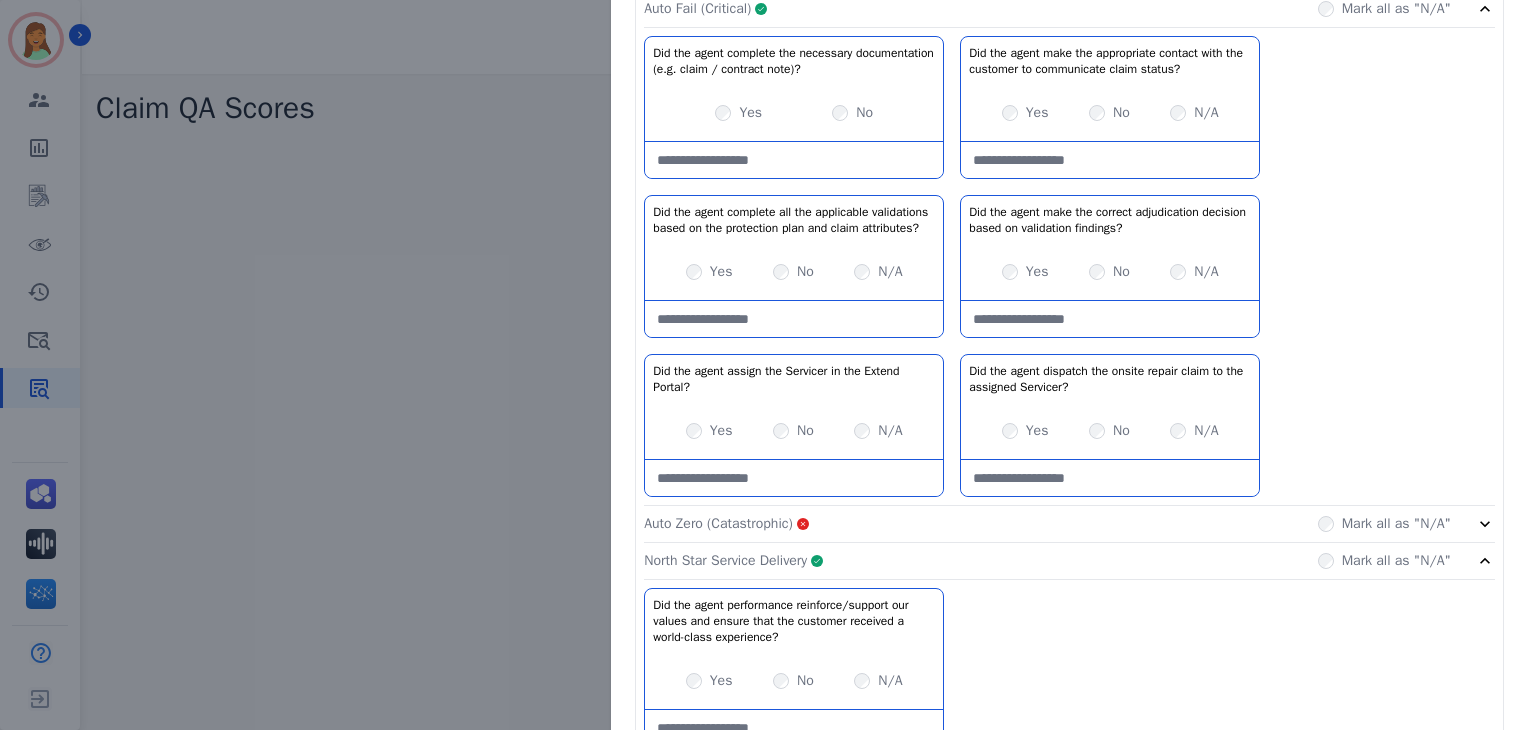 scroll, scrollTop: 1273, scrollLeft: 0, axis: vertical 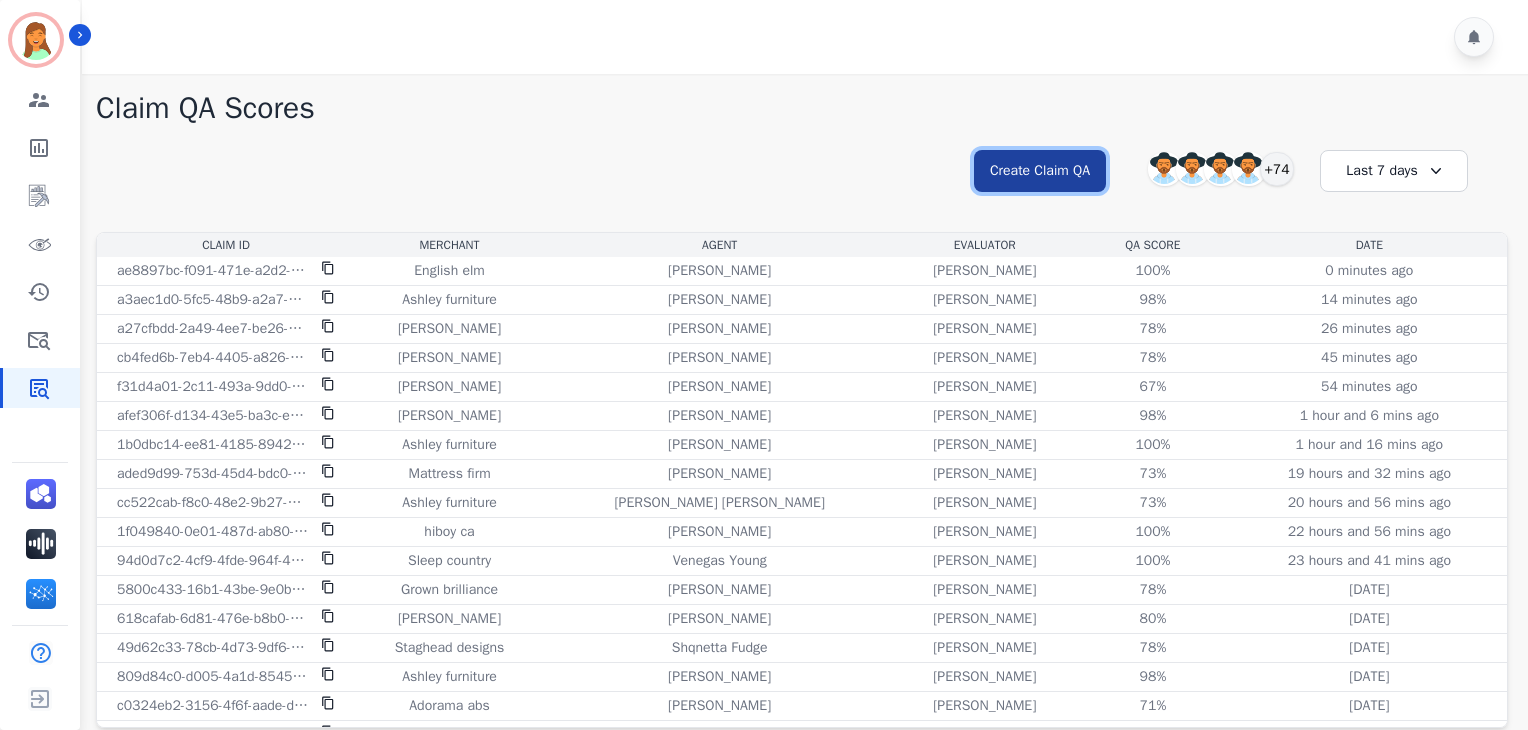 click on "Create Claim QA" at bounding box center (1040, 171) 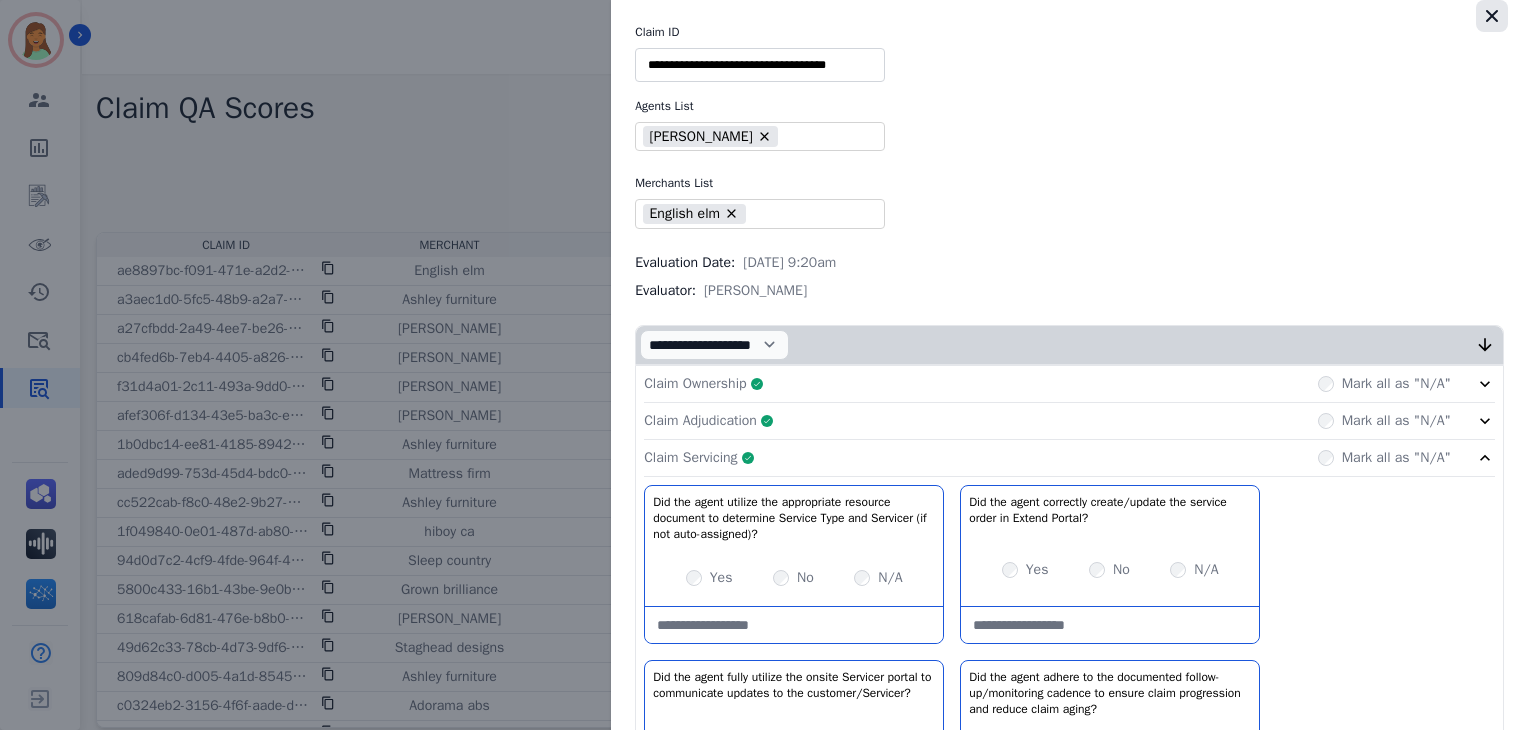 click 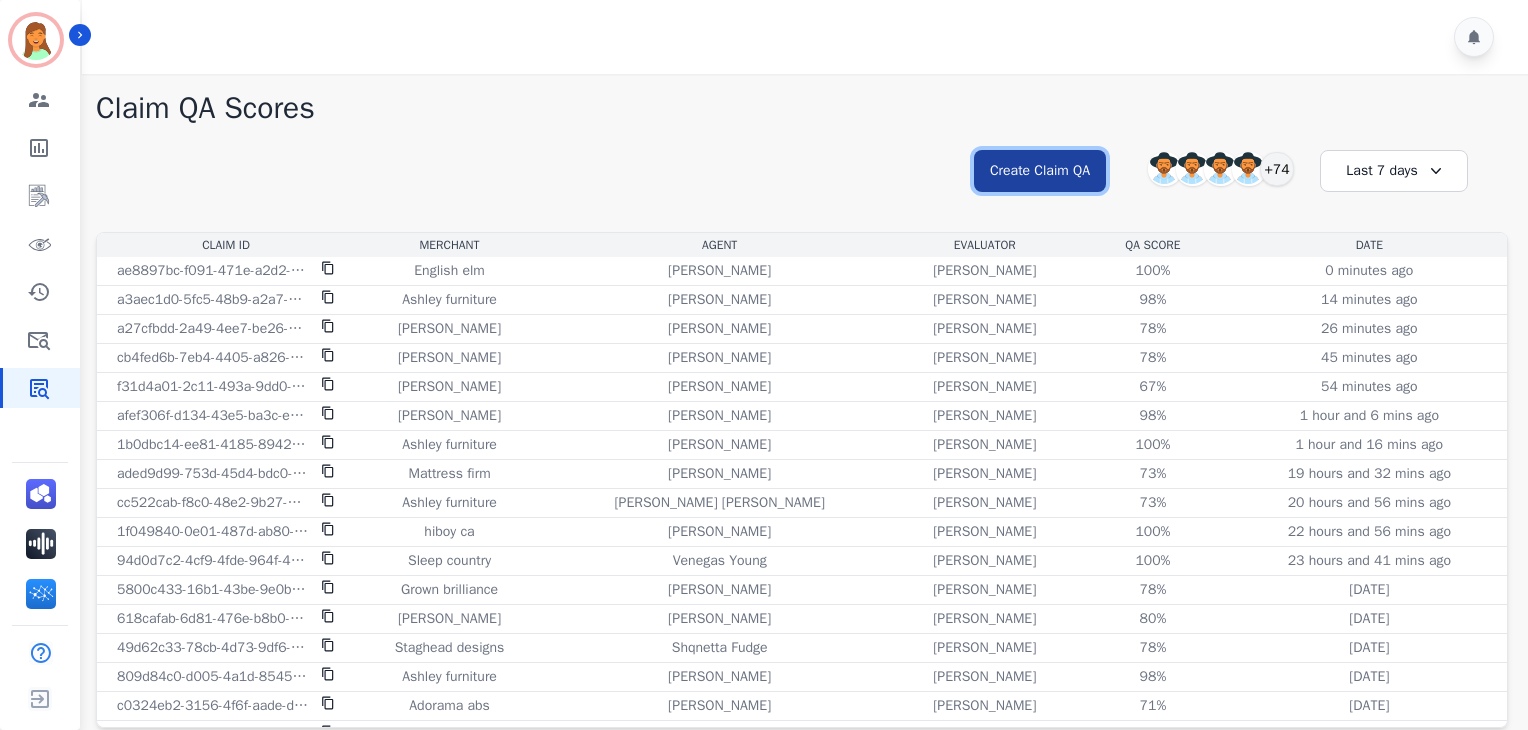 click on "Create Claim QA" at bounding box center [1040, 171] 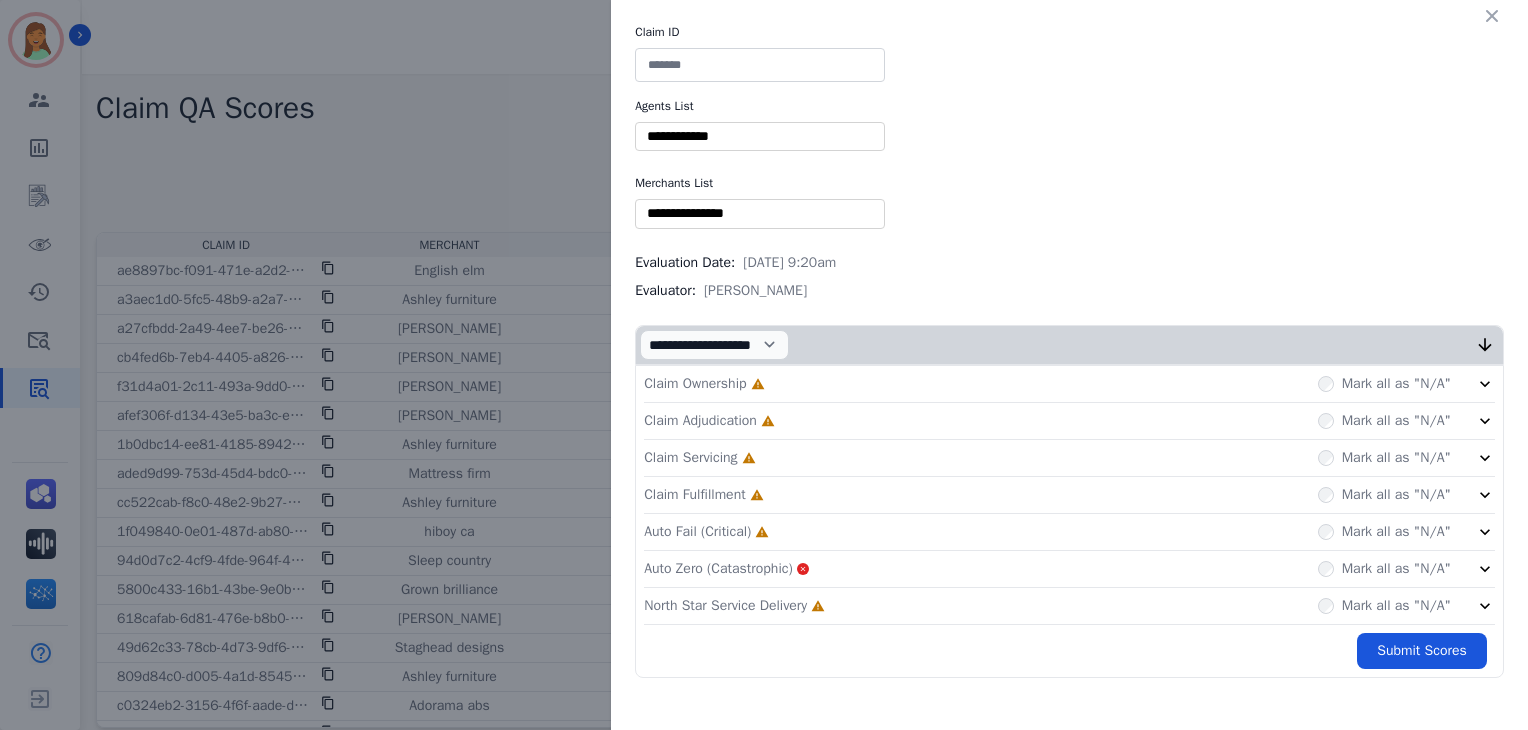 click on "**********" at bounding box center (1069, 351) 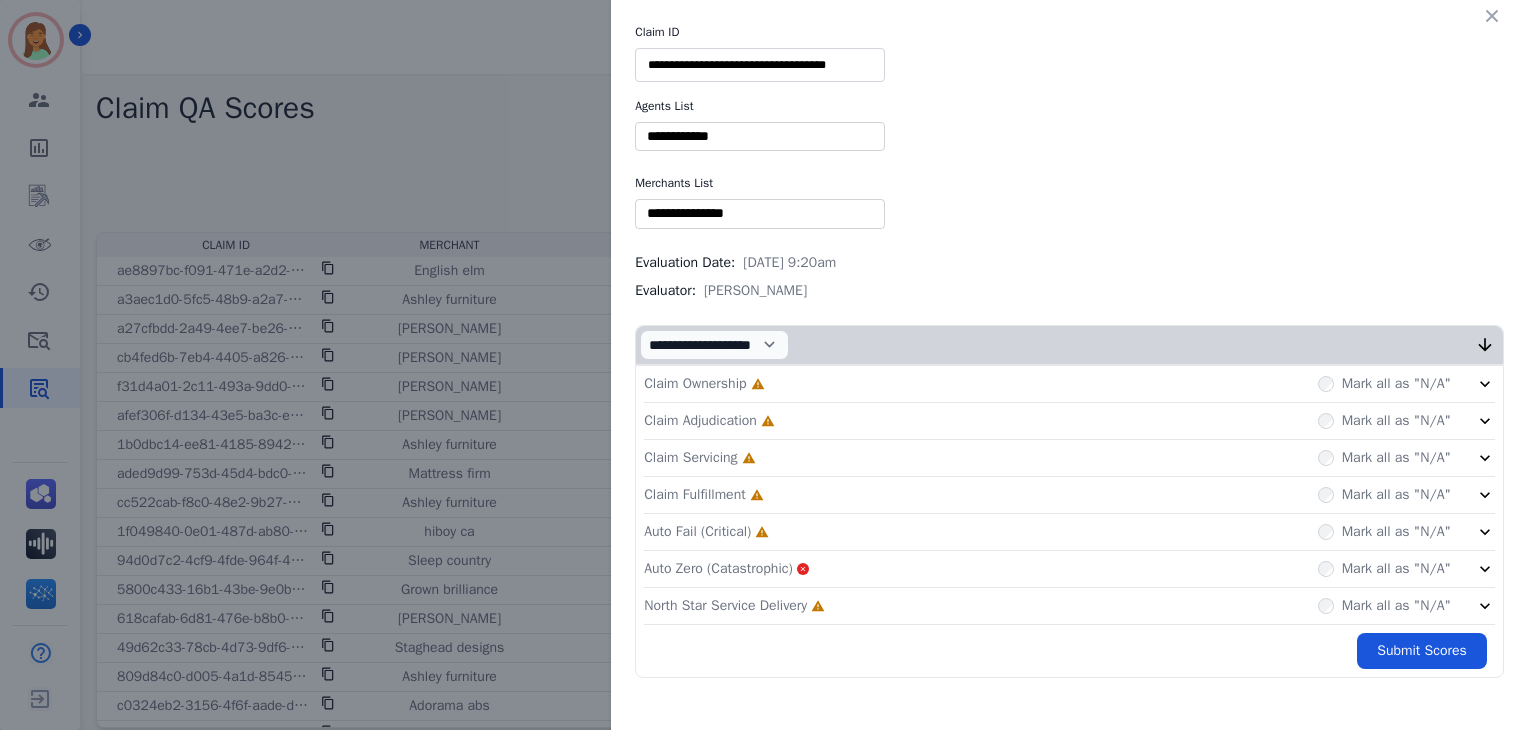 type on "**********" 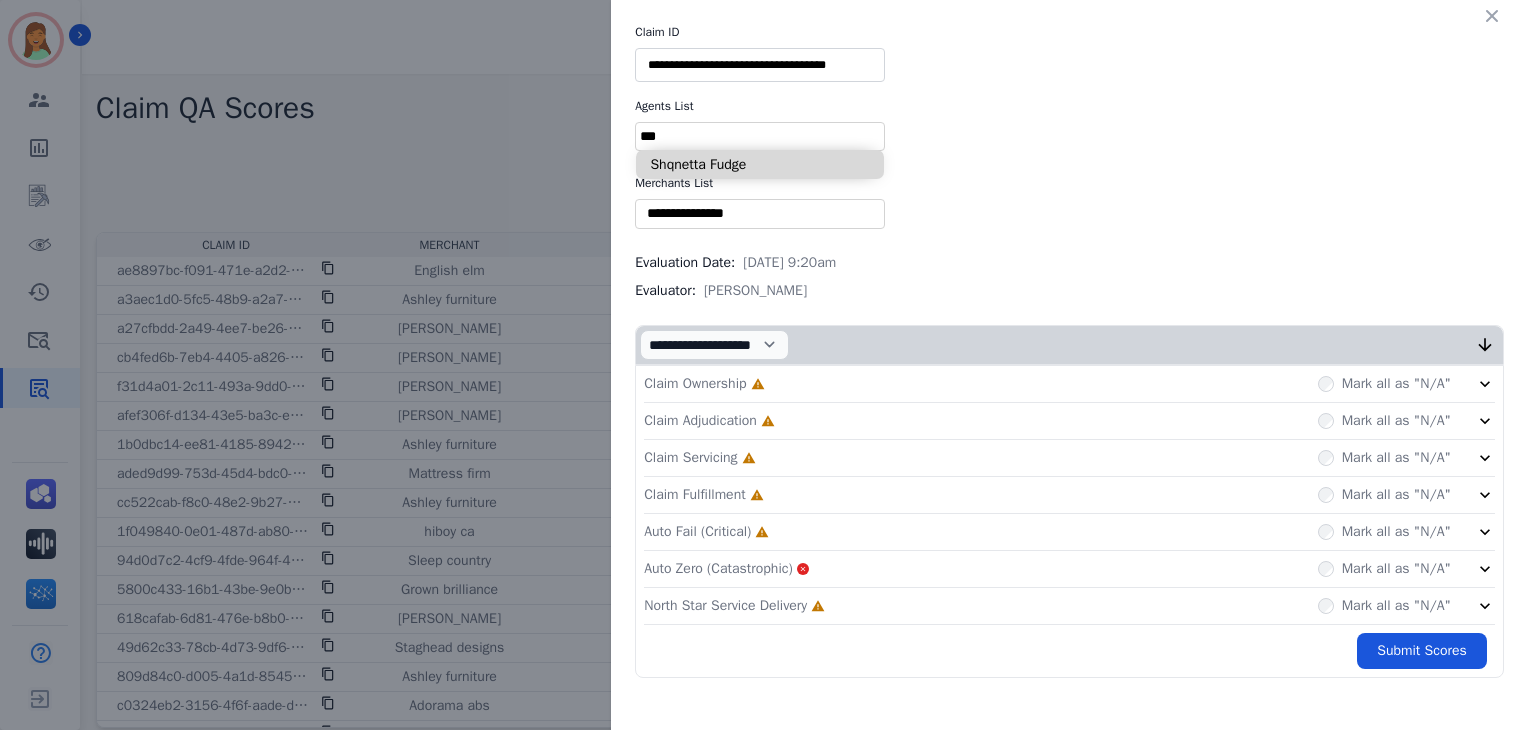 type on "***" 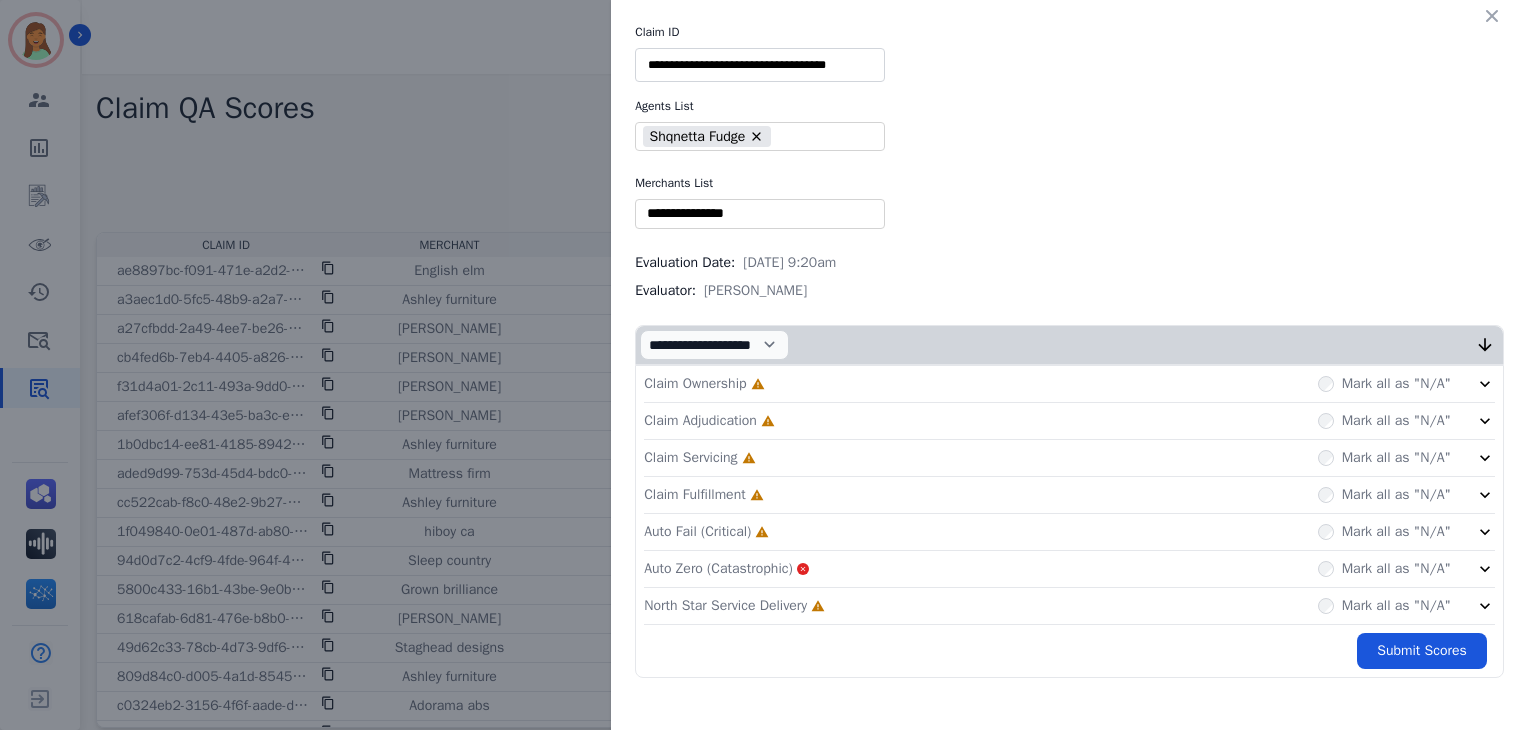 drag, startPoint x: 793, startPoint y: 216, endPoint x: 780, endPoint y: 189, distance: 29.966648 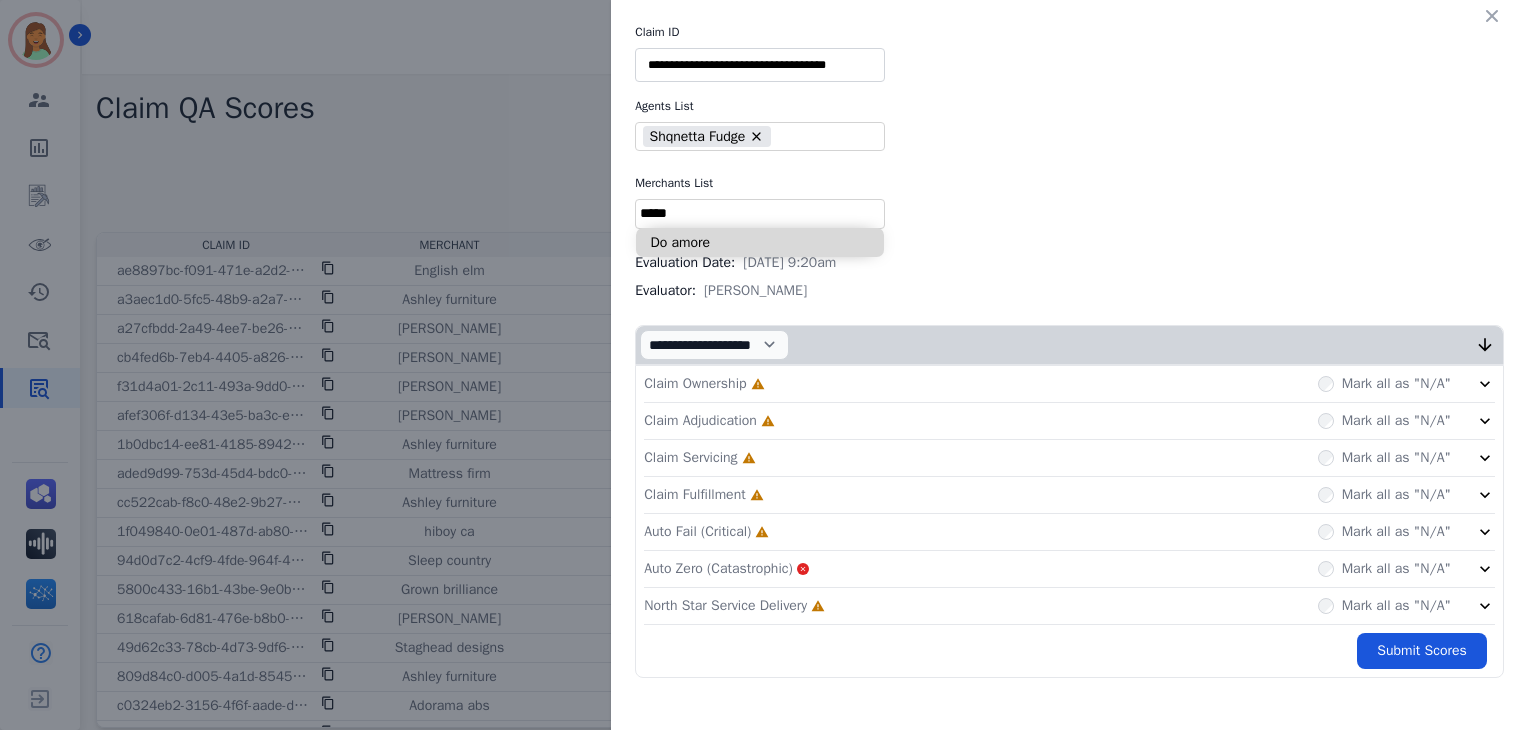 type on "*****" 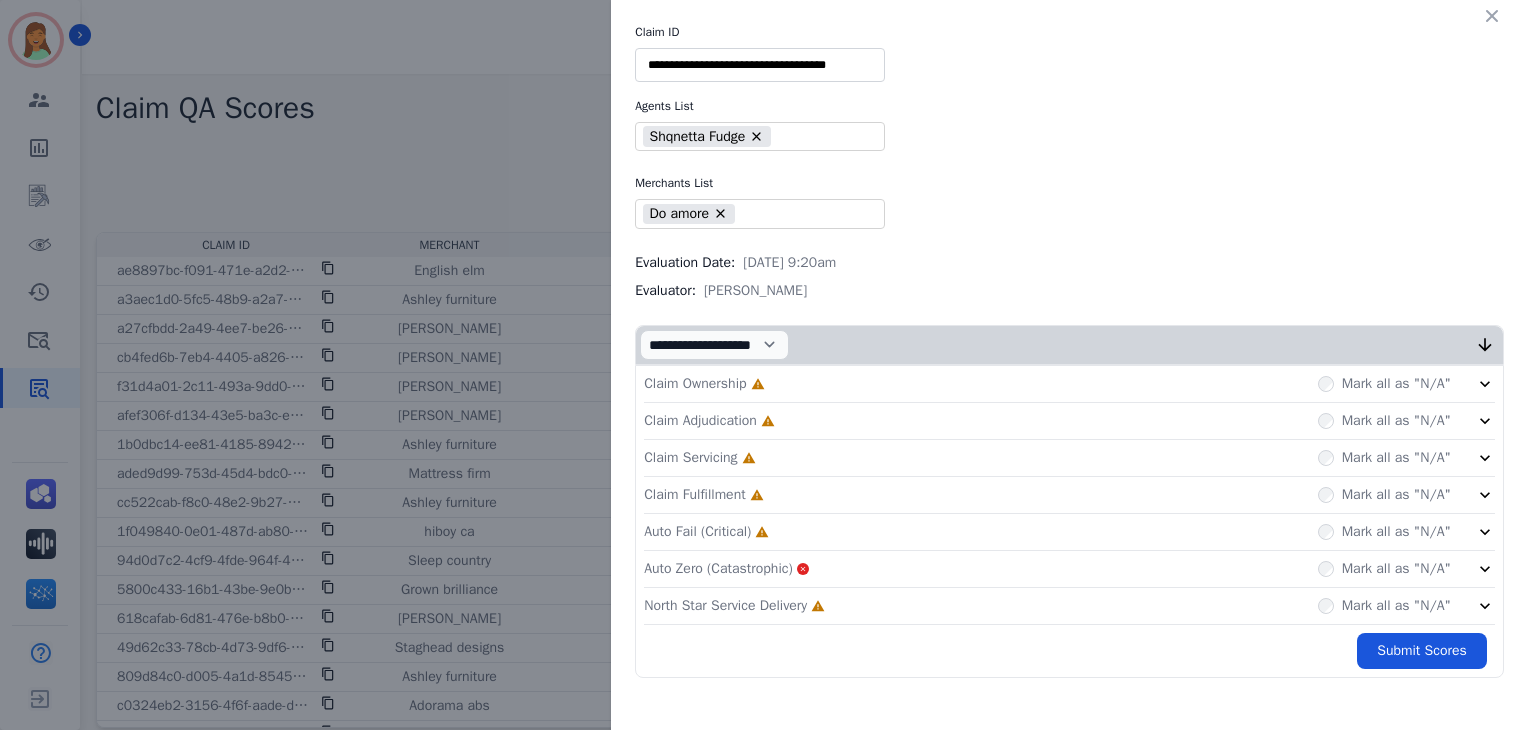 click on "North Star Service Delivery     Incomplete         Mark all as "N/A"" 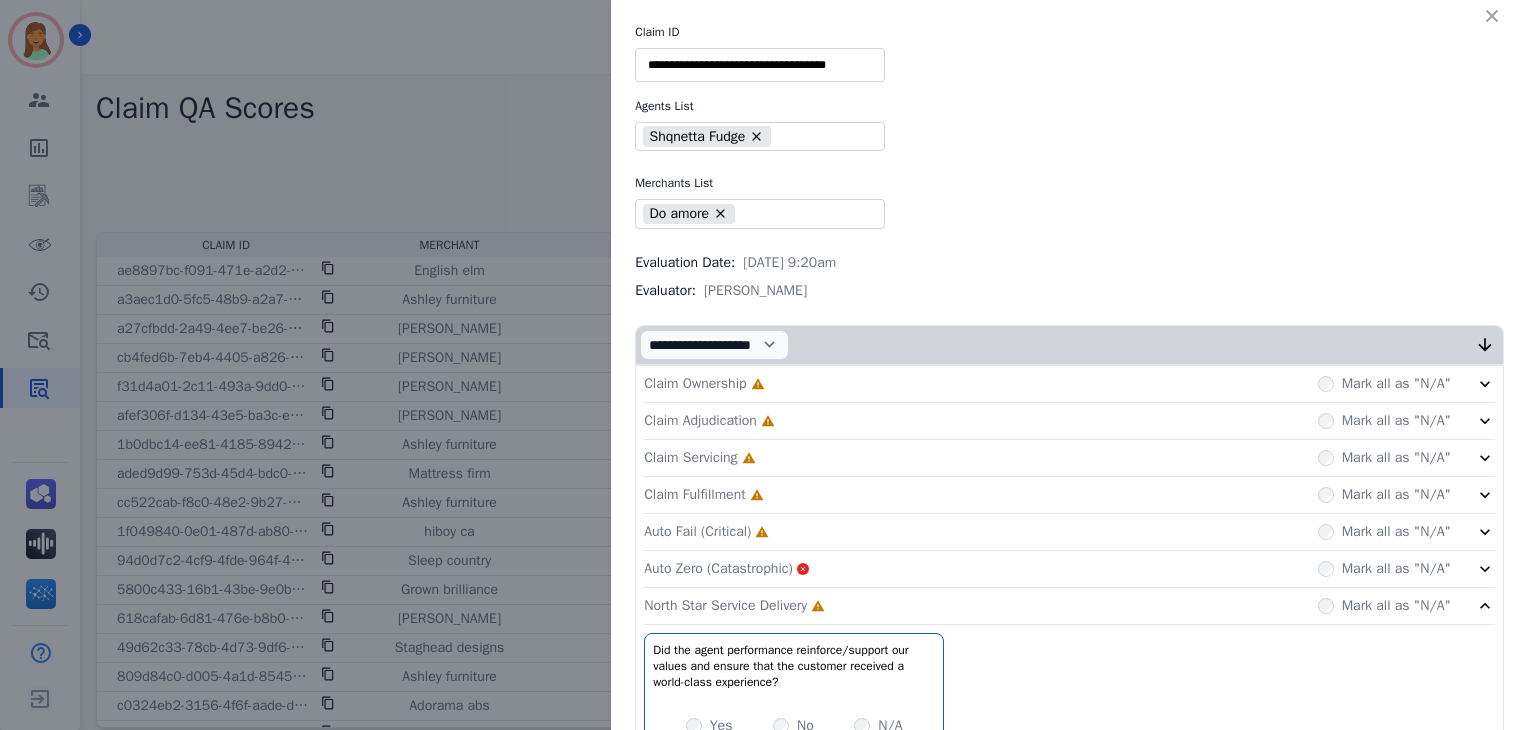 click on "Auto Fail (Critical)     Incomplete         Mark all as "N/A"" 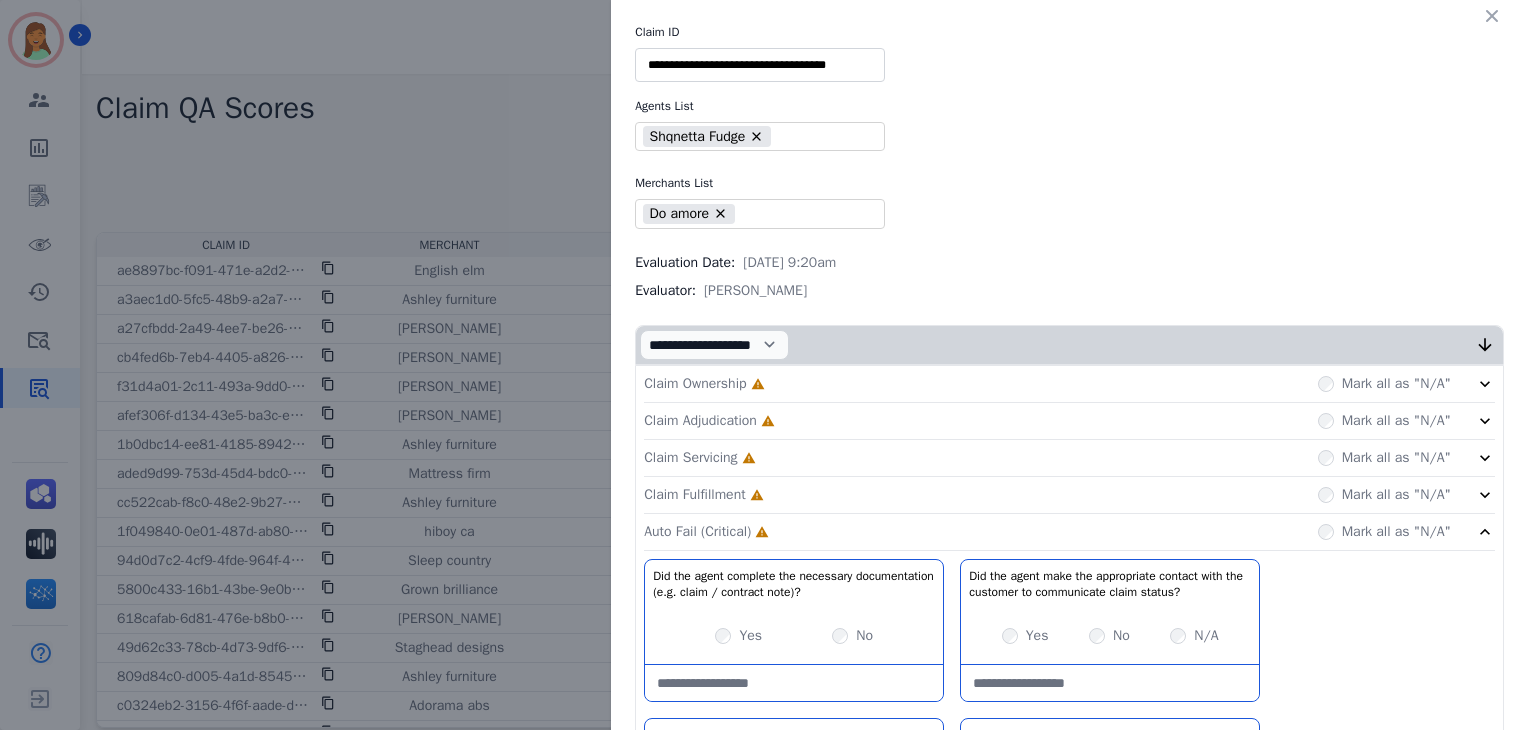 click on "Claim Fulfillment     Incomplete         Mark all as "N/A"" 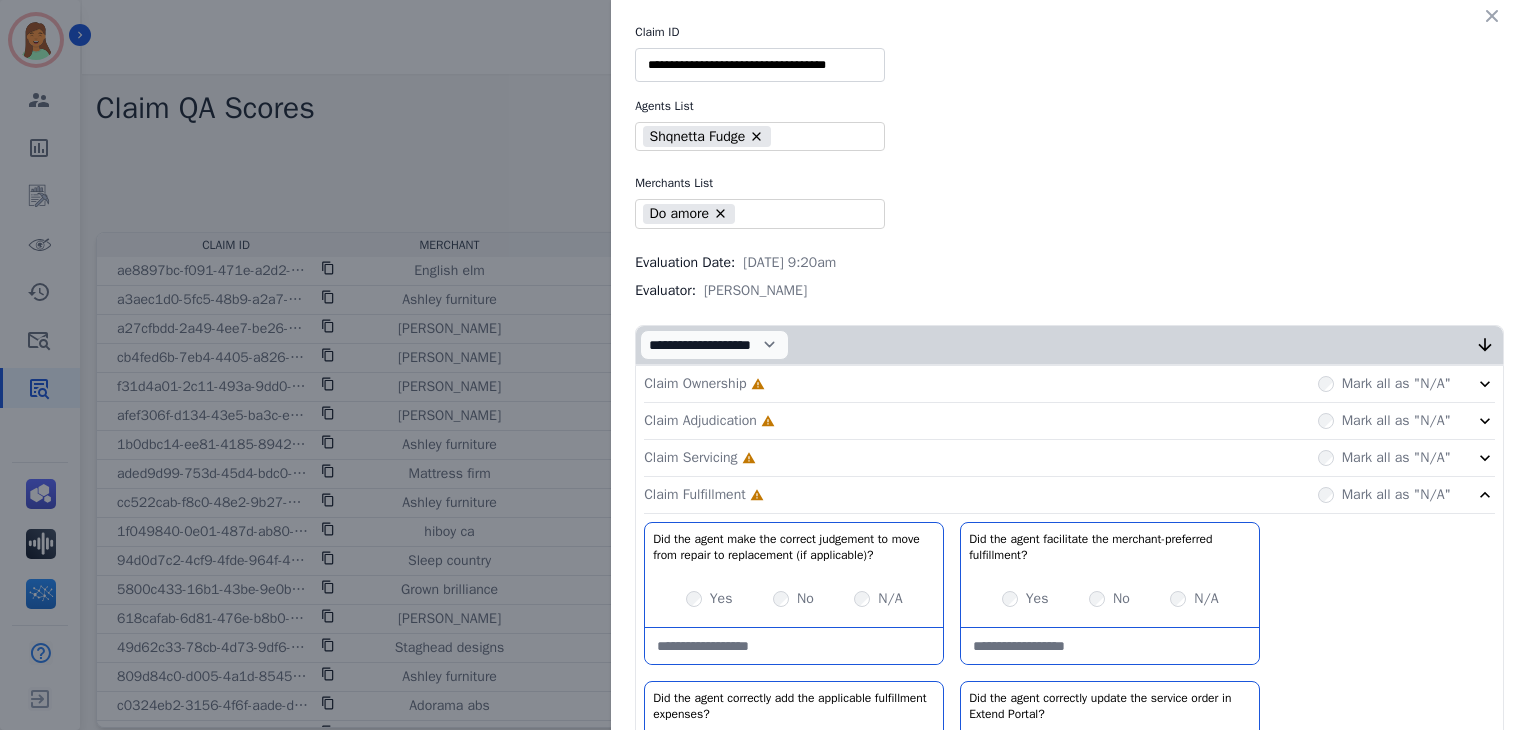click on "Claim Servicing     Incomplete         Mark all as "N/A"" 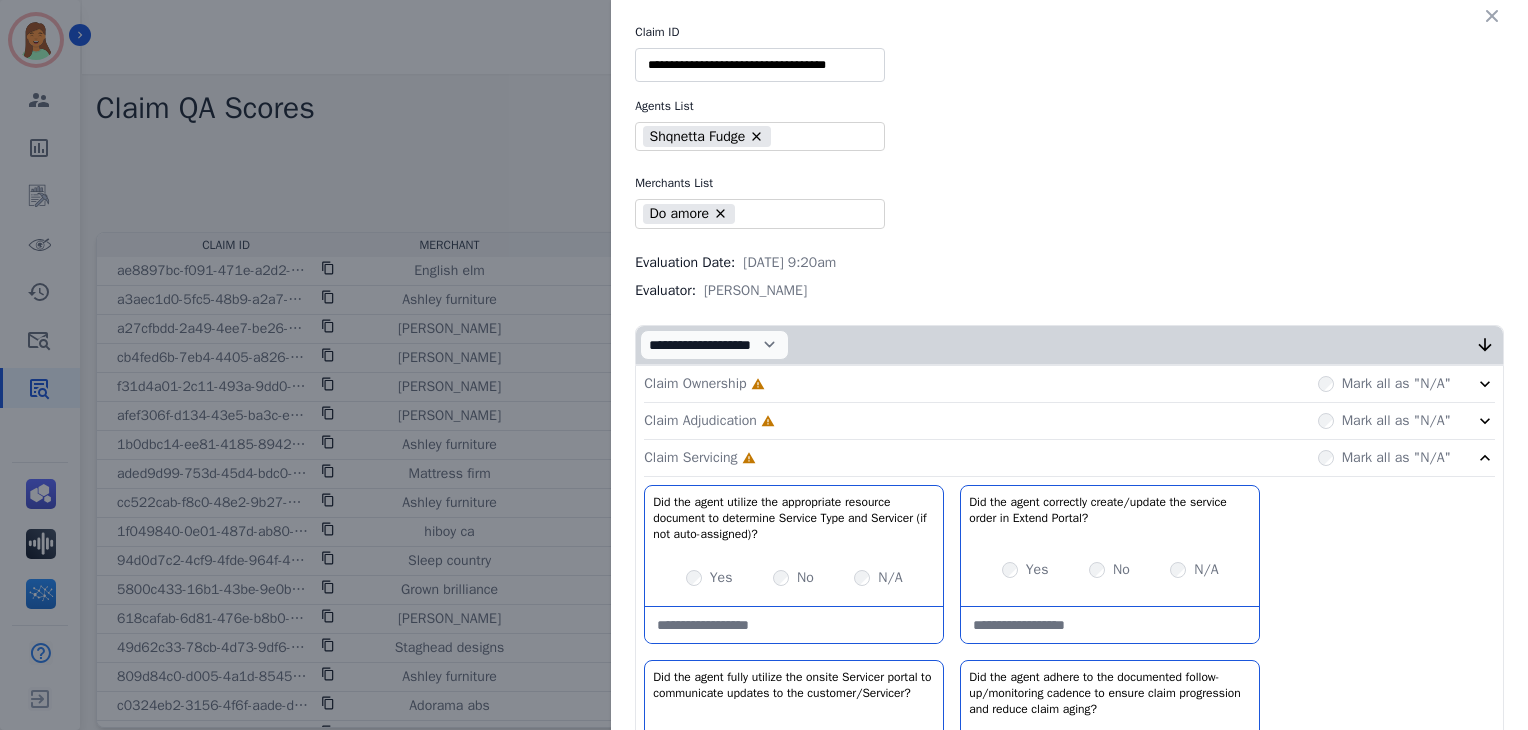 click on "Claim Adjudication     Incomplete         Mark all as "N/A"" 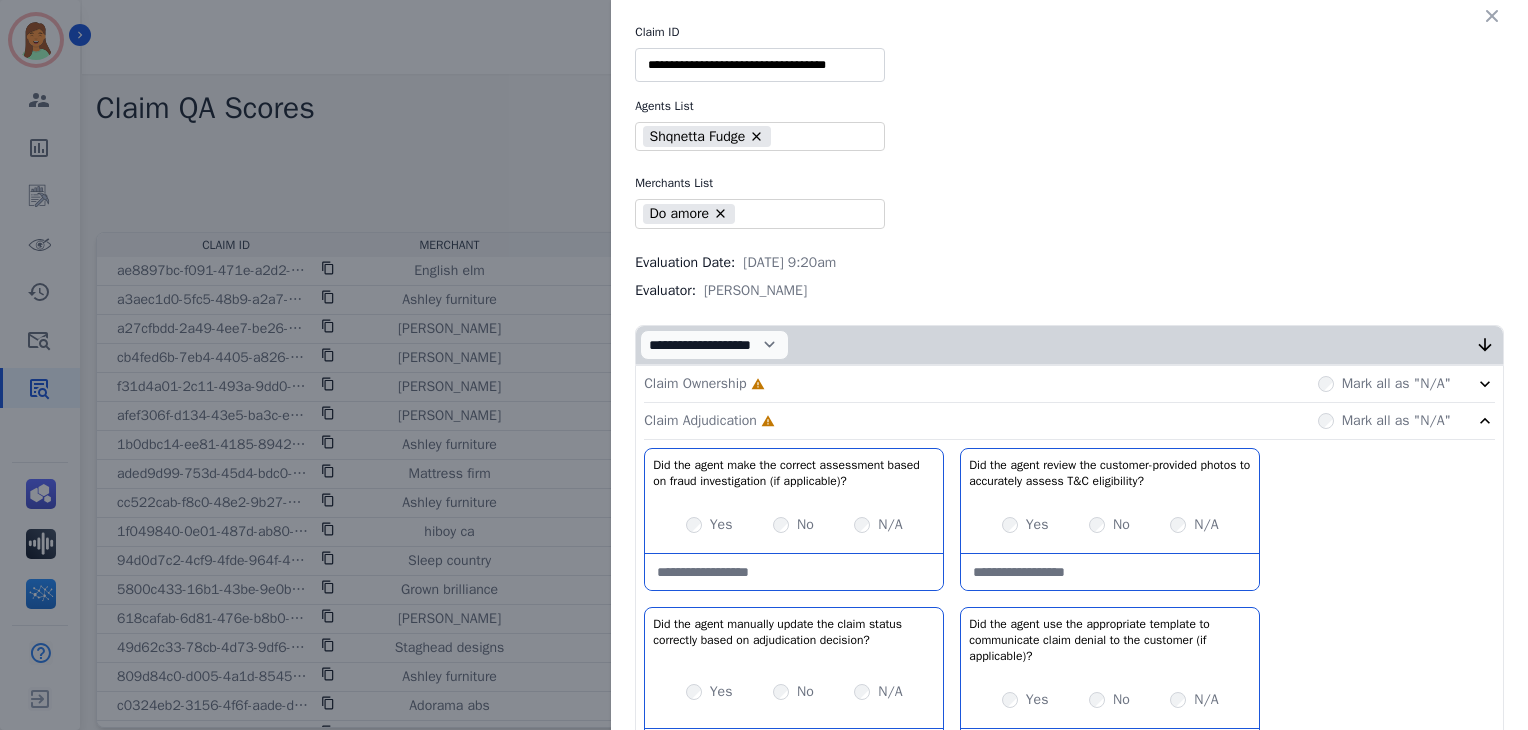 click on "Claim Ownership     Incomplete         Mark all as "N/A"" at bounding box center (1069, 384) 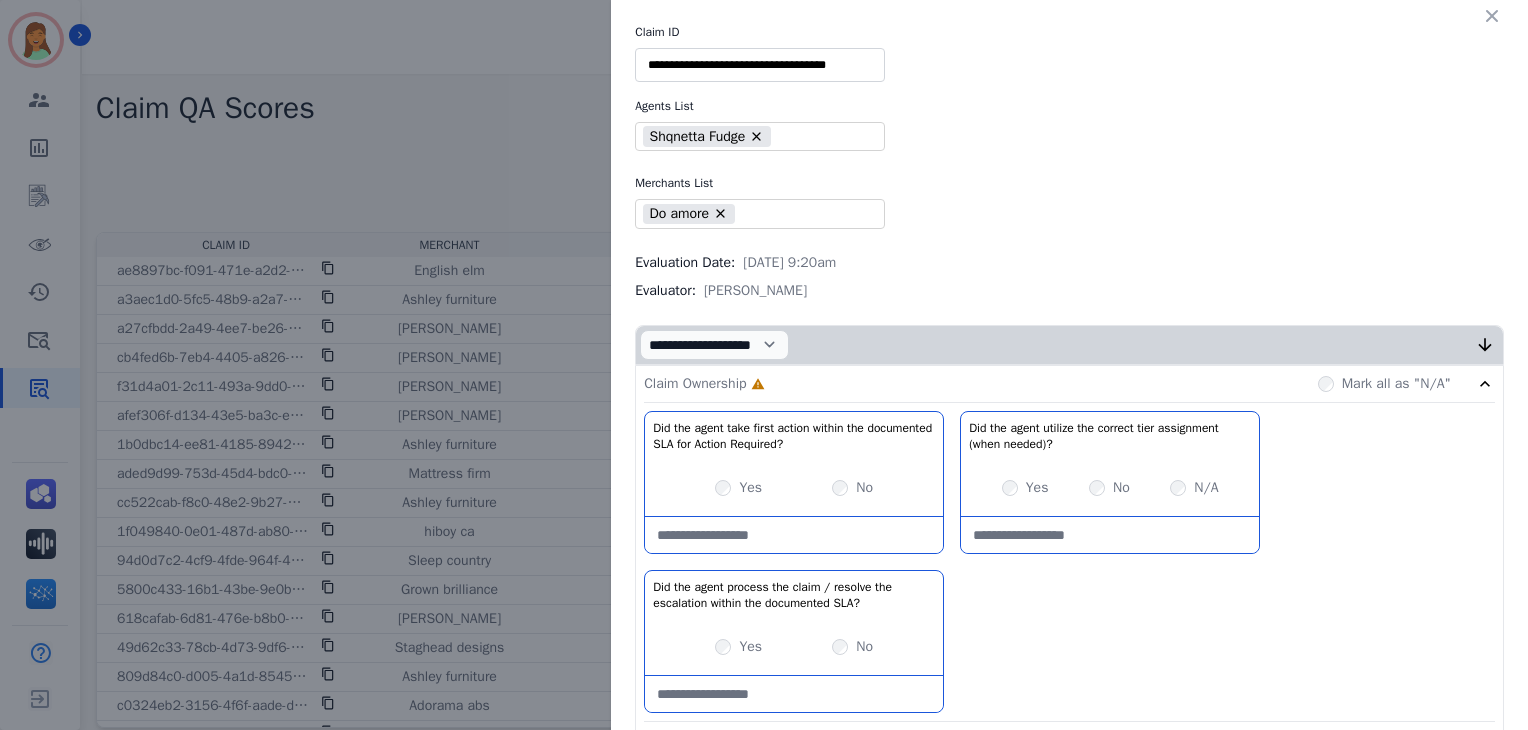drag, startPoint x: 708, startPoint y: 635, endPoint x: 780, endPoint y: 484, distance: 167.28719 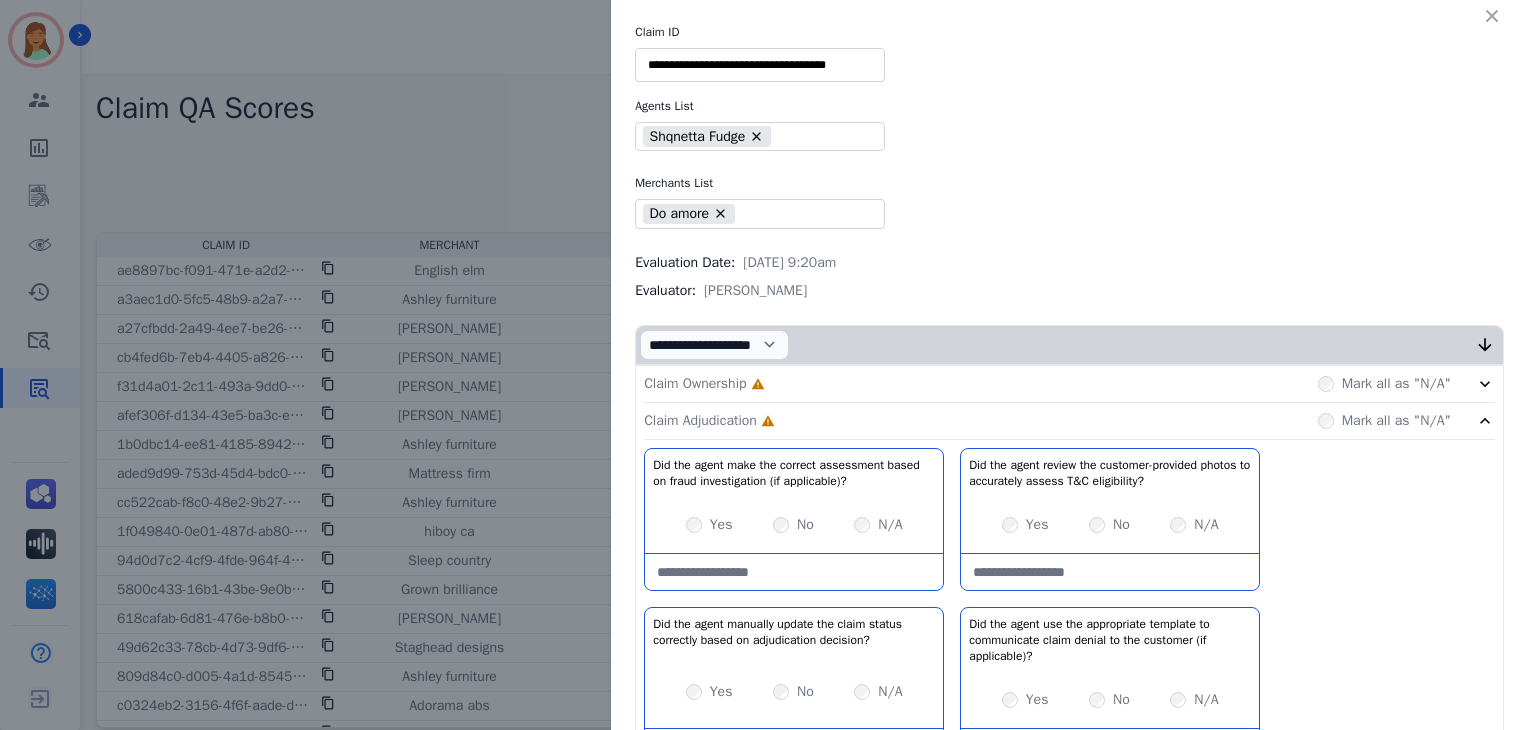click on "Claim Ownership     Incomplete         Mark all as "N/A"" at bounding box center [1069, 384] 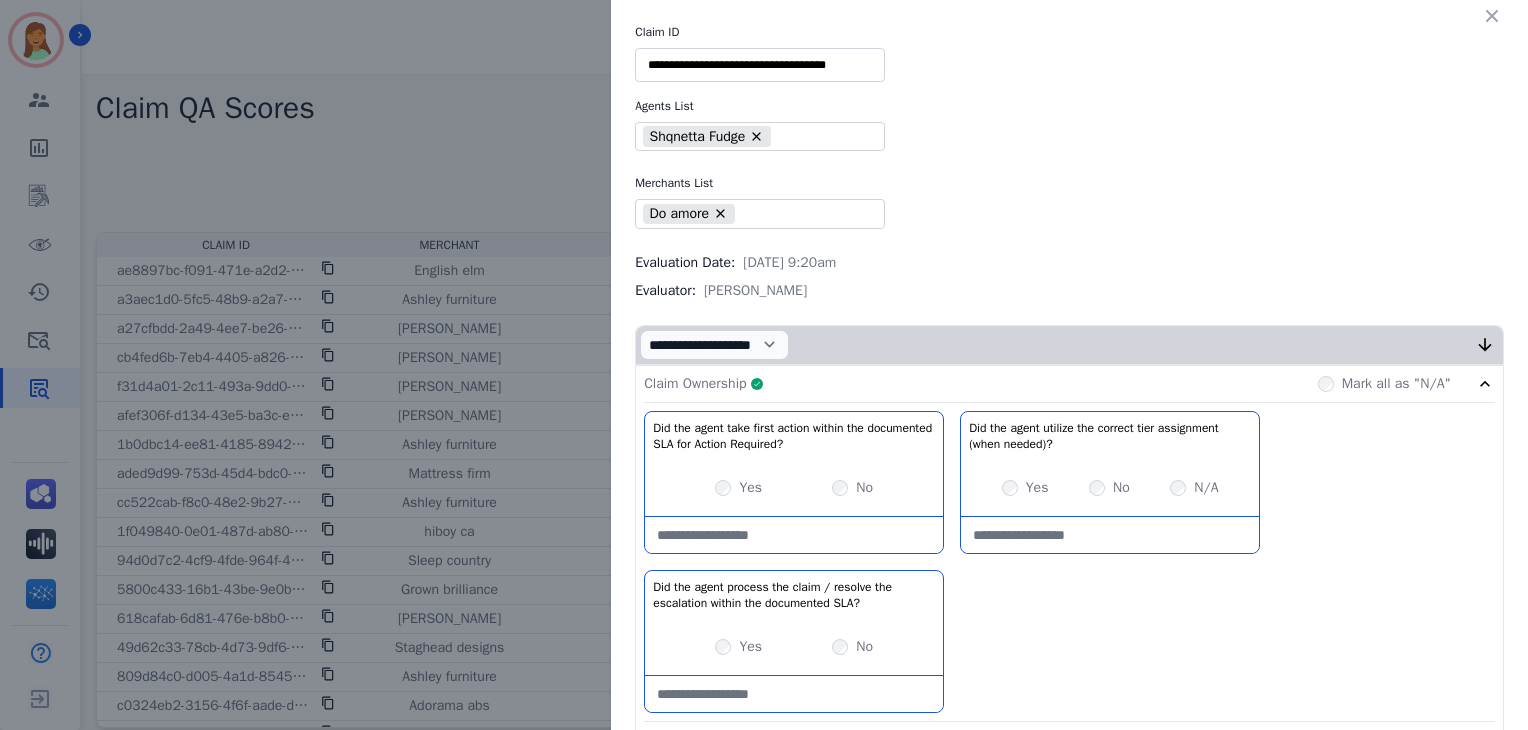 click on "Claim Ownership     Complete         Mark all as "N/A"" at bounding box center (1069, 384) 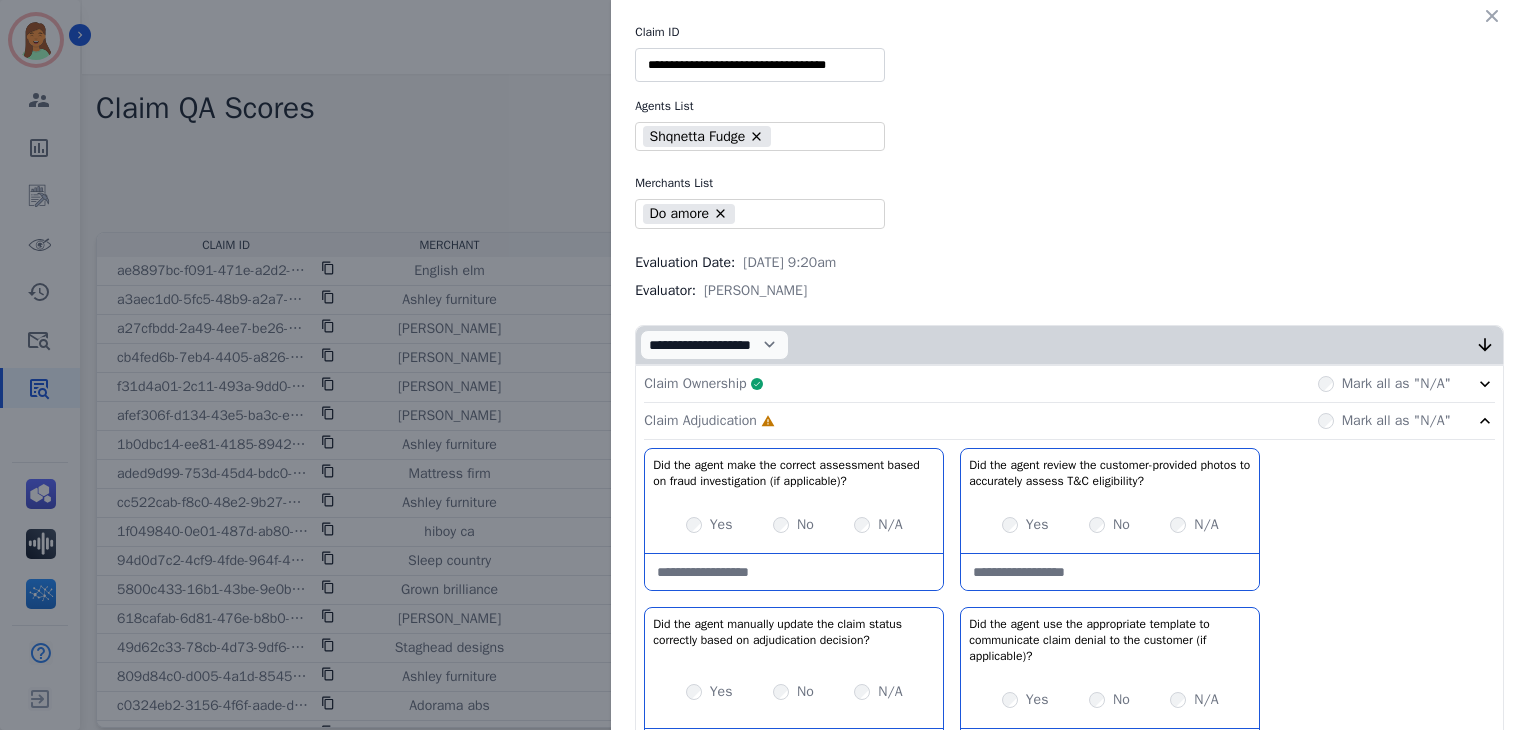 drag, startPoint x: 888, startPoint y: 553, endPoint x: 896, endPoint y: 545, distance: 11.313708 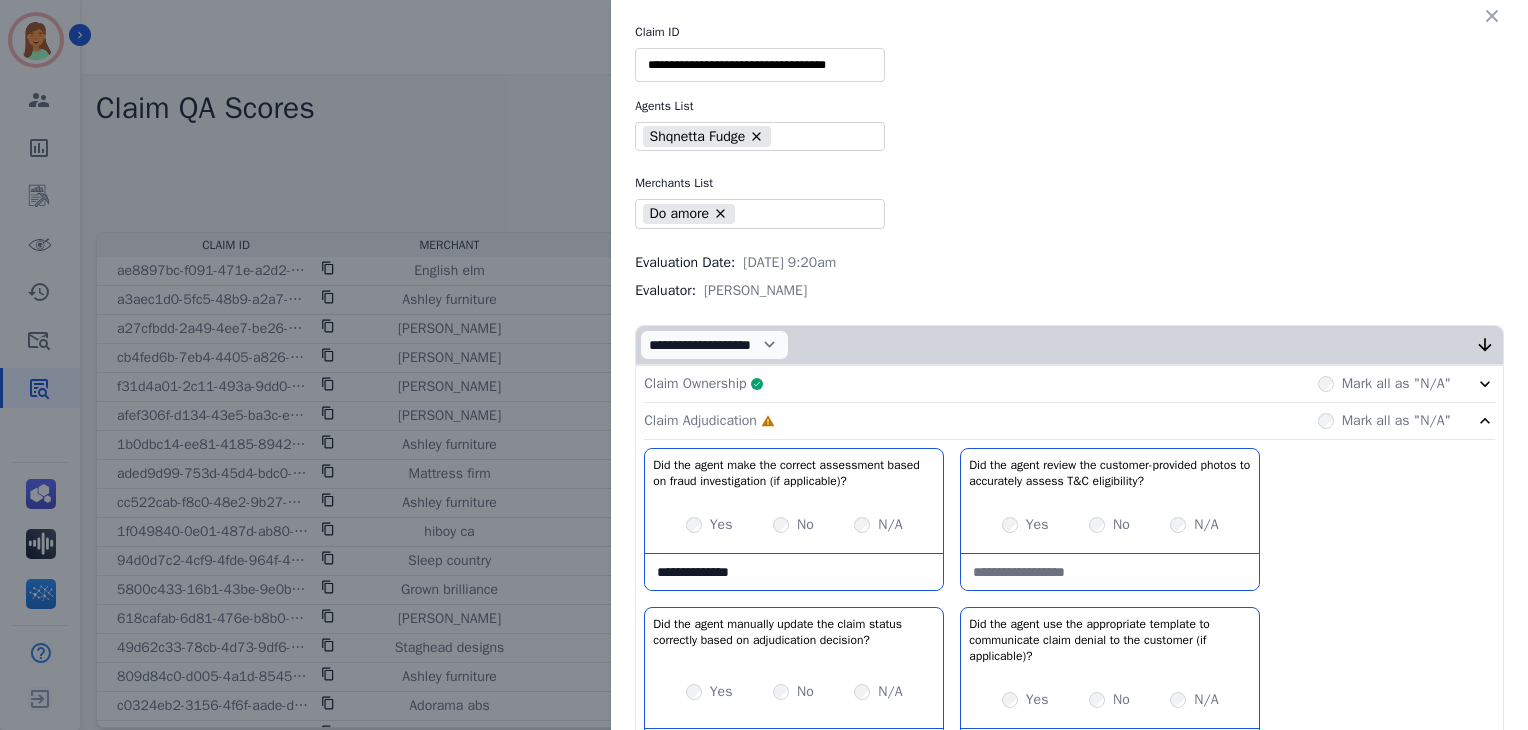 type on "**********" 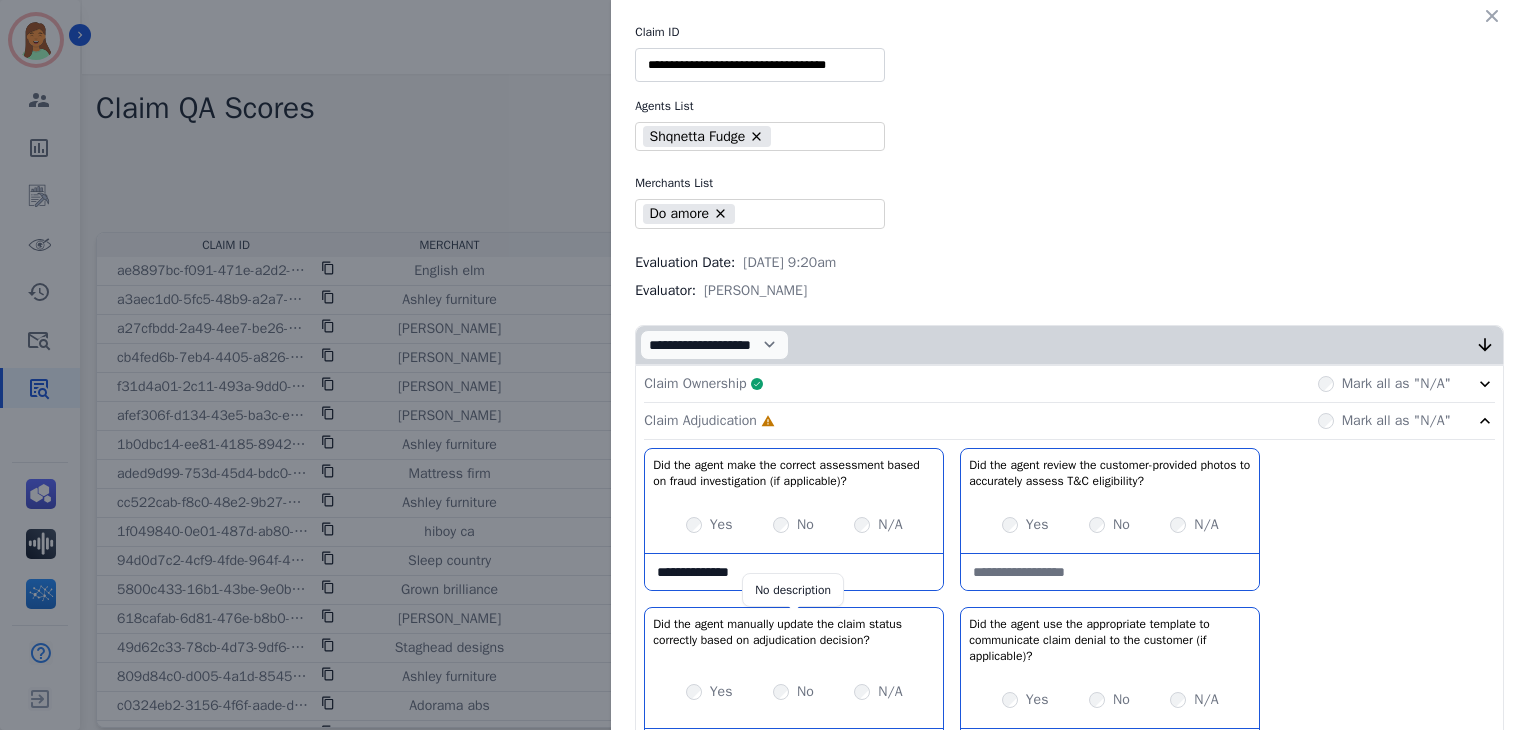 click on "Did the agent manually update the claim status correctly based on adjudication decision?" at bounding box center [794, 632] 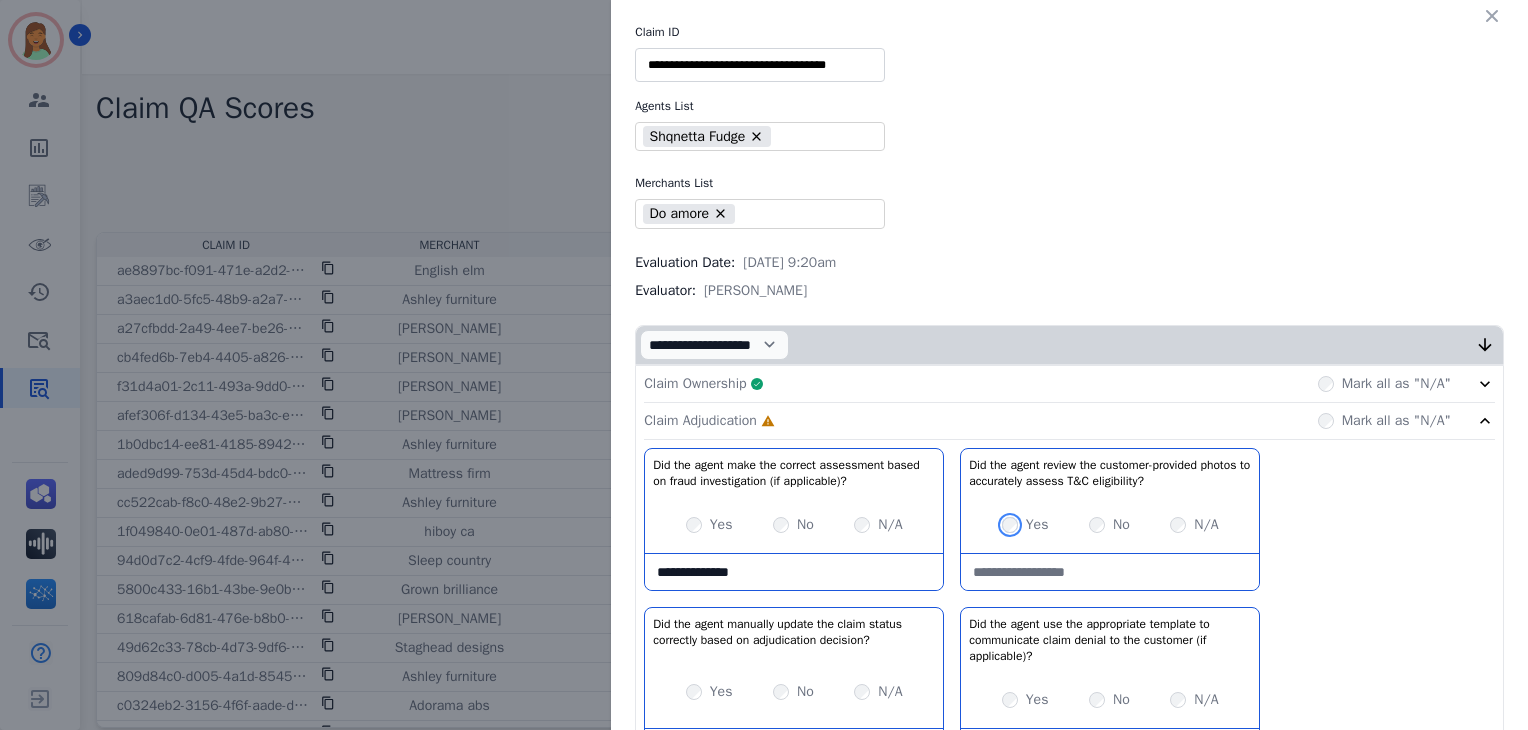 scroll, scrollTop: 133, scrollLeft: 0, axis: vertical 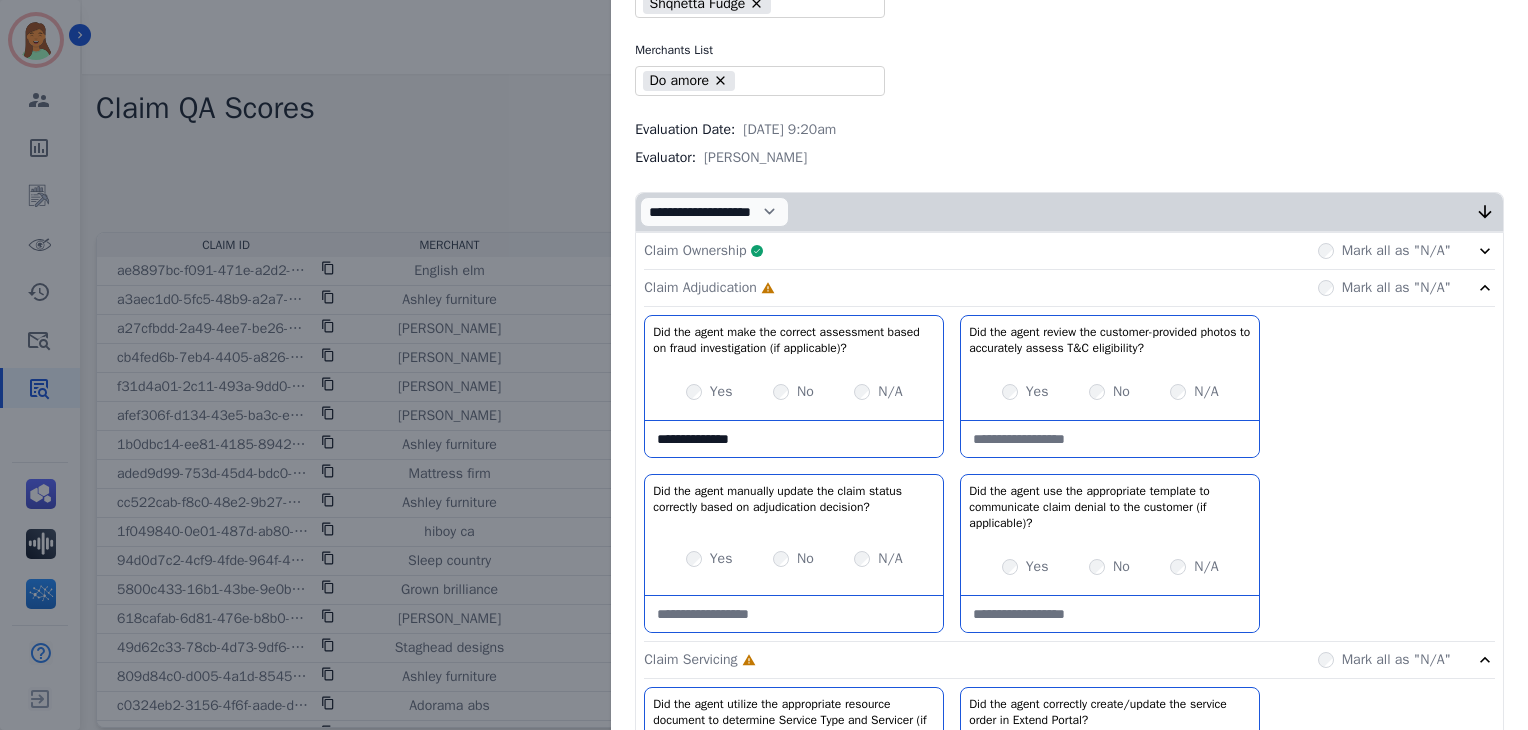 click on "Yes" at bounding box center (709, 559) 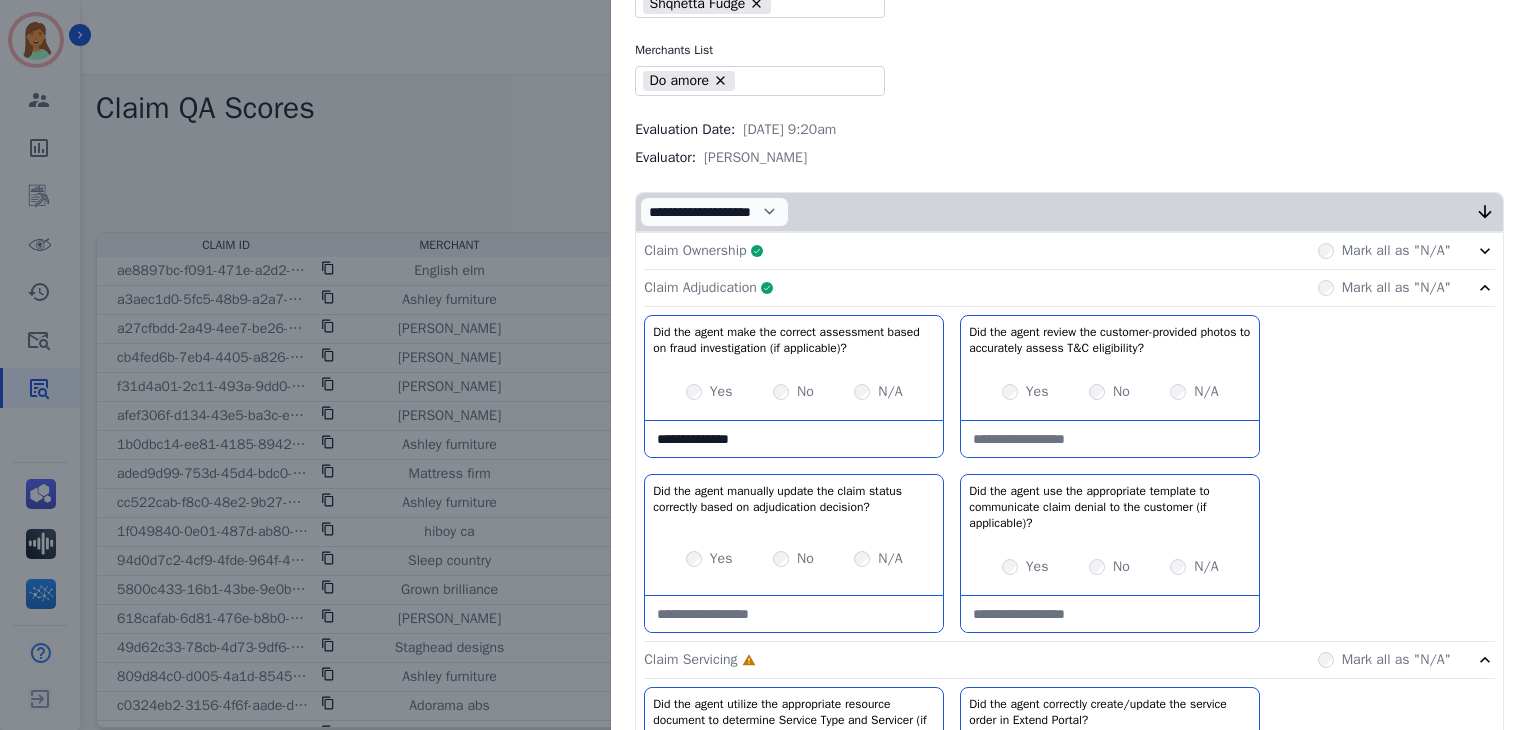 click on "Claim Adjudication     Complete         Mark all as "N/A"" 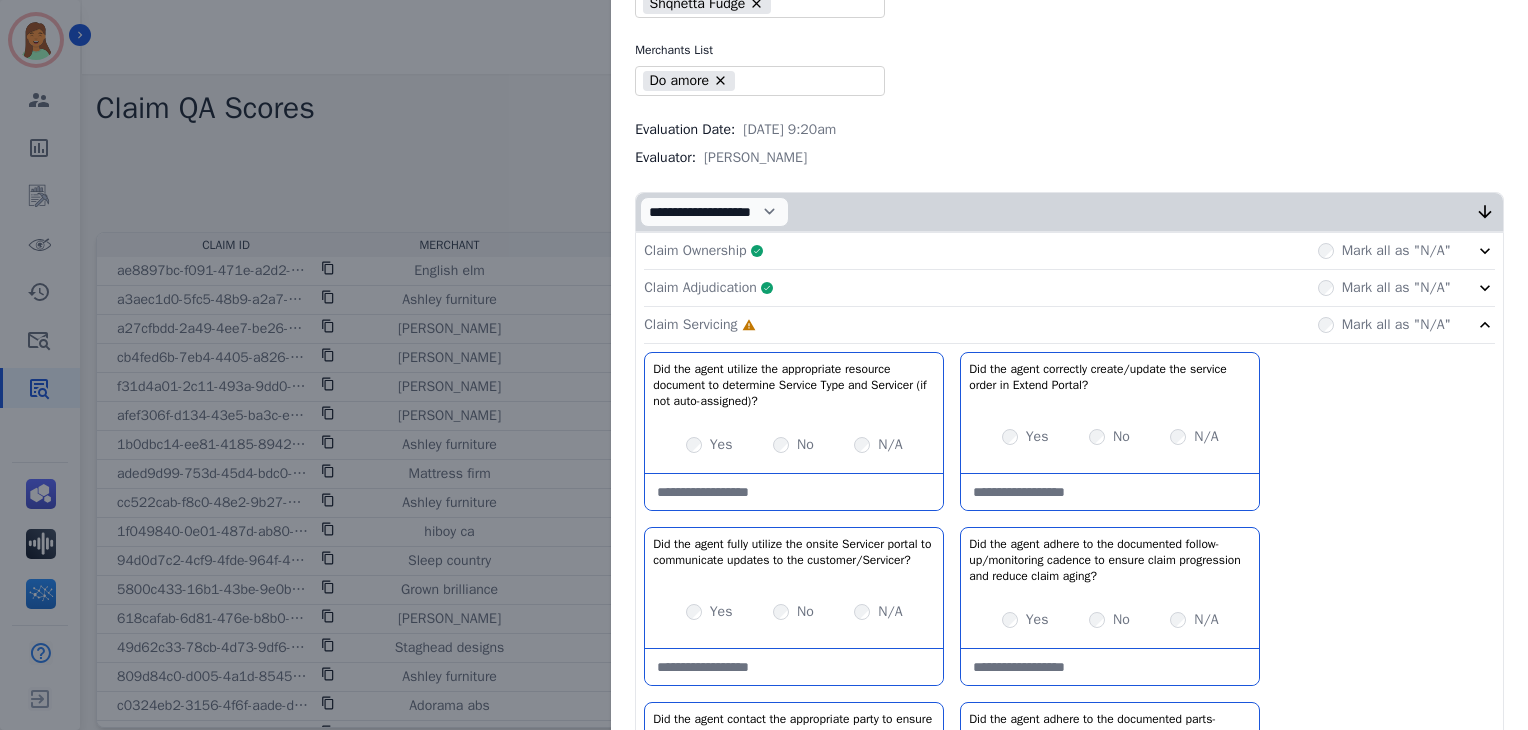 click at bounding box center (794, 492) 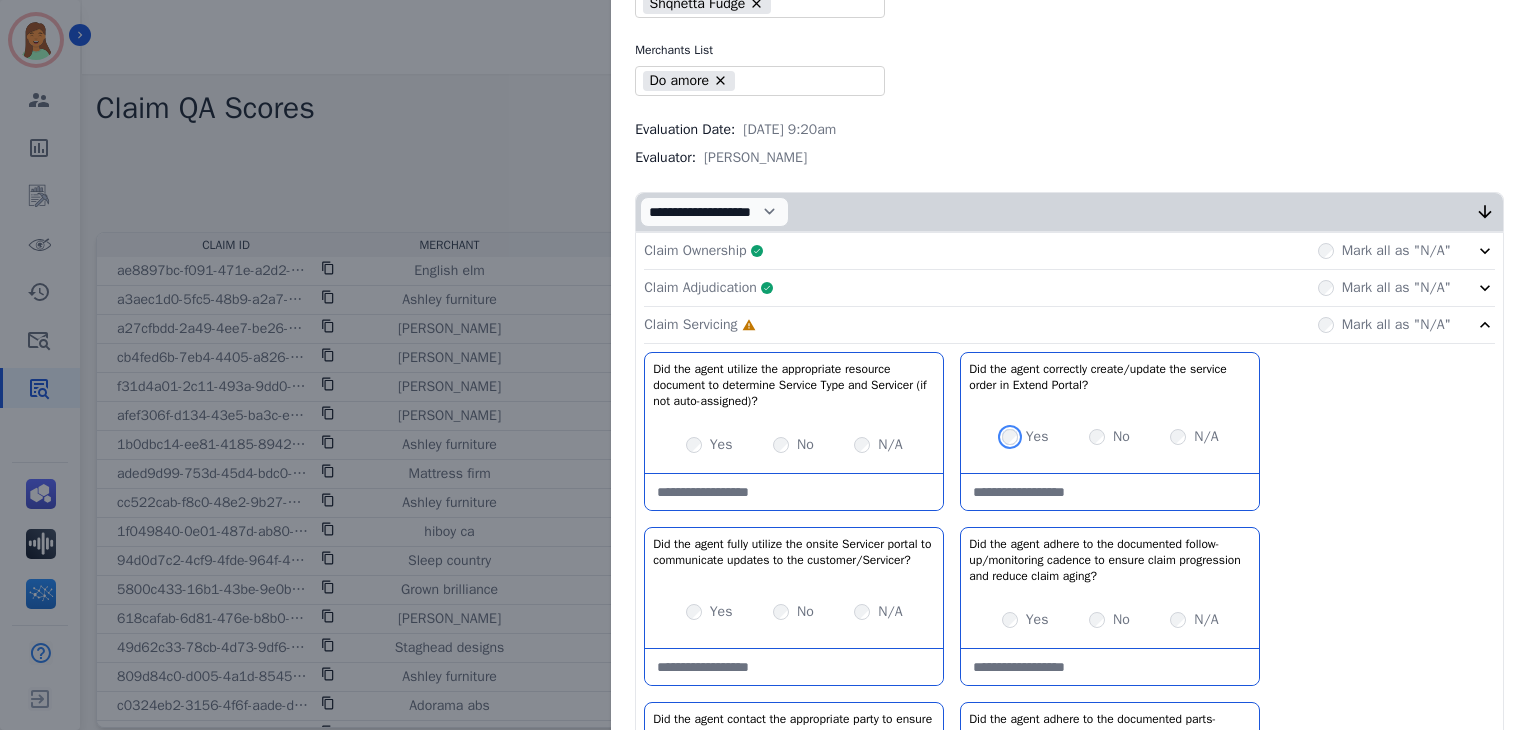 scroll, scrollTop: 266, scrollLeft: 0, axis: vertical 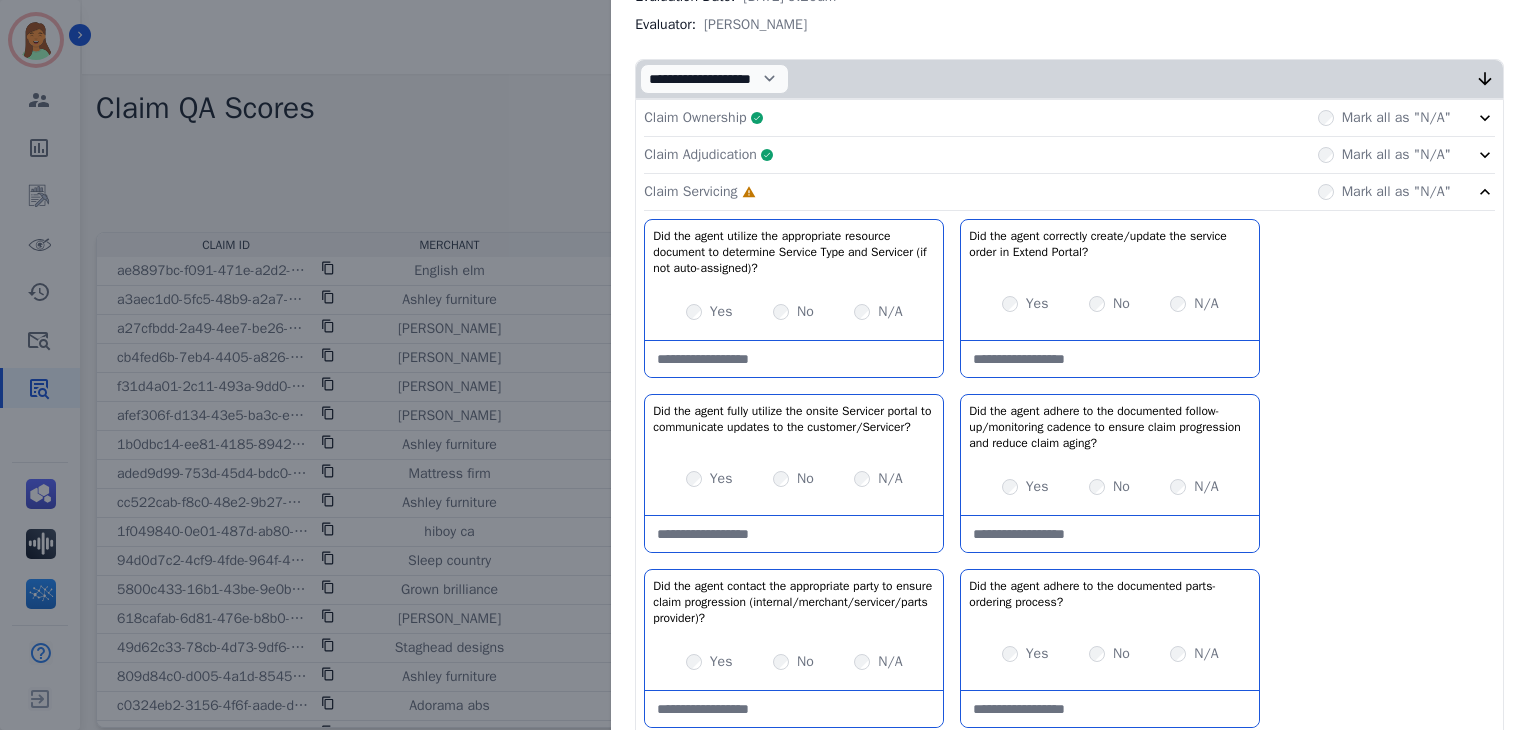 click at bounding box center [794, 534] 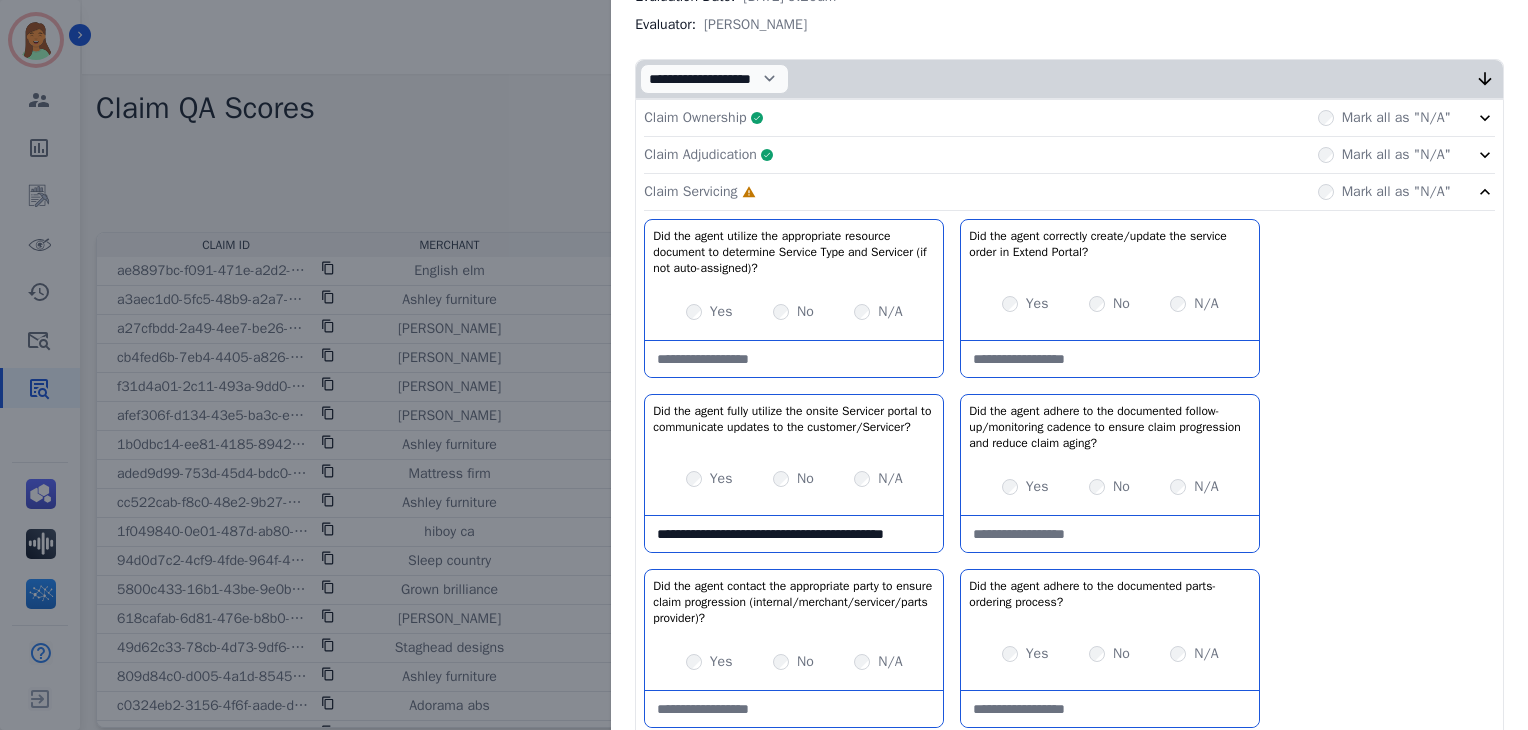 scroll, scrollTop: 11, scrollLeft: 0, axis: vertical 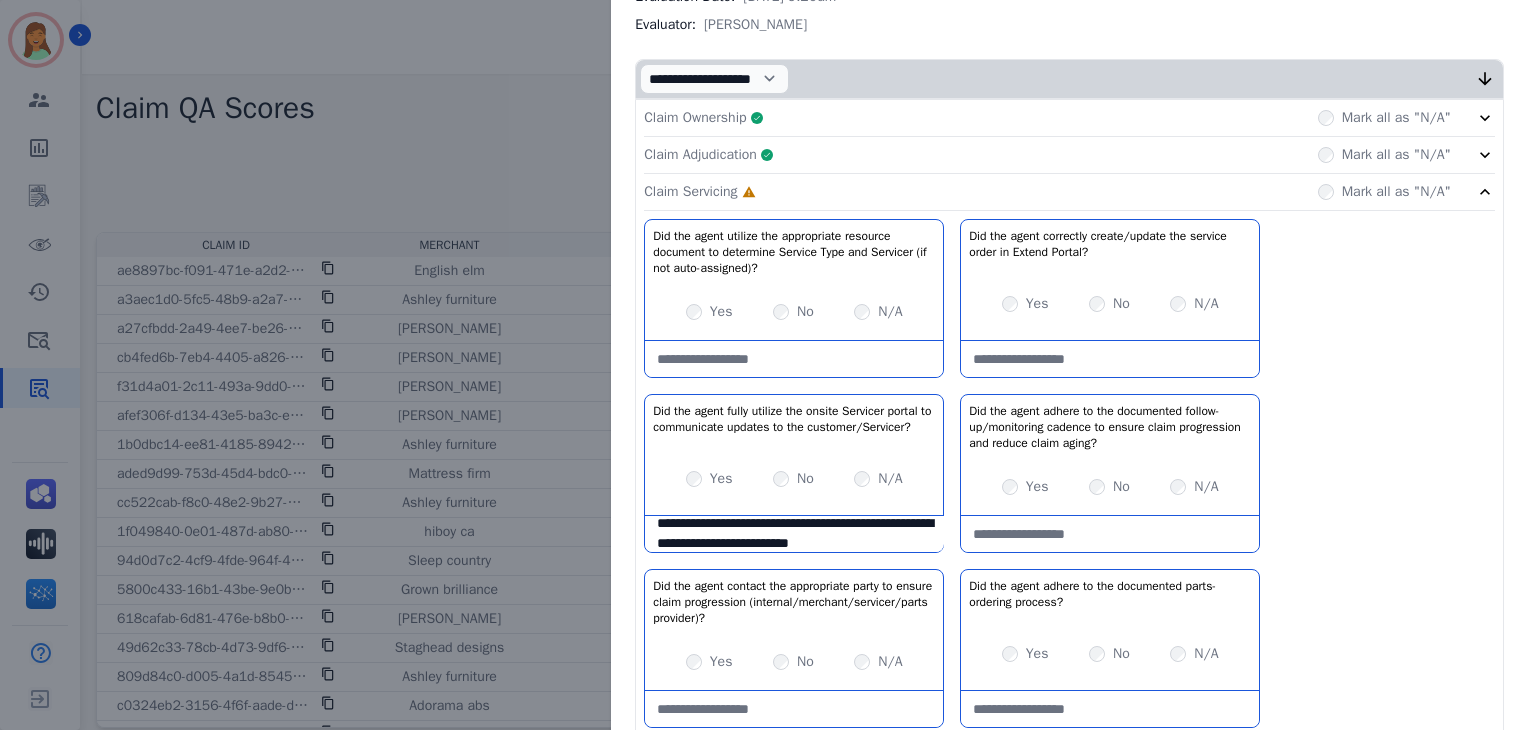 type on "**********" 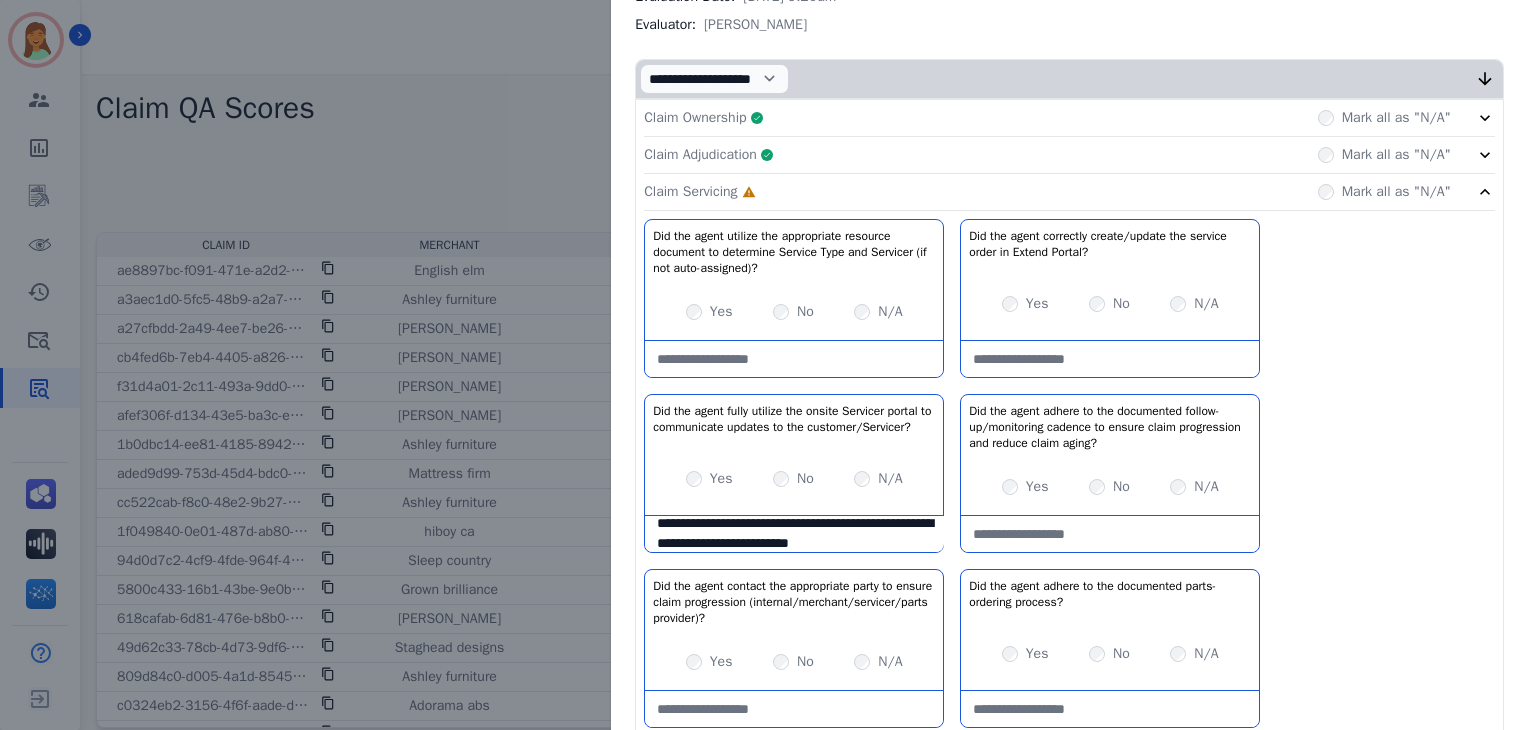 drag, startPoint x: 1090, startPoint y: 479, endPoint x: 1091, endPoint y: 507, distance: 28.01785 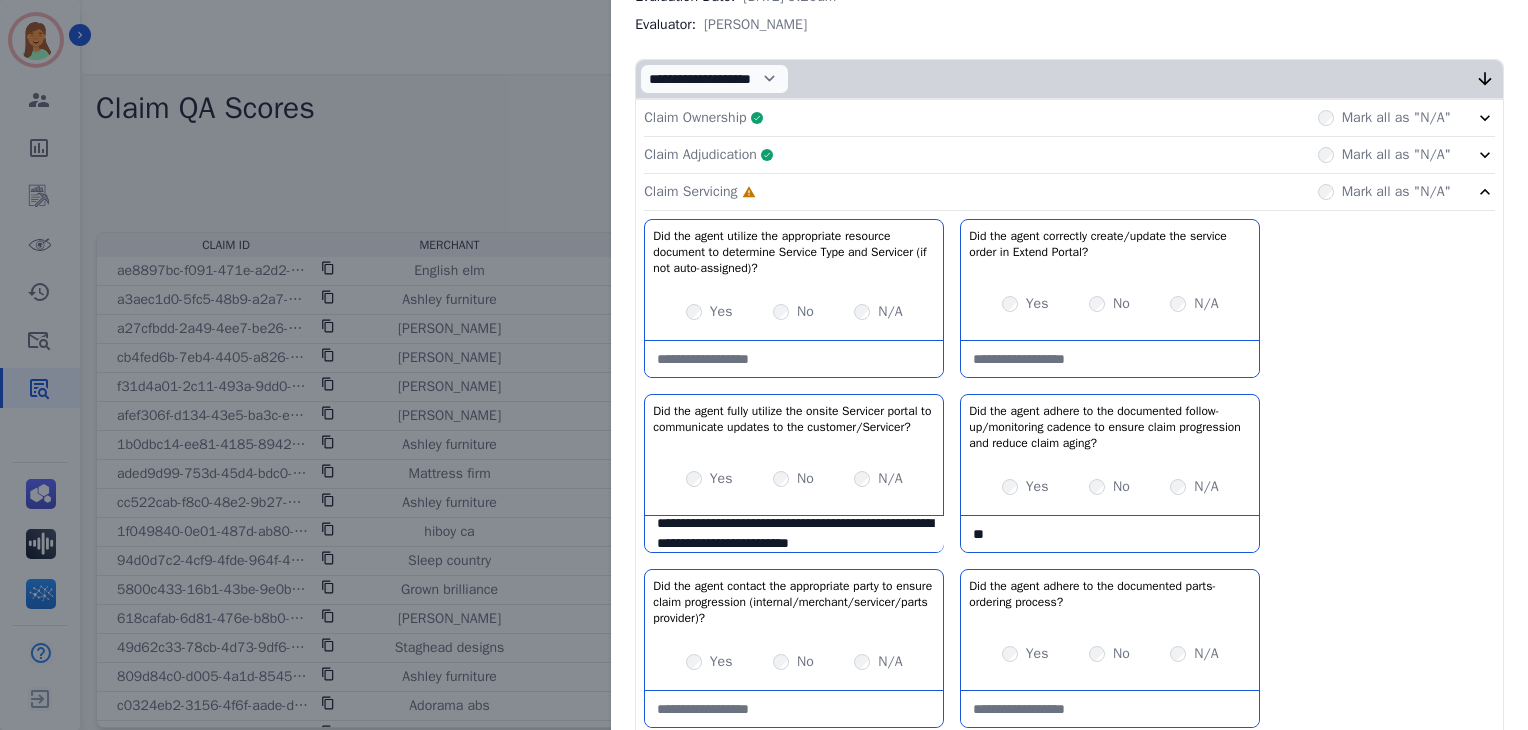 type on "*" 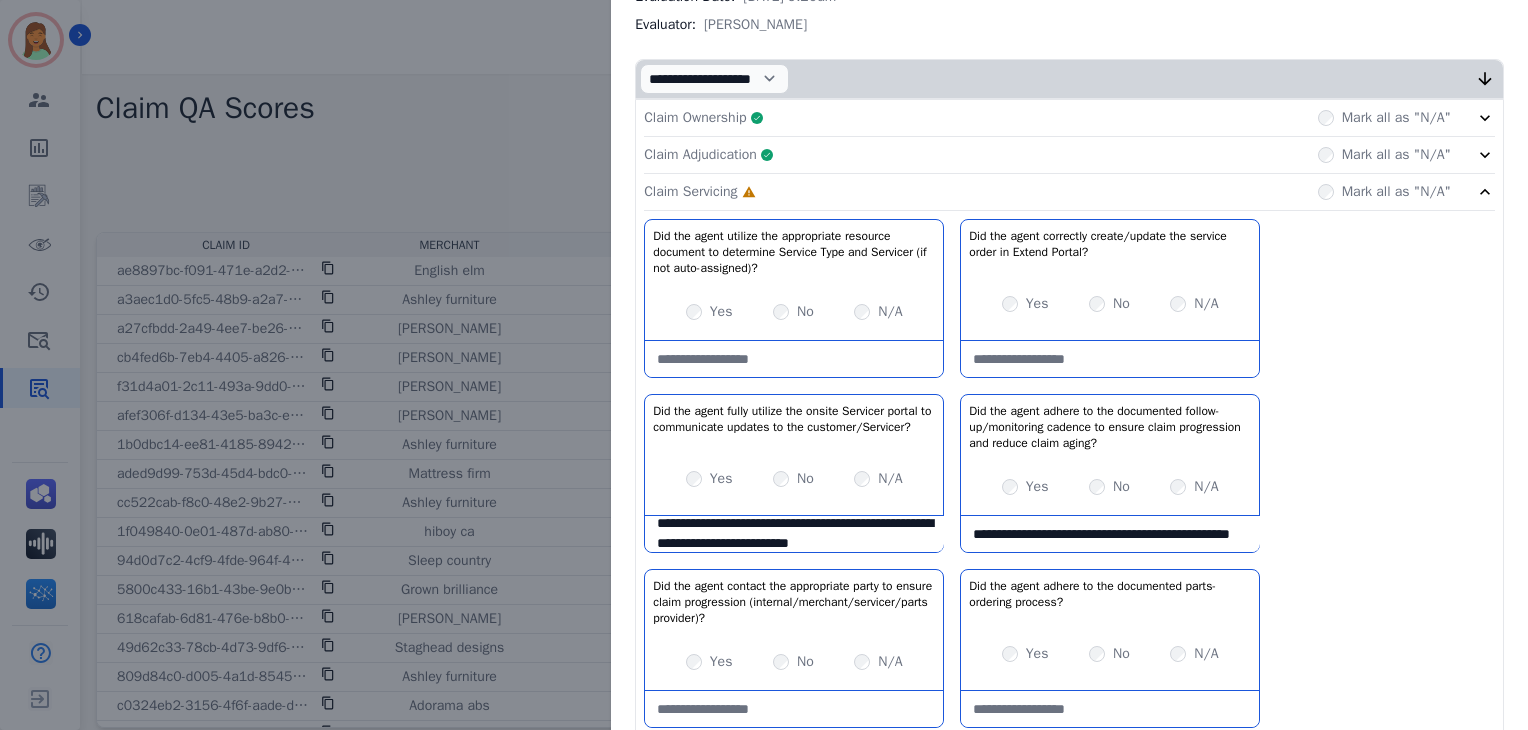 scroll, scrollTop: 20, scrollLeft: 0, axis: vertical 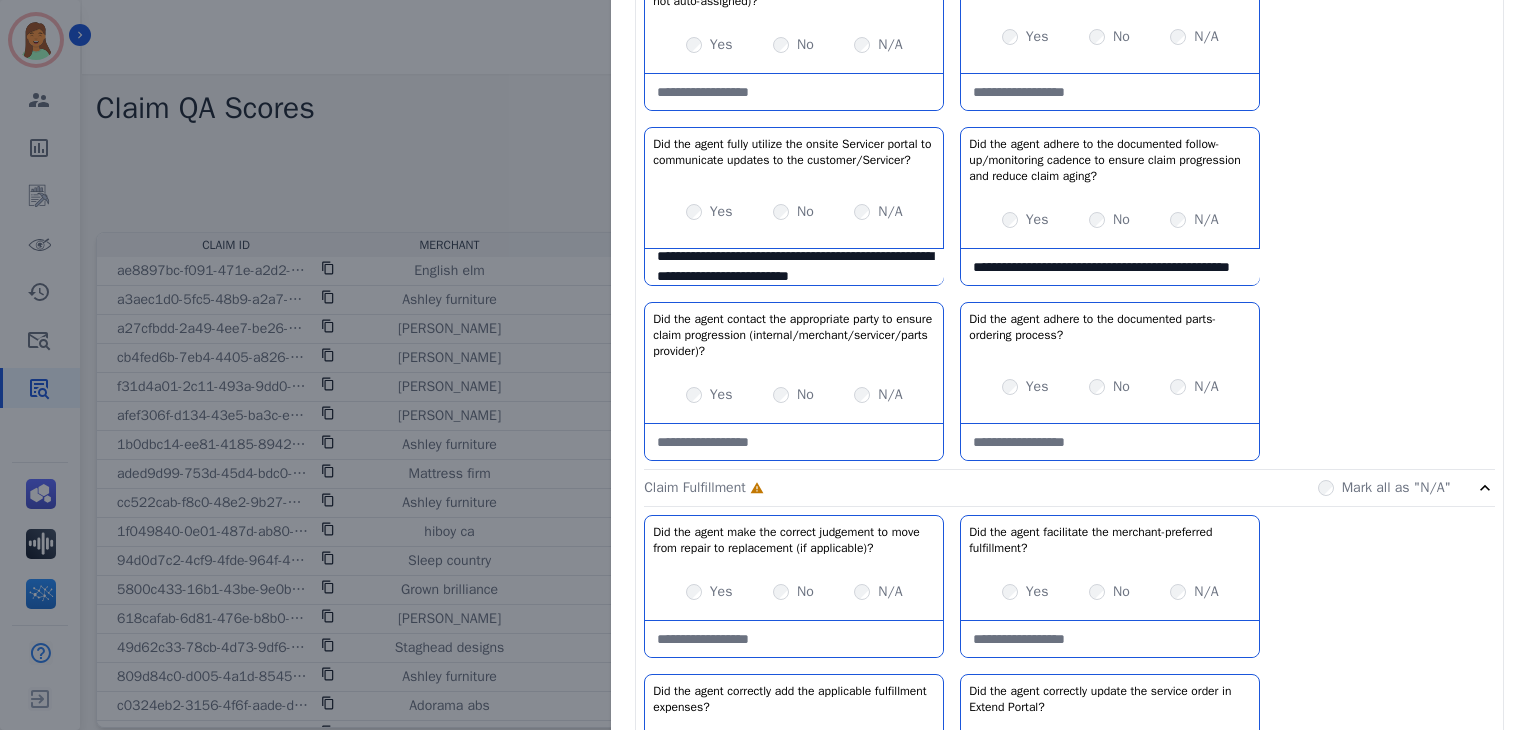 type on "**********" 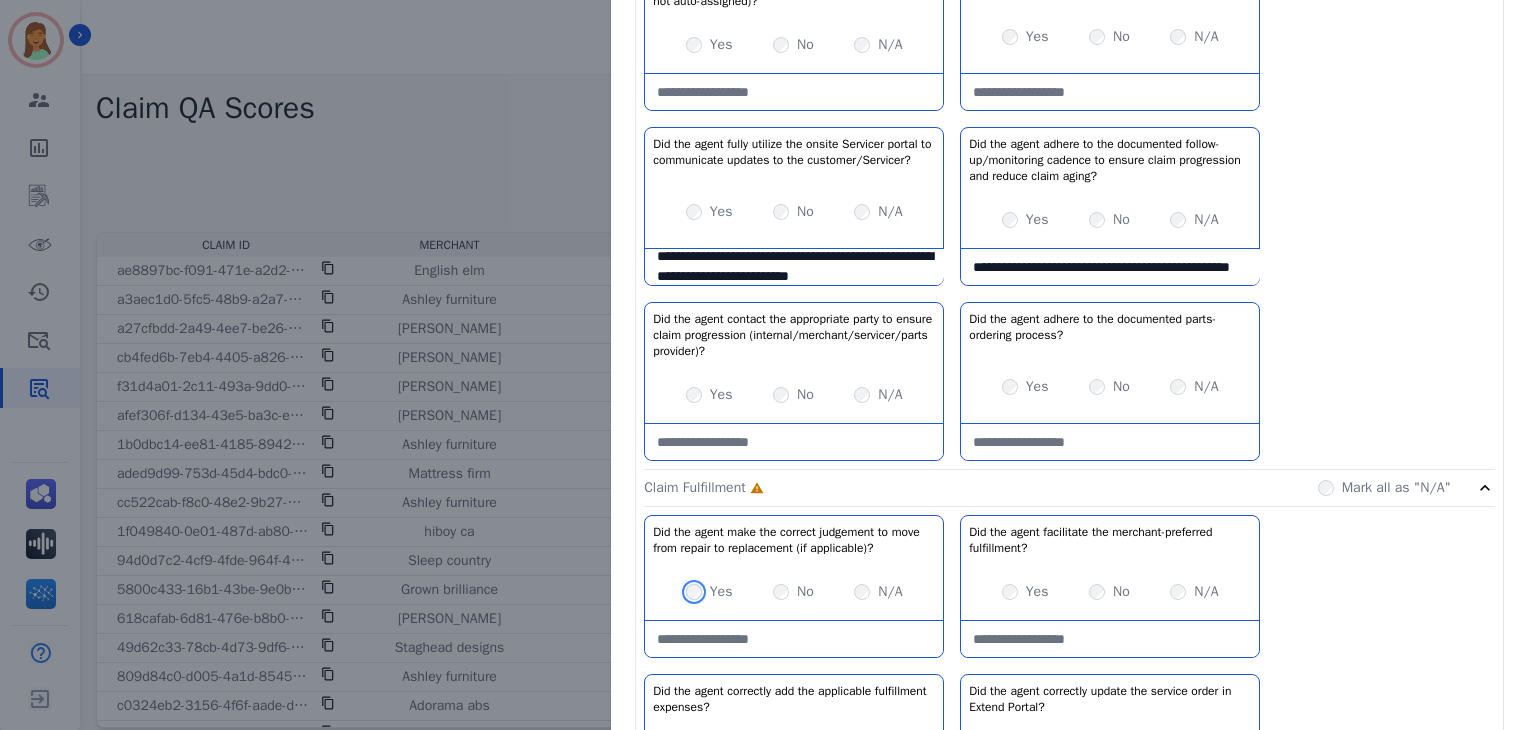 scroll, scrollTop: 800, scrollLeft: 0, axis: vertical 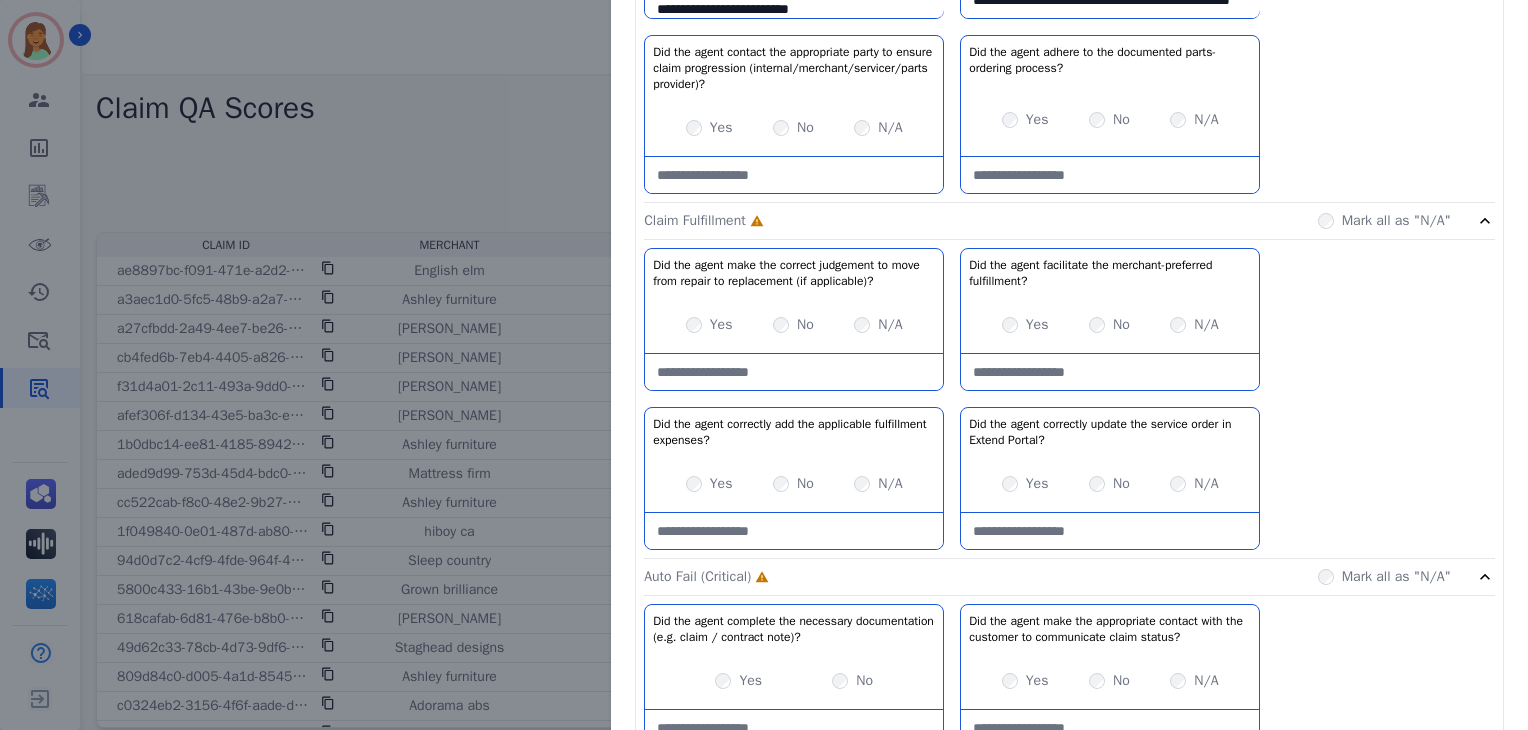 click on "Yes     No     N/A" at bounding box center (1110, 484) 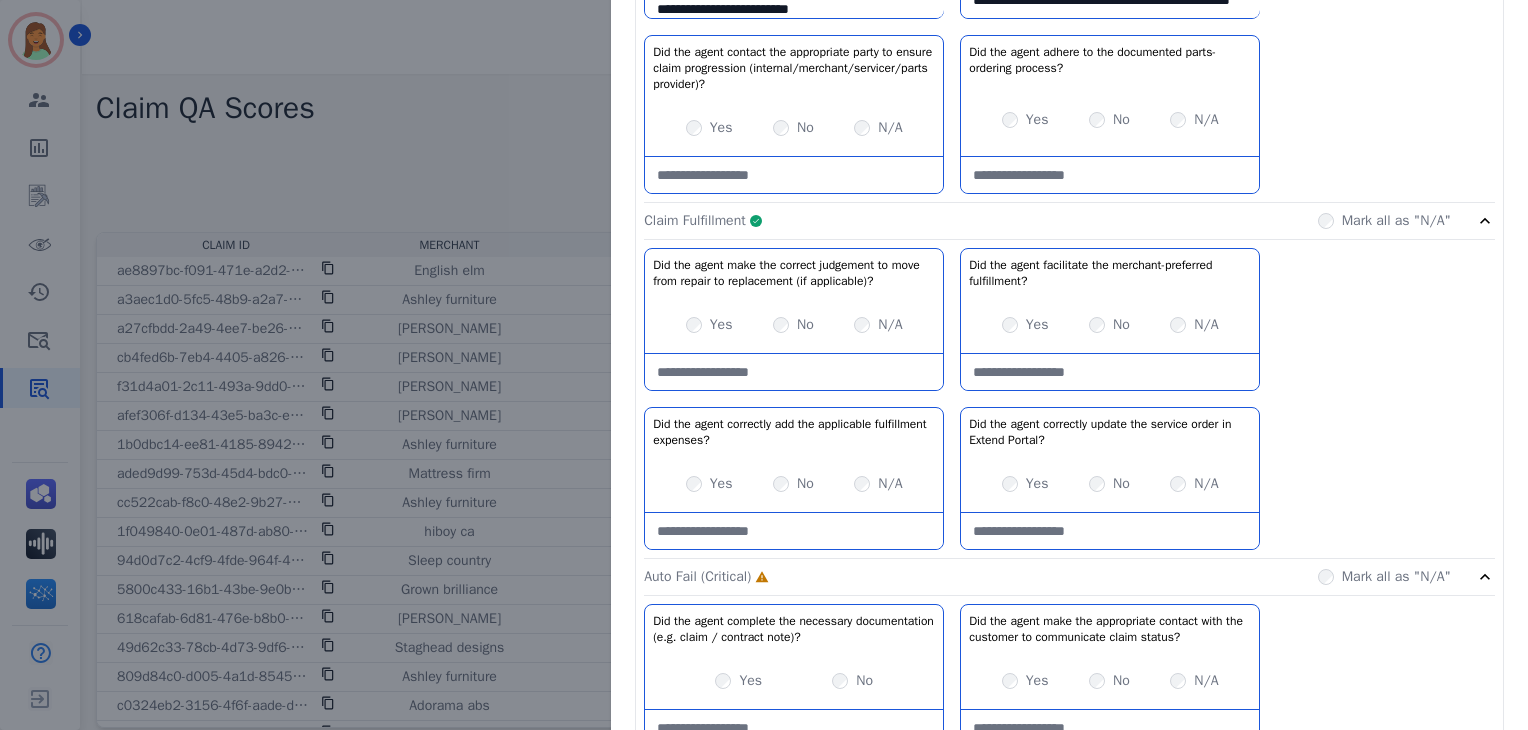 click on "**********" 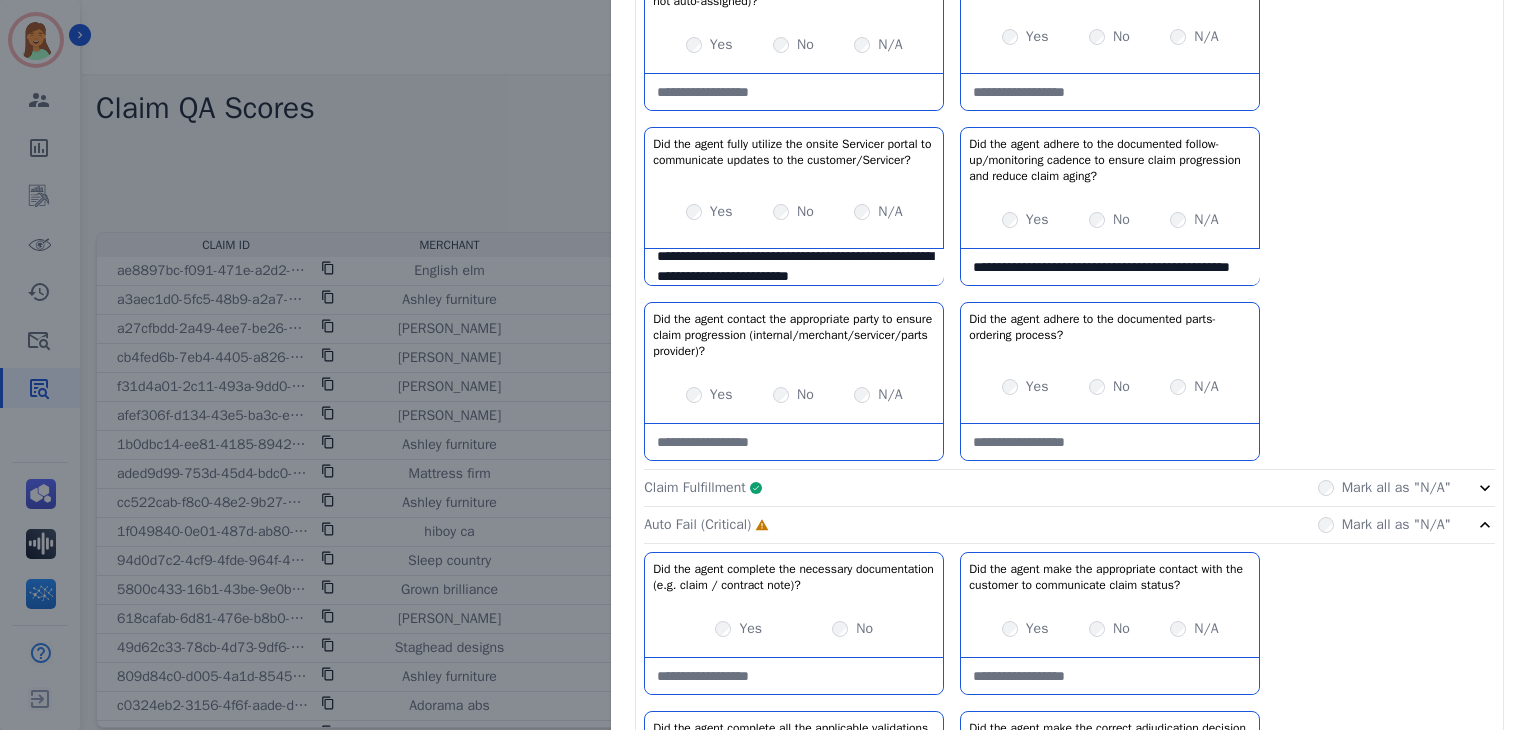 scroll, scrollTop: 400, scrollLeft: 0, axis: vertical 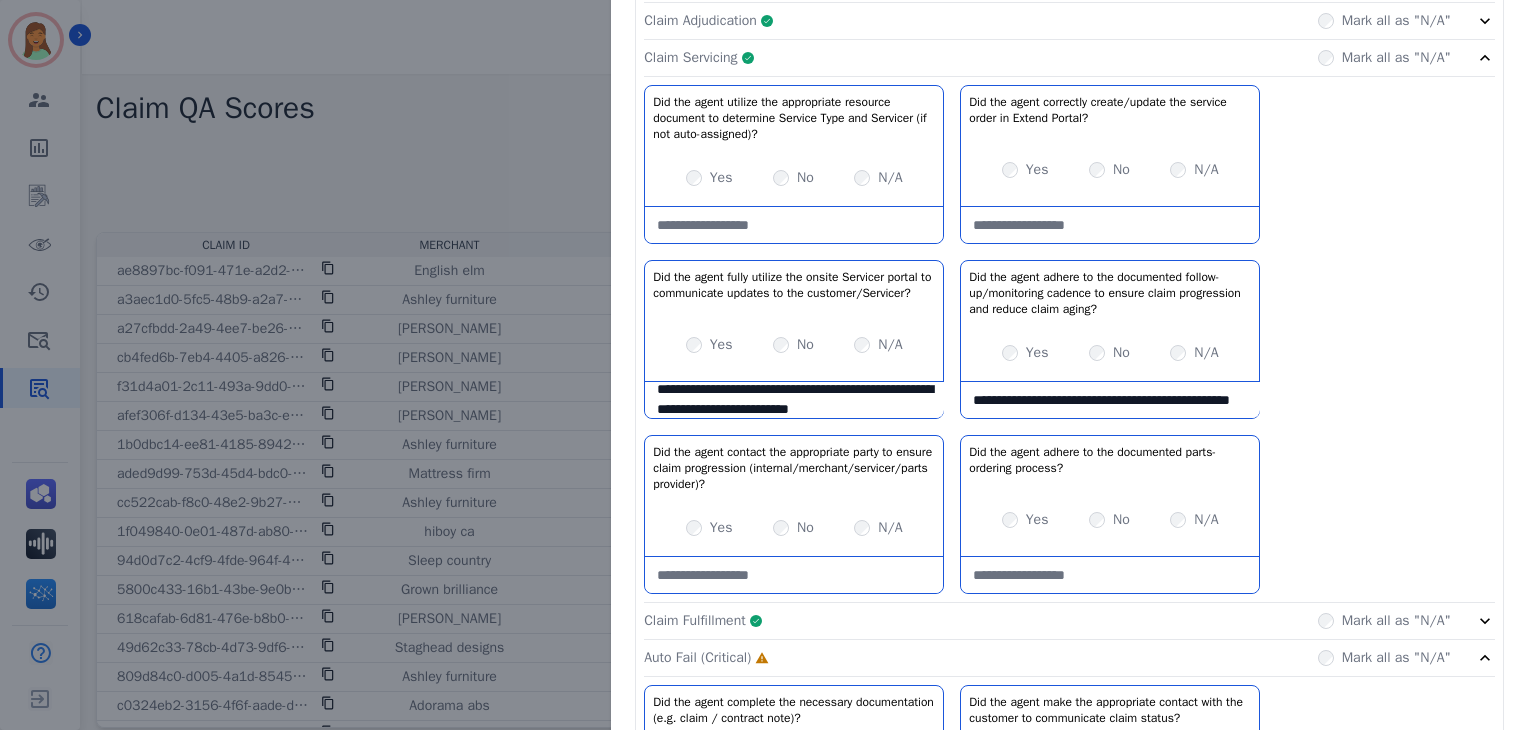 click on "Claim Servicing     Complete         Mark all as "N/A"" 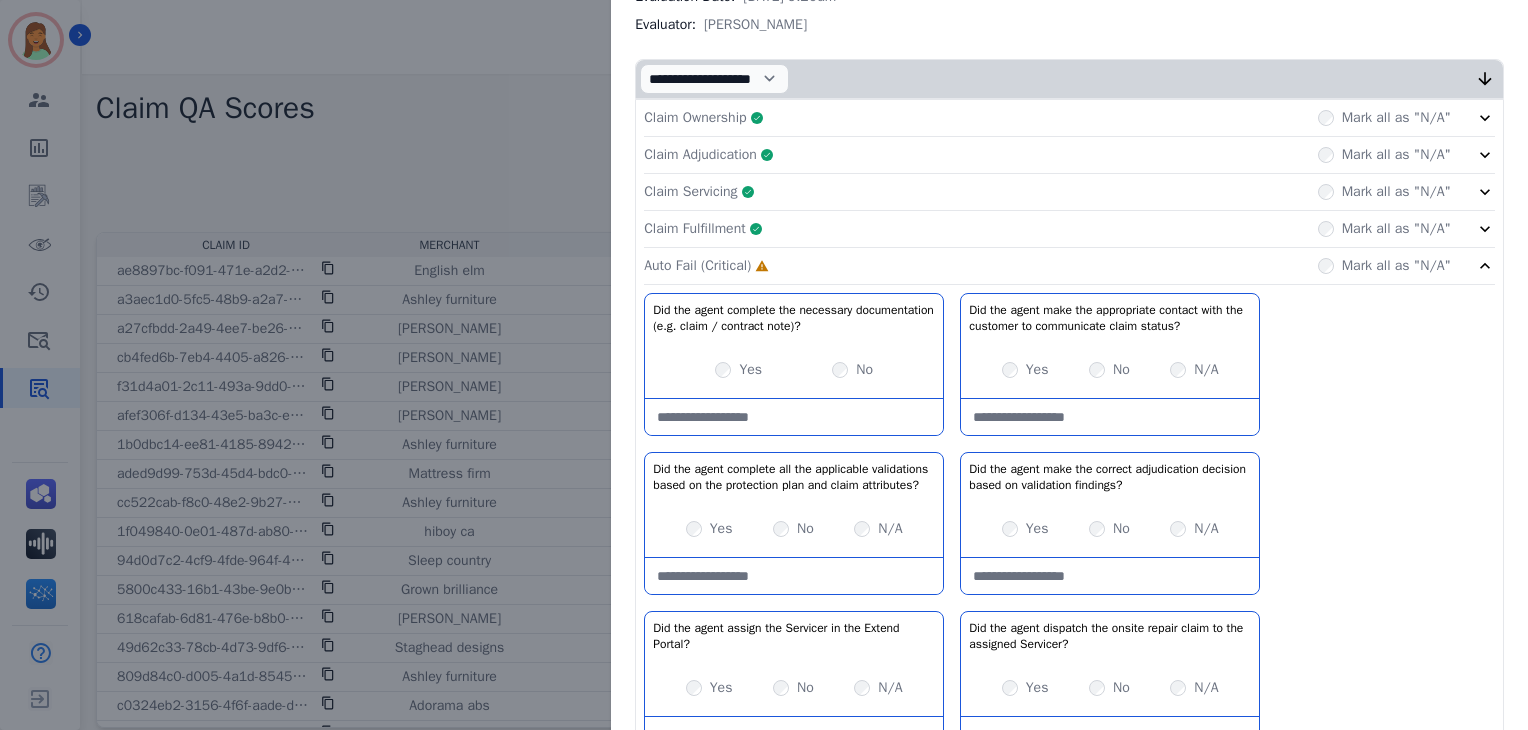 scroll, scrollTop: 400, scrollLeft: 0, axis: vertical 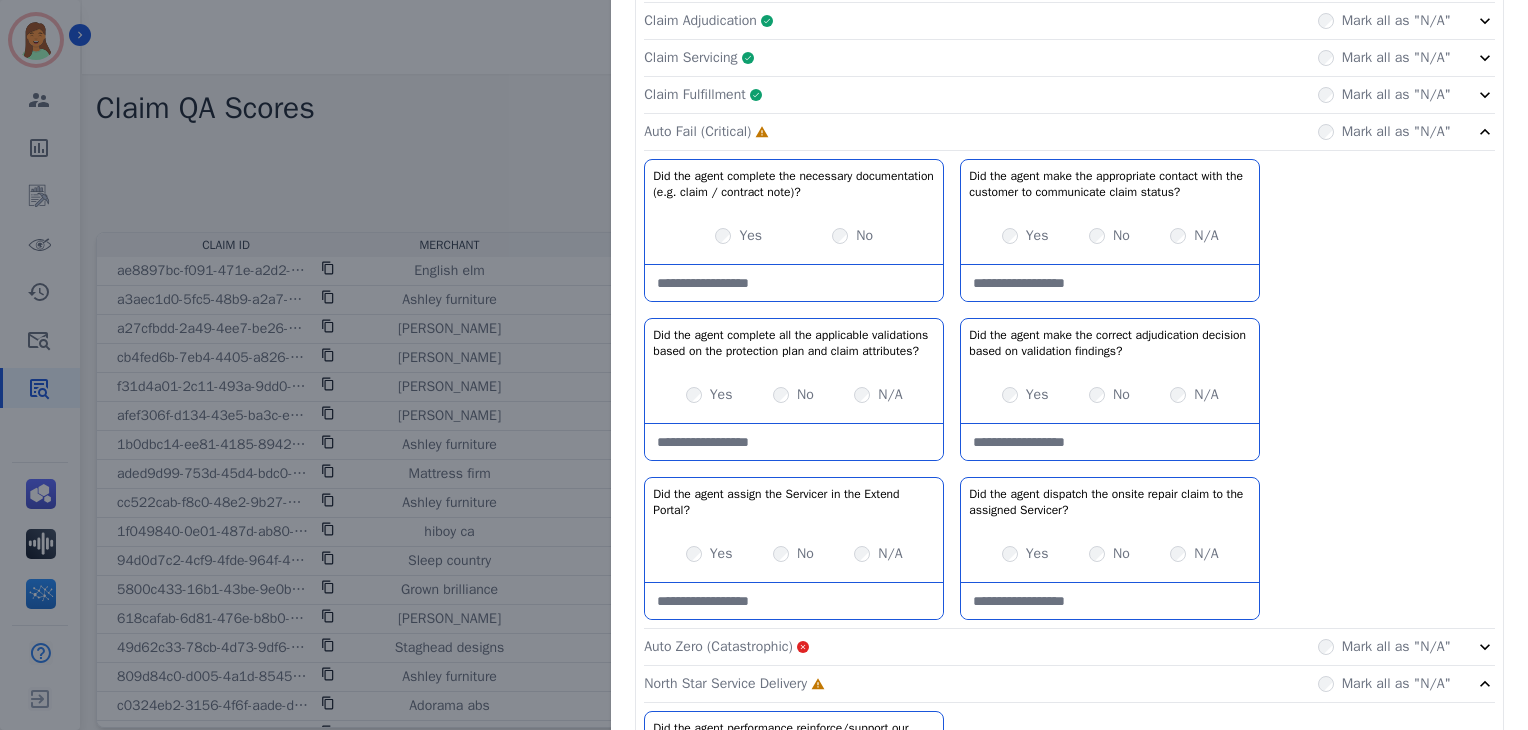 drag, startPoint x: 805, startPoint y: 283, endPoint x: 824, endPoint y: 289, distance: 19.924858 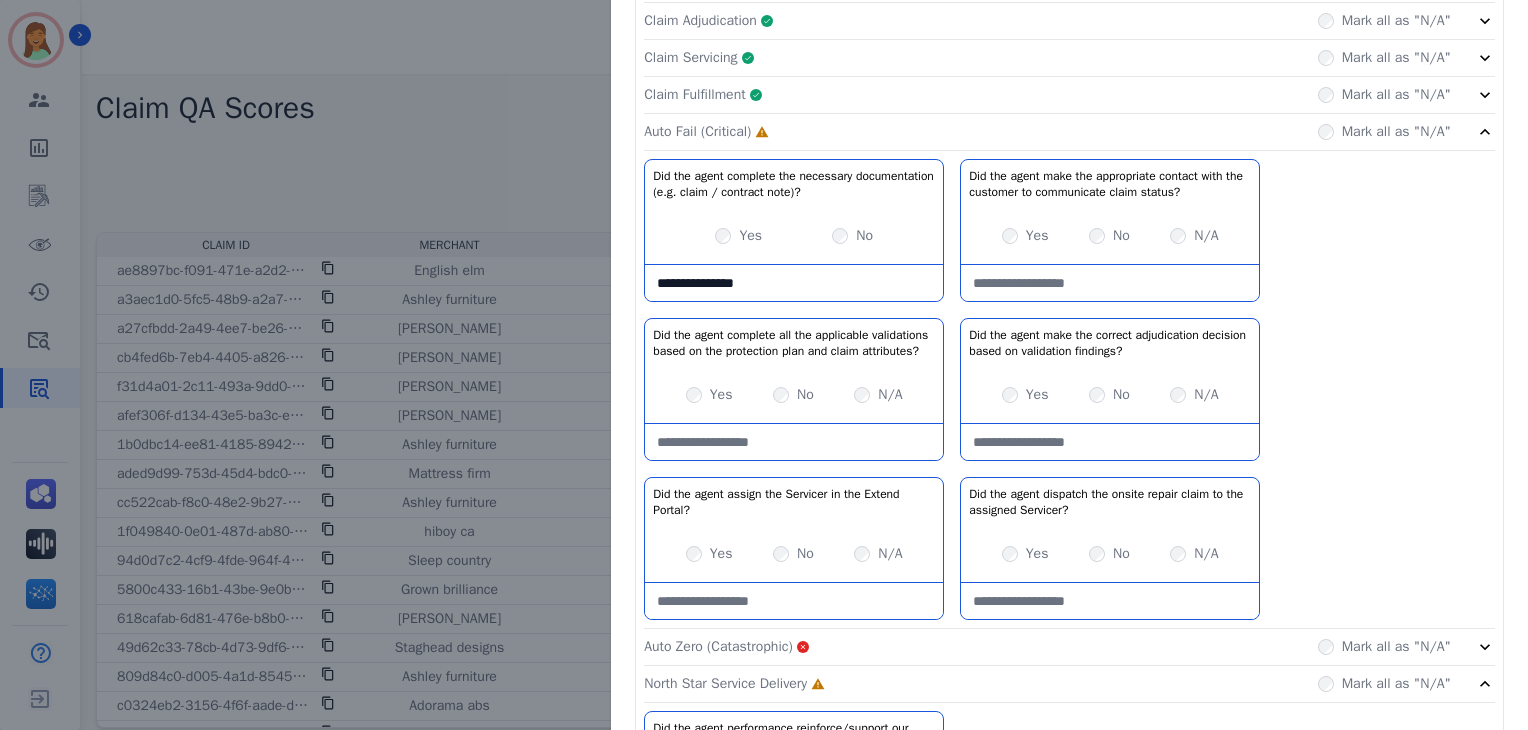 type on "**********" 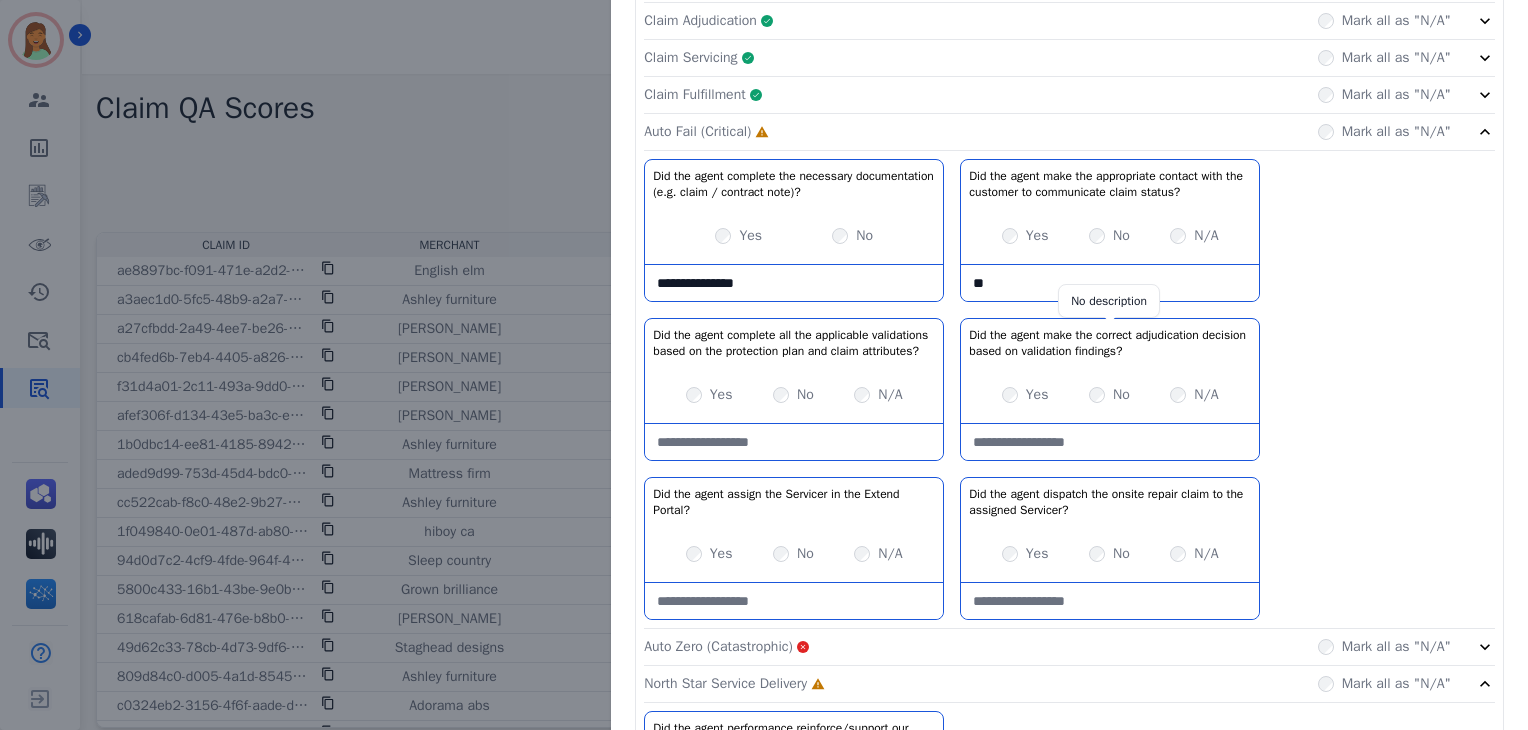 type on "*" 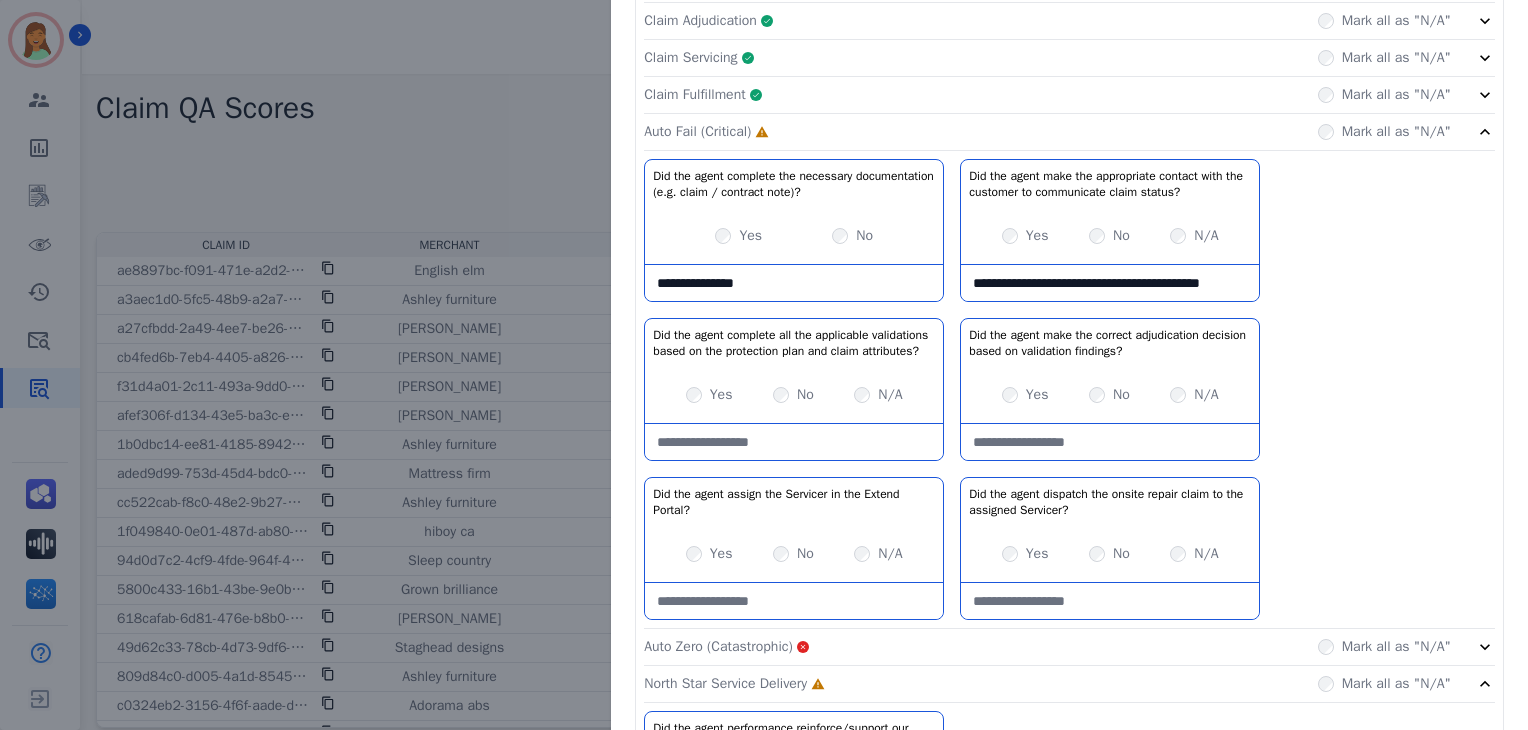 scroll, scrollTop: 11, scrollLeft: 0, axis: vertical 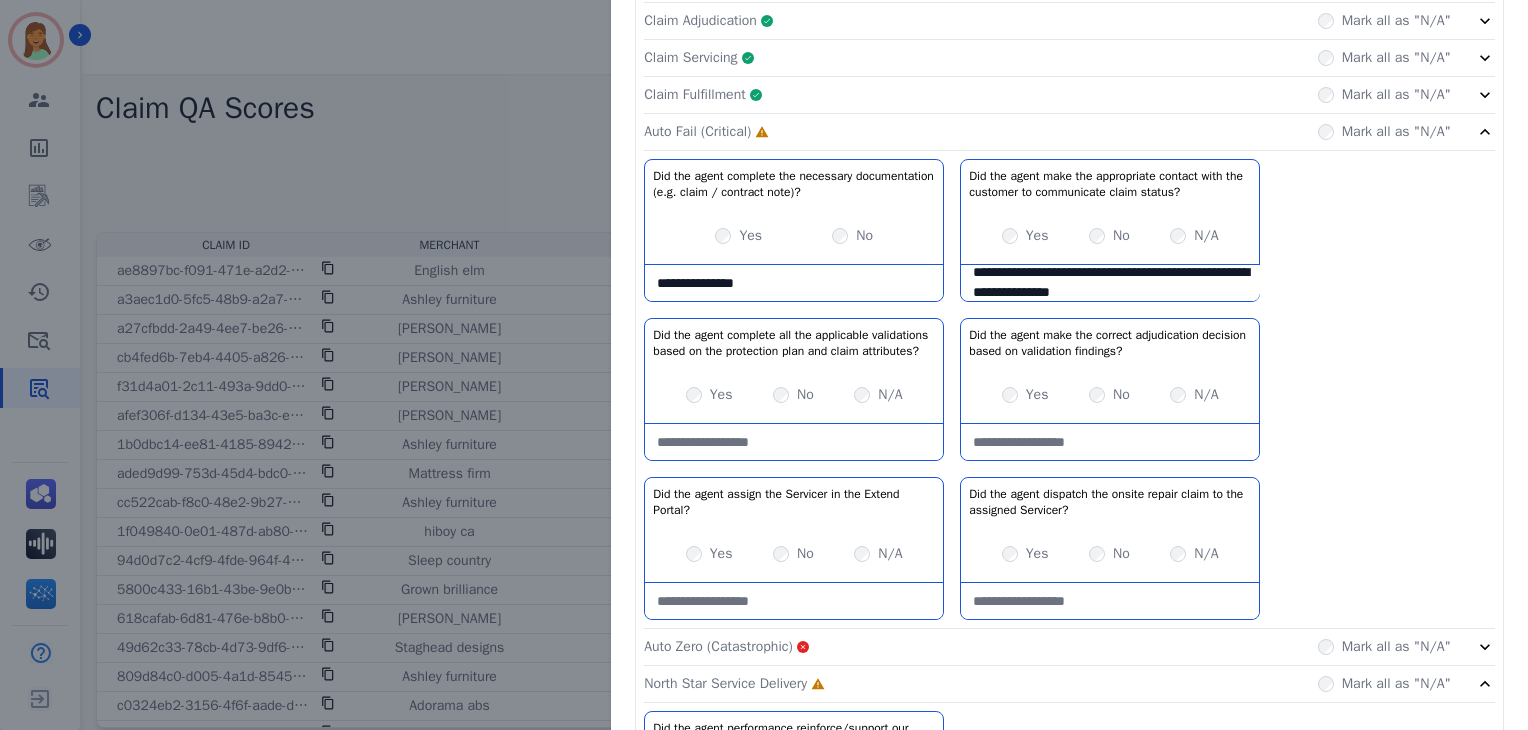 type on "**********" 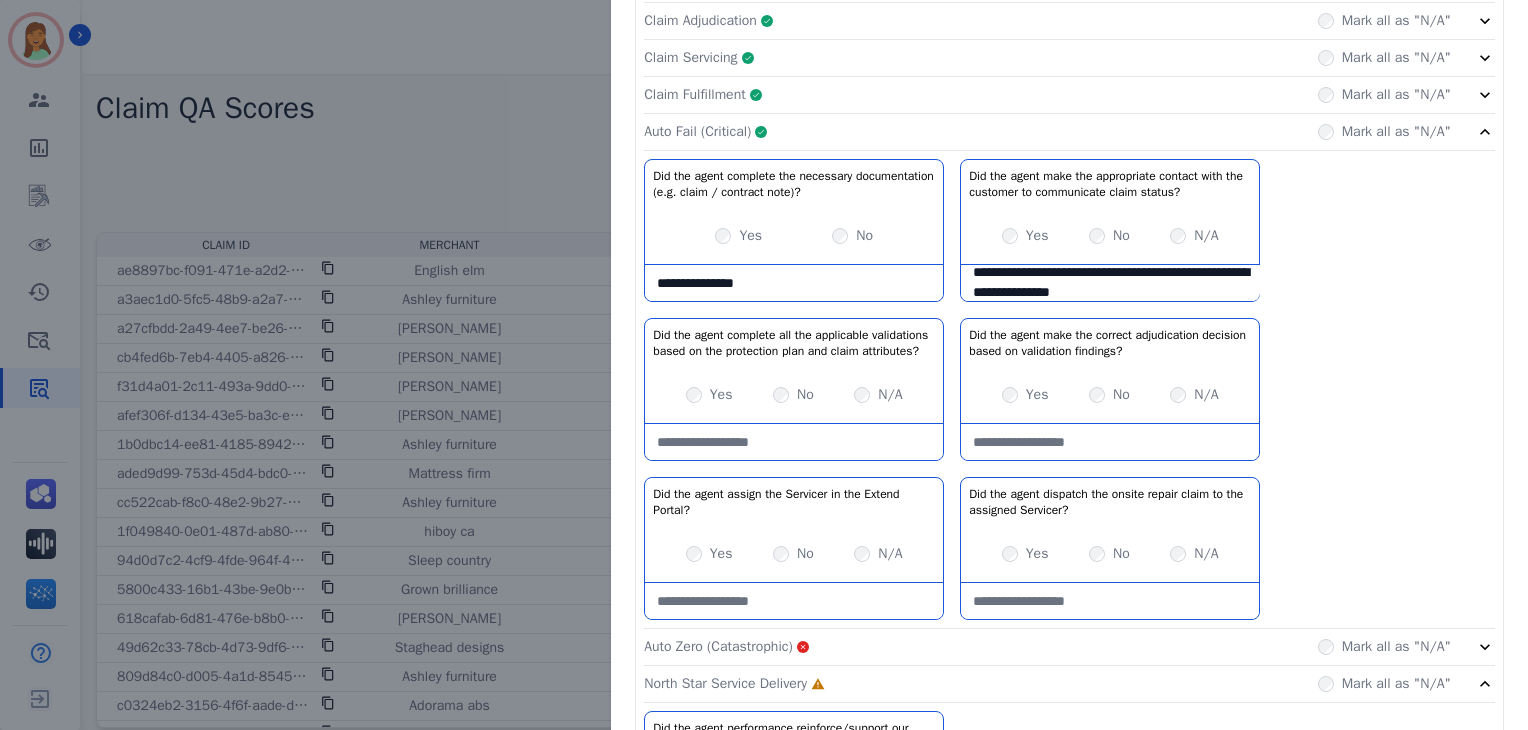 click on "Auto Fail (Critical)     Complete         Mark all as "N/A"" 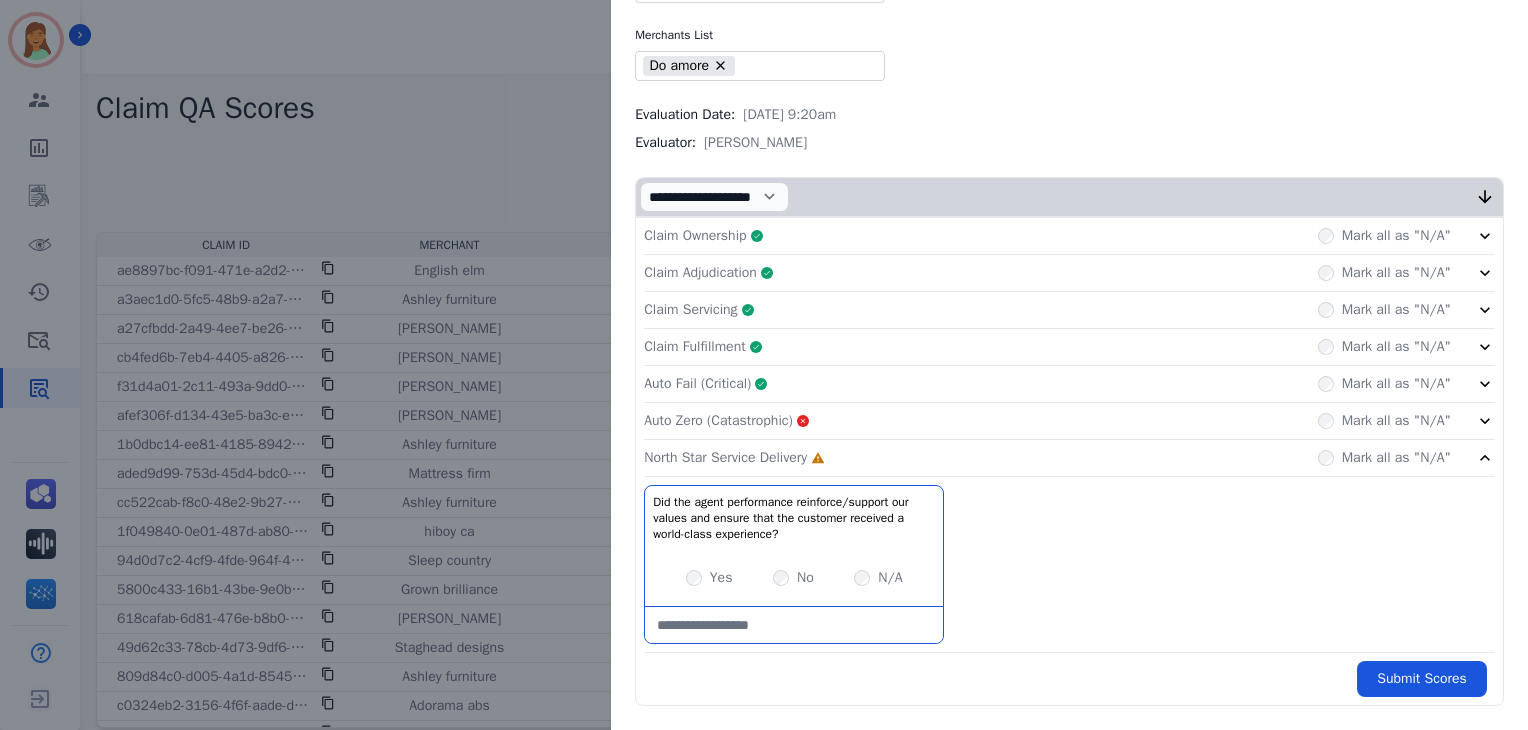 scroll, scrollTop: 144, scrollLeft: 0, axis: vertical 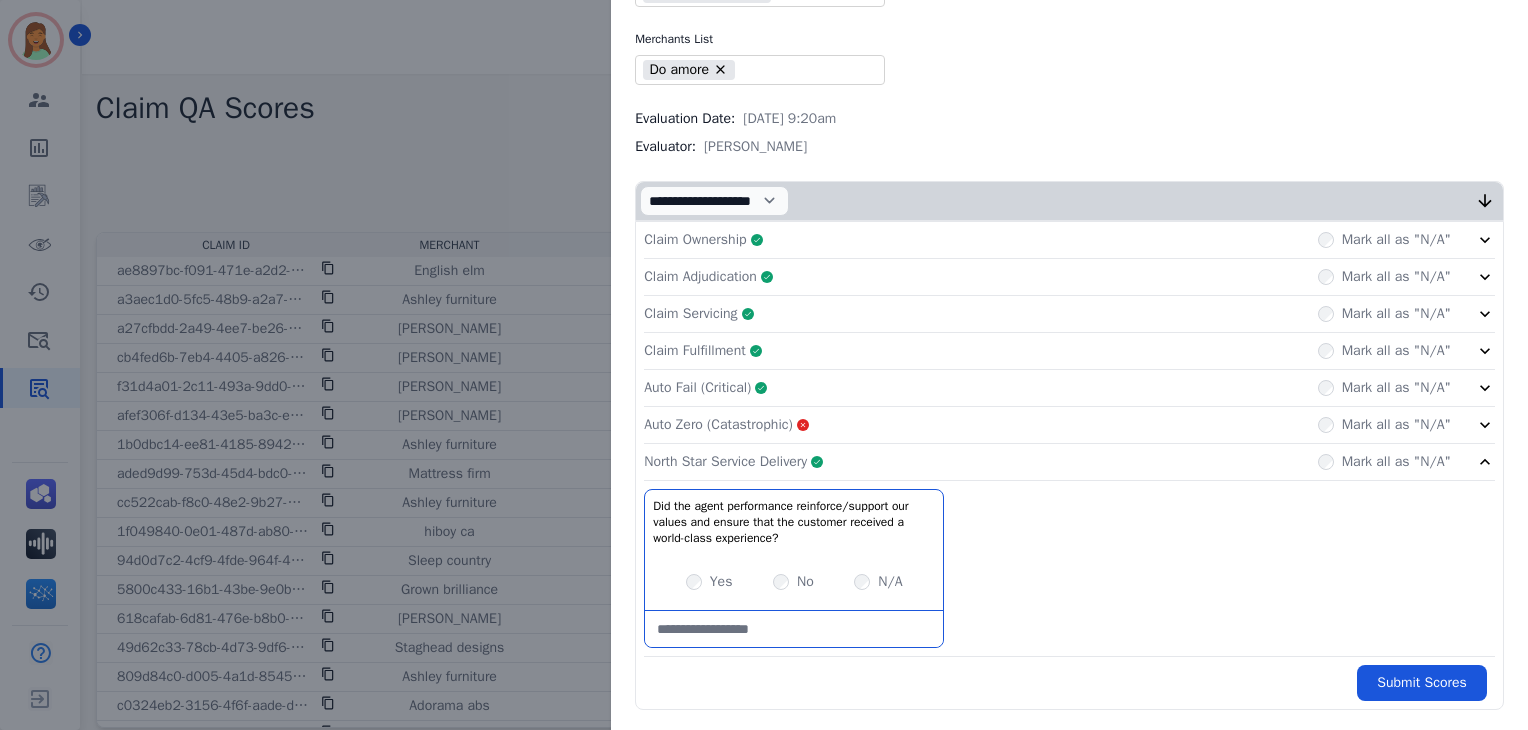 click on "North Star Service Delivery     Complete         Mark all as "N/A"" 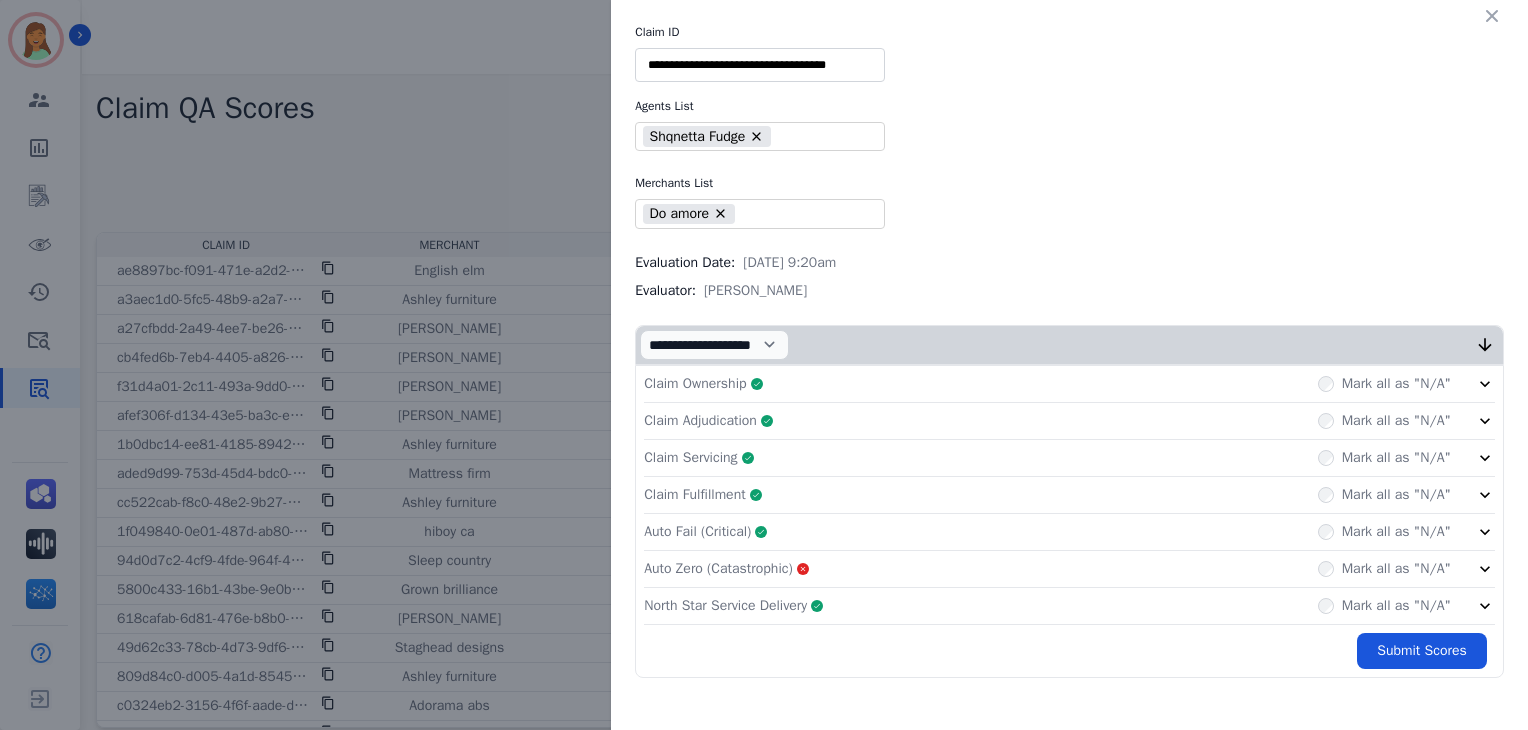 scroll, scrollTop: 0, scrollLeft: 0, axis: both 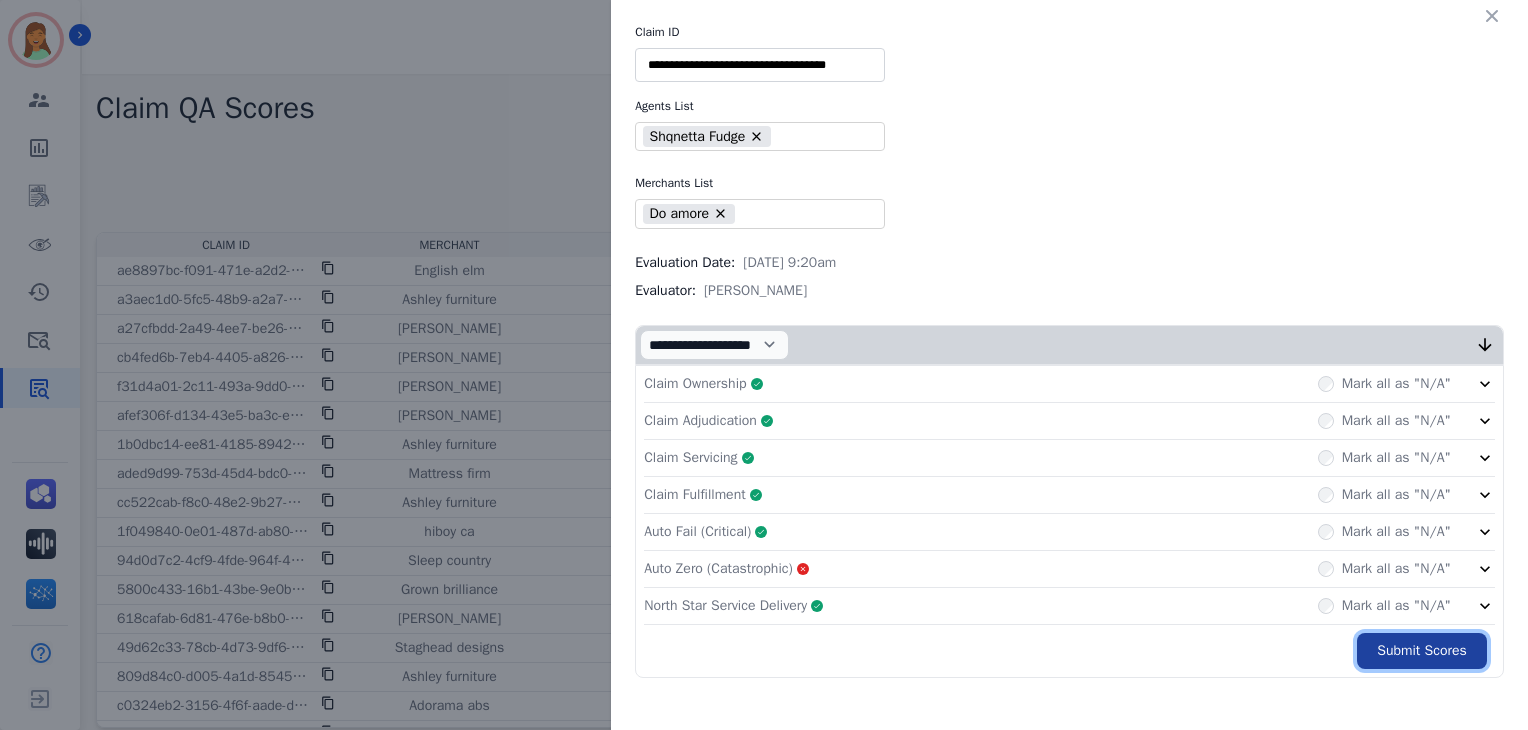 click on "Submit Scores" at bounding box center [1422, 651] 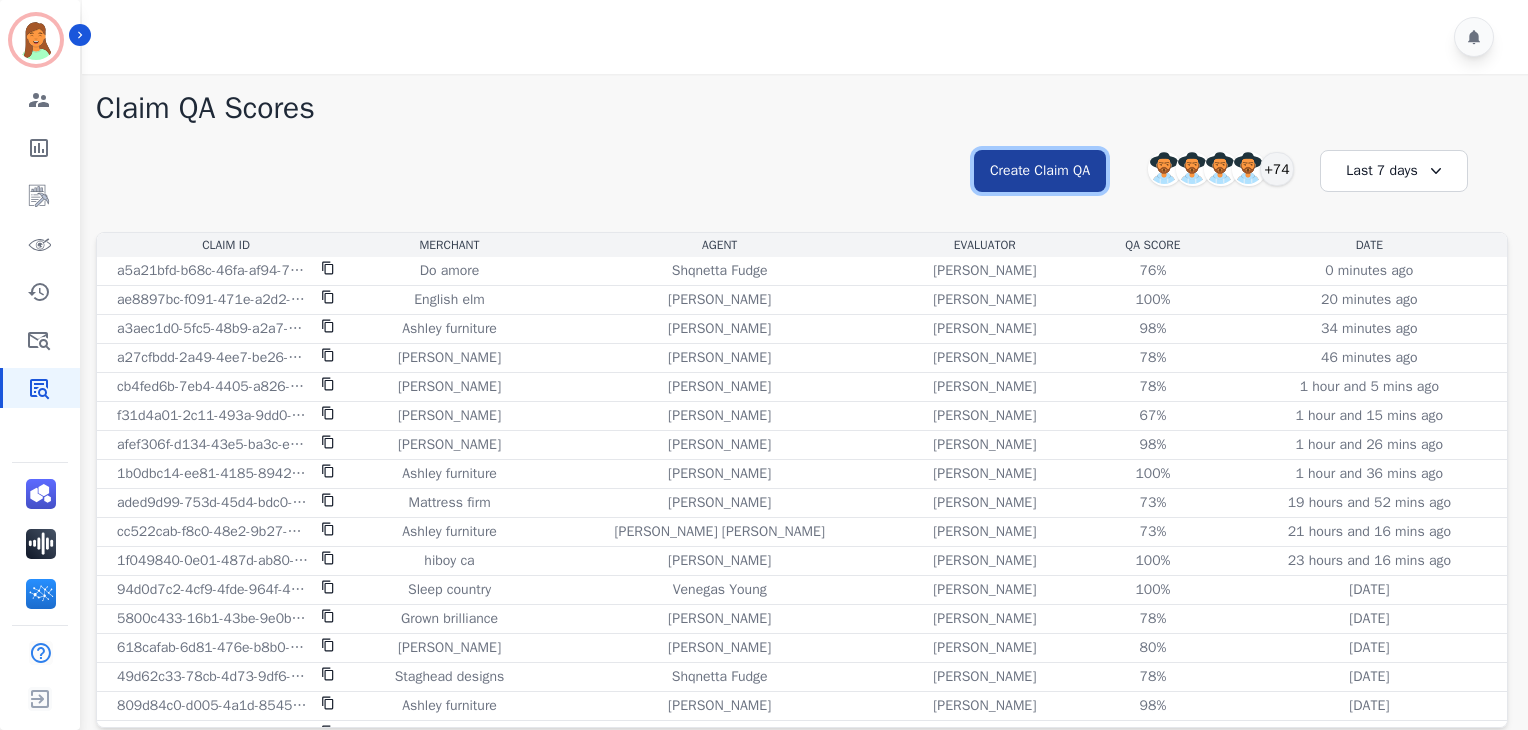 click on "Create Claim QA" at bounding box center [1040, 171] 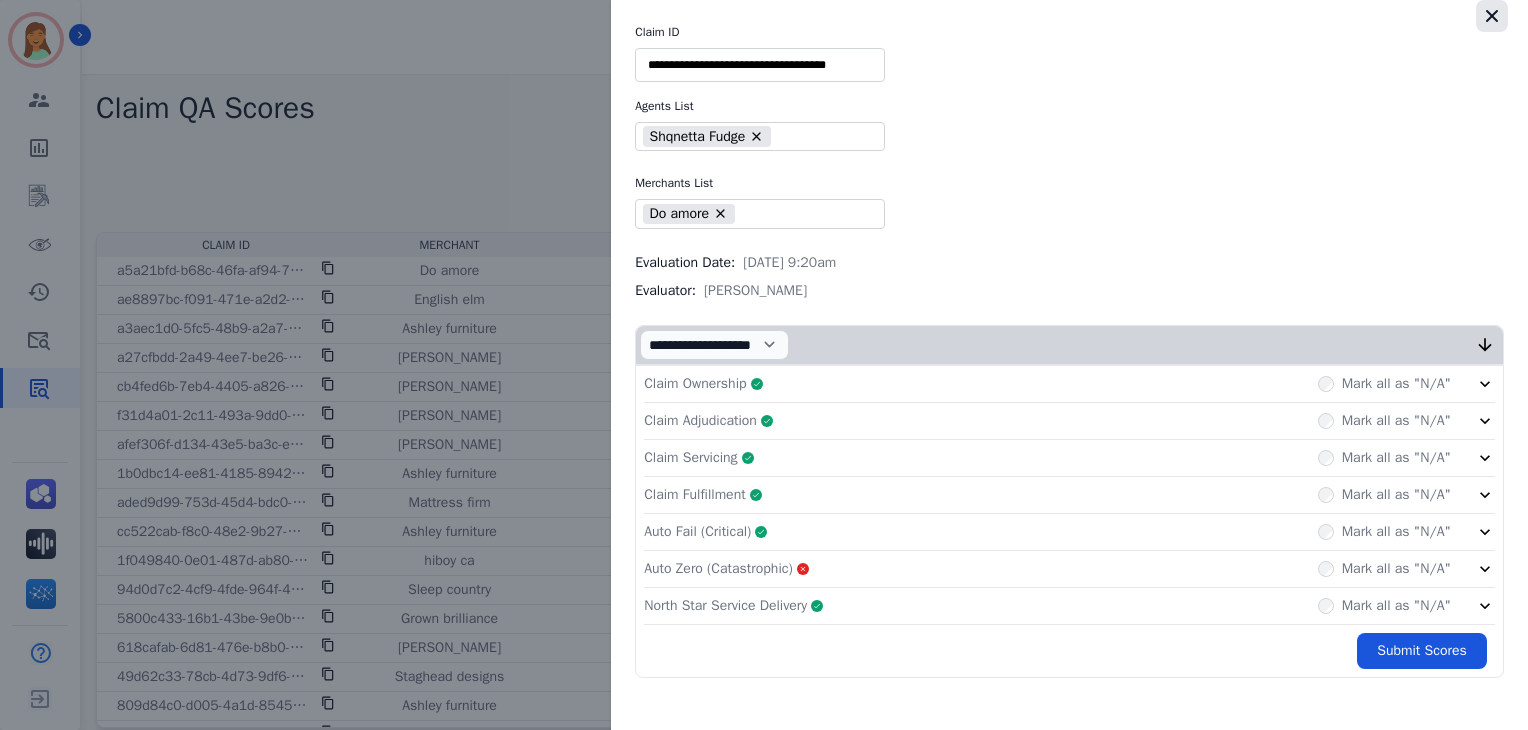 click 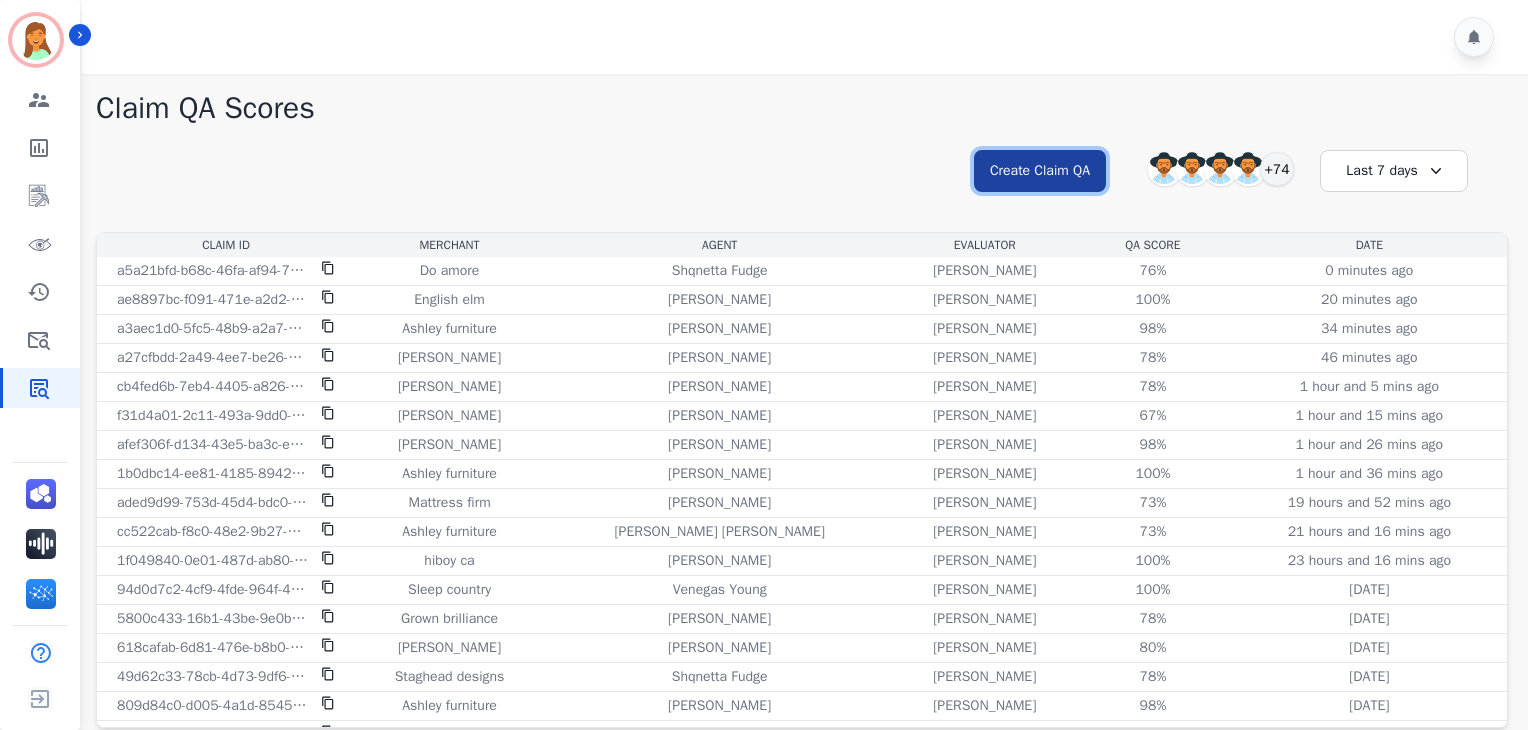 click on "Create Claim QA" at bounding box center [1040, 171] 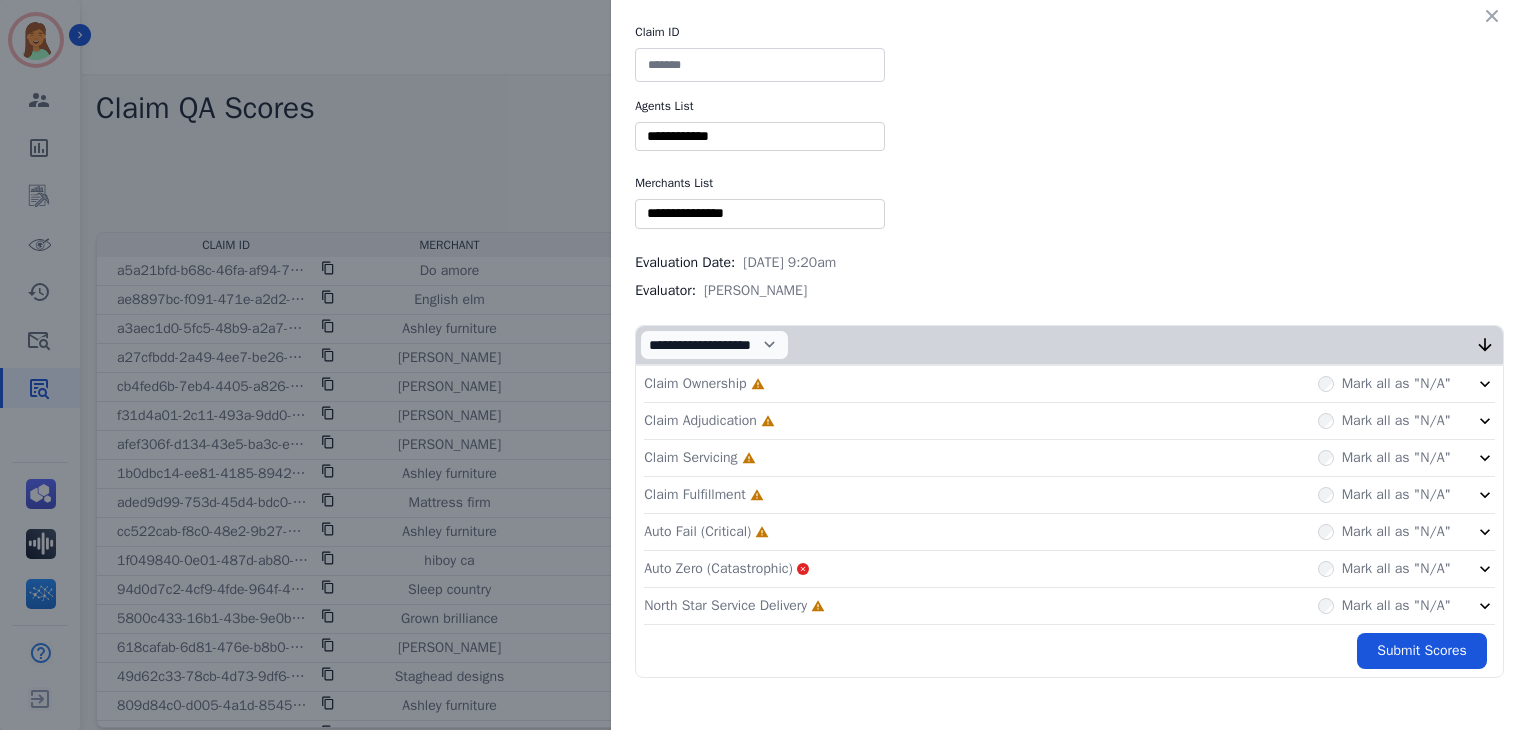 click on "**********" at bounding box center (1069, 351) 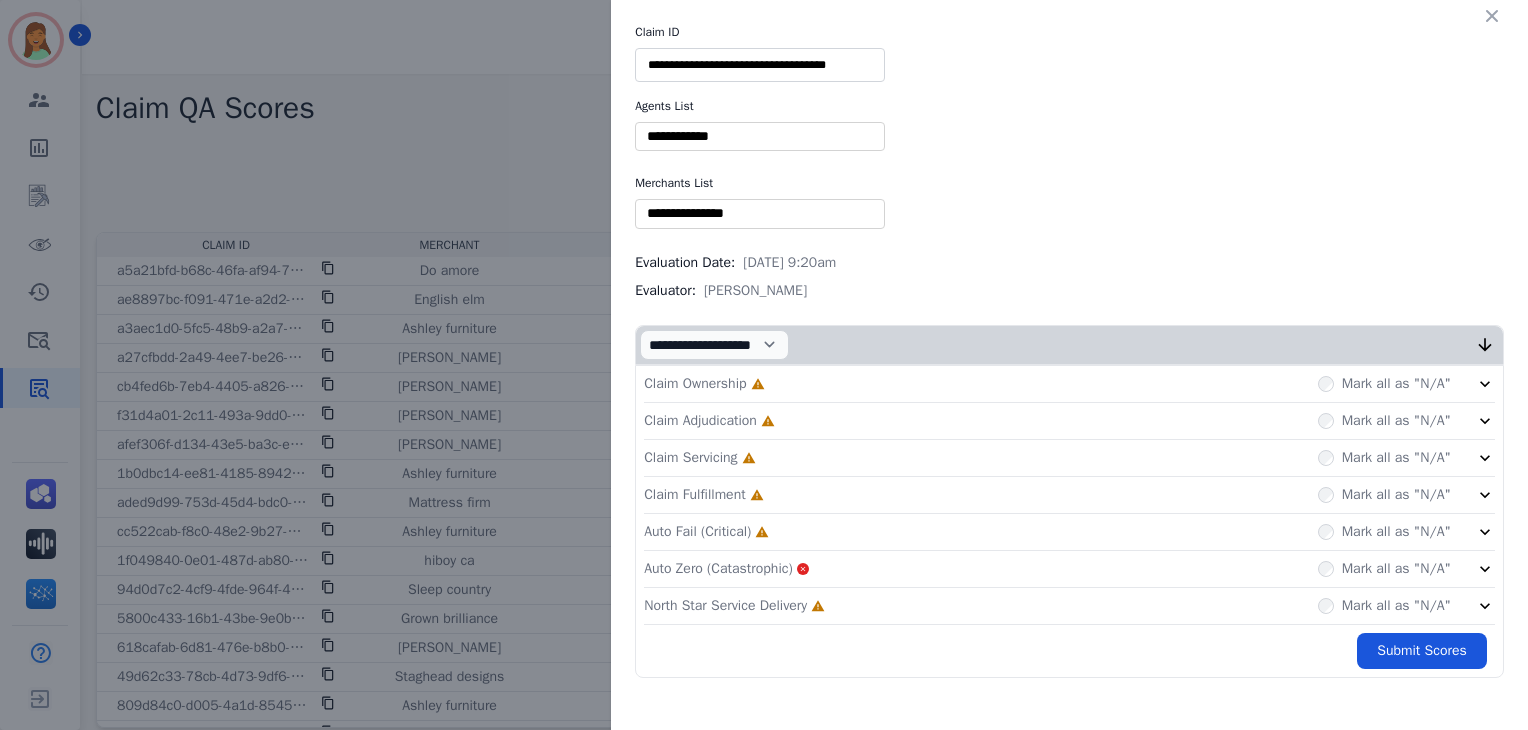 type on "**********" 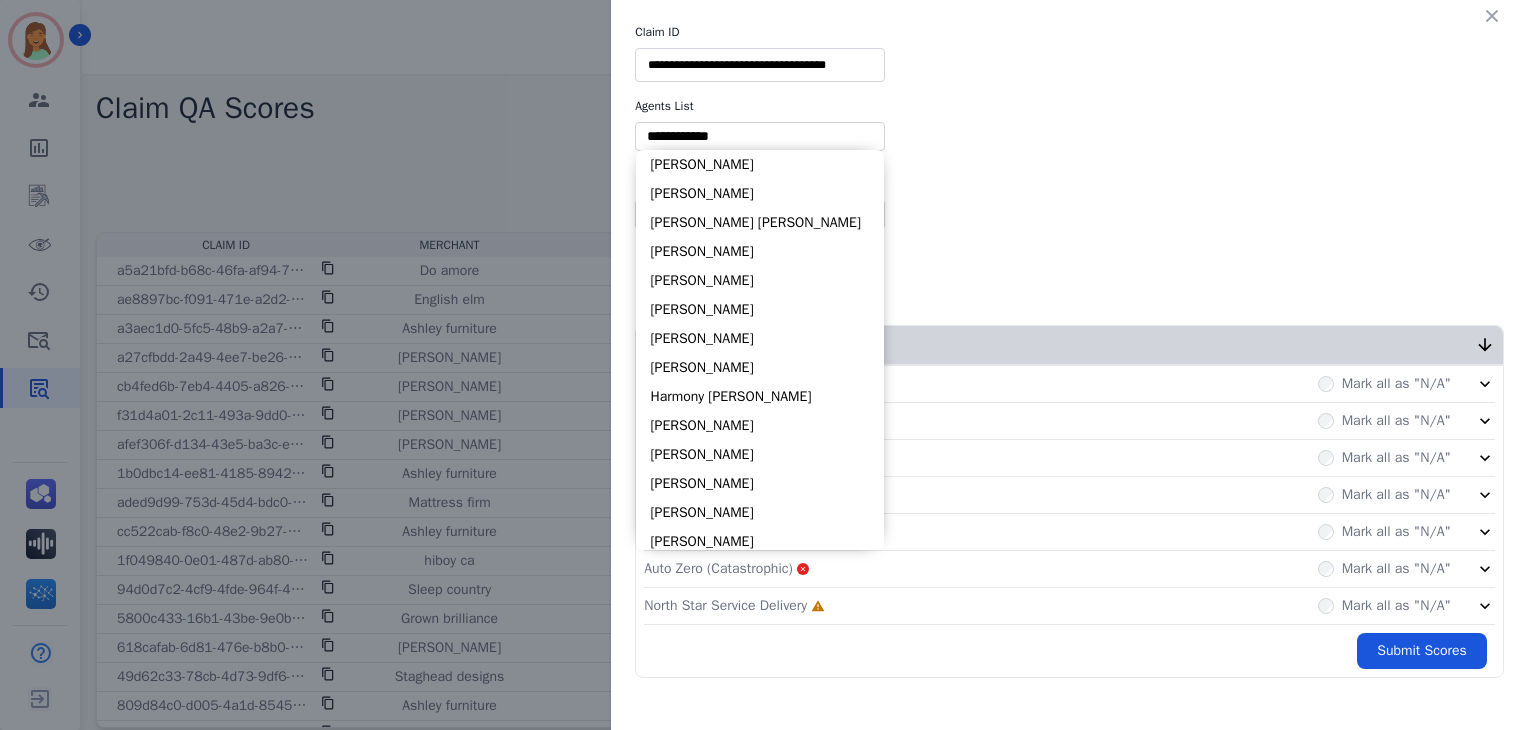 click at bounding box center [760, 136] 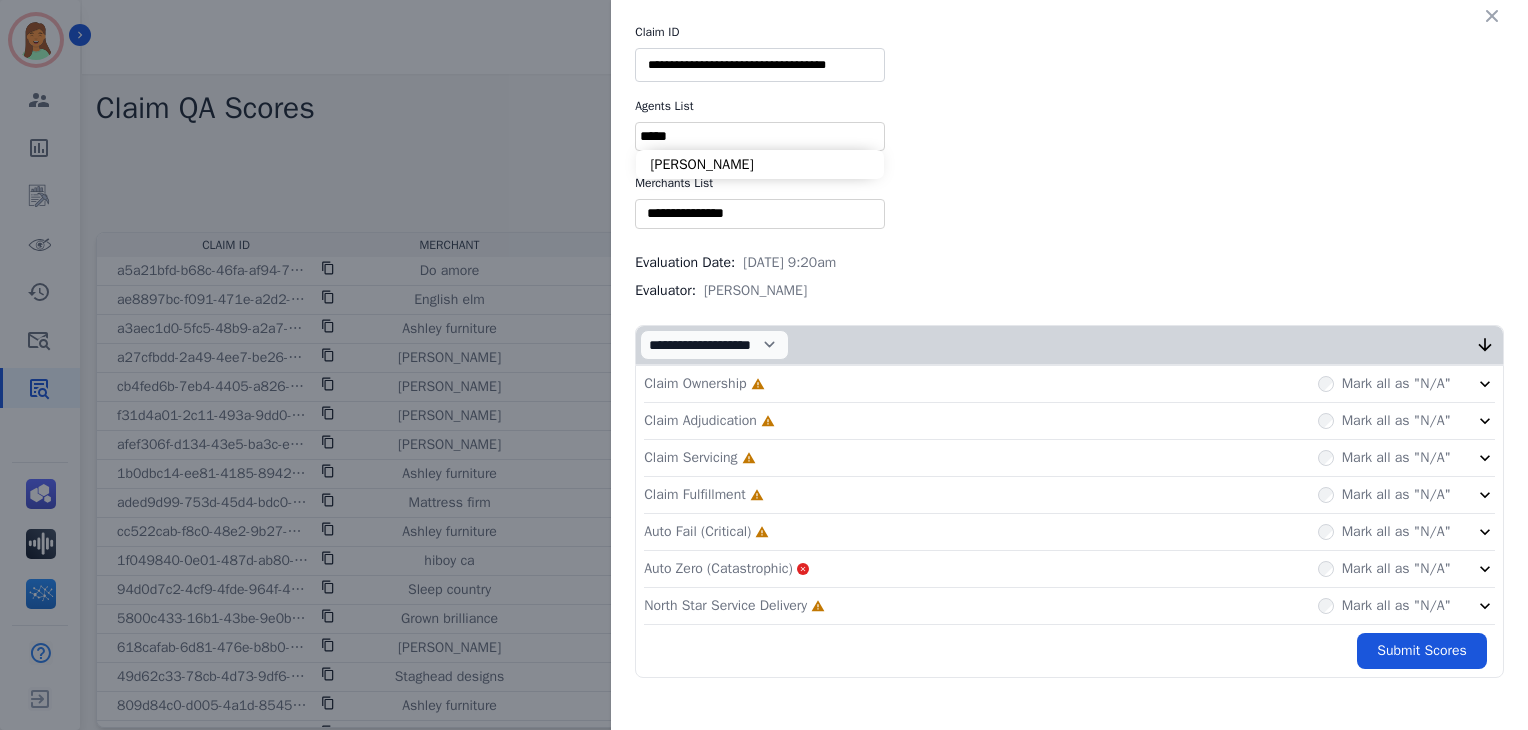 type on "*****" 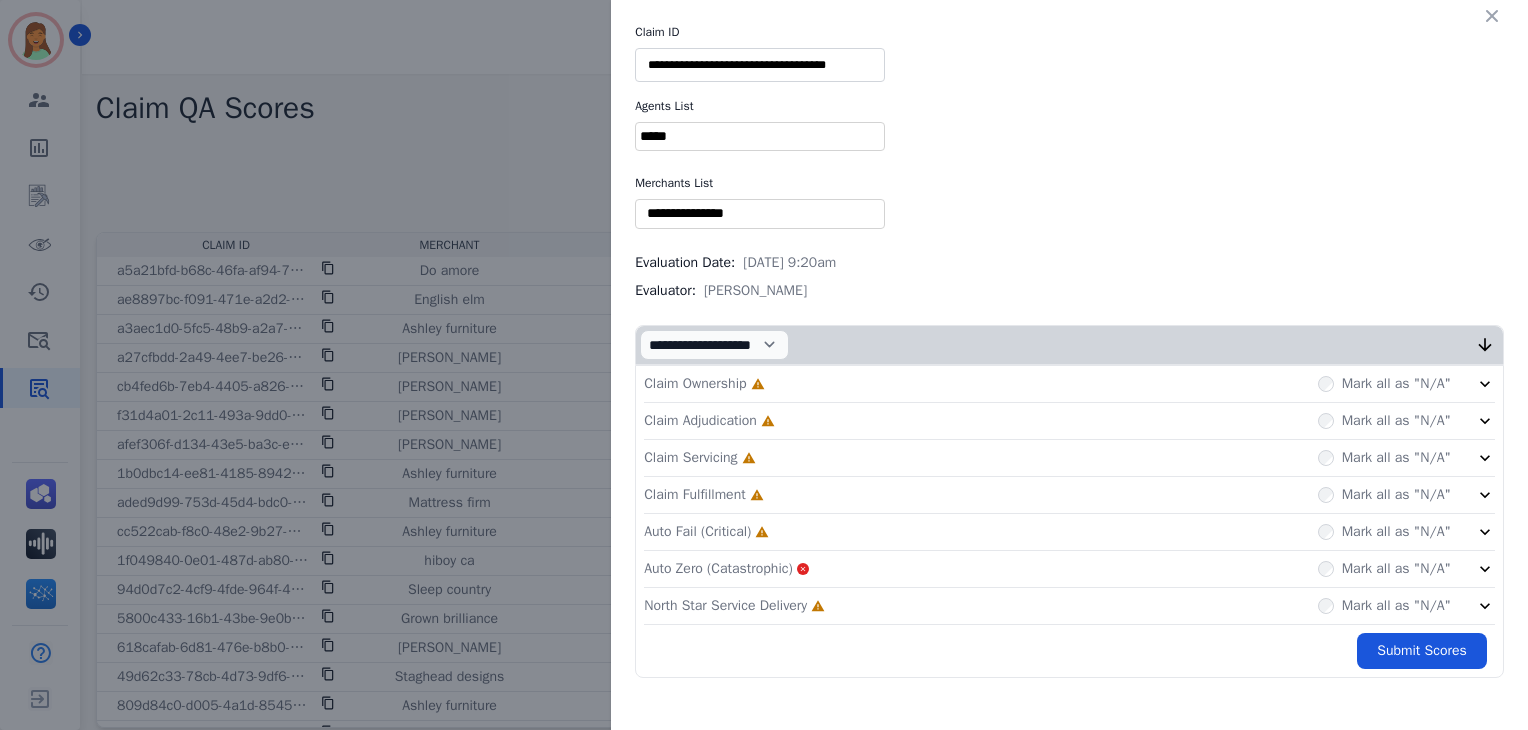 click on "*****" at bounding box center [760, 136] 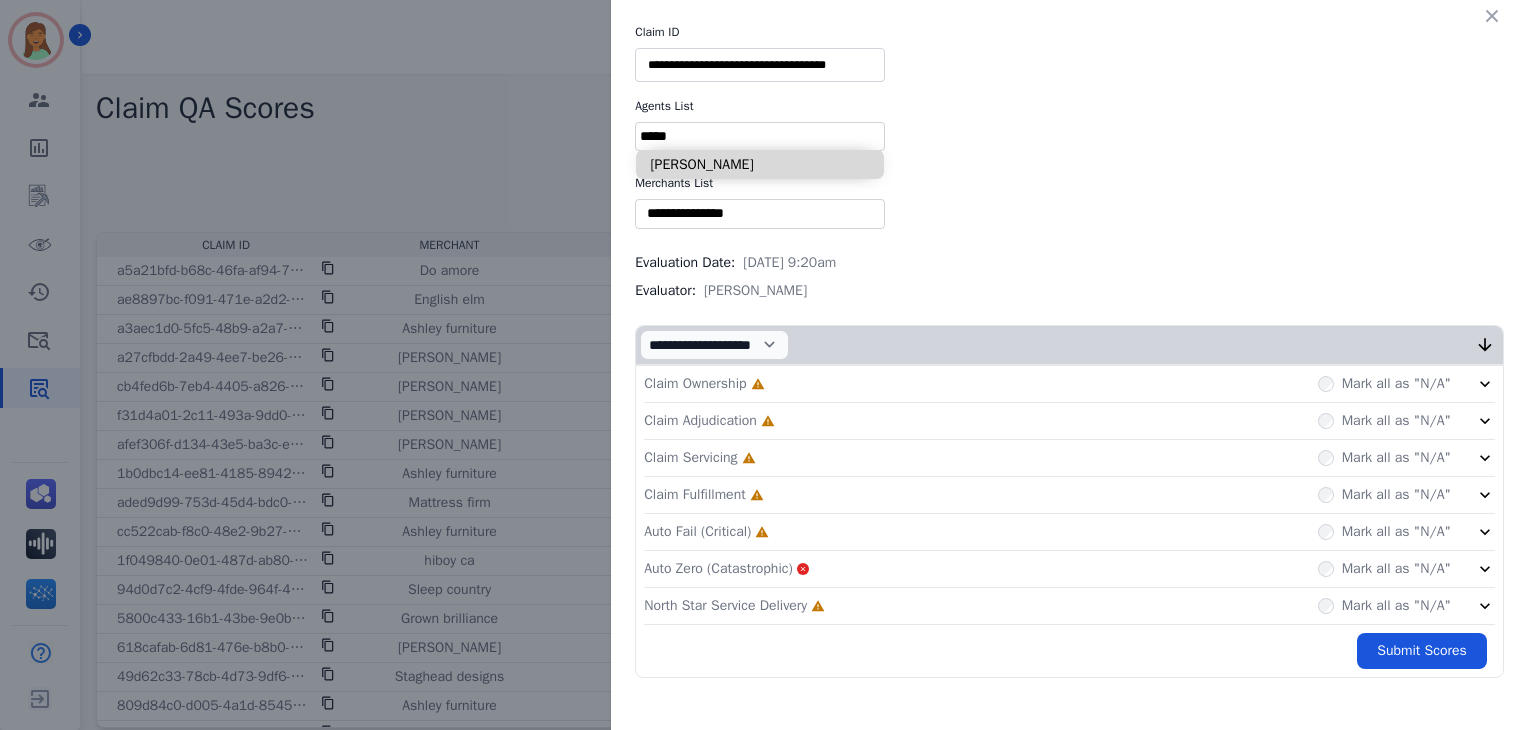 click on "[PERSON_NAME]" at bounding box center (760, 164) 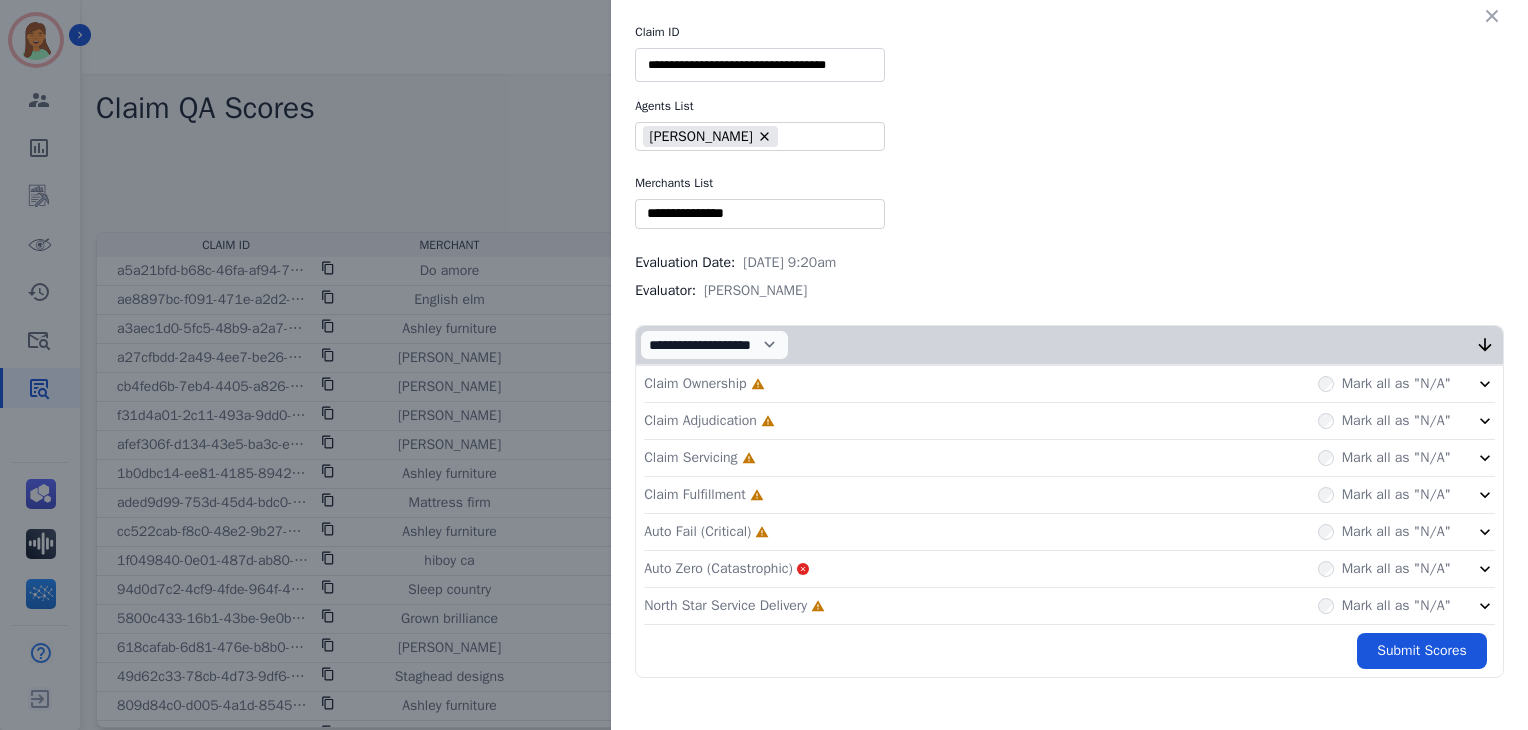 click on "**********" at bounding box center (1069, 351) 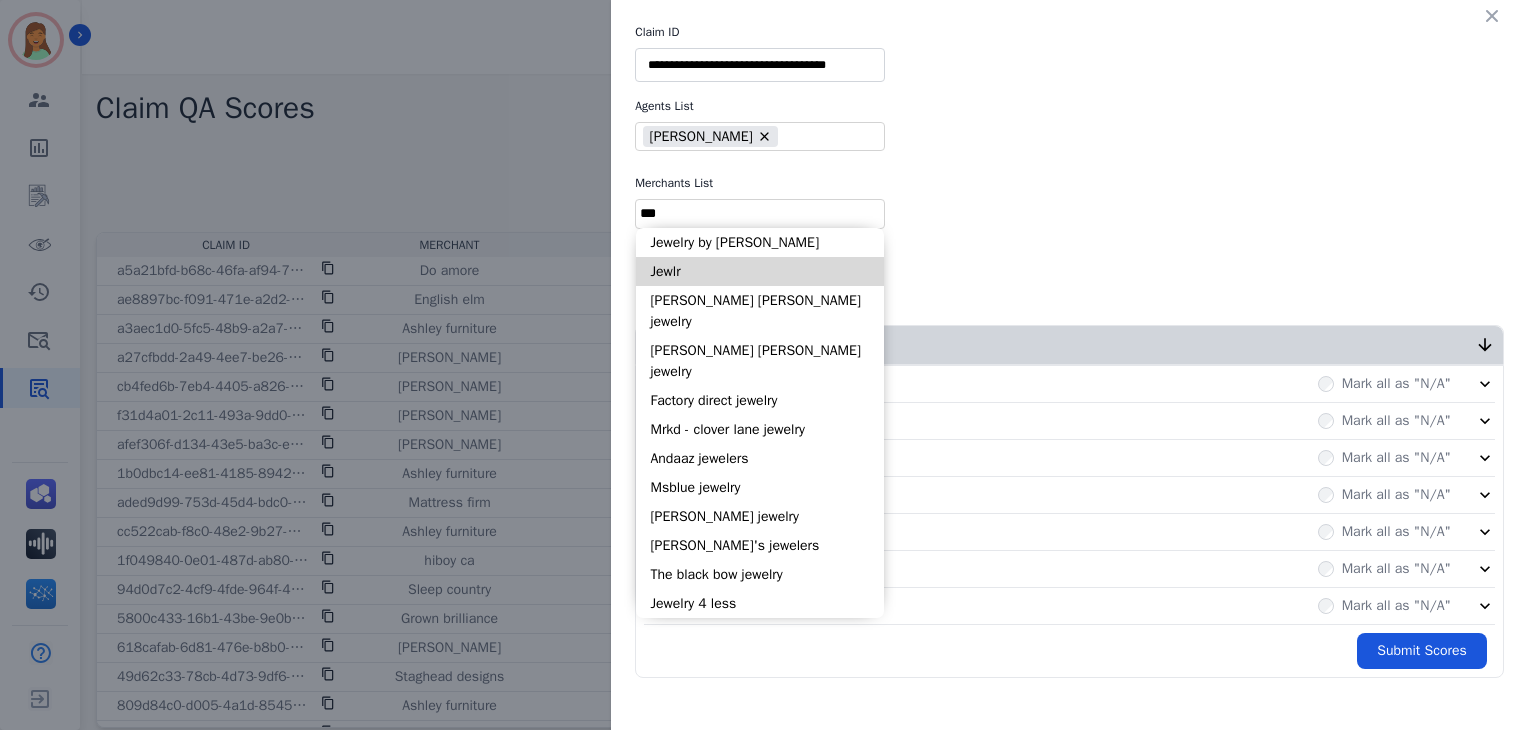 type on "***" 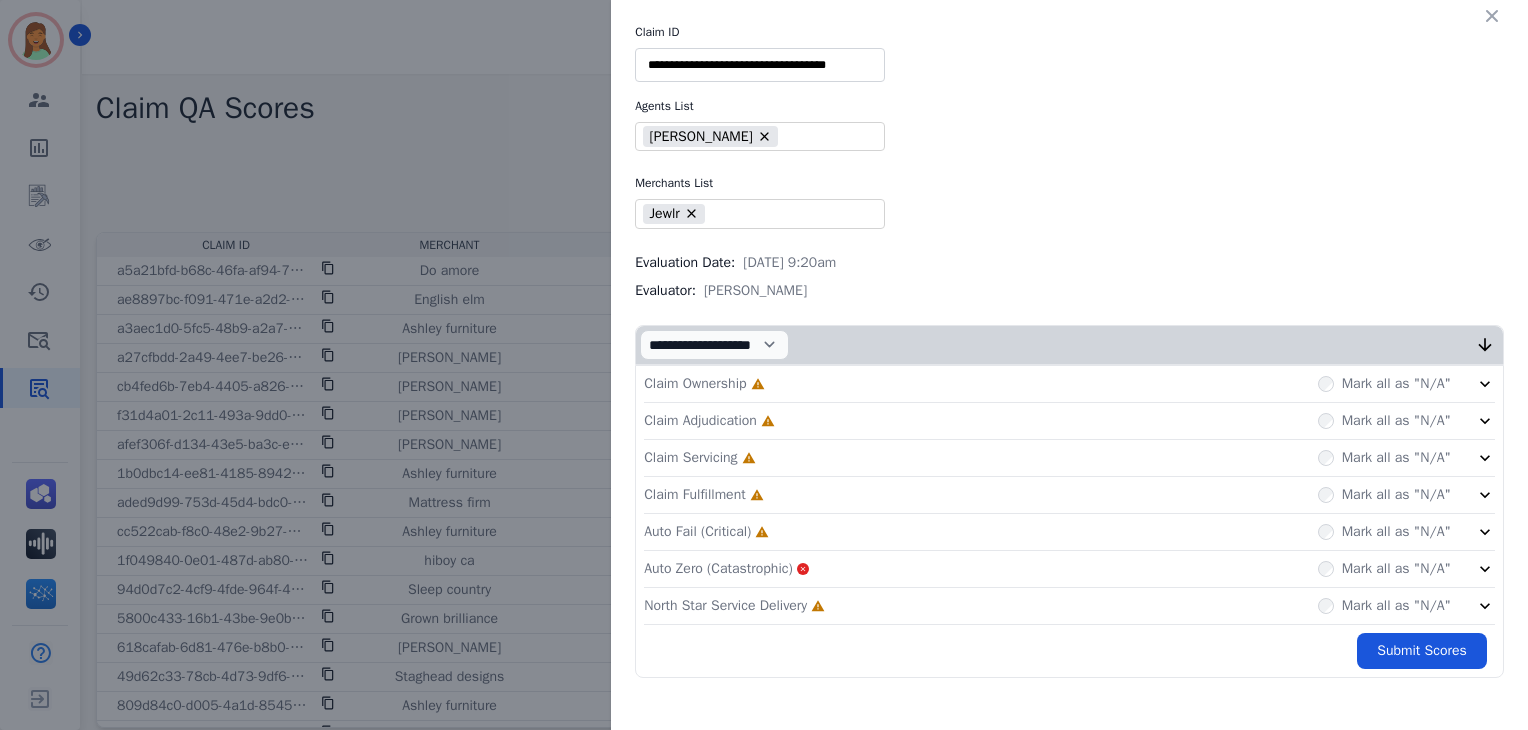 click on "North Star Service Delivery     Incomplete         Mark all as "N/A"" 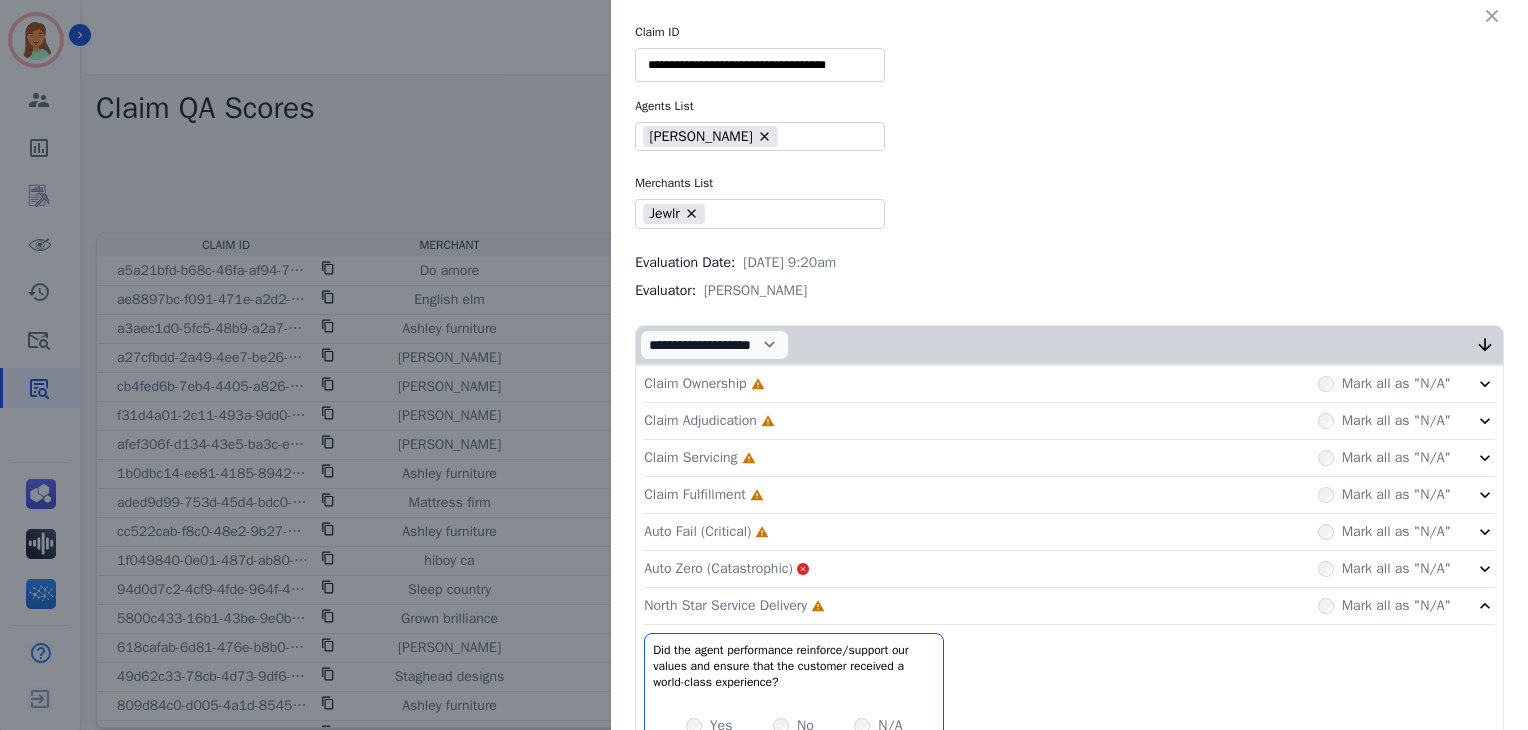 click on "Auto Fail (Critical)     Incomplete         Mark all as "N/A"" 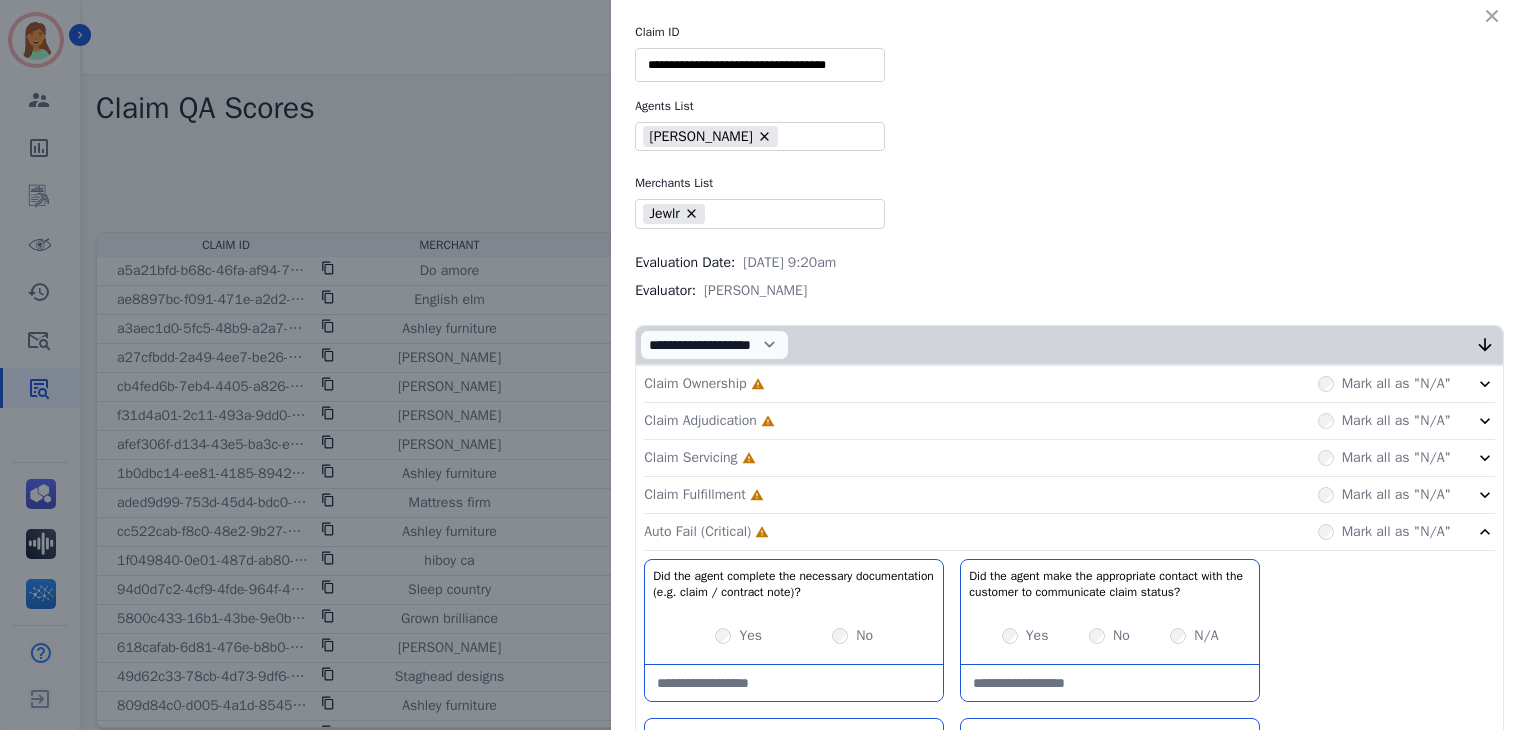 drag, startPoint x: 764, startPoint y: 489, endPoint x: 763, endPoint y: 466, distance: 23.021729 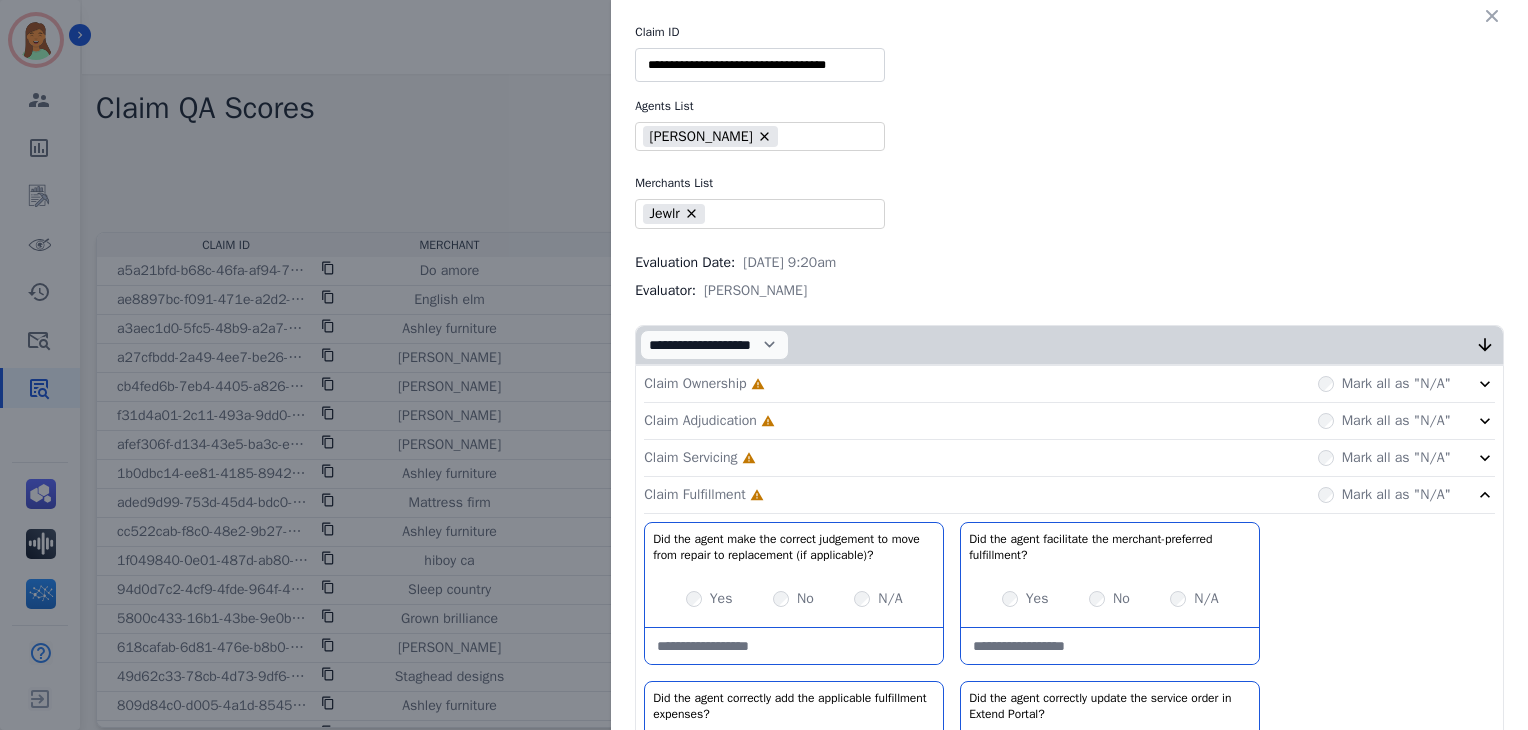 click on "Claim Servicing     Incomplete         Mark all as "N/A"" 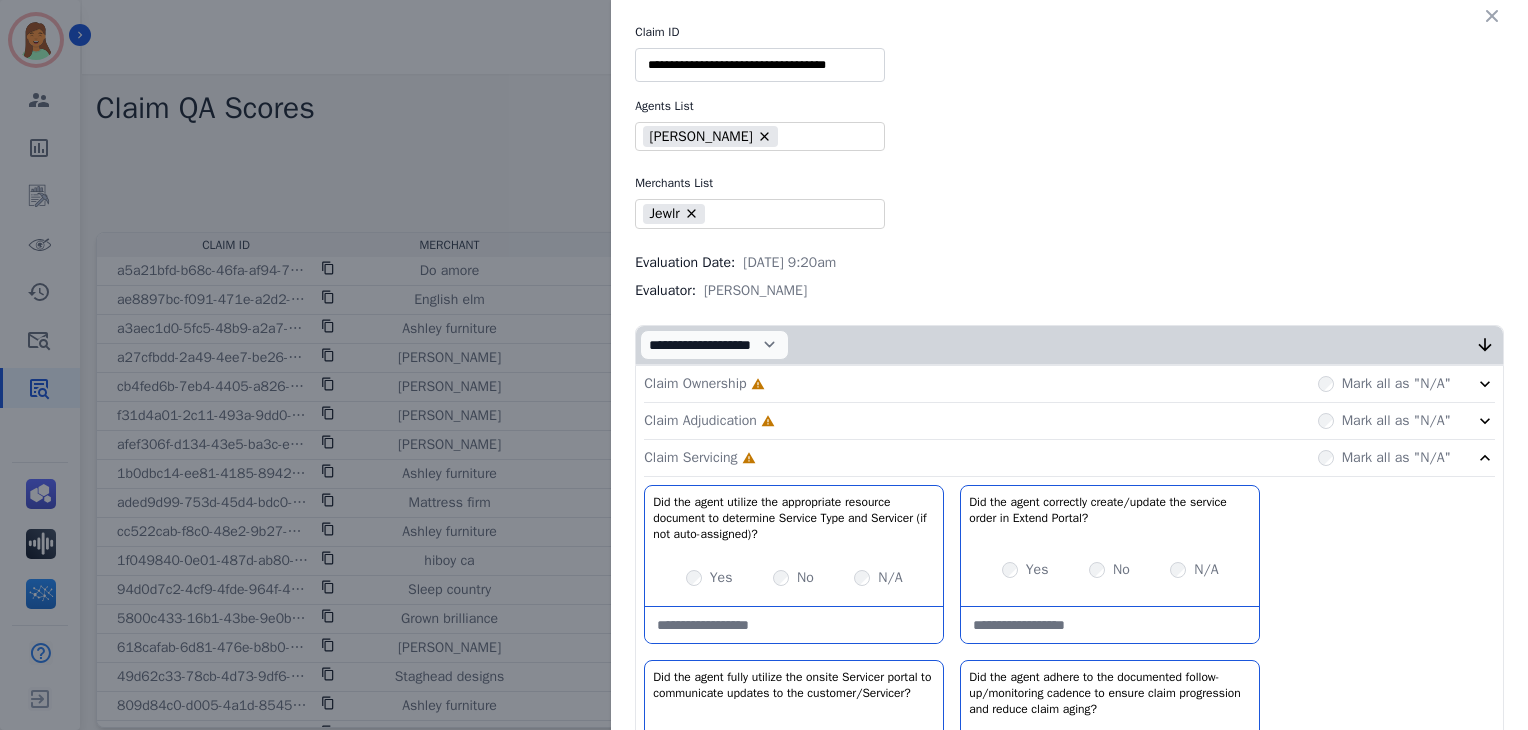 click 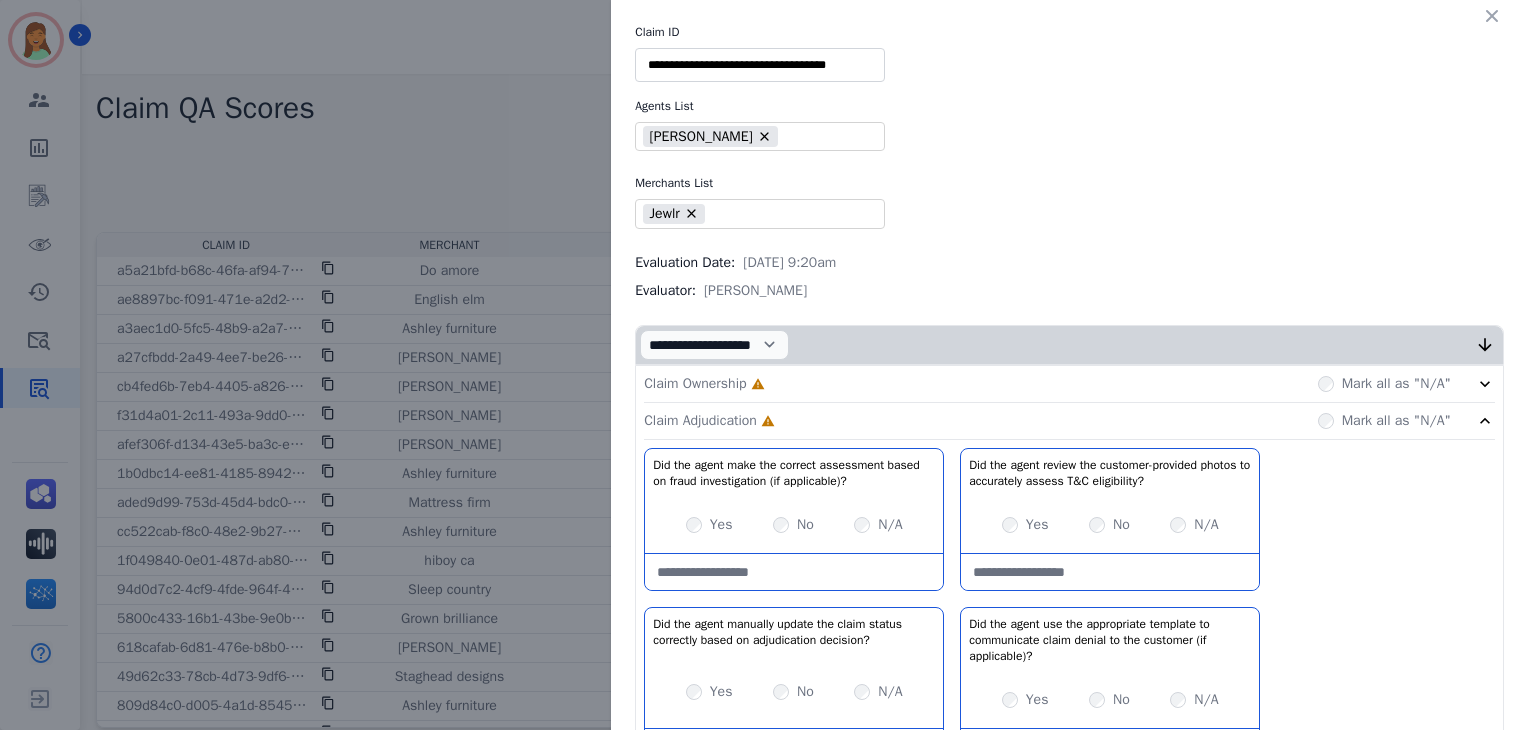 click on "Claim Ownership     Incomplete         Mark all as "N/A"" at bounding box center [1069, 384] 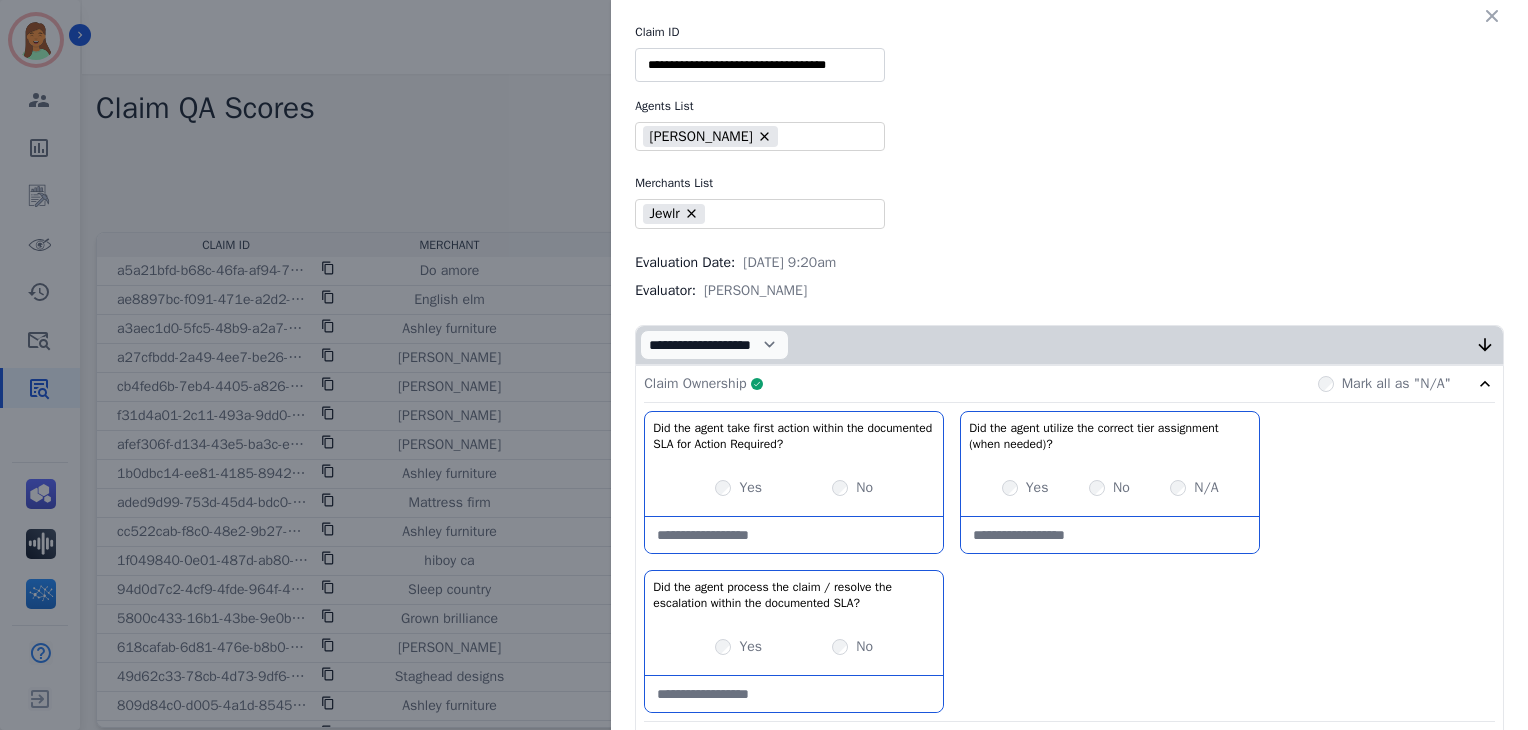 click on "Claim Ownership     Complete         Mark all as "N/A"" at bounding box center [1069, 384] 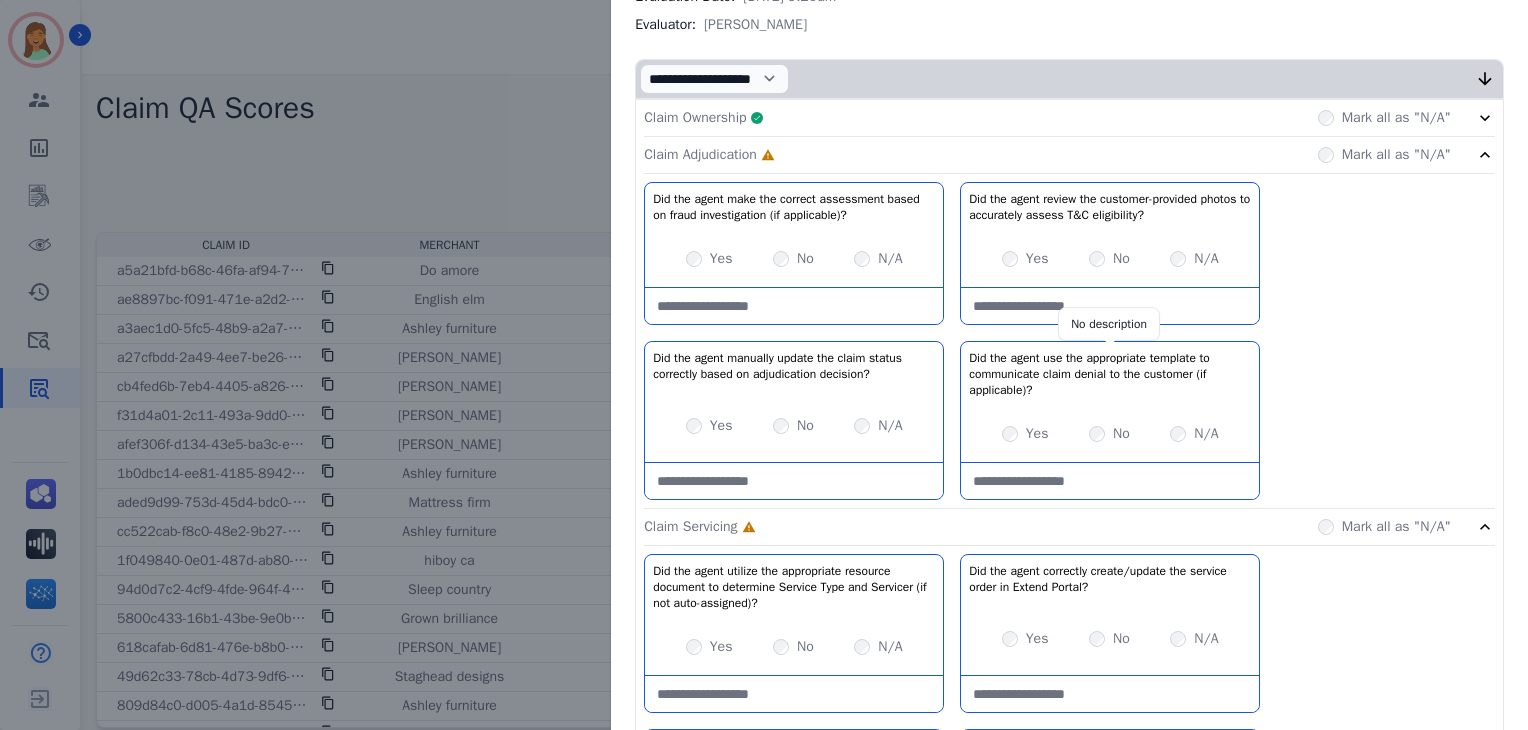 scroll, scrollTop: 400, scrollLeft: 0, axis: vertical 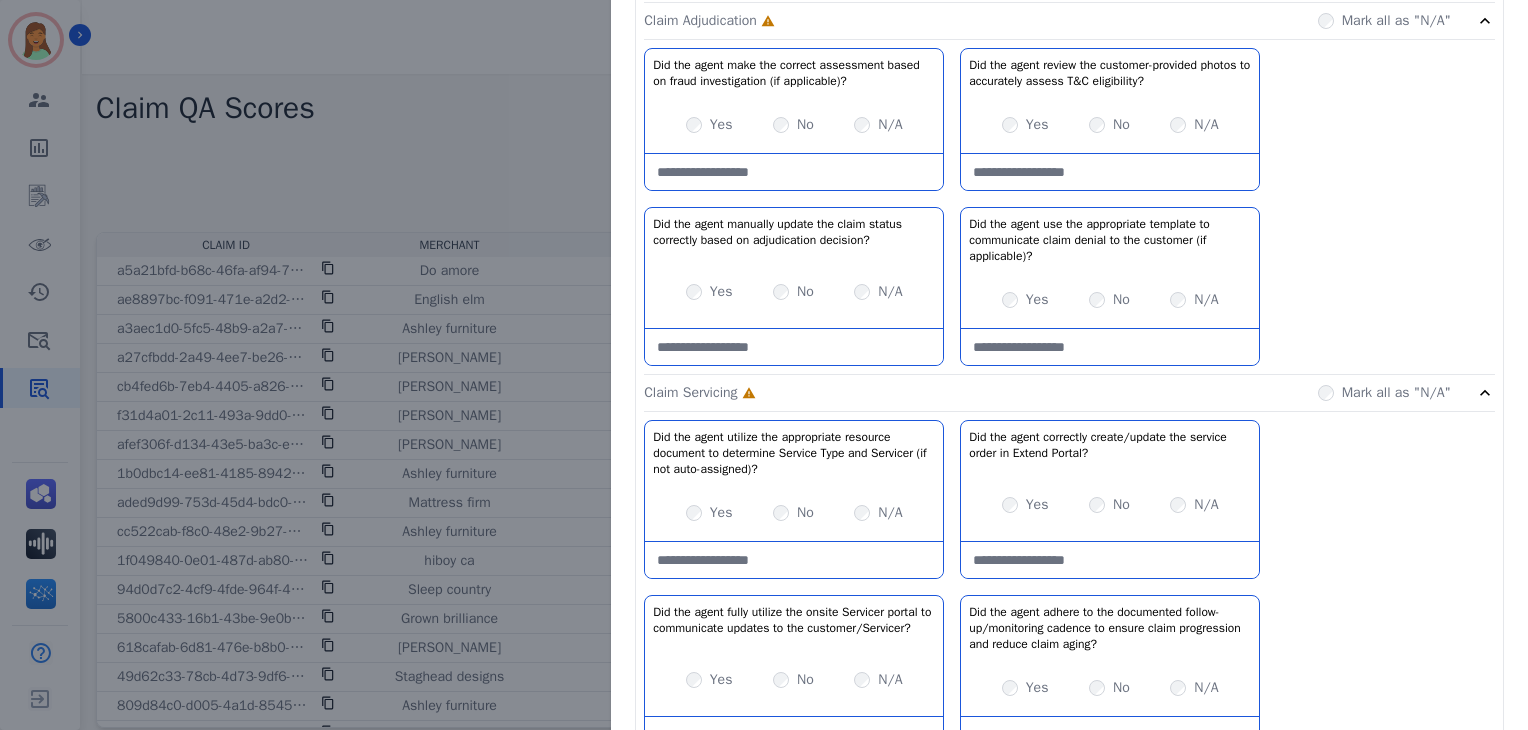 click at bounding box center [794, 172] 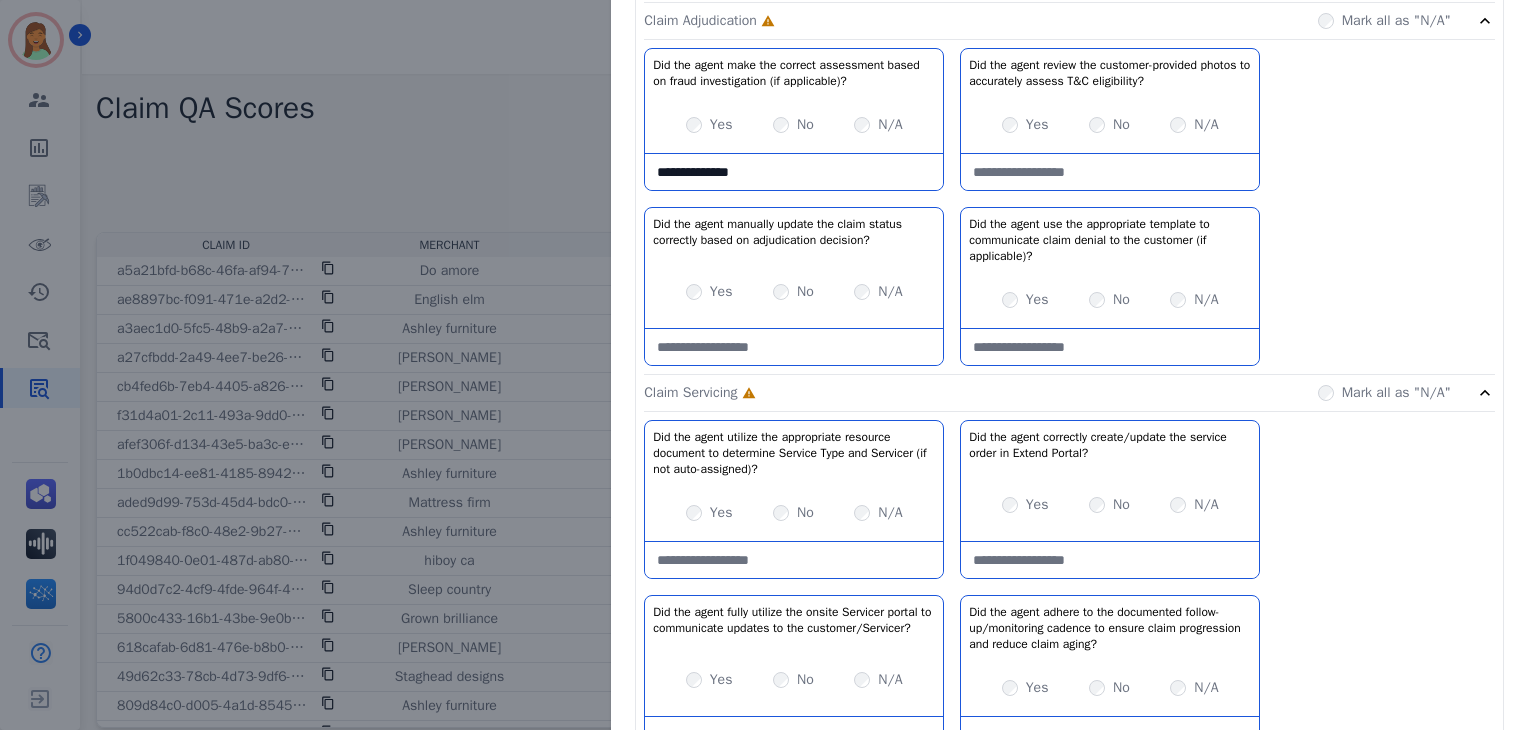 type on "**********" 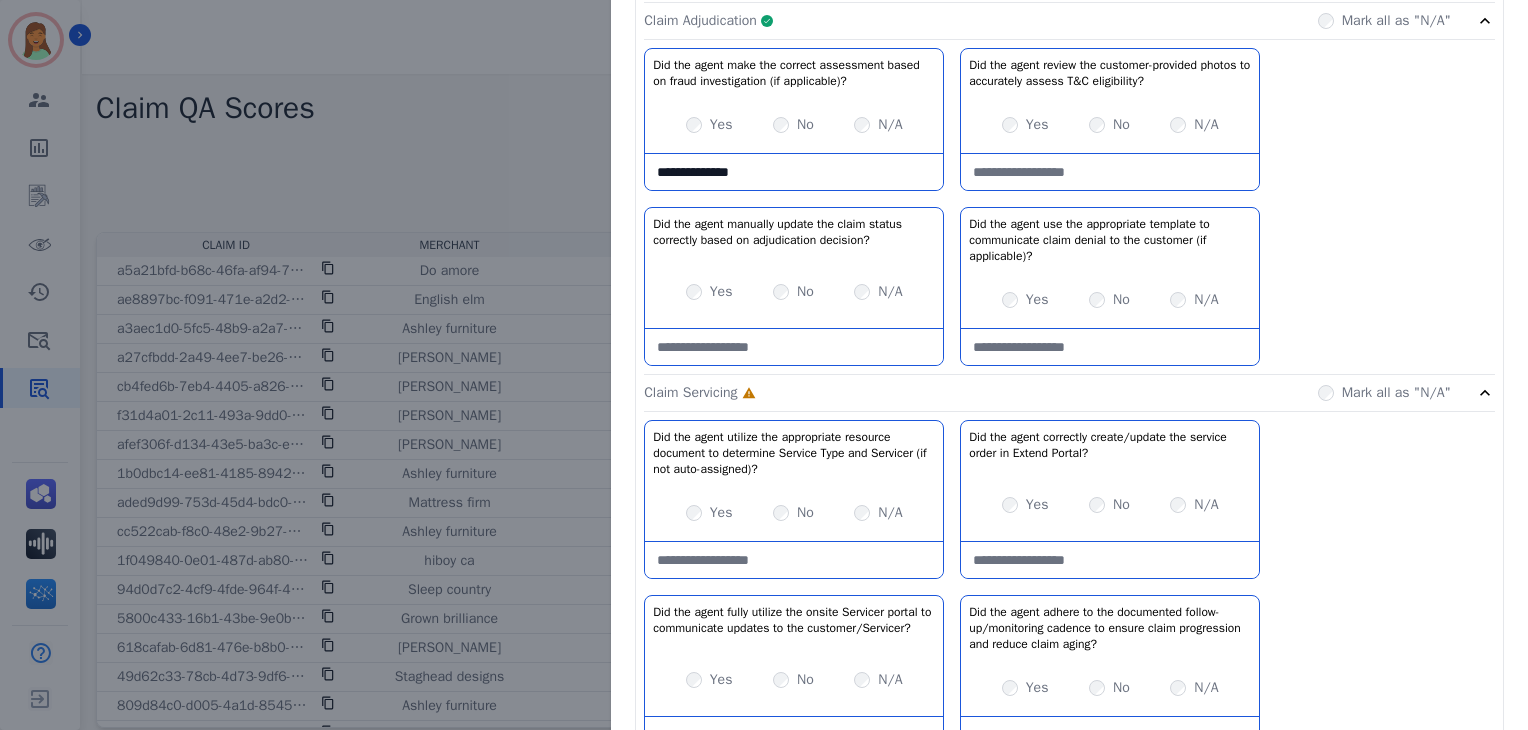 click on "Claim Adjudication     Complete         Mark all as "N/A"" 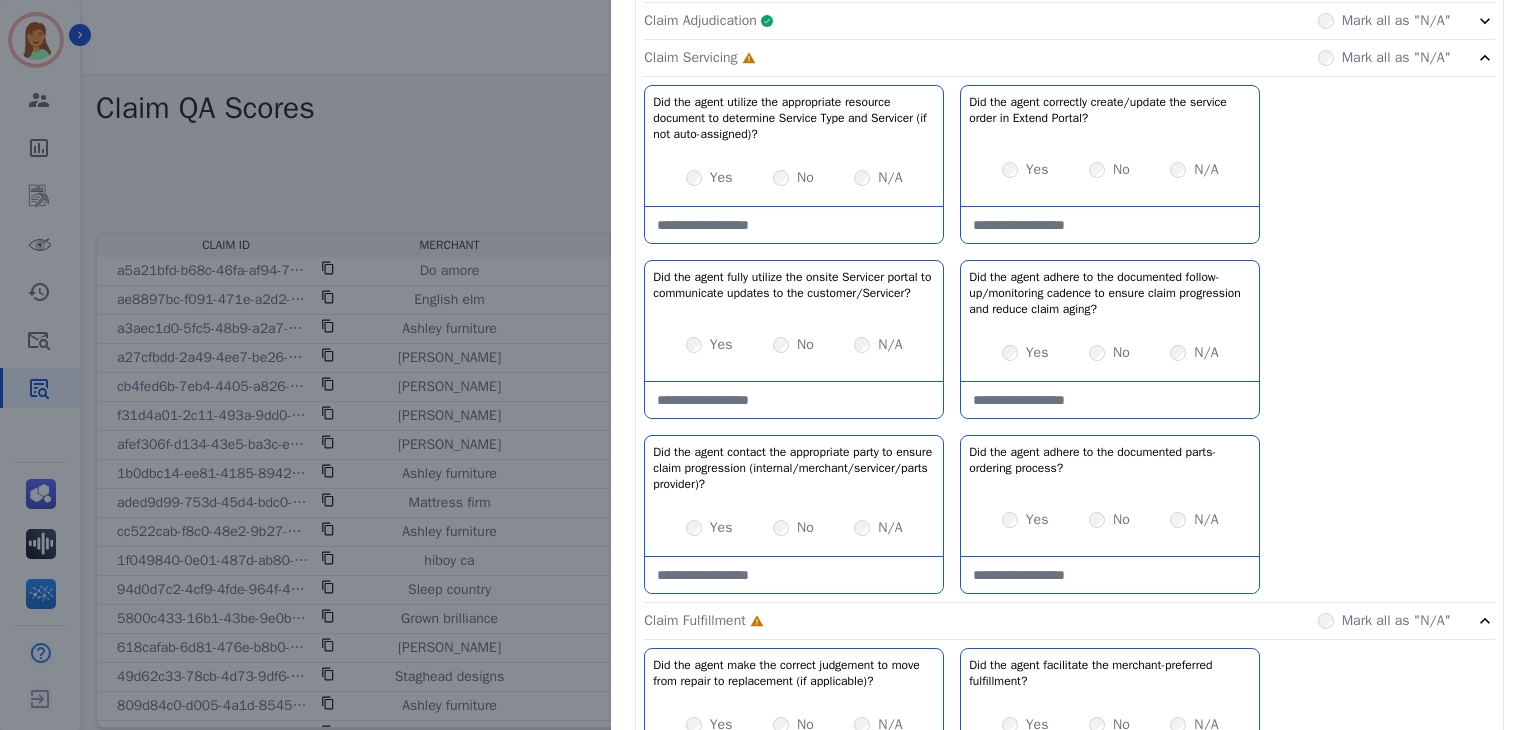 drag, startPoint x: 755, startPoint y: 341, endPoint x: 773, endPoint y: 337, distance: 18.439089 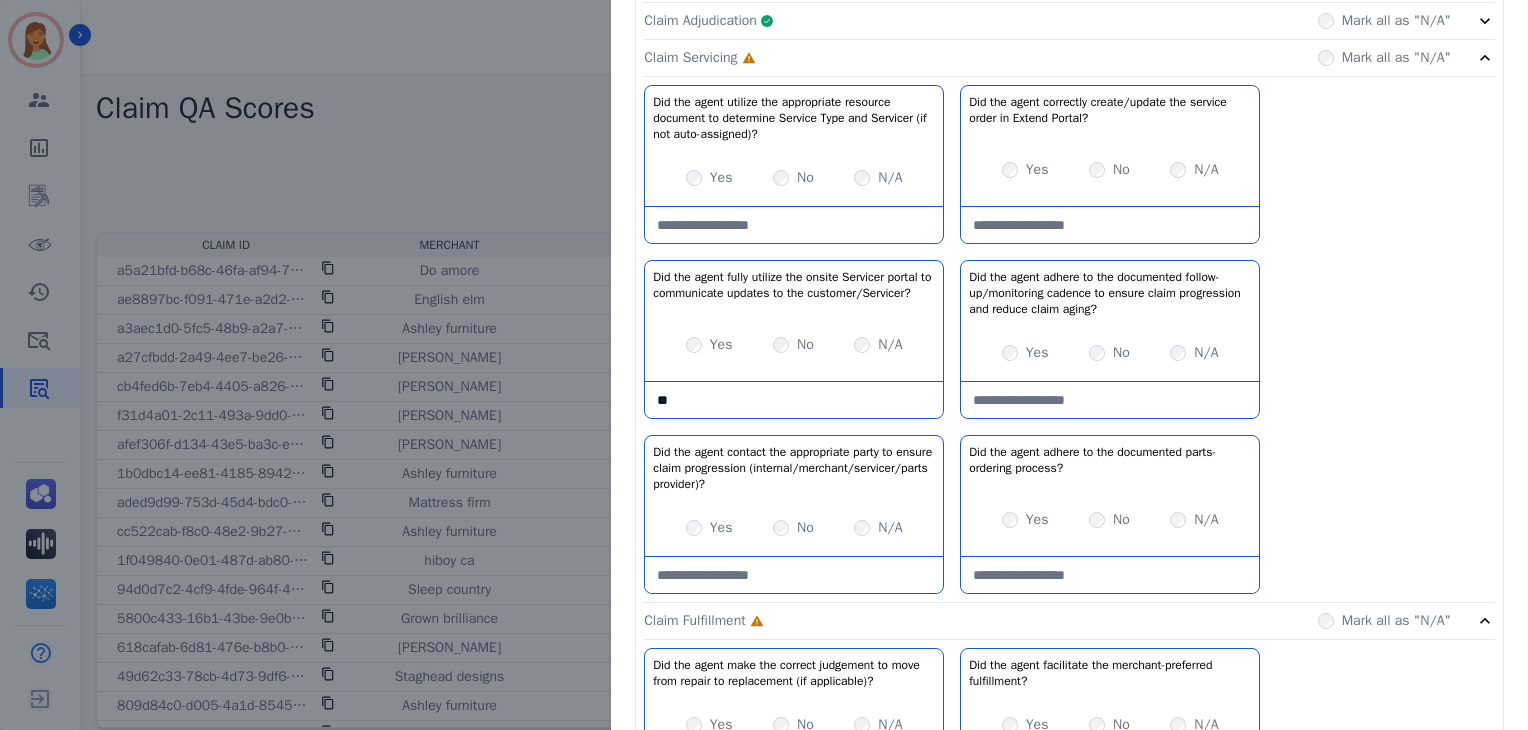 type on "*" 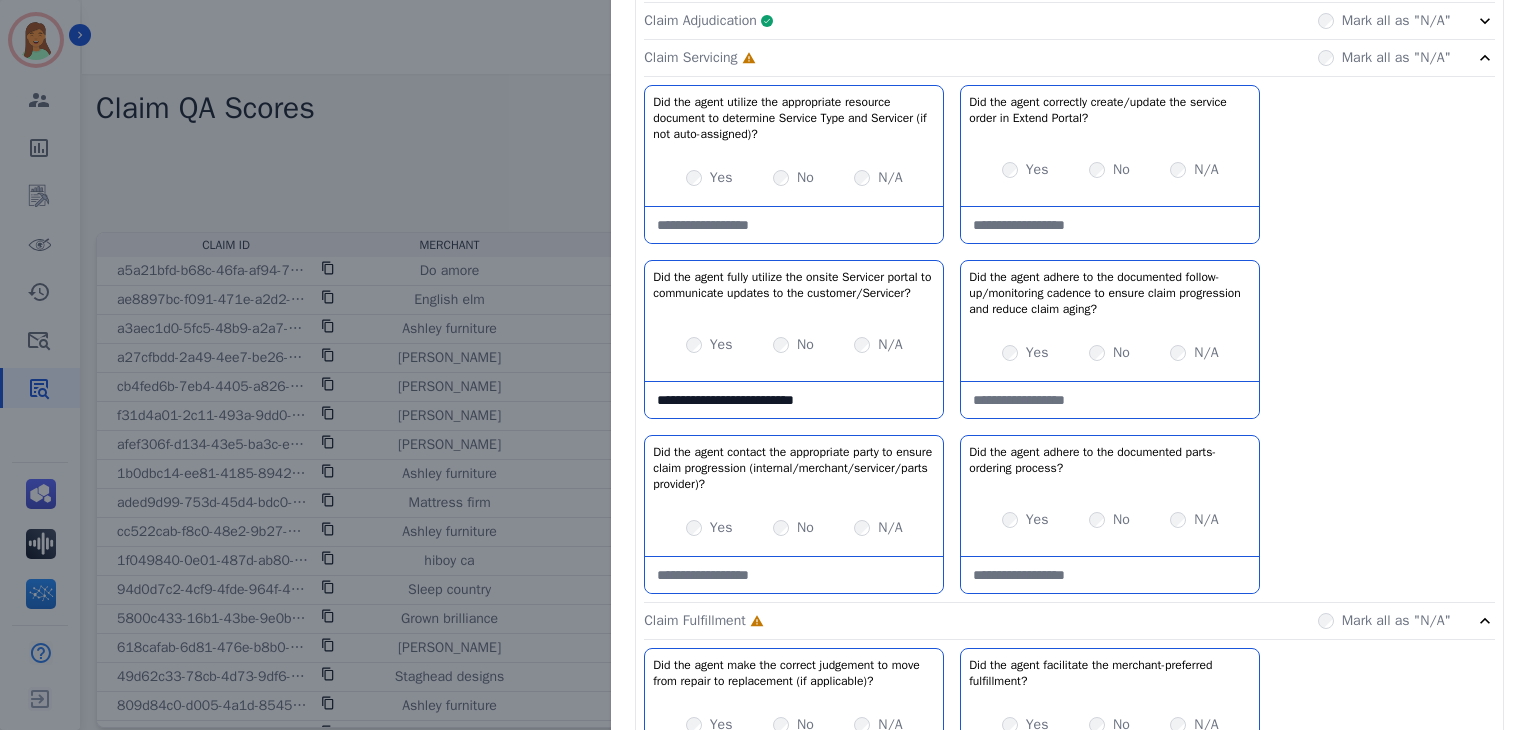 click on "Yes" at bounding box center (709, 345) 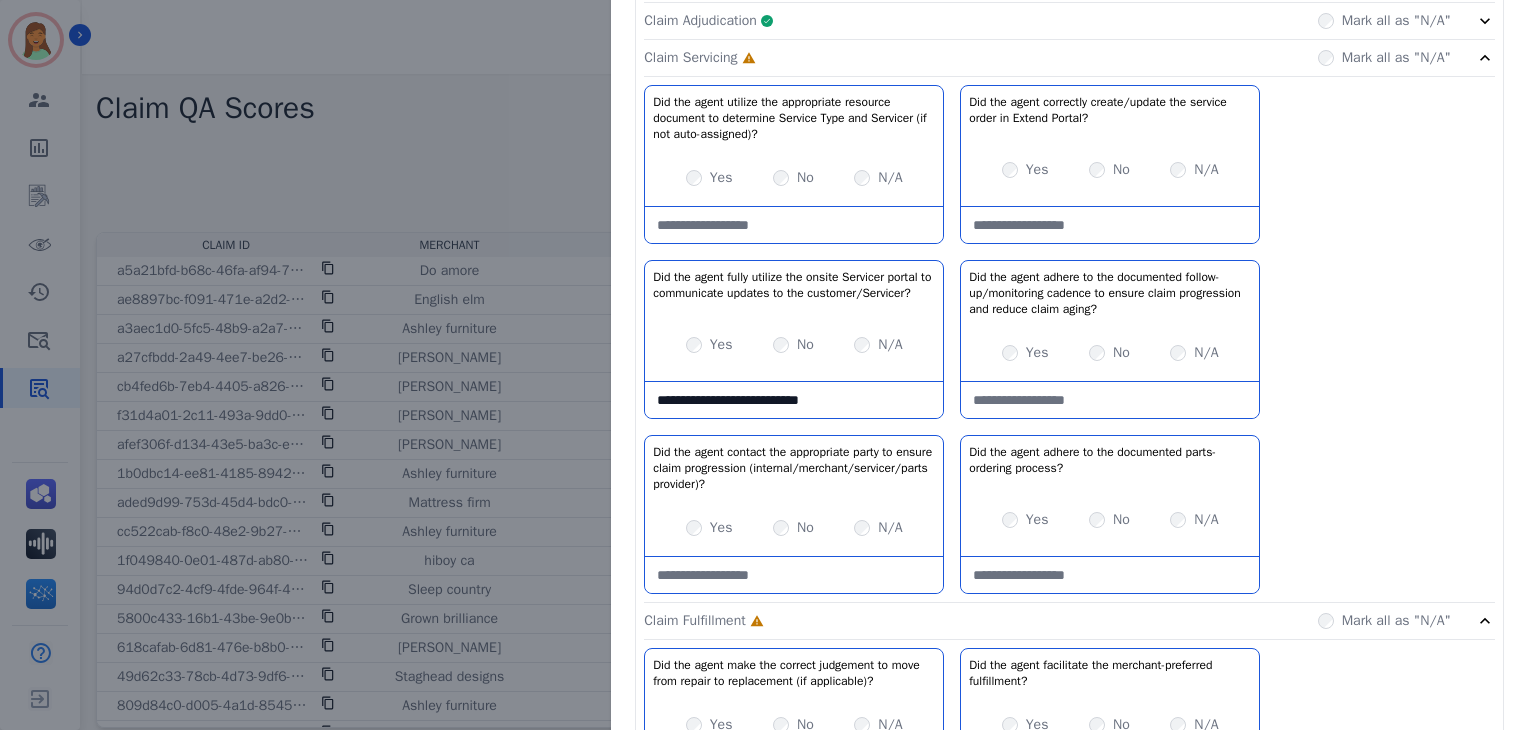 type on "**********" 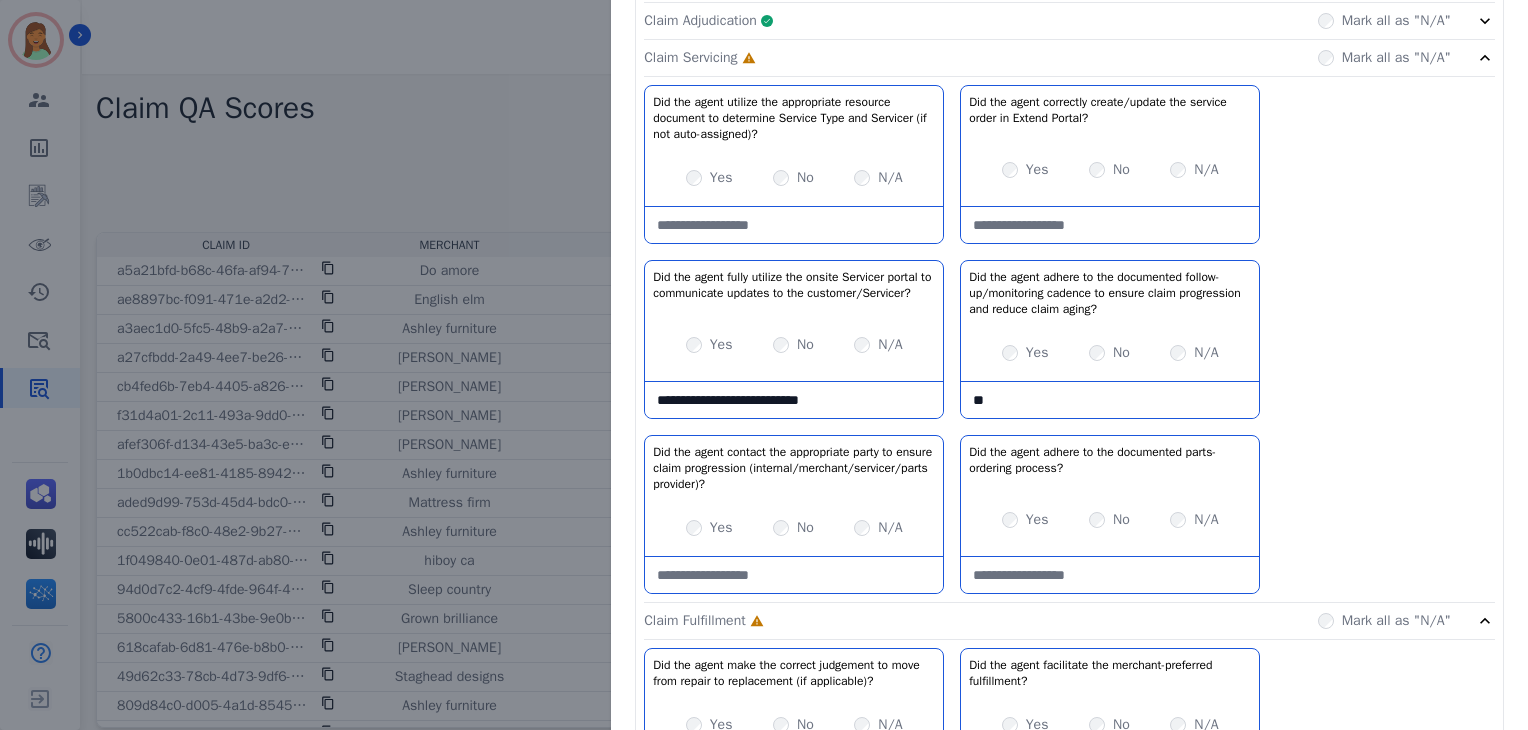type on "*" 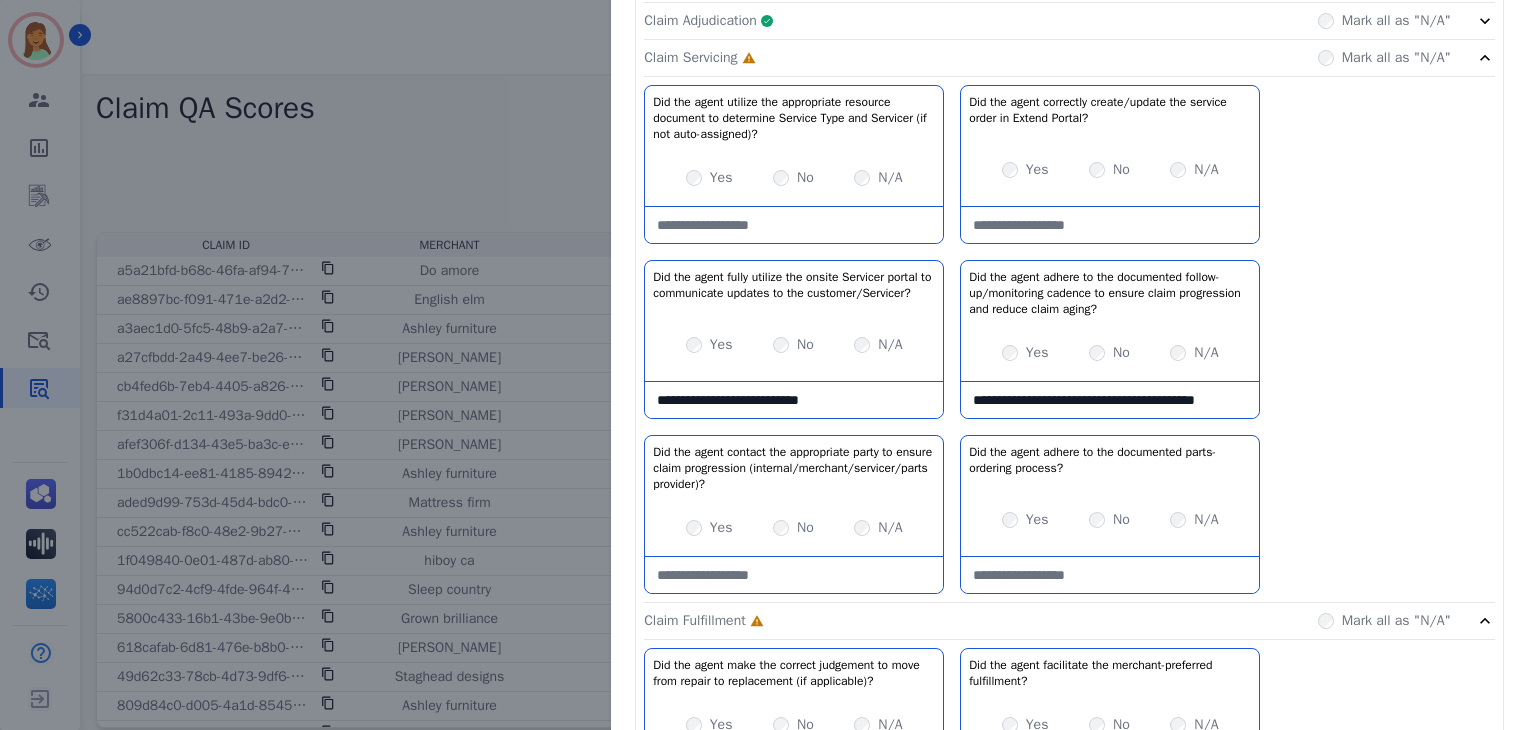 scroll, scrollTop: 11, scrollLeft: 0, axis: vertical 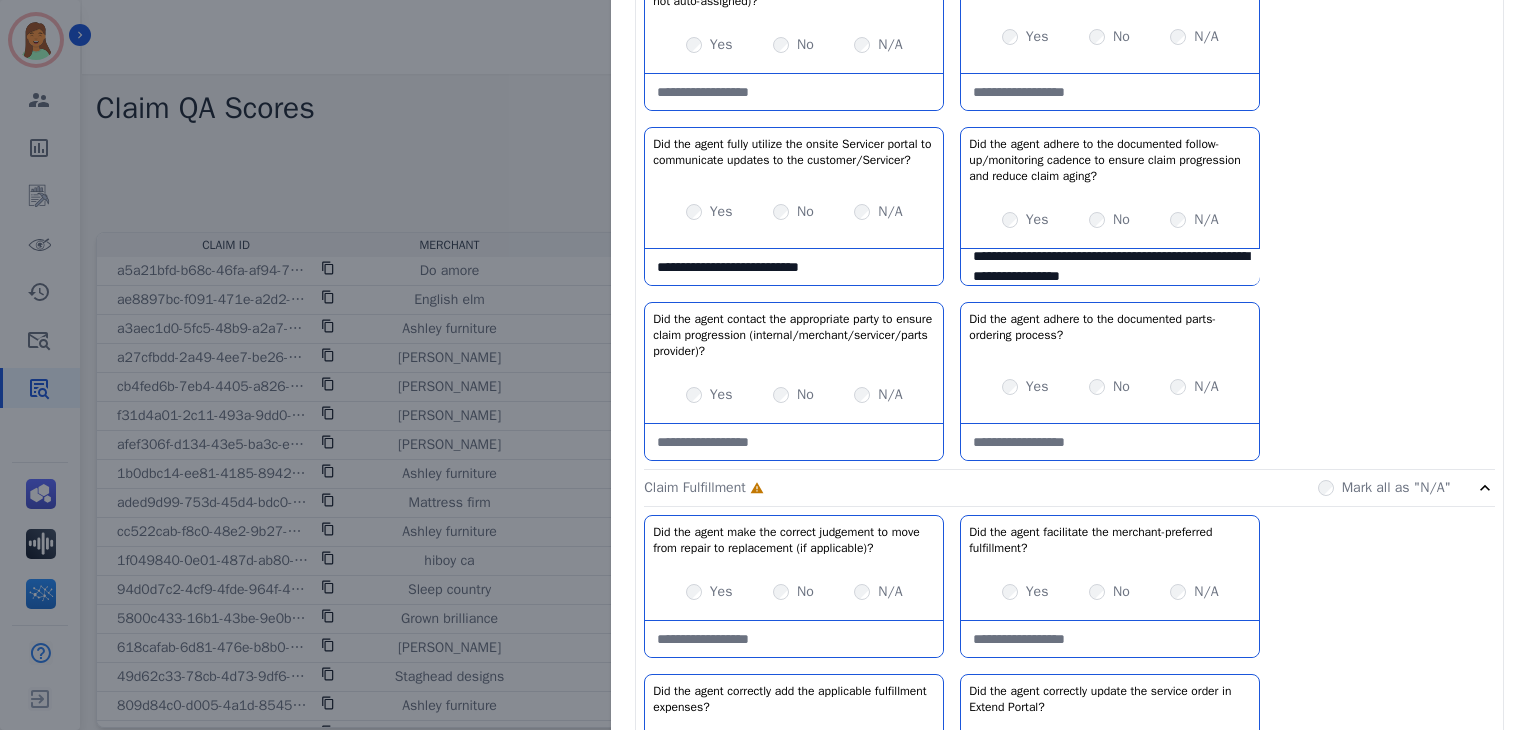 type on "**********" 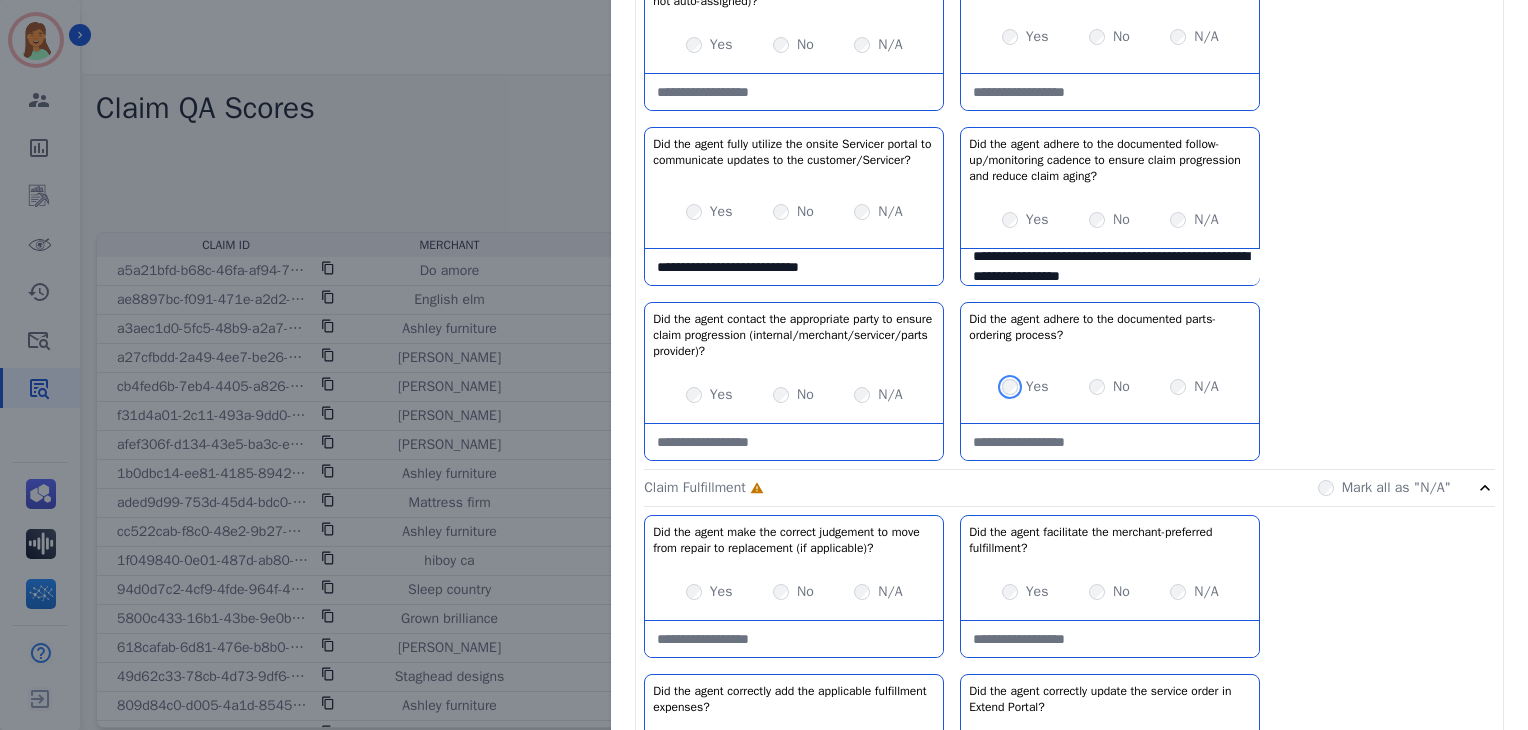scroll, scrollTop: 800, scrollLeft: 0, axis: vertical 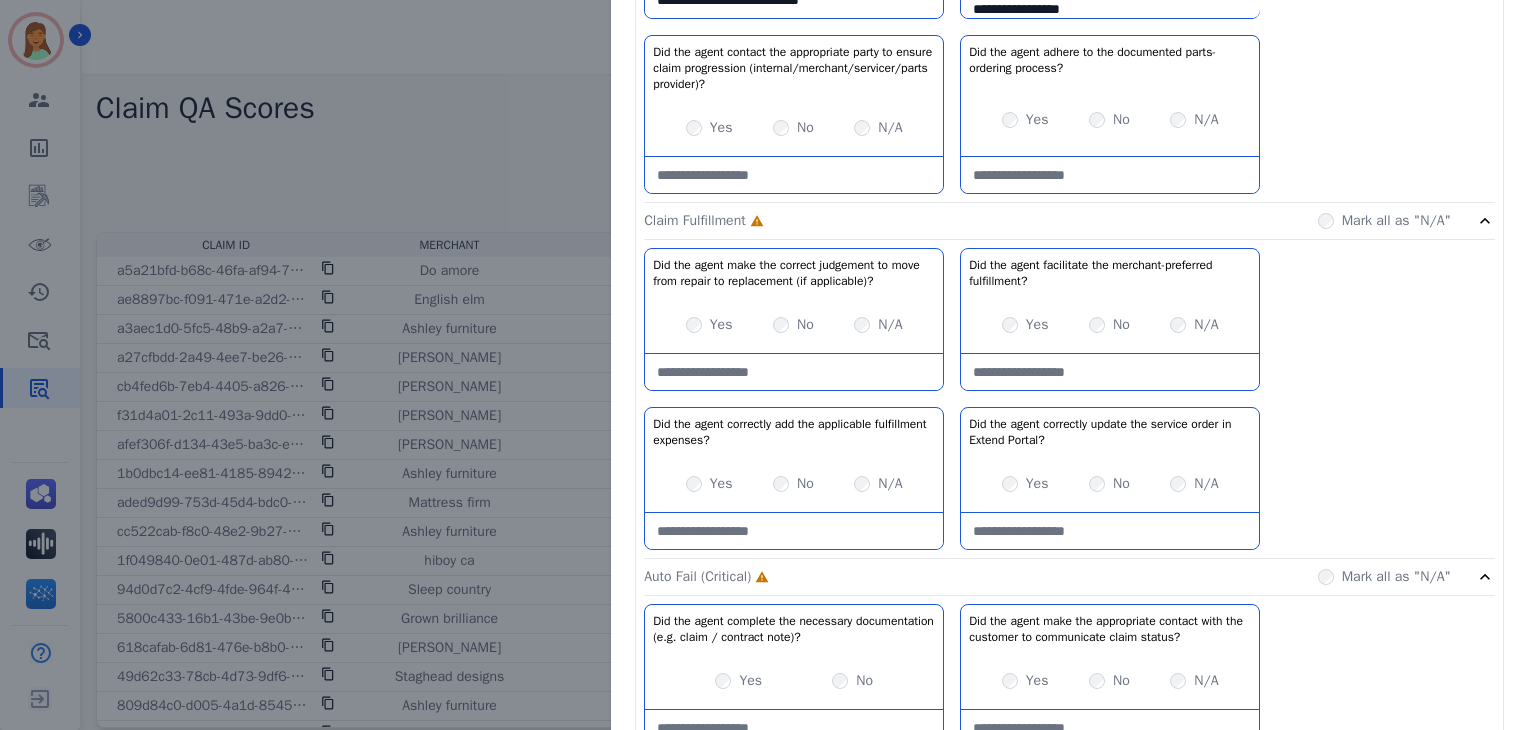 click on "Yes     No     N/A" at bounding box center (794, 325) 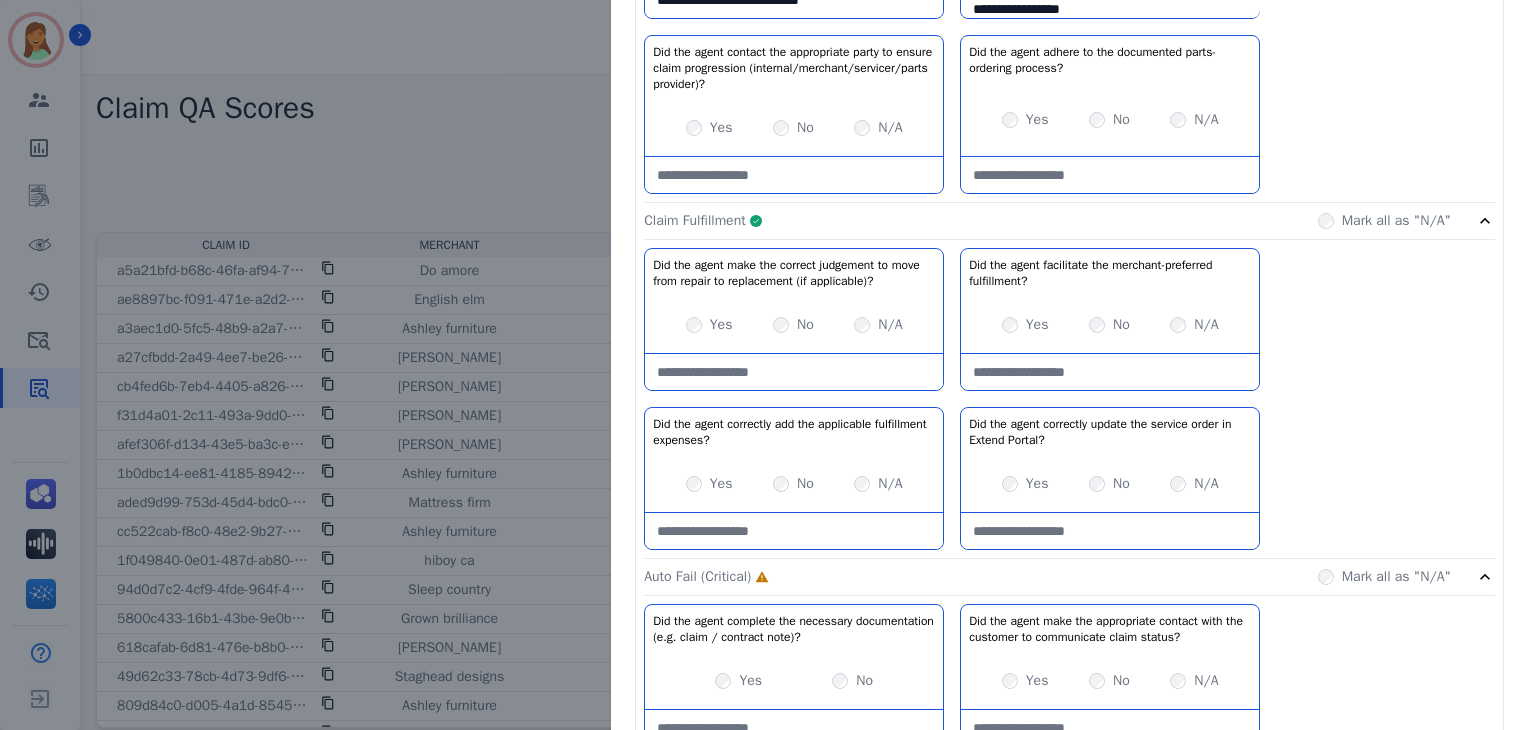 click on "Claim Fulfillment     Complete         Mark all as "N/A"" 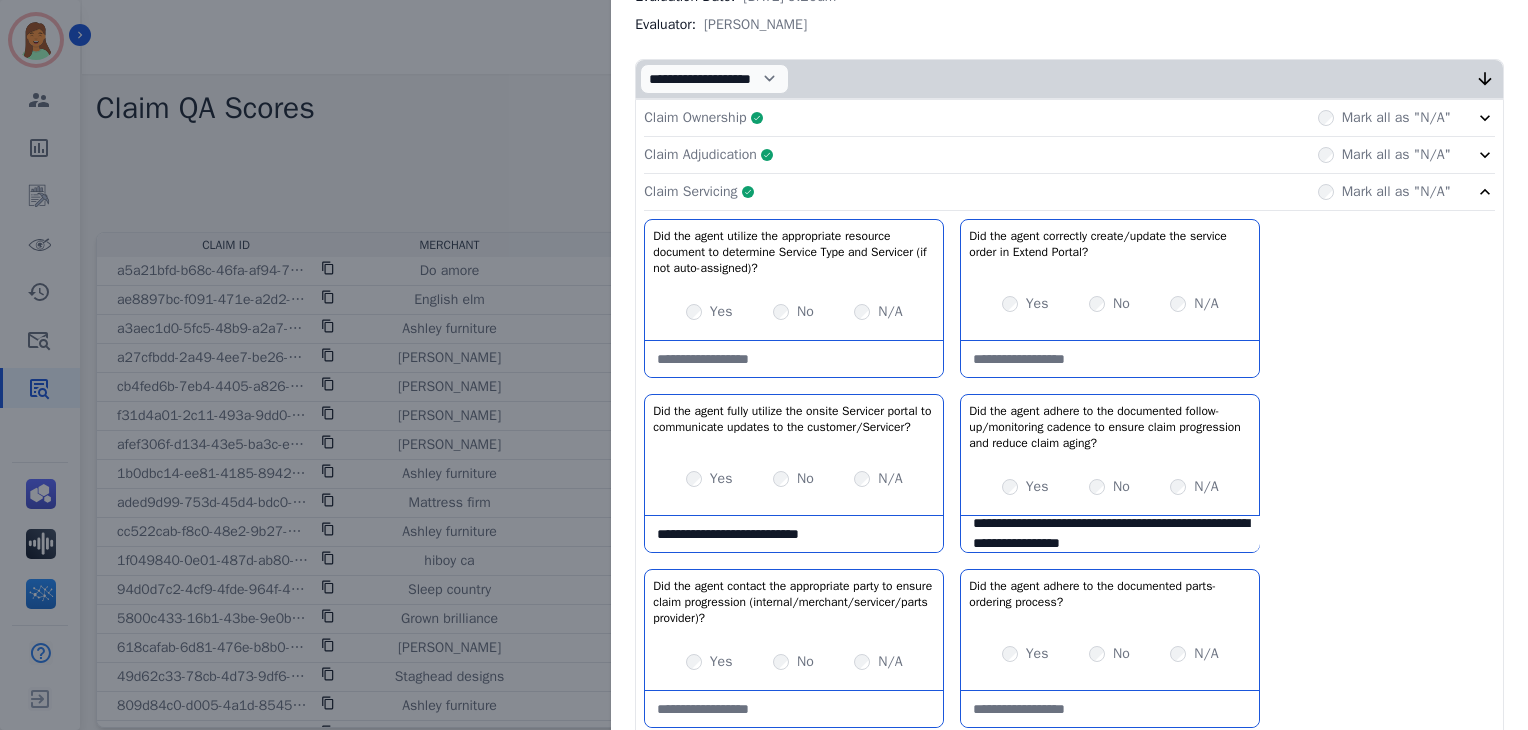 click on "Claim Servicing     Complete         Mark all as "N/A"" 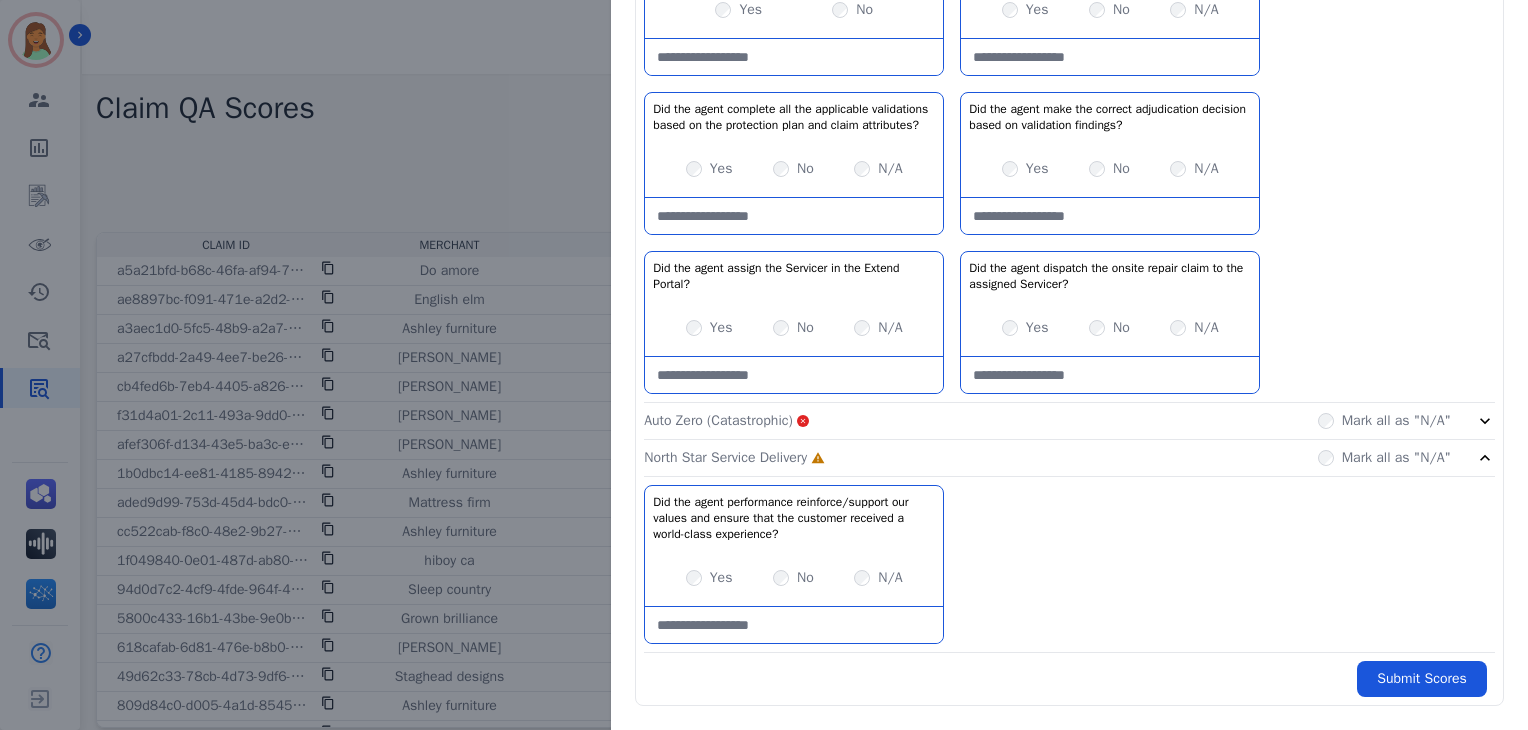 scroll, scrollTop: 503, scrollLeft: 0, axis: vertical 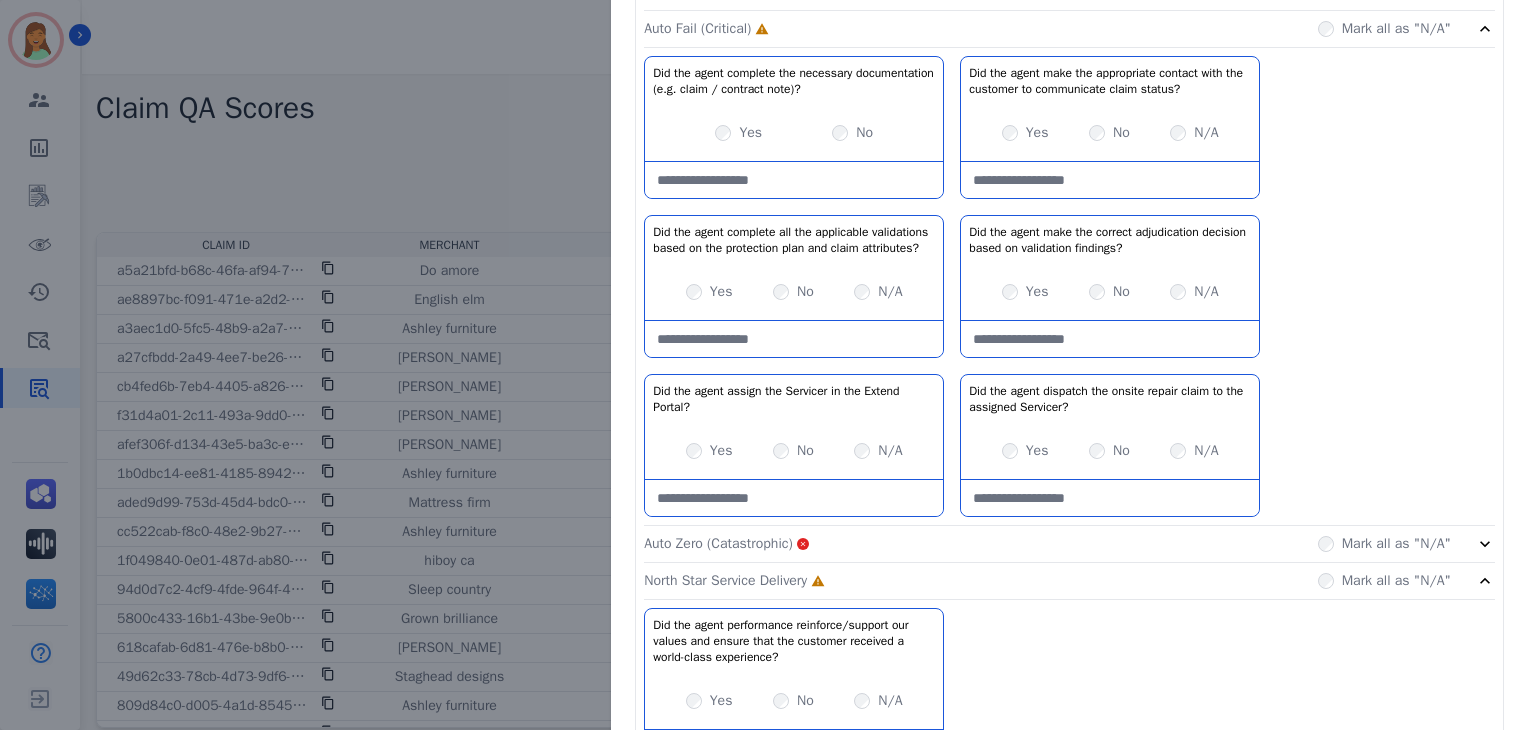 drag, startPoint x: 821, startPoint y: 121, endPoint x: 820, endPoint y: 149, distance: 28.01785 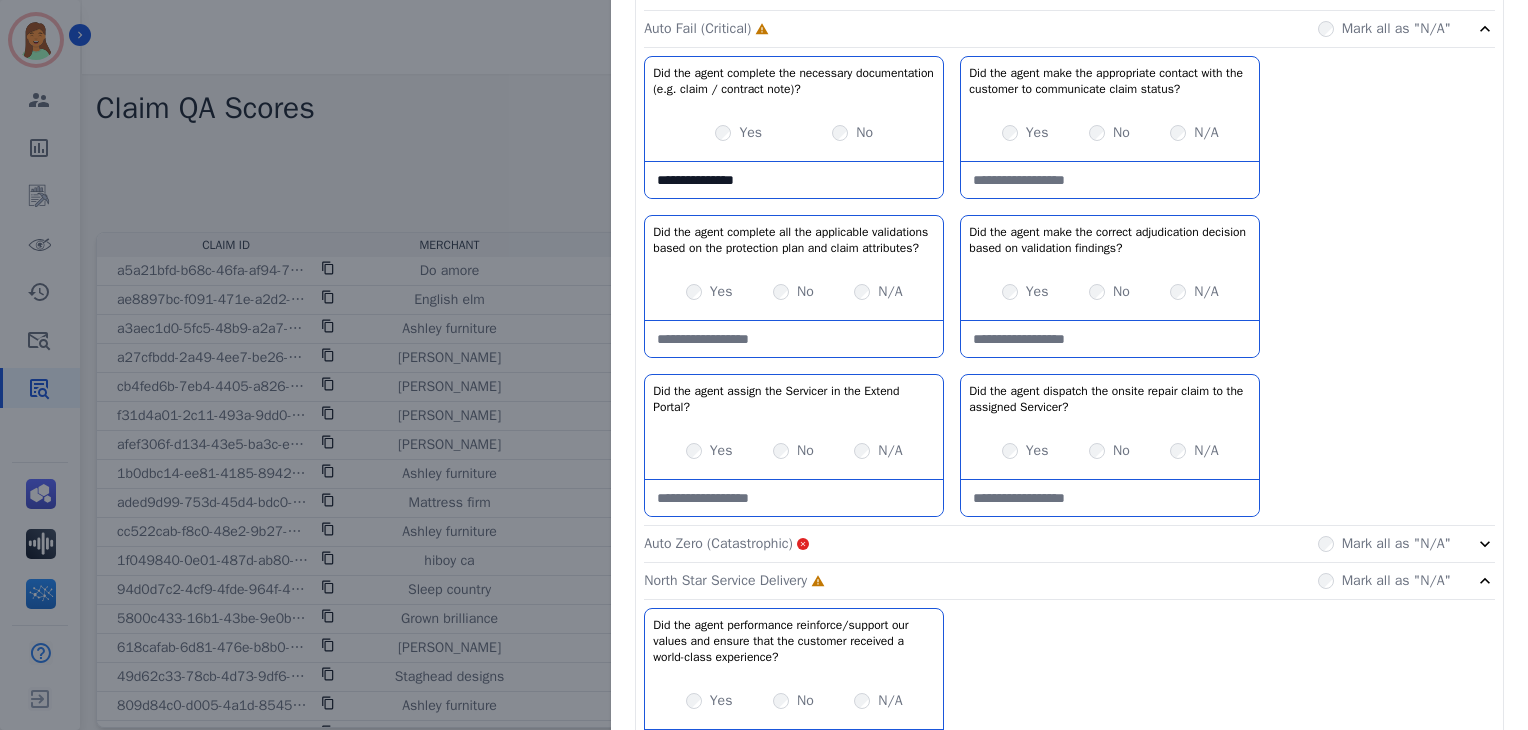 type on "**********" 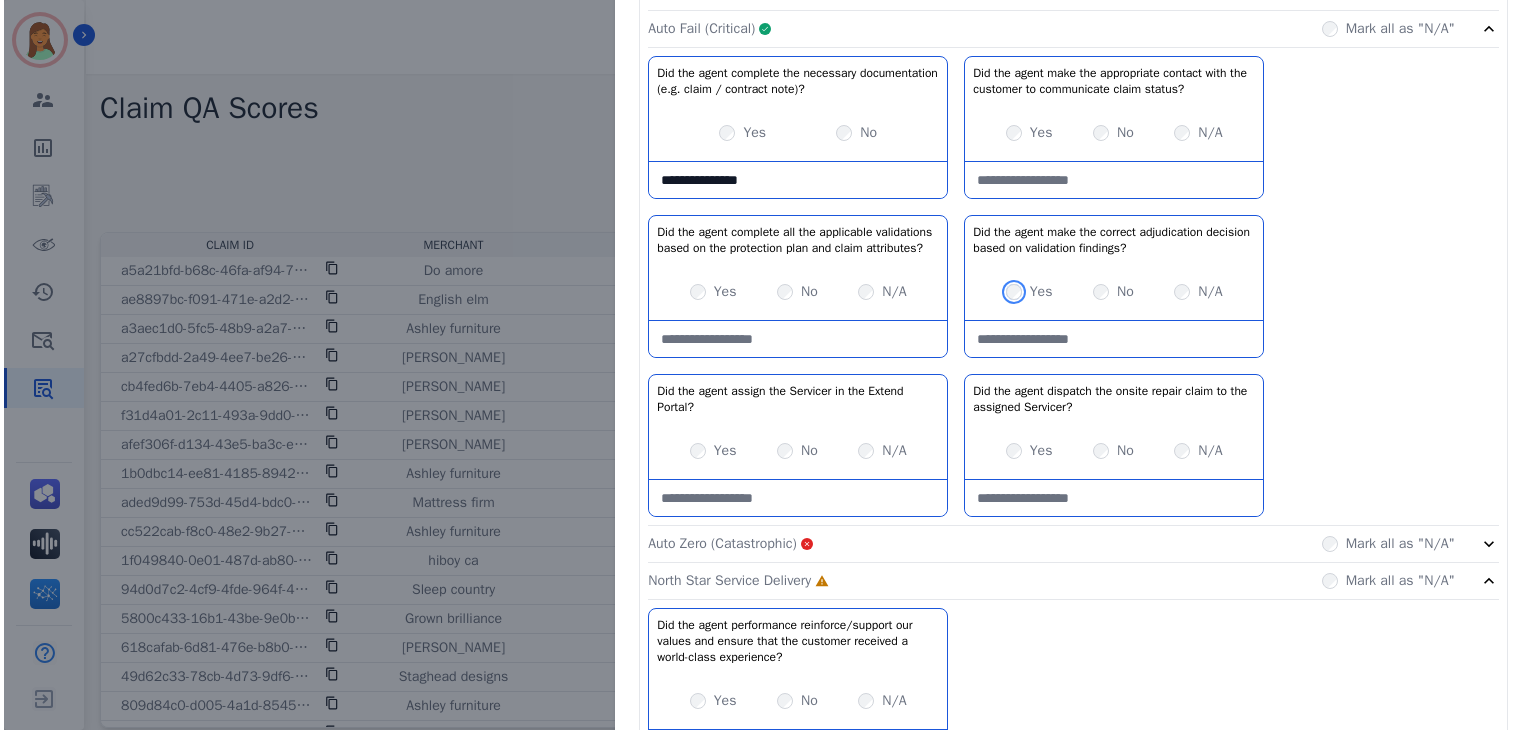 scroll, scrollTop: 636, scrollLeft: 0, axis: vertical 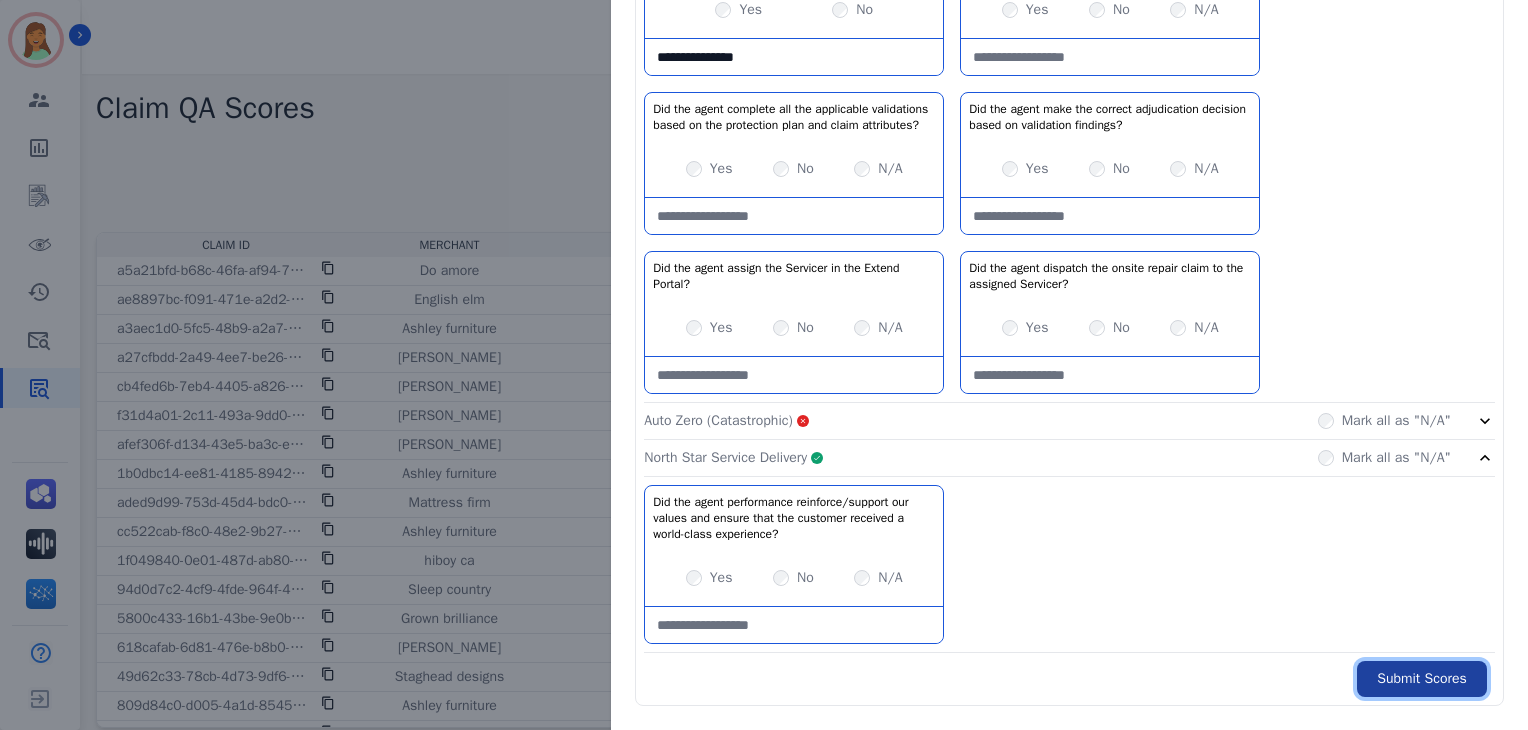 click on "Submit Scores" at bounding box center (1422, 679) 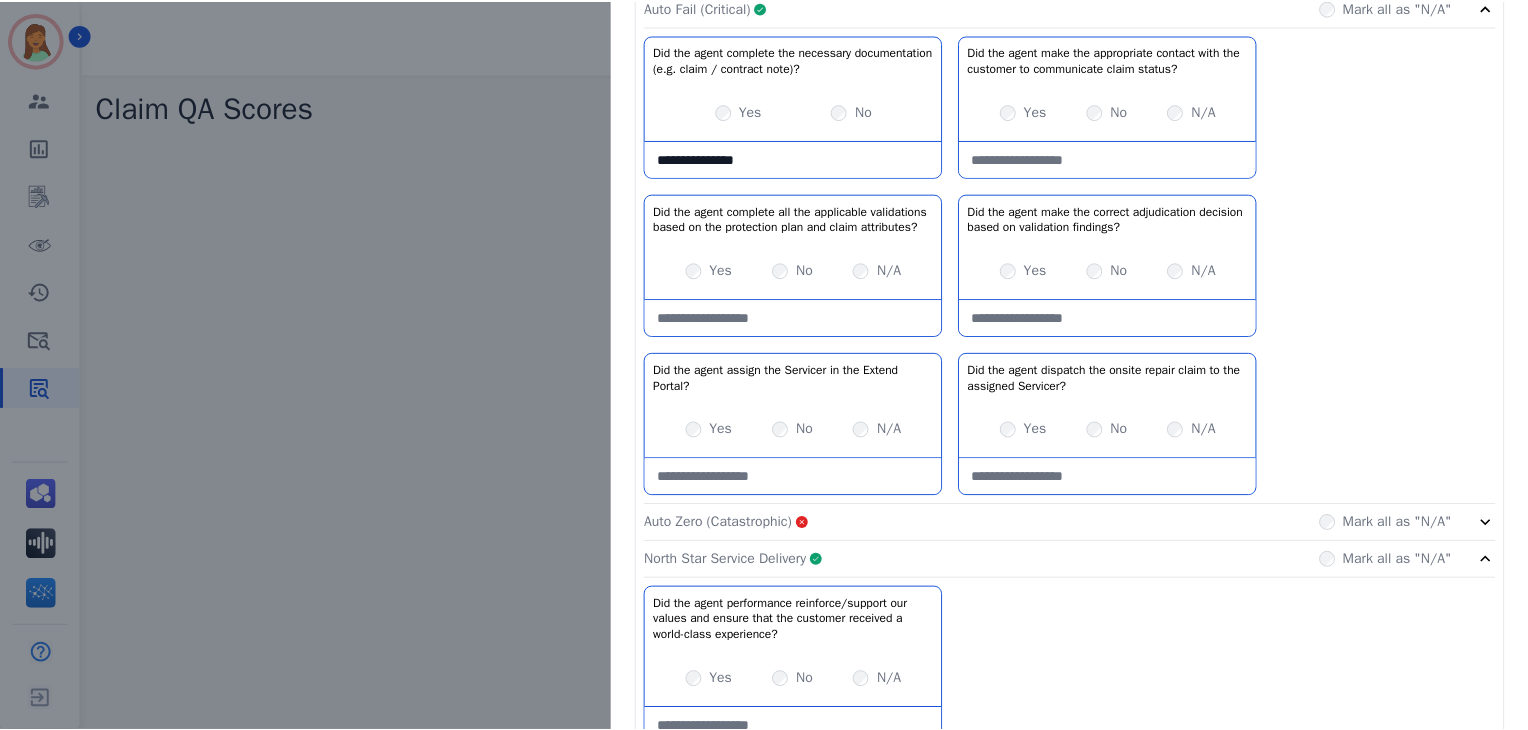scroll, scrollTop: 748, scrollLeft: 0, axis: vertical 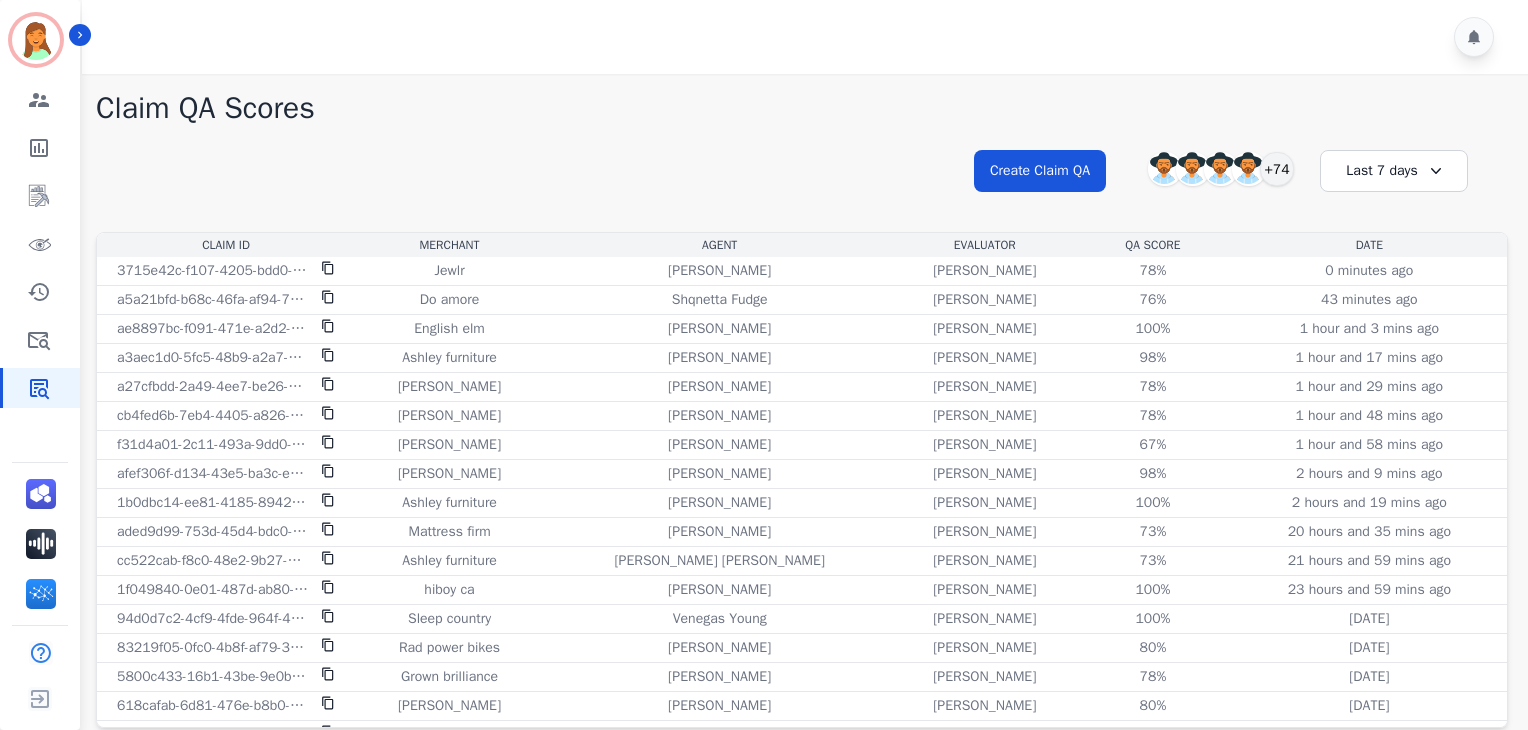 click on "**********" at bounding box center [802, 189] 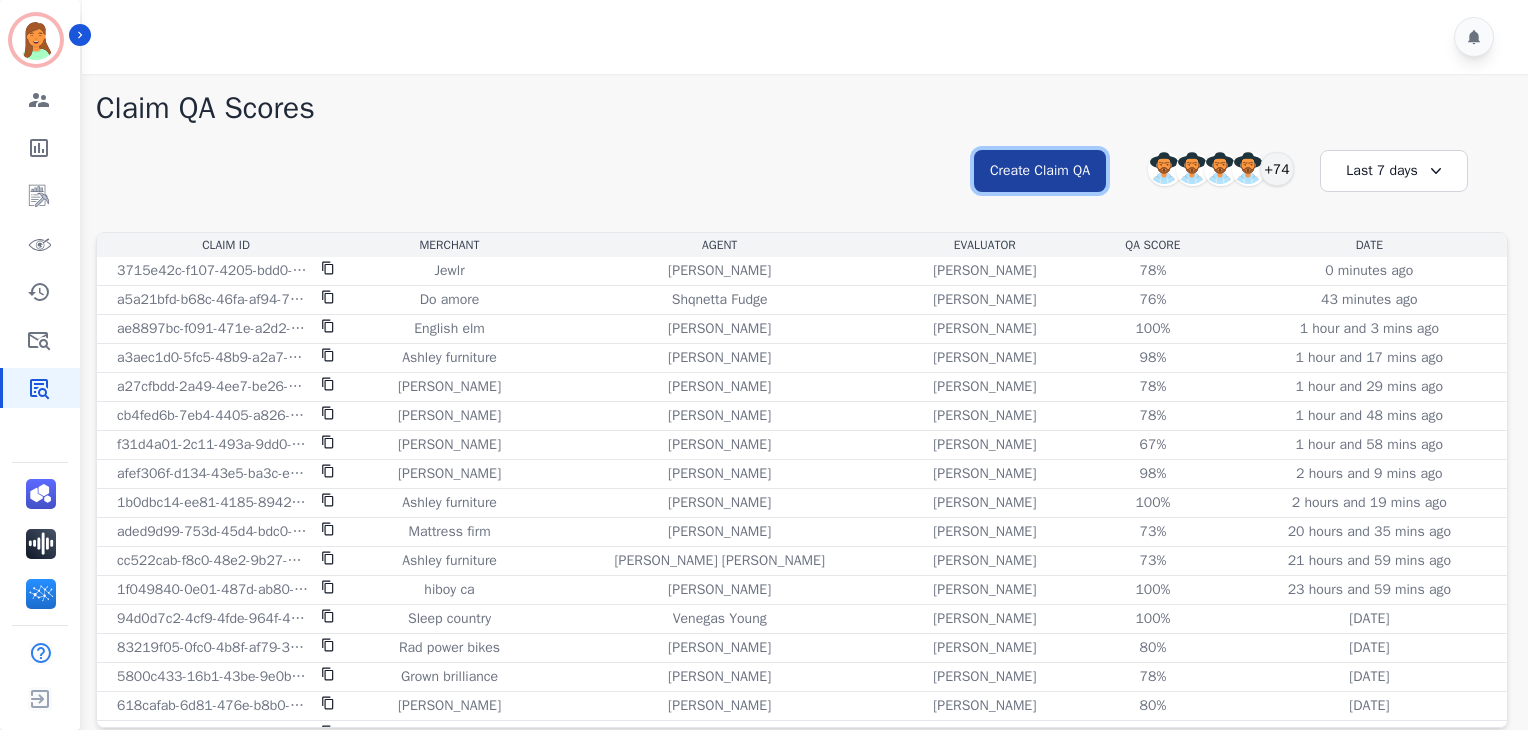 click on "Create Claim QA" at bounding box center [1040, 171] 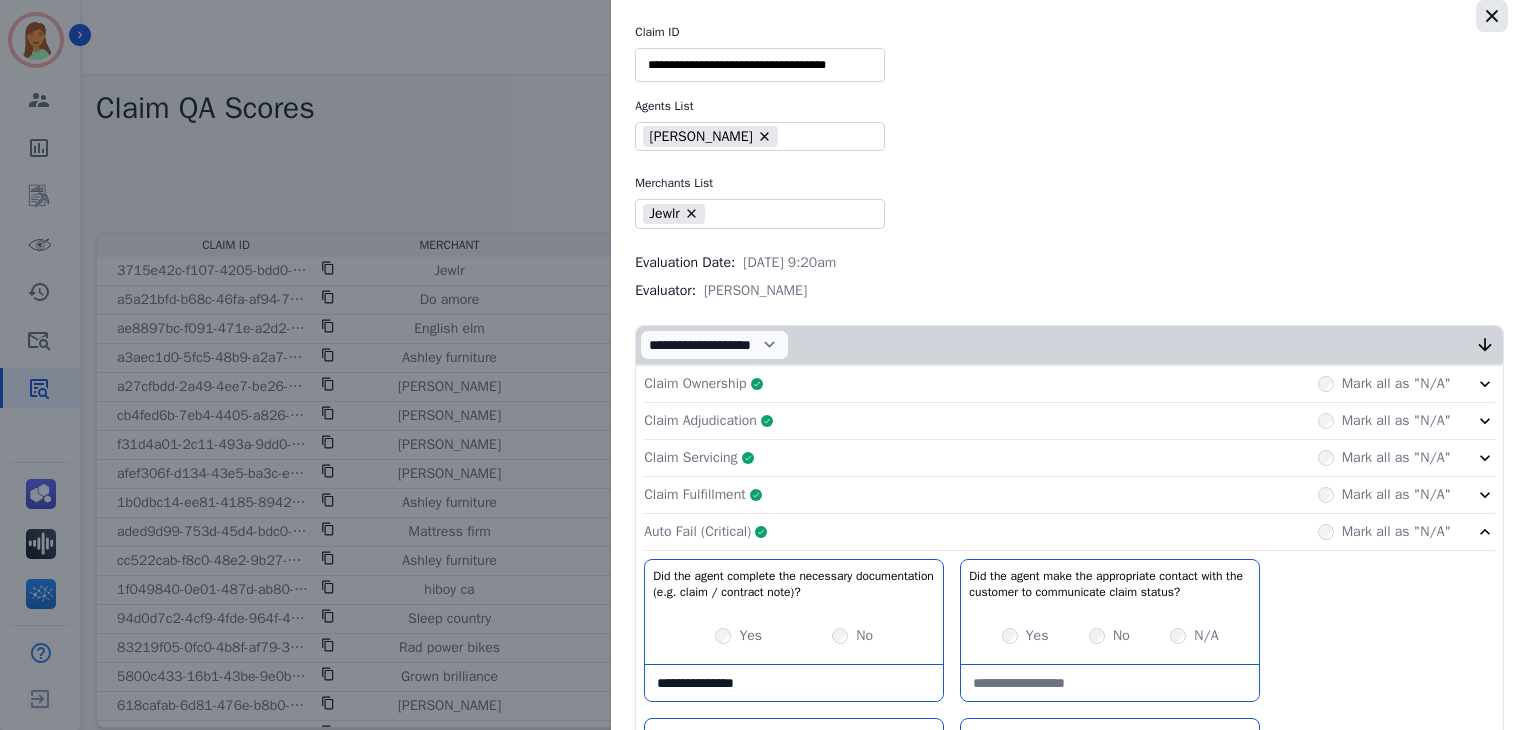 click 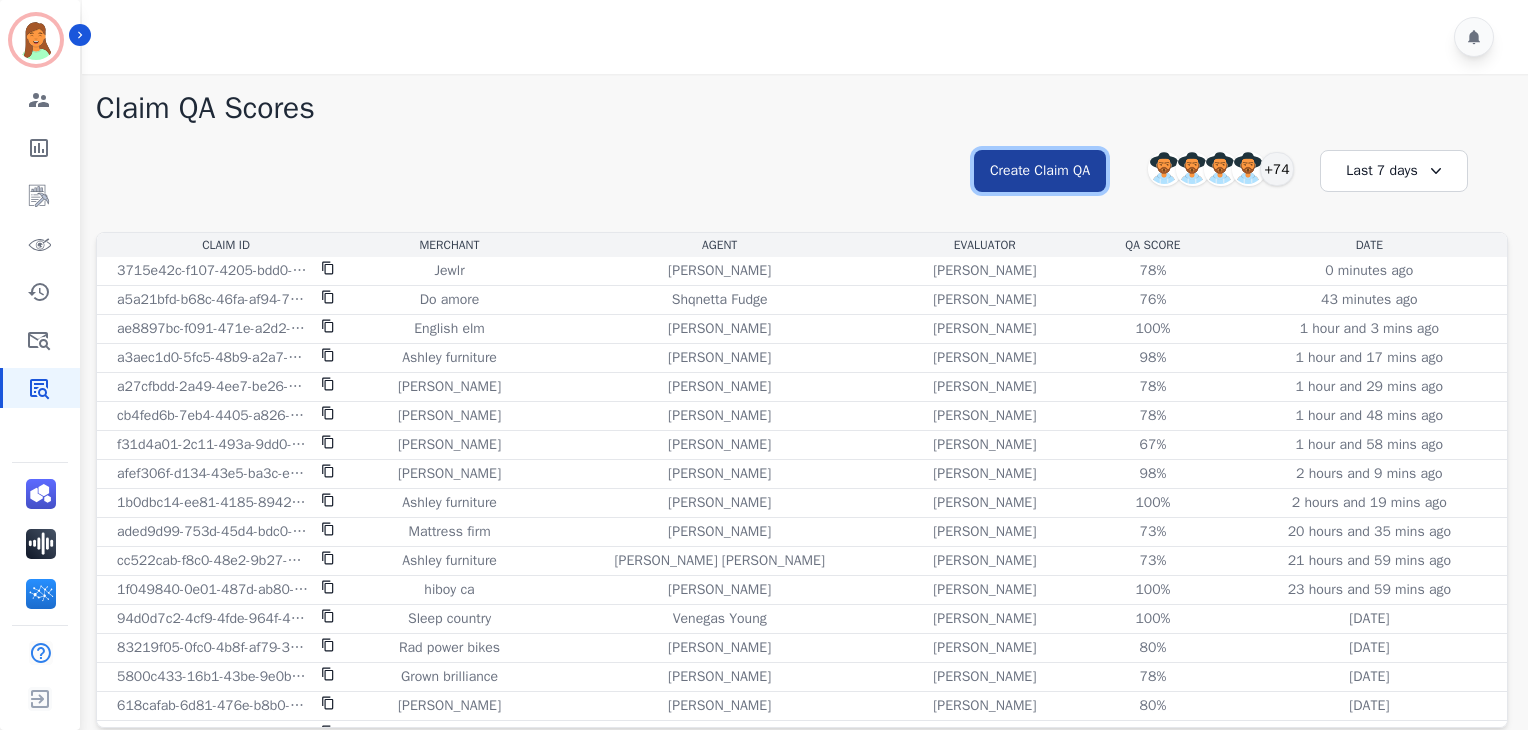 click on "Create Claim QA" at bounding box center (1040, 171) 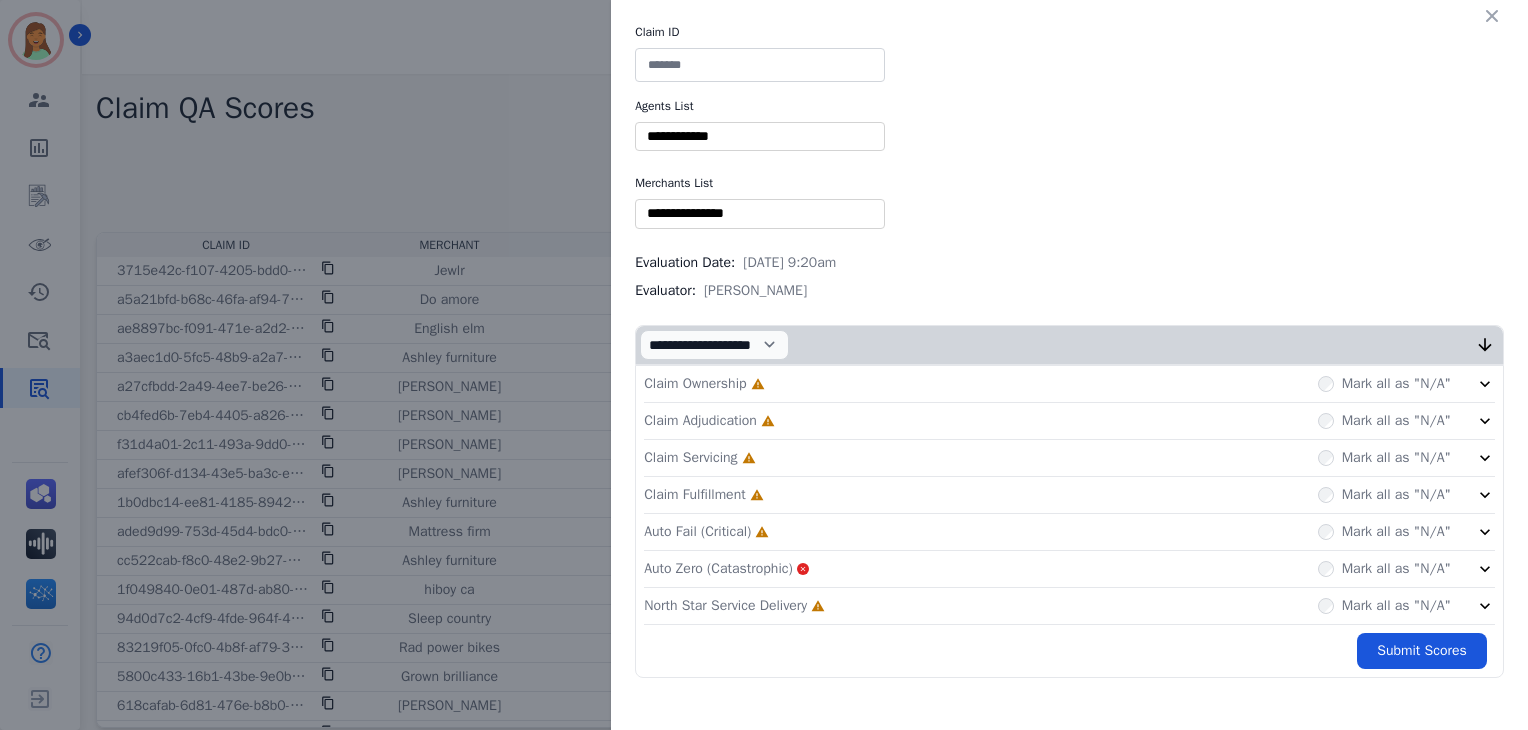 click at bounding box center (760, 65) 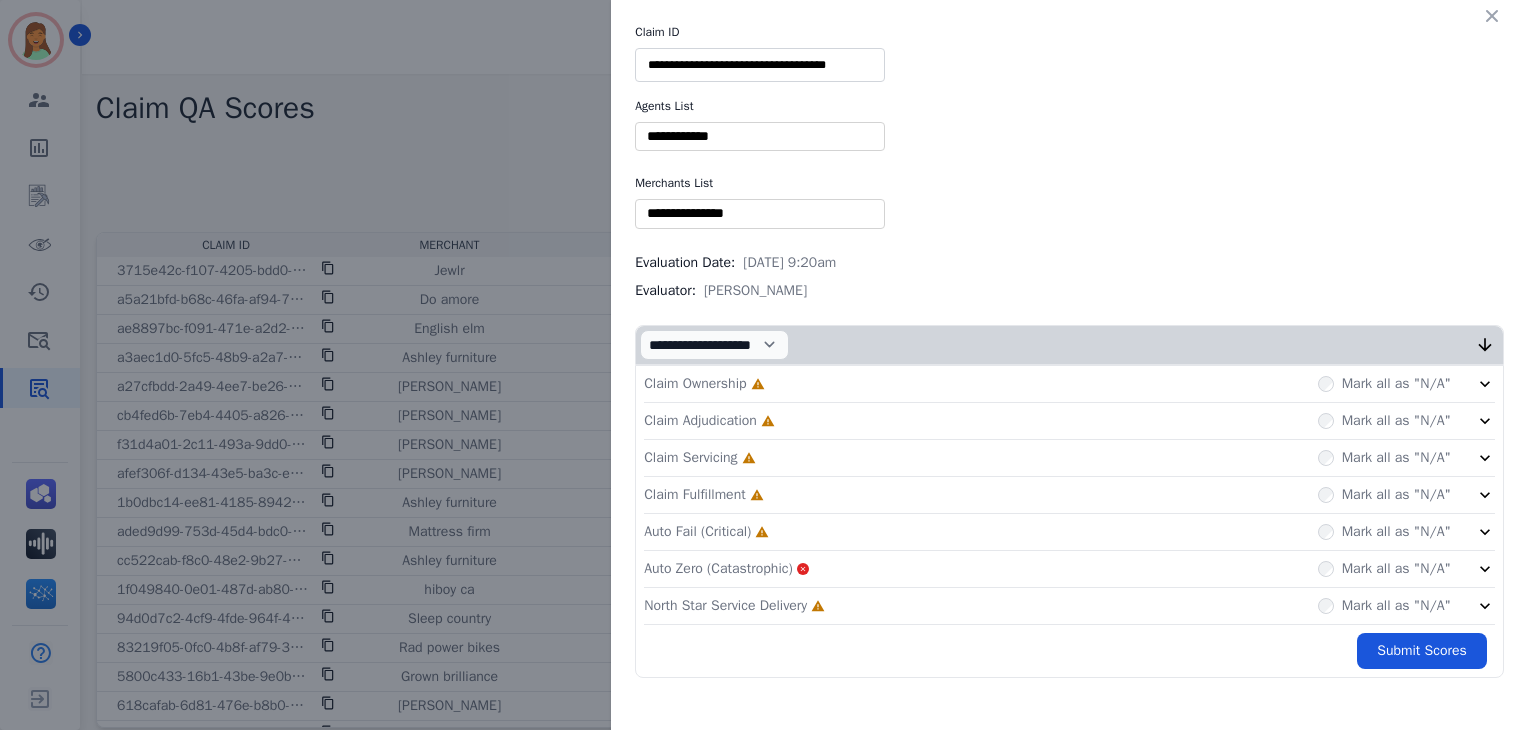 type on "**********" 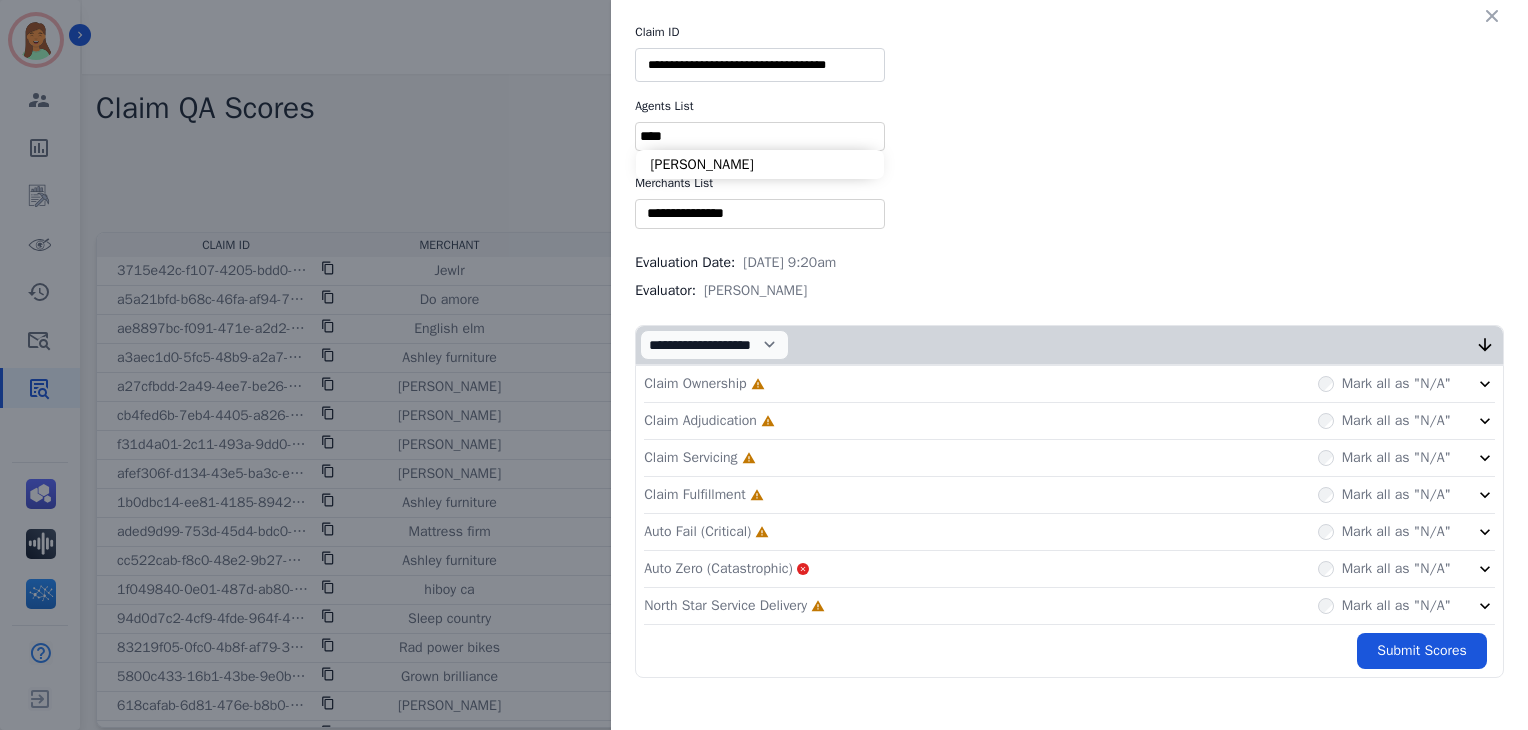 type on "****" 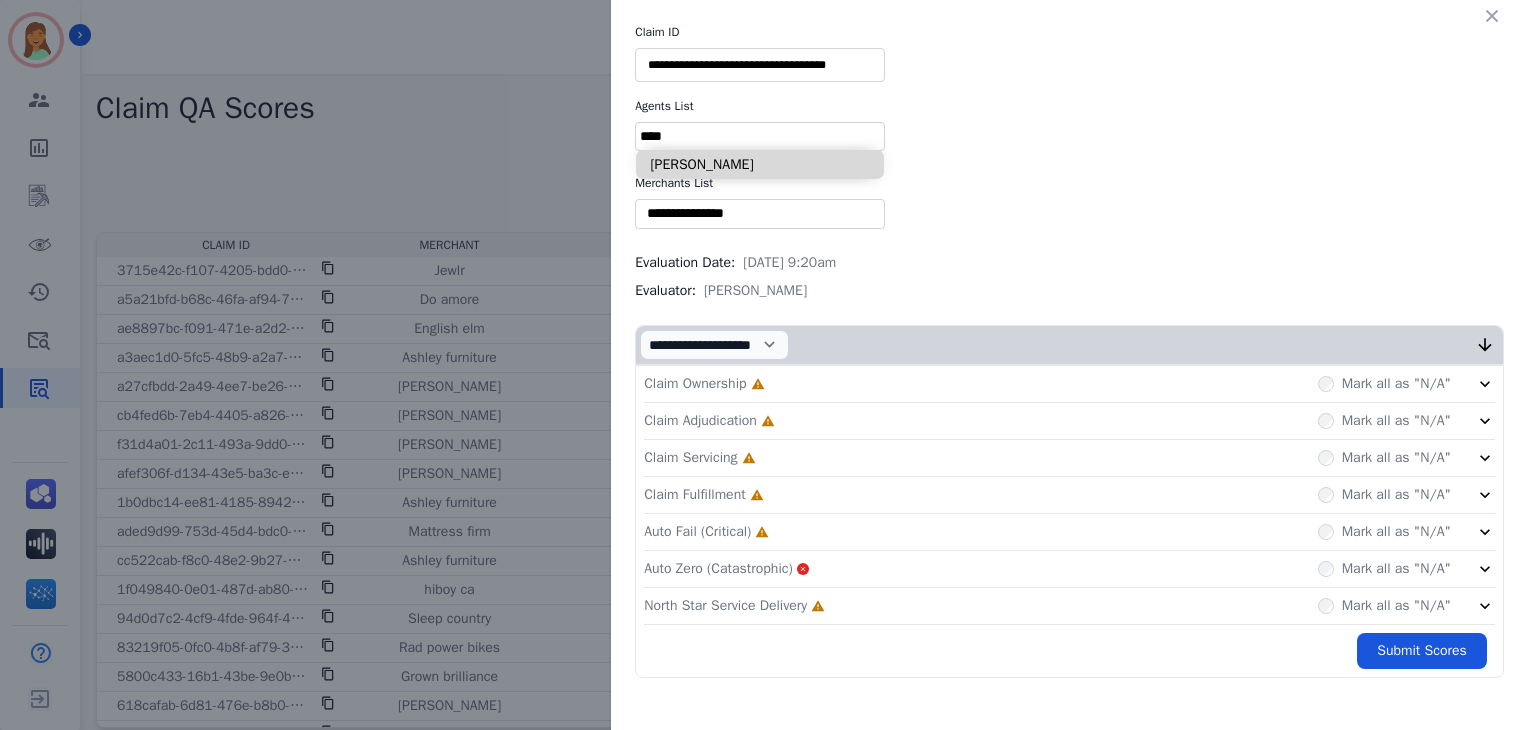 click on "[PERSON_NAME]" at bounding box center (760, 164) 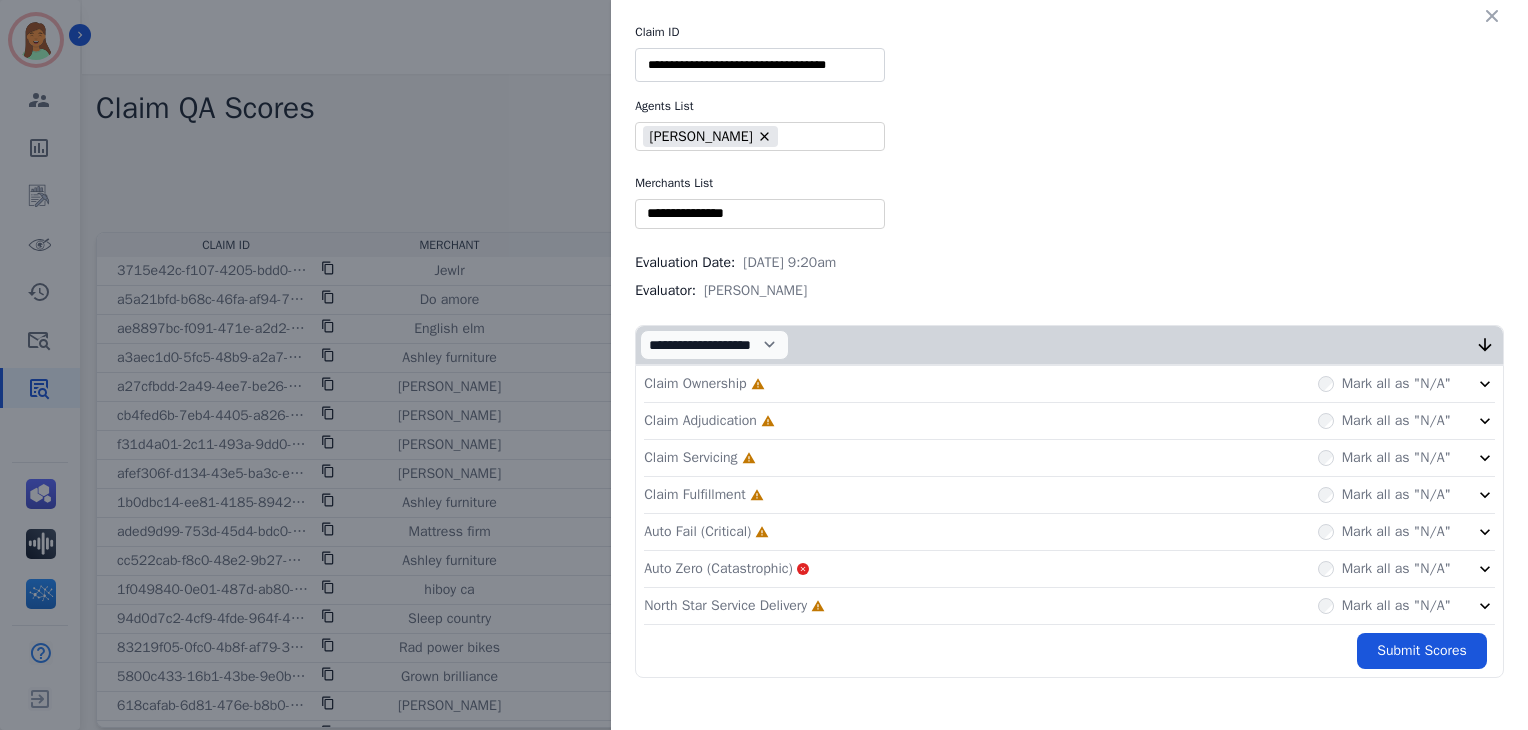 click at bounding box center [760, 213] 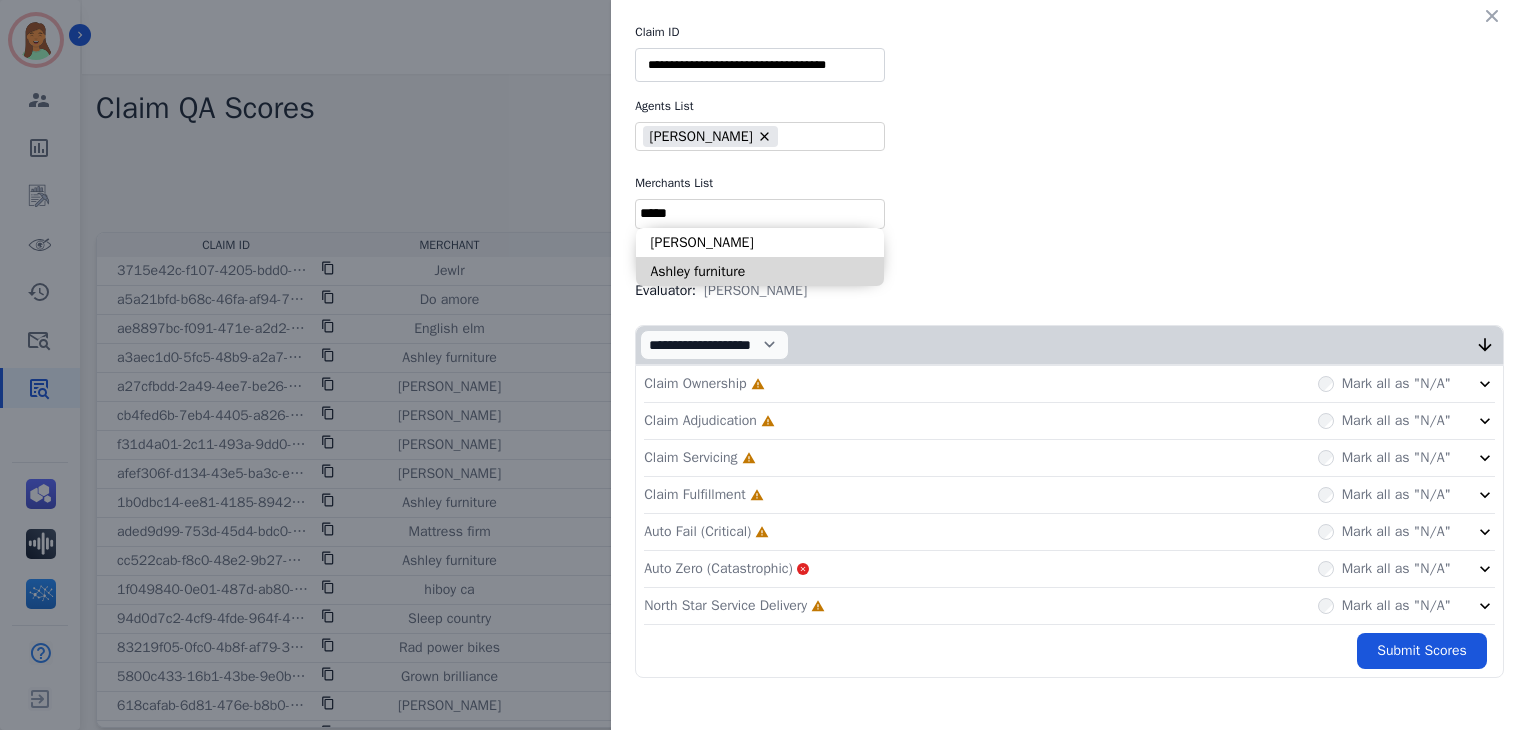 type on "*****" 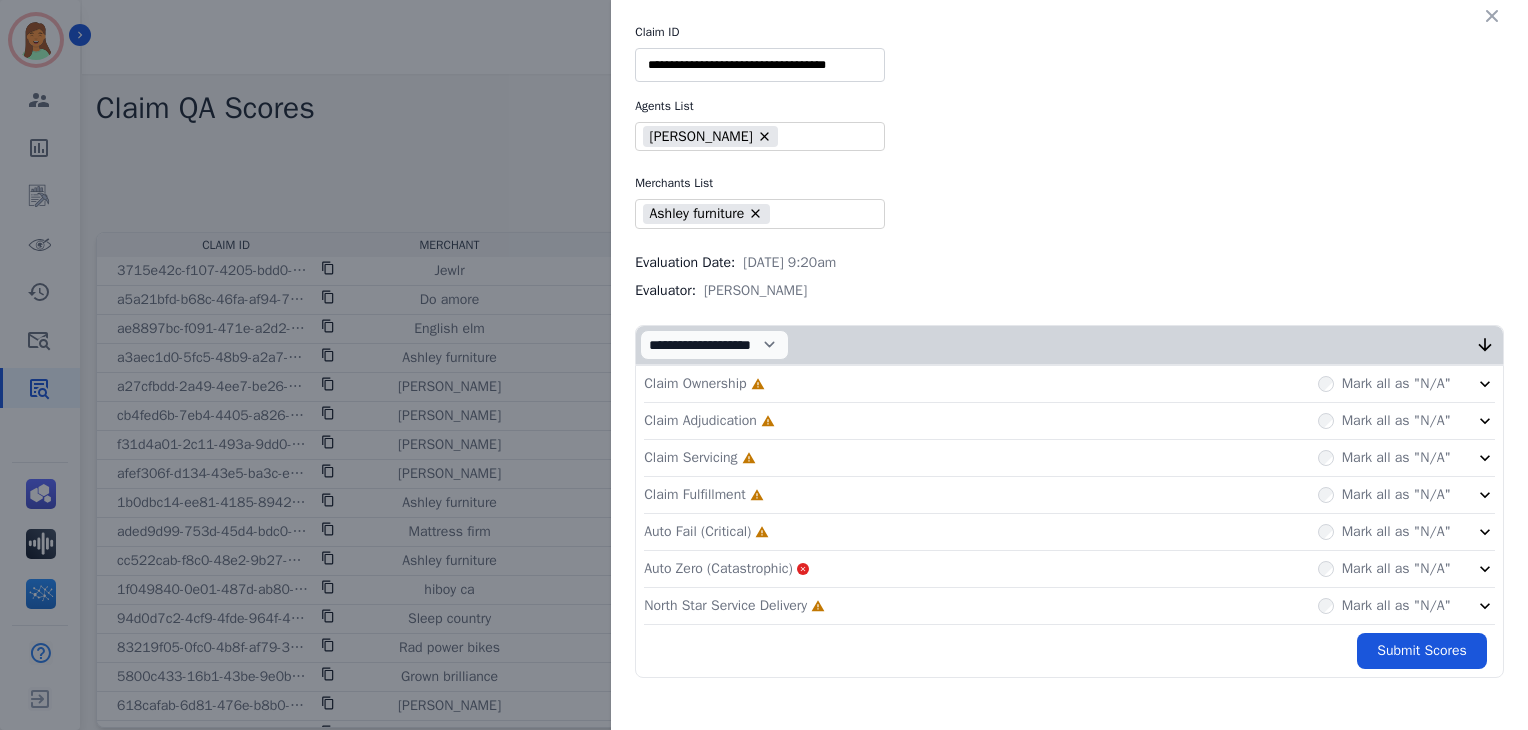 click on "North Star Service Delivery     Incomplete" at bounding box center [734, 606] 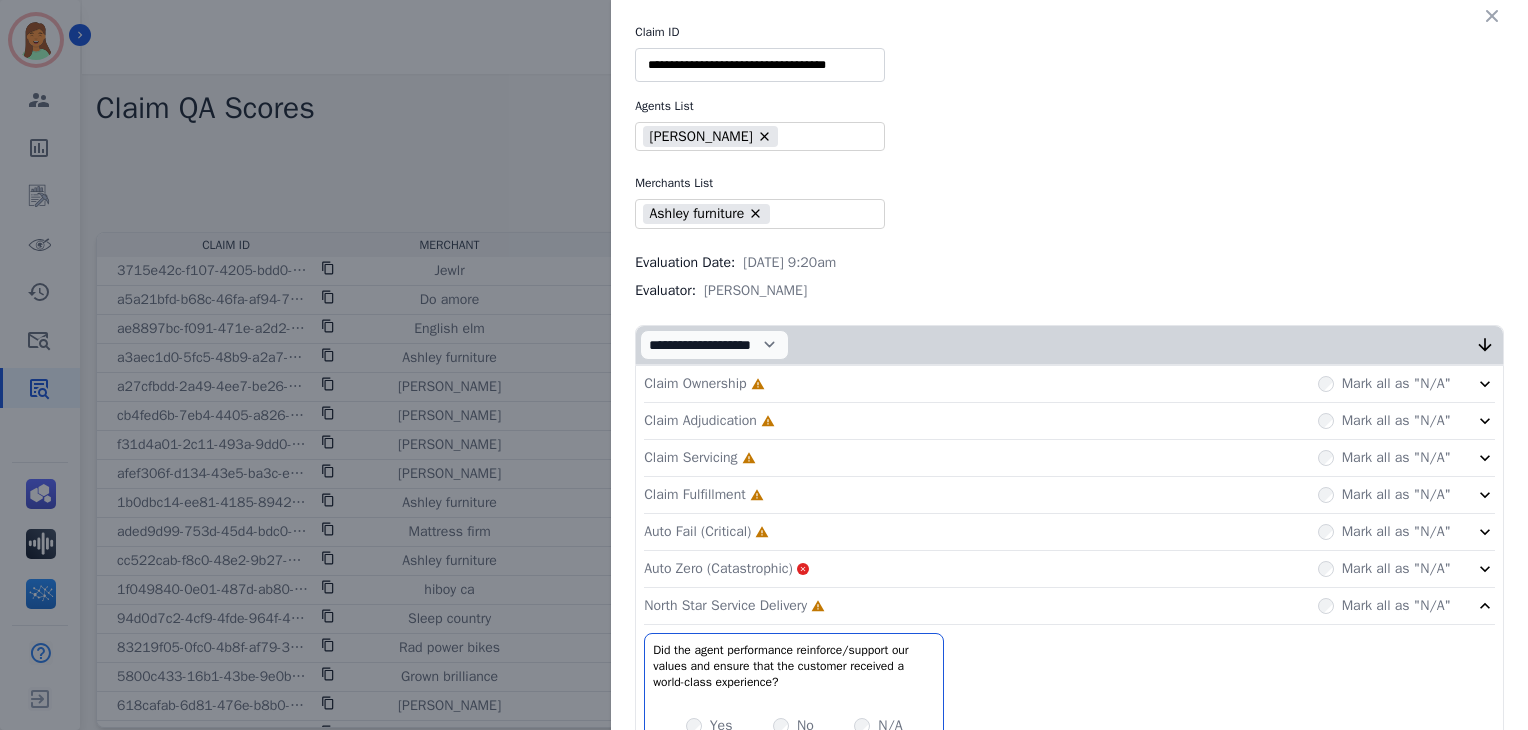 click on "Auto Fail (Critical)     Incomplete         Mark all as "N/A"" 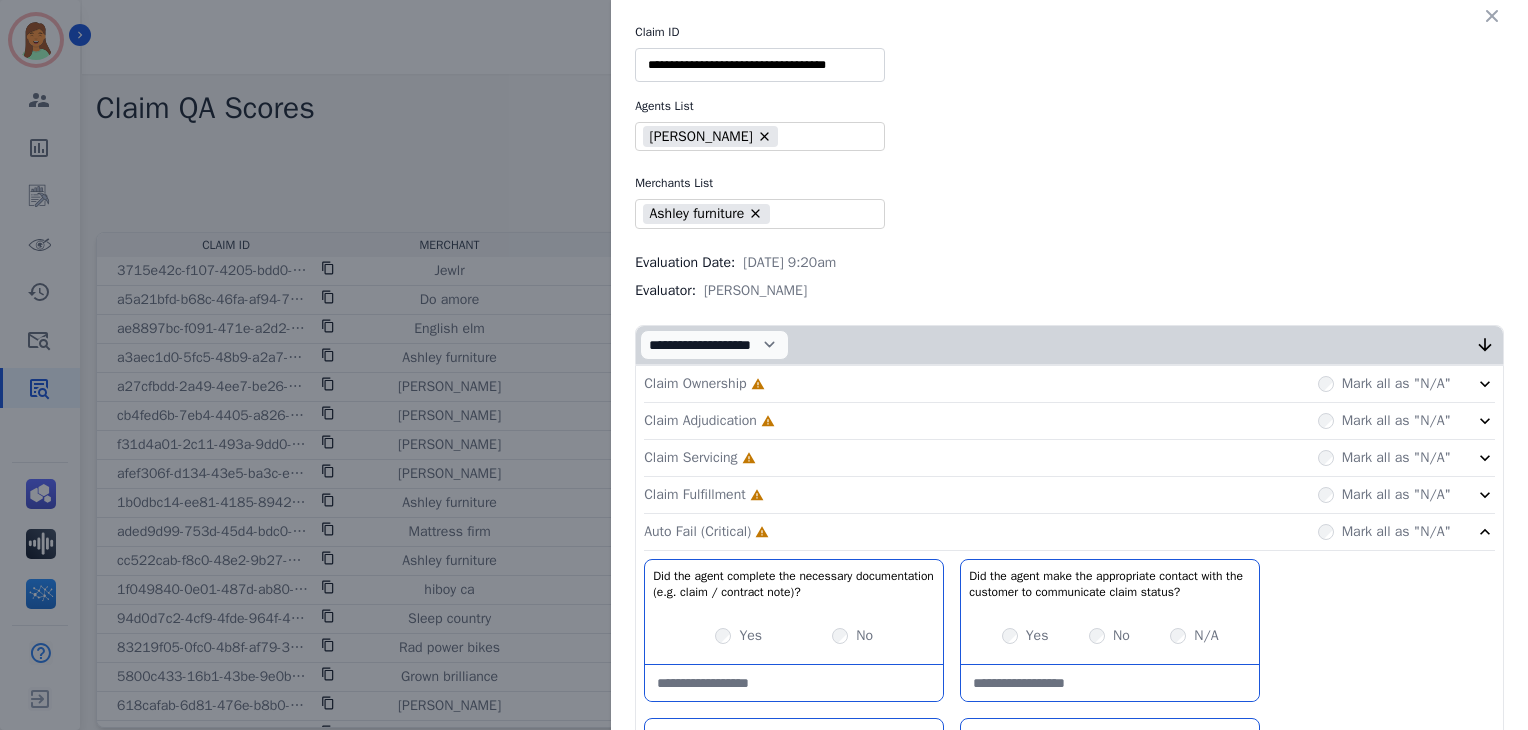 click on "Claim Fulfillment     Incomplete         Mark all as "N/A"" 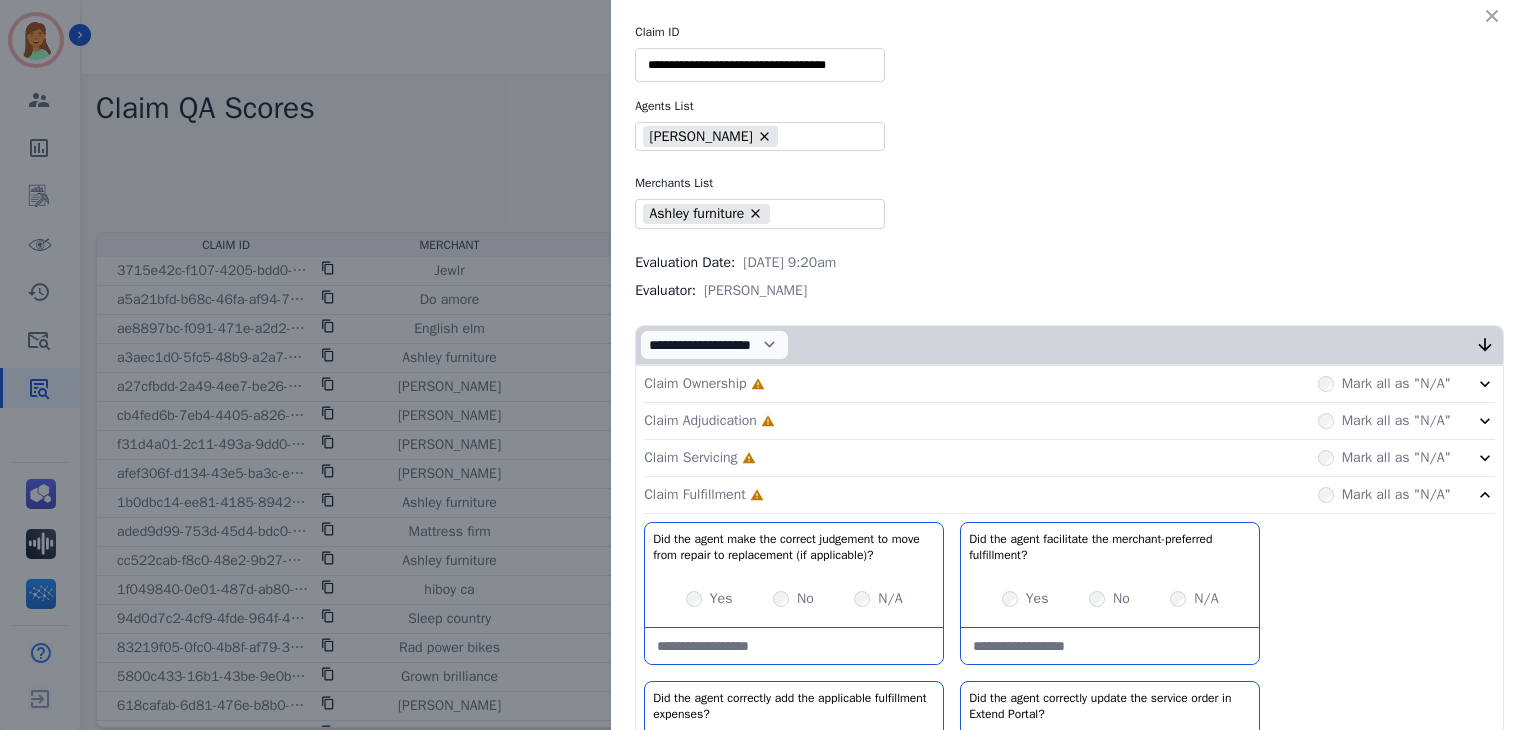 drag, startPoint x: 796, startPoint y: 461, endPoint x: 806, endPoint y: 425, distance: 37.363083 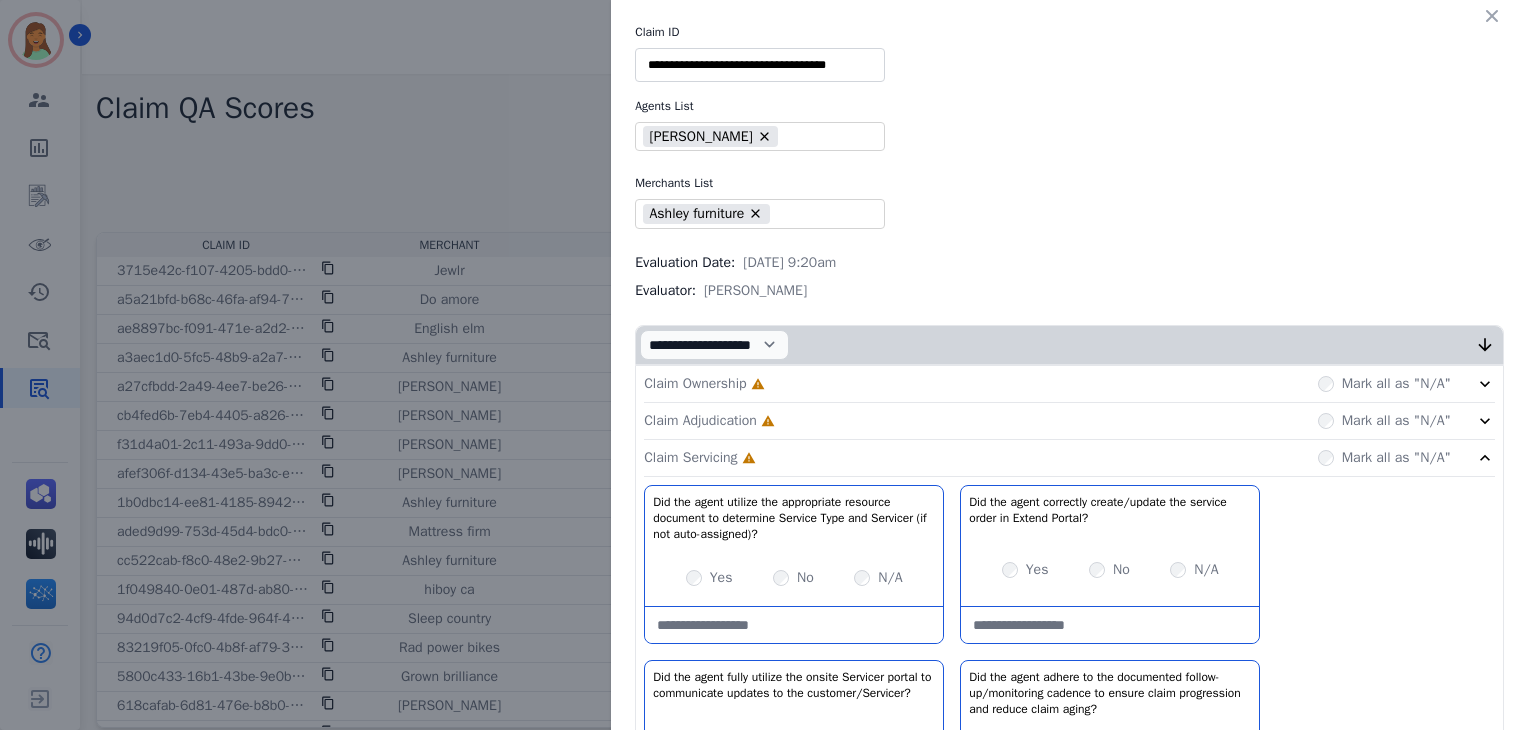 click on "Claim Adjudication     Incomplete         Mark all as "N/A"" 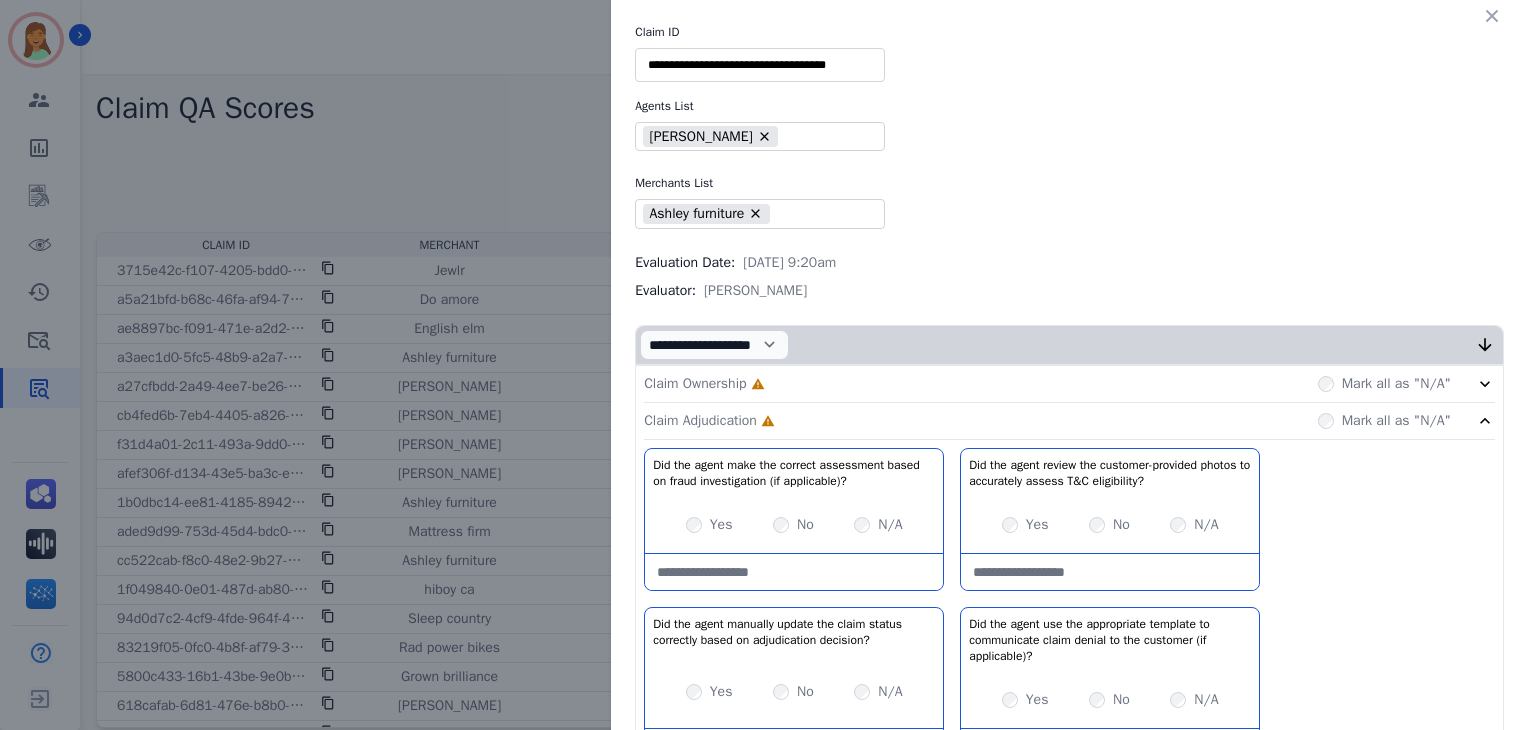 click on "Claim Ownership     Incomplete         Mark all as "N/A"" at bounding box center (1069, 384) 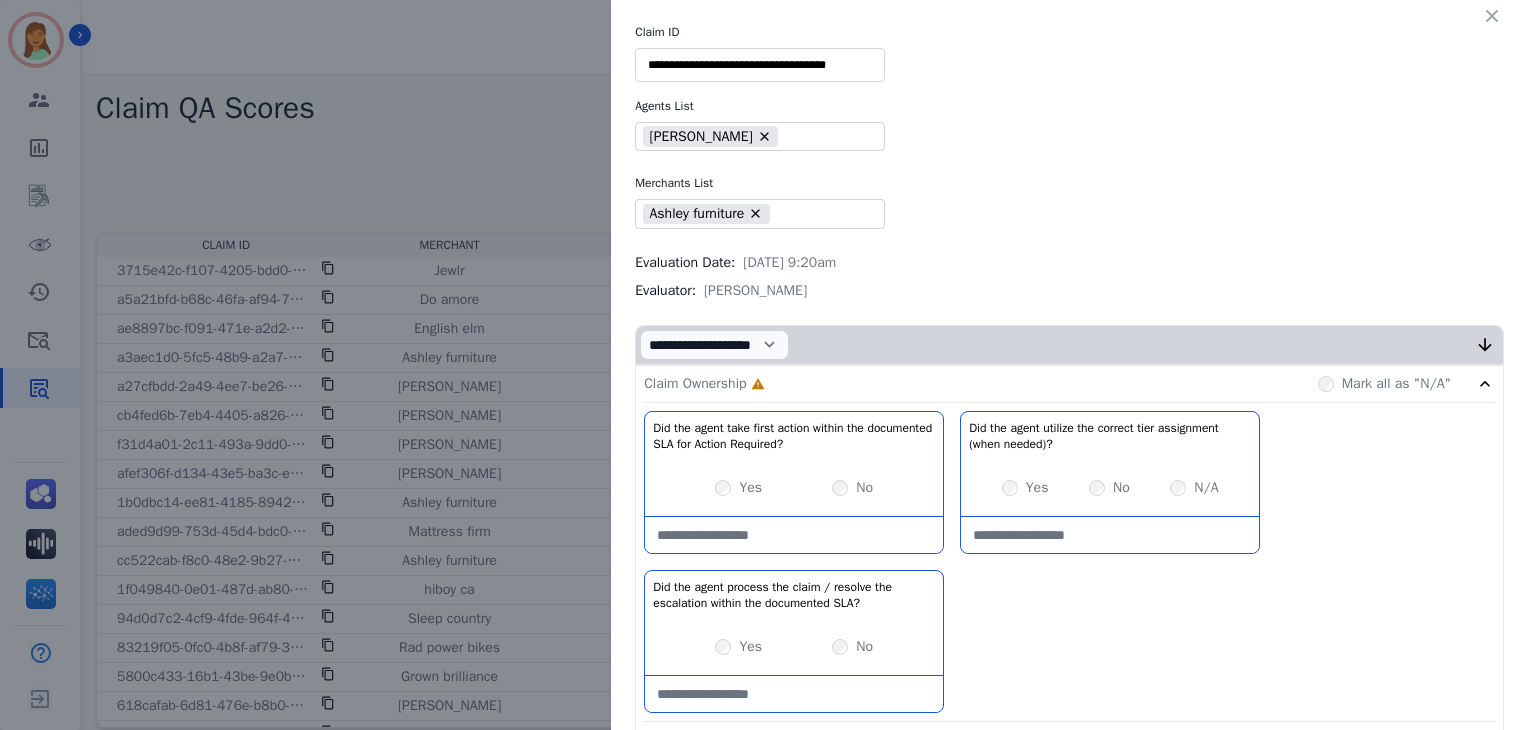scroll, scrollTop: 133, scrollLeft: 0, axis: vertical 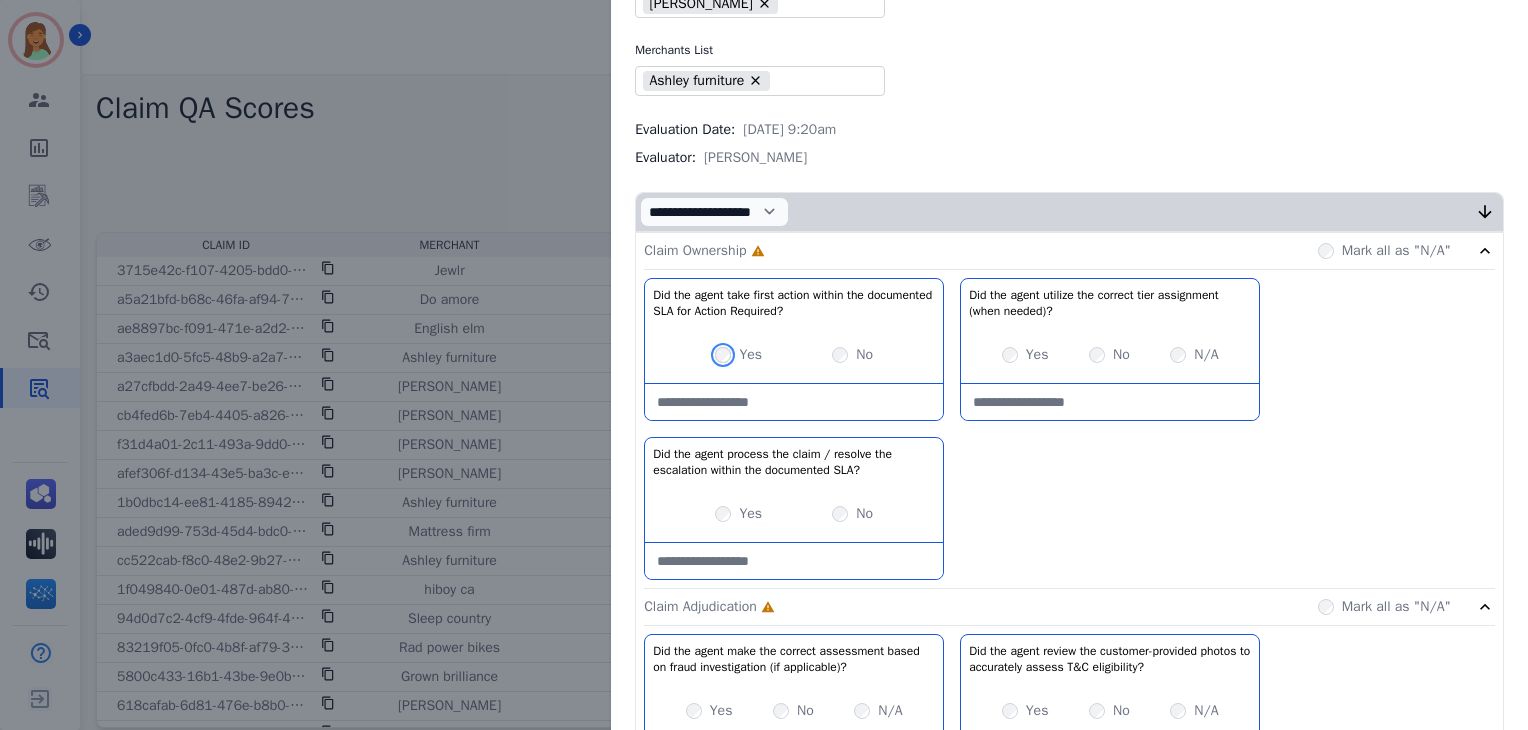 click on "Yes" at bounding box center (738, 355) 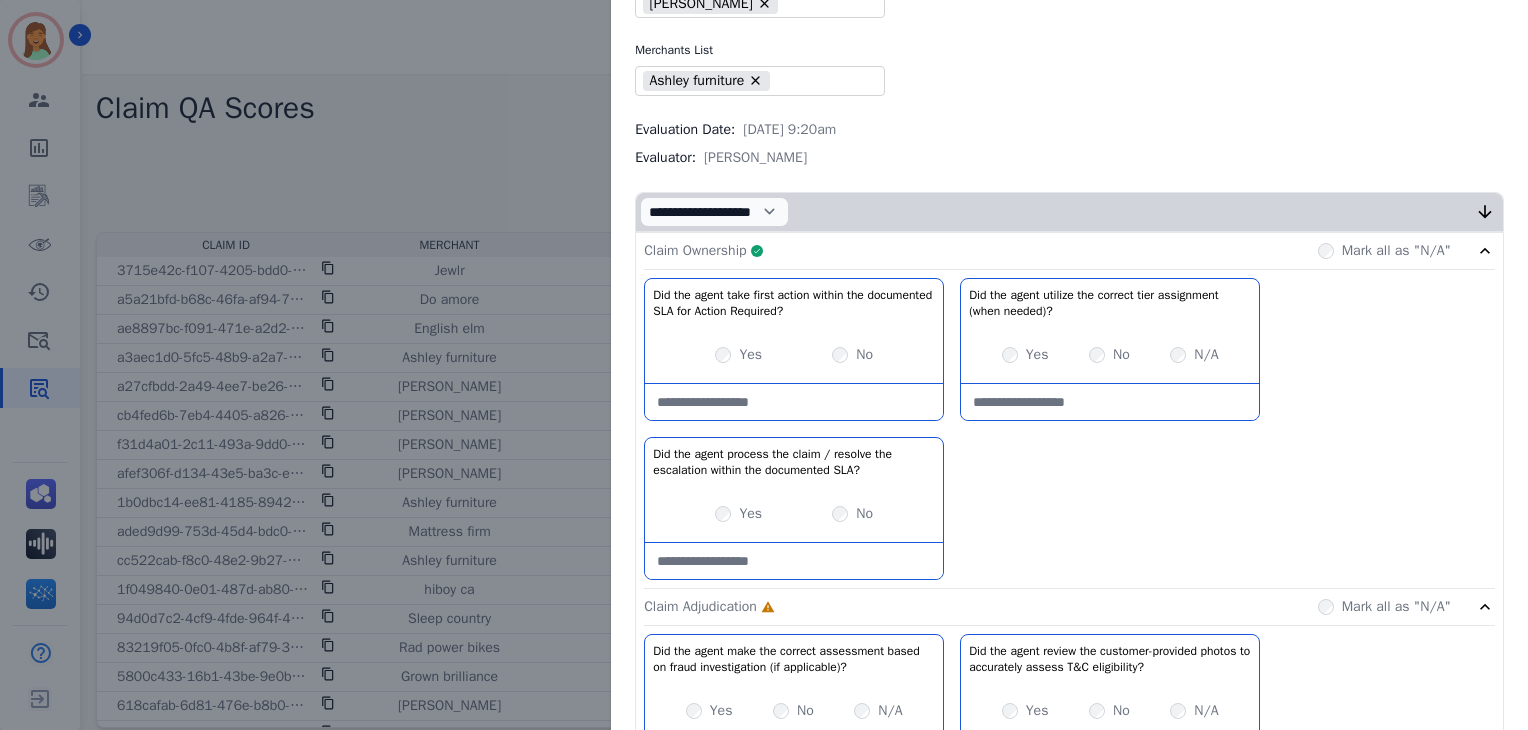 click on "Claim Ownership     Complete         Mark all as "N/A"" at bounding box center (1069, 251) 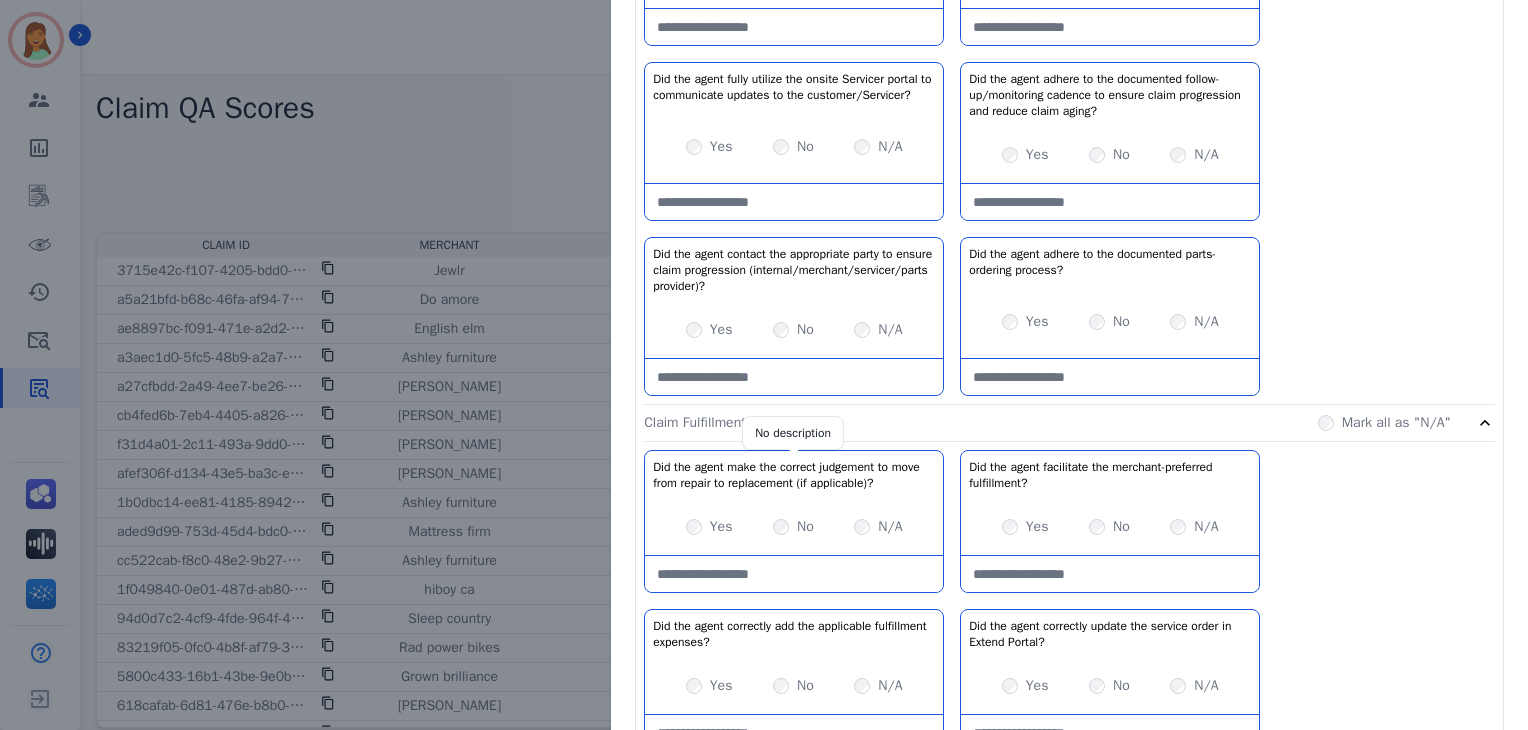 scroll, scrollTop: 1466, scrollLeft: 0, axis: vertical 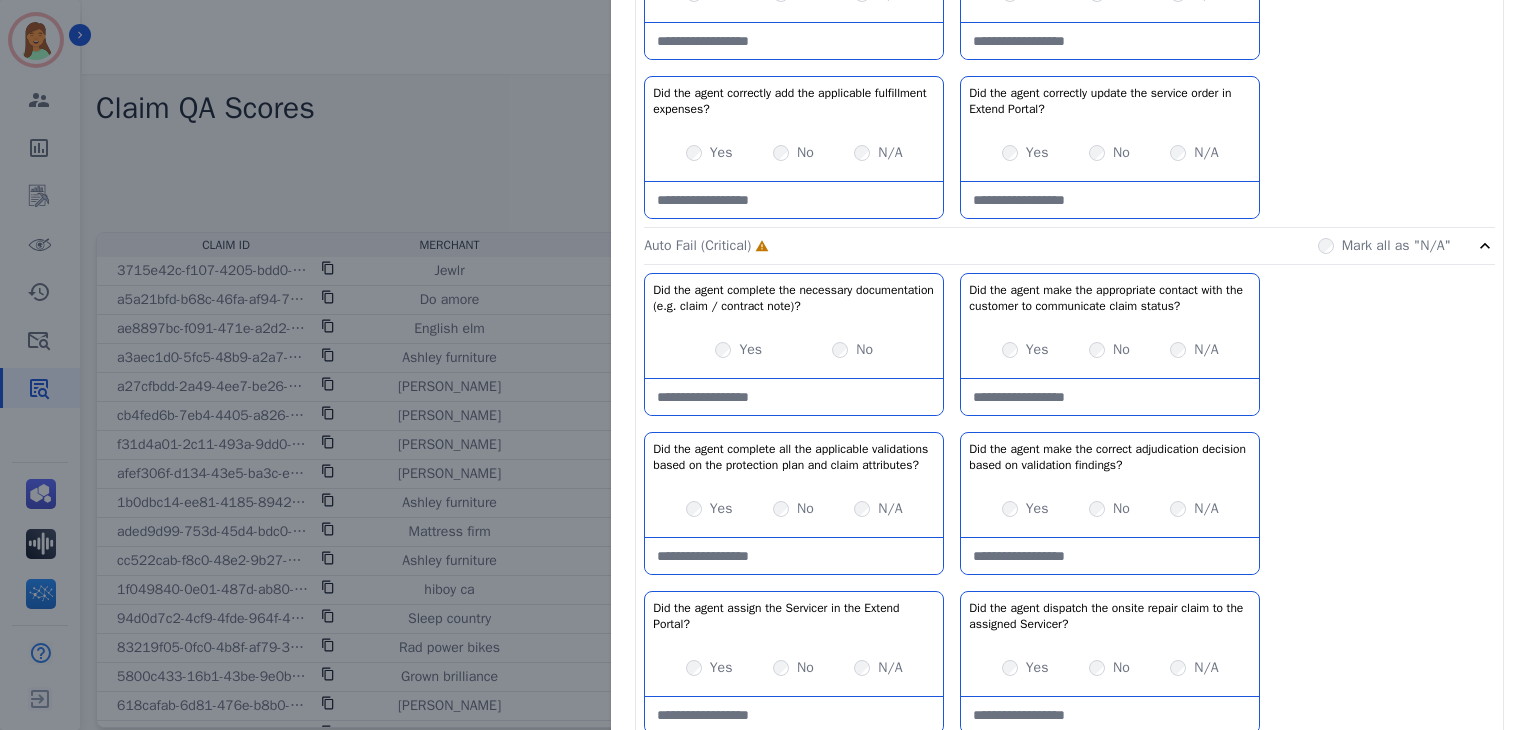 click at bounding box center [794, 397] 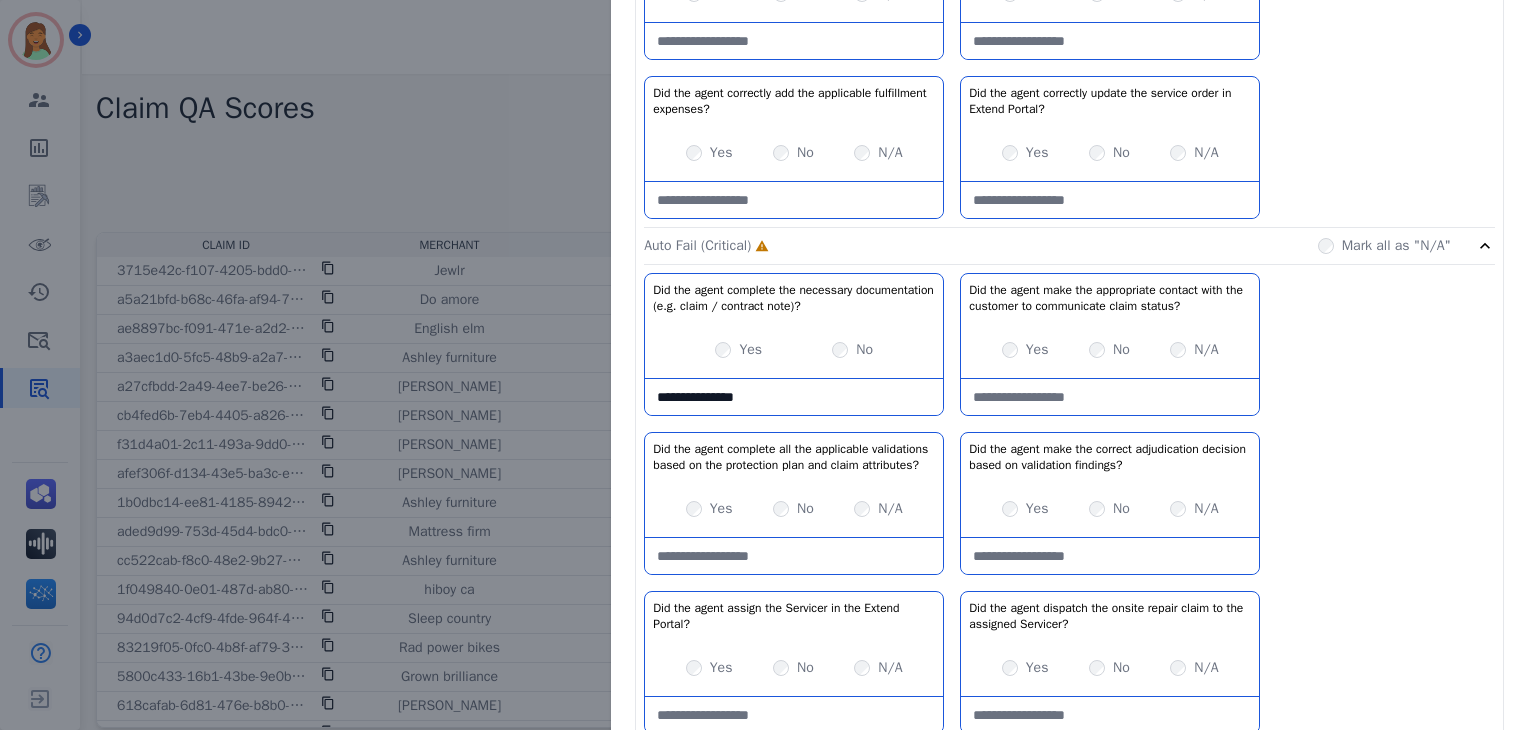type on "**********" 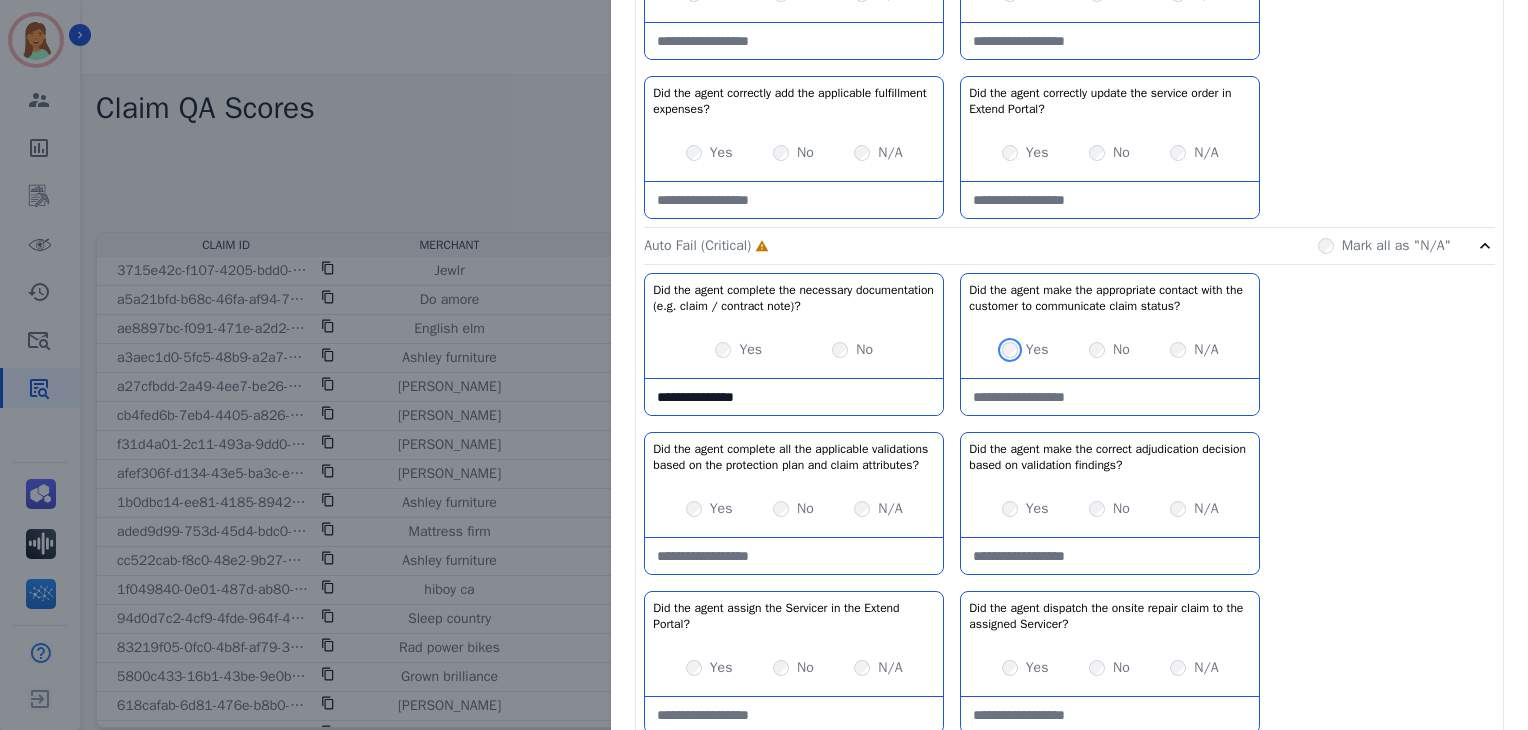 scroll, scrollTop: 1600, scrollLeft: 0, axis: vertical 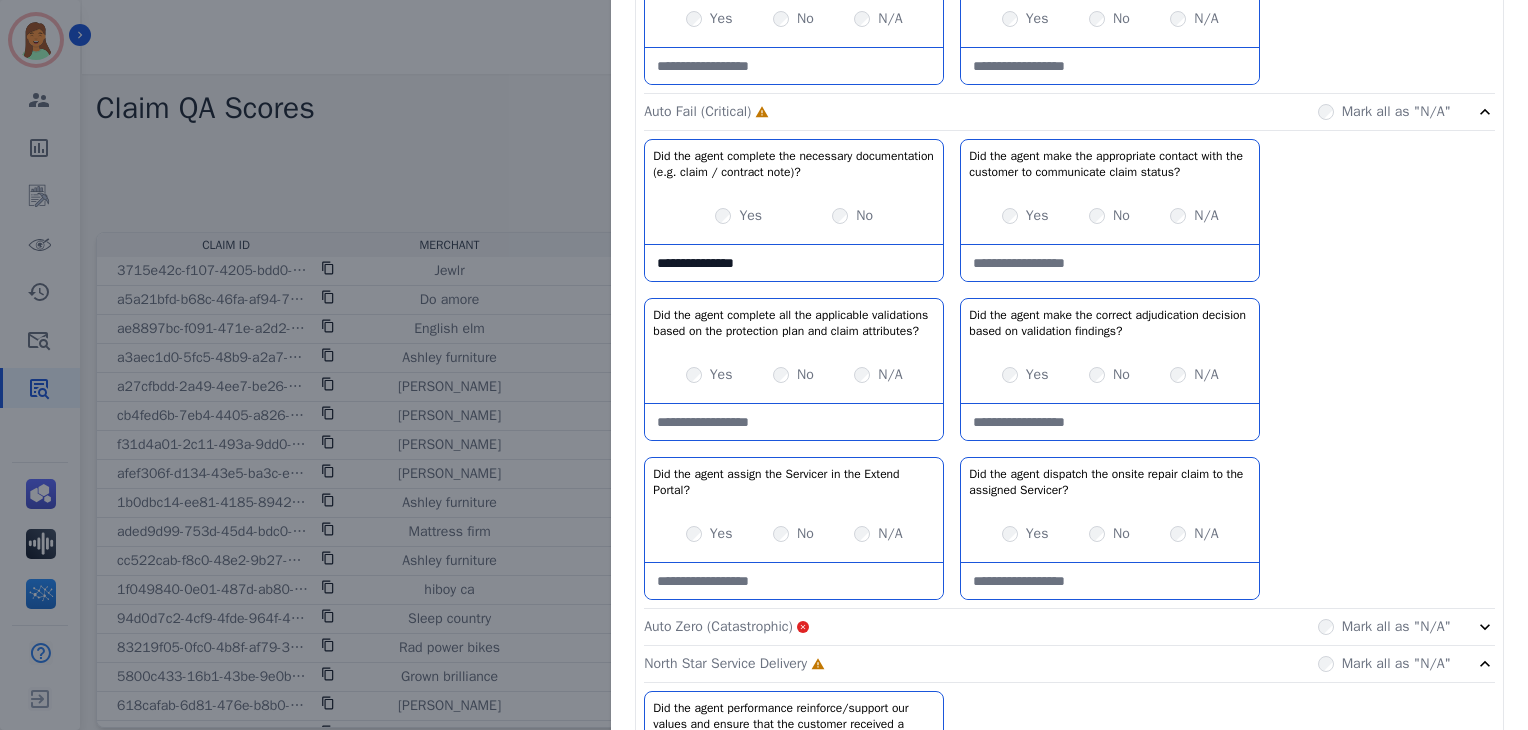 click on "Yes" at bounding box center [709, 375] 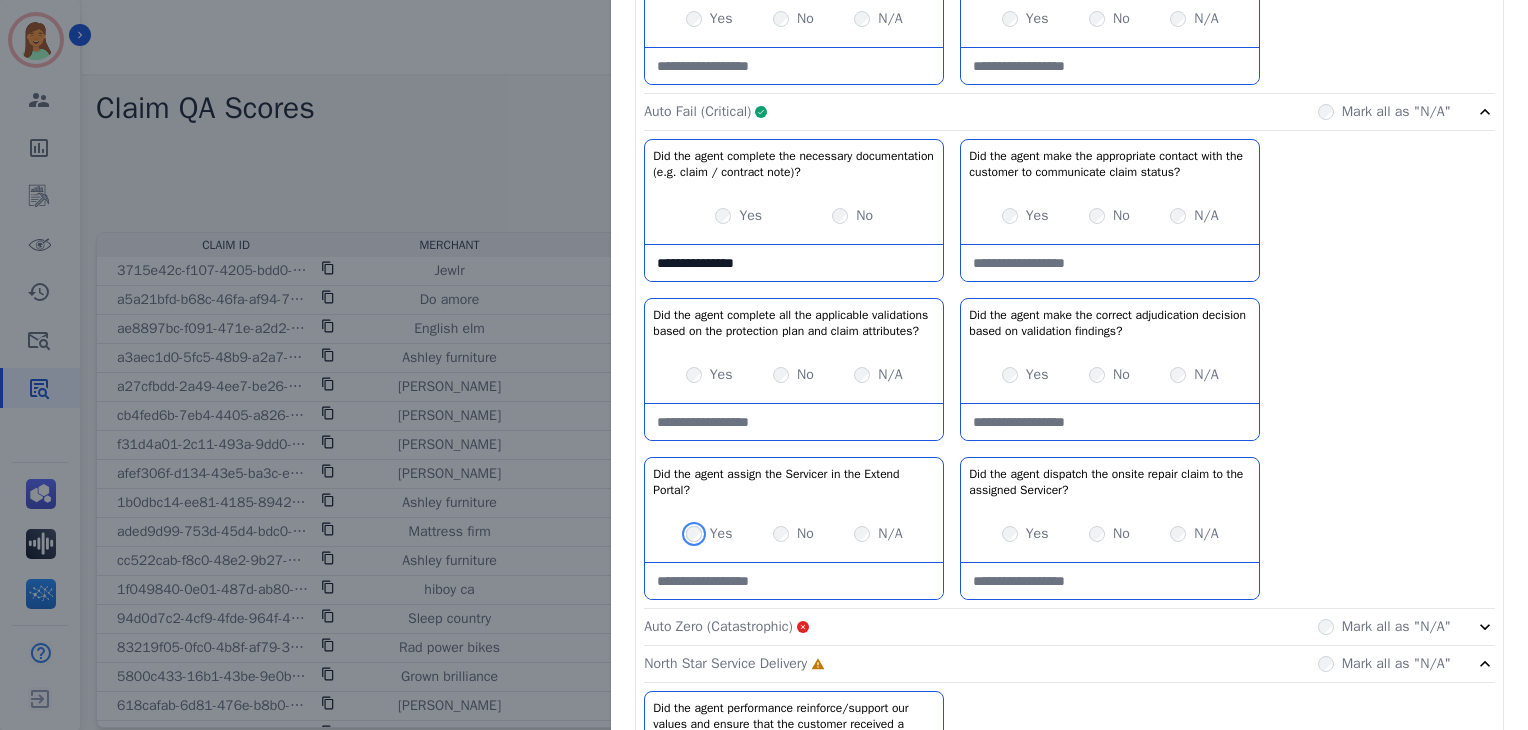 scroll, scrollTop: 1813, scrollLeft: 0, axis: vertical 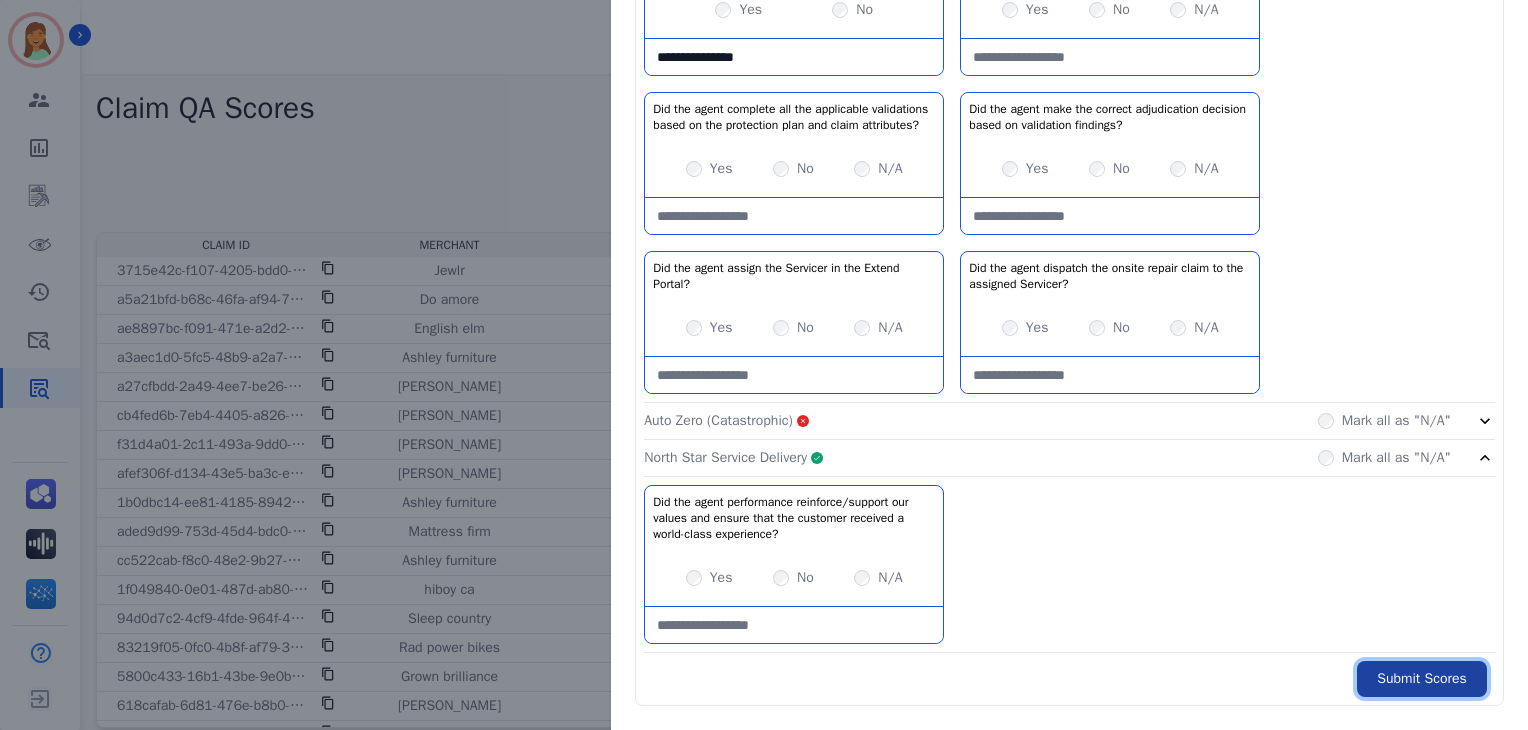 click on "Submit Scores" at bounding box center (1422, 679) 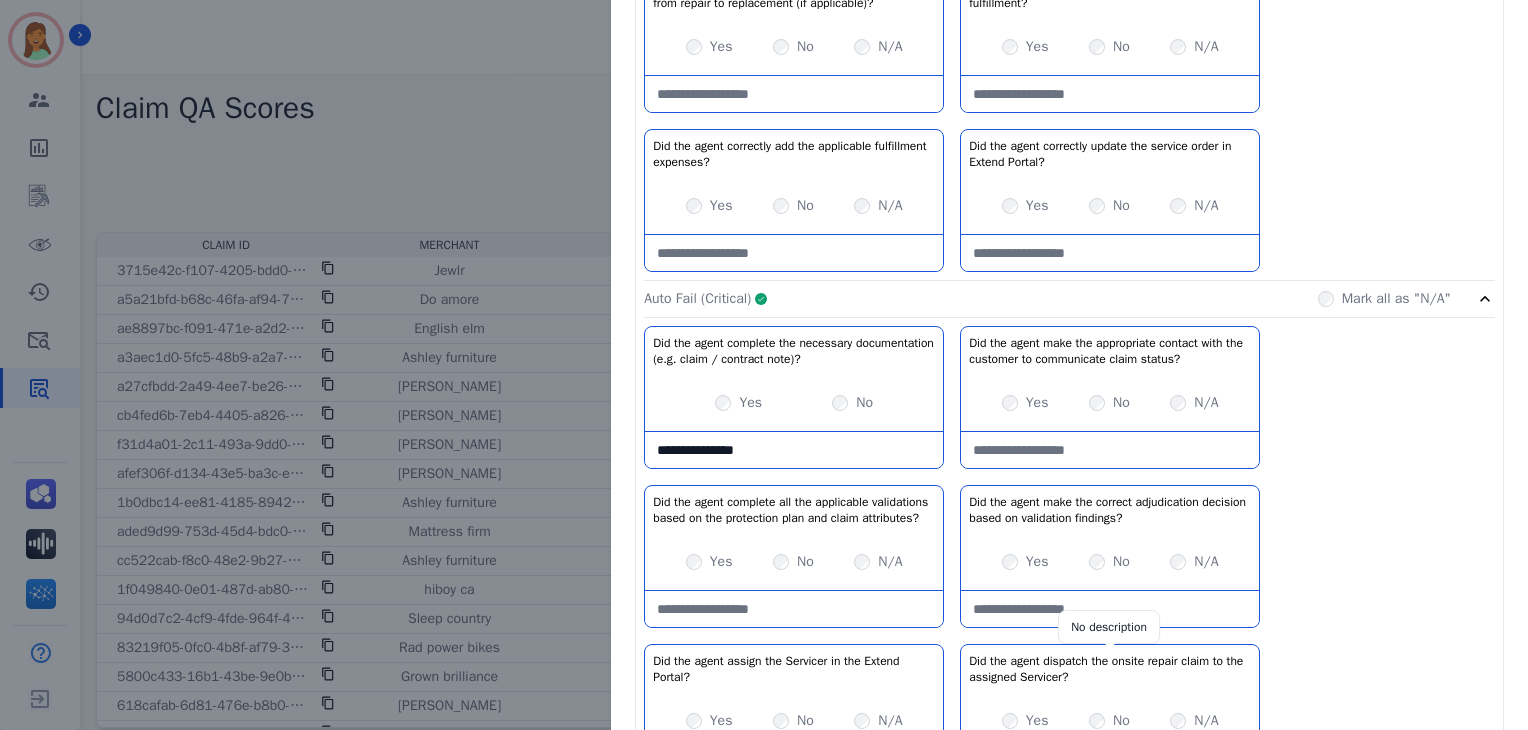 scroll, scrollTop: 1280, scrollLeft: 0, axis: vertical 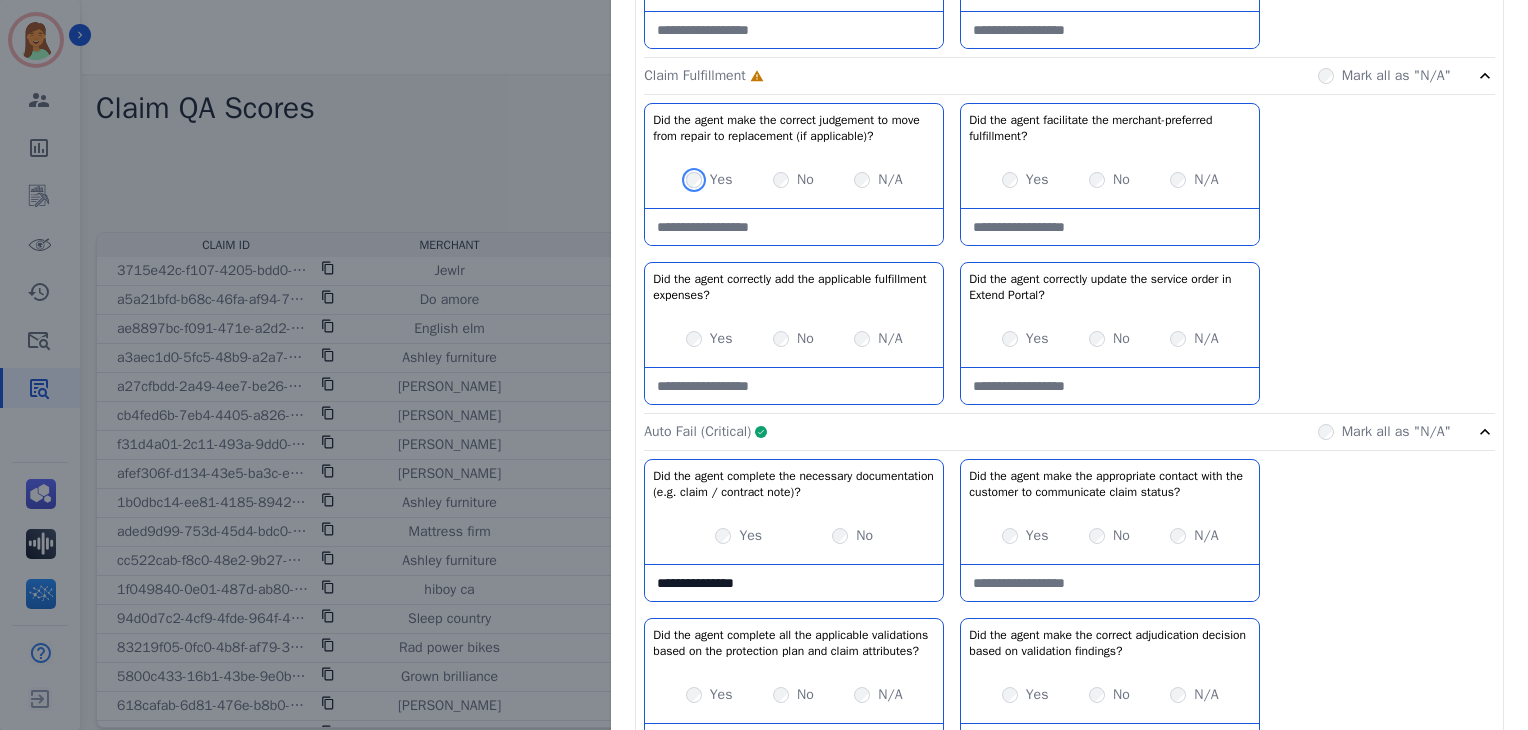 click on "Did the agent make the correct judgement to move from repair to replacement (if applicable)?   No description         Yes     No     N/A" at bounding box center [794, 174] 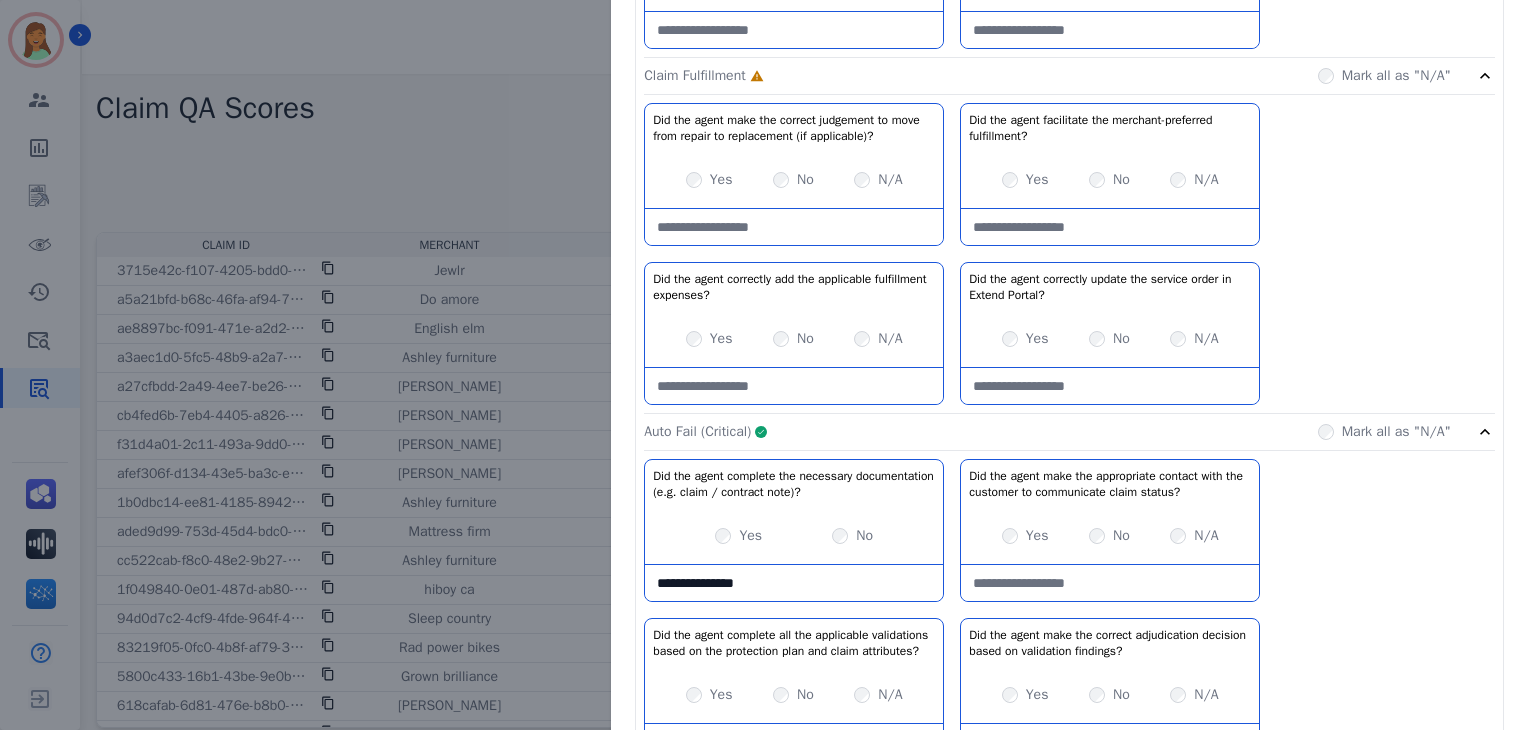 click on "Yes     No     N/A" at bounding box center (794, 339) 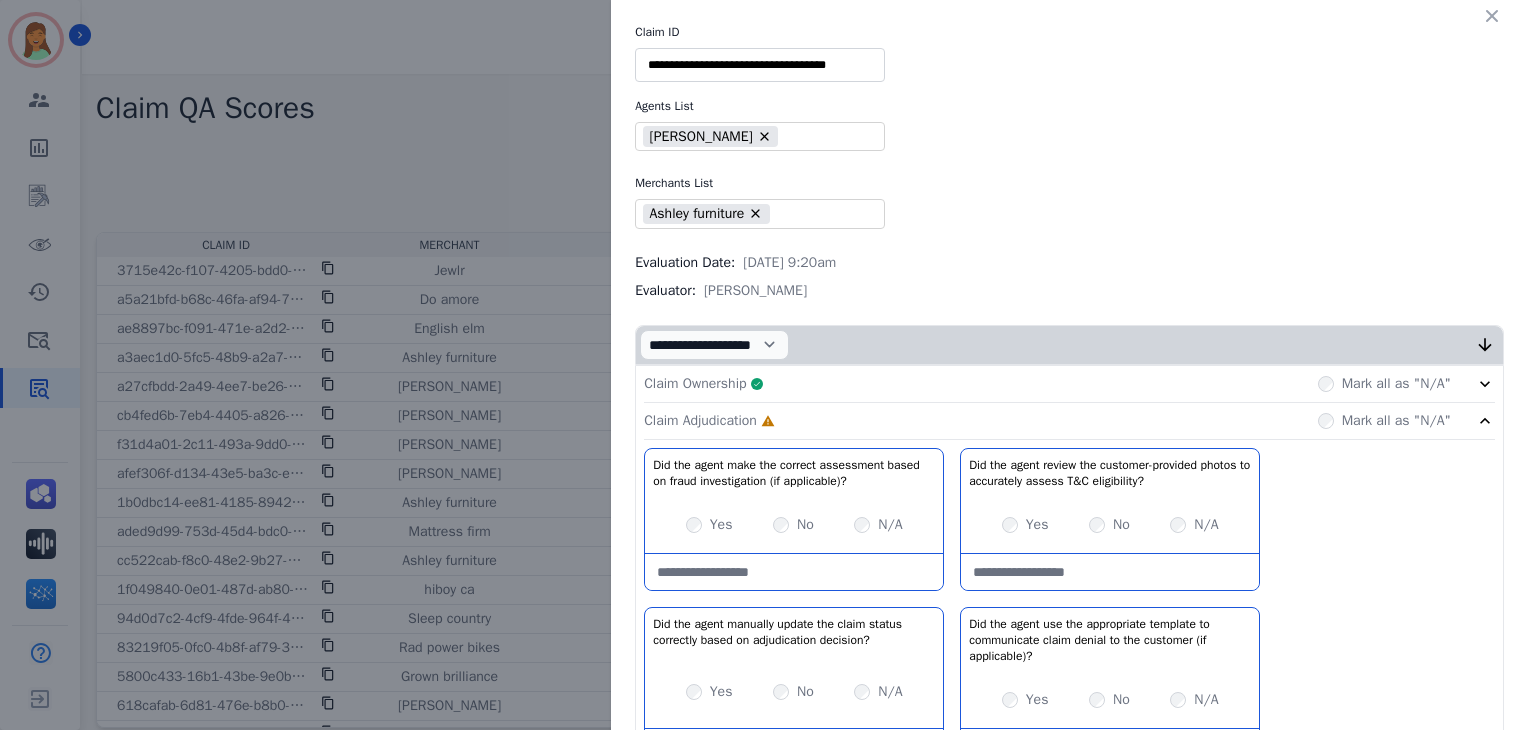 scroll, scrollTop: 133, scrollLeft: 0, axis: vertical 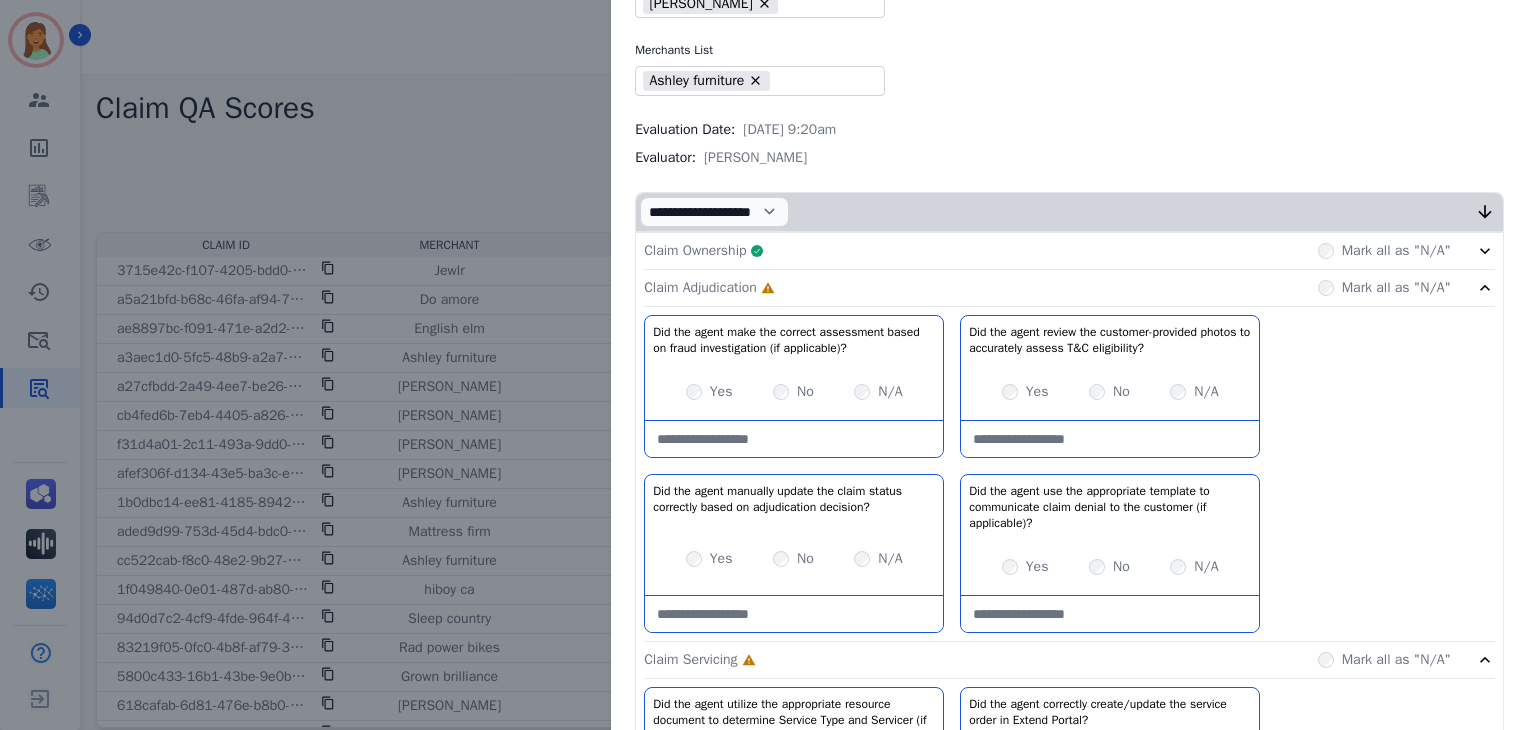 click at bounding box center [794, 439] 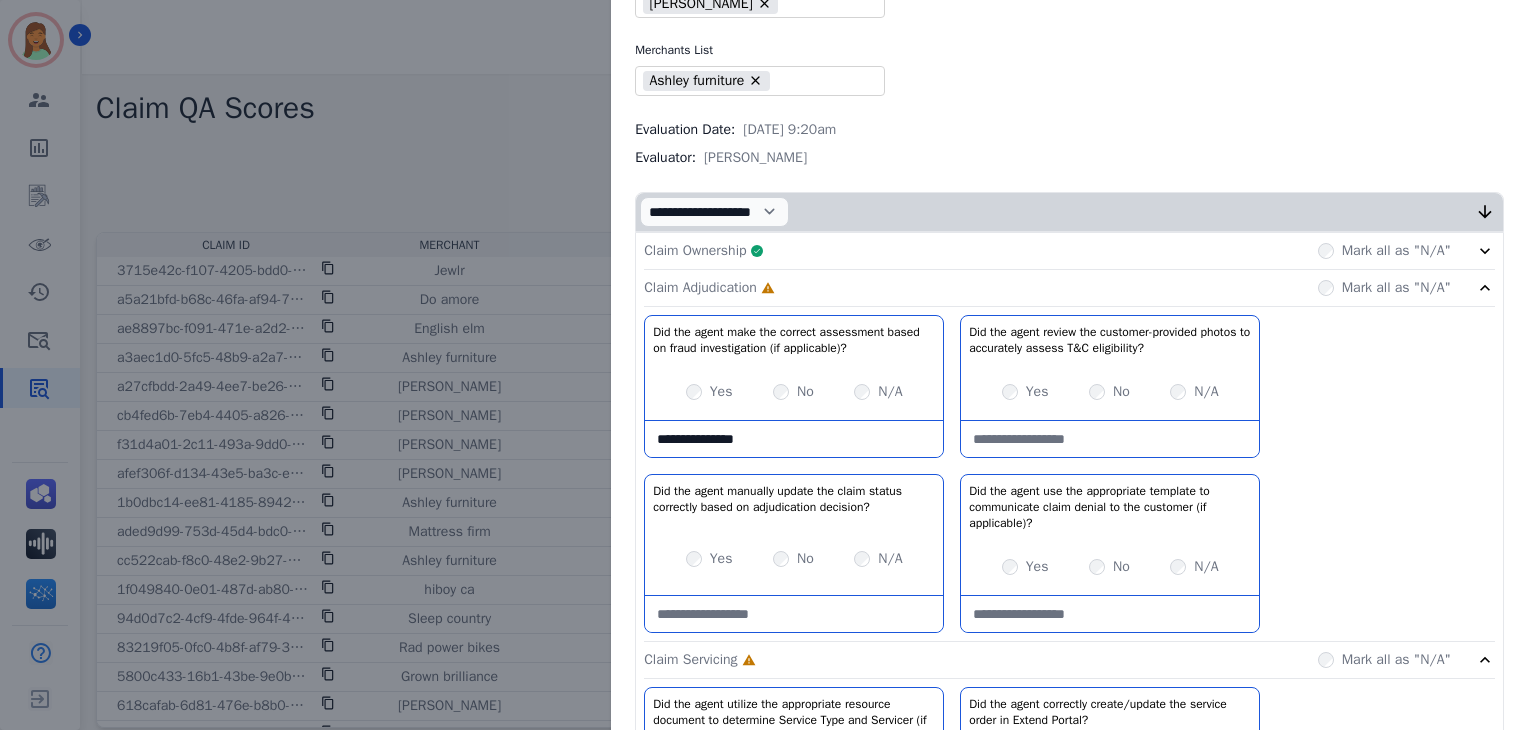 type on "**********" 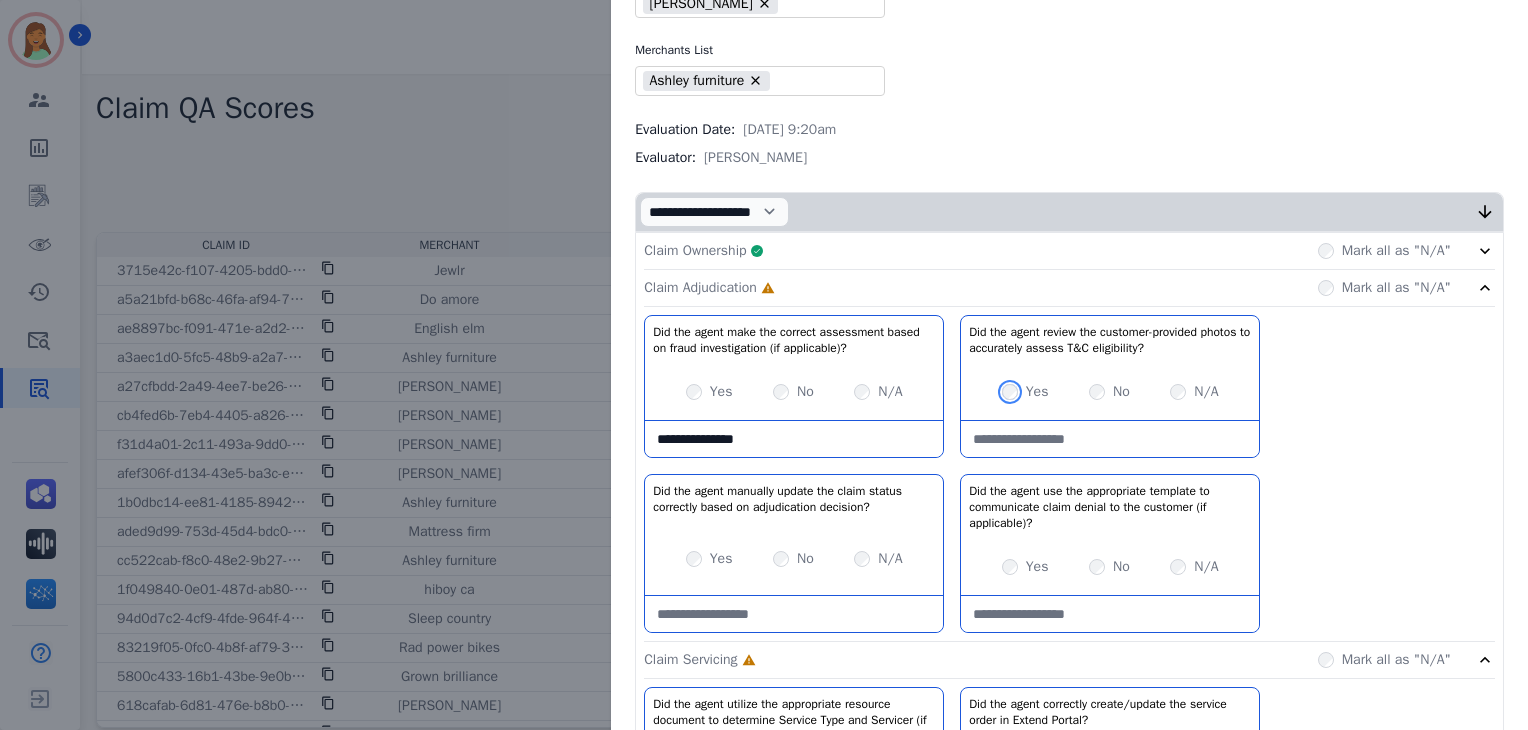 scroll, scrollTop: 266, scrollLeft: 0, axis: vertical 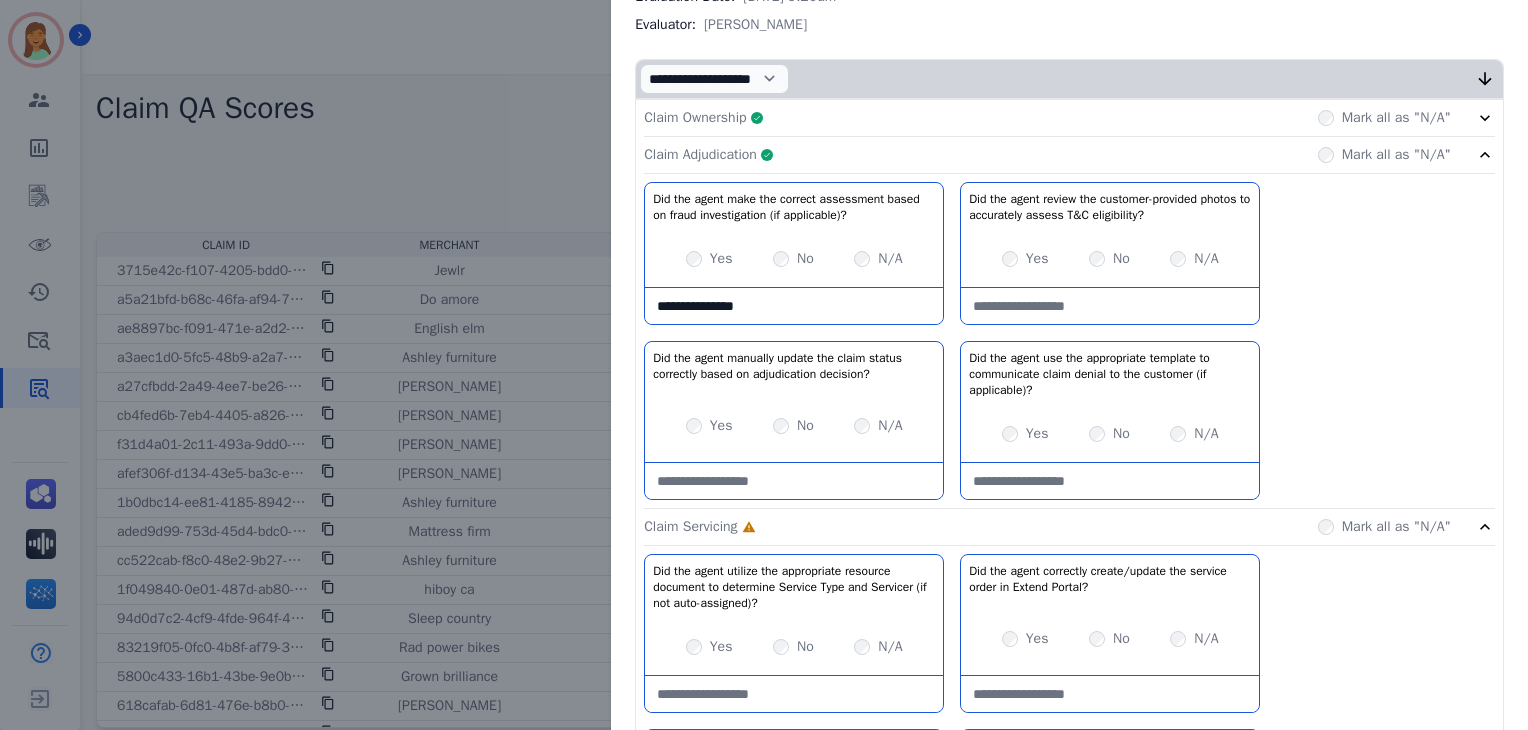 click on "Claim Adjudication     Complete         Mark all as "N/A"" 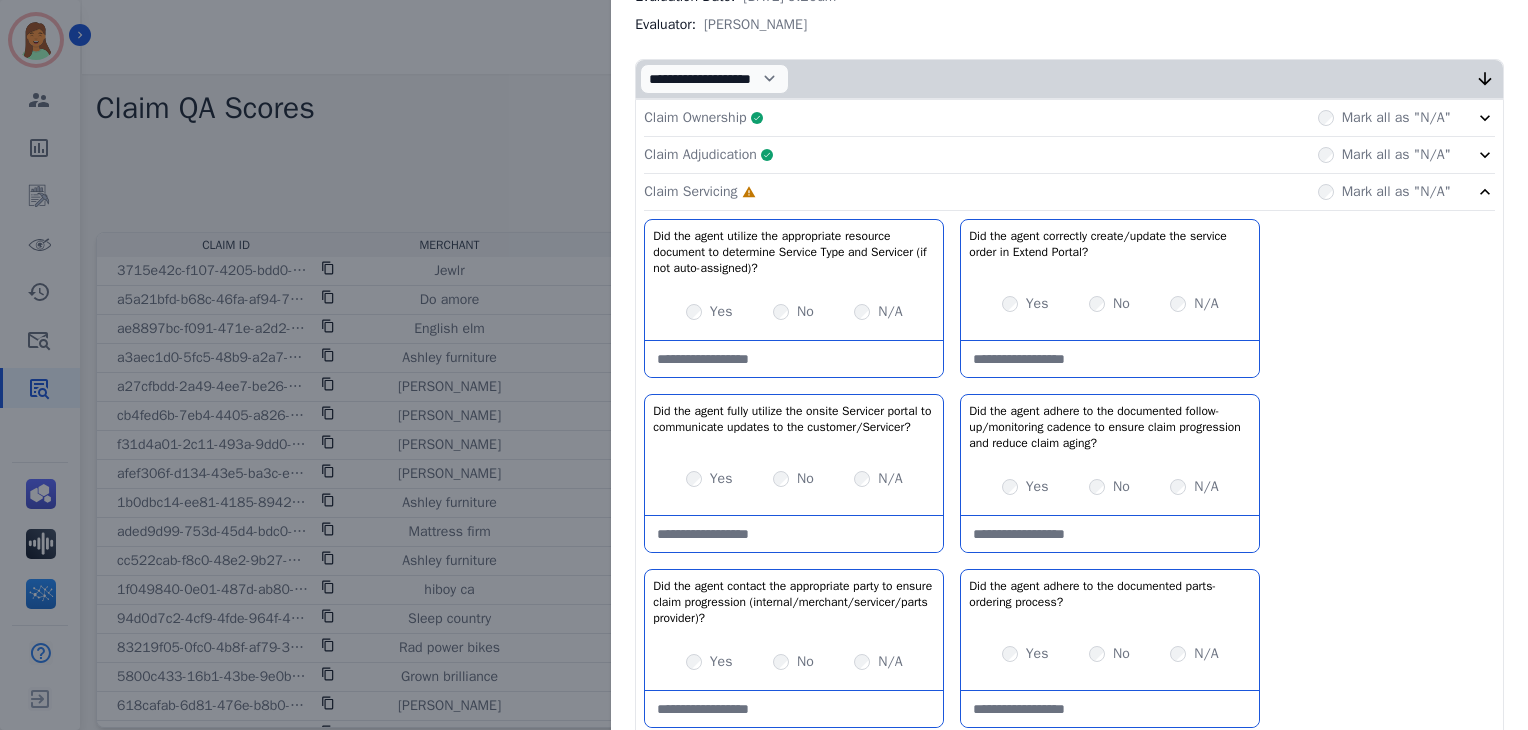 scroll, scrollTop: 533, scrollLeft: 0, axis: vertical 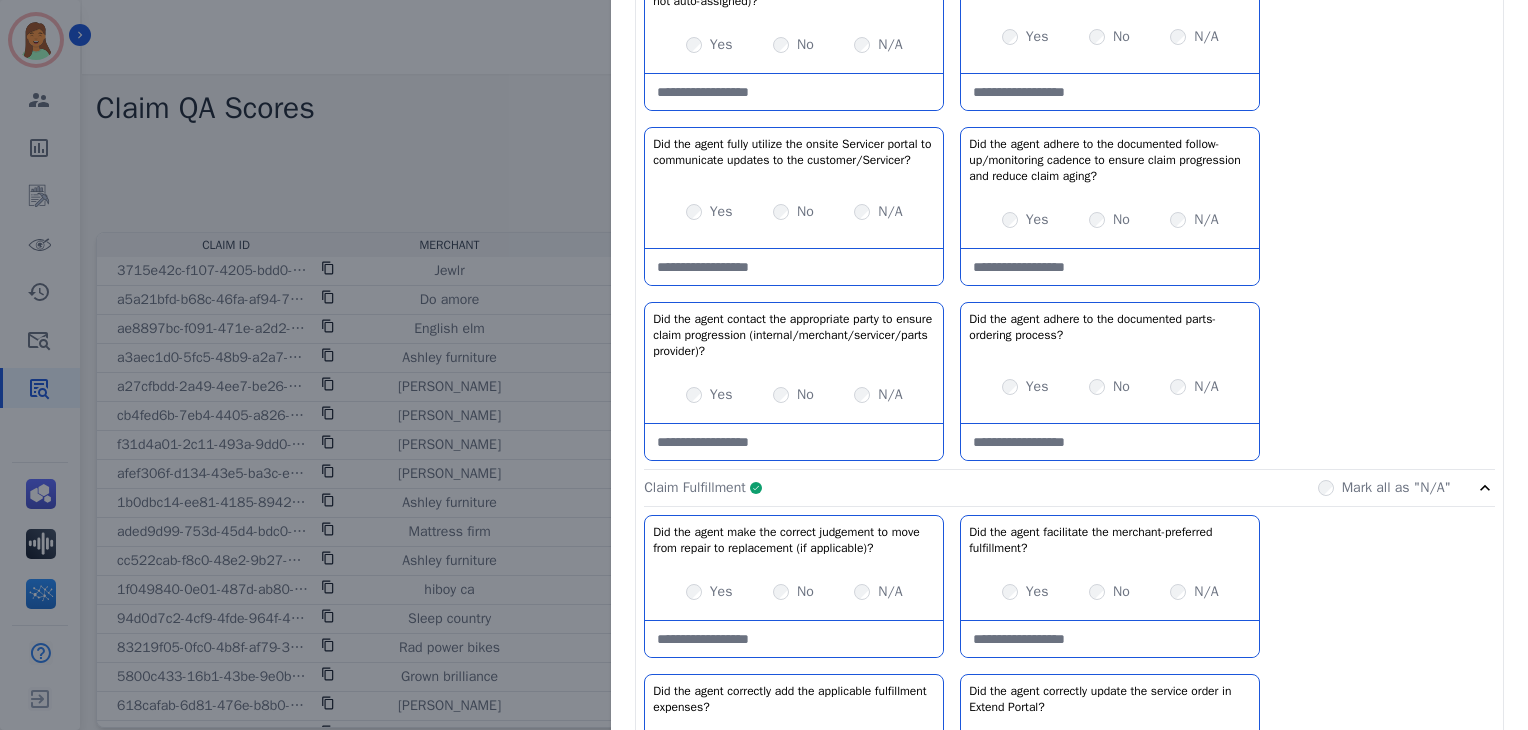 click on "Claim Fulfillment     Complete         Mark all as "N/A"" 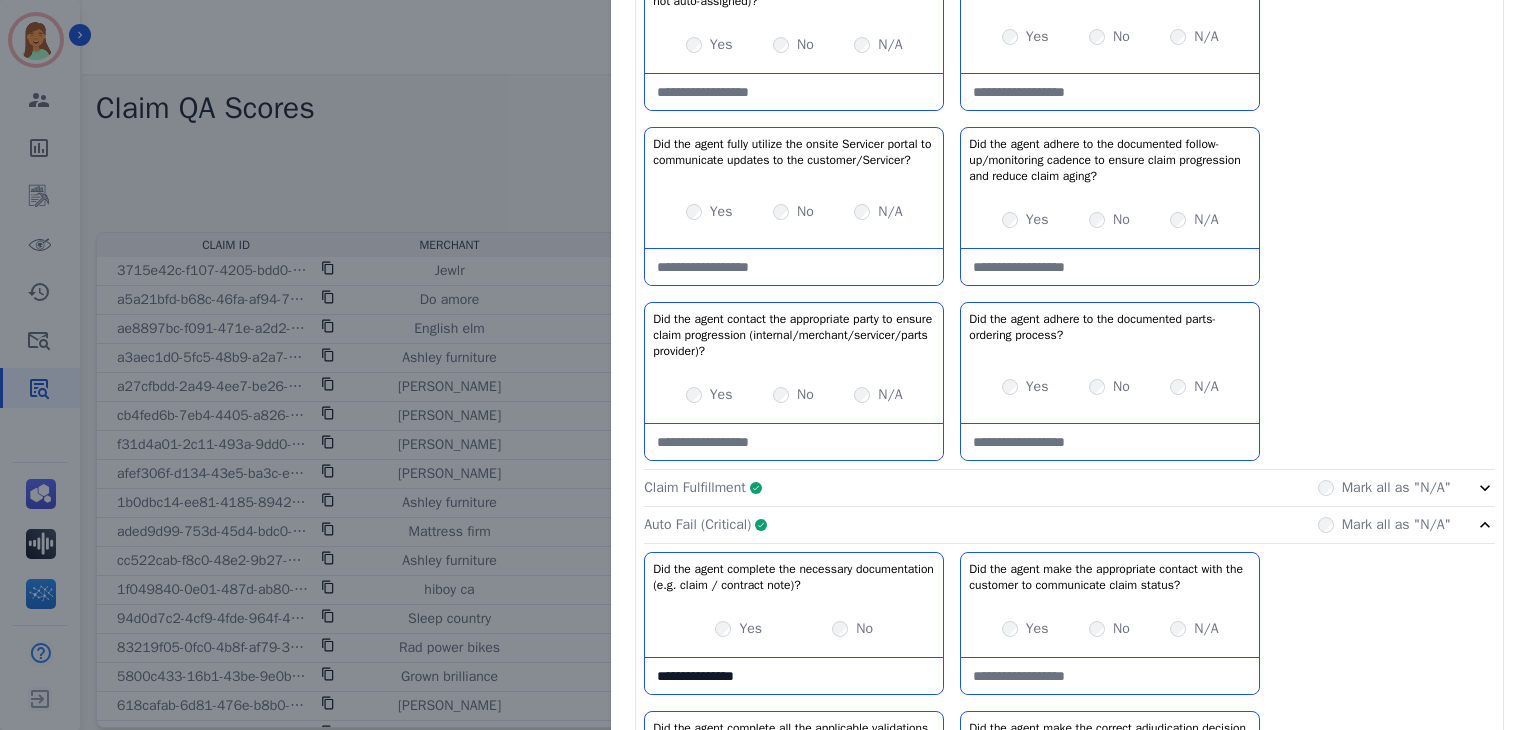 scroll, scrollTop: 400, scrollLeft: 0, axis: vertical 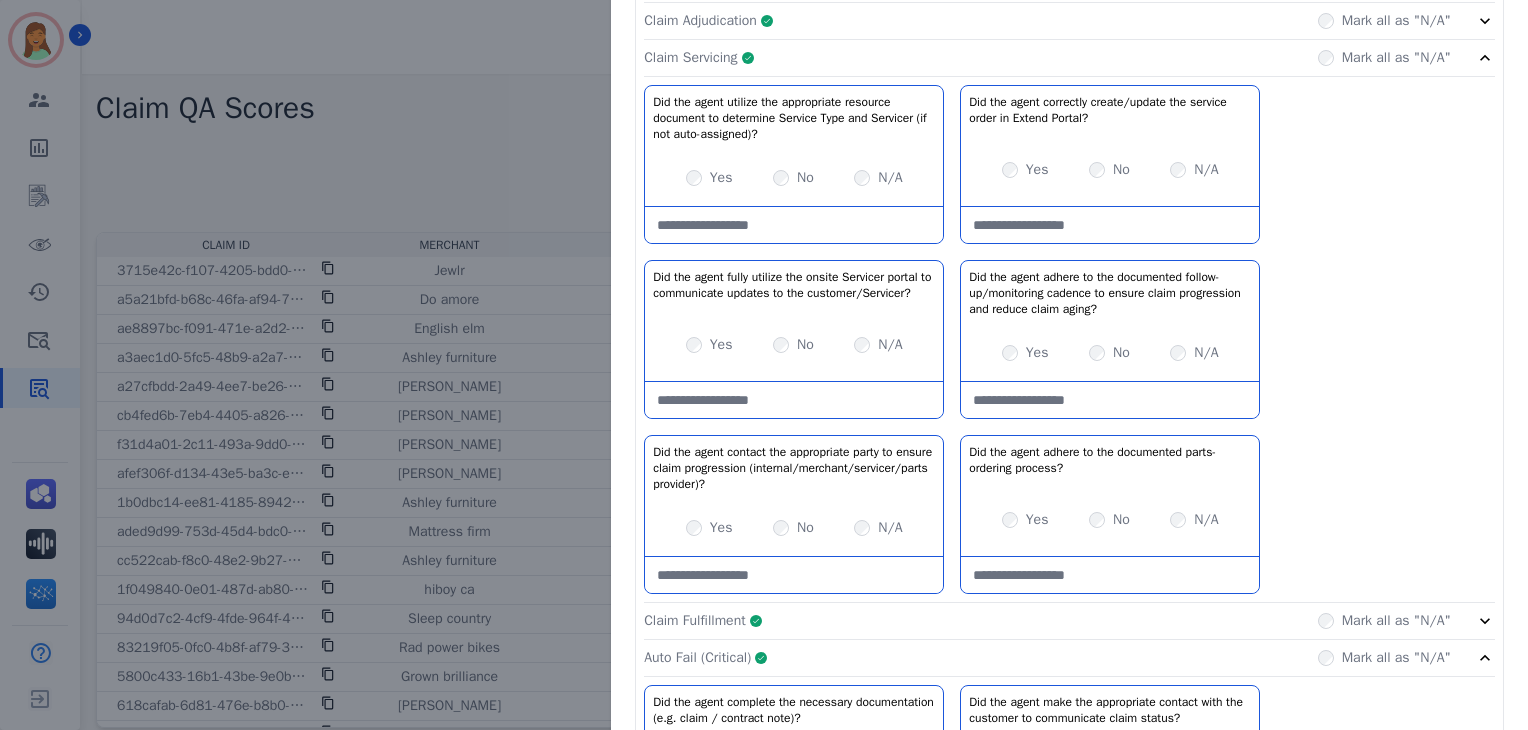 drag, startPoint x: 794, startPoint y: 58, endPoint x: 831, endPoint y: 51, distance: 37.65634 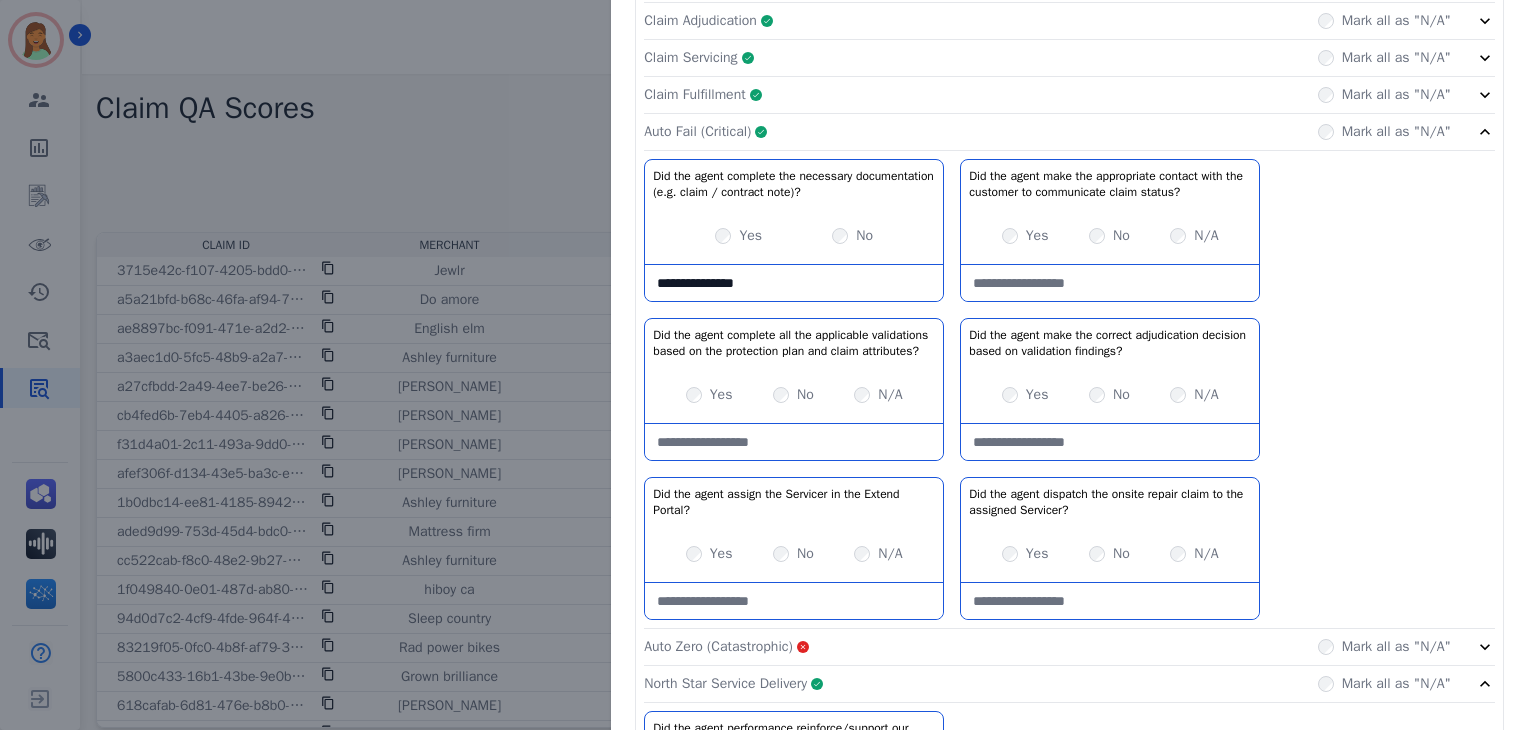 click on "Auto Fail (Critical)     Complete         Mark all as "N/A"" 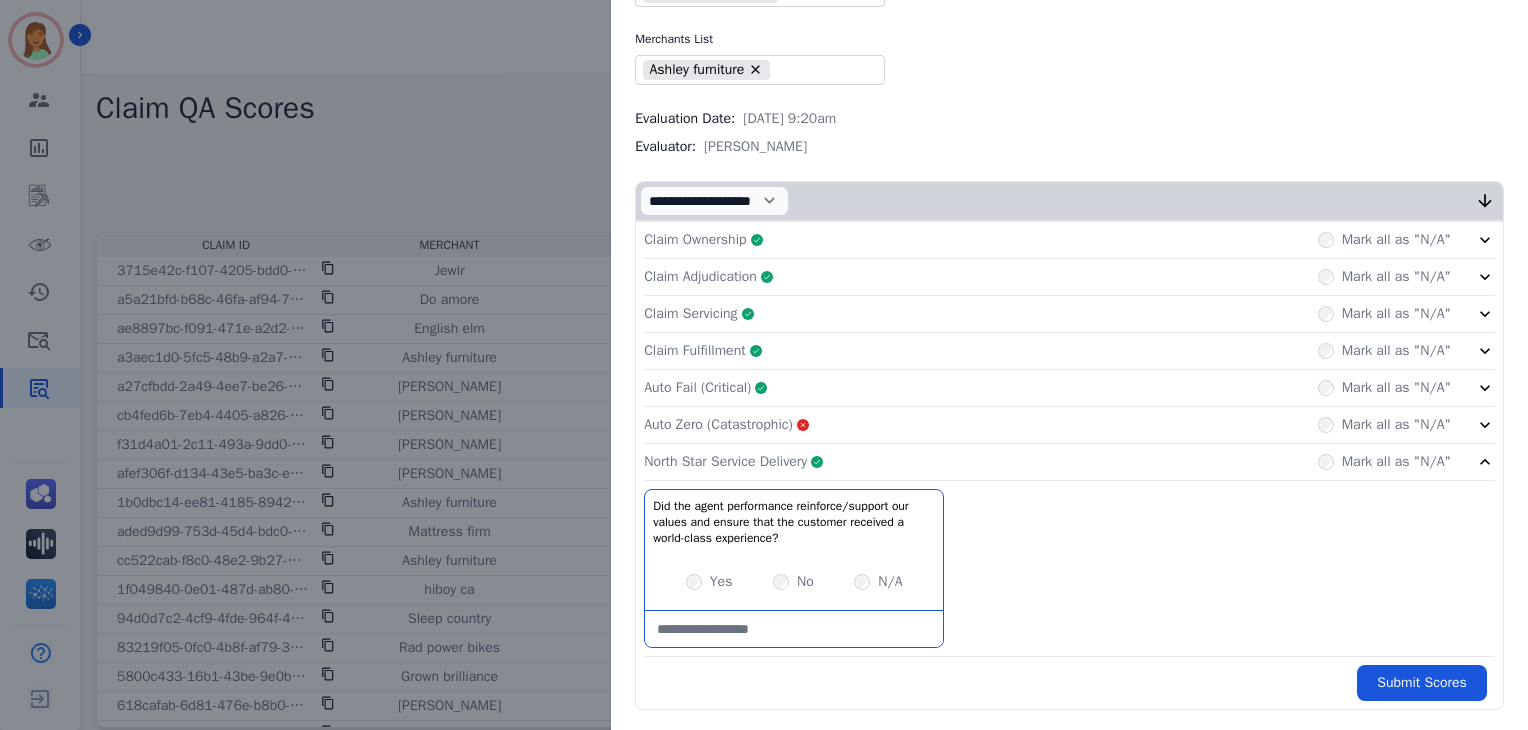scroll, scrollTop: 10, scrollLeft: 0, axis: vertical 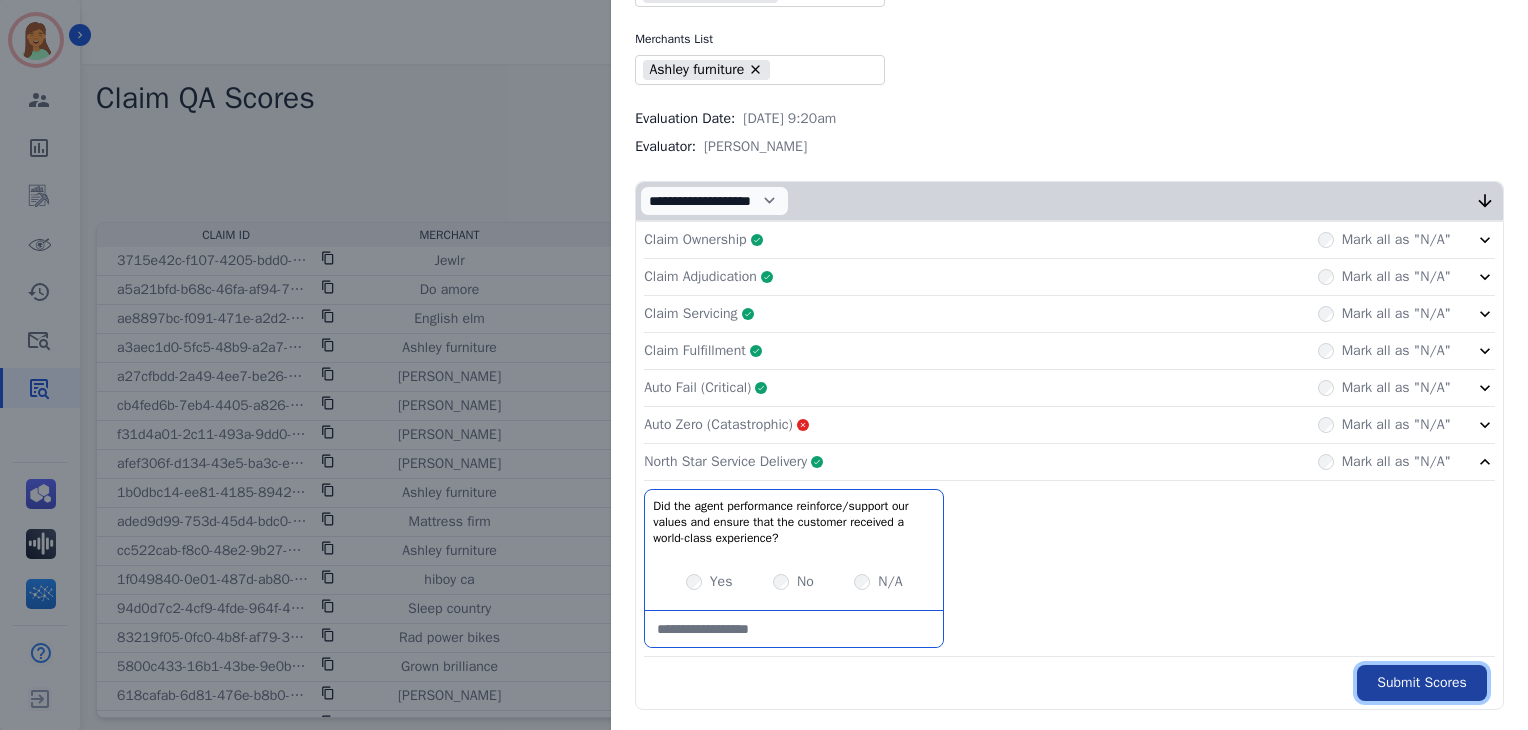 click on "Submit Scores" at bounding box center (1422, 683) 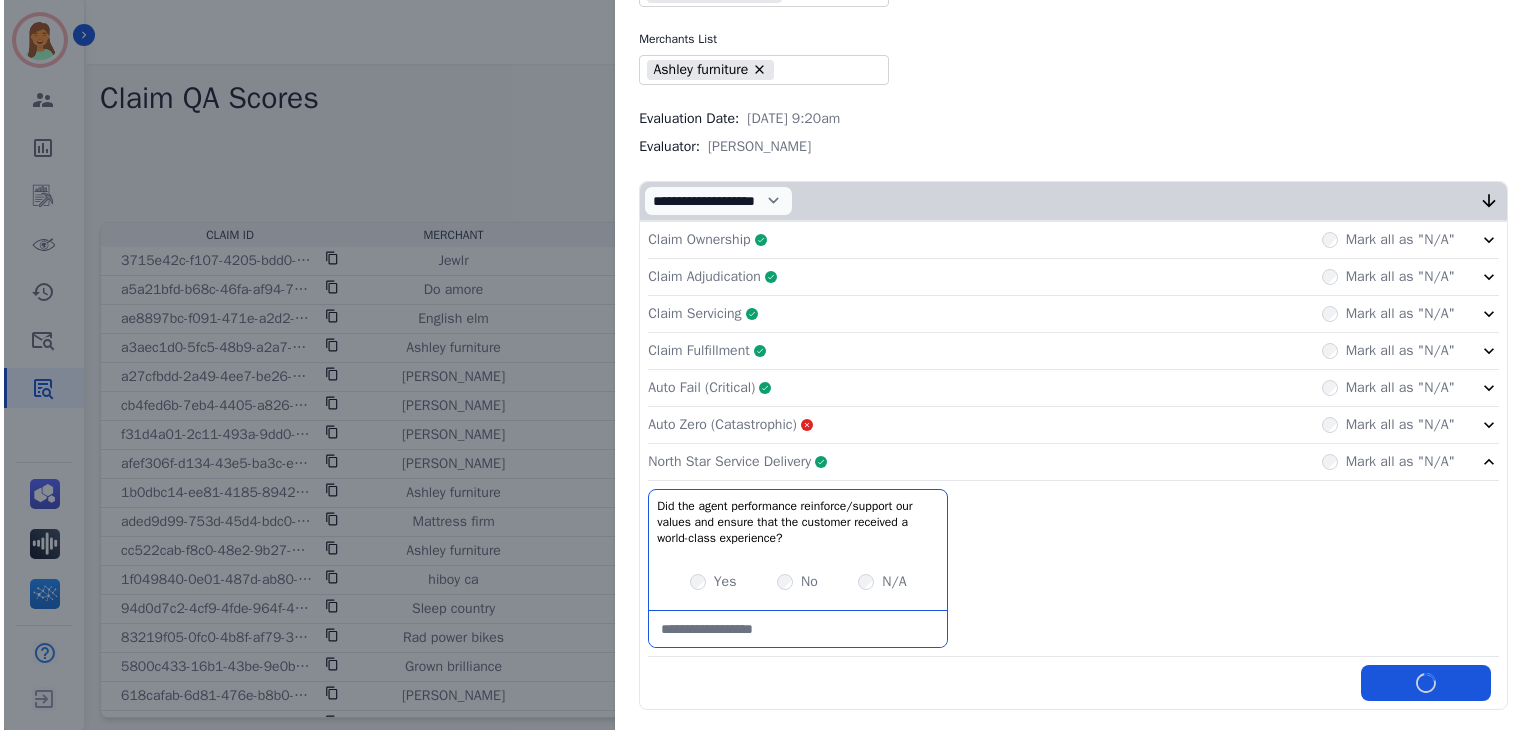 scroll, scrollTop: 0, scrollLeft: 0, axis: both 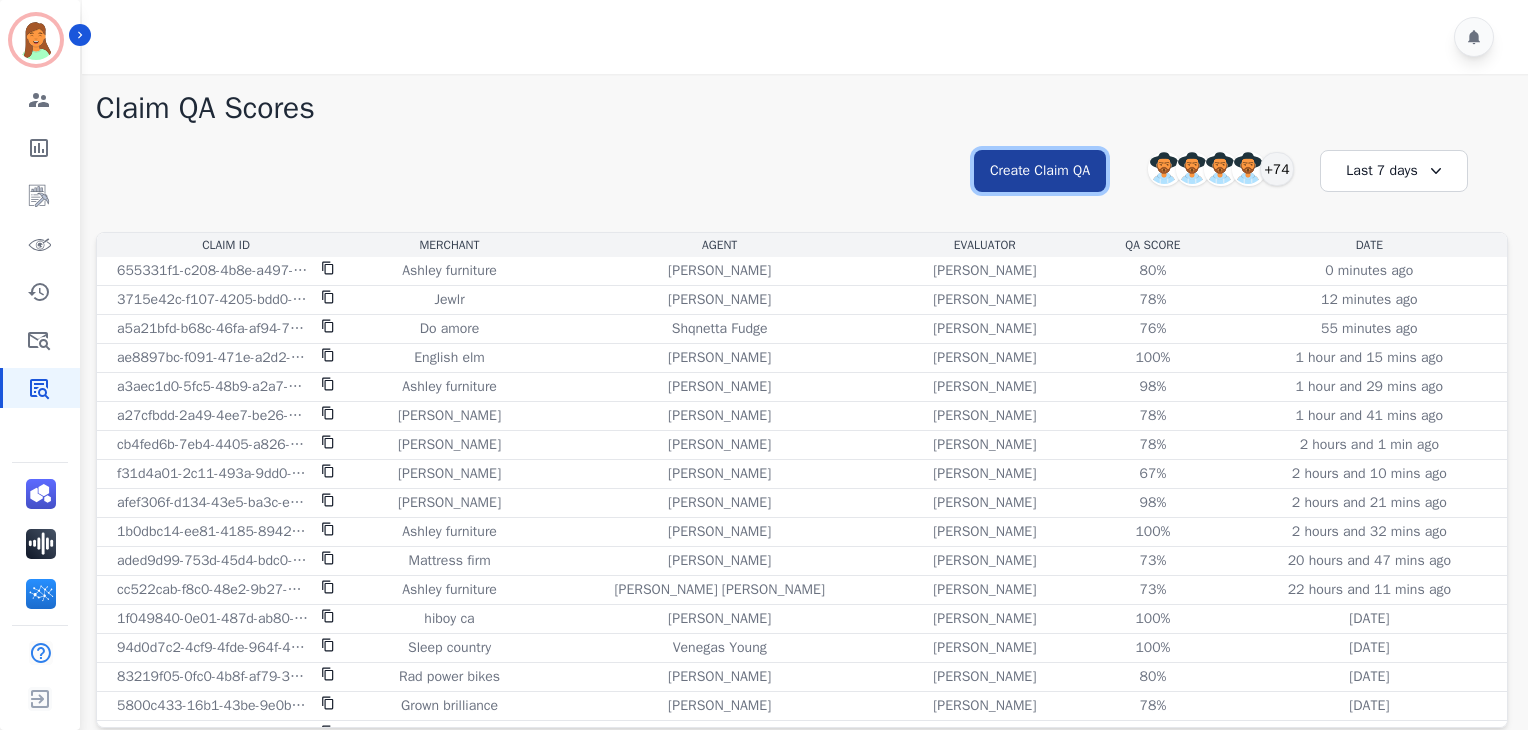 click on "Create Claim QA" at bounding box center [1040, 171] 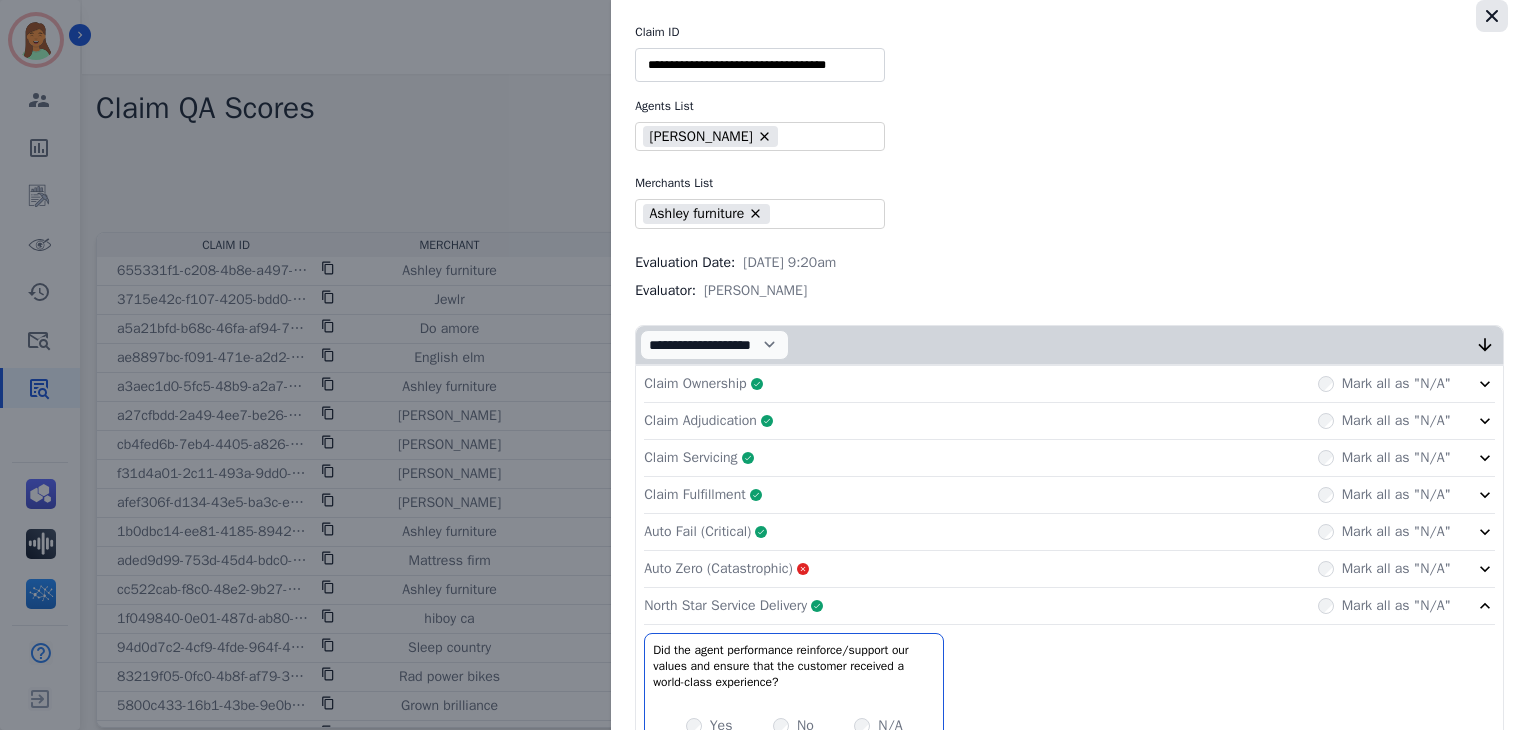 click 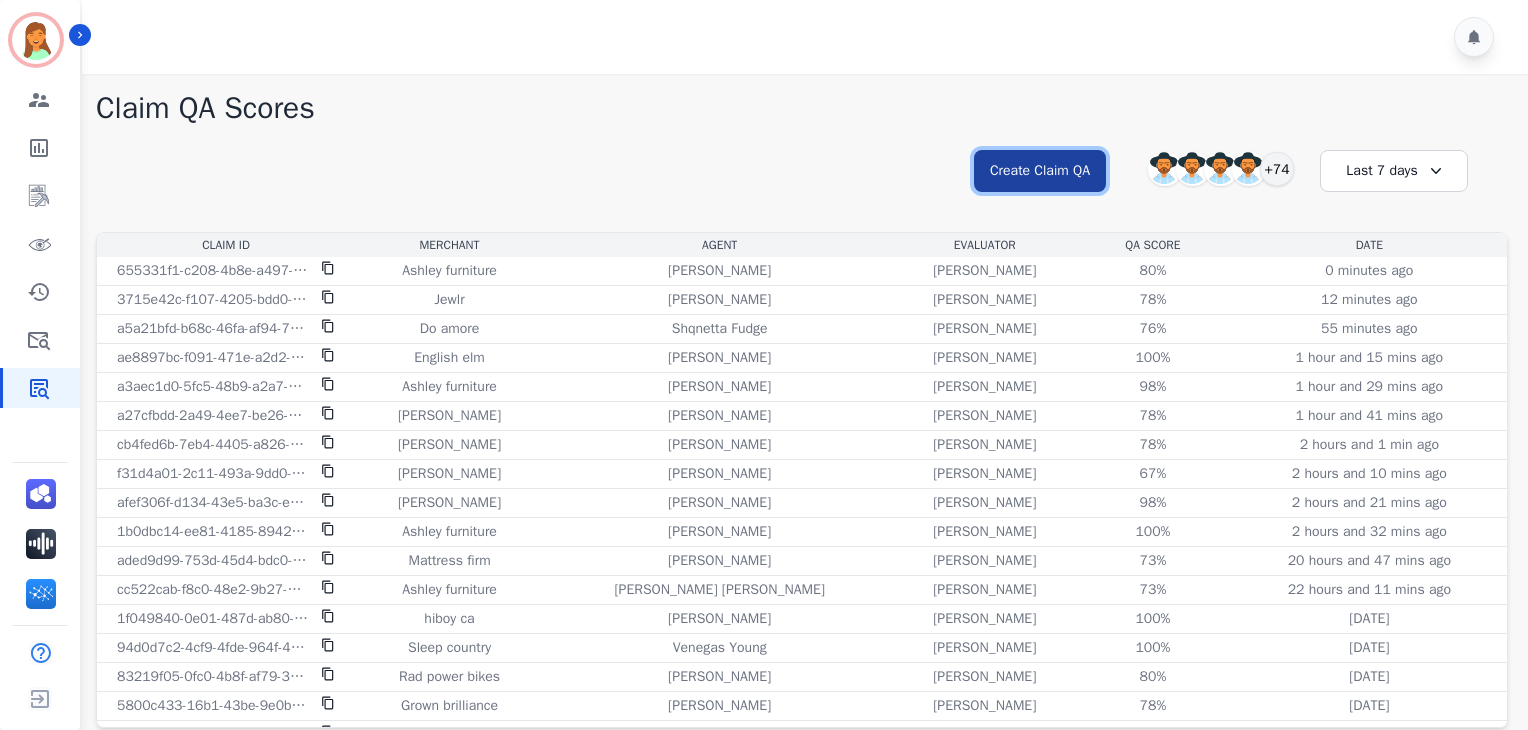 click on "Create Claim QA" at bounding box center [1040, 171] 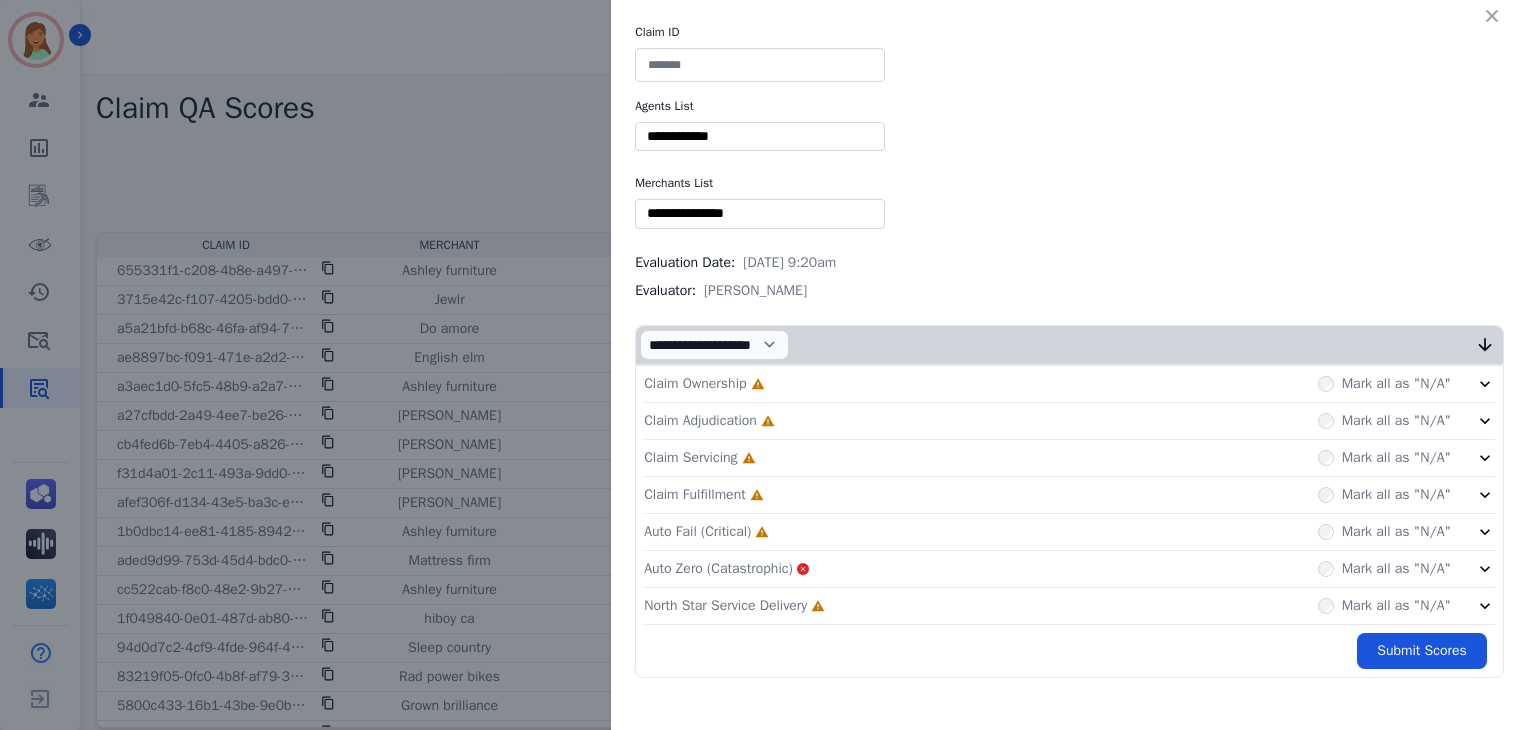 click at bounding box center (760, 65) 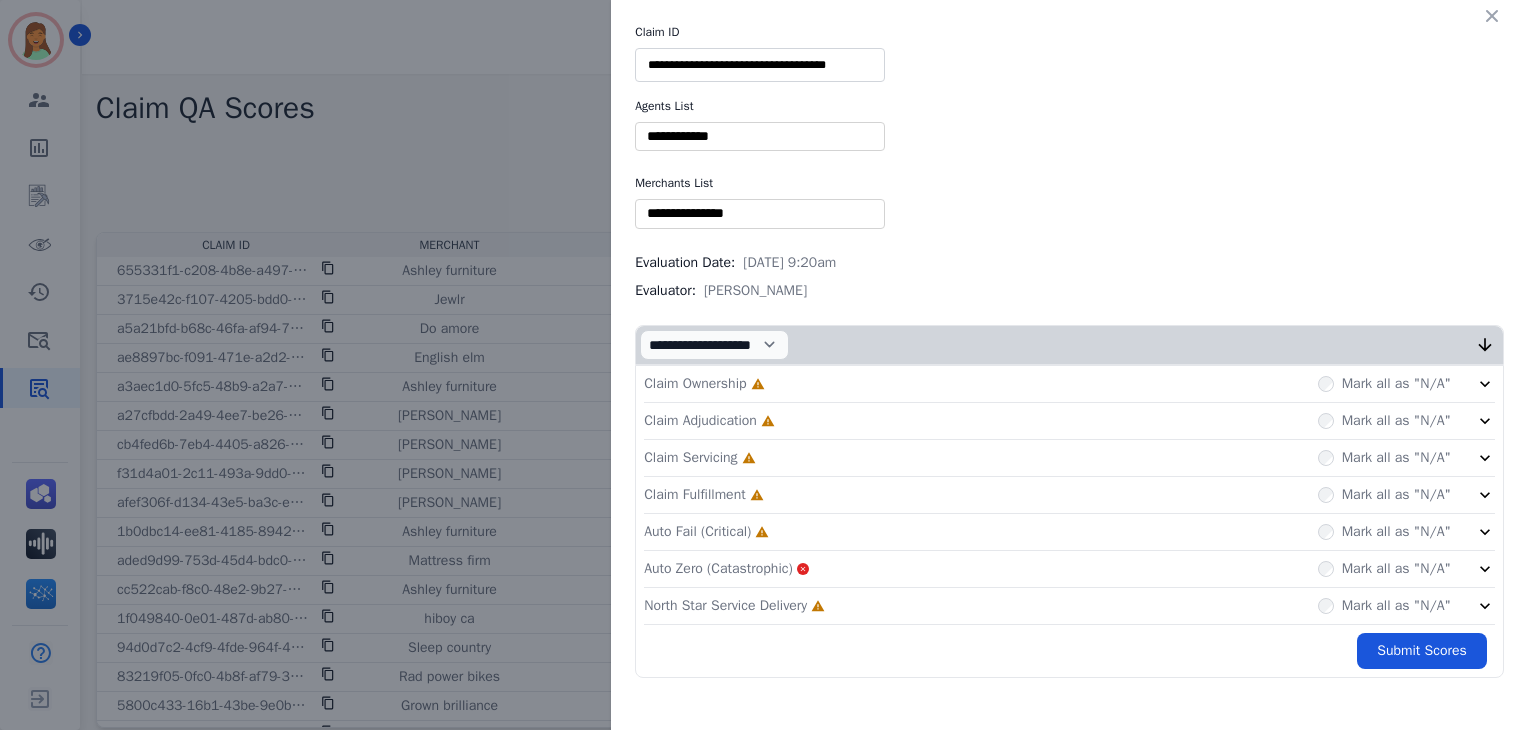 type on "**********" 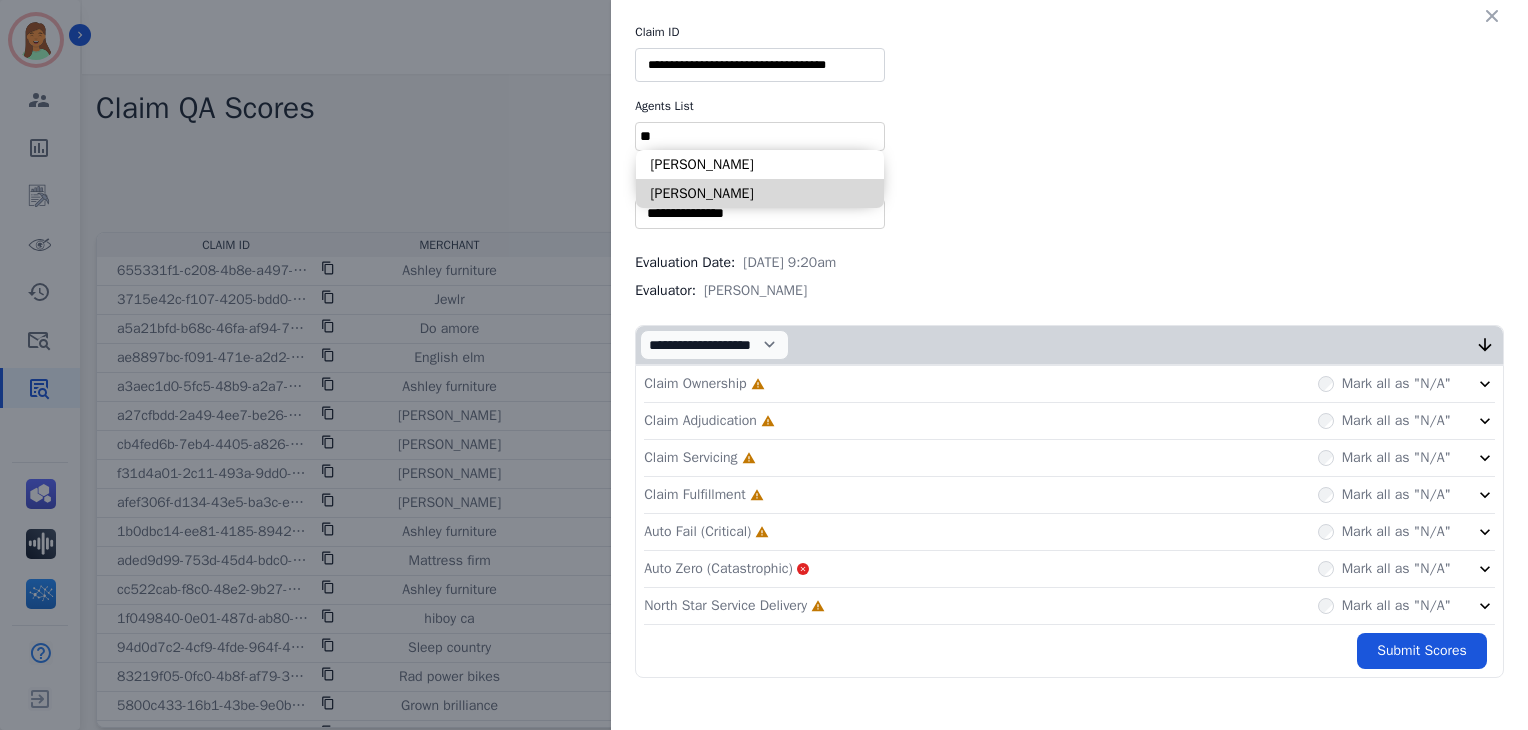 type on "**" 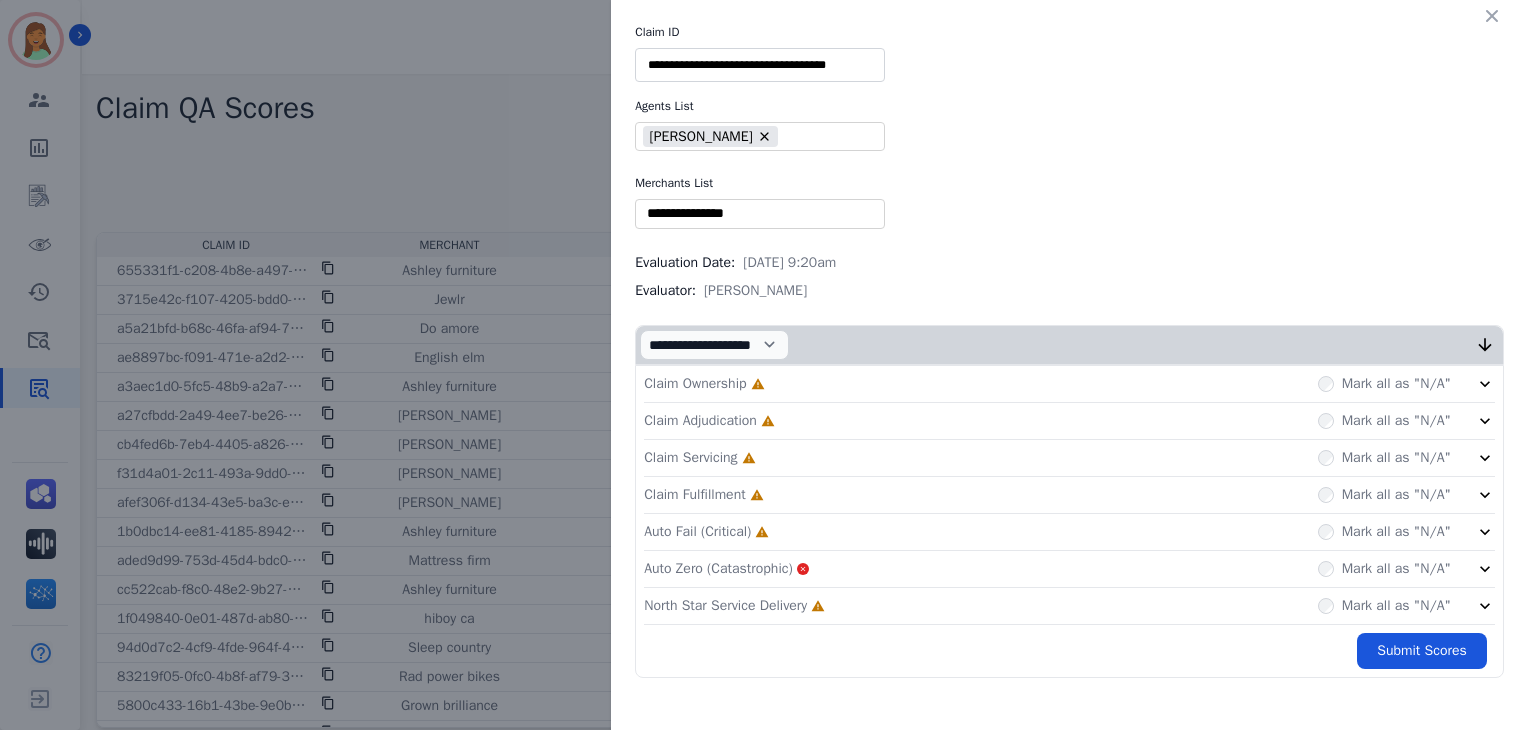 click at bounding box center (760, 213) 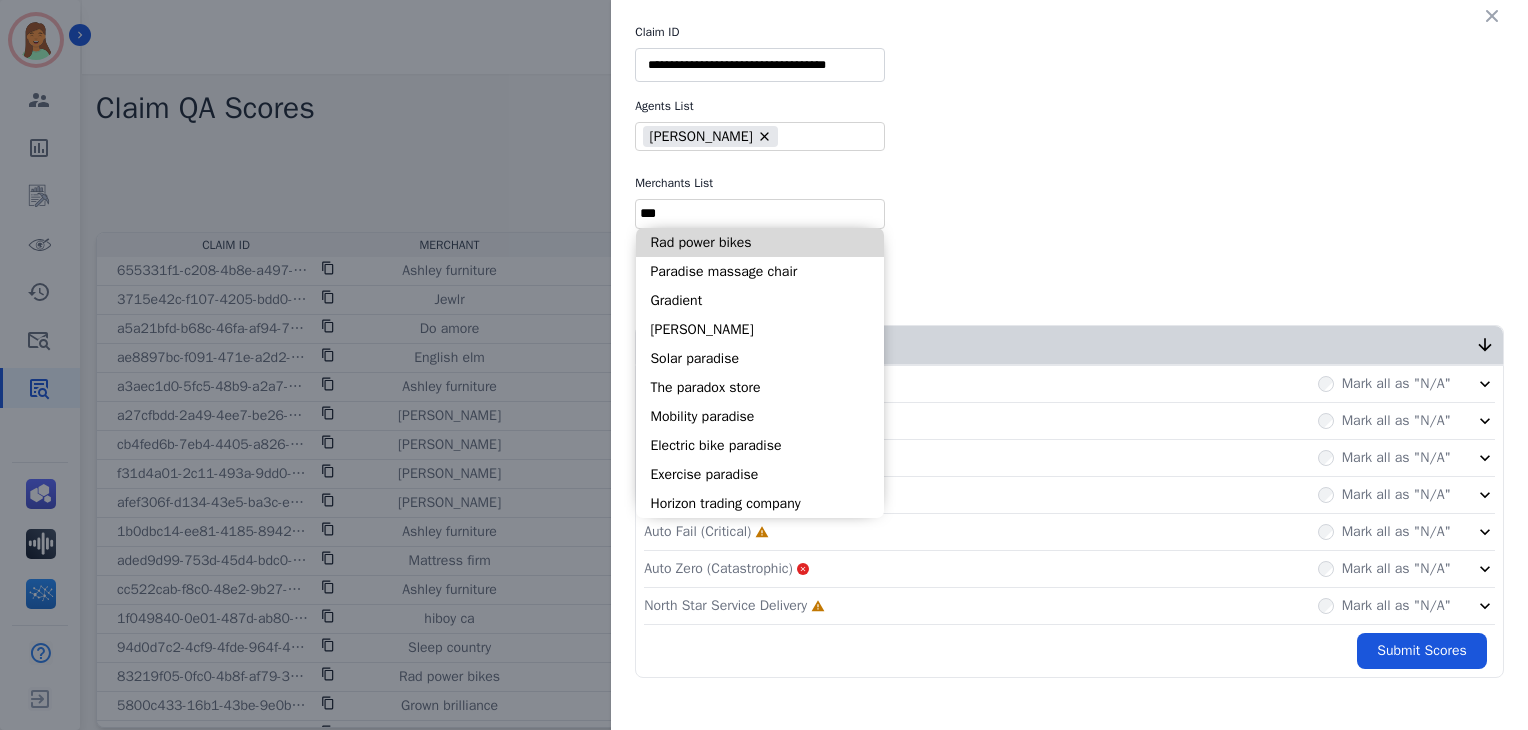type on "***" 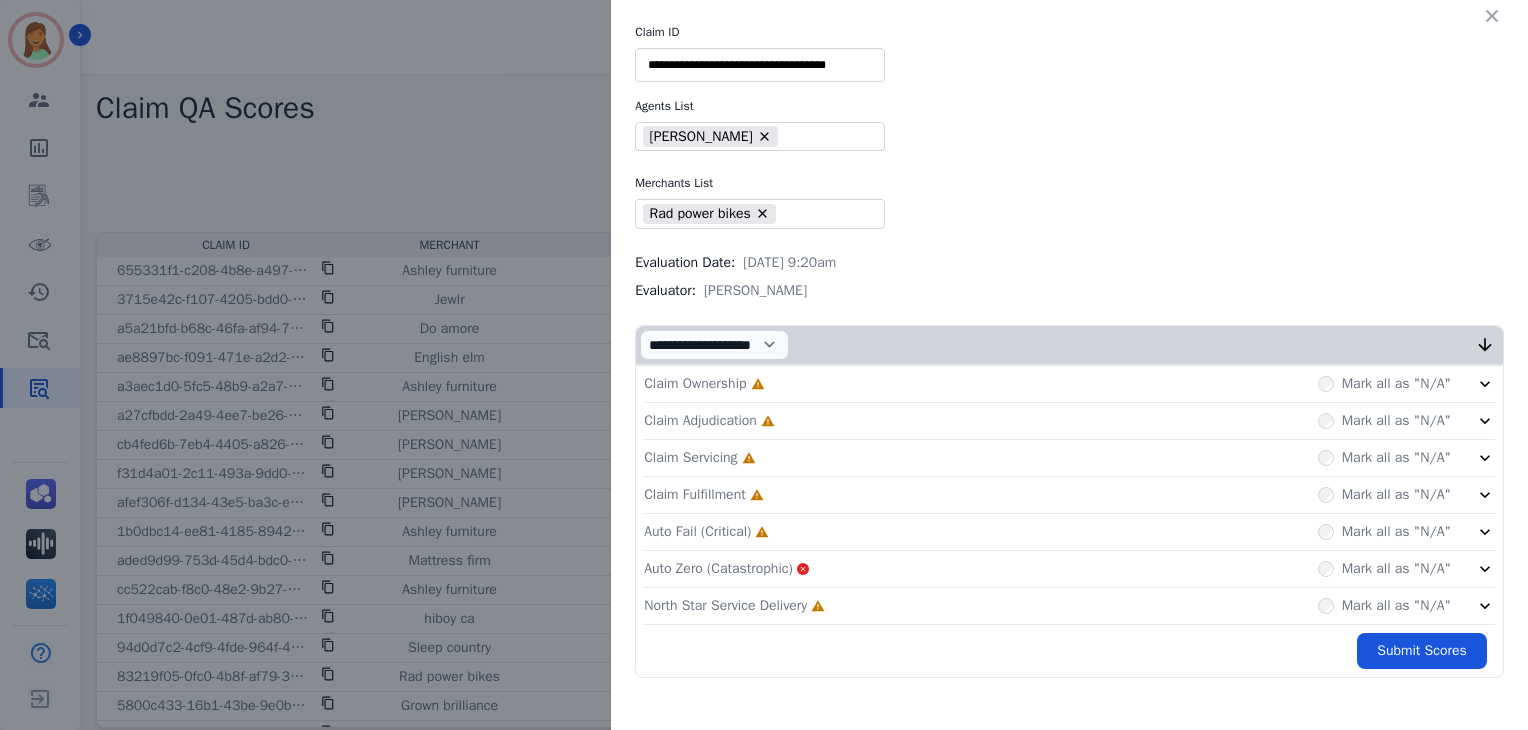click on "North Star Service Delivery     Incomplete         Mark all as "N/A"" 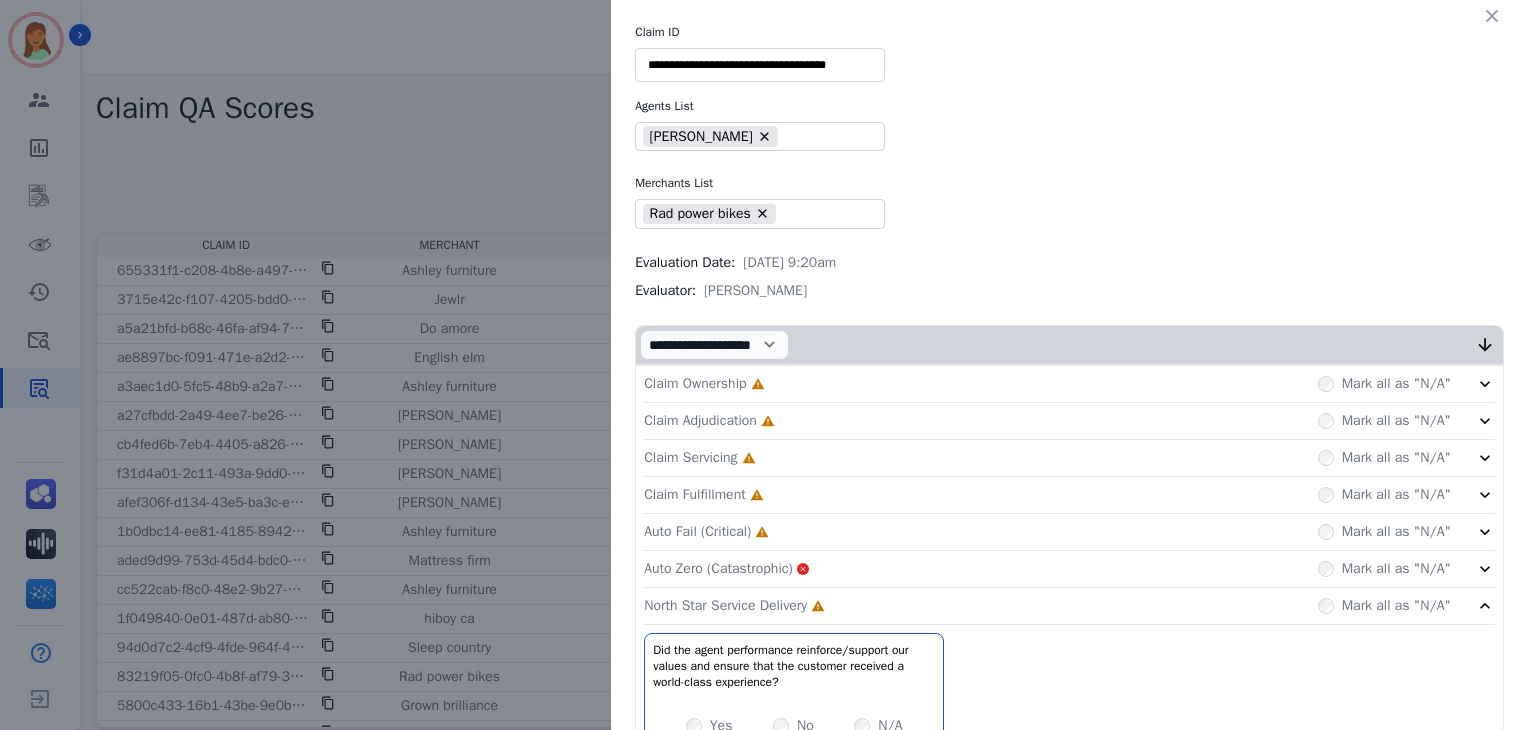 click on "Auto Fail (Critical)     Incomplete         Mark all as "N/A"" 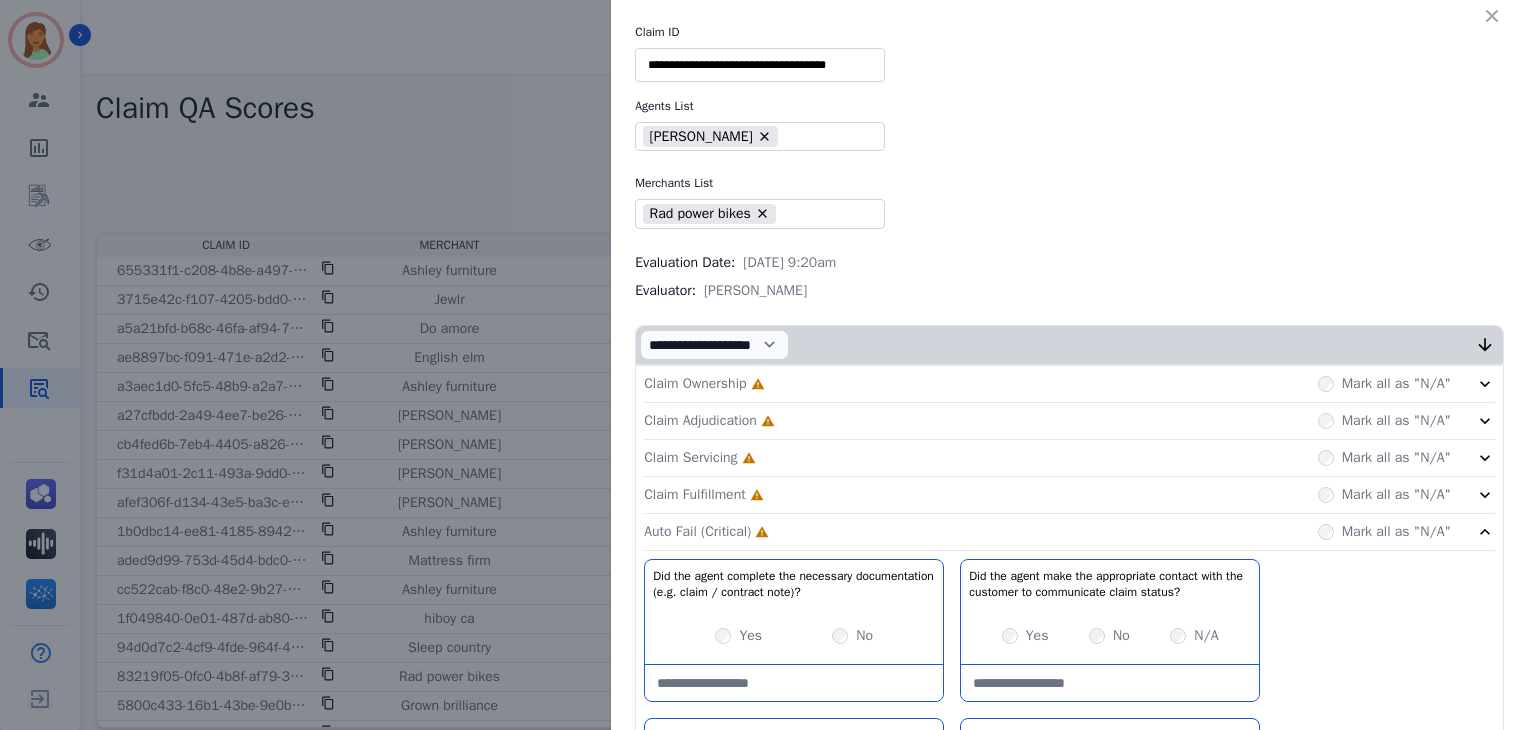 click on "Claim Fulfillment     Incomplete         Mark all as "N/A"" 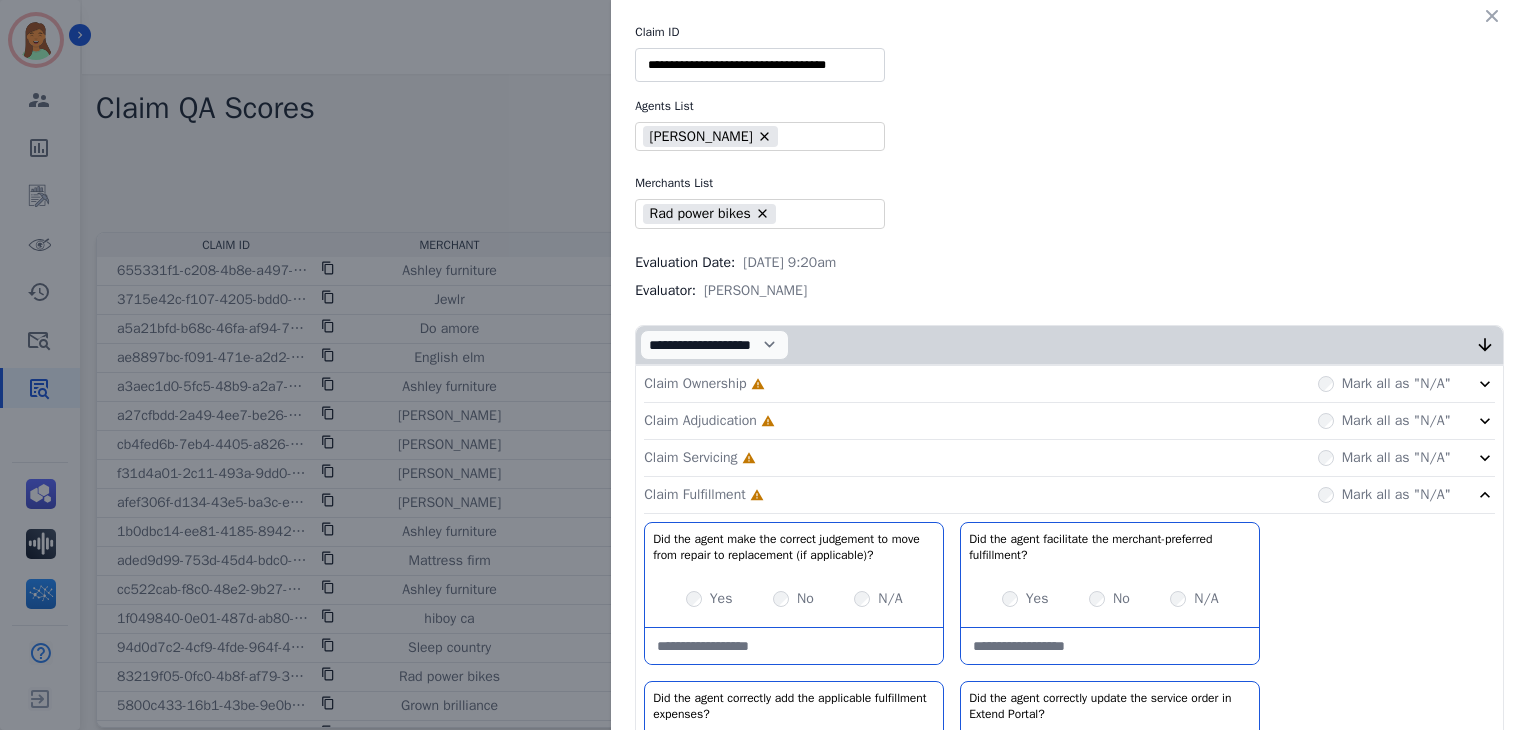 drag, startPoint x: 779, startPoint y: 465, endPoint x: 776, endPoint y: 451, distance: 14.3178215 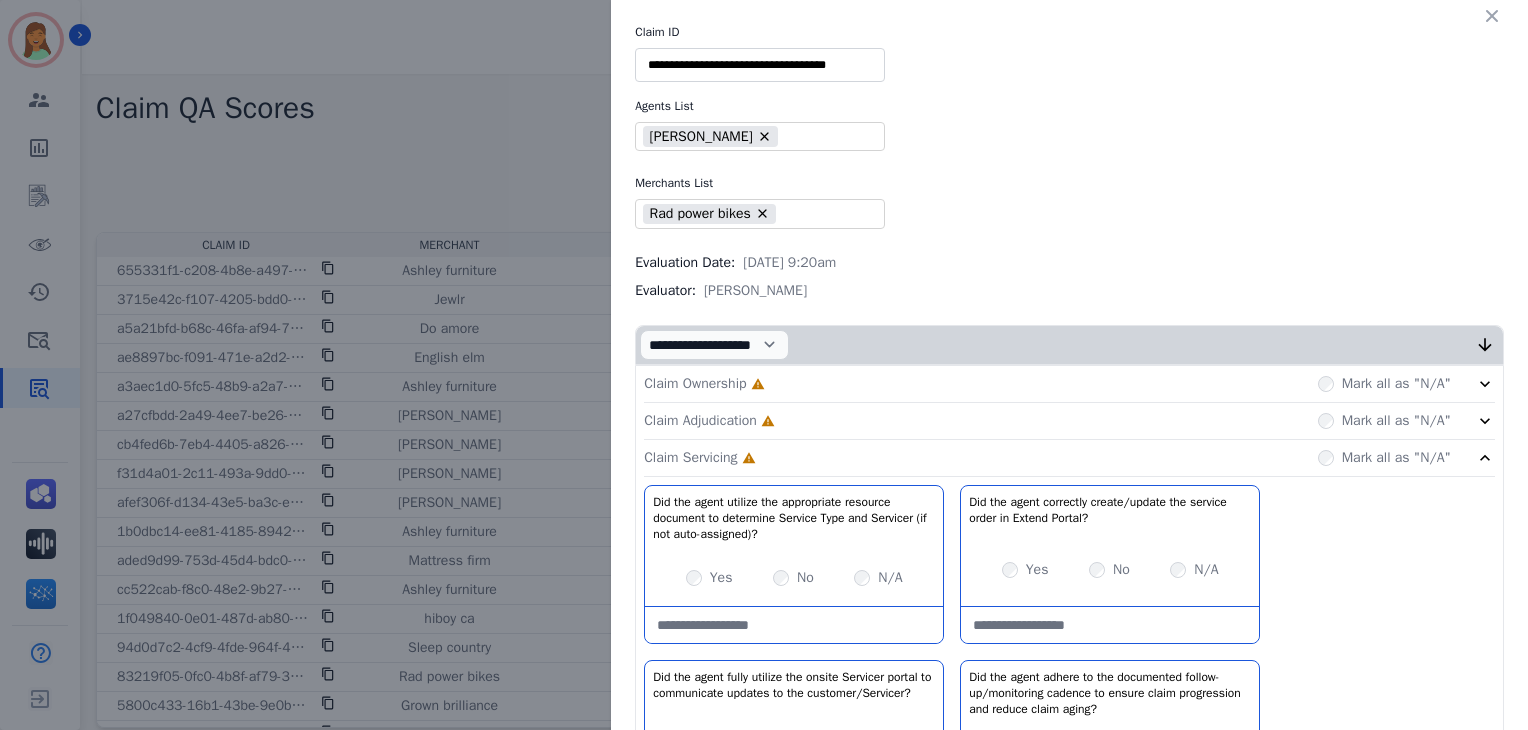 click on "Claim Adjudication     Incomplete         Mark all as "N/A"" 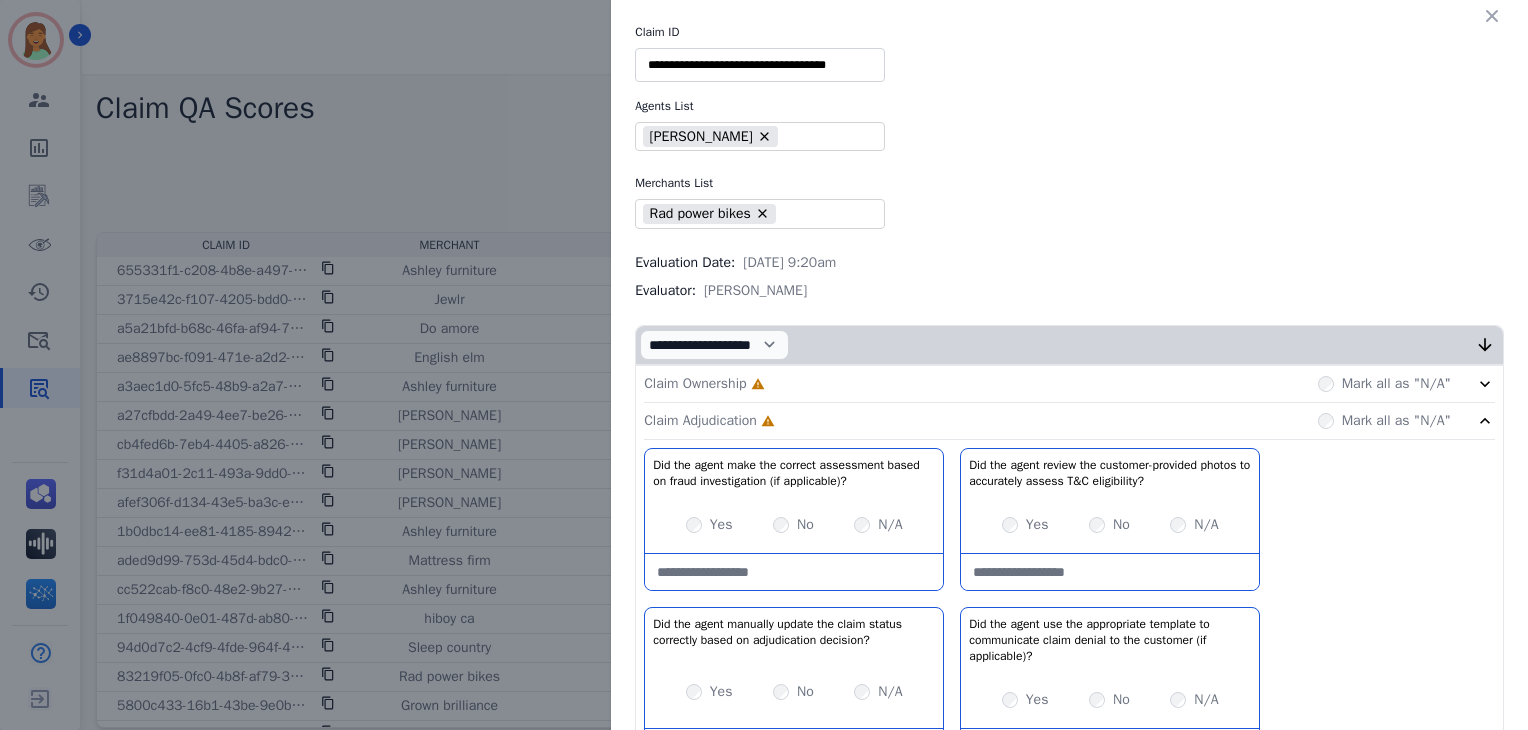 click on "Claim Ownership     Incomplete         Mark all as "N/A"" at bounding box center [1069, 384] 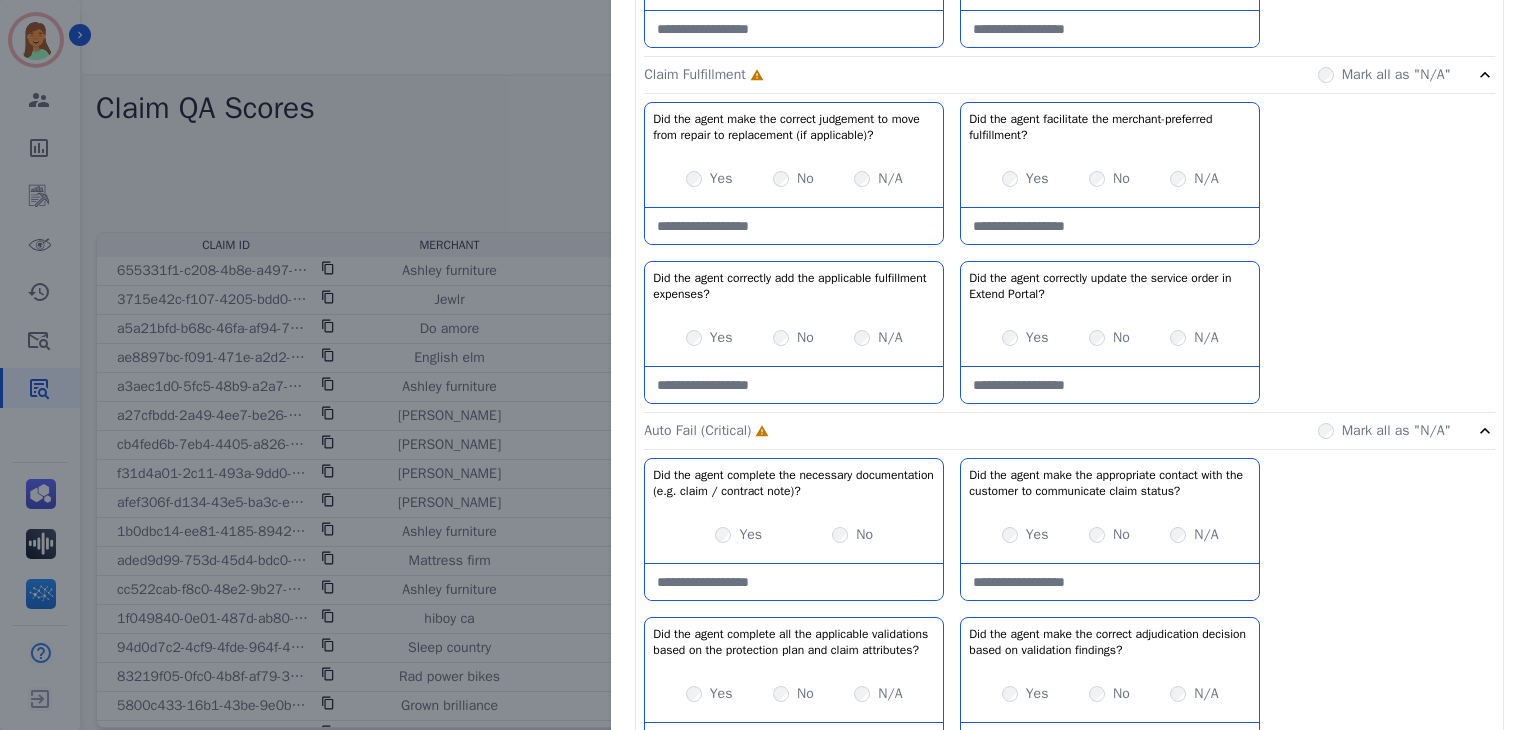 scroll, scrollTop: 2132, scrollLeft: 0, axis: vertical 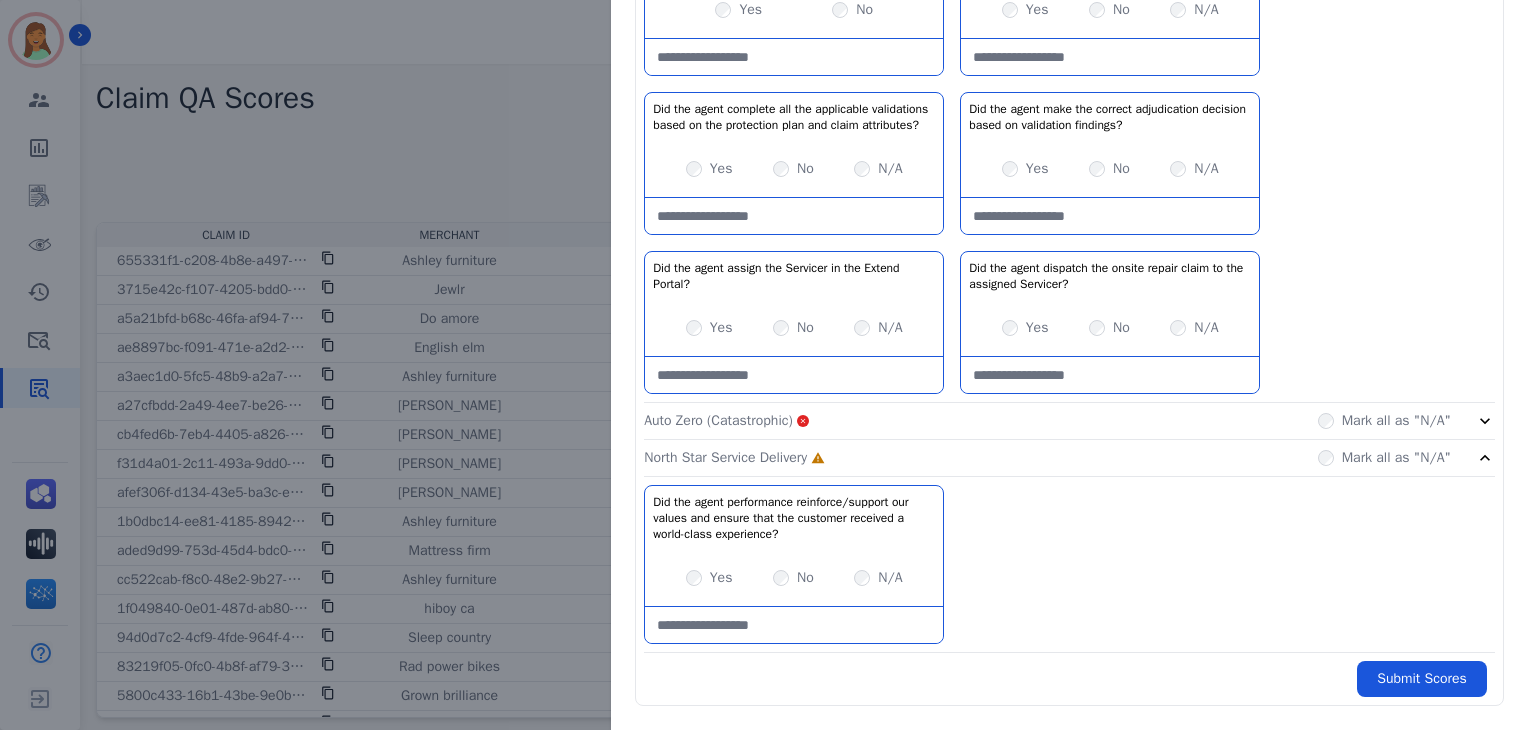 click on "Yes" at bounding box center [709, 578] 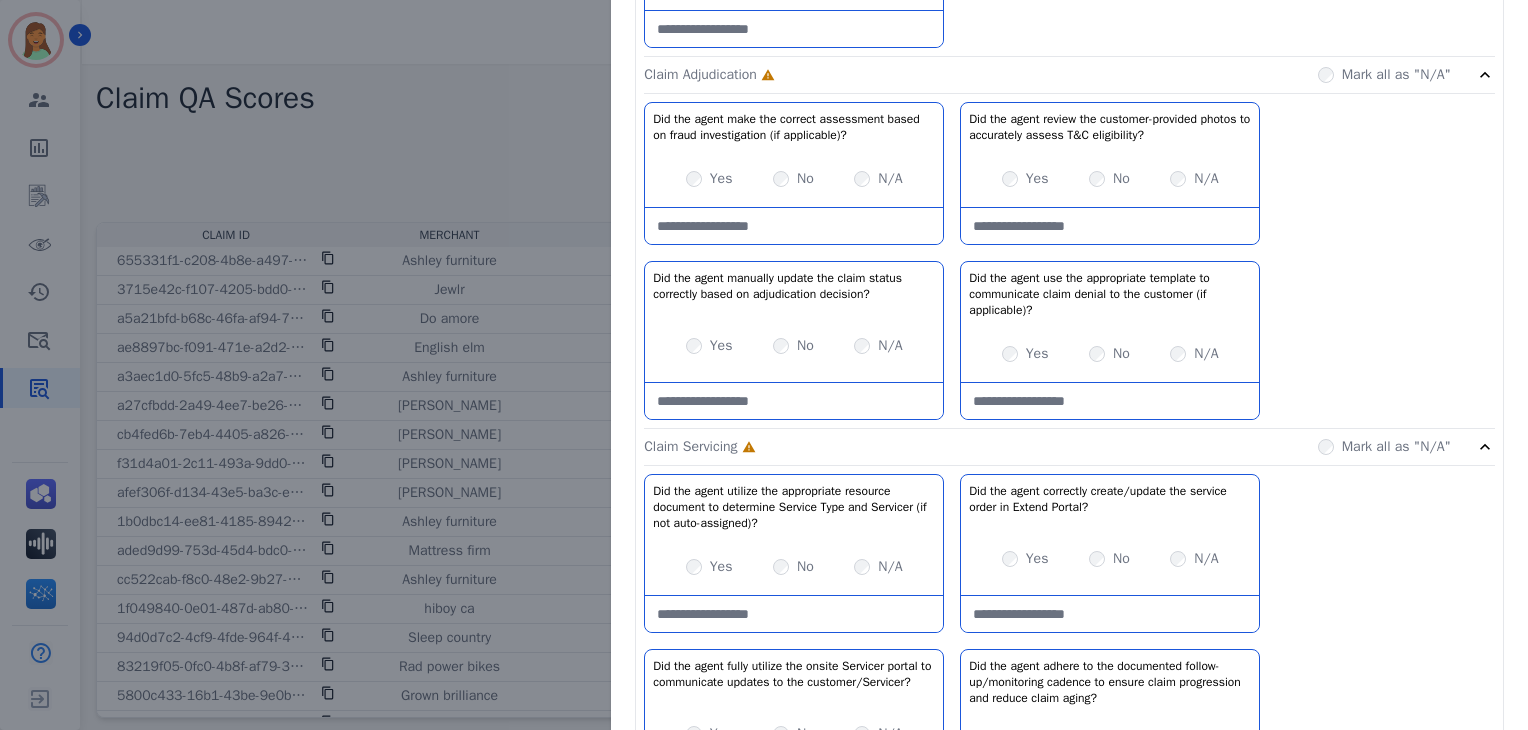 scroll, scrollTop: 0, scrollLeft: 0, axis: both 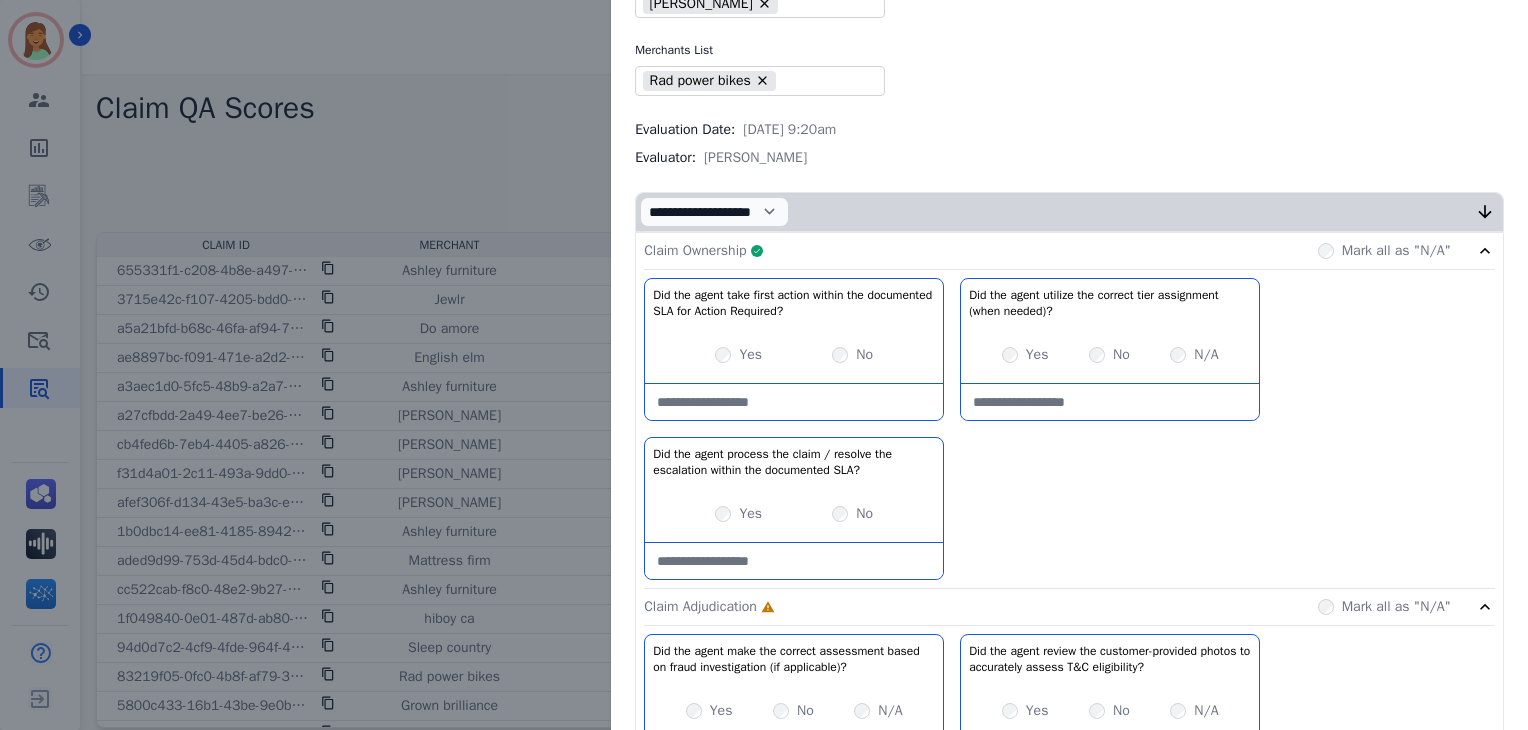 click on "Claim Ownership     Complete         Mark all as "N/A"" at bounding box center [1069, 251] 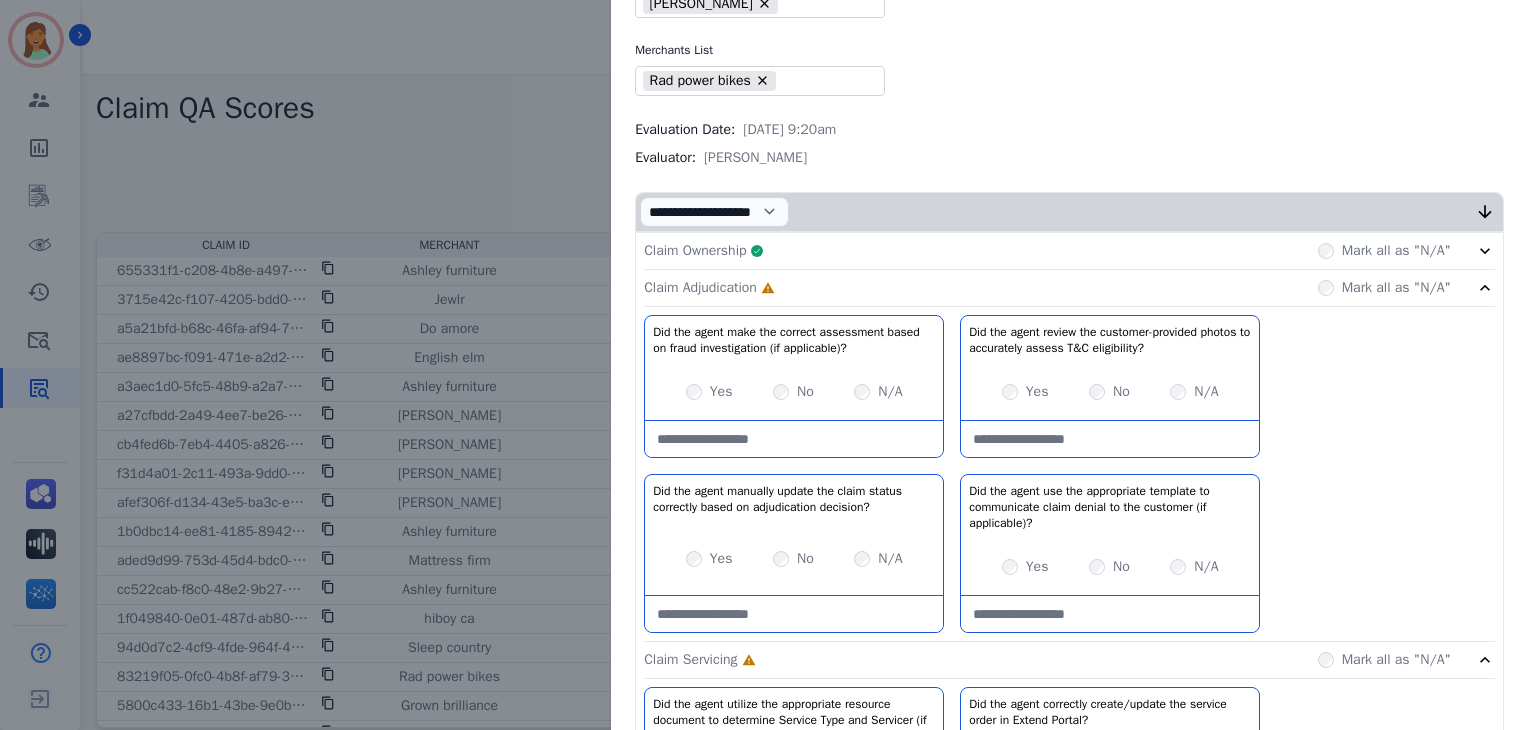 drag, startPoint x: 703, startPoint y: 432, endPoint x: 726, endPoint y: 413, distance: 29.832869 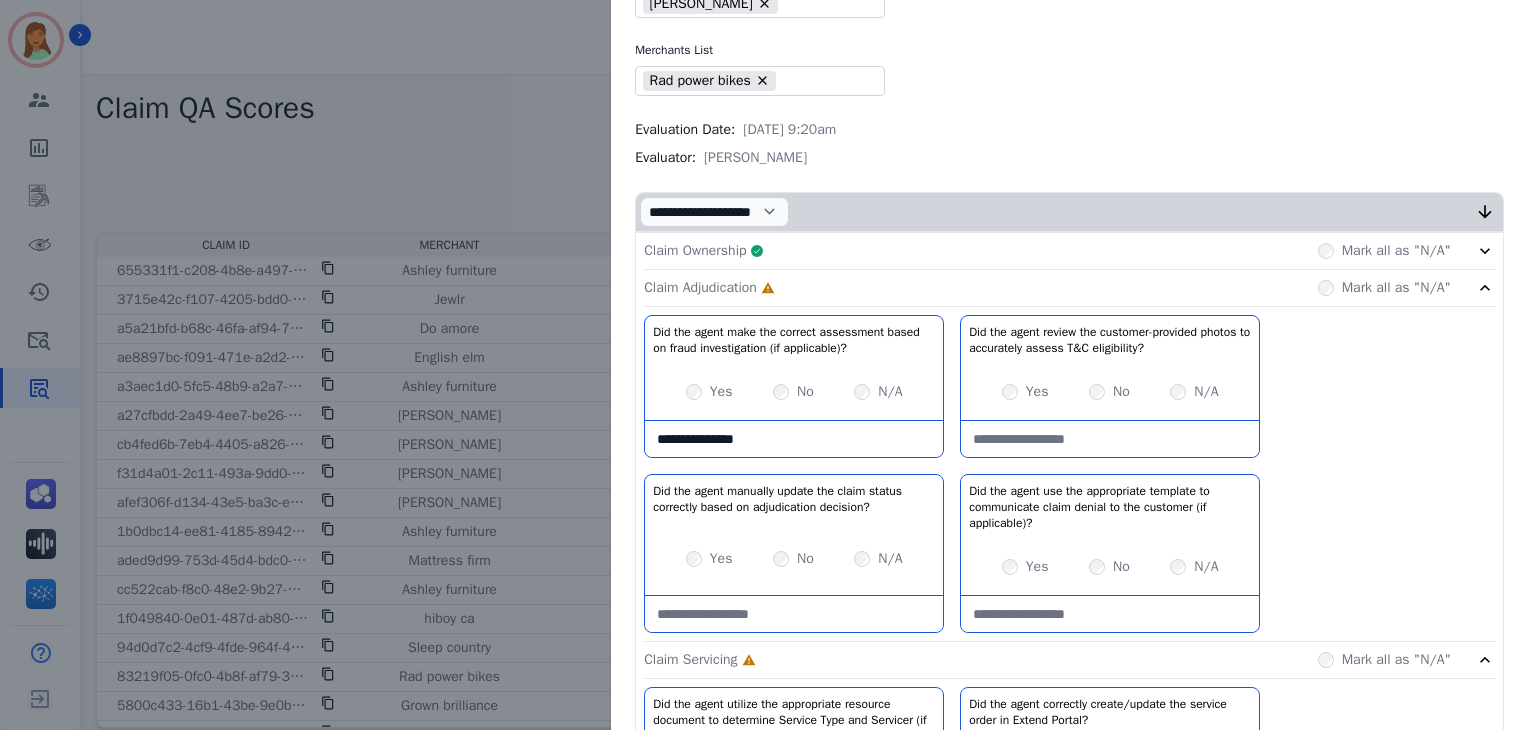 type on "**********" 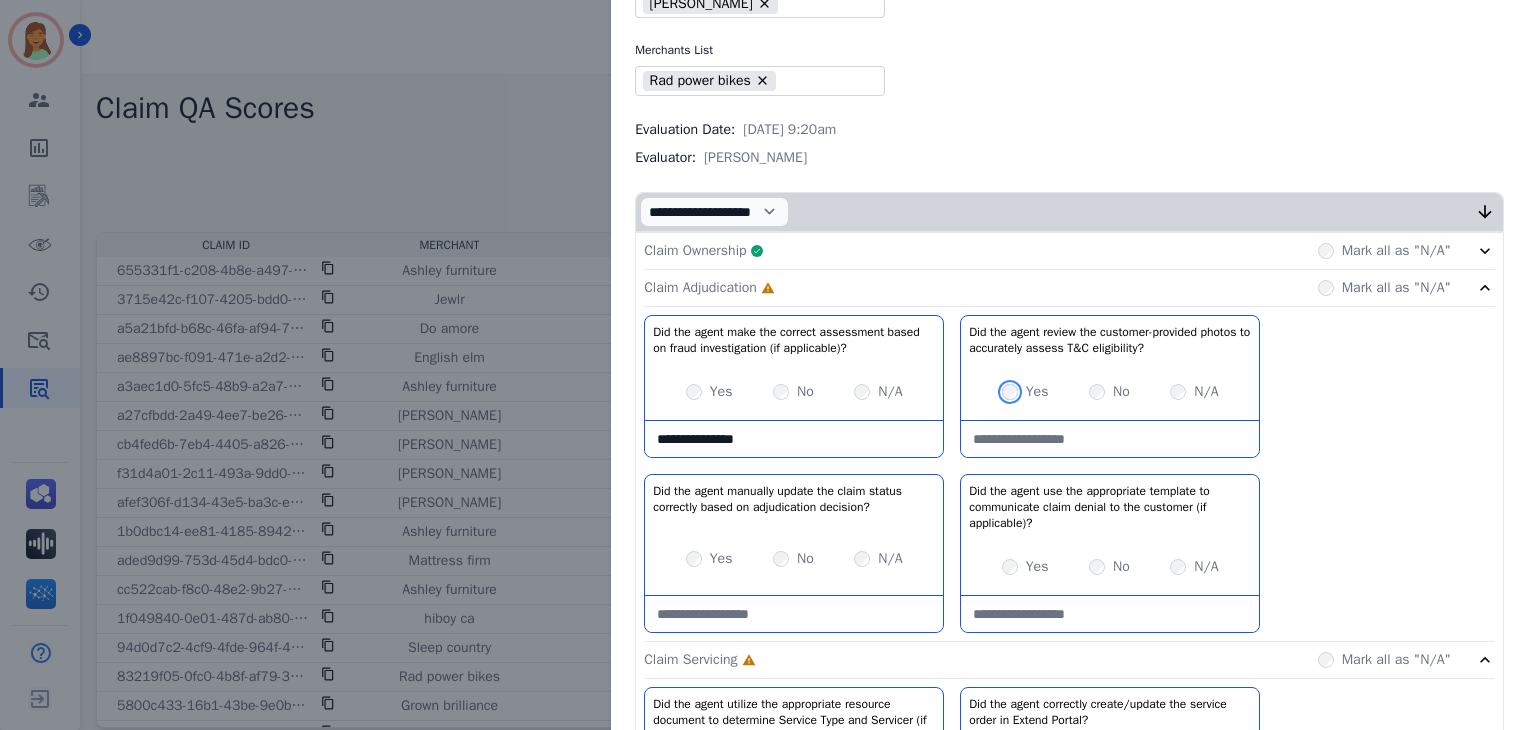 scroll, scrollTop: 266, scrollLeft: 0, axis: vertical 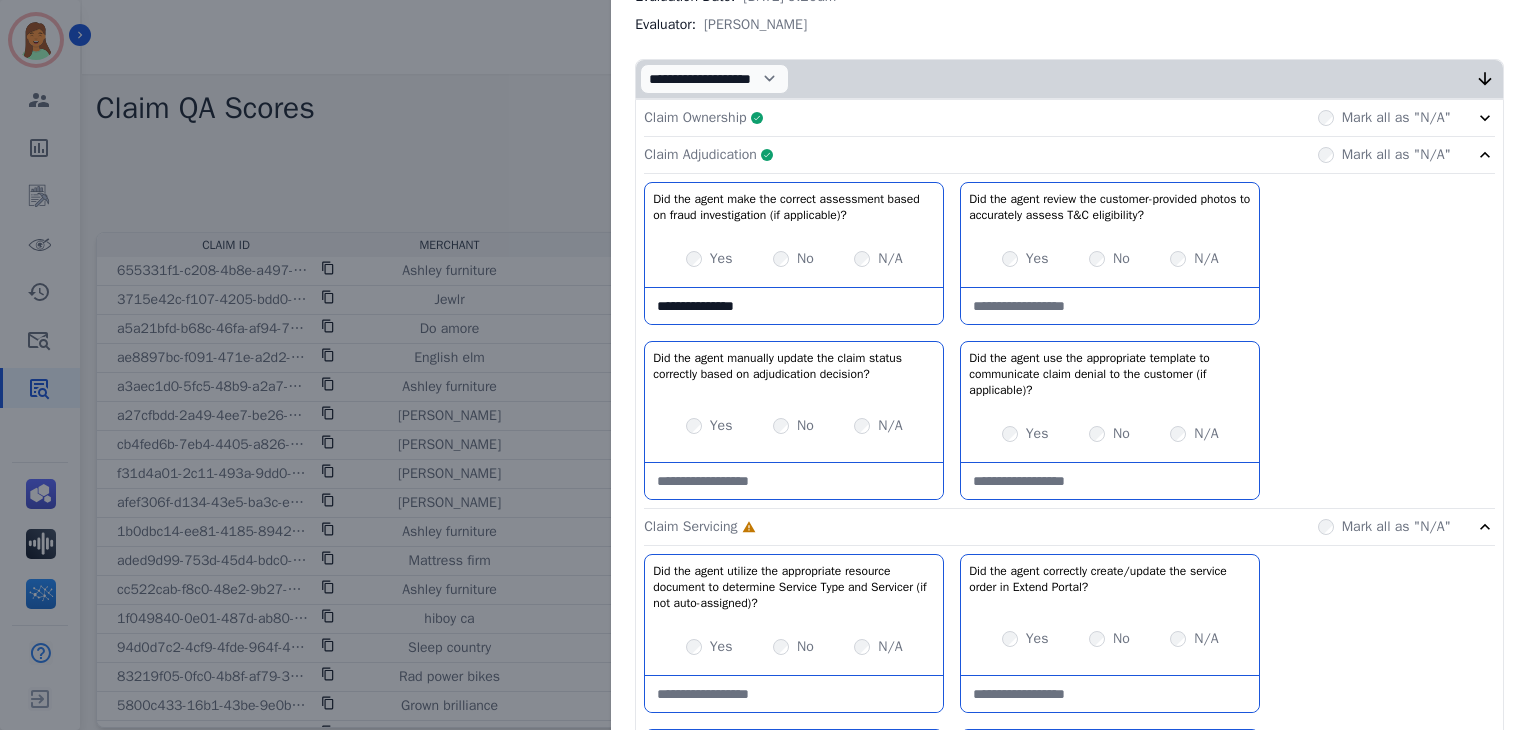 click on "Claim Adjudication     Complete         Mark all as "N/A"" 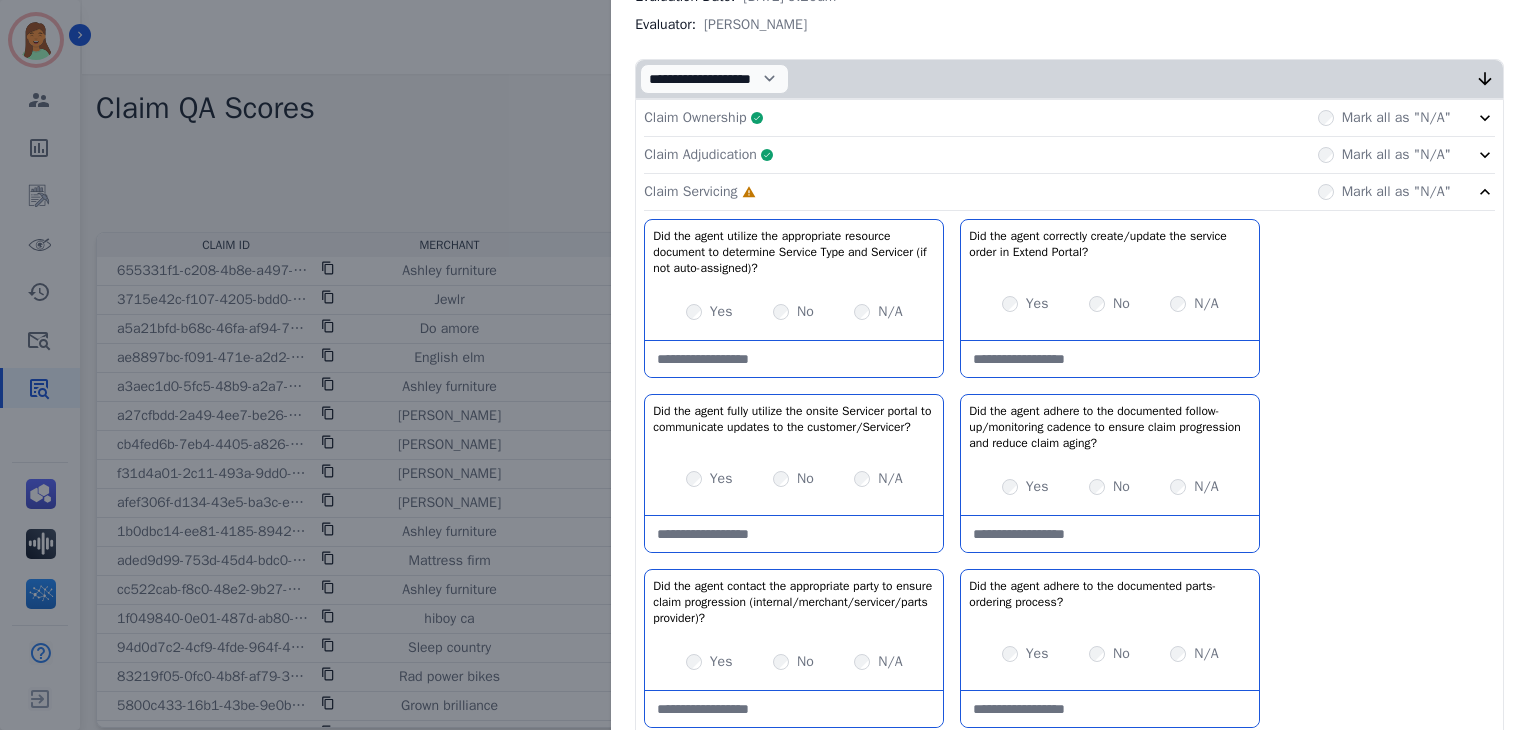 click on "Did the agent utilize the appropriate resource document to determine Service Type and Servicer (if not auto-assigned)?   No description         Yes     No     N/A   Did the agent correctly create/update the service order in Extend Portal?   No description         Yes     No     N/A   Did the agent fully utilize the onsite Servicer portal to communicate updates to the customer/Servicer?   No description         Yes     No     N/A   Did the agent adhere to the documented follow-up/monitoring cadence to ensure claim progression and reduce claim aging?   No description         Yes     No     N/A   Did the agent contact the appropriate party to ensure claim progression (internal/merchant/servicer/parts provider)?   No description         Yes     No     N/A   Did the agent adhere to the documented parts-ordering process?   No description         Yes     No     N/A" 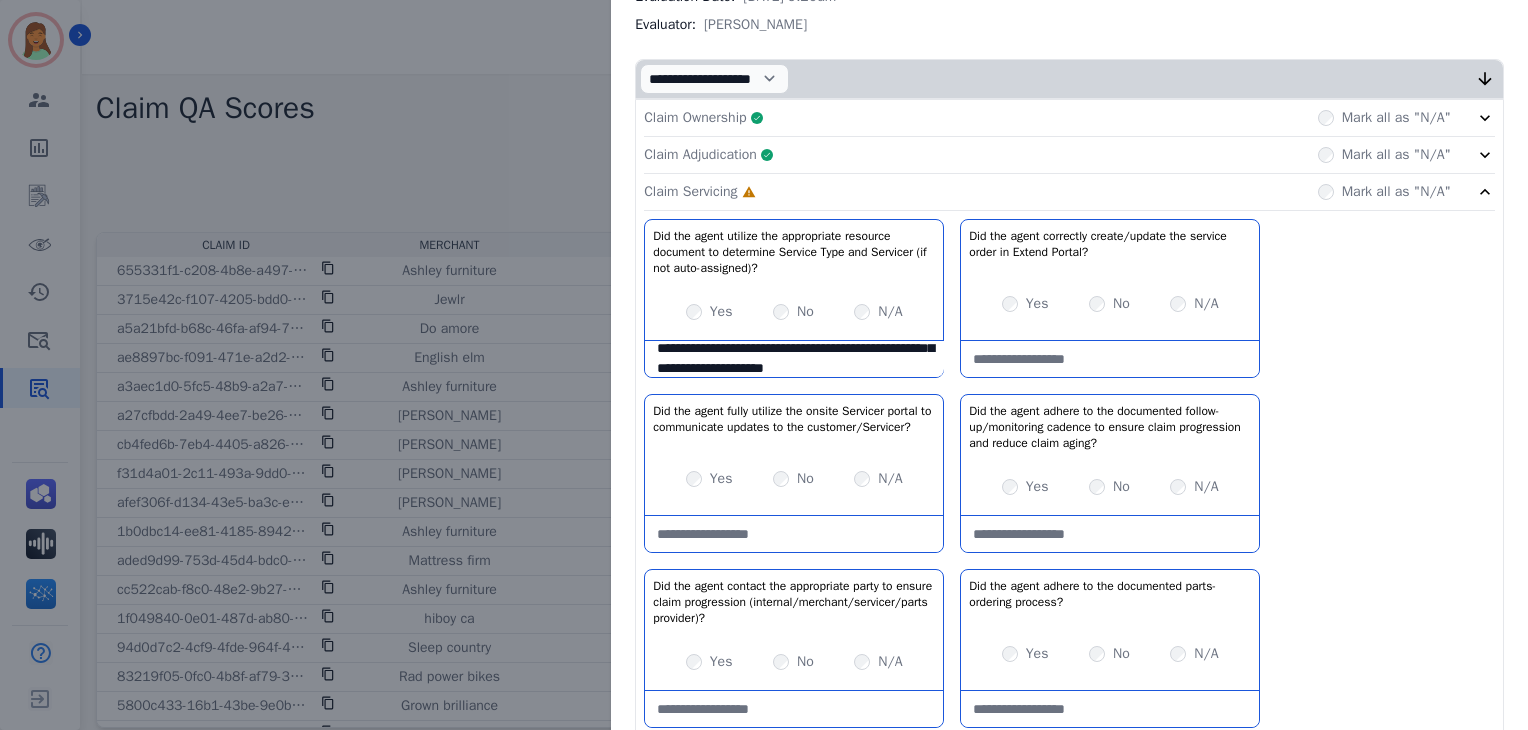 scroll, scrollTop: 51, scrollLeft: 0, axis: vertical 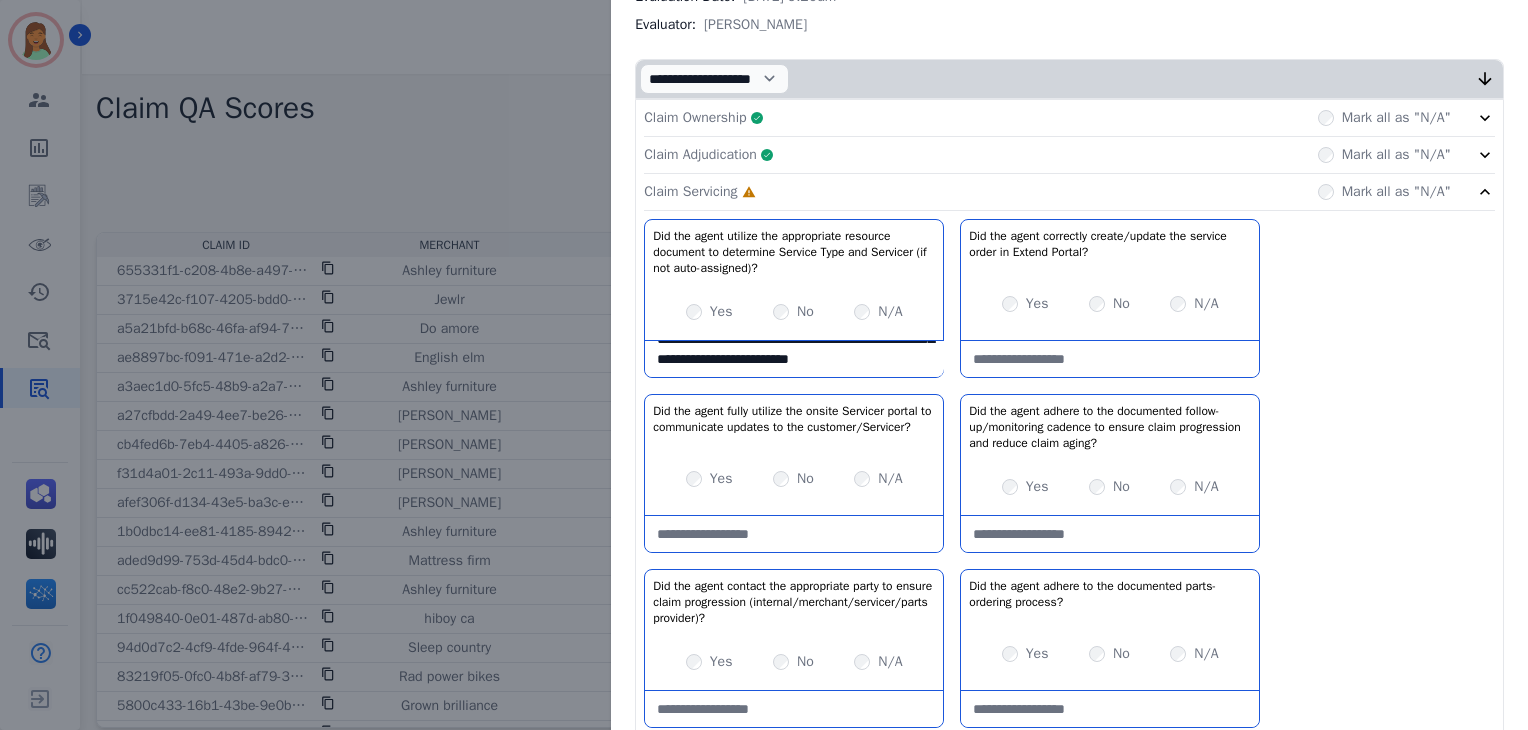 type on "**********" 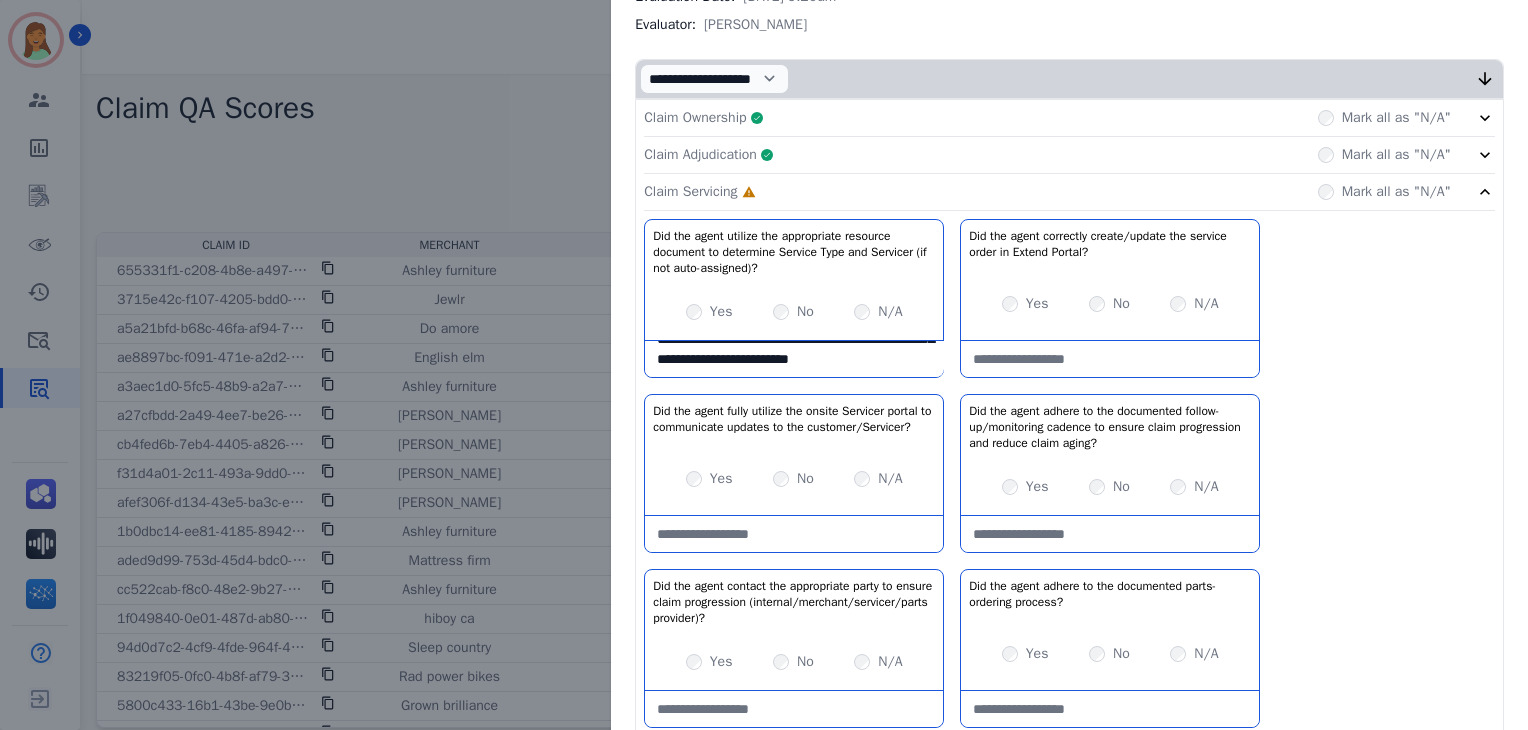 click on "Yes     No     N/A" at bounding box center [1110, 487] 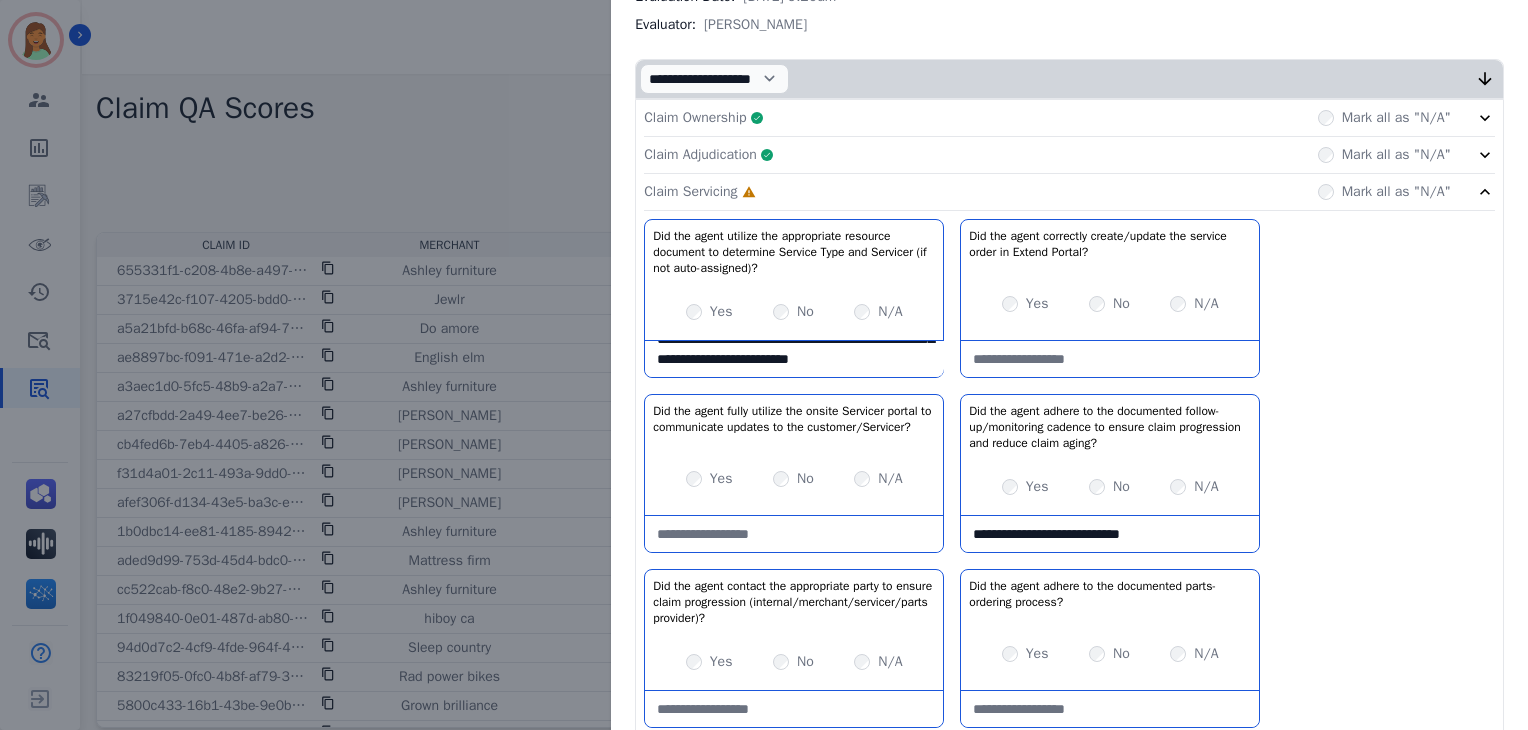 scroll, scrollTop: 533, scrollLeft: 0, axis: vertical 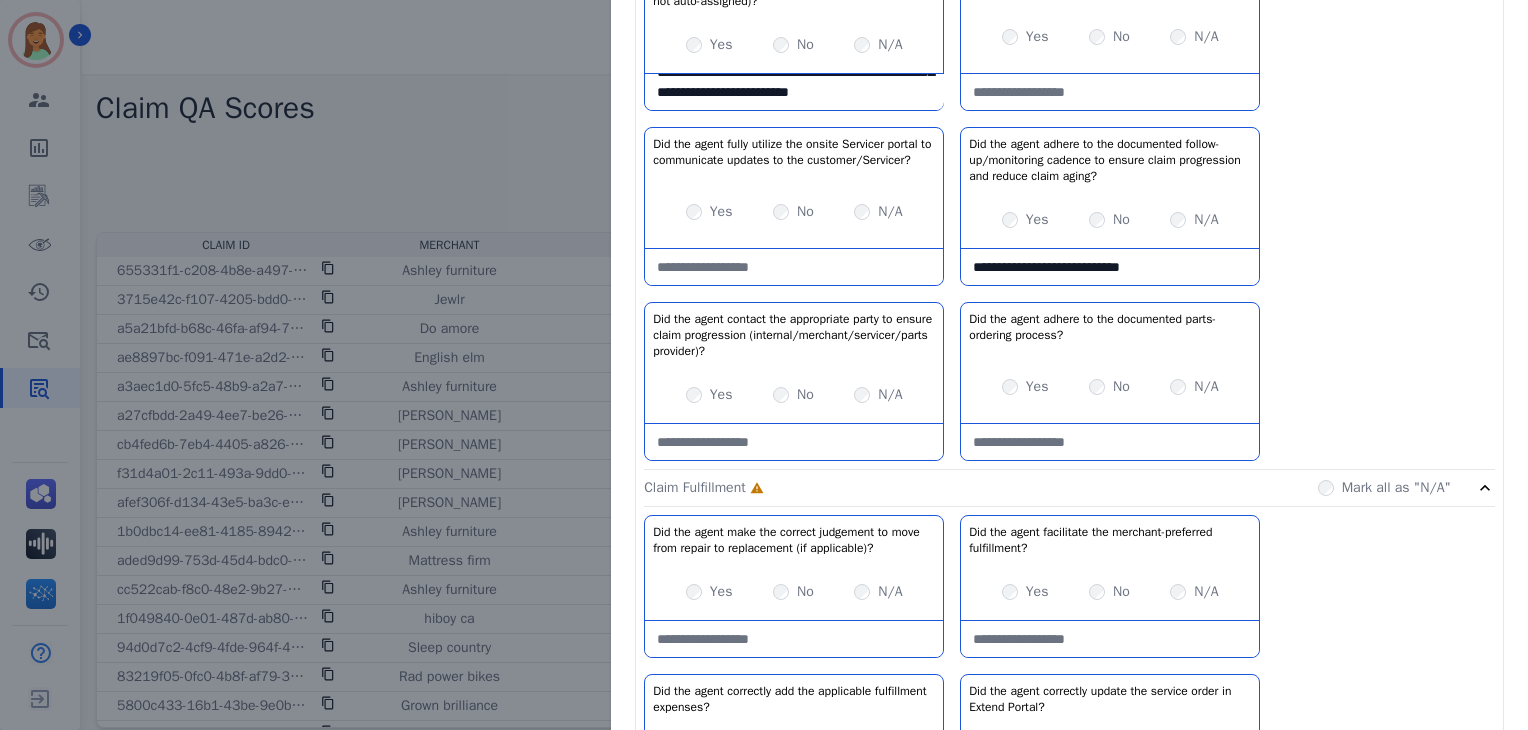 type on "**********" 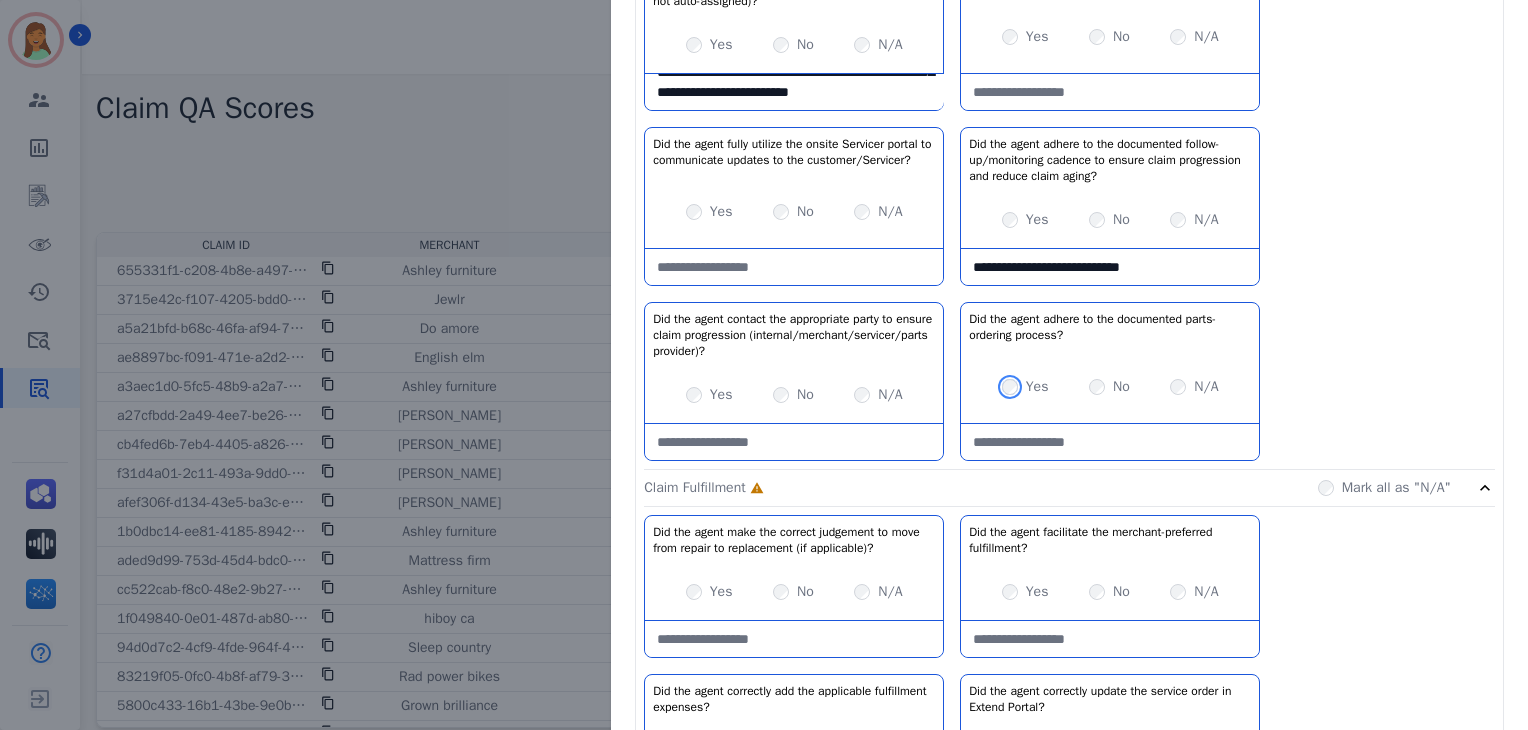scroll, scrollTop: 666, scrollLeft: 0, axis: vertical 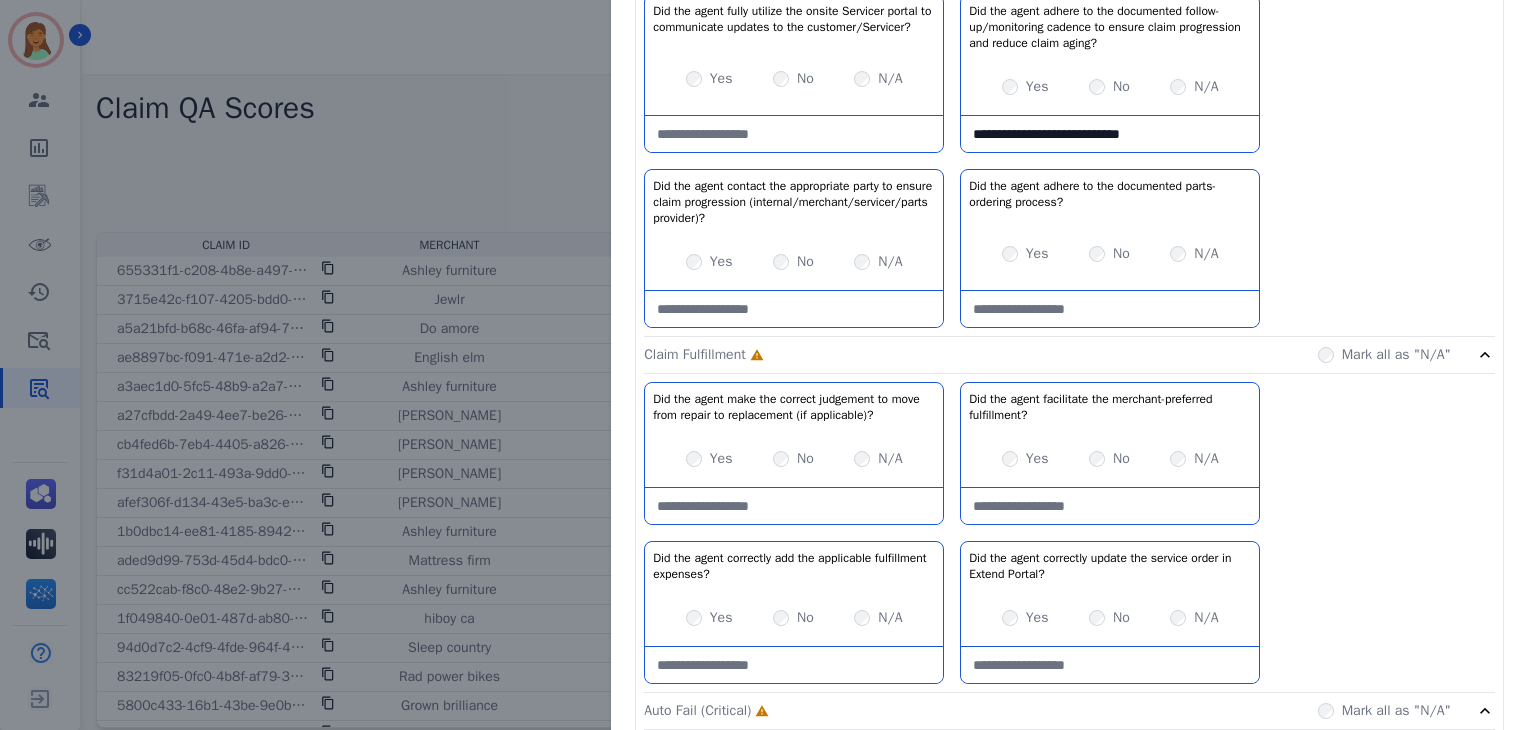 click on "Yes" at bounding box center [1025, 459] 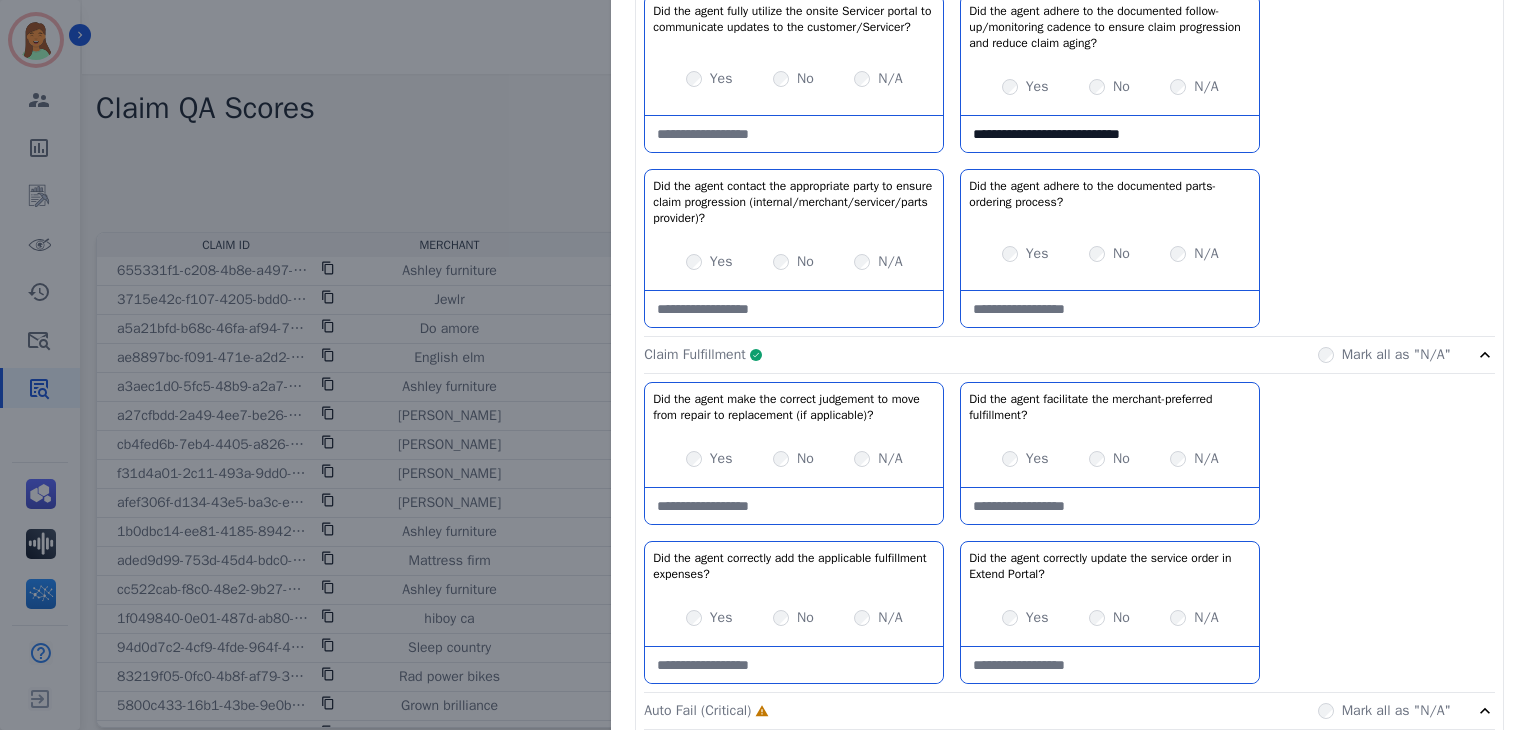 click on "Claim Fulfillment     Complete         Mark all as "N/A"" 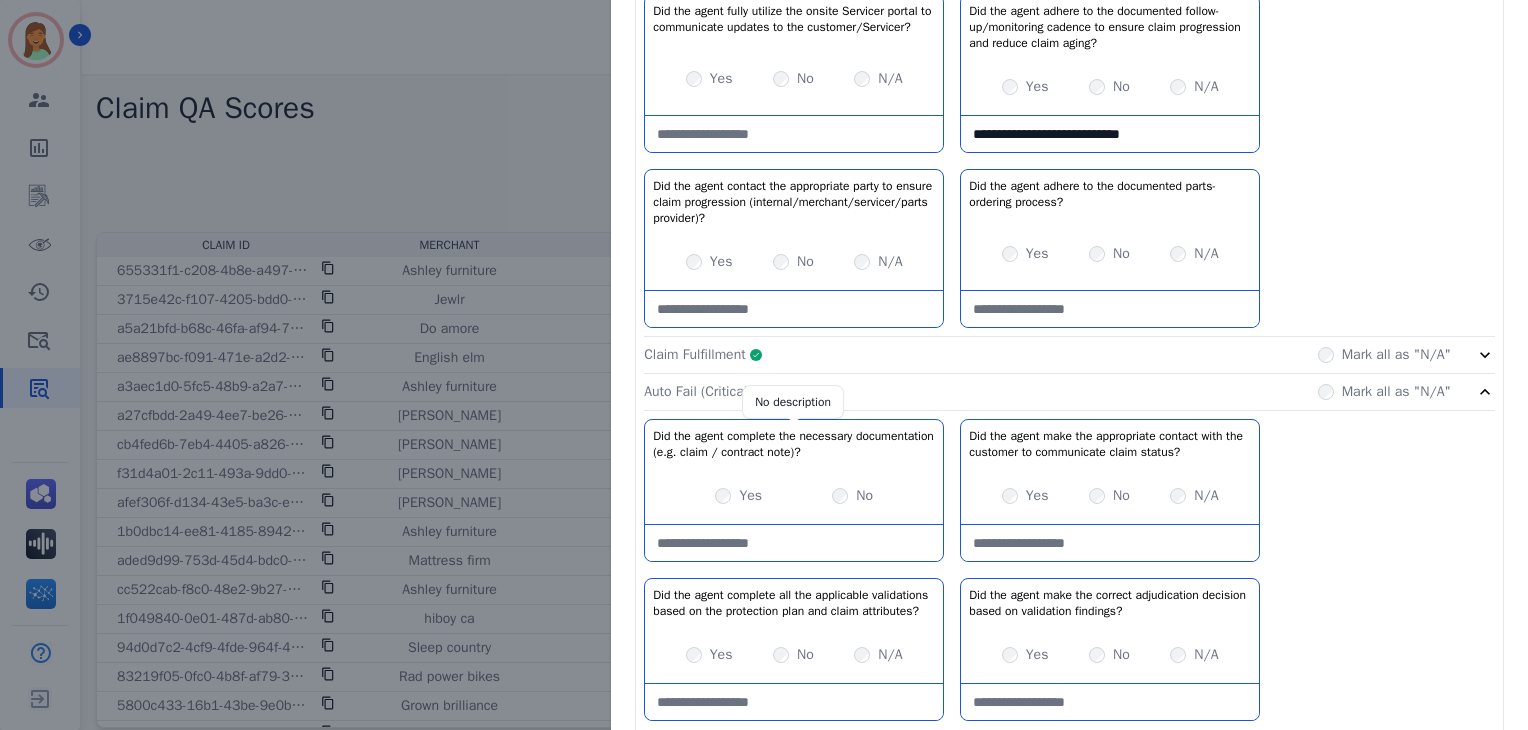 scroll, scrollTop: 800, scrollLeft: 0, axis: vertical 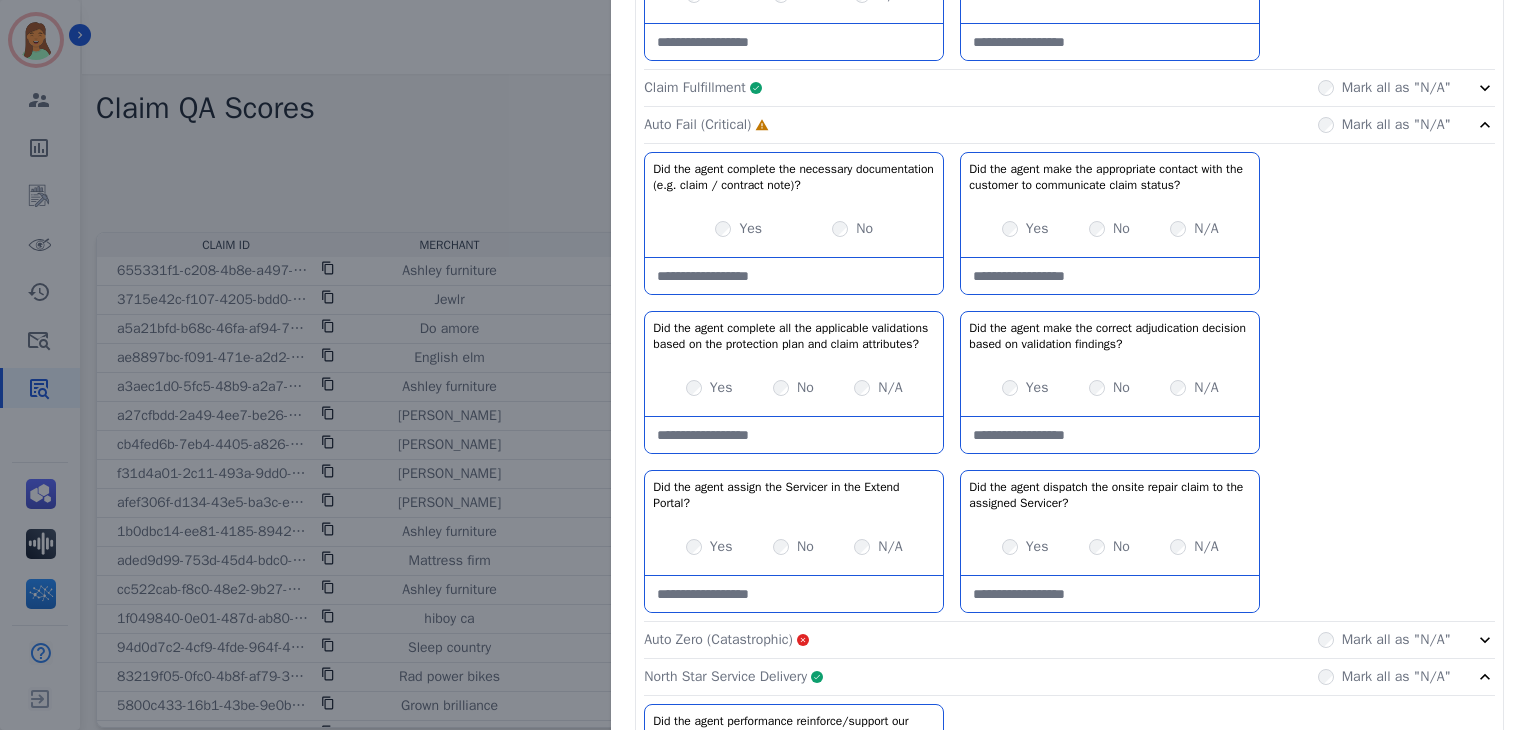 click on "Yes" at bounding box center [1025, 547] 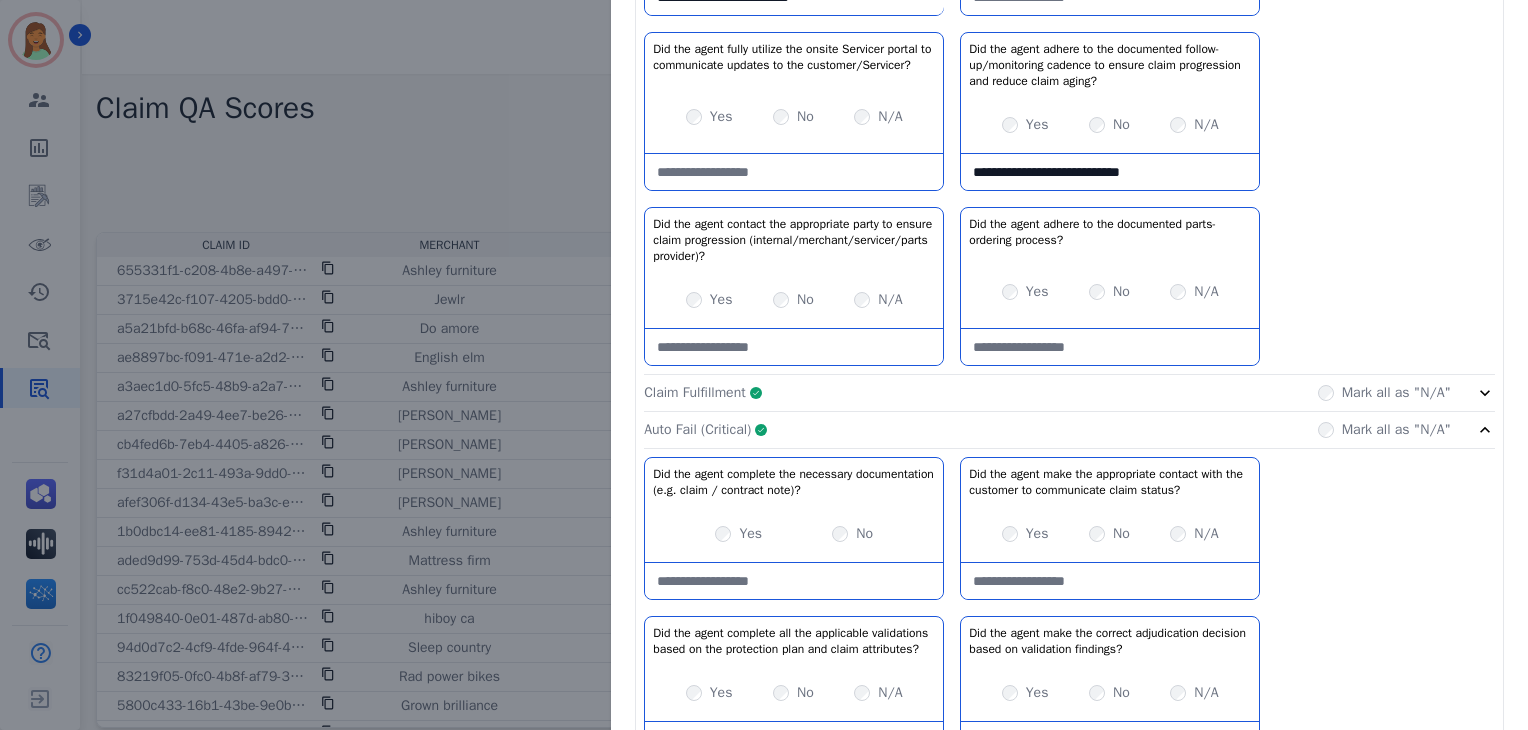 scroll, scrollTop: 228, scrollLeft: 0, axis: vertical 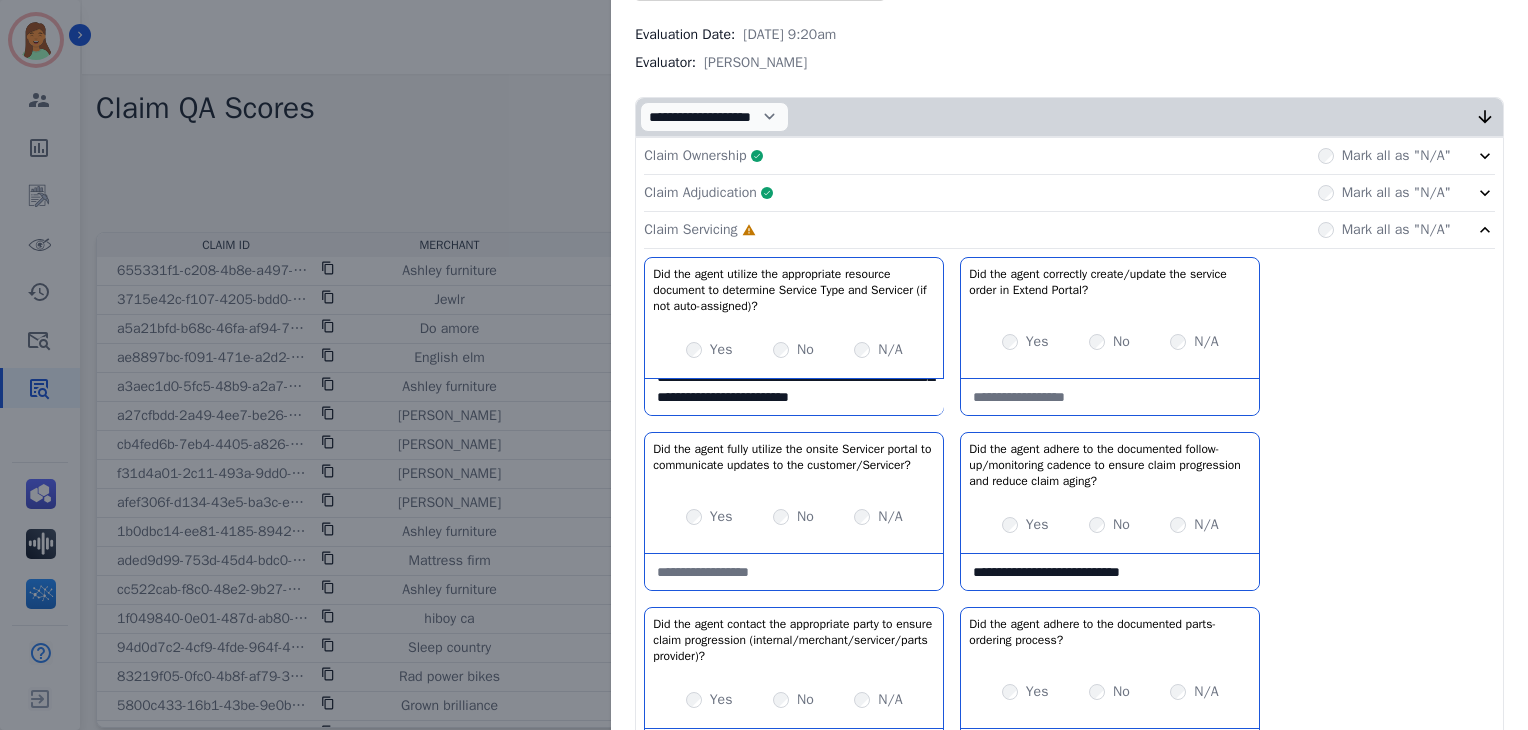 click on "**********" at bounding box center (794, 397) 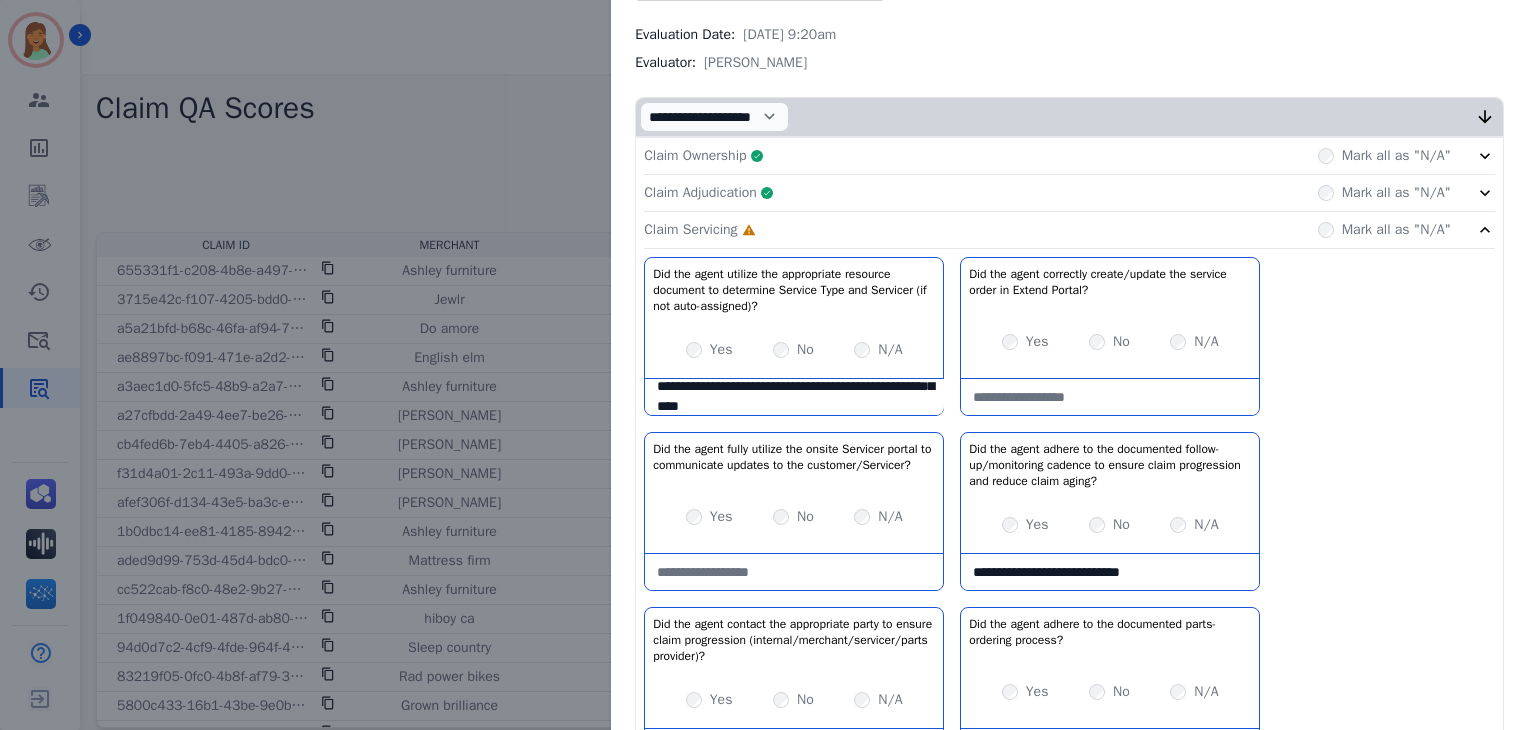 scroll, scrollTop: 71, scrollLeft: 0, axis: vertical 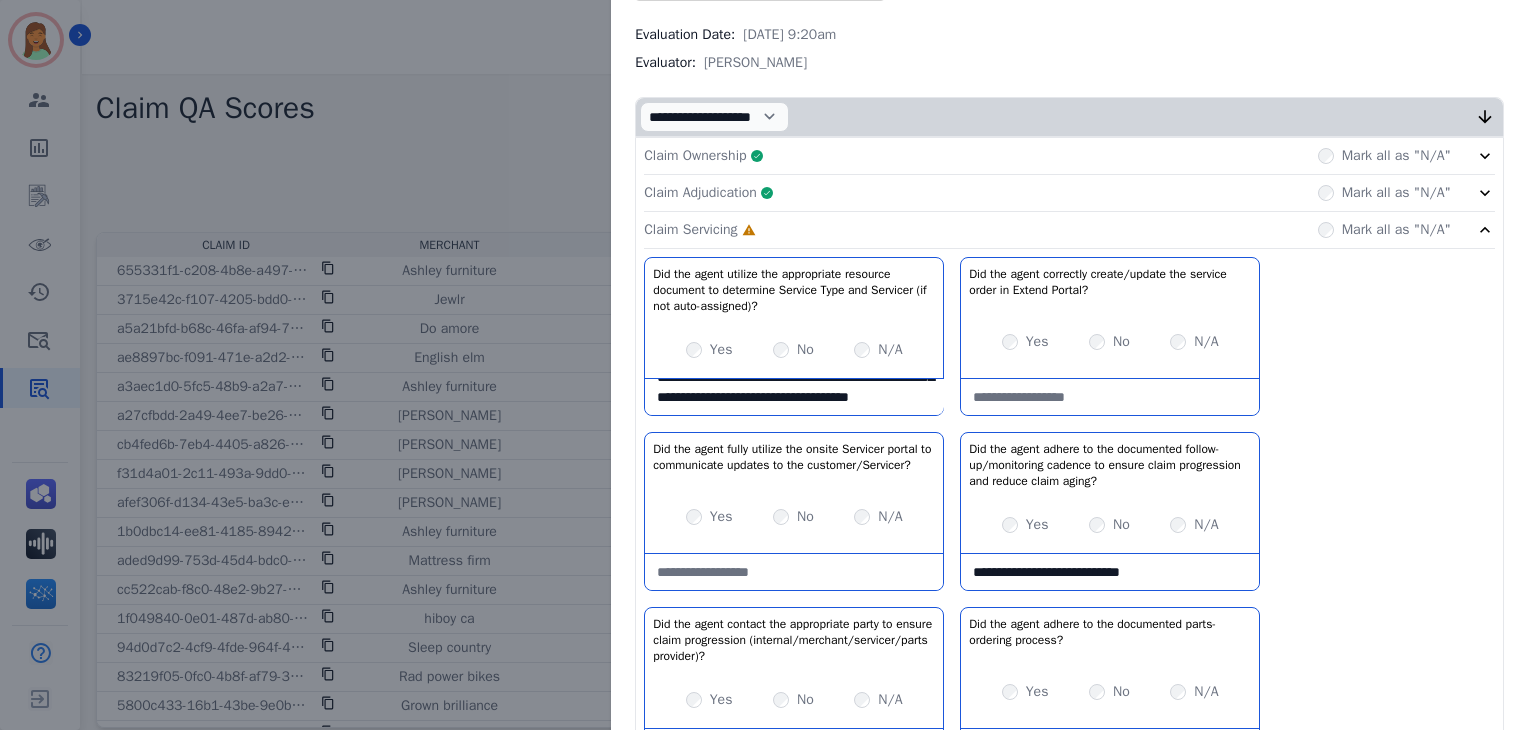 type on "**********" 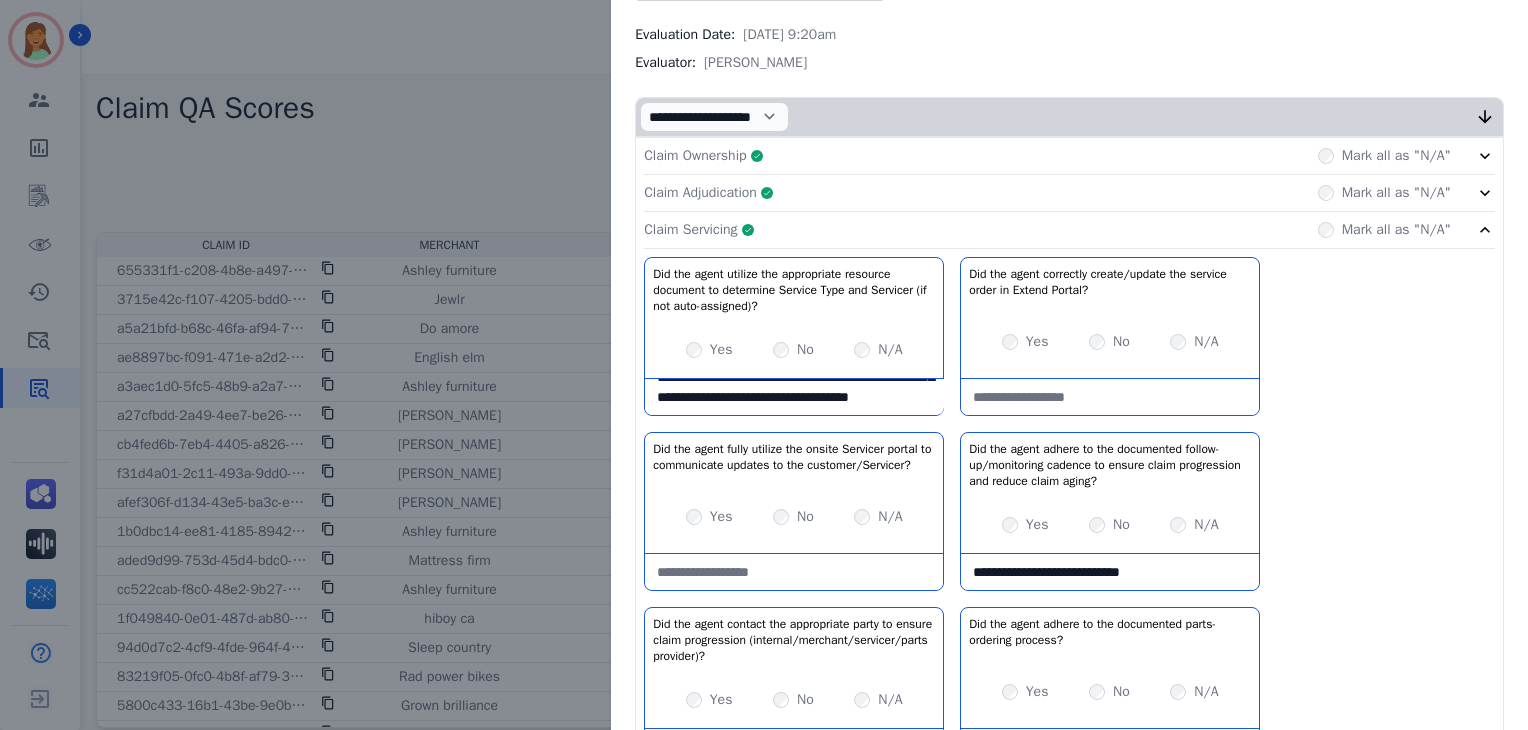click on "Claim Servicing     Complete         Mark all as "N/A"" 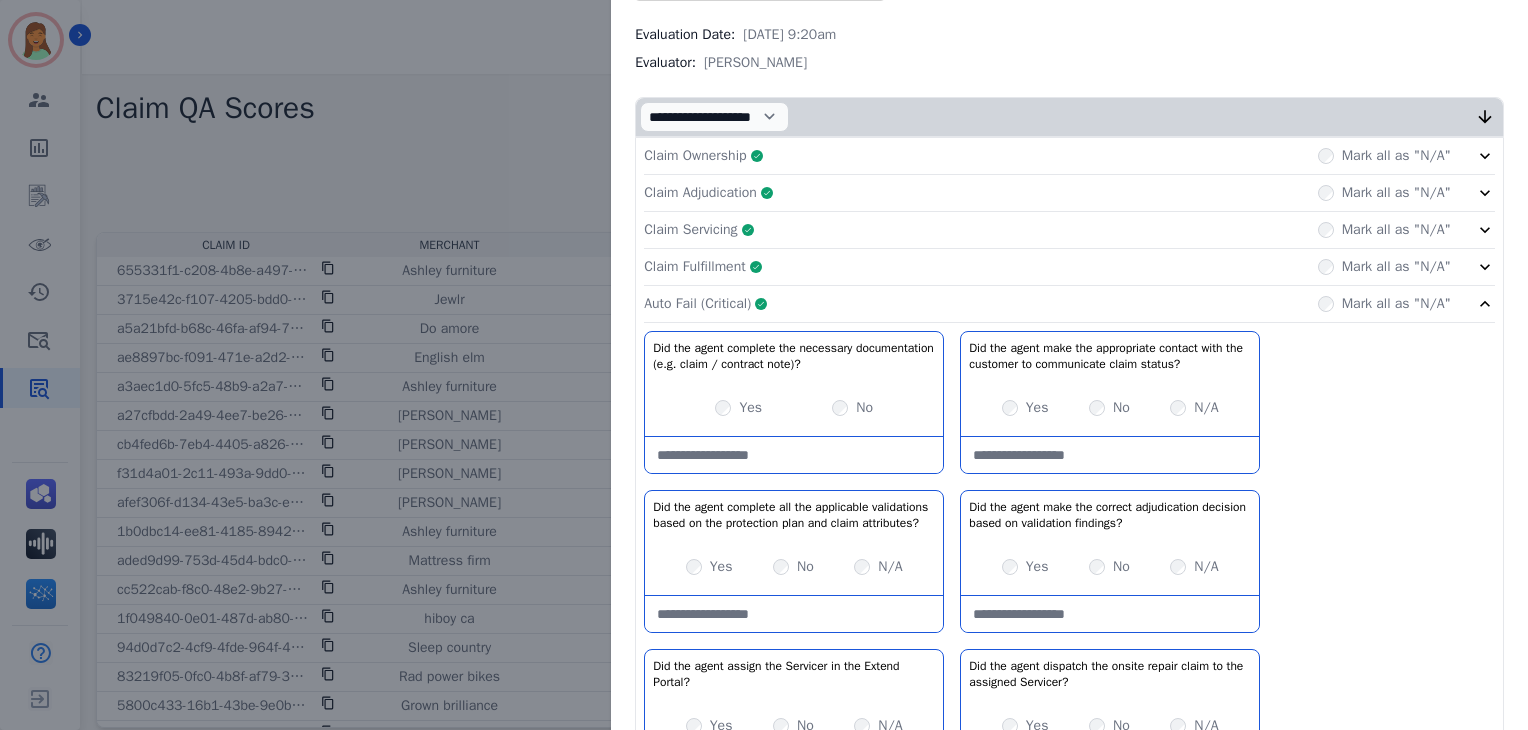 click on "Auto Fail (Critical)     Complete         Mark all as "N/A"" 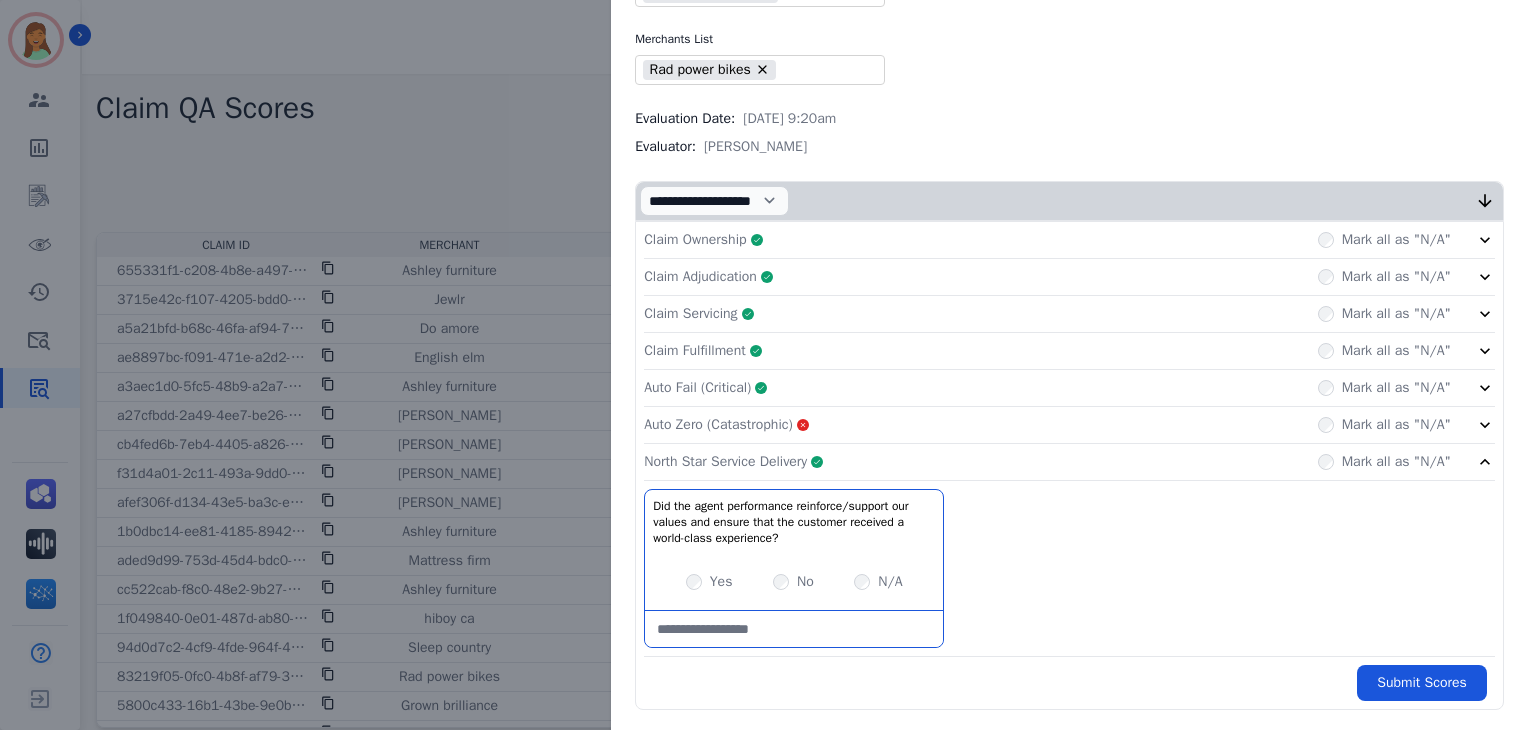 scroll, scrollTop: 10, scrollLeft: 0, axis: vertical 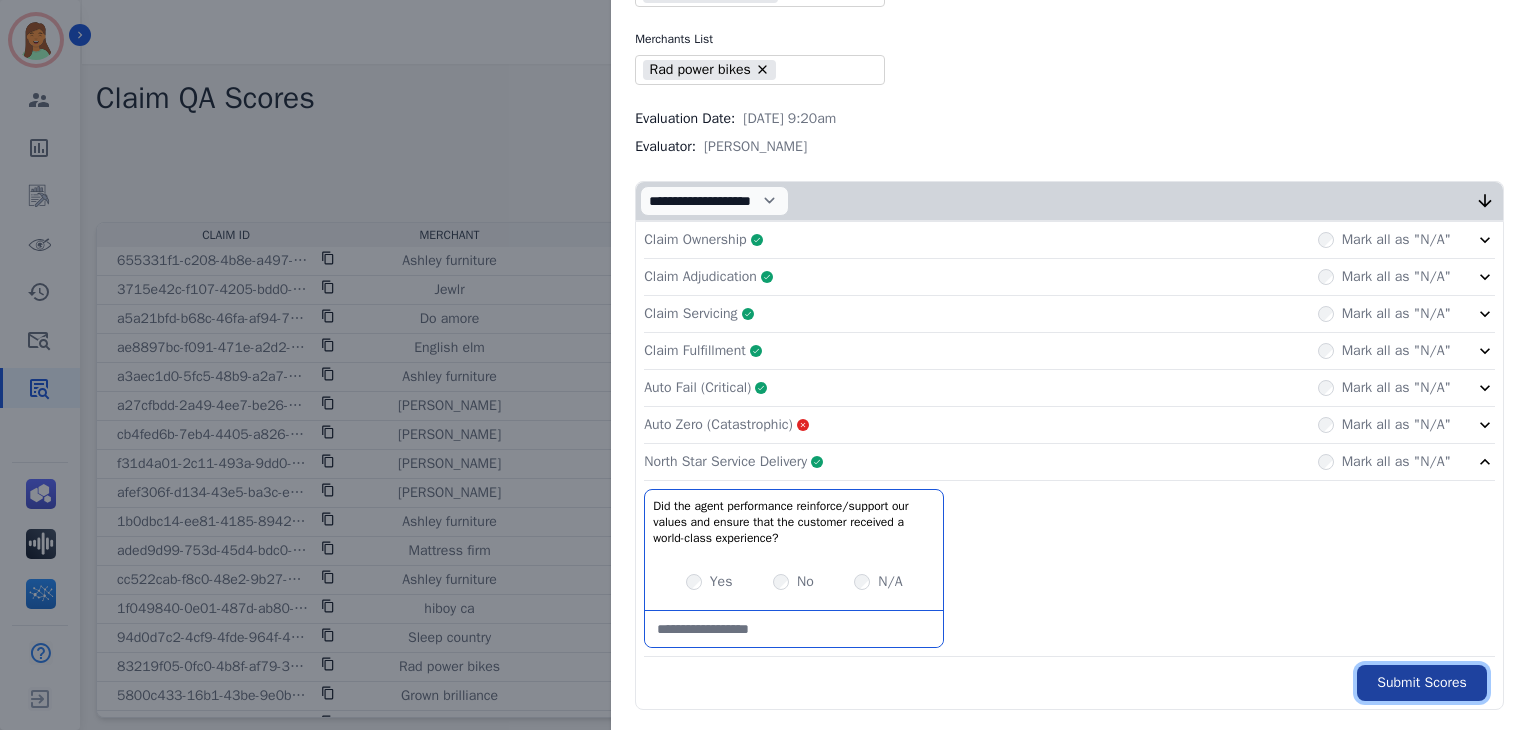 drag, startPoint x: 1408, startPoint y: 669, endPoint x: 725, endPoint y: 507, distance: 701.9494 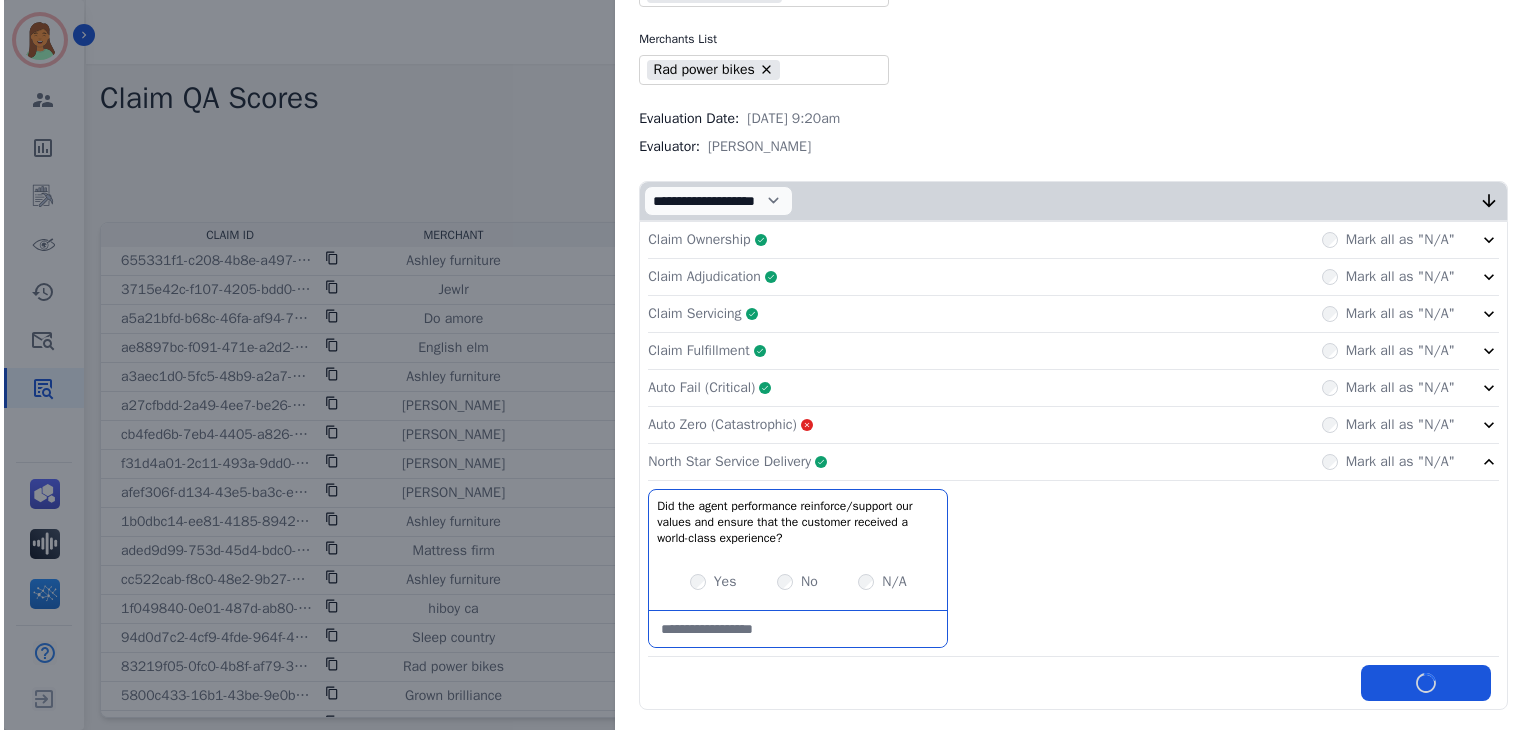 scroll, scrollTop: 0, scrollLeft: 0, axis: both 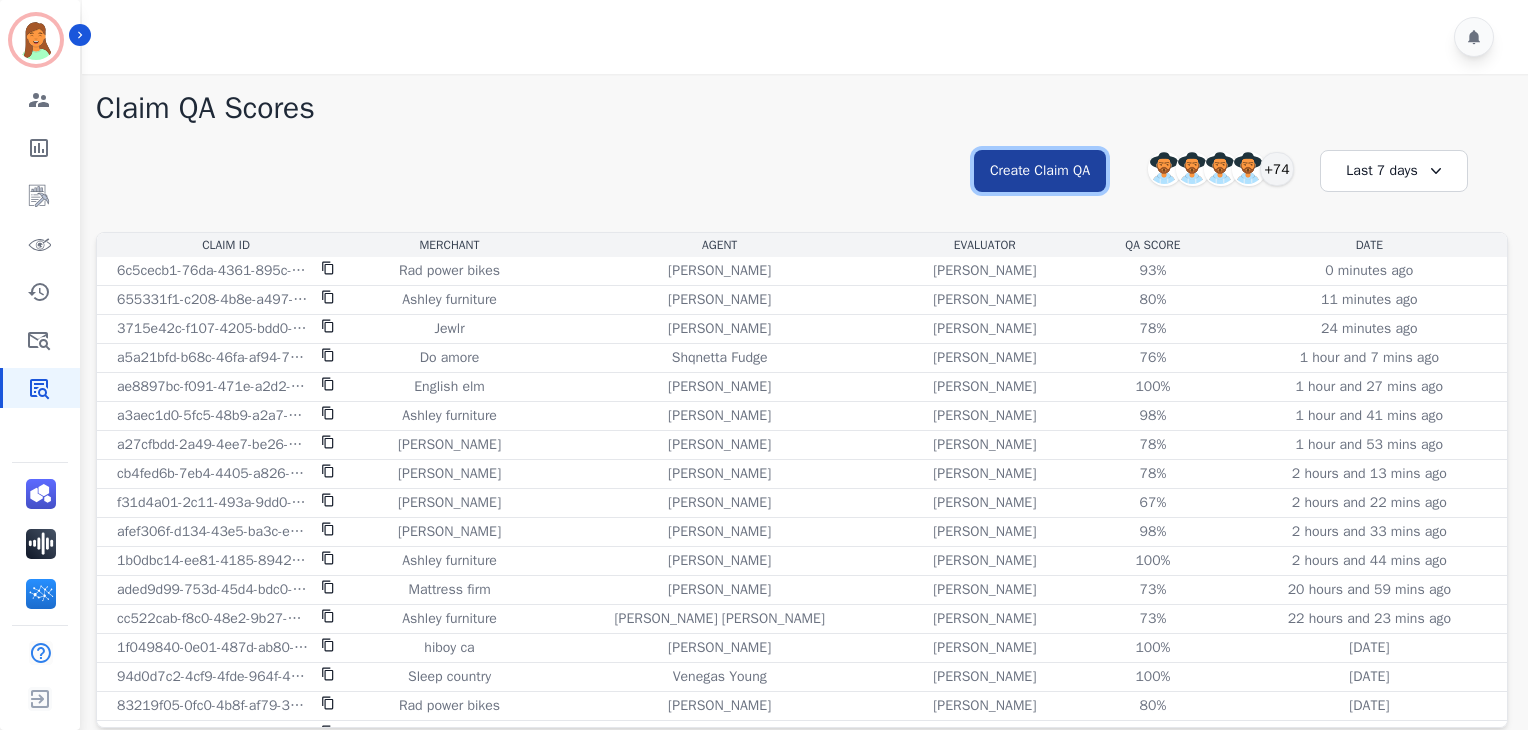 click on "Create Claim QA" at bounding box center (1040, 171) 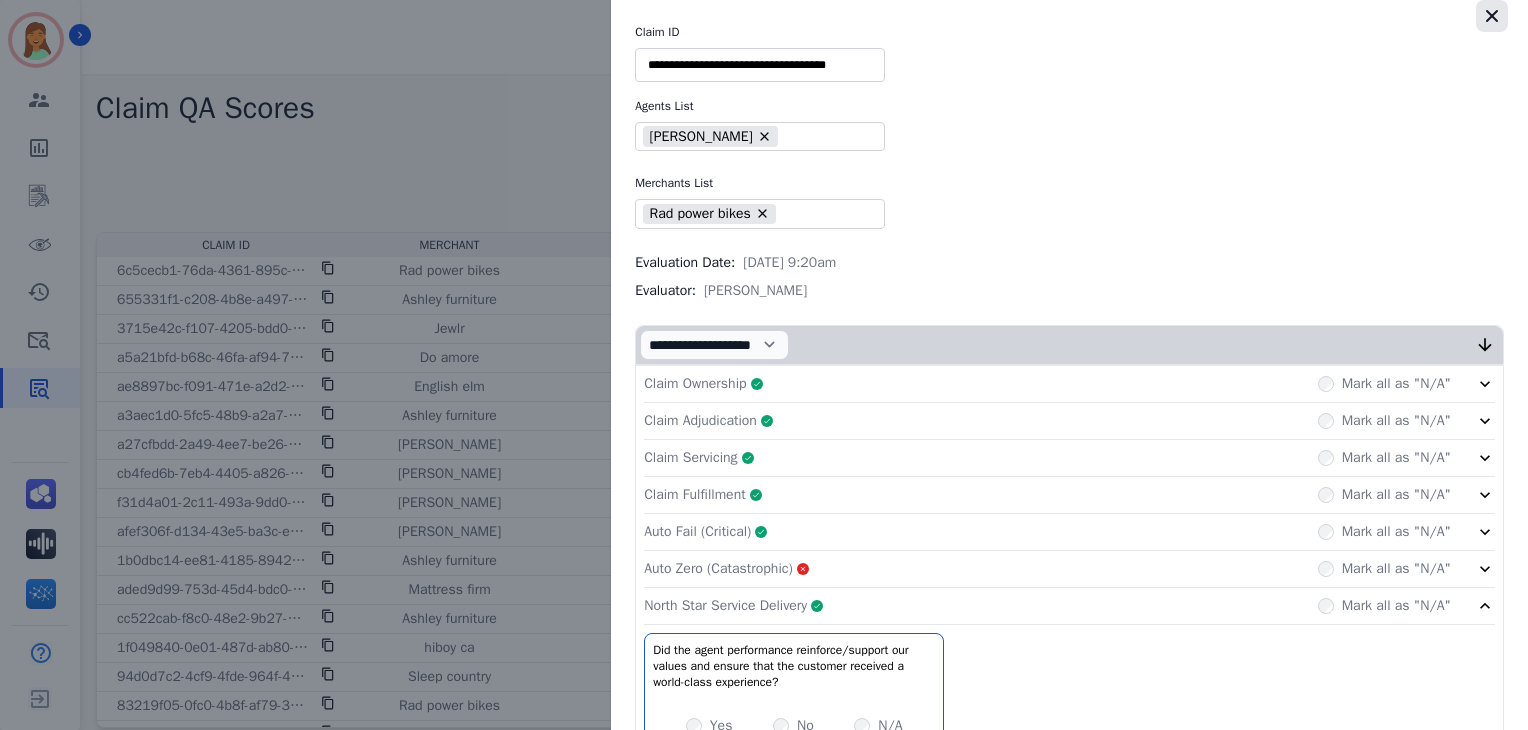 click 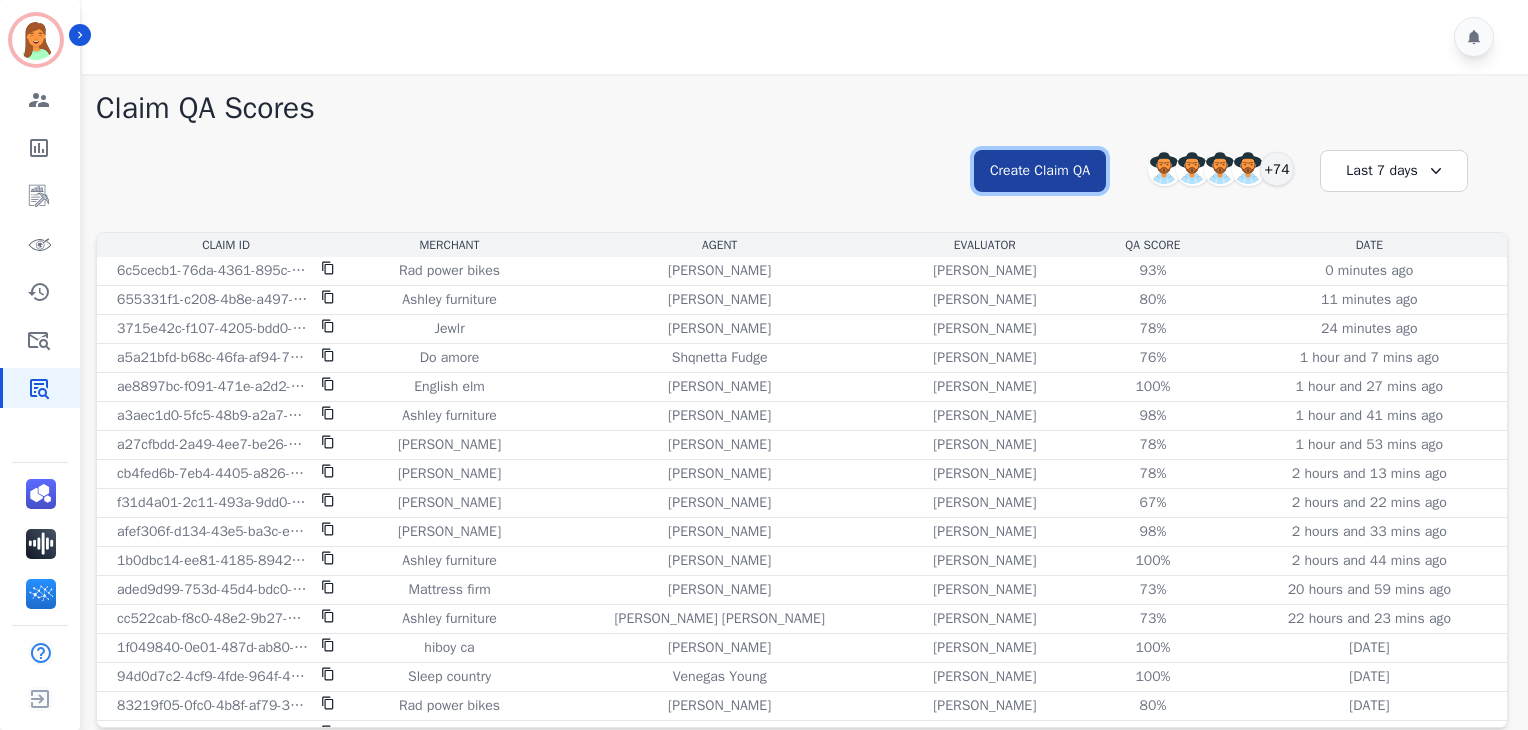 click on "Create Claim QA" at bounding box center [1040, 171] 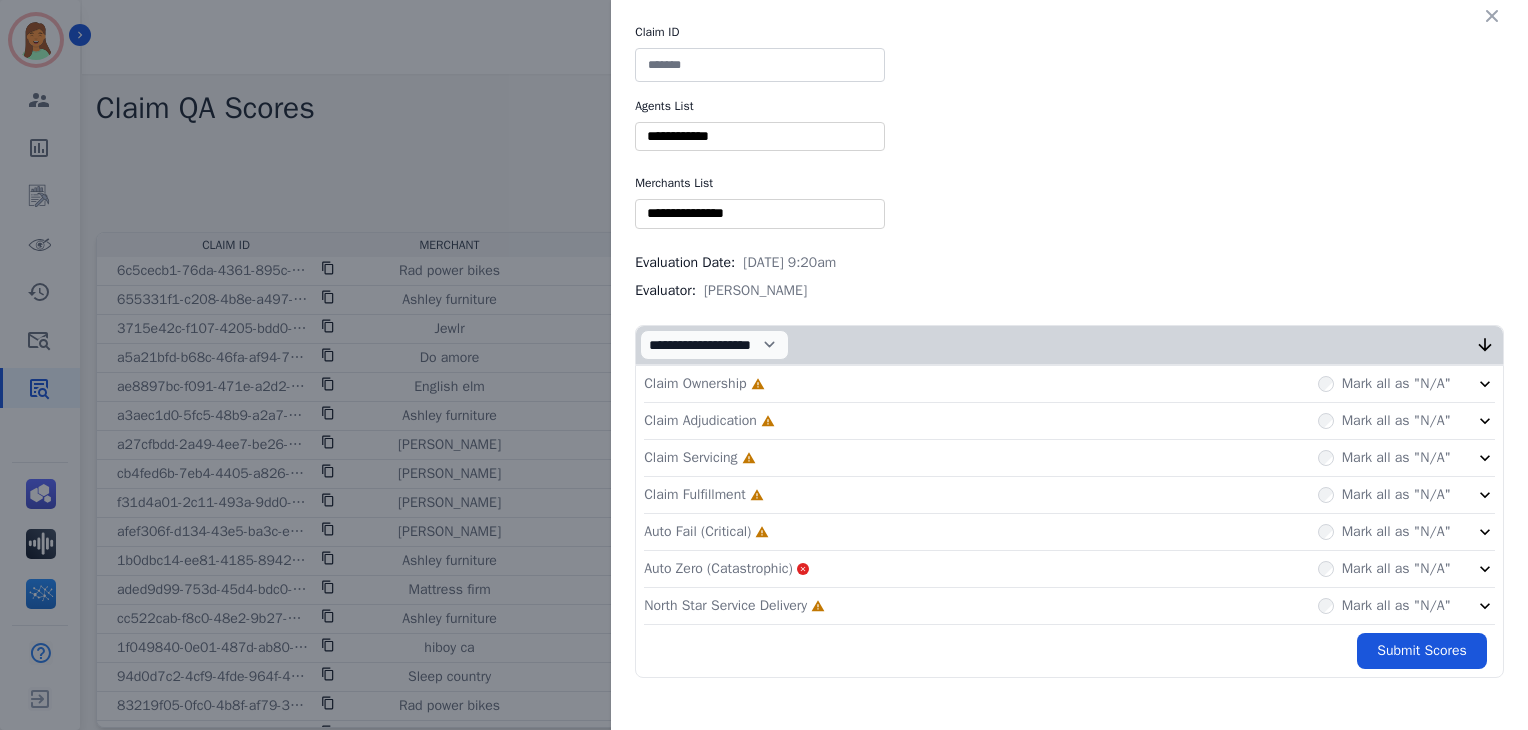 click on "**********" at bounding box center [1069, 351] 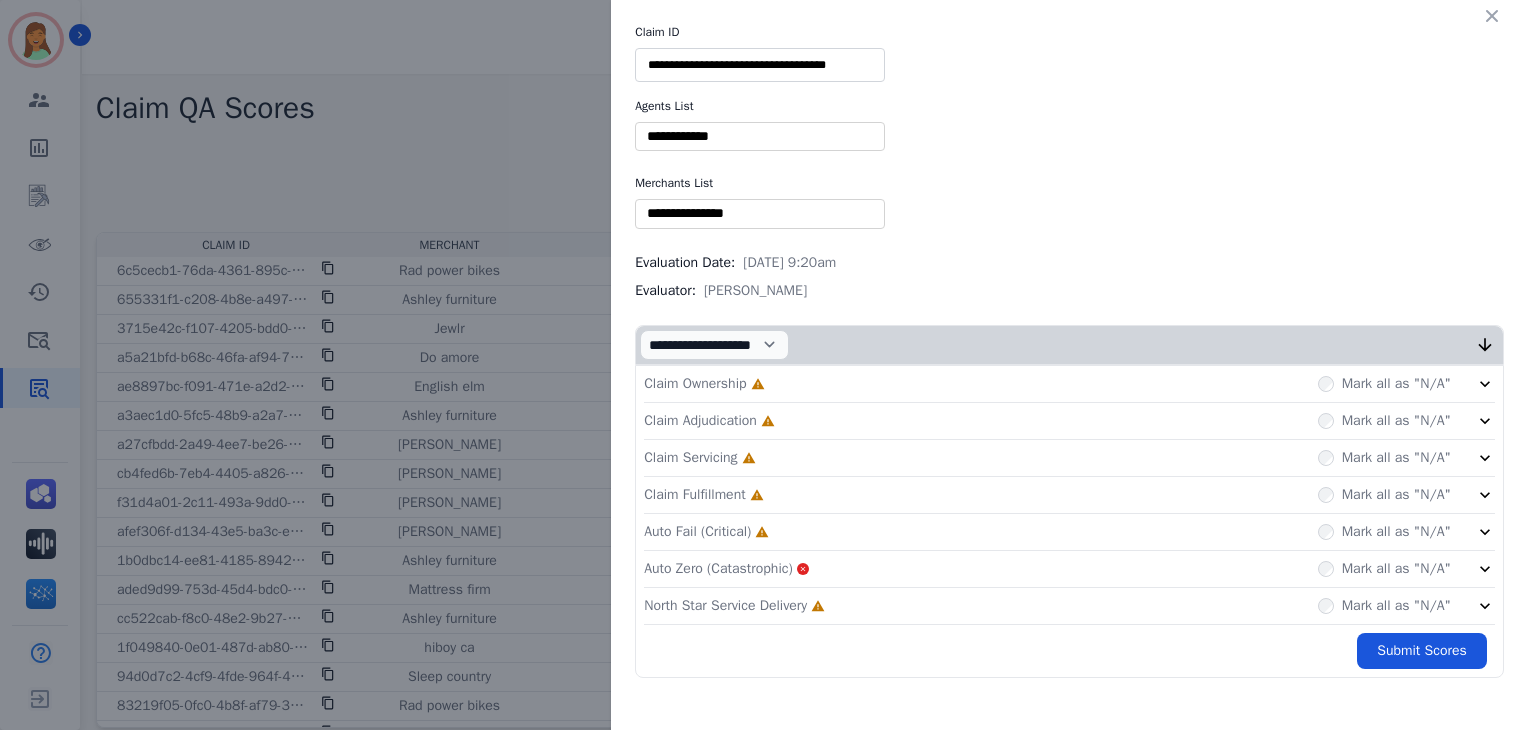 type on "**********" 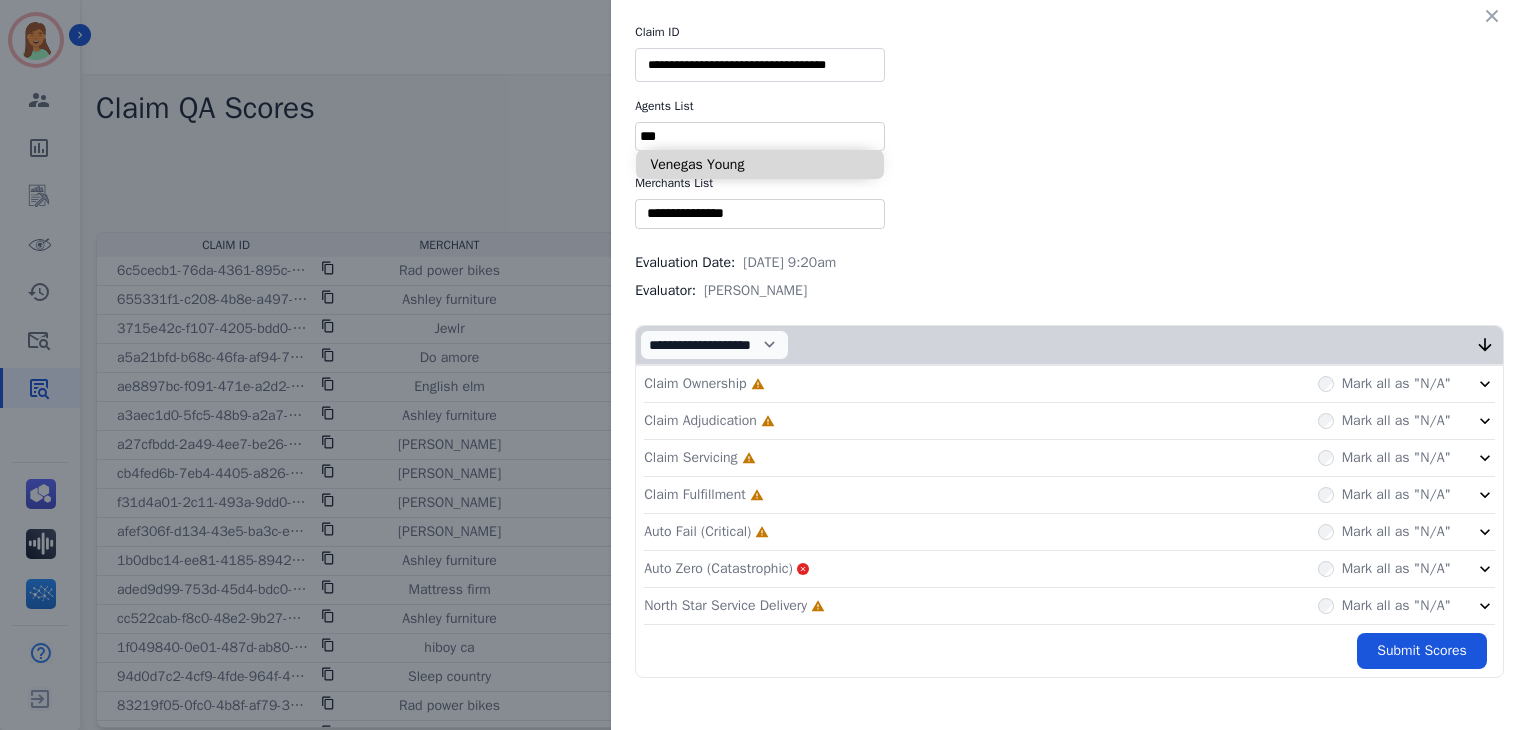 type on "***" 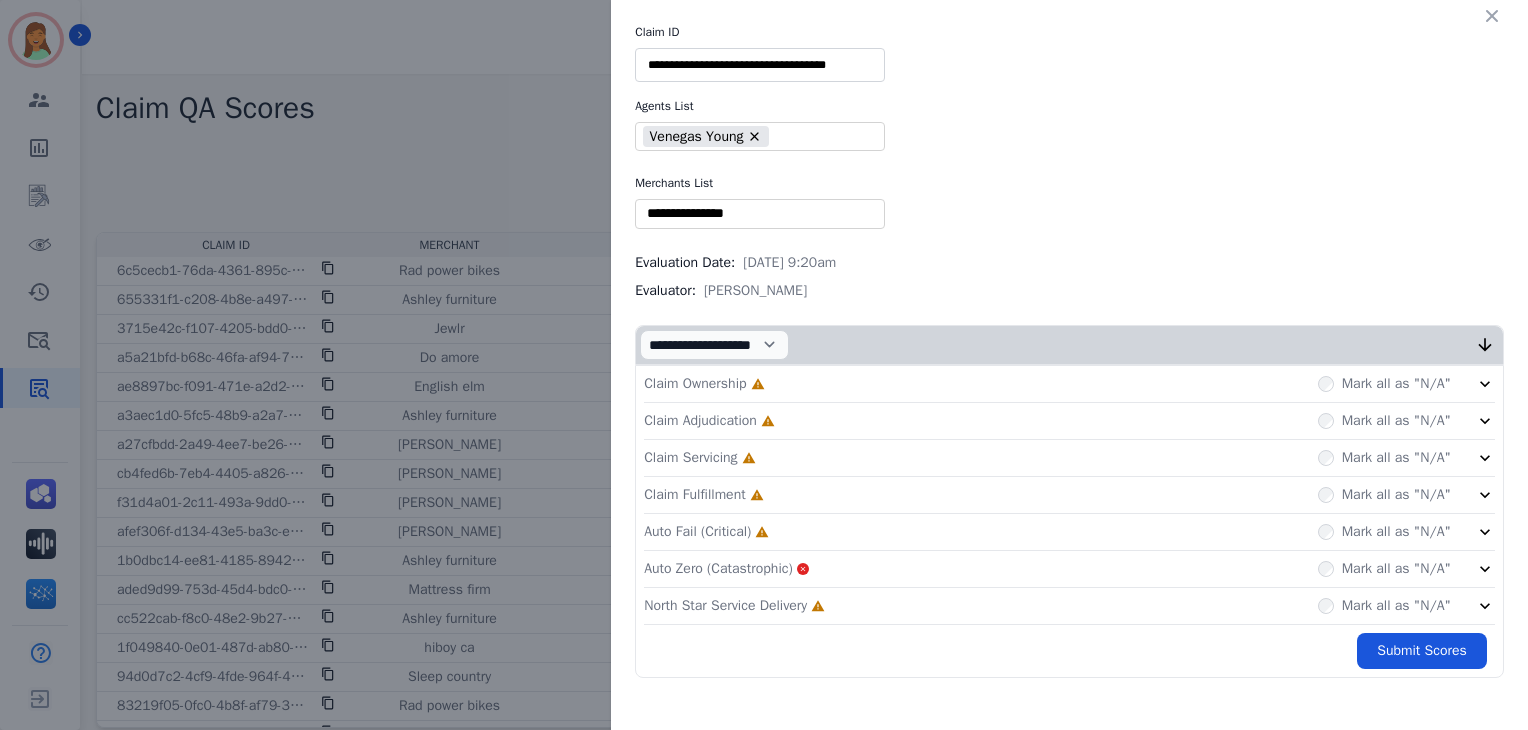 click at bounding box center [760, 213] 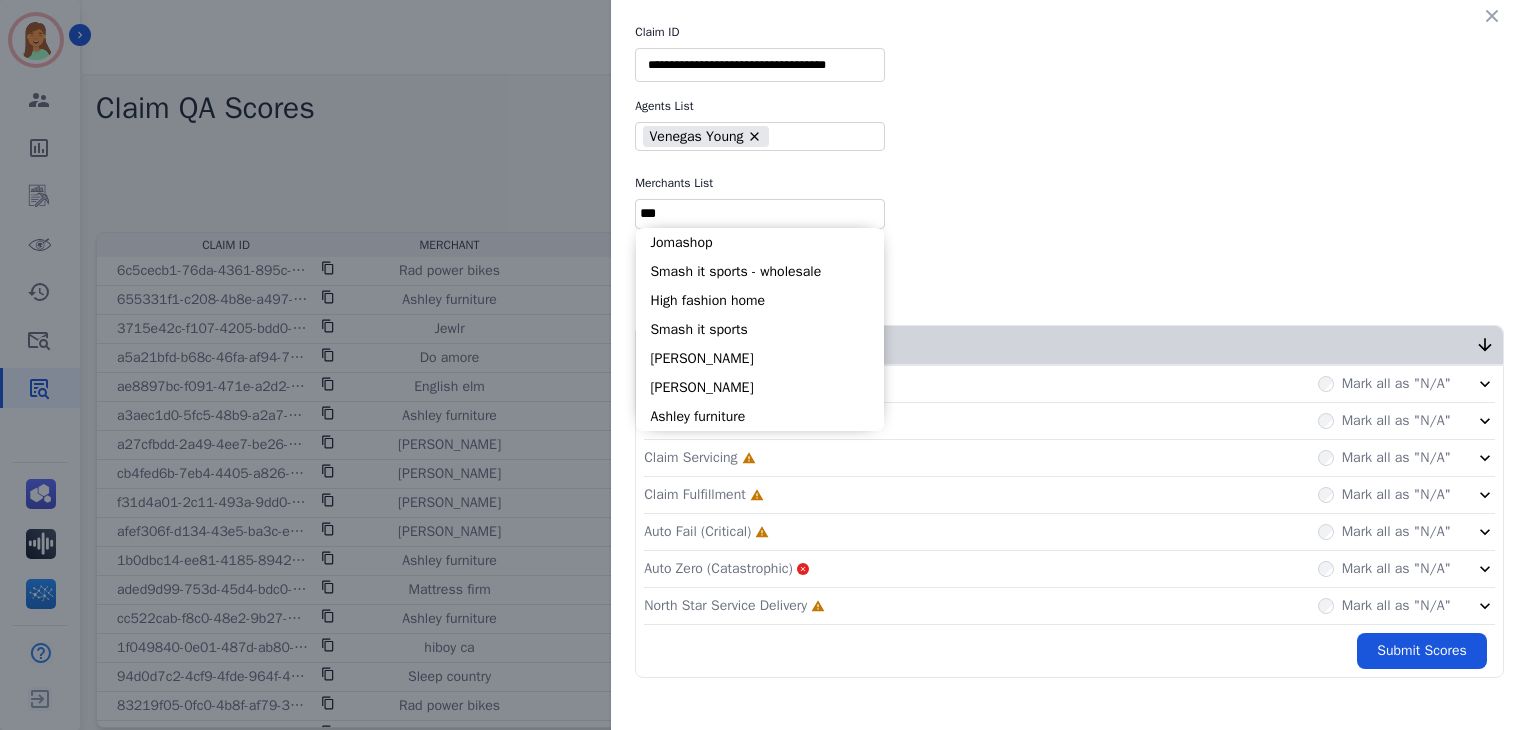 type on "***" 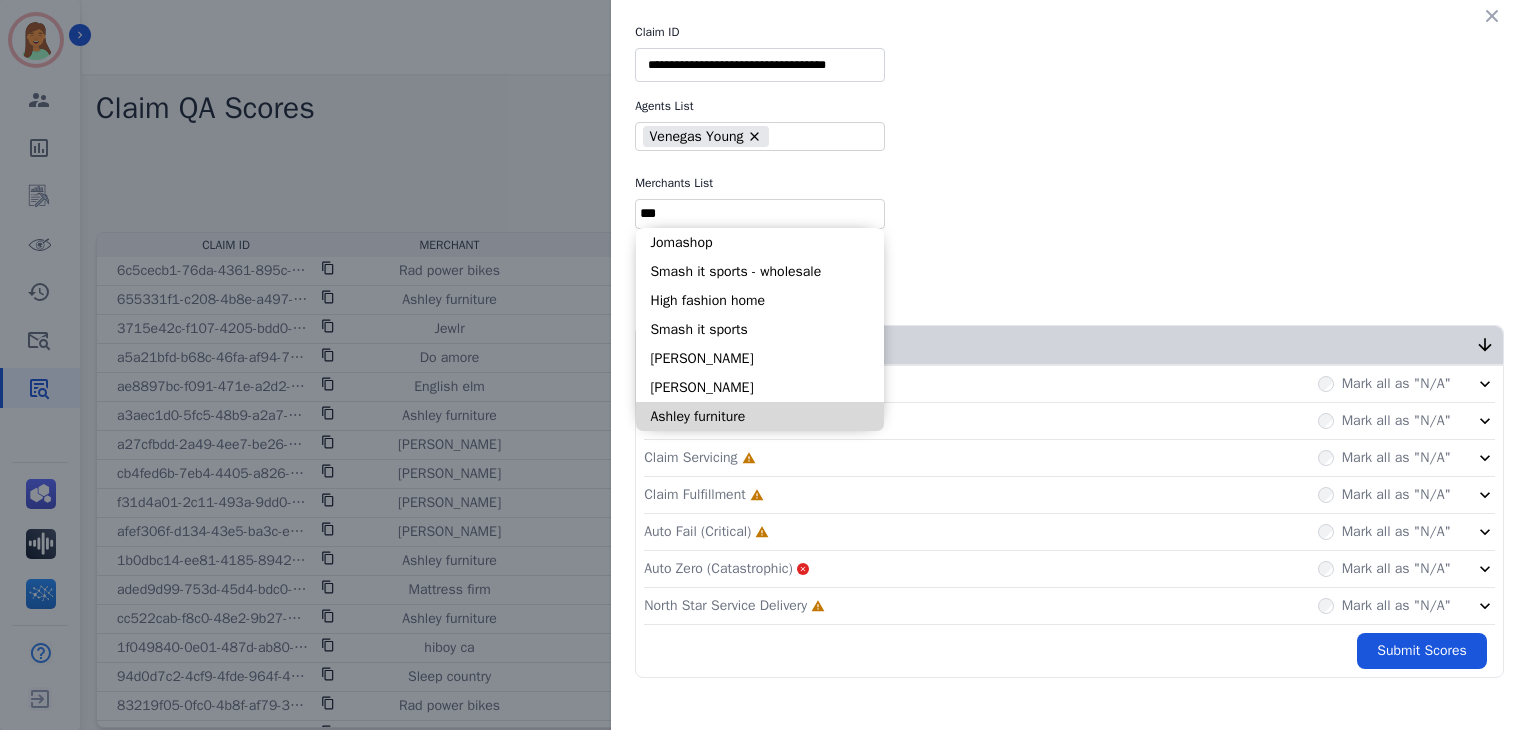 click on "Ashley furniture" at bounding box center (760, 416) 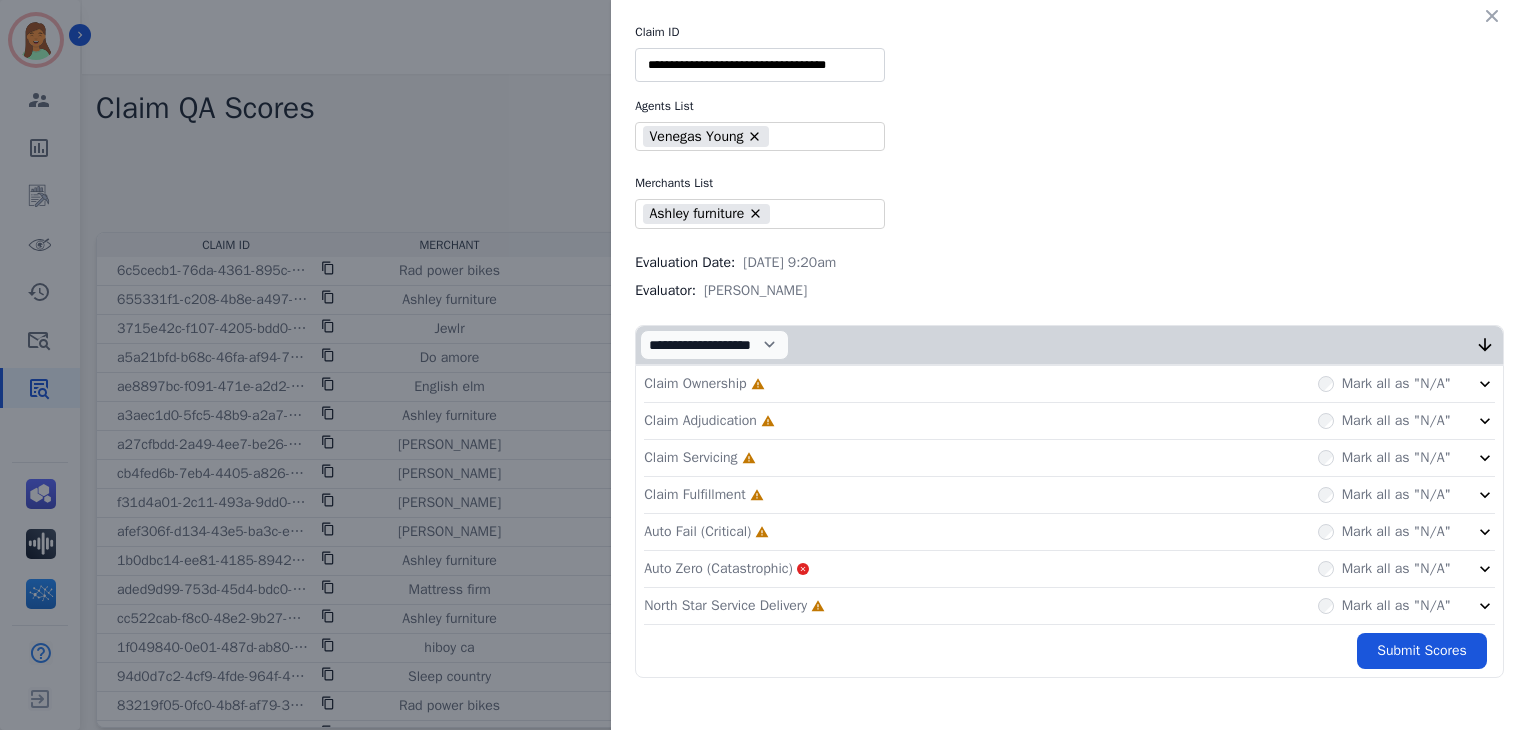 click on "North Star Service Delivery     Incomplete         Mark all as "N/A"" 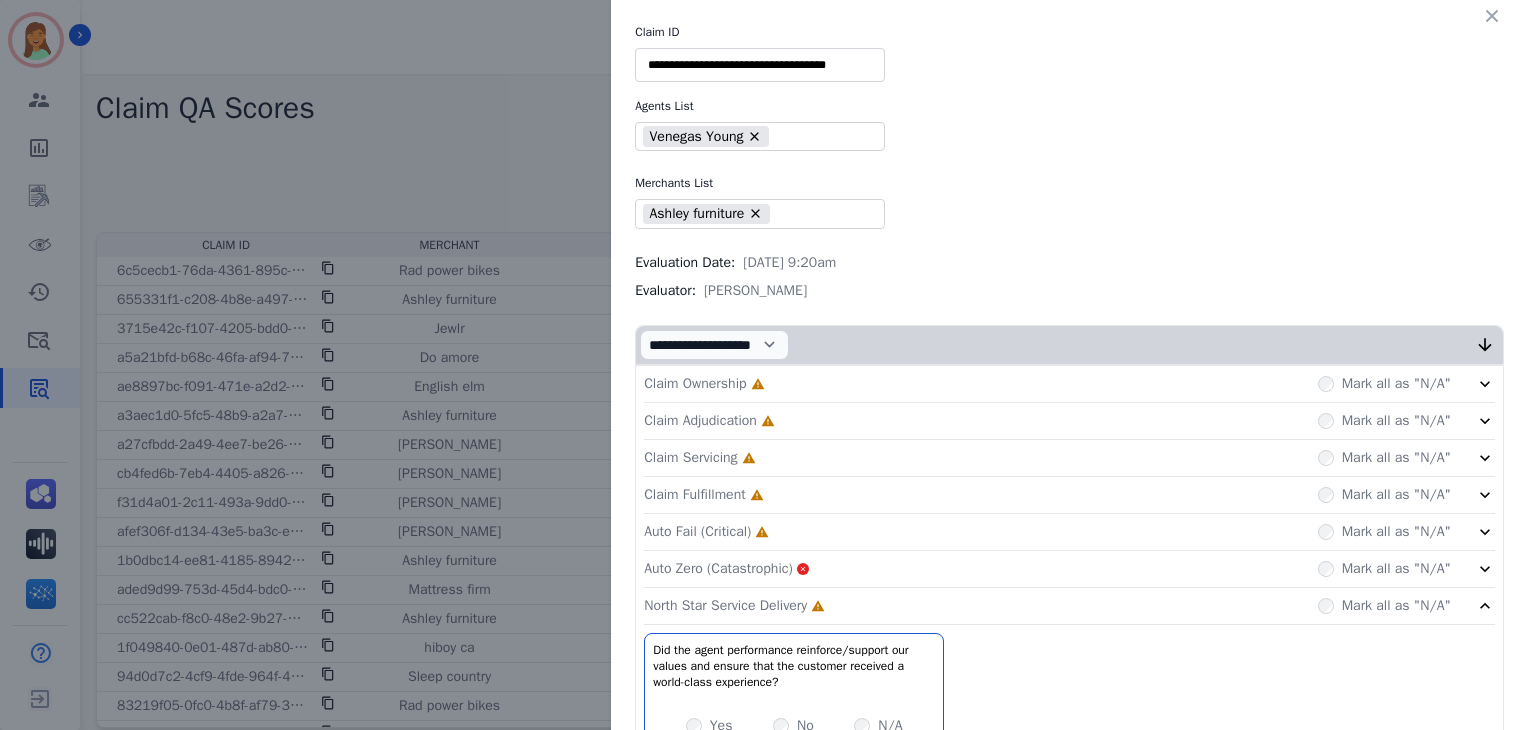 click on "Auto Fail (Critical)     Incomplete         Mark all as "N/A"" 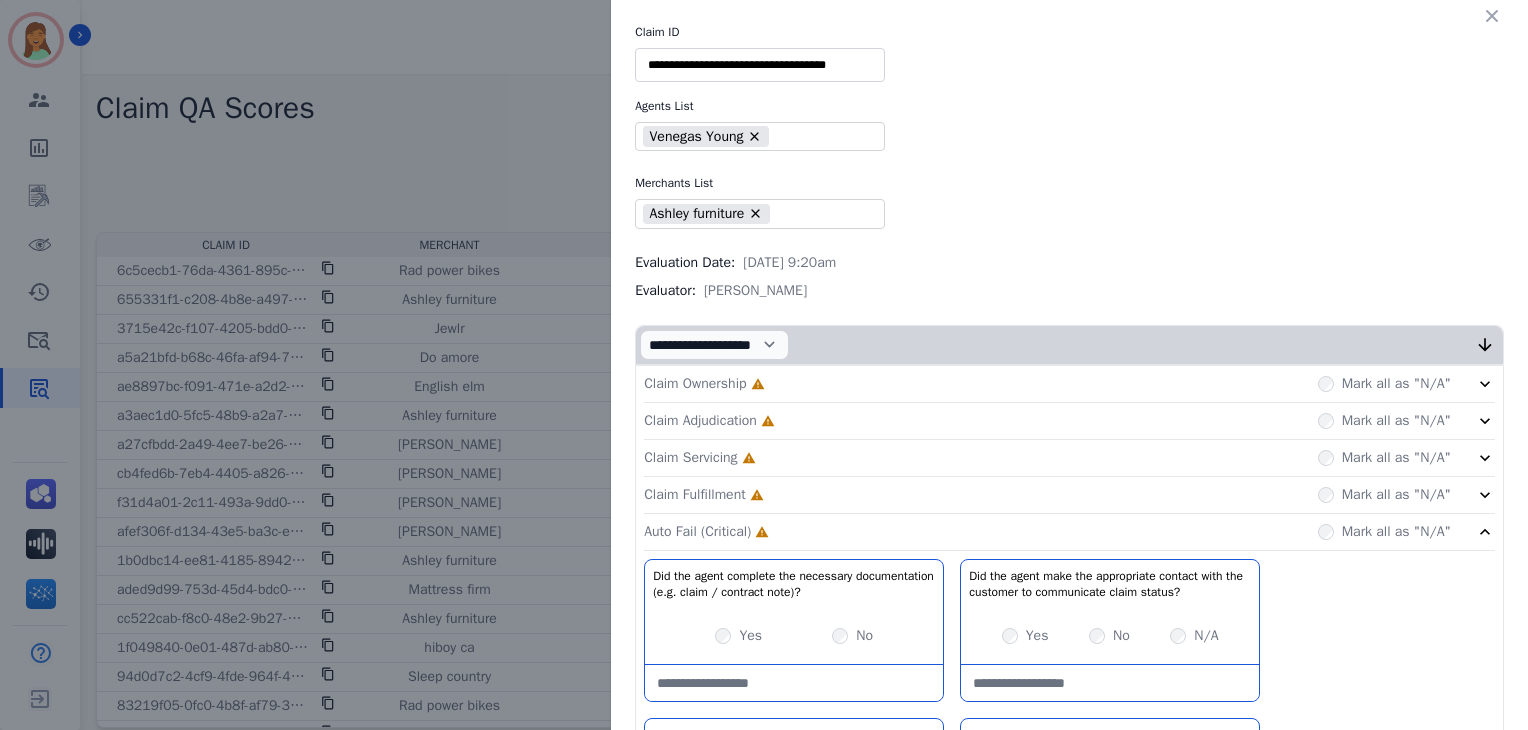 drag, startPoint x: 820, startPoint y: 489, endPoint x: 829, endPoint y: 478, distance: 14.21267 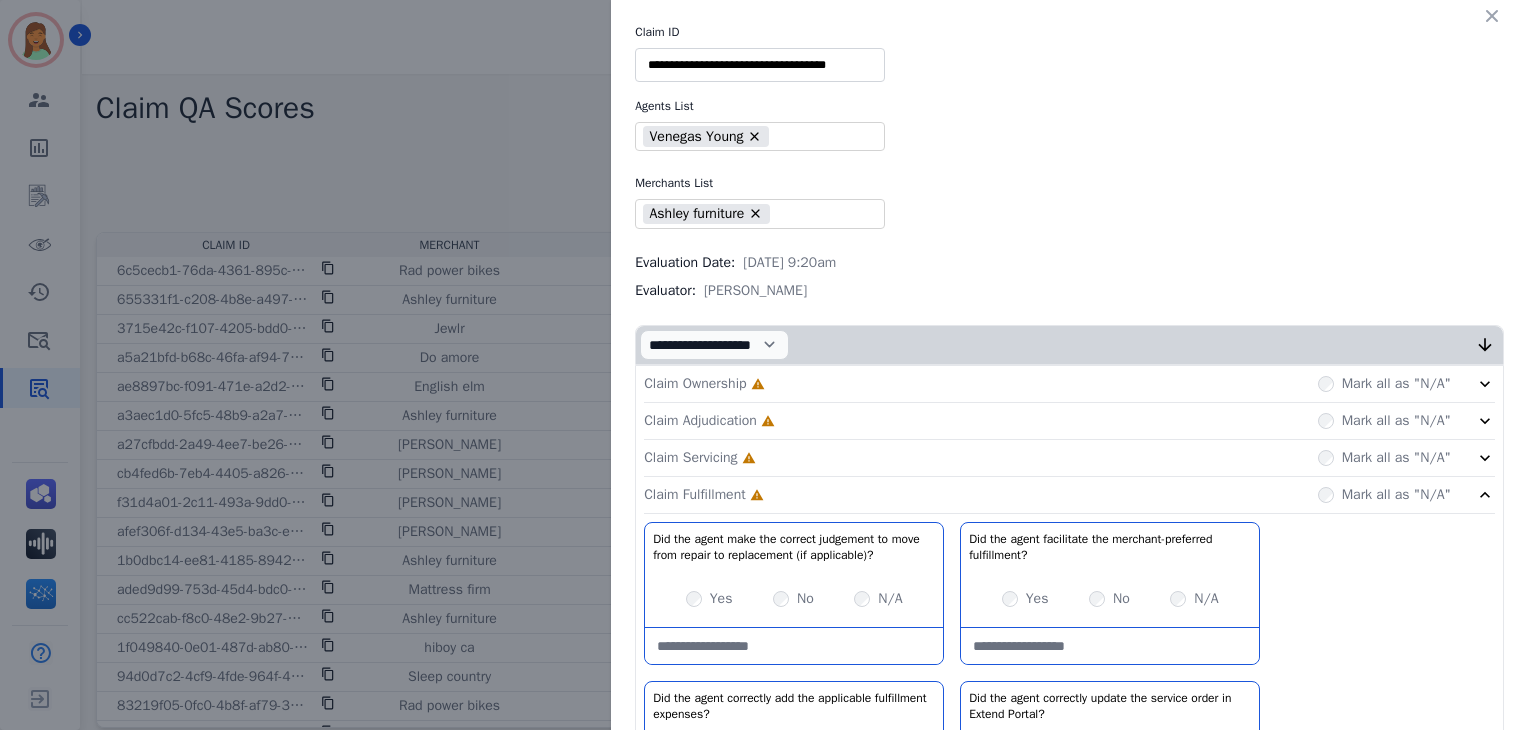 drag, startPoint x: 830, startPoint y: 457, endPoint x: 840, endPoint y: 416, distance: 42.201897 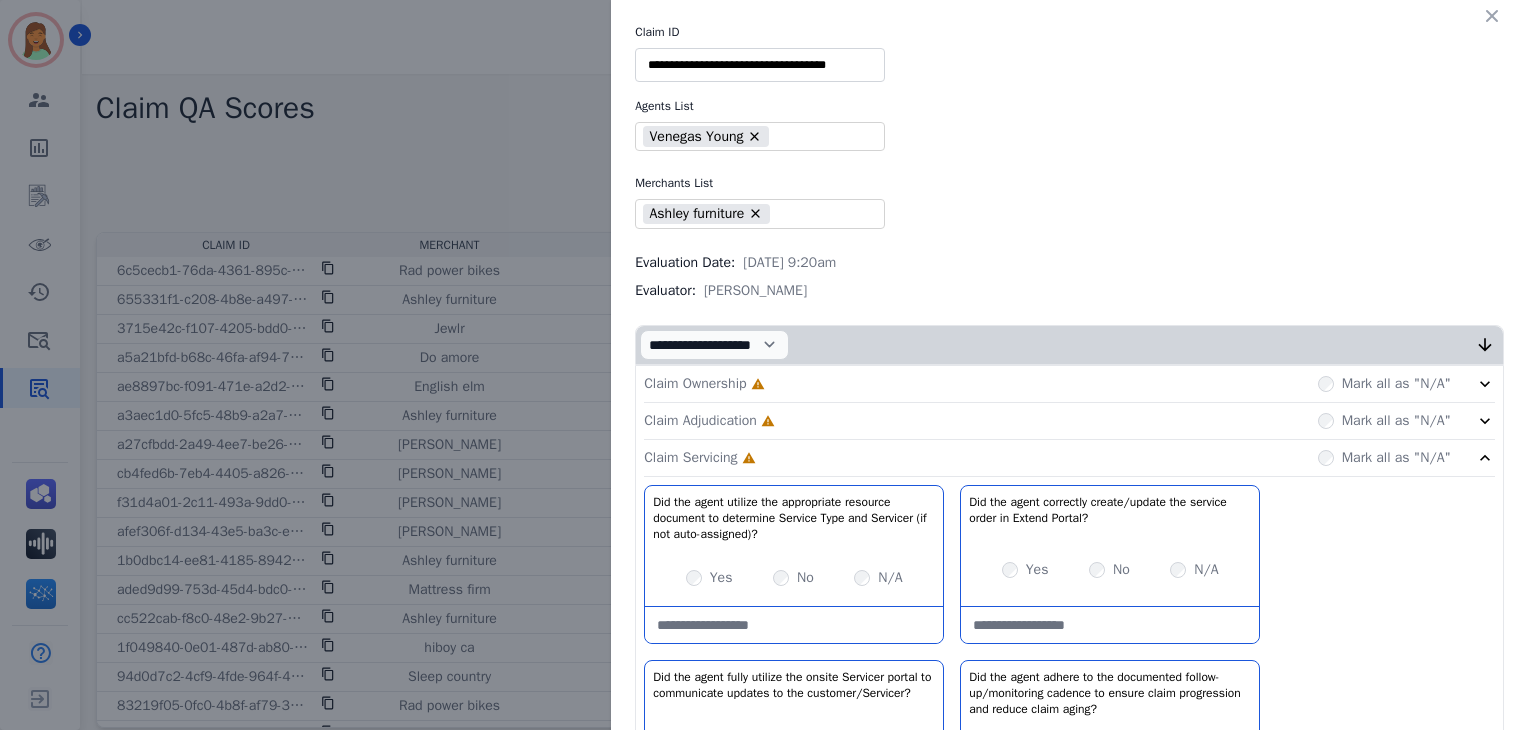 drag, startPoint x: 840, startPoint y: 414, endPoint x: 851, endPoint y: 395, distance: 21.954498 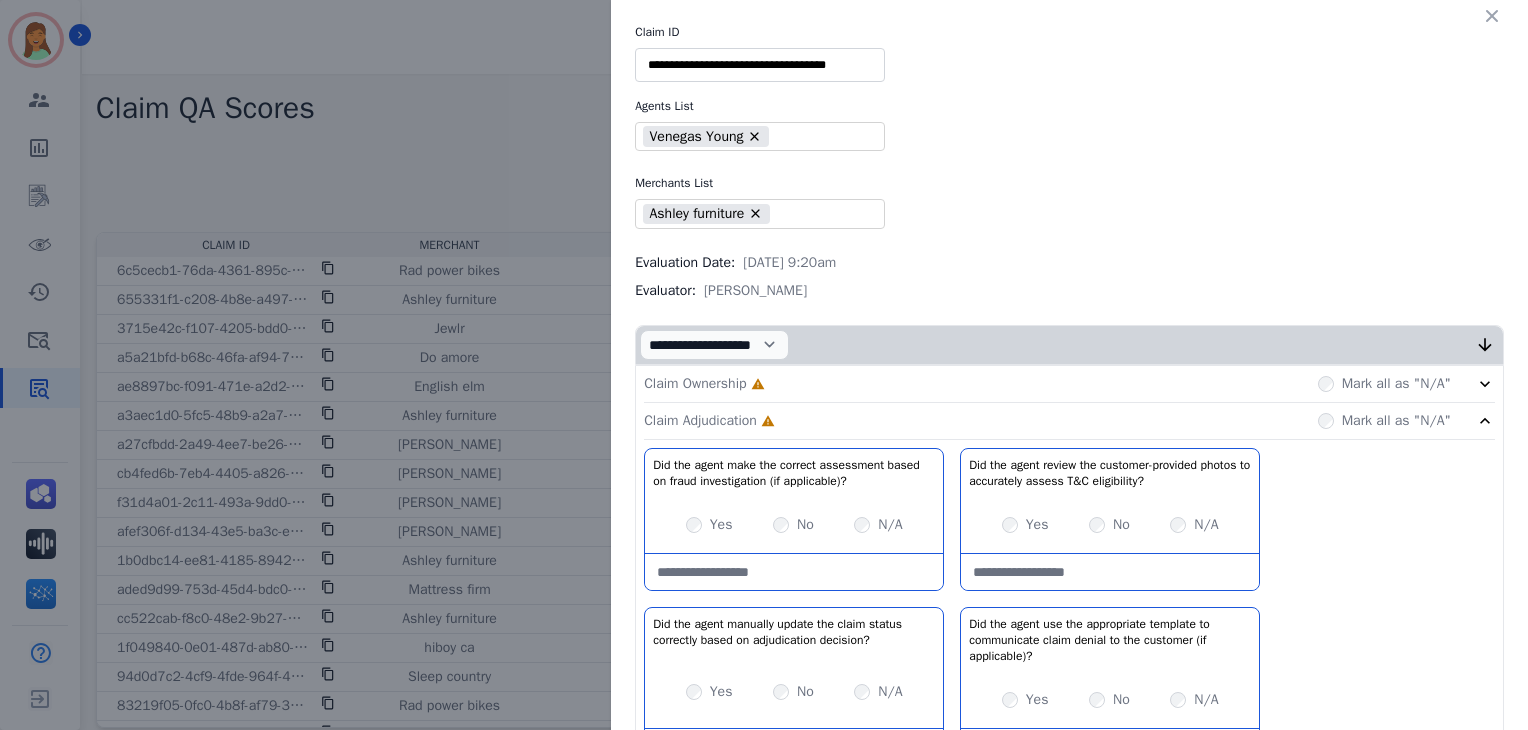click on "Claim Ownership     Incomplete         Mark all as "N/A"" at bounding box center [1069, 384] 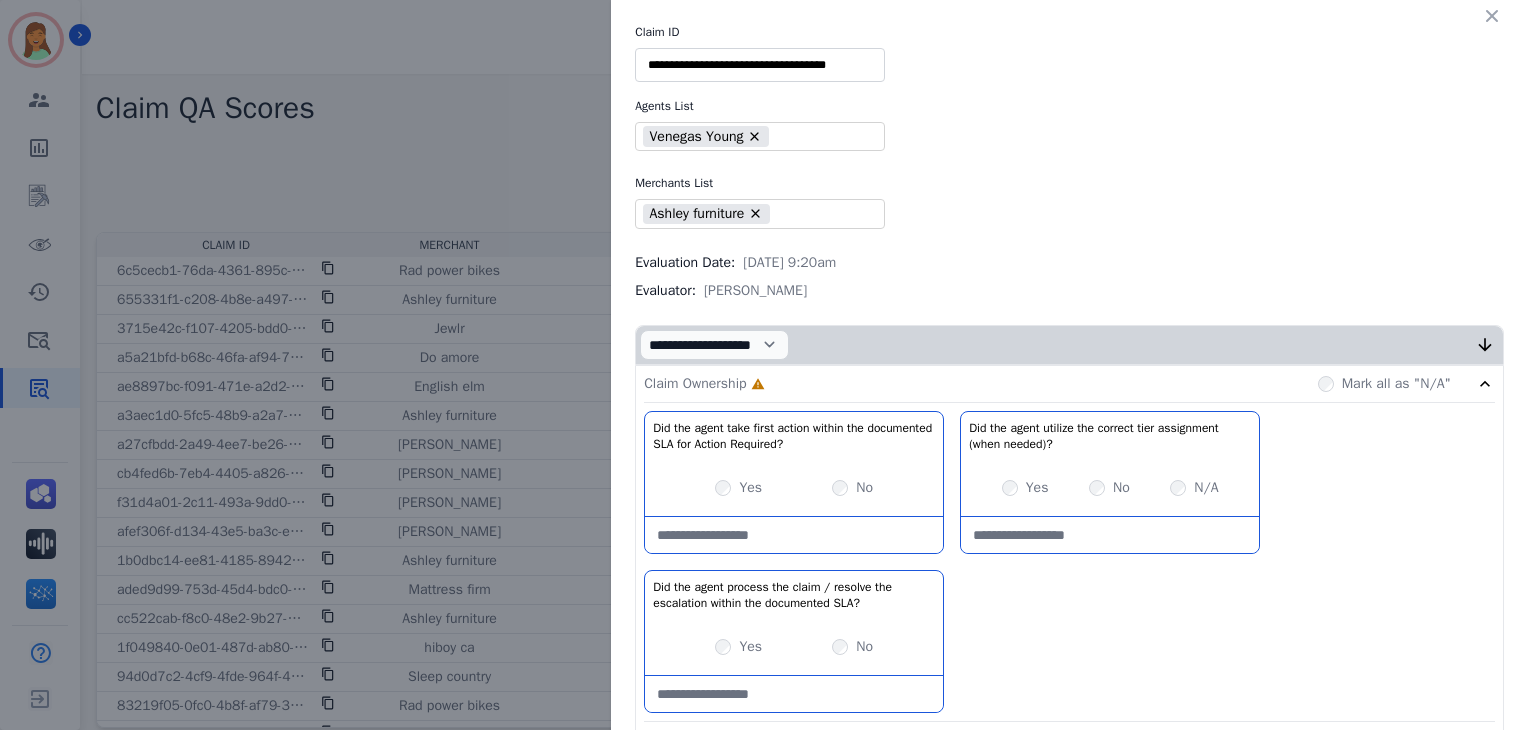 click on "Yes" at bounding box center [738, 647] 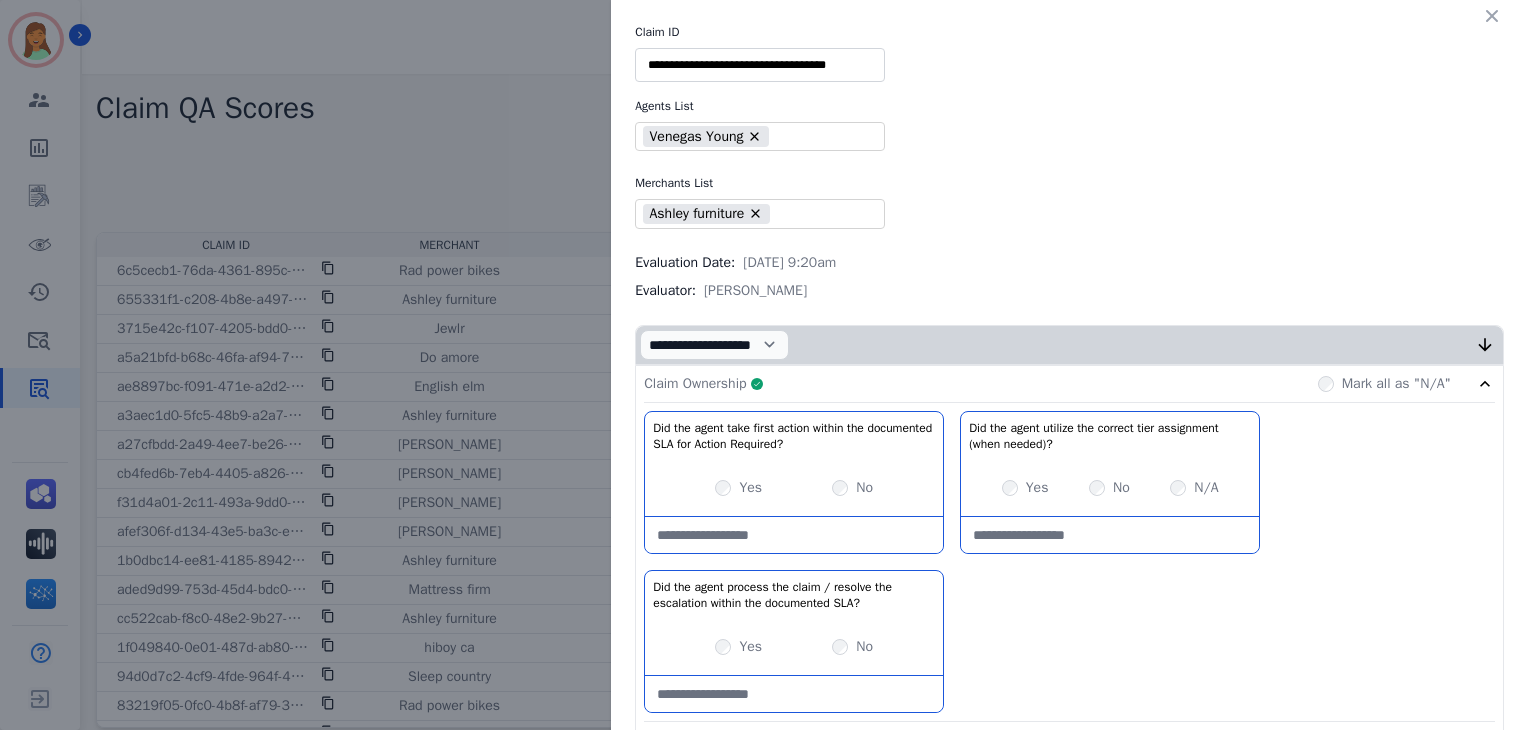 click on "Claim Ownership     Complete         Mark all as "N/A"" at bounding box center [1069, 384] 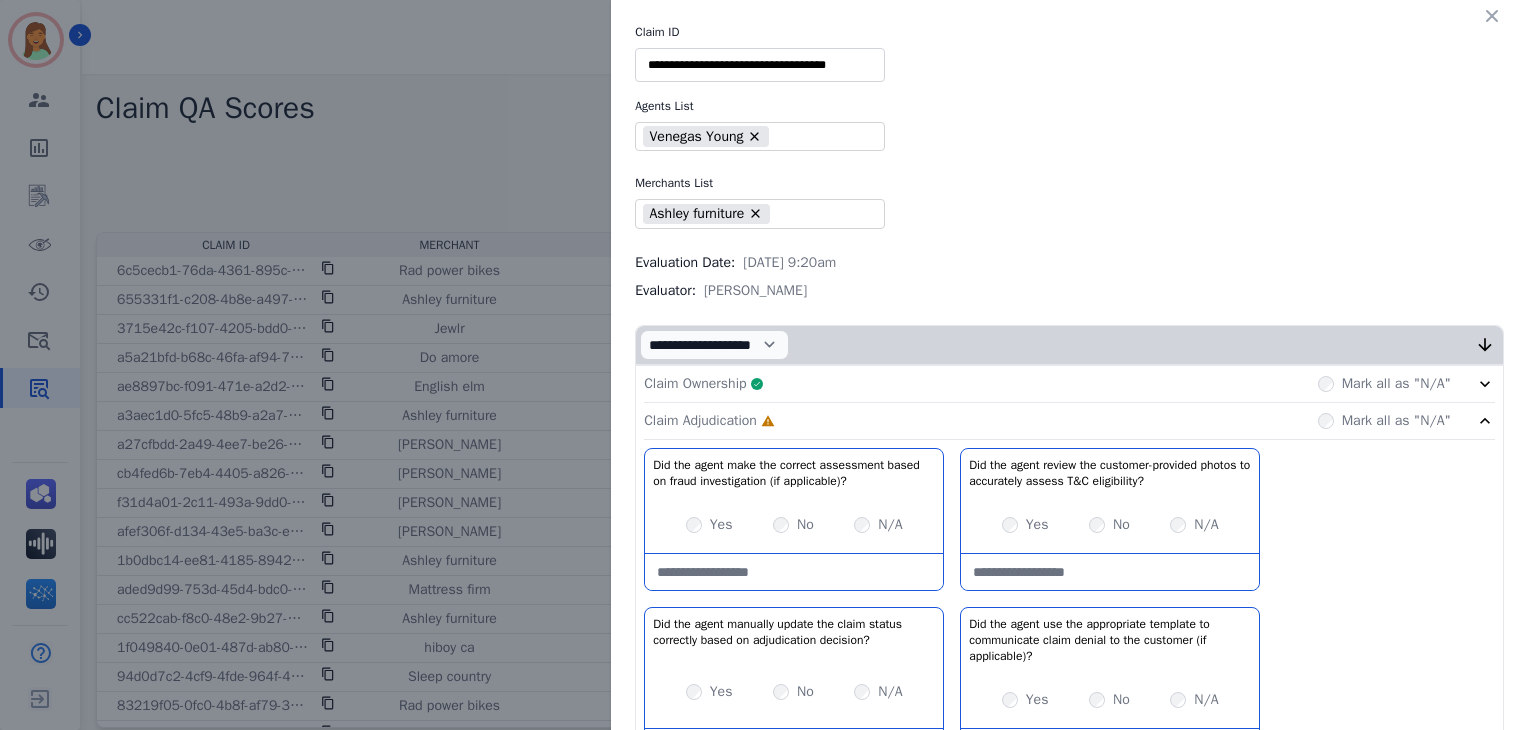 scroll, scrollTop: 266, scrollLeft: 0, axis: vertical 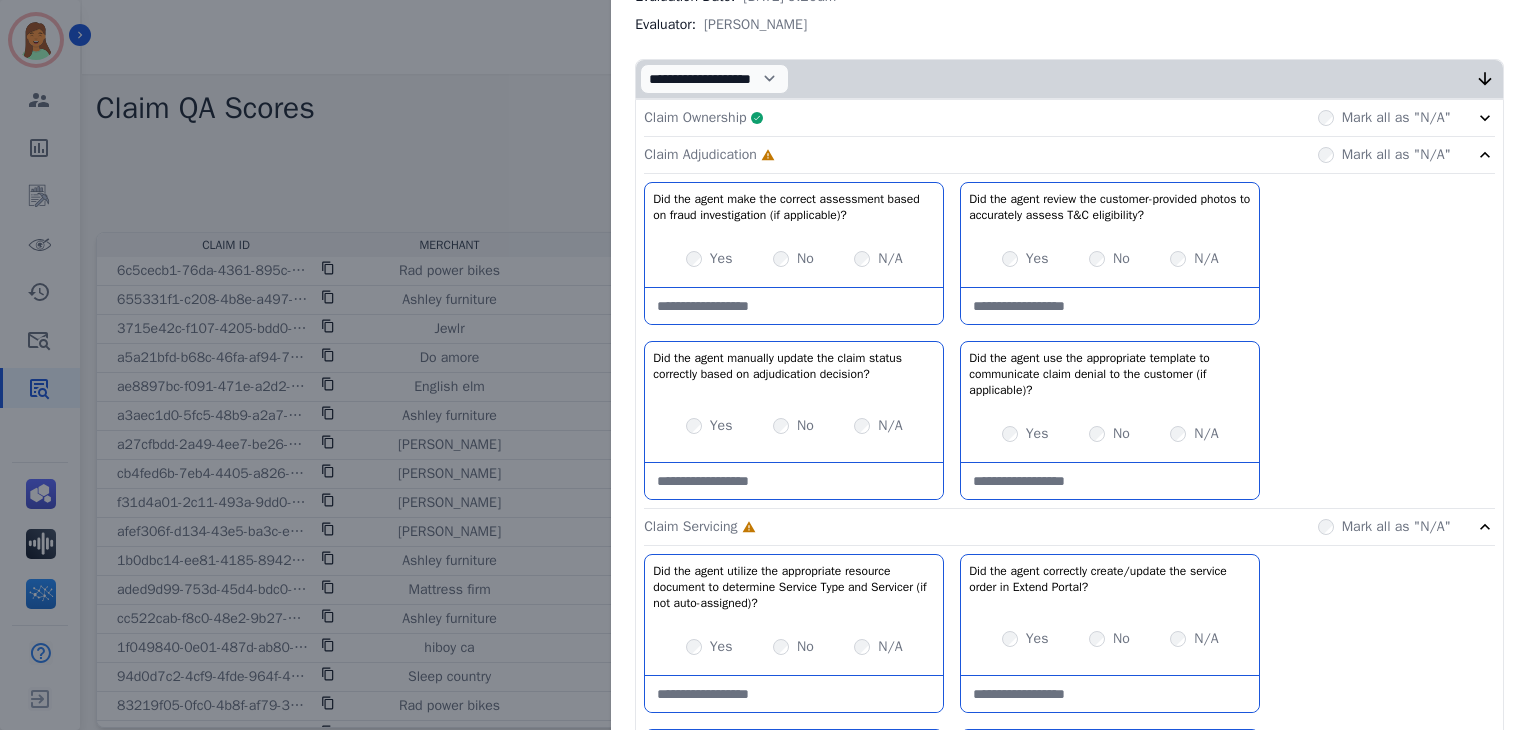 click at bounding box center (794, 306) 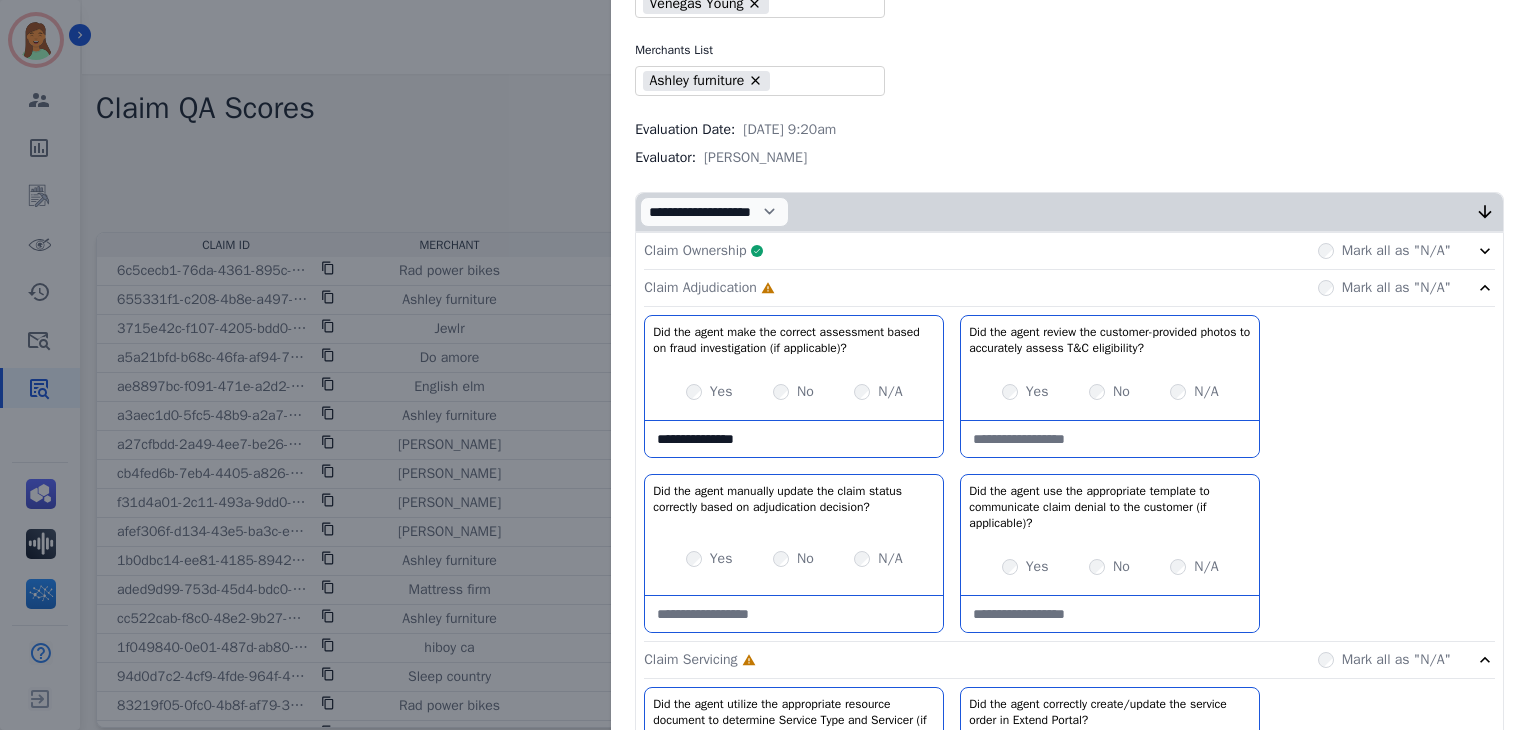 scroll, scrollTop: 266, scrollLeft: 0, axis: vertical 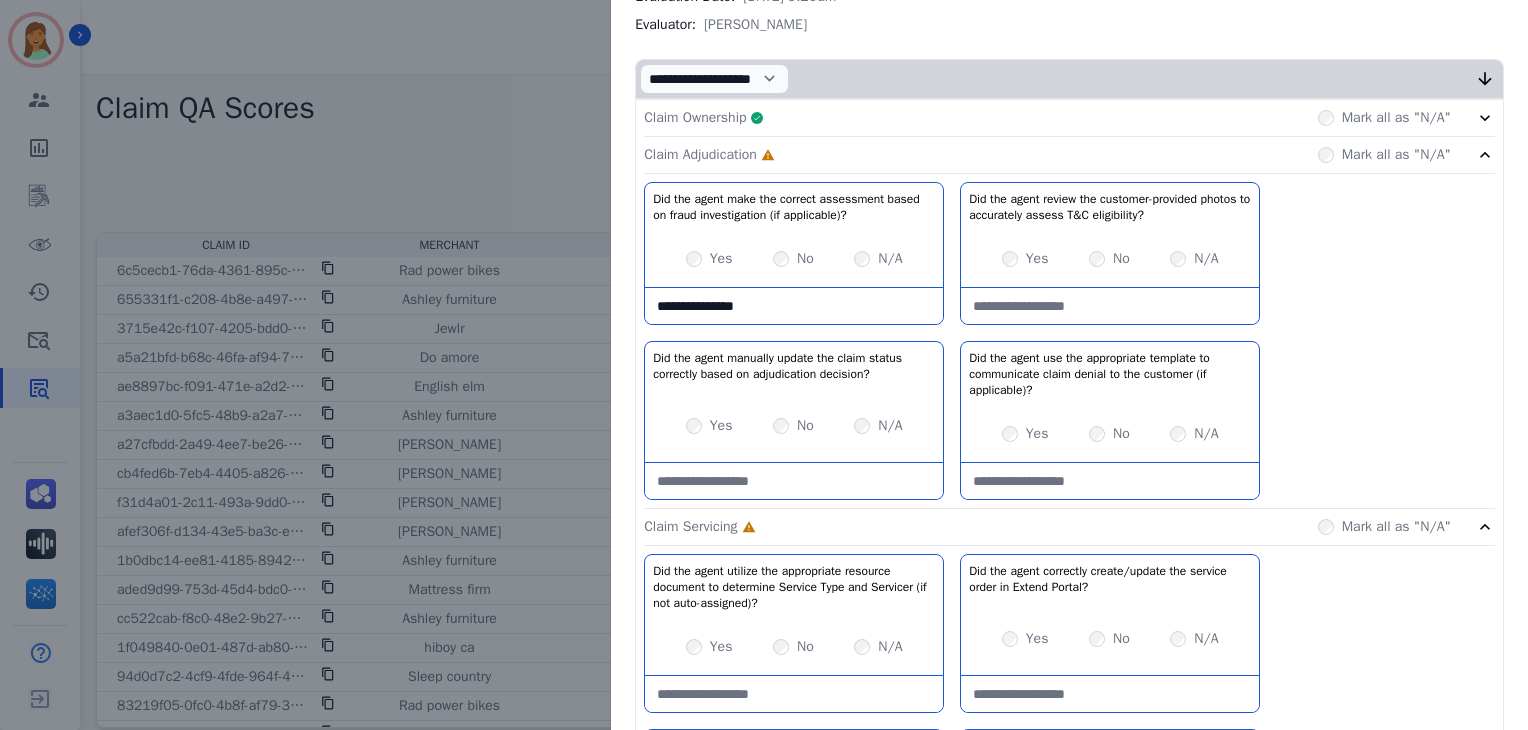 type on "**********" 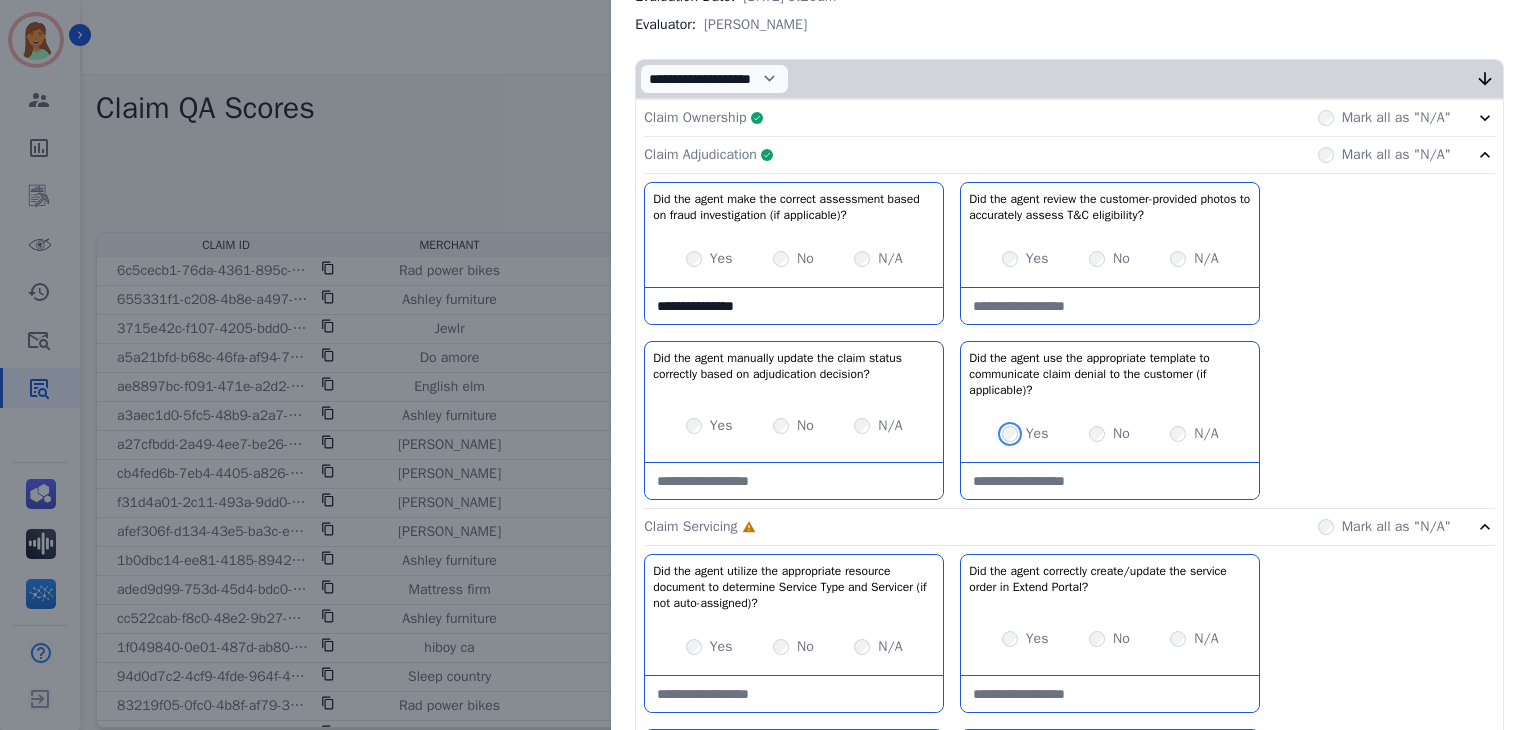 scroll, scrollTop: 400, scrollLeft: 0, axis: vertical 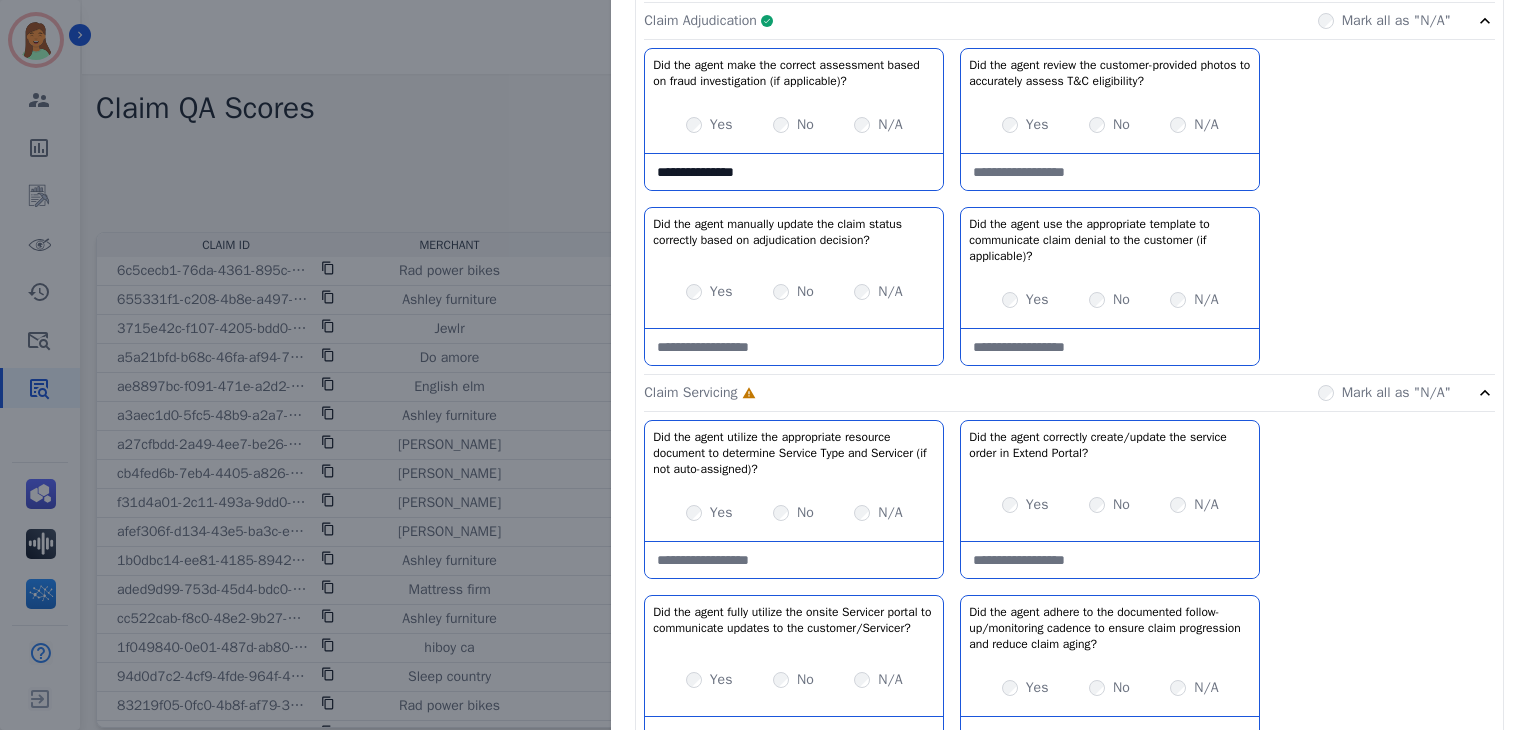 click on "Claim Adjudication     Complete         Mark all as "N/A"" 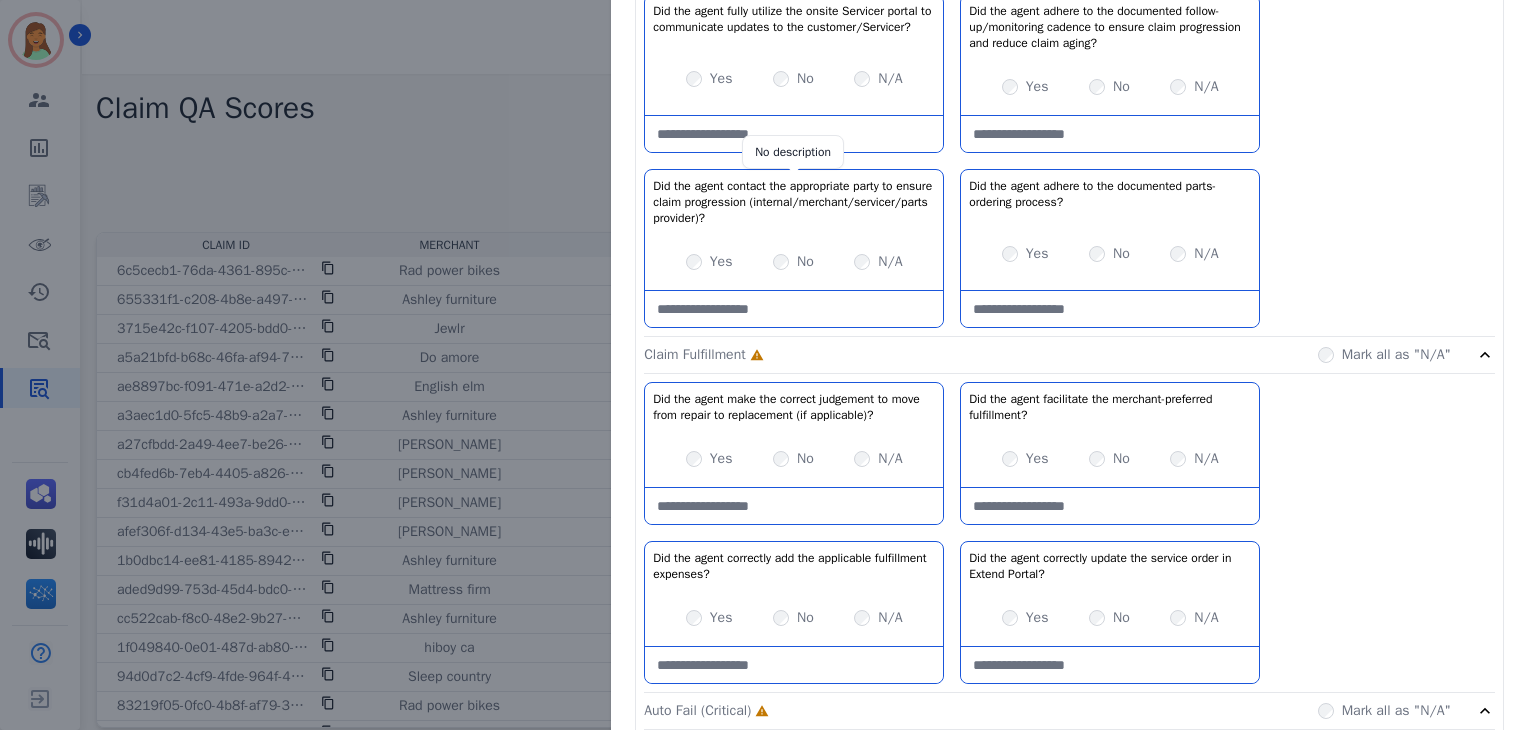 scroll, scrollTop: 533, scrollLeft: 0, axis: vertical 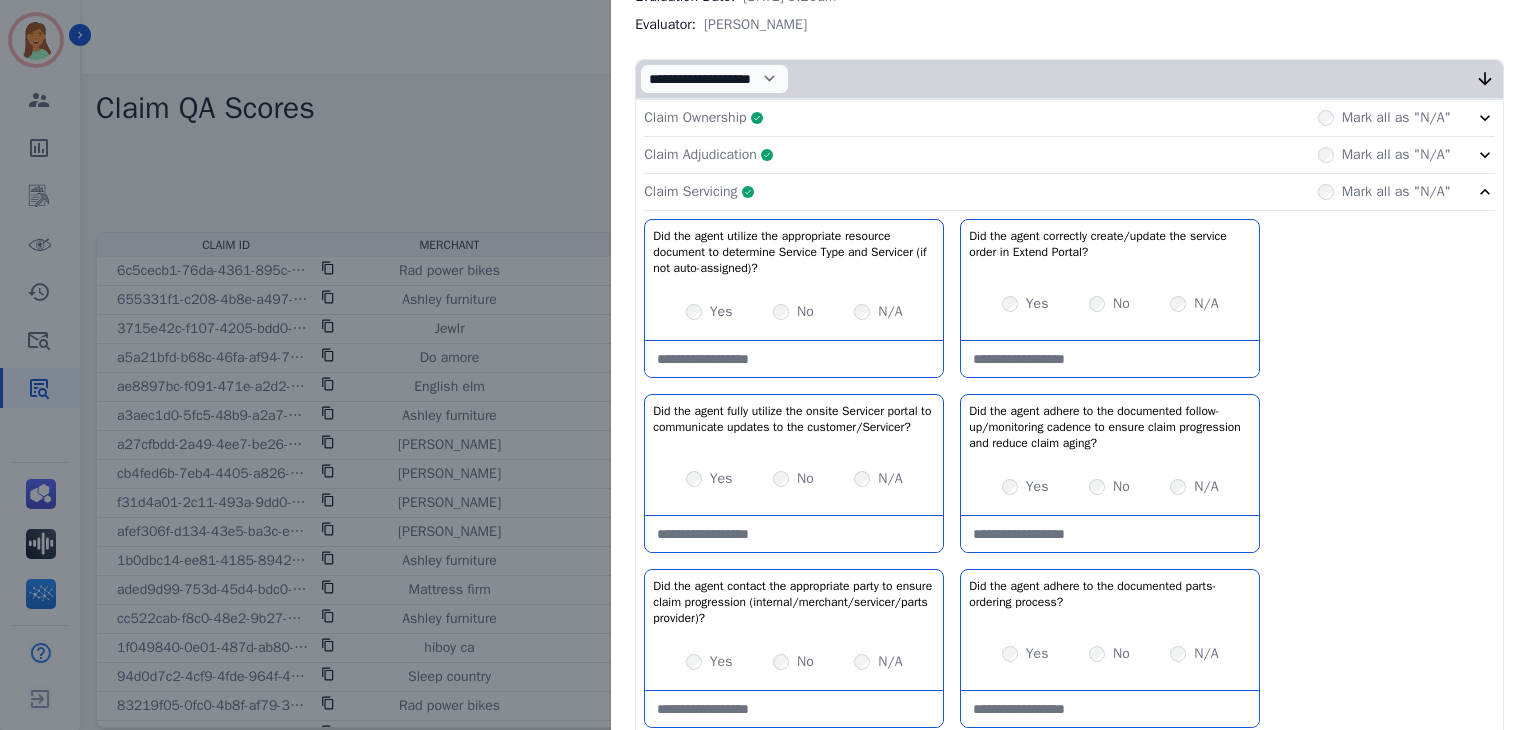 click on "Claim Servicing     Complete         Mark all as "N/A"" 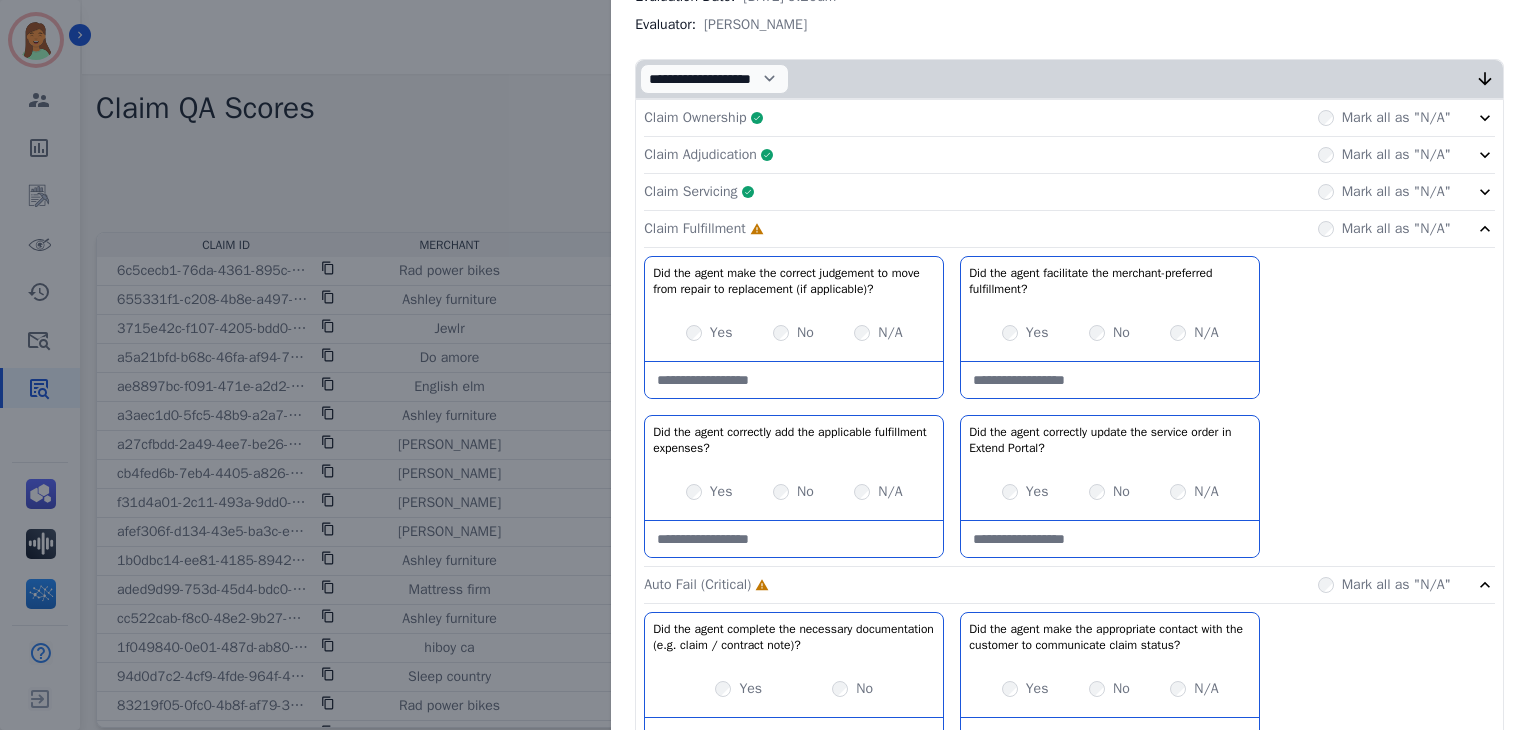 scroll, scrollTop: 400, scrollLeft: 0, axis: vertical 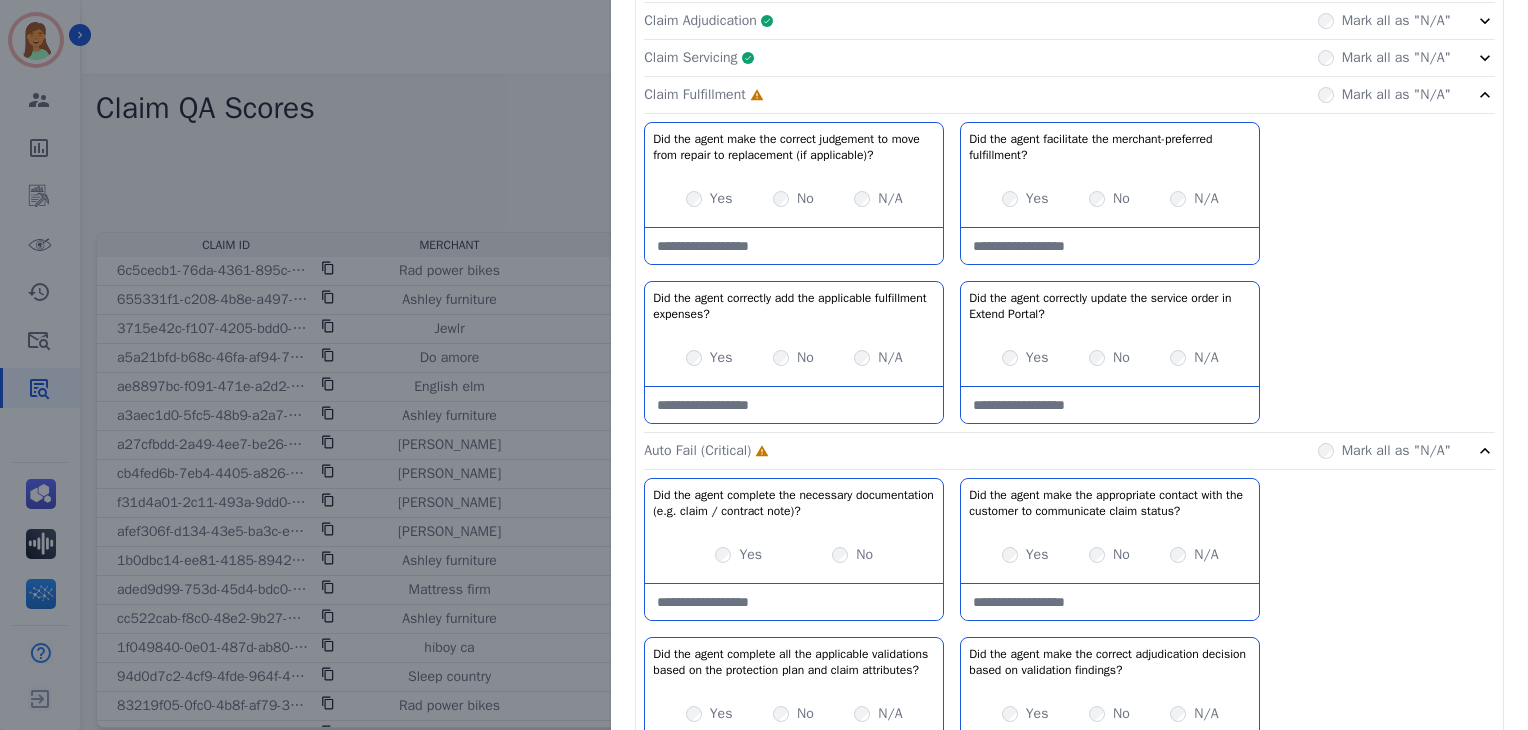 click on "Yes" at bounding box center [1025, 358] 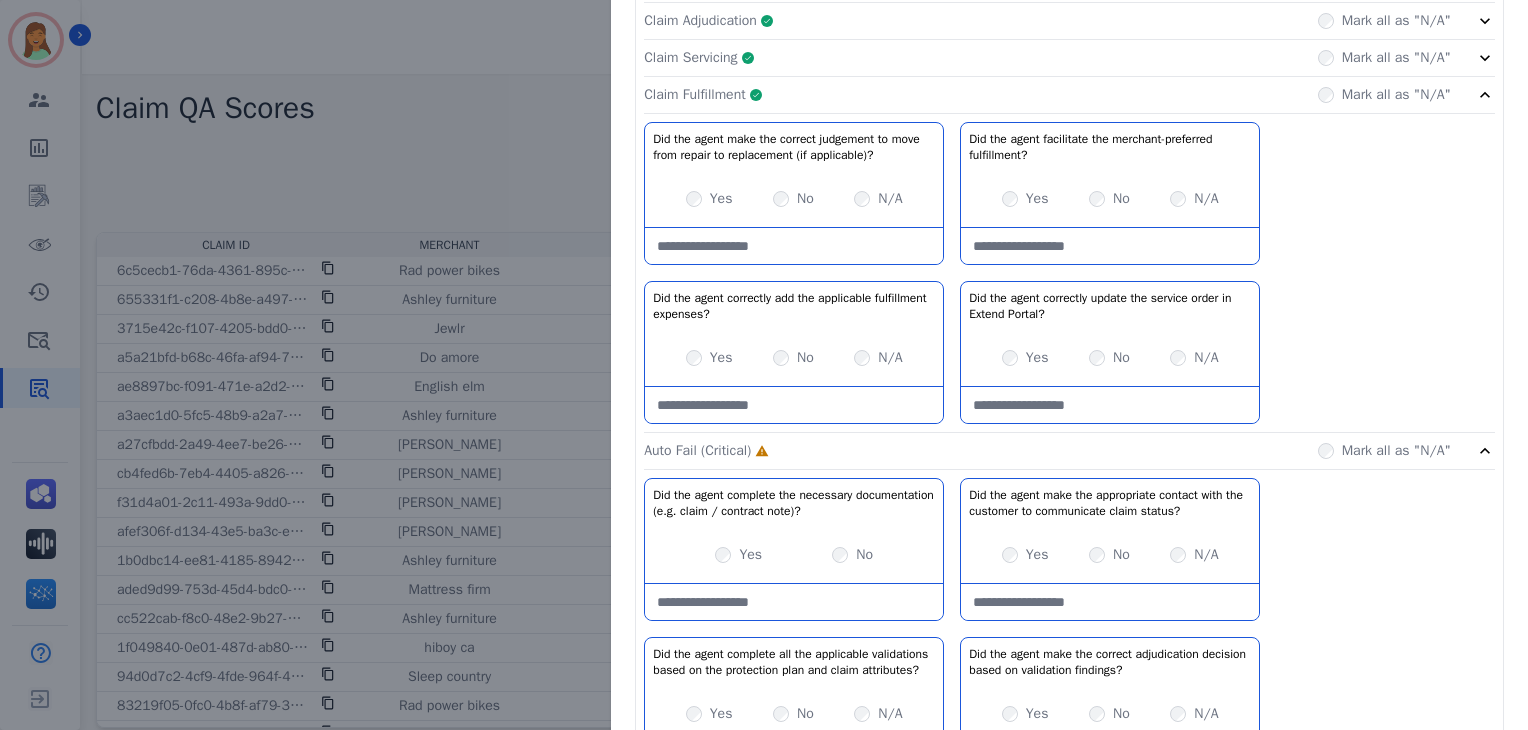 click on "Claim Fulfillment     Complete         Mark all as "N/A"" 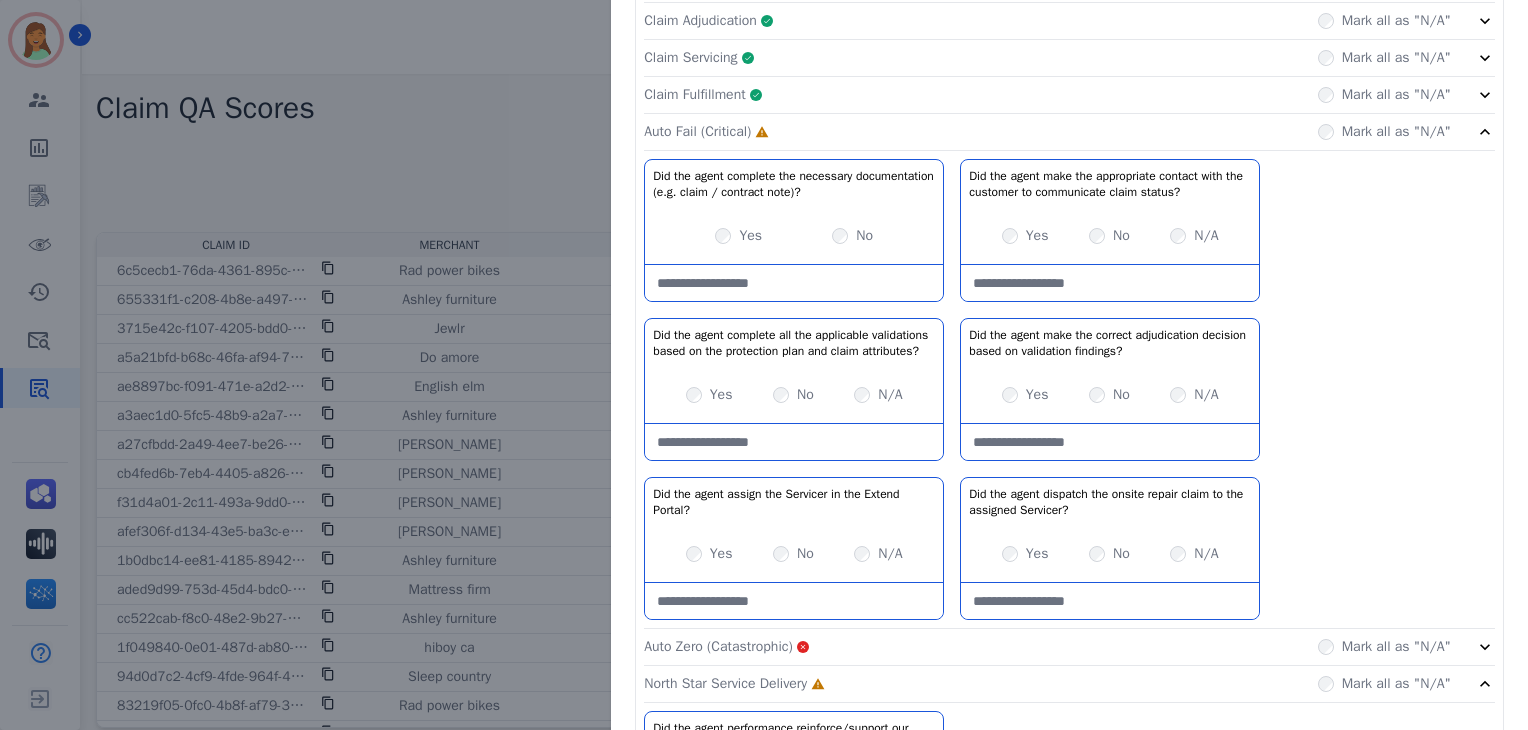 click on "Yes" at bounding box center (1037, 236) 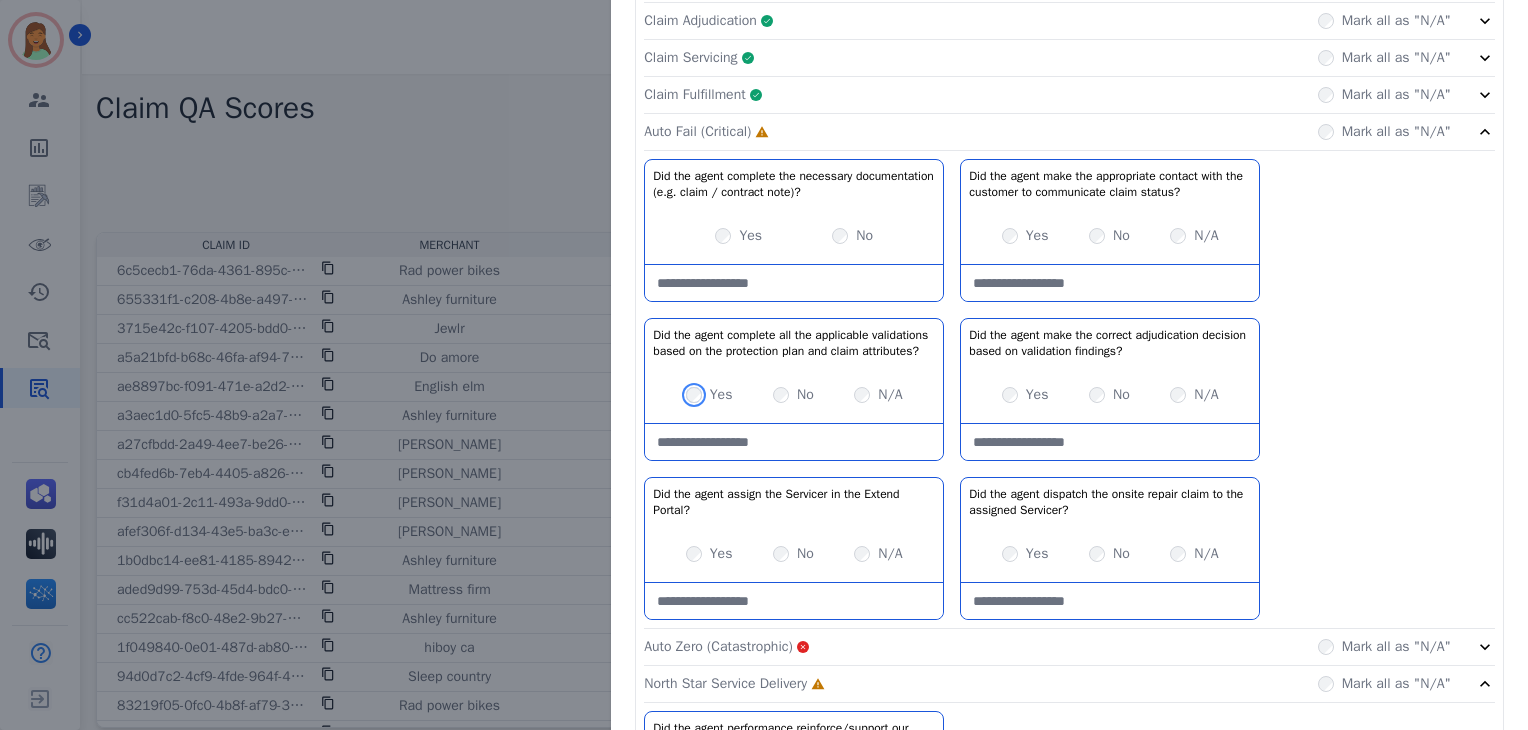 click on "Yes     No     N/A" at bounding box center [794, 395] 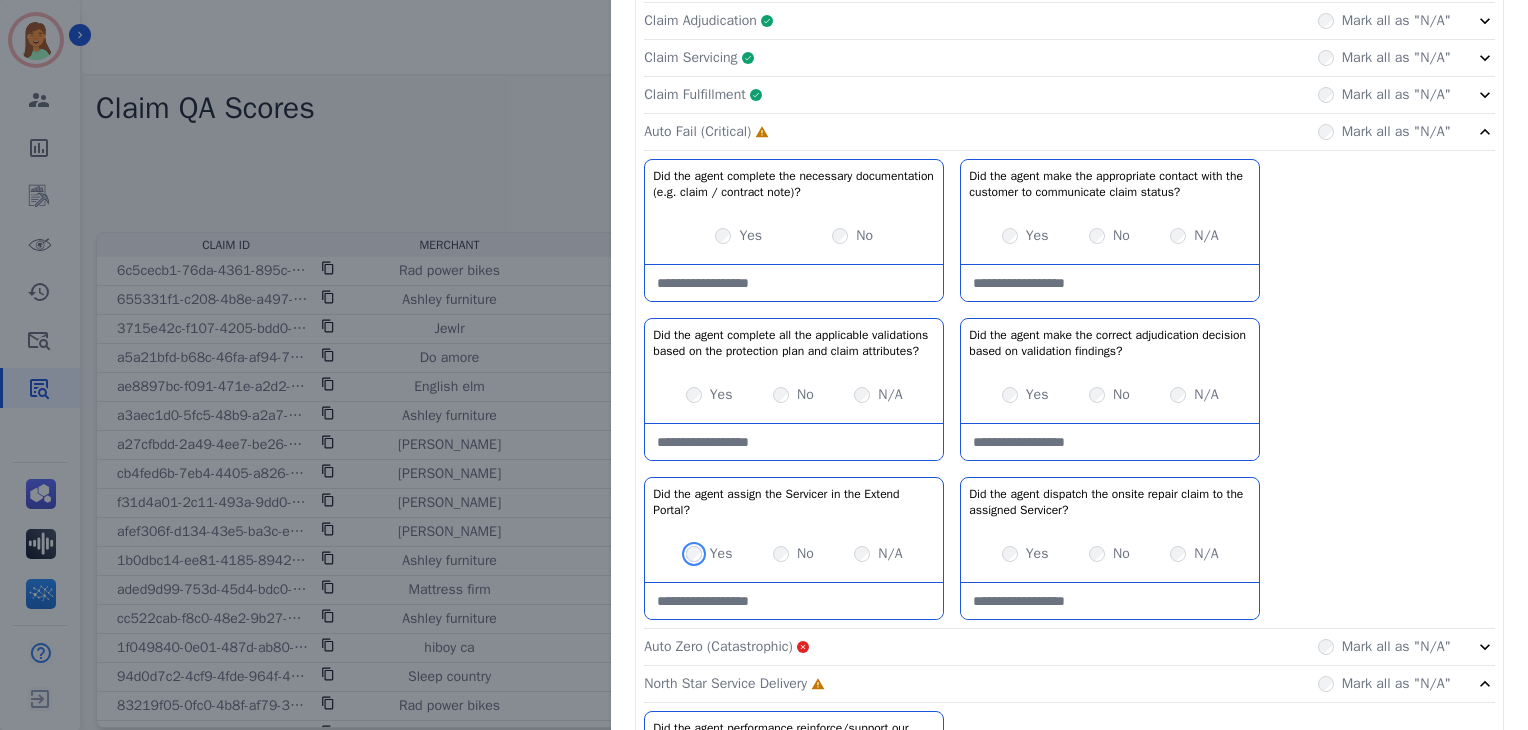 click on "Yes" at bounding box center [709, 554] 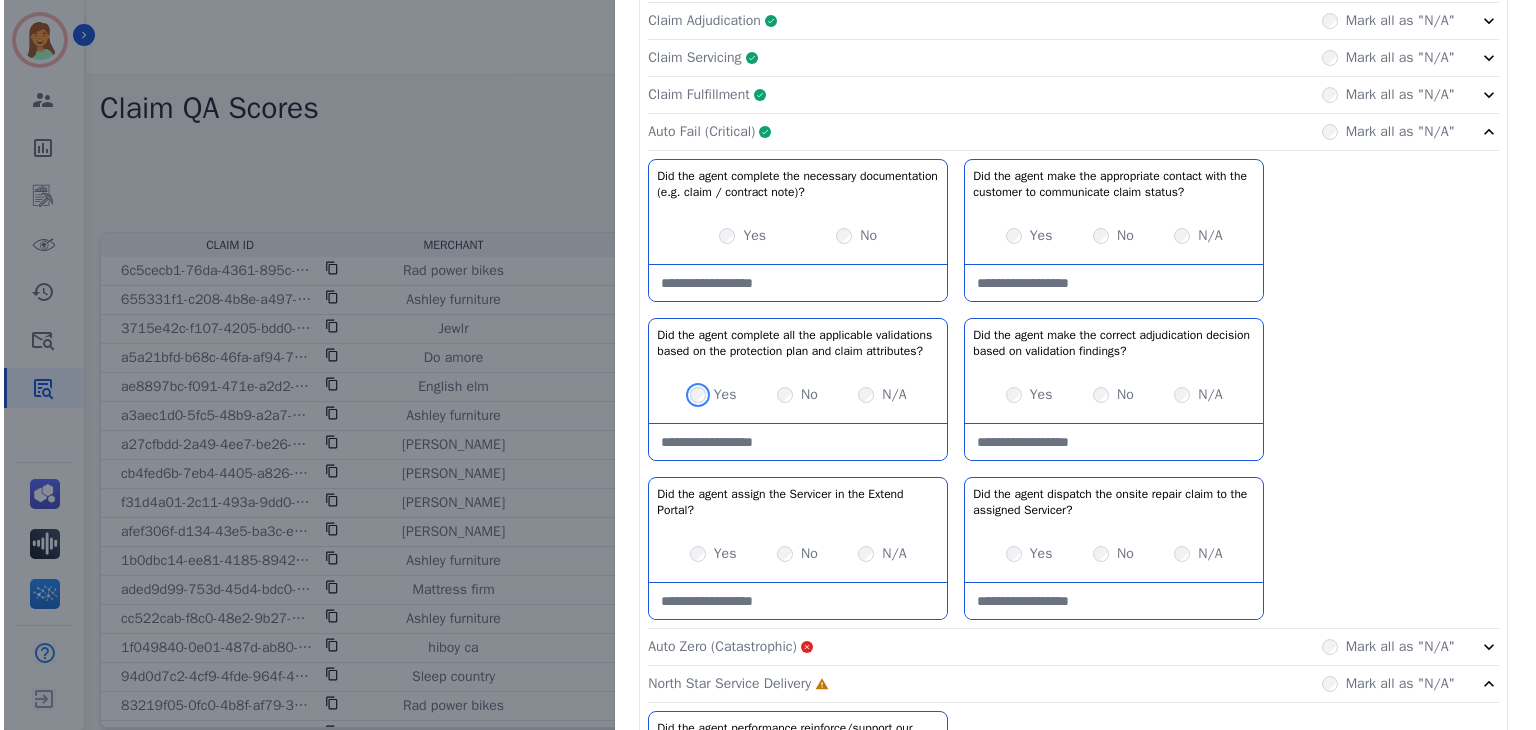 scroll, scrollTop: 636, scrollLeft: 0, axis: vertical 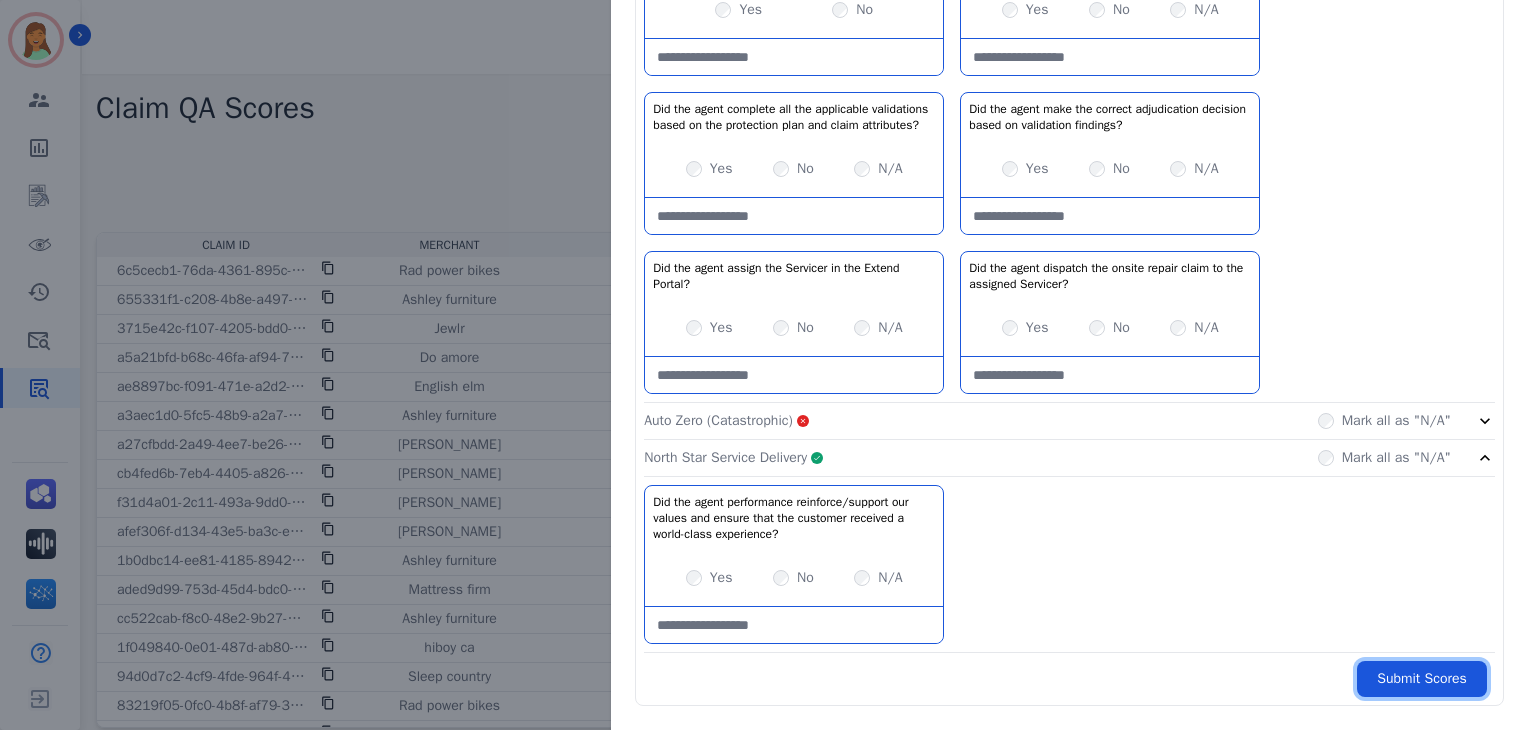 drag, startPoint x: 1464, startPoint y: 681, endPoint x: 209, endPoint y: 460, distance: 1274.31 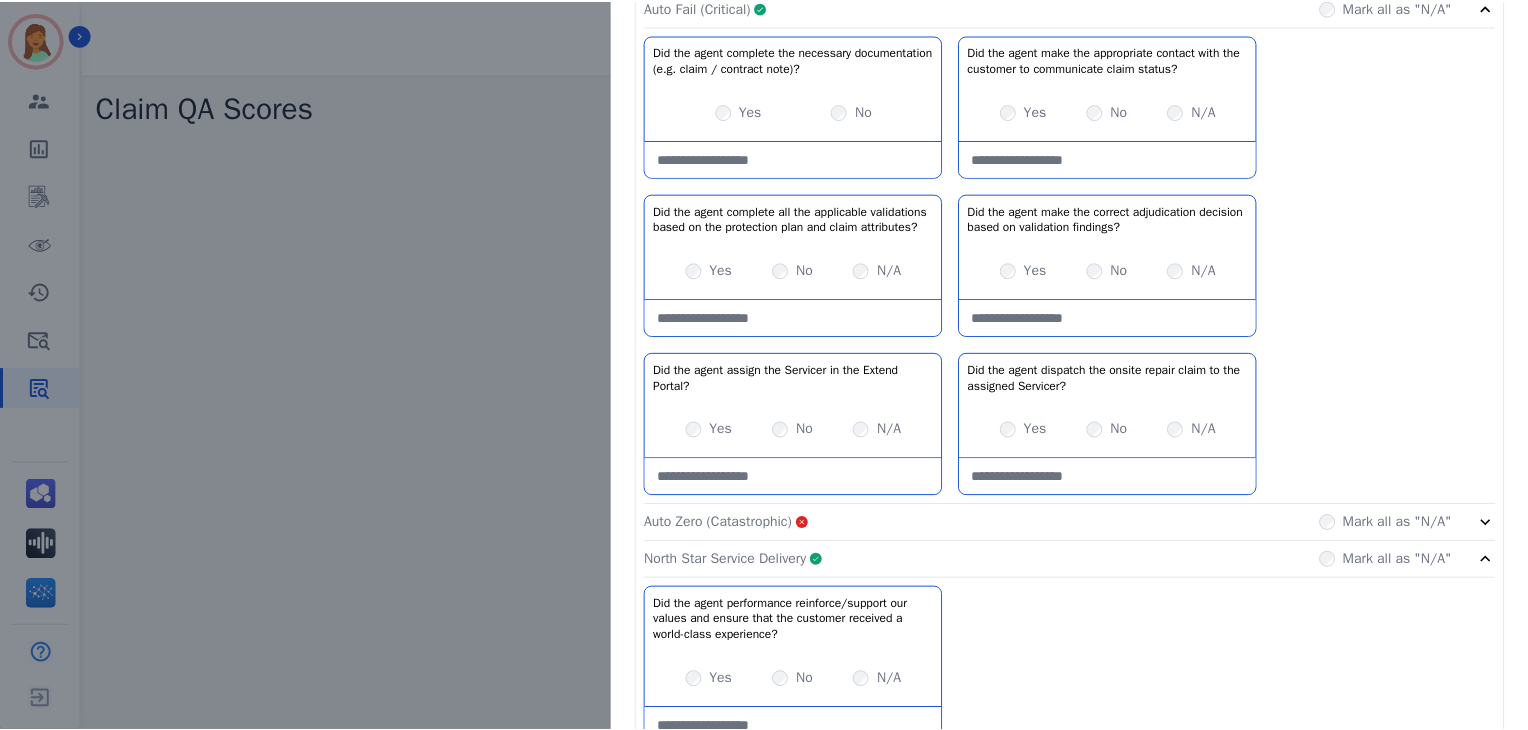 scroll, scrollTop: 748, scrollLeft: 0, axis: vertical 